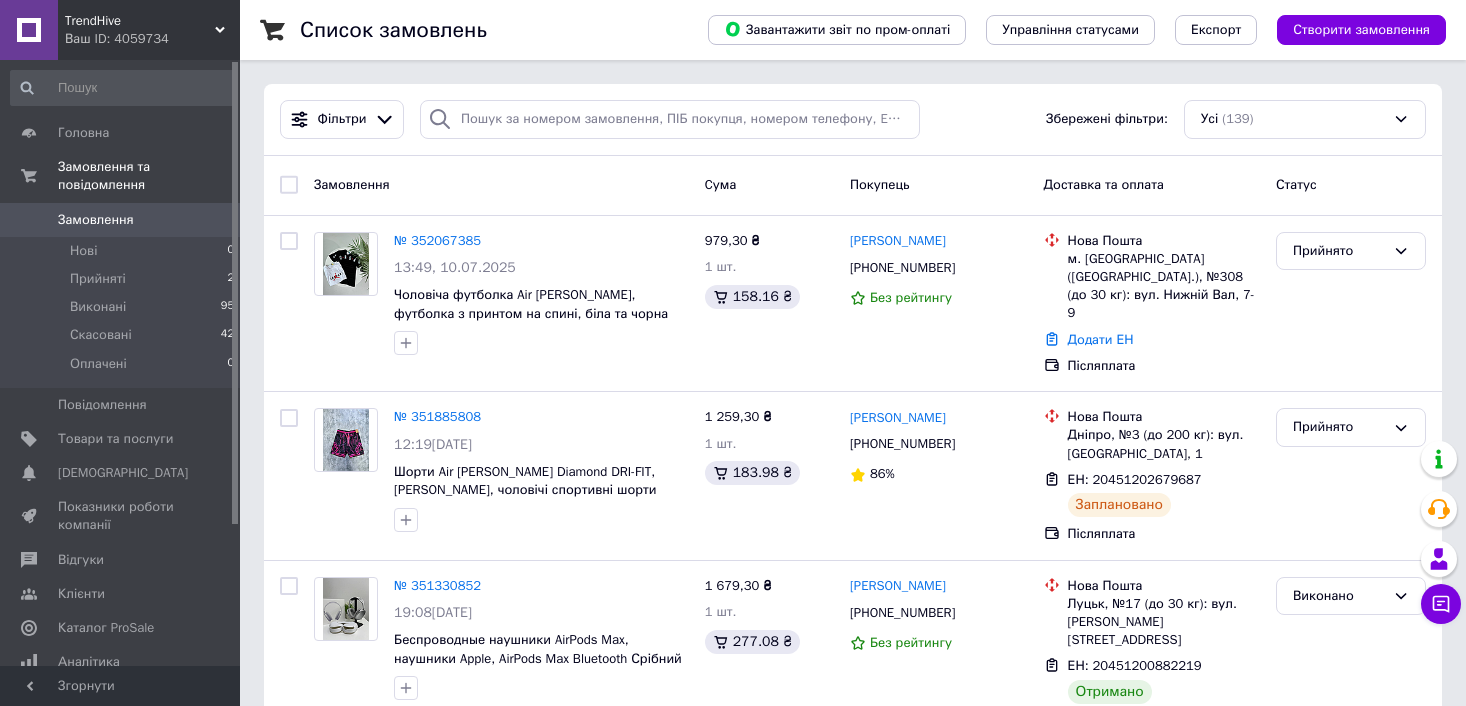 scroll, scrollTop: 0, scrollLeft: 0, axis: both 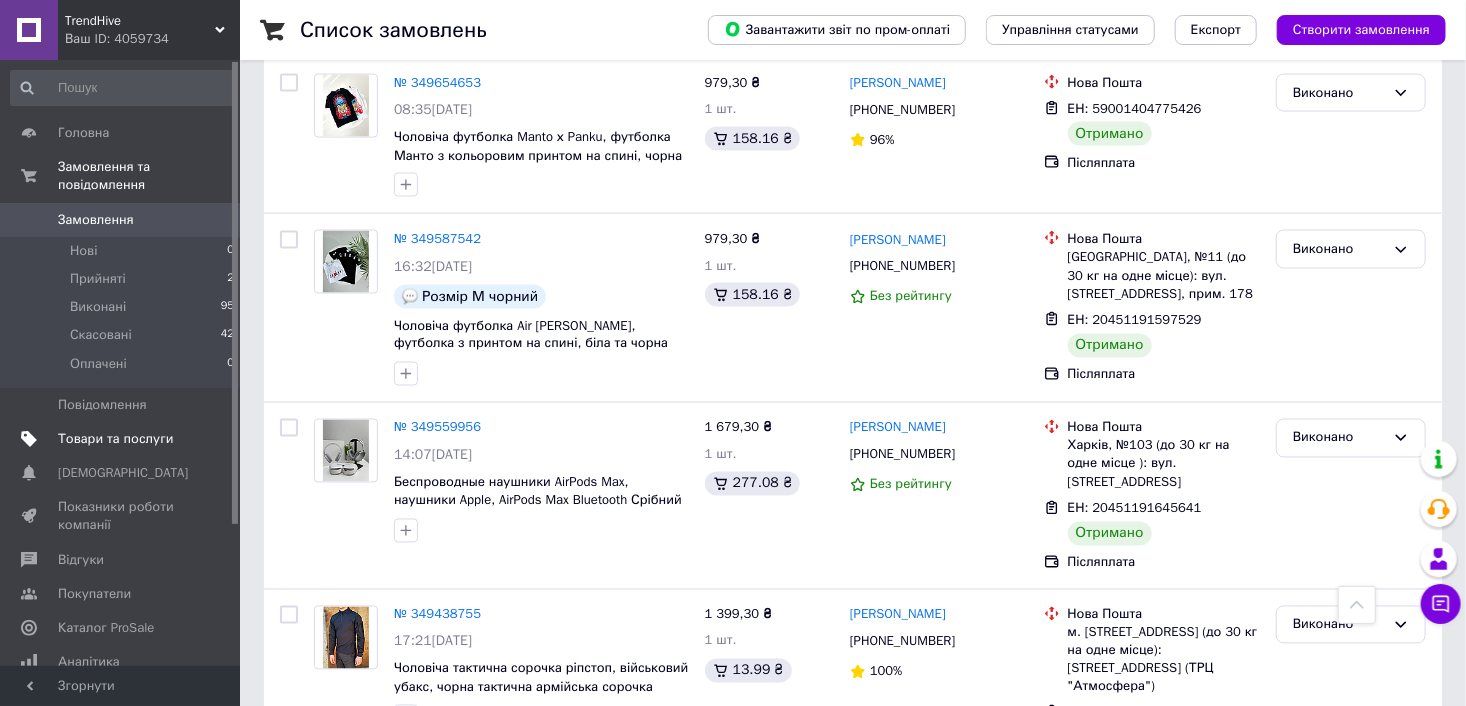 click on "Товари та послуги" at bounding box center [123, 439] 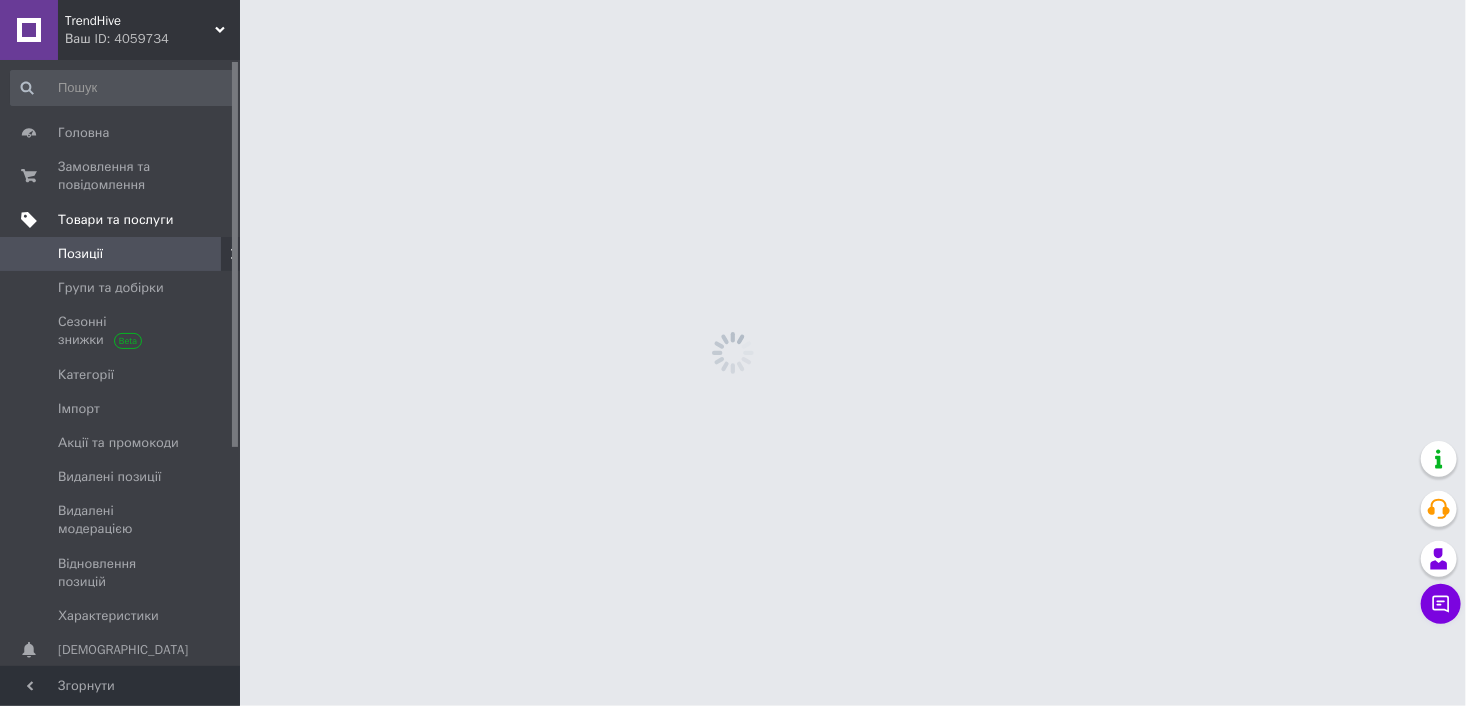 scroll, scrollTop: 0, scrollLeft: 0, axis: both 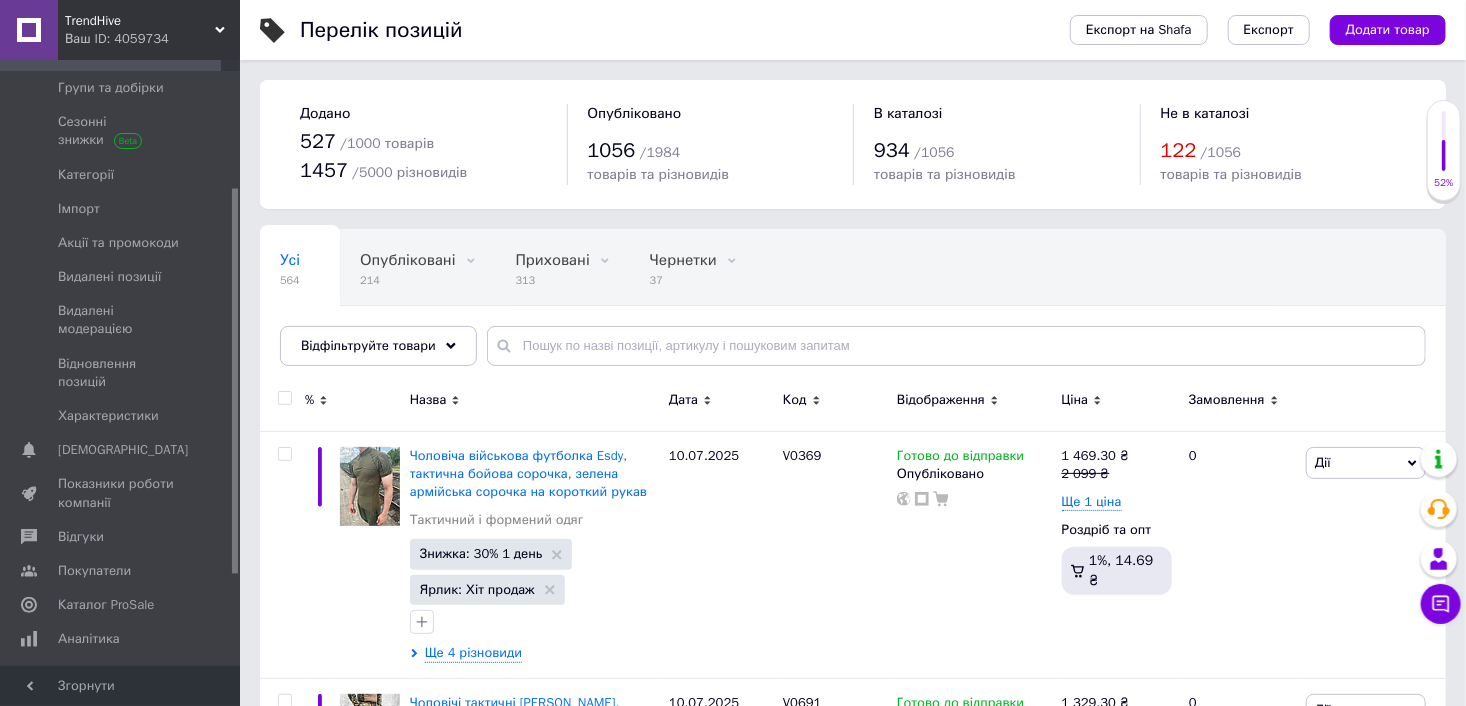 click on "Аналітика" at bounding box center [89, 639] 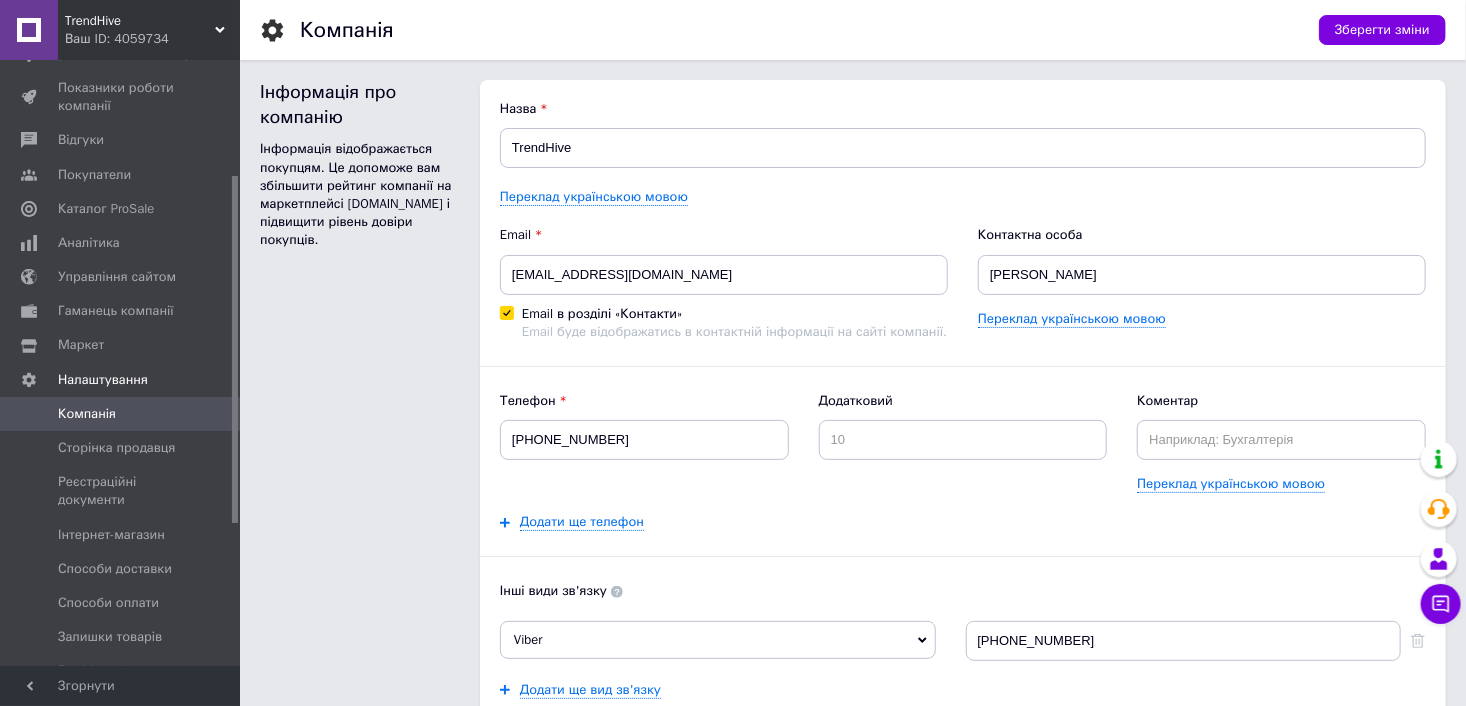 scroll, scrollTop: 0, scrollLeft: 0, axis: both 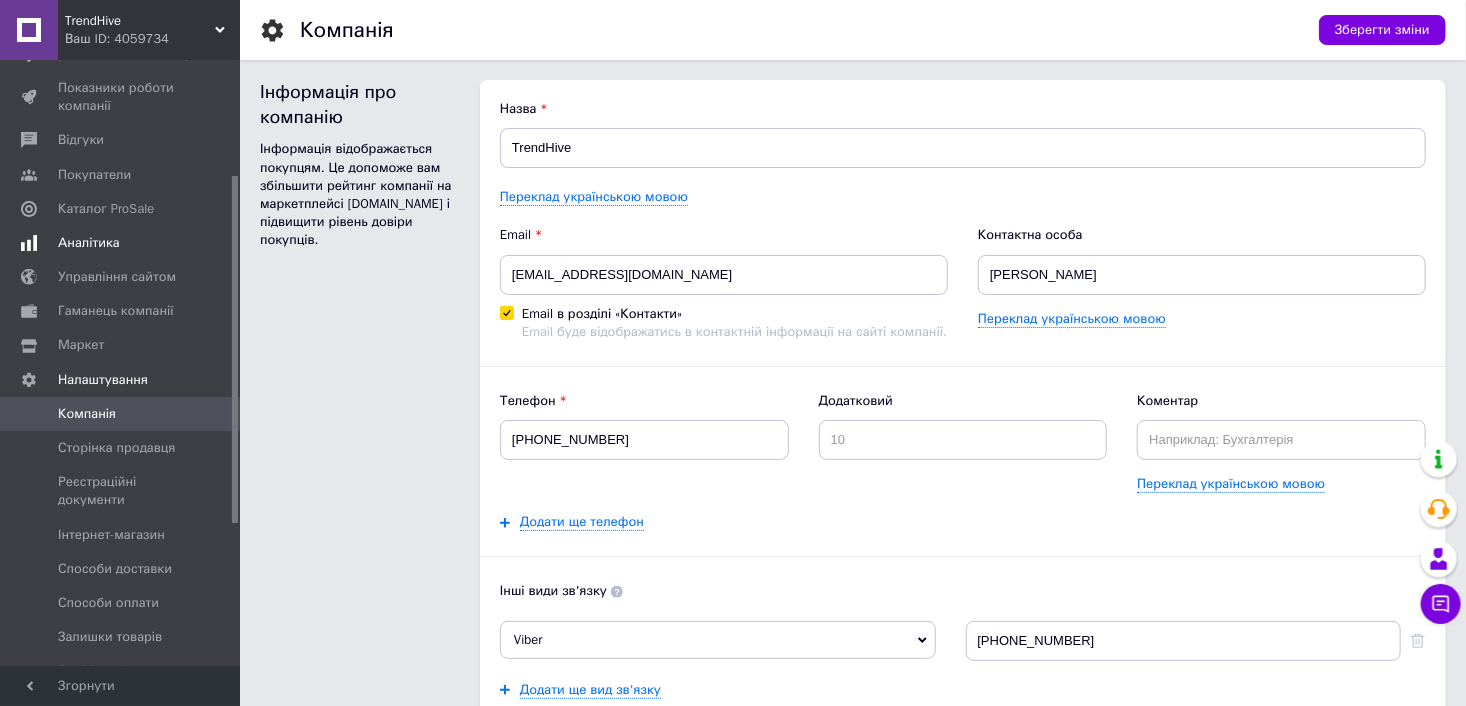 click on "Аналітика" at bounding box center (121, 243) 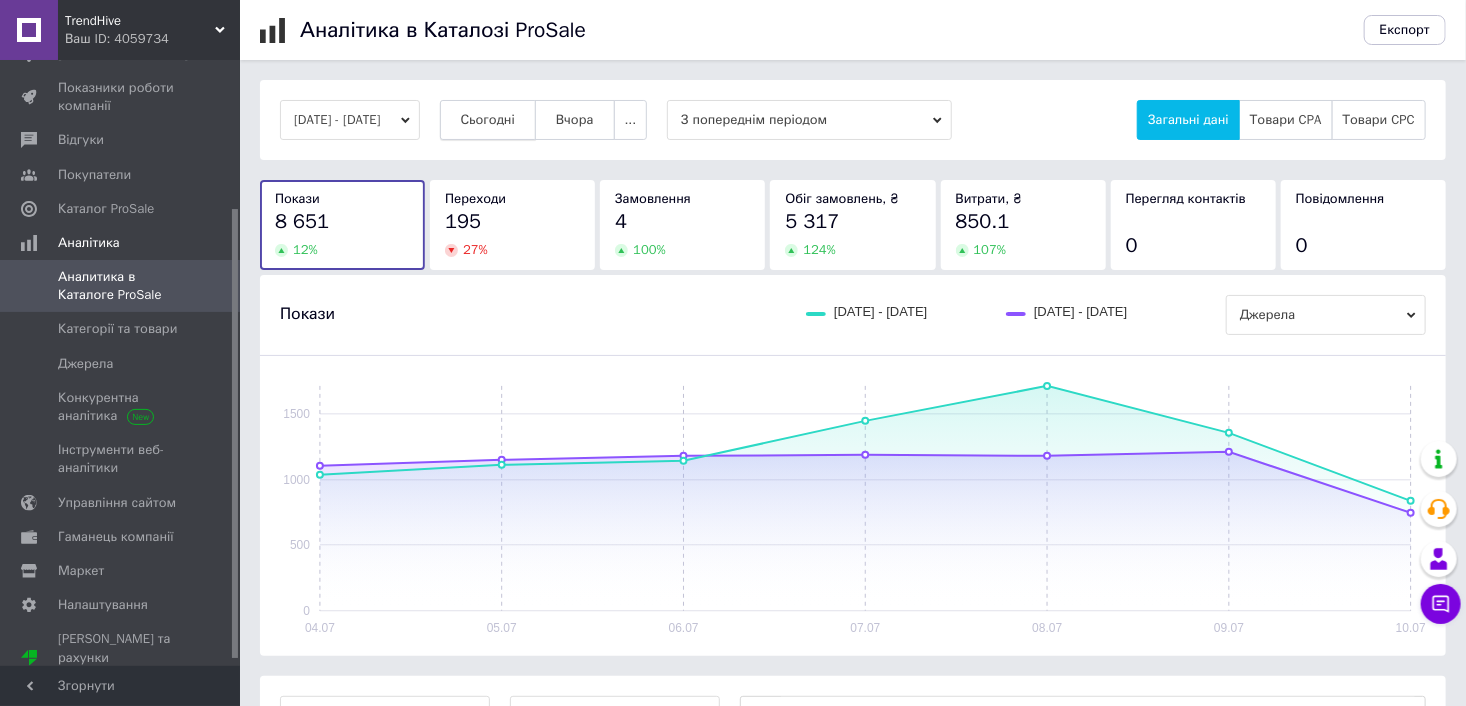 click on "Сьогодні" at bounding box center (488, 120) 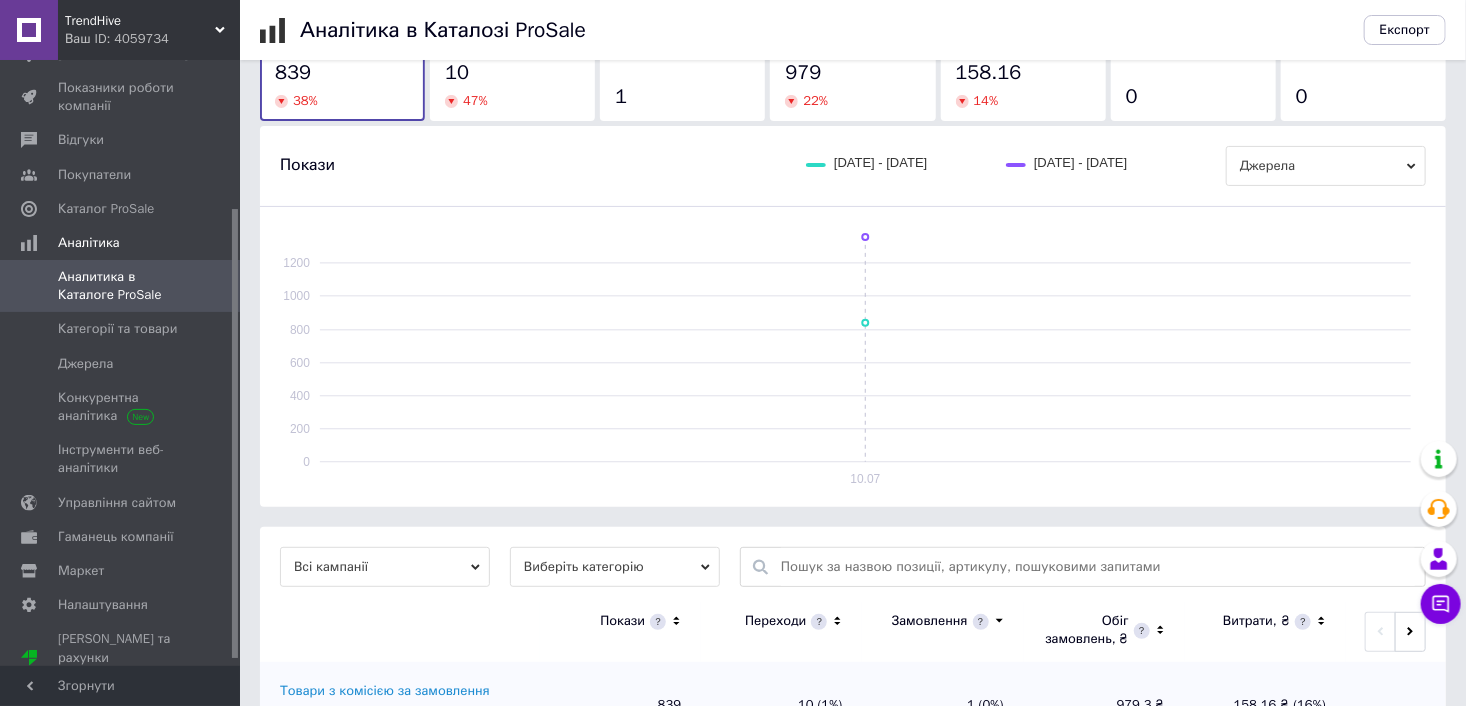 scroll, scrollTop: 230, scrollLeft: 0, axis: vertical 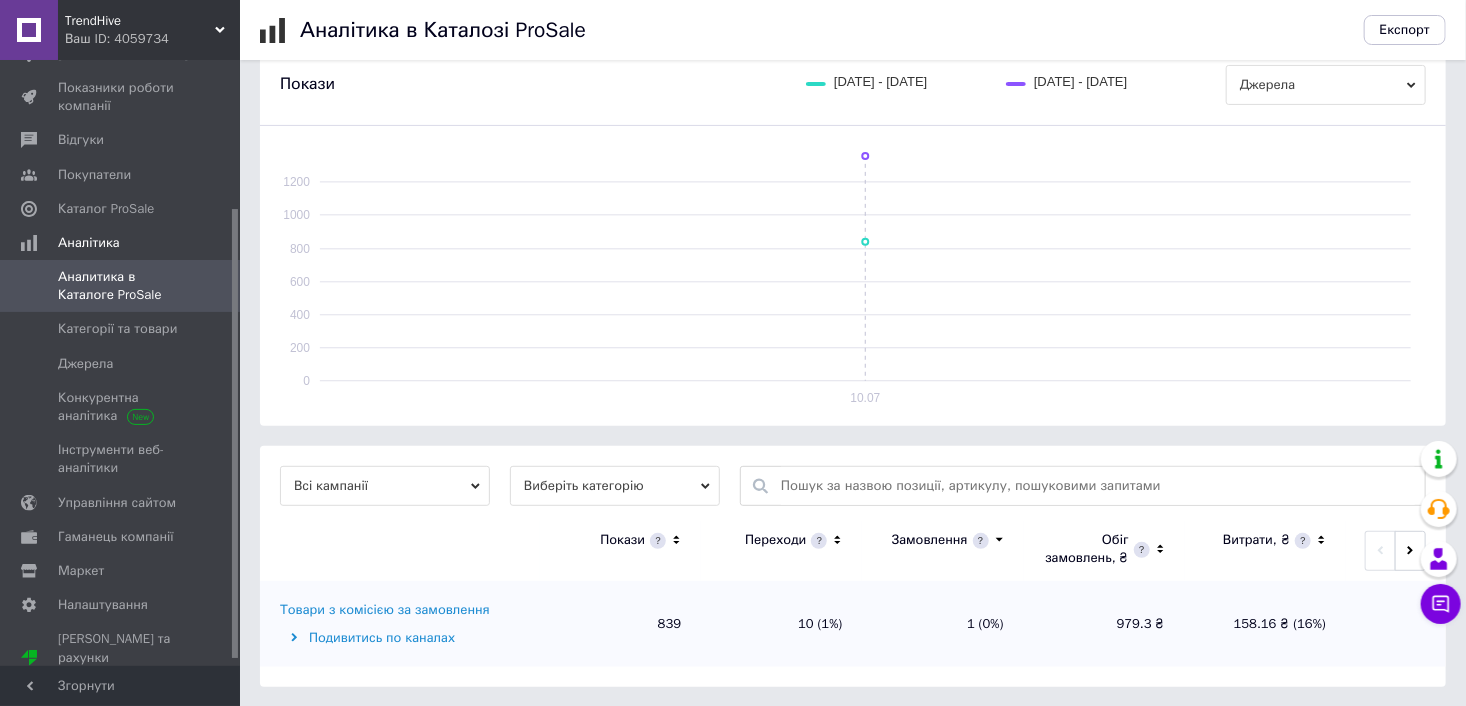 click on "Товари з комісією за замовлення" at bounding box center [385, 610] 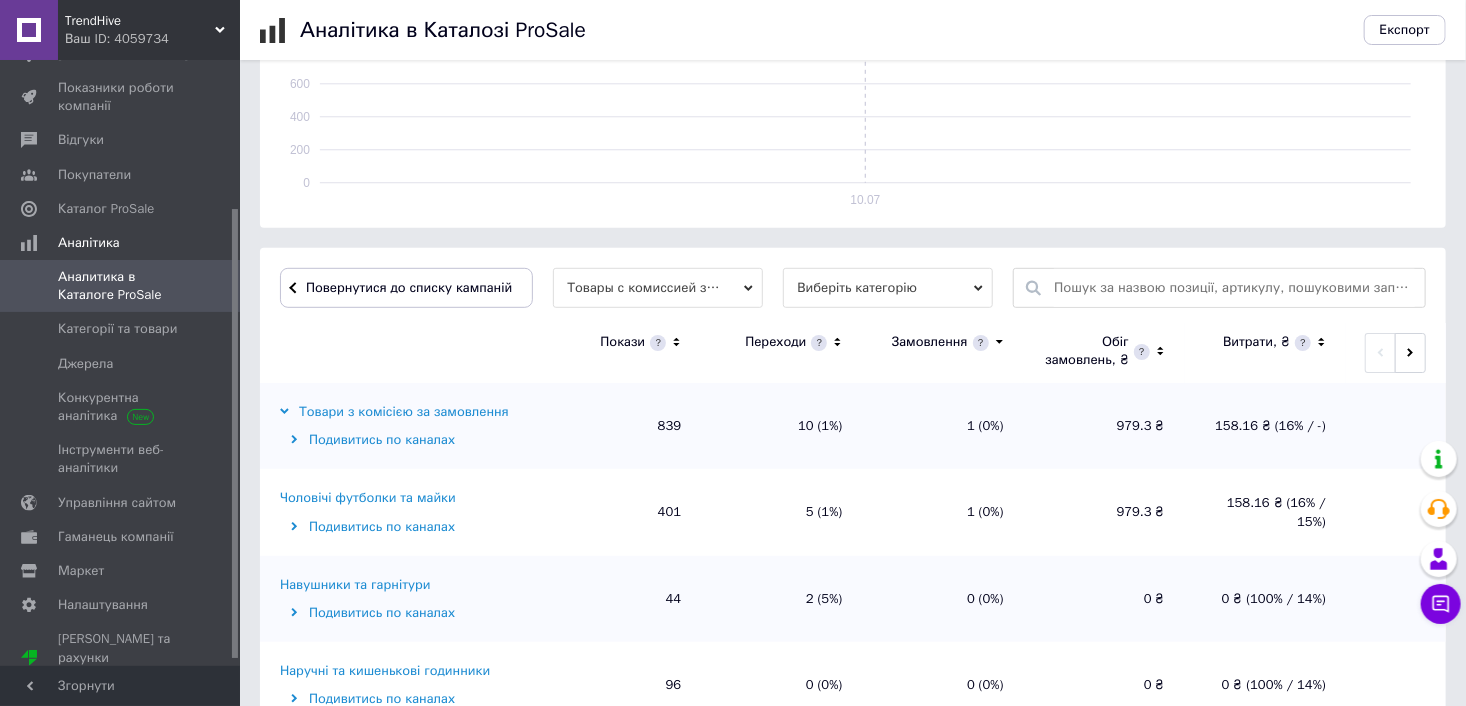 scroll, scrollTop: 430, scrollLeft: 0, axis: vertical 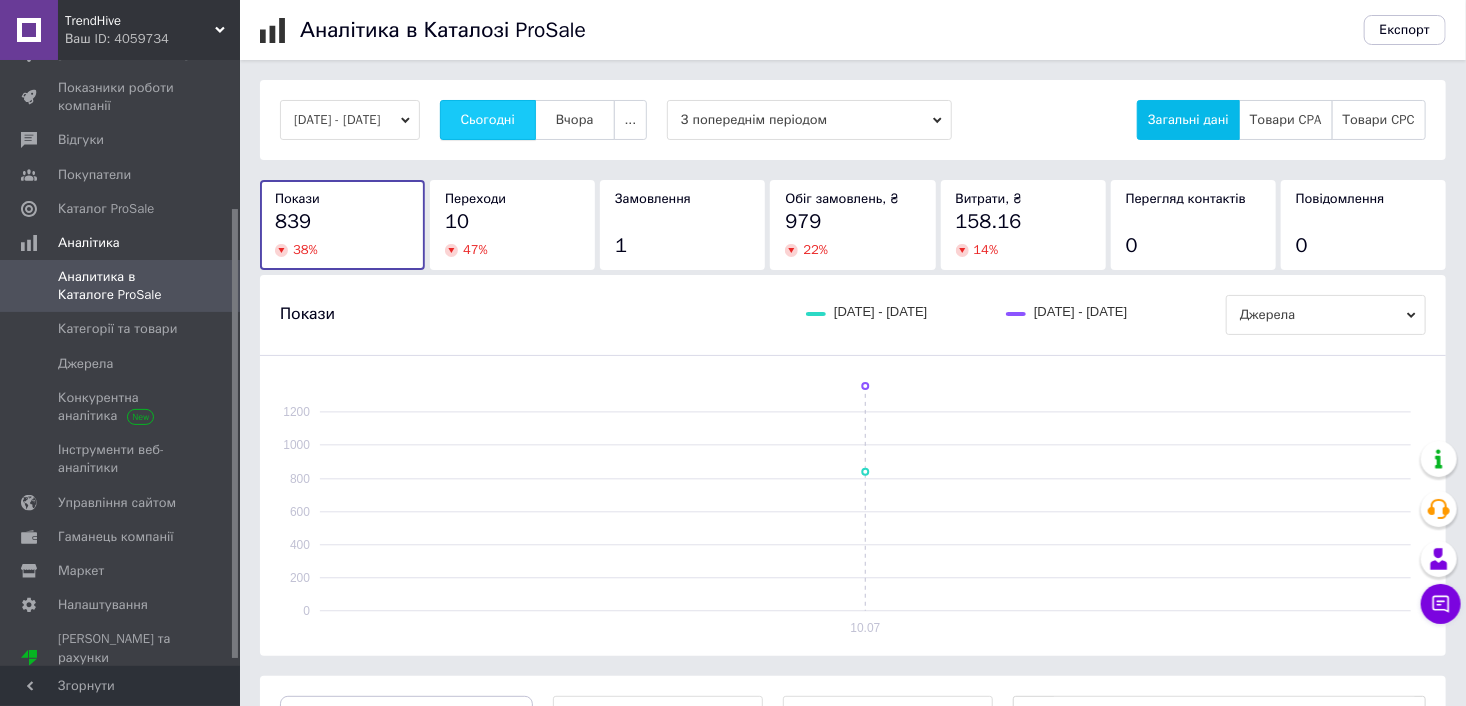 click on "Сьогодні" at bounding box center [488, 120] 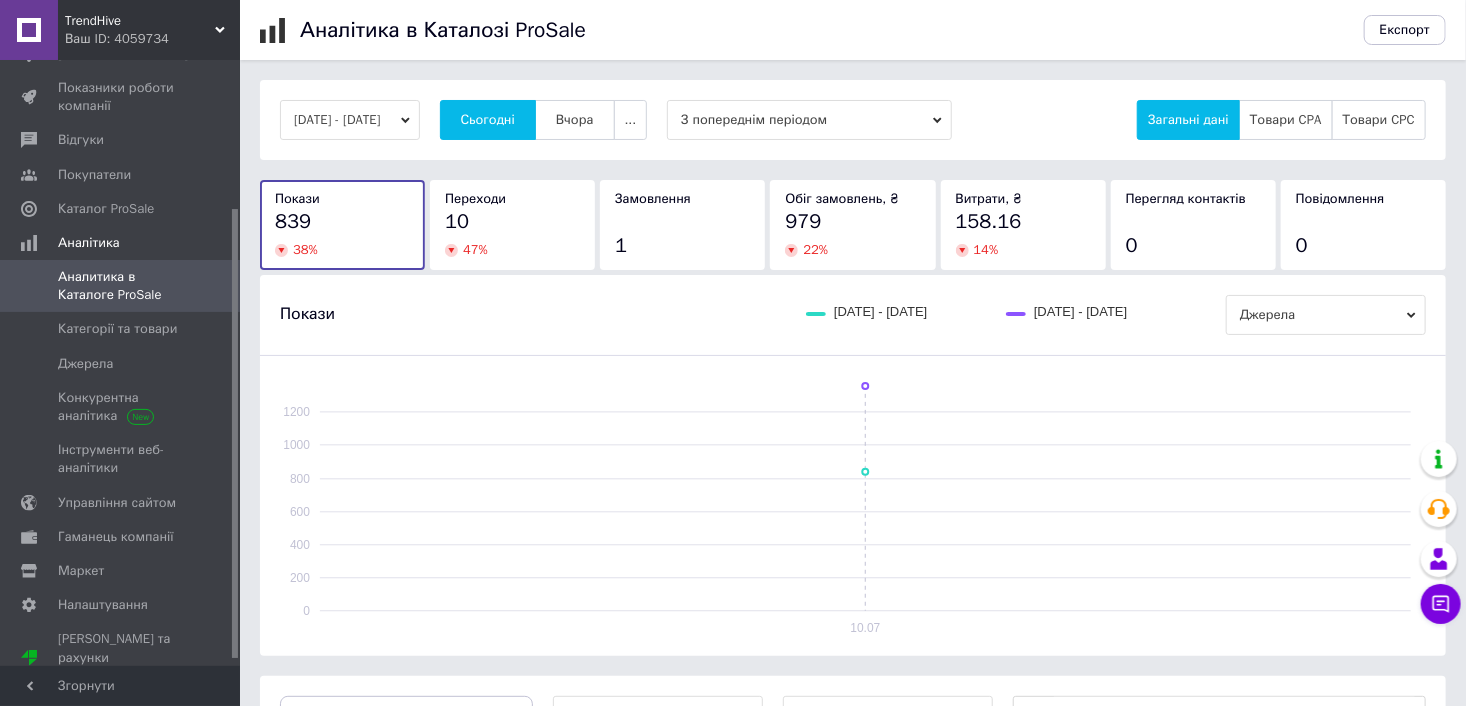click on "Ваш ID: 4059734" at bounding box center (152, 39) 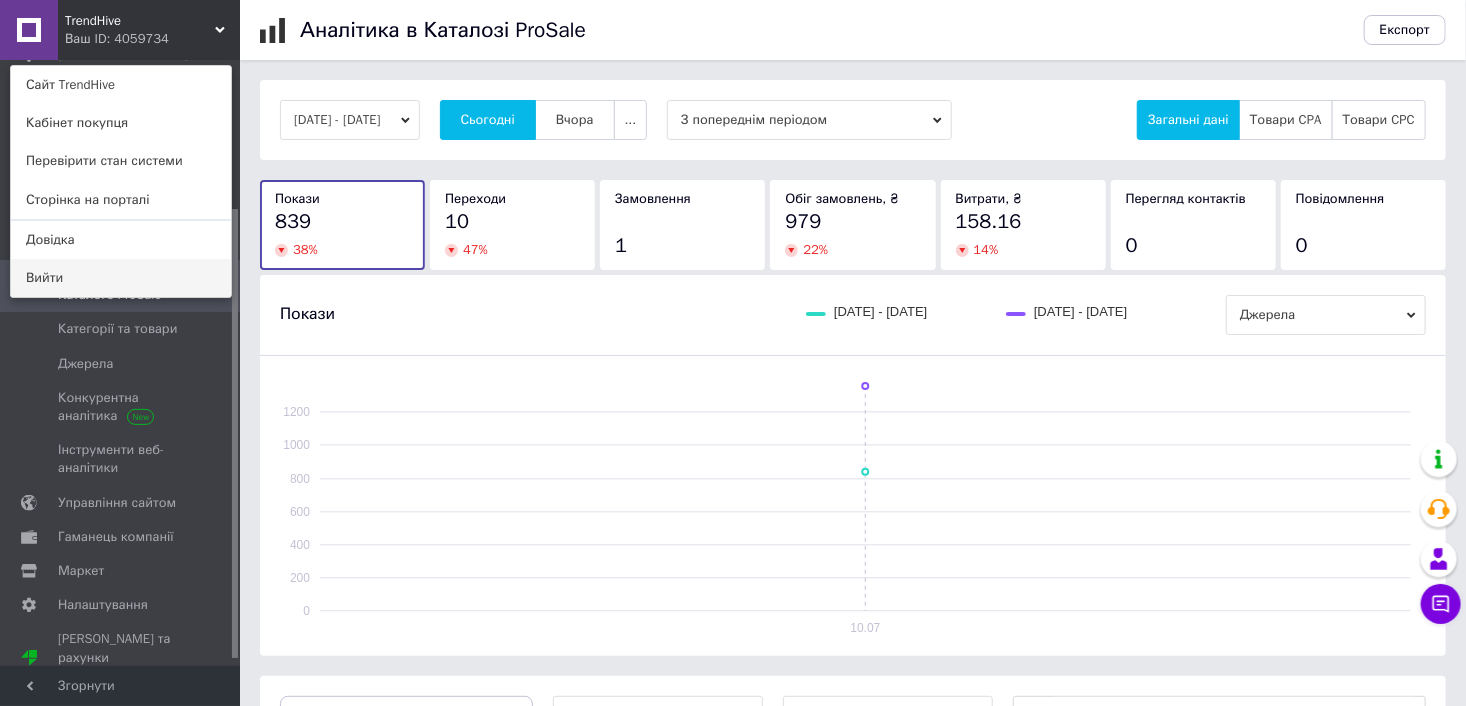 click on "Вийти" at bounding box center [121, 278] 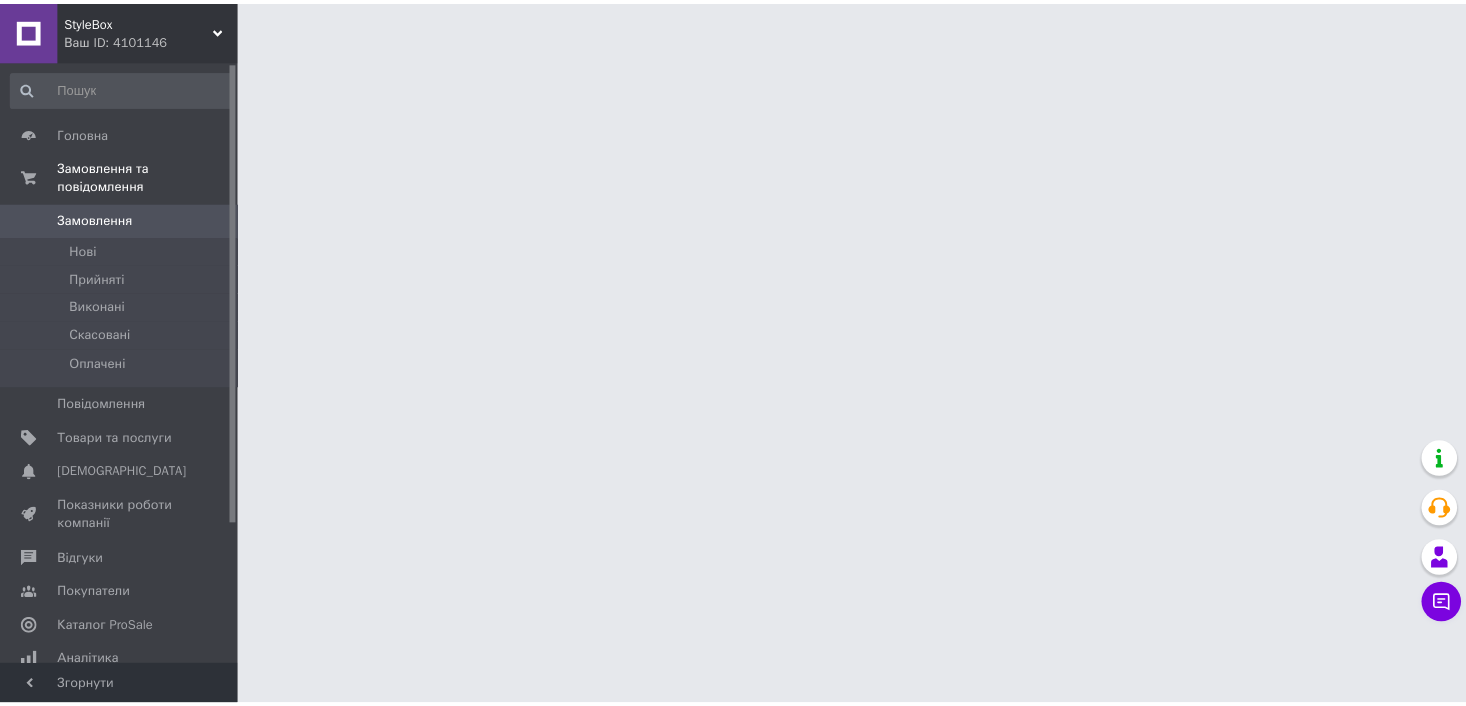 scroll, scrollTop: 0, scrollLeft: 0, axis: both 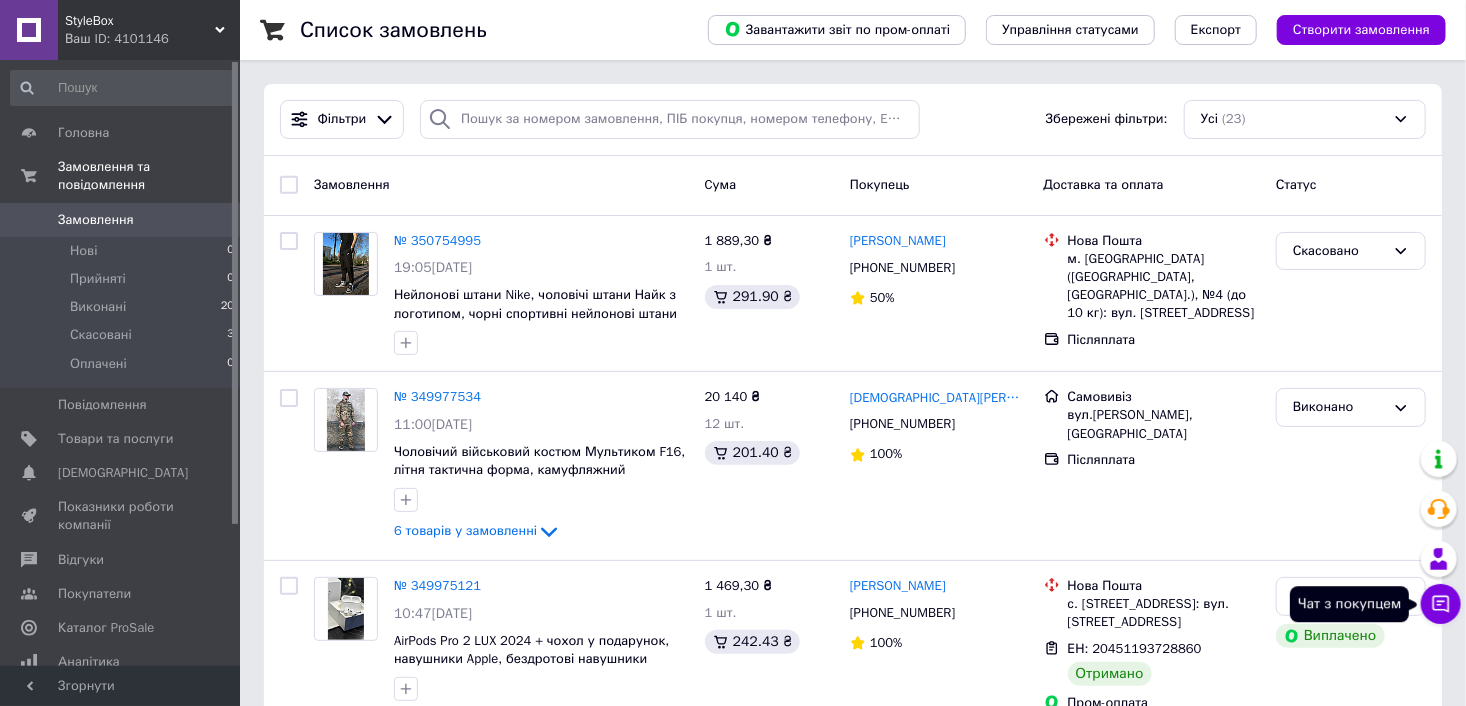 click 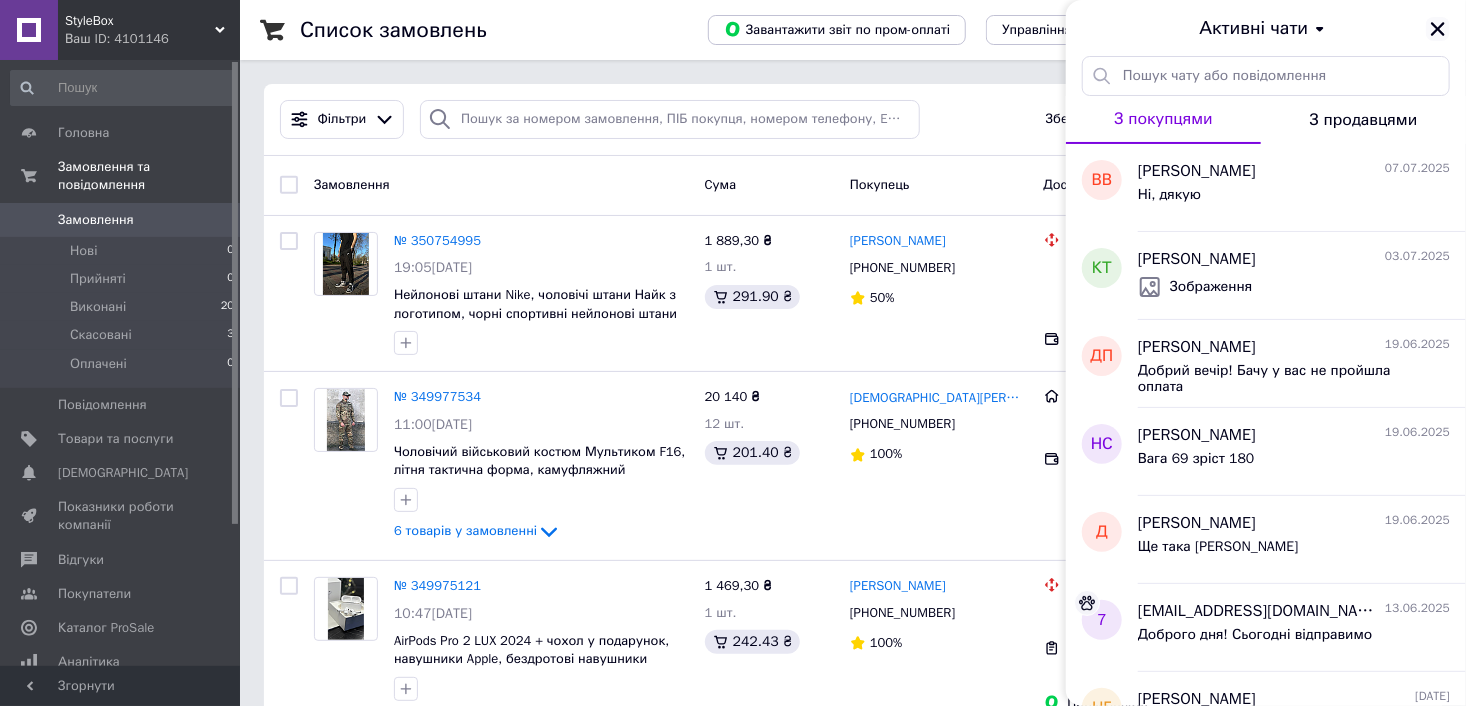 click 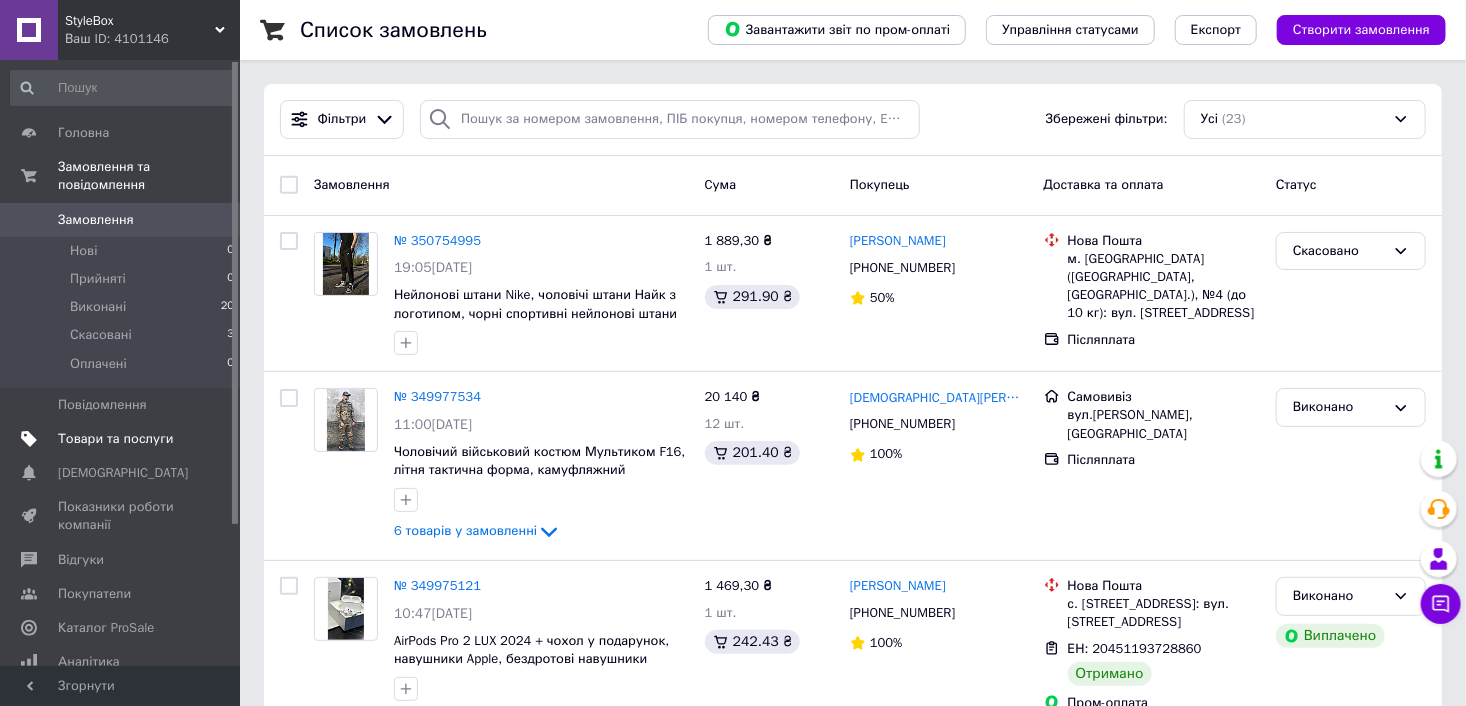 click on "Товари та послуги" at bounding box center [123, 439] 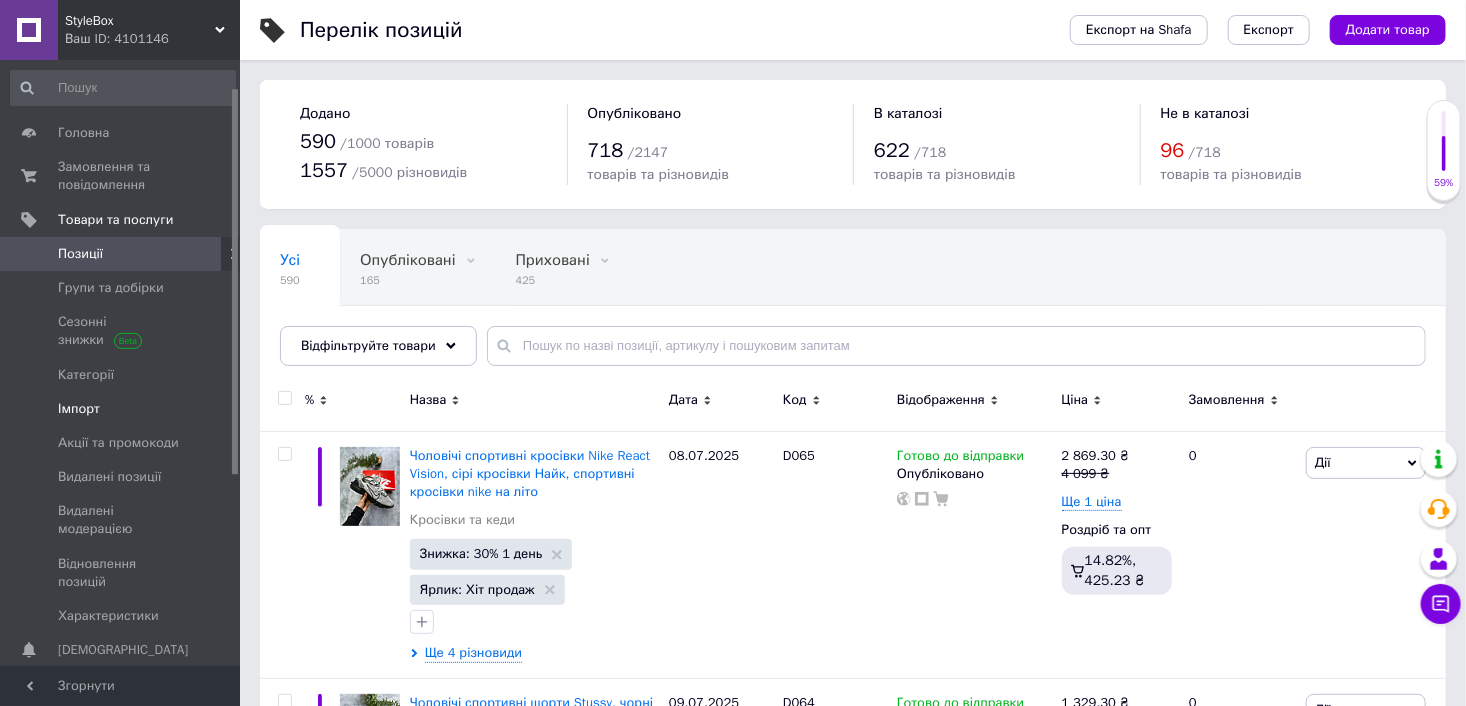 scroll, scrollTop: 200, scrollLeft: 0, axis: vertical 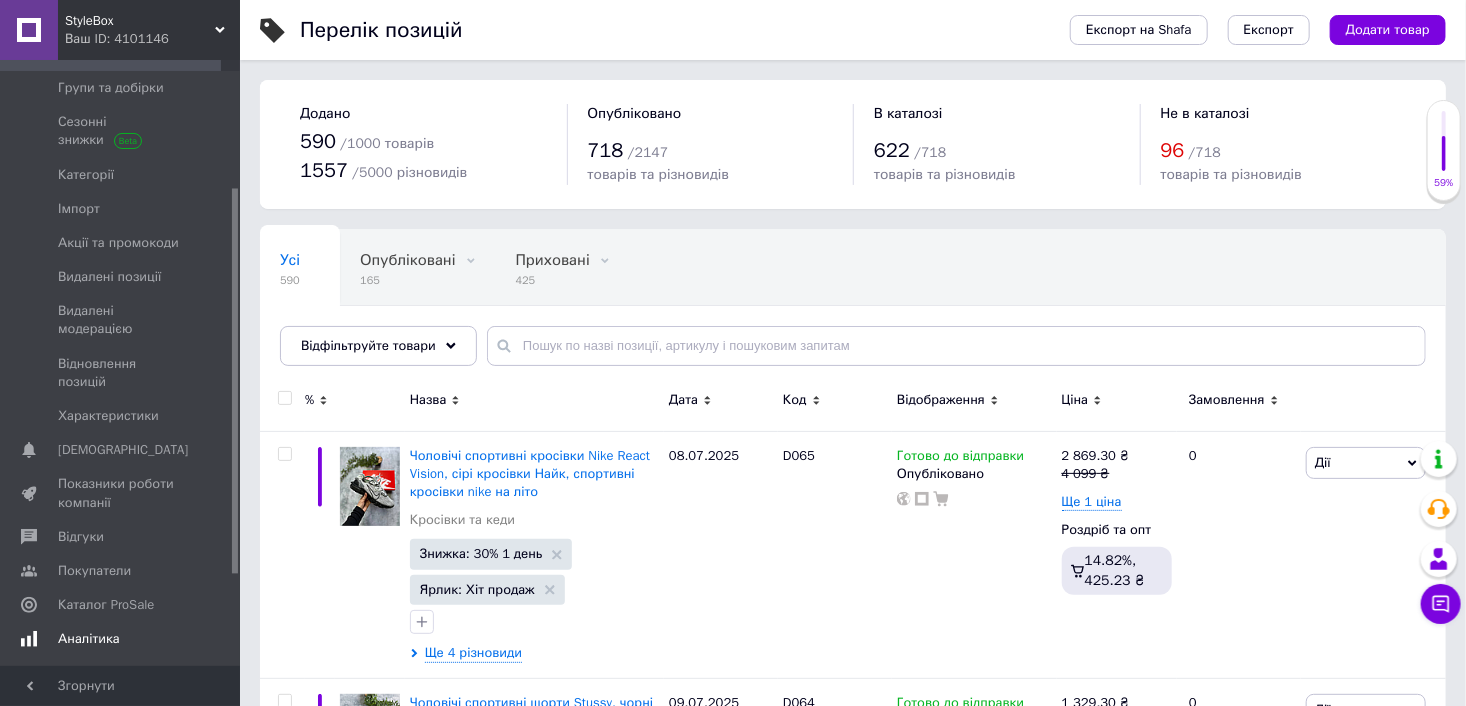 click on "Аналітика" at bounding box center (123, 639) 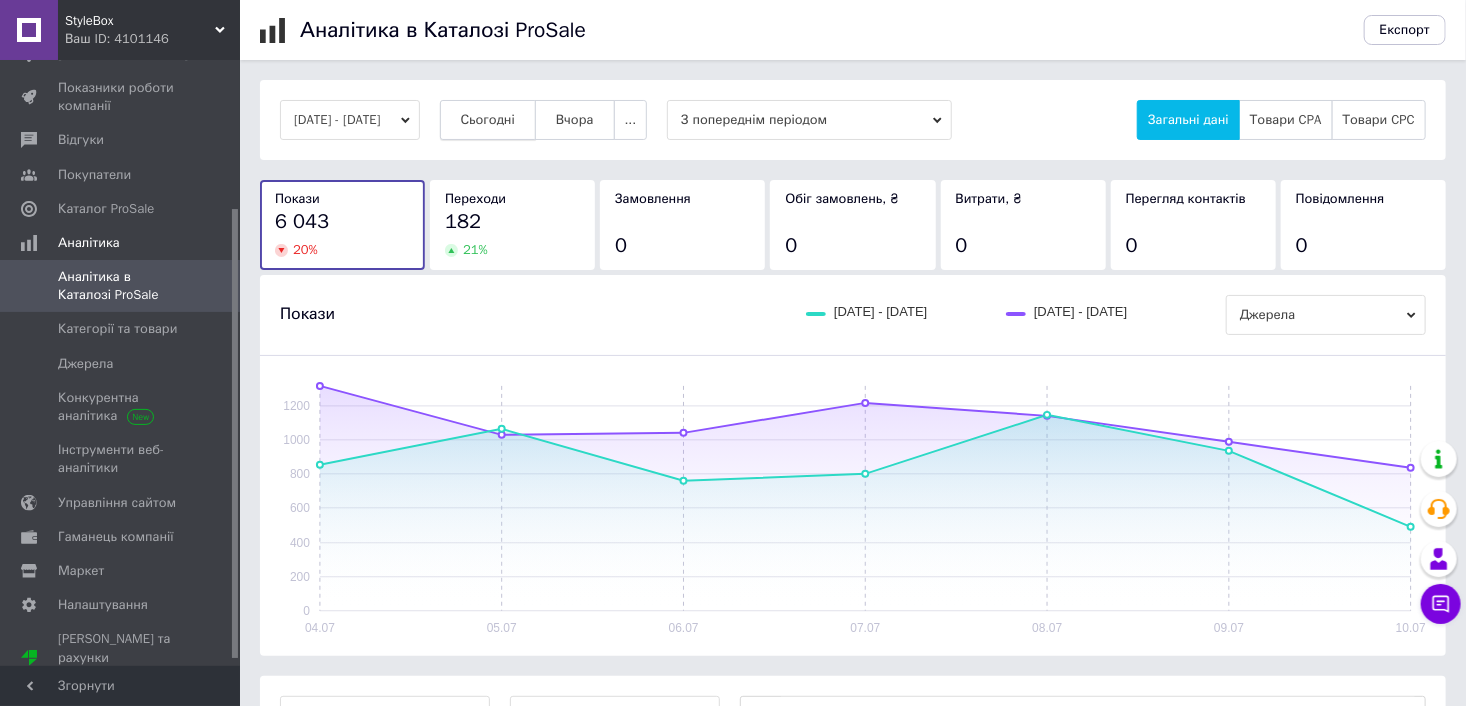 click on "Сьогодні" at bounding box center (488, 120) 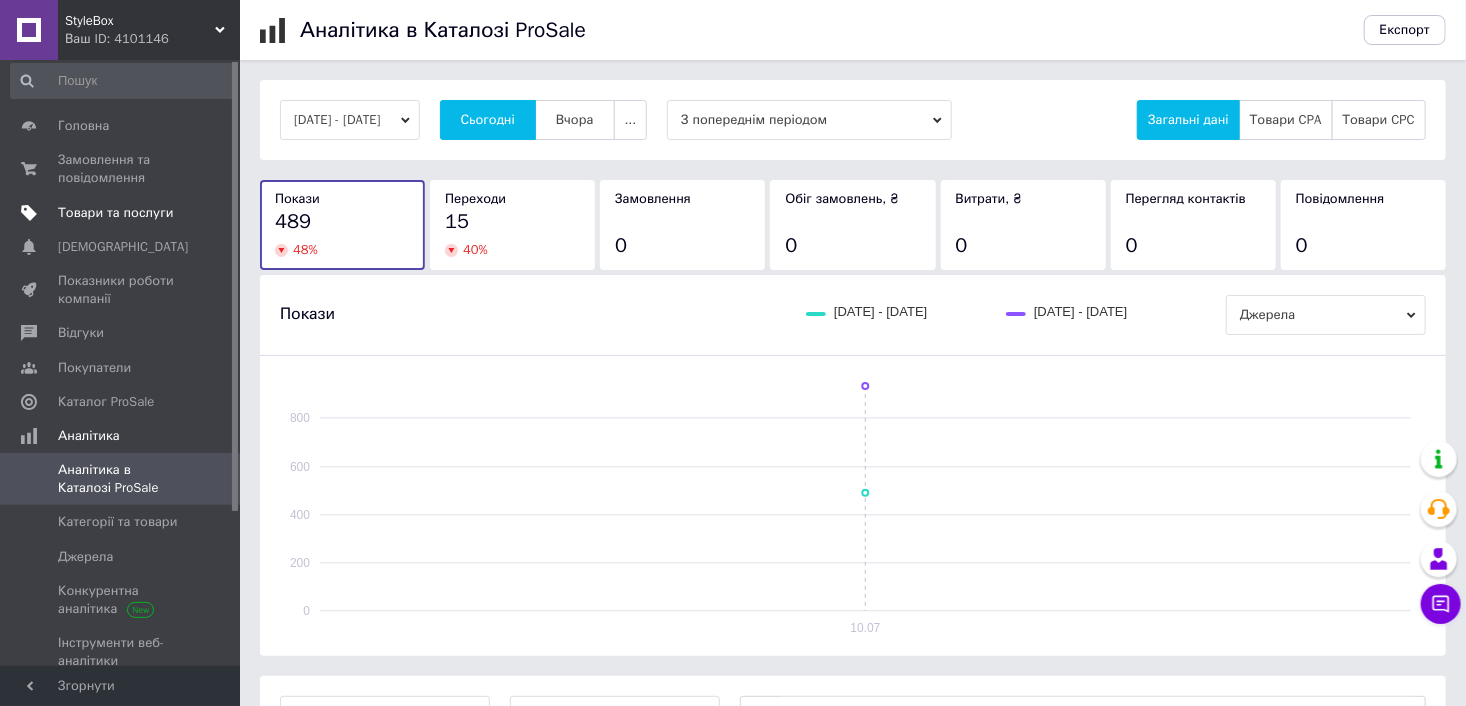 scroll, scrollTop: 0, scrollLeft: 0, axis: both 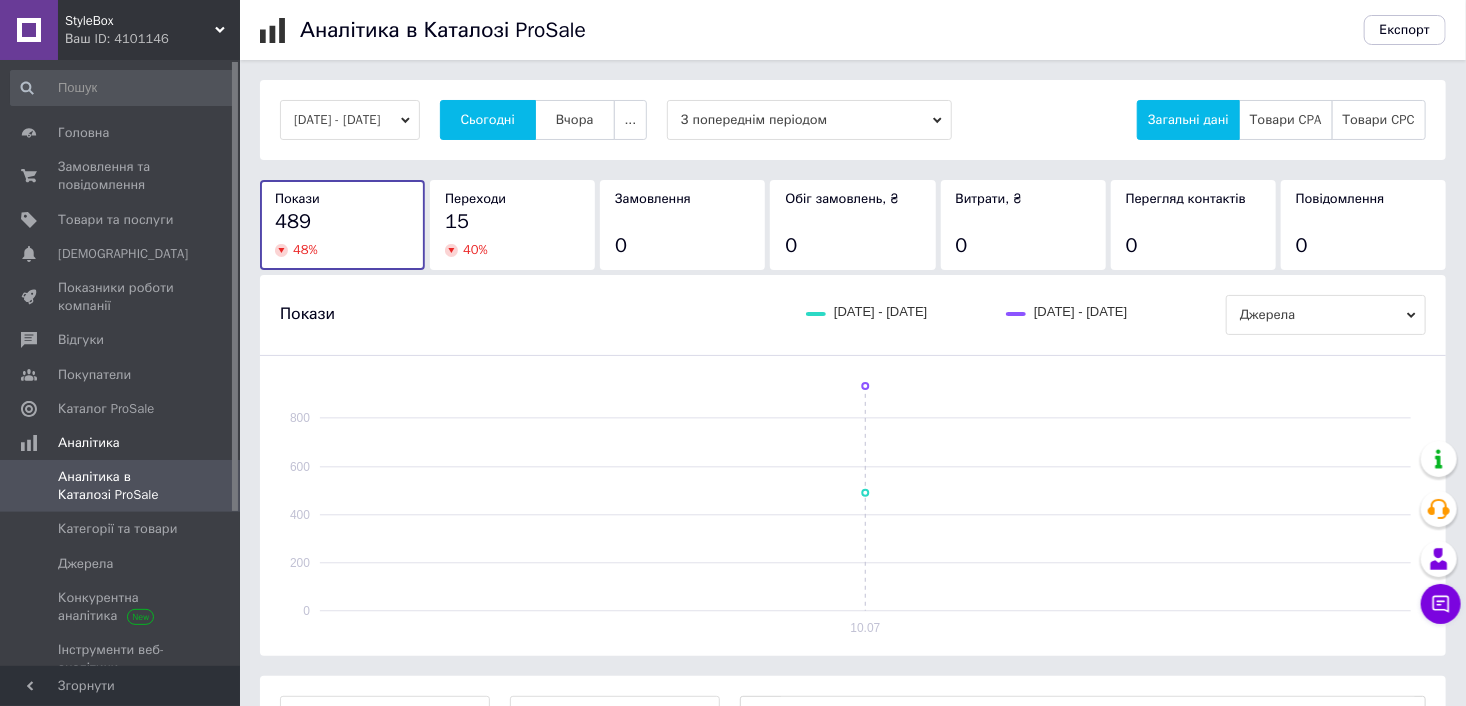 click on "Ваш ID: 4101146" at bounding box center [152, 39] 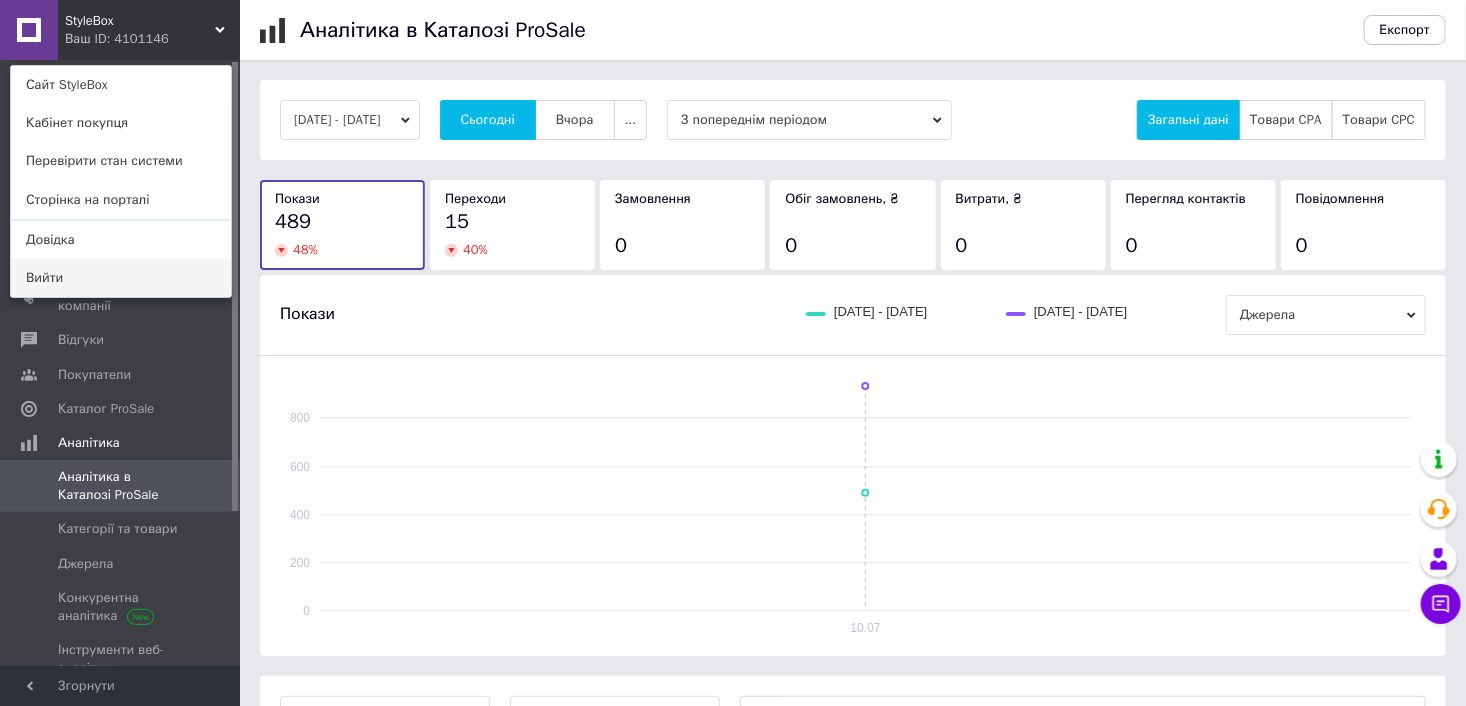 click on "Вийти" at bounding box center [121, 278] 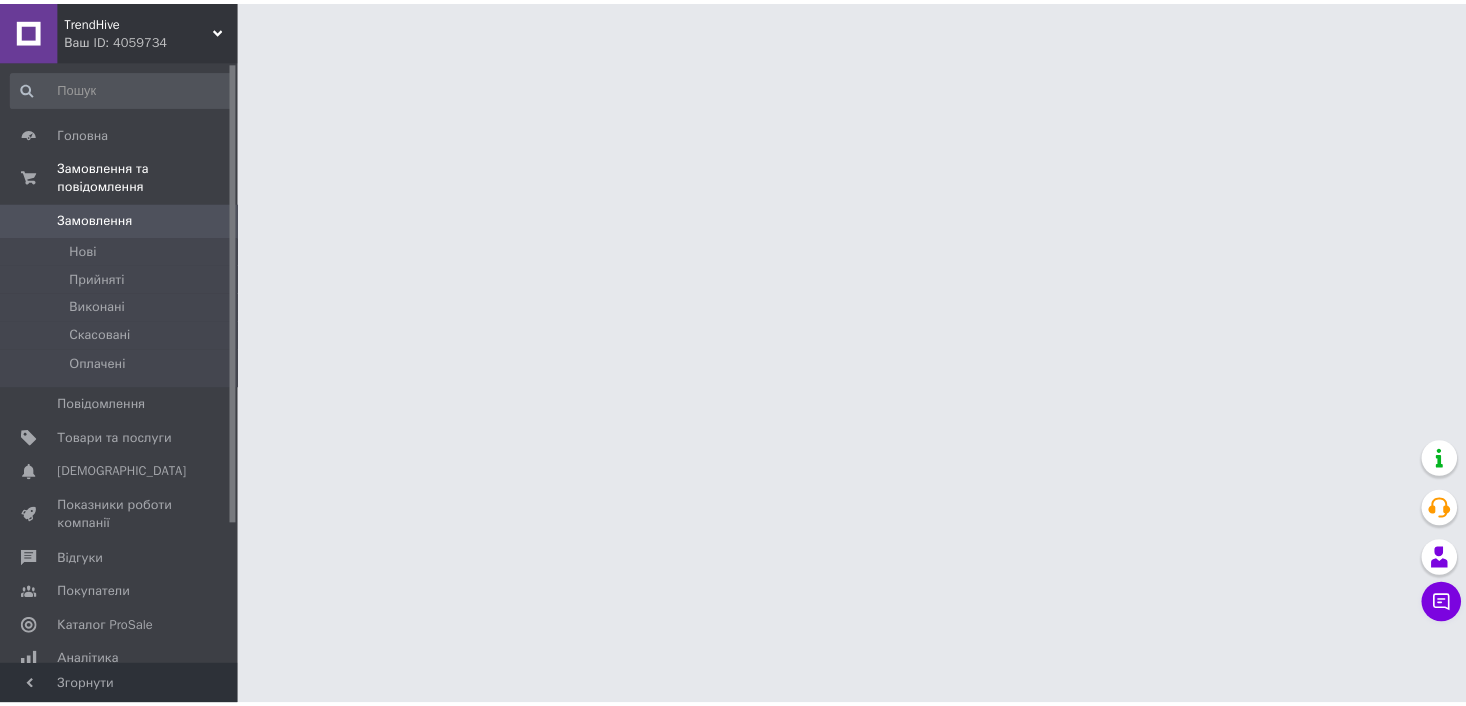 scroll, scrollTop: 0, scrollLeft: 0, axis: both 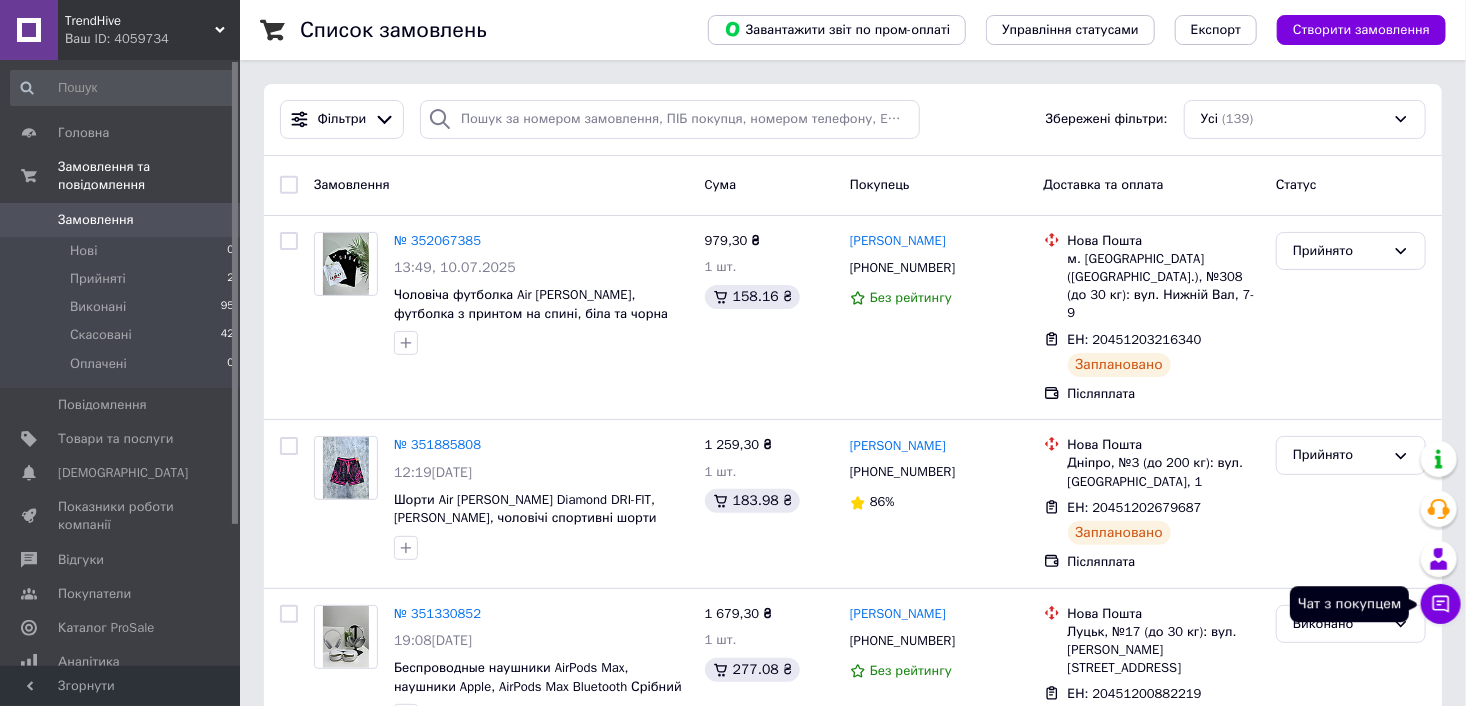 click 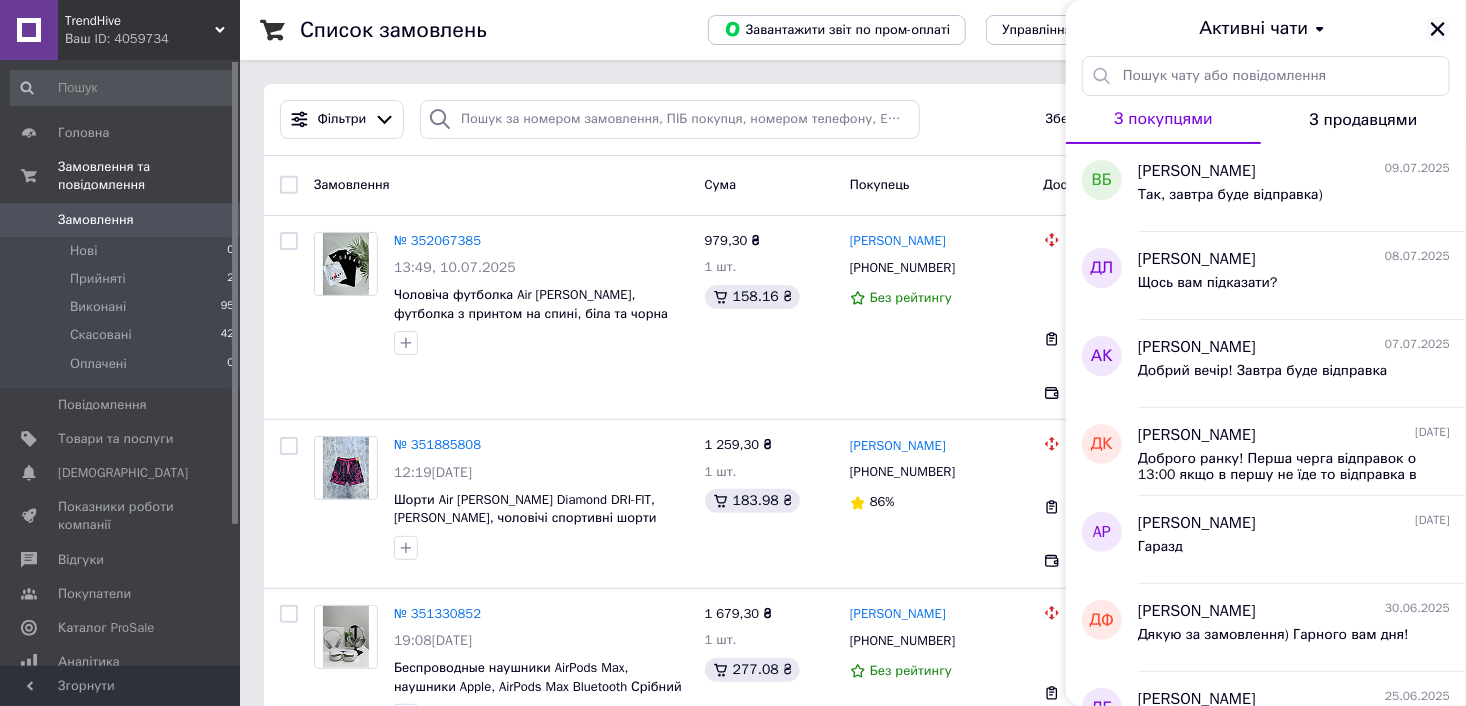 click 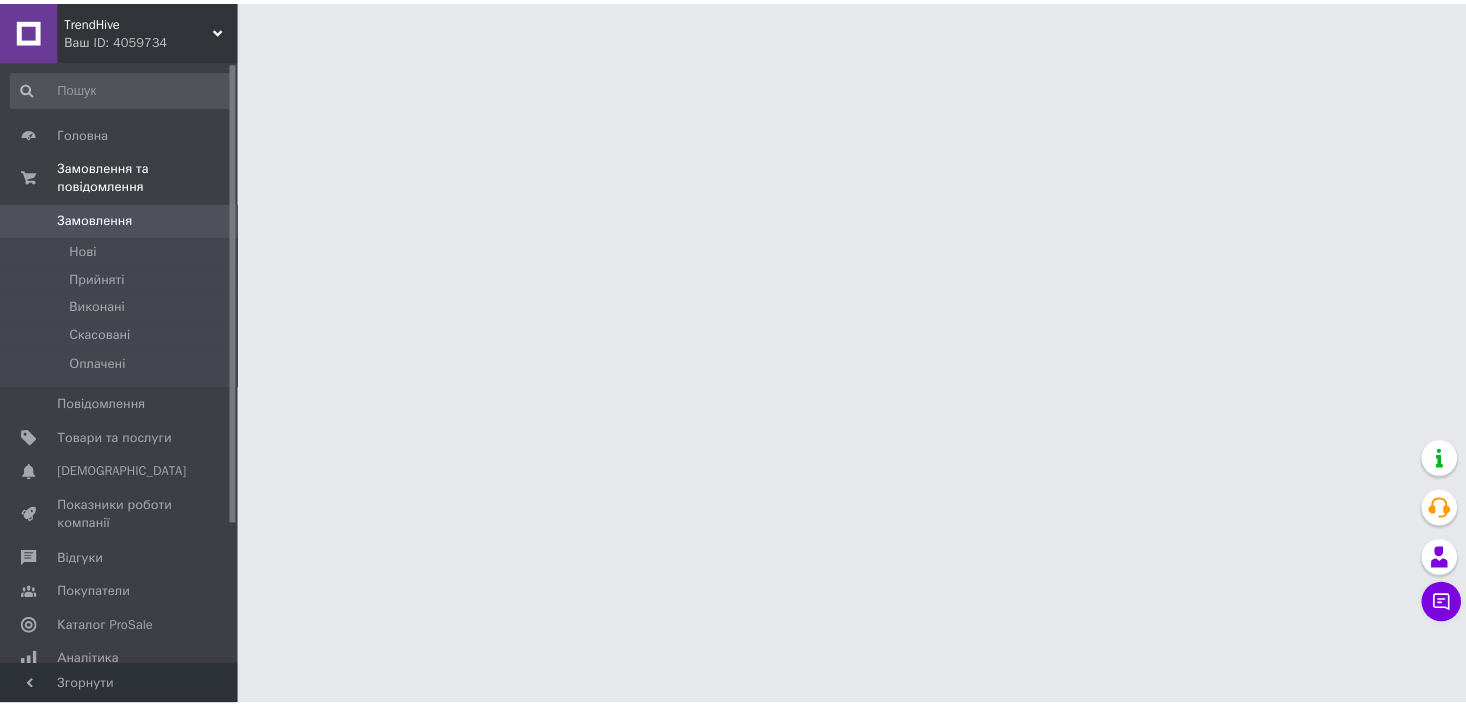 scroll, scrollTop: 0, scrollLeft: 0, axis: both 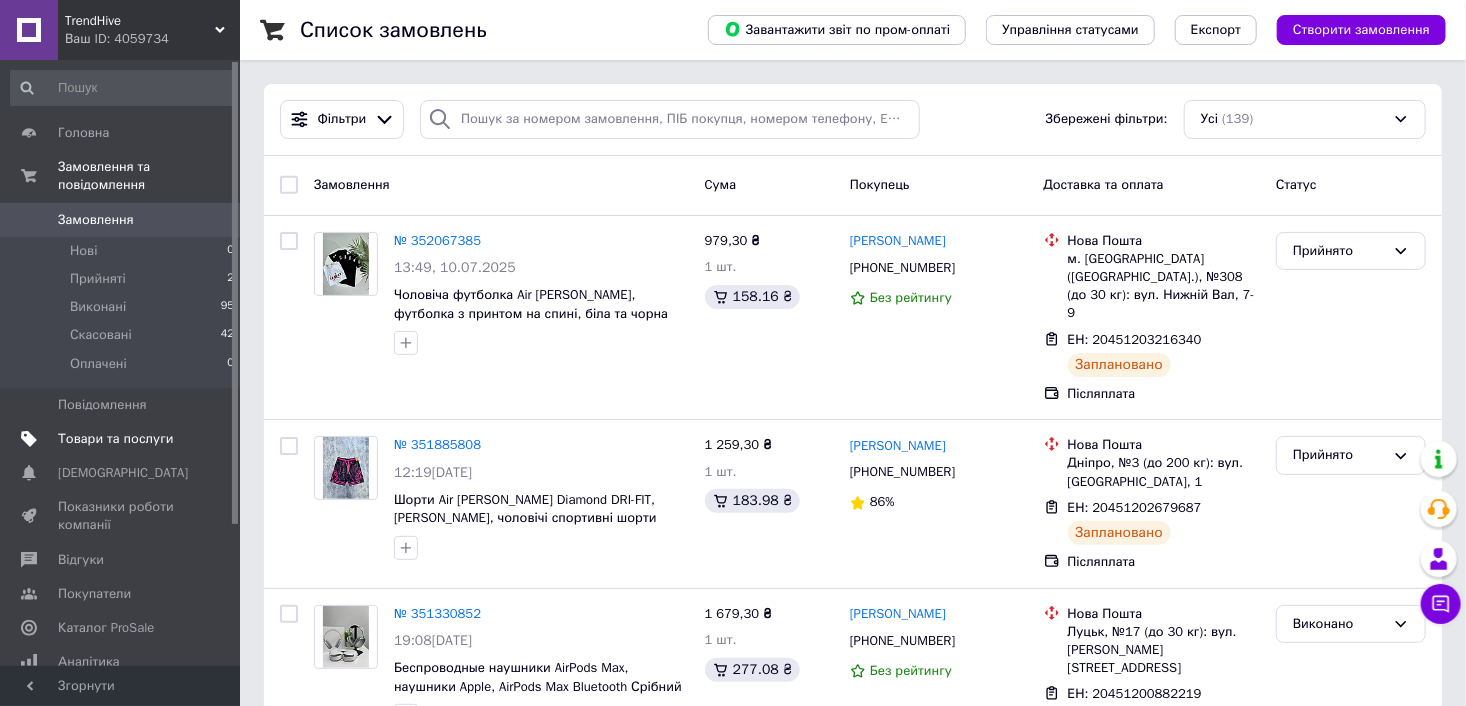 click on "Товари та послуги" at bounding box center [123, 439] 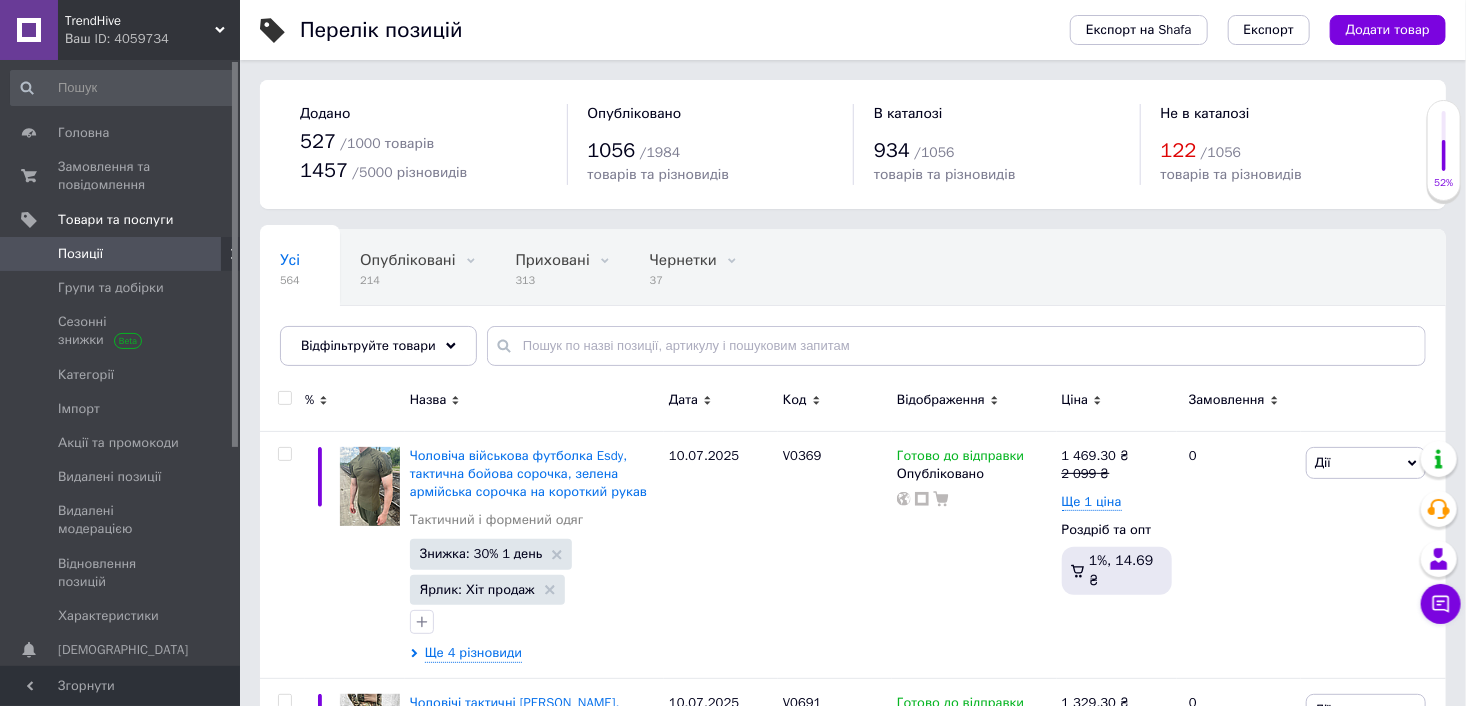 click on "Додати товар" at bounding box center (1388, 30) 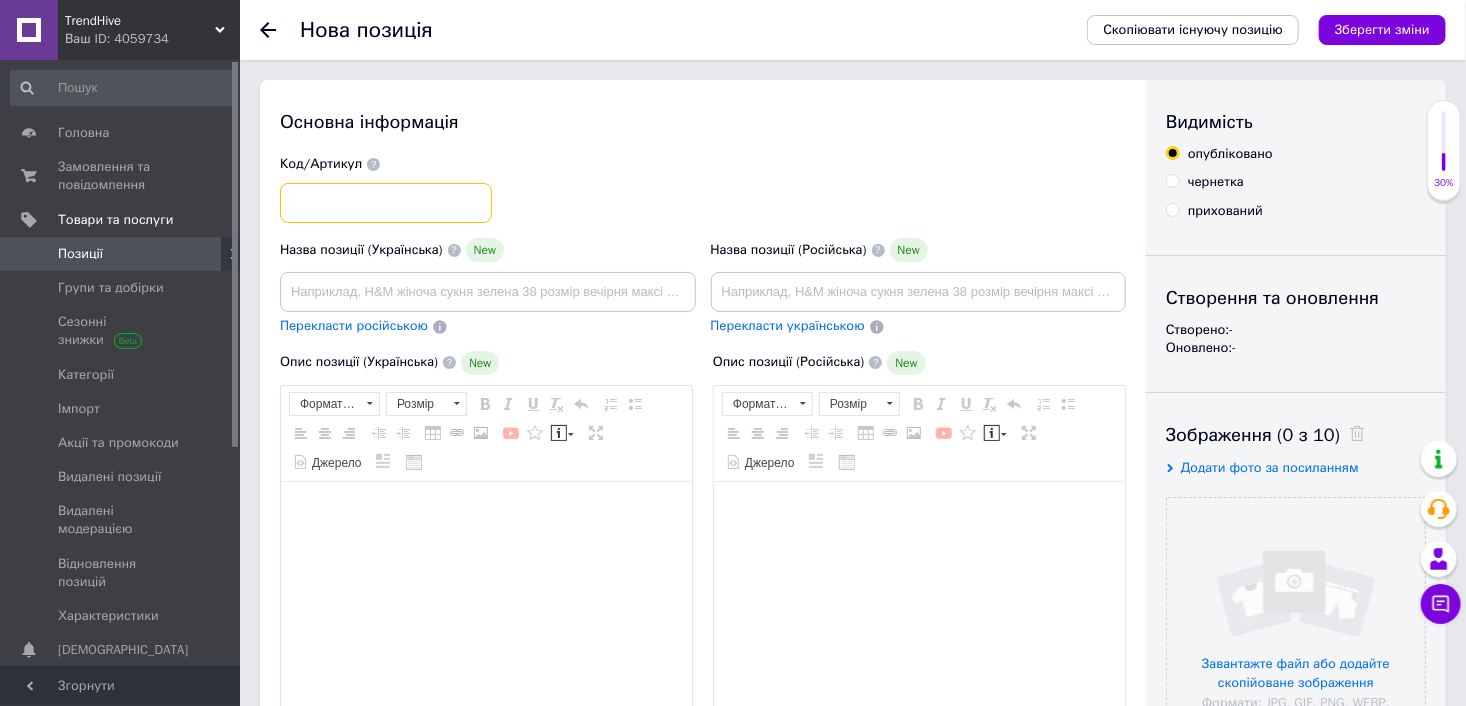 click at bounding box center (386, 203) 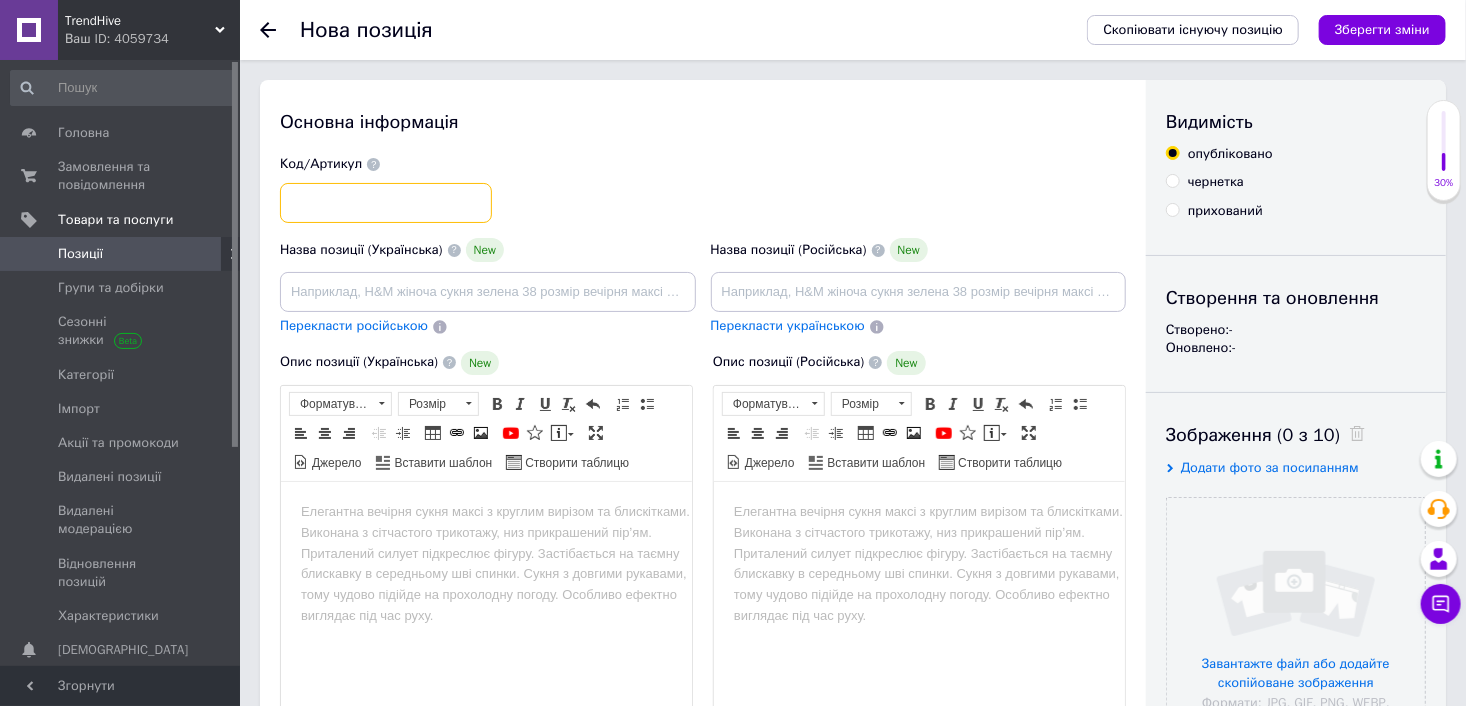 scroll, scrollTop: 0, scrollLeft: 0, axis: both 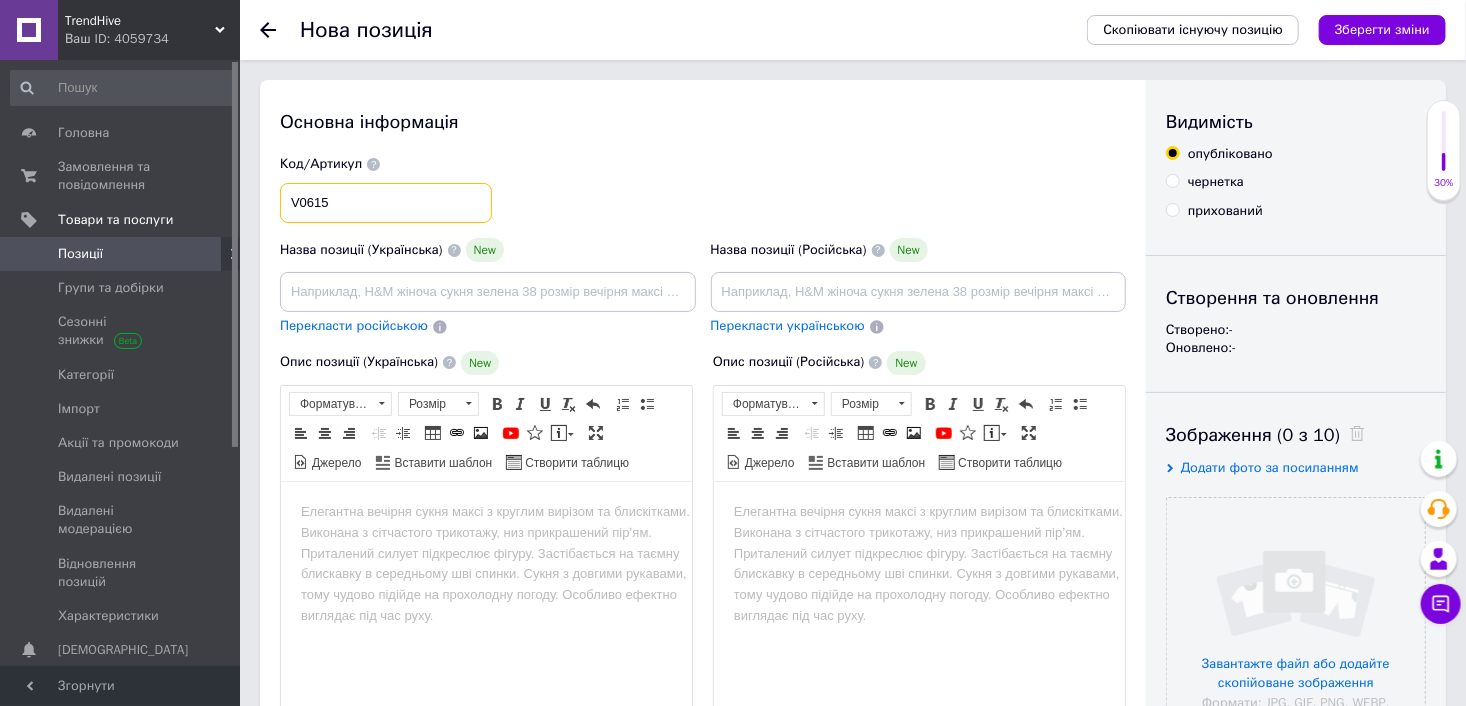 type on "V0615" 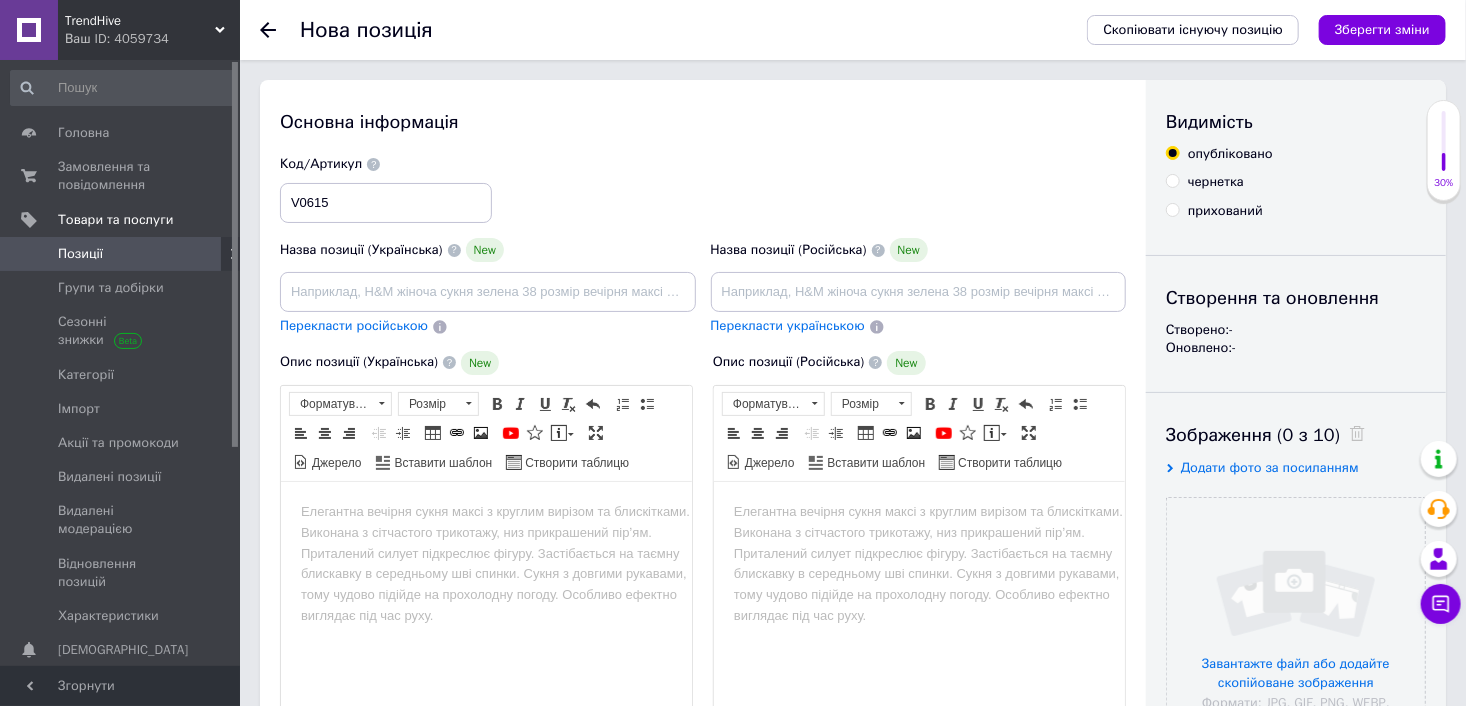 click on "чернетка" at bounding box center [1172, 180] 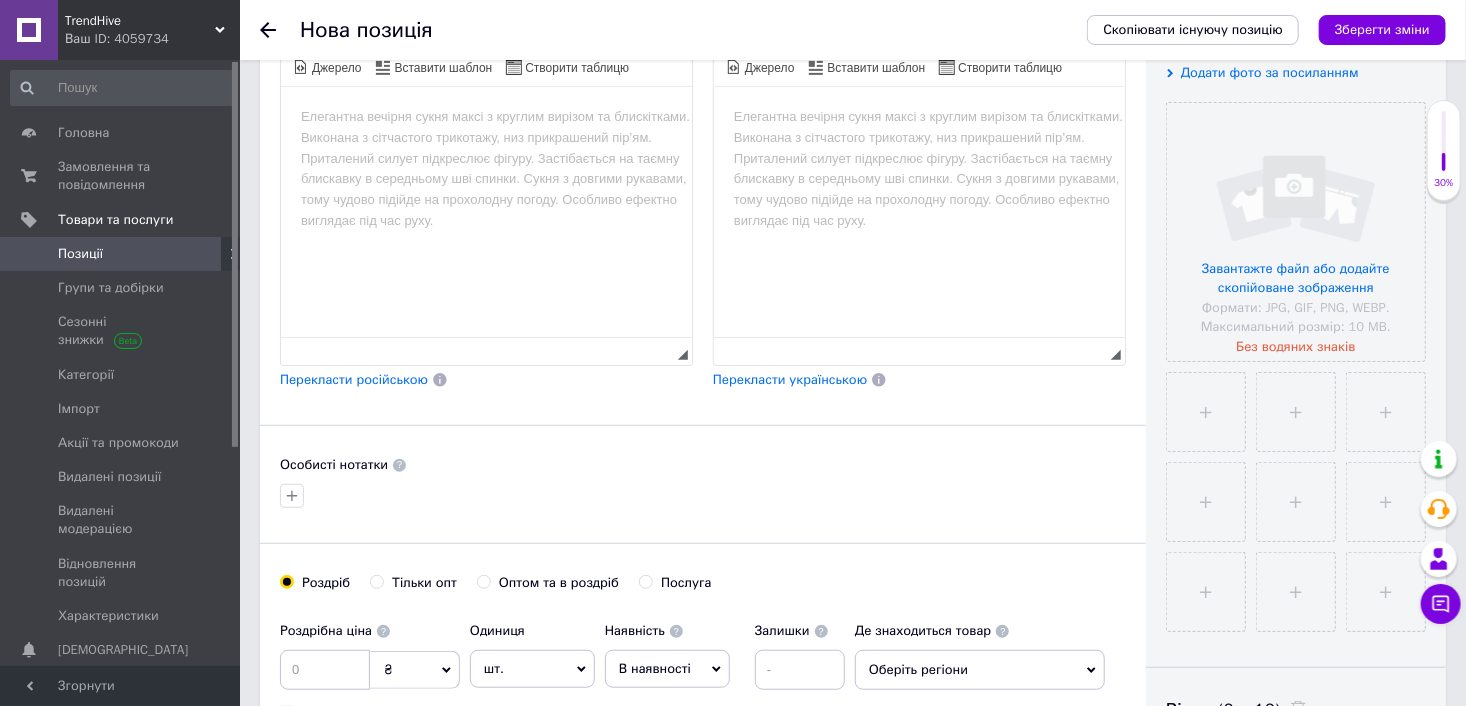 scroll, scrollTop: 400, scrollLeft: 0, axis: vertical 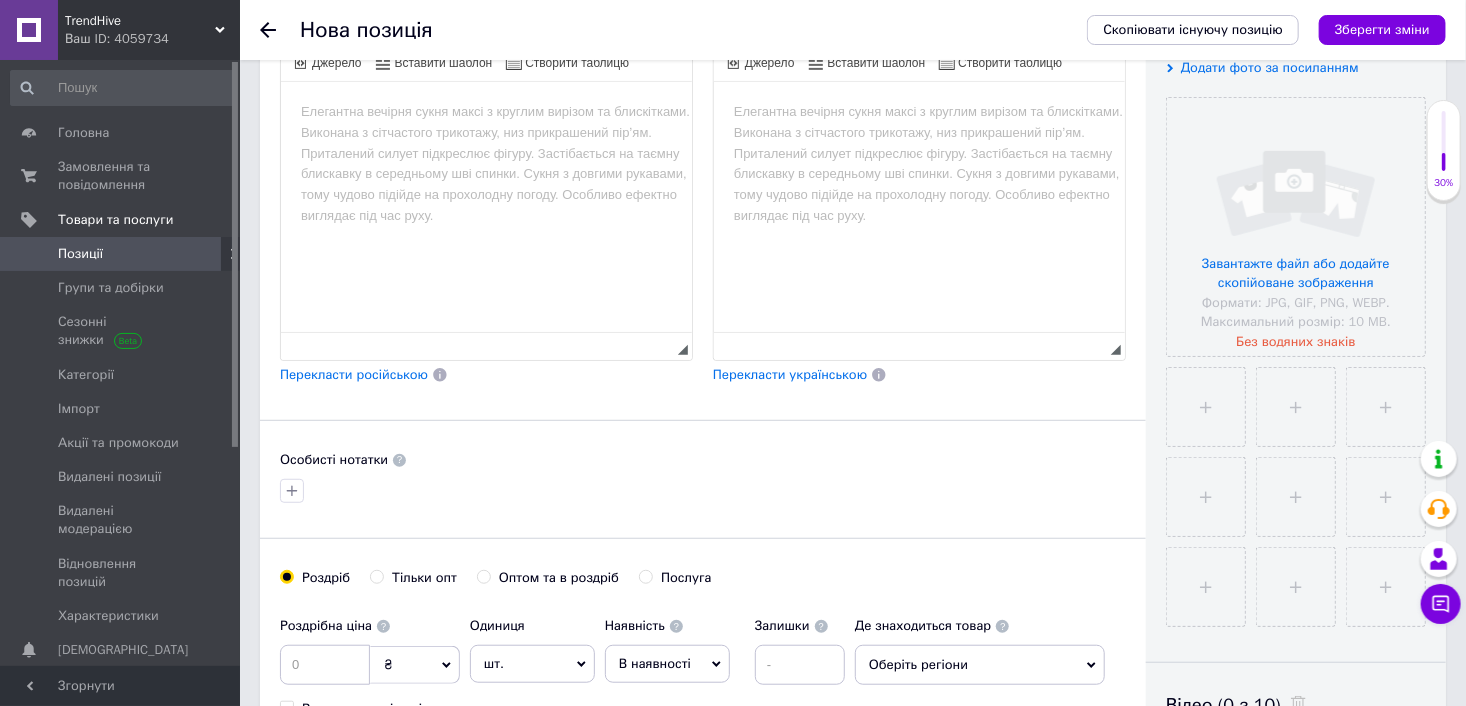 click on "Оптом та в роздріб" at bounding box center [483, 576] 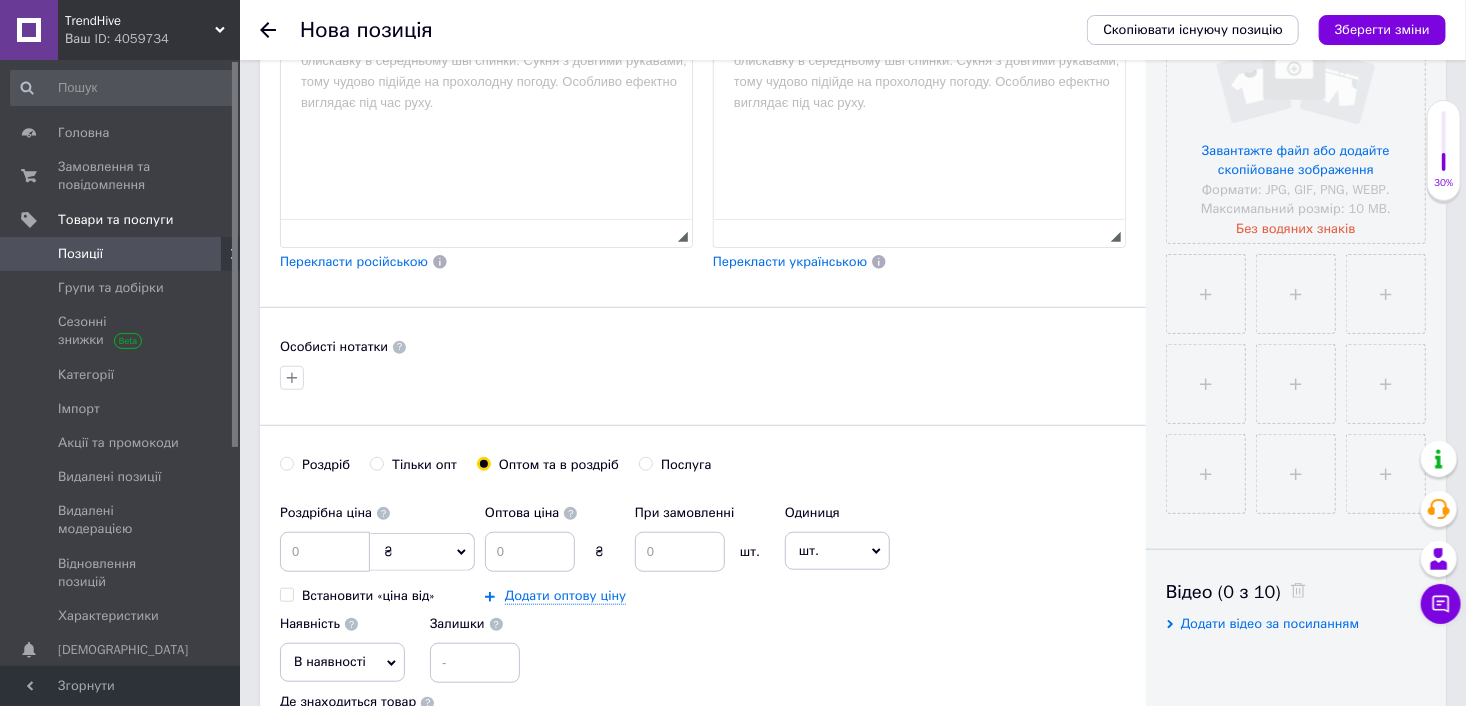 scroll, scrollTop: 400, scrollLeft: 0, axis: vertical 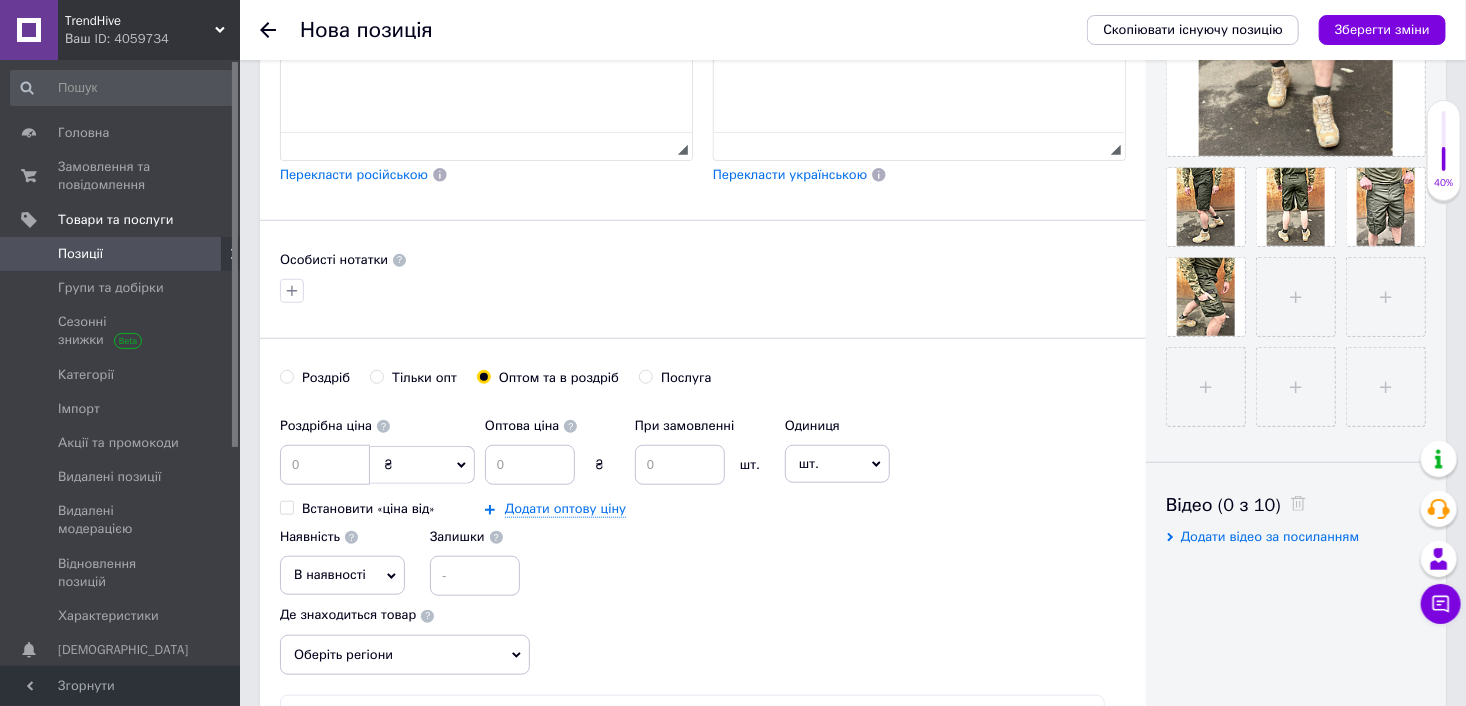 click on "В наявності" at bounding box center (342, 575) 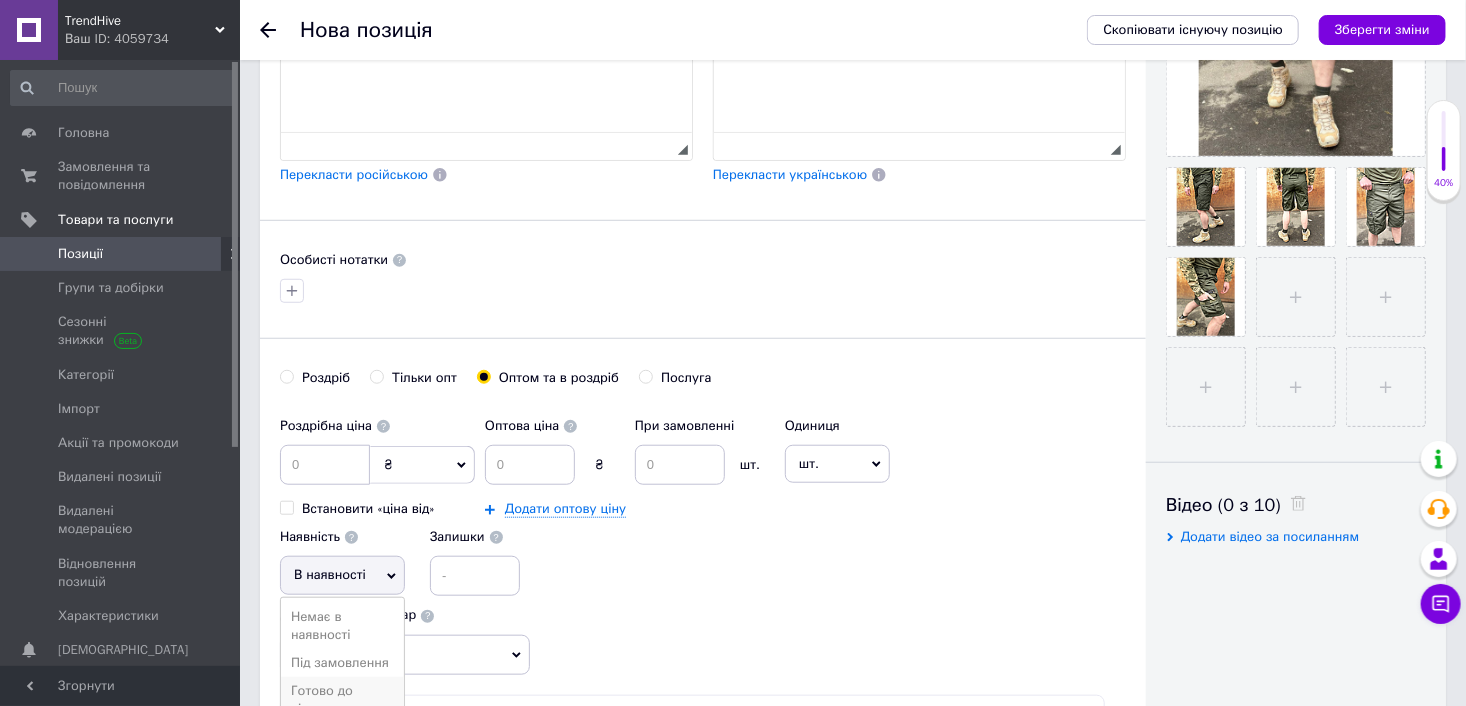 click on "Готово до відправки" at bounding box center (342, 700) 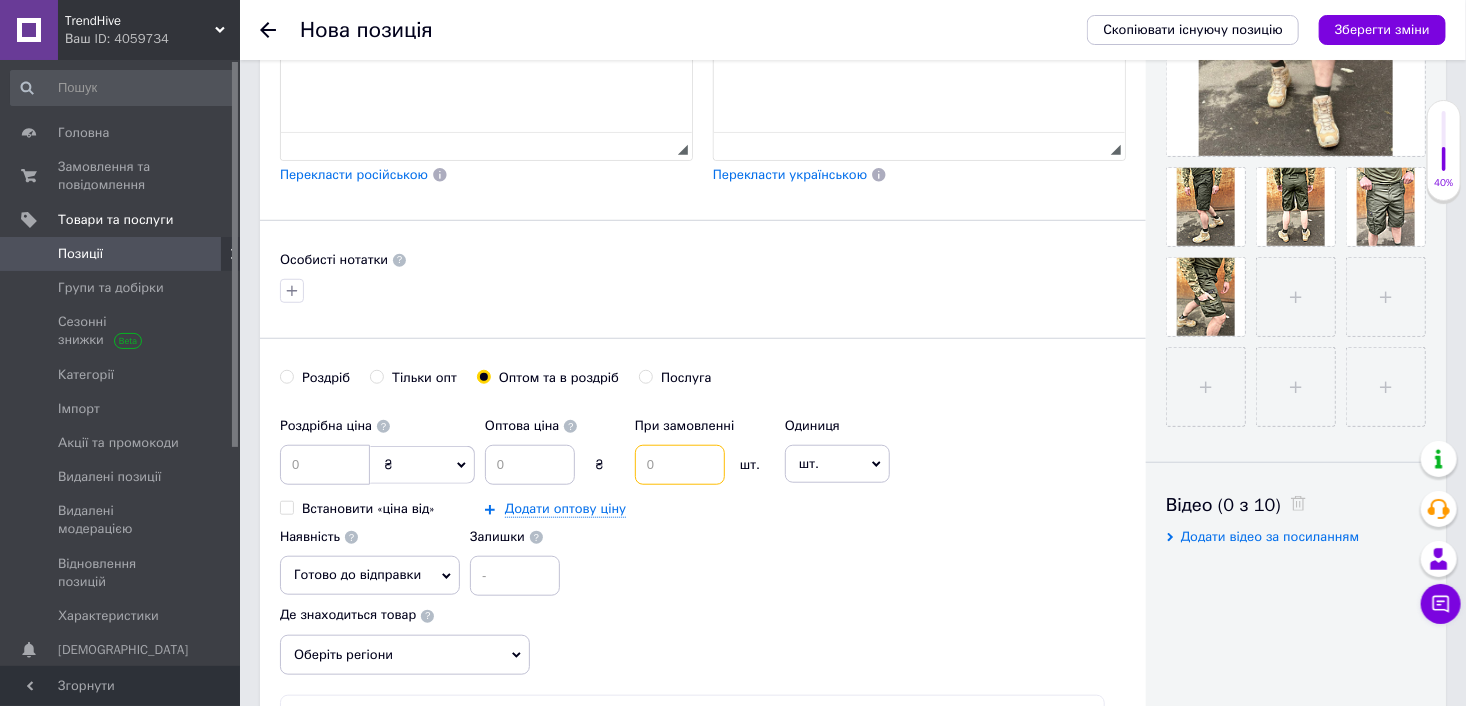 click at bounding box center [680, 465] 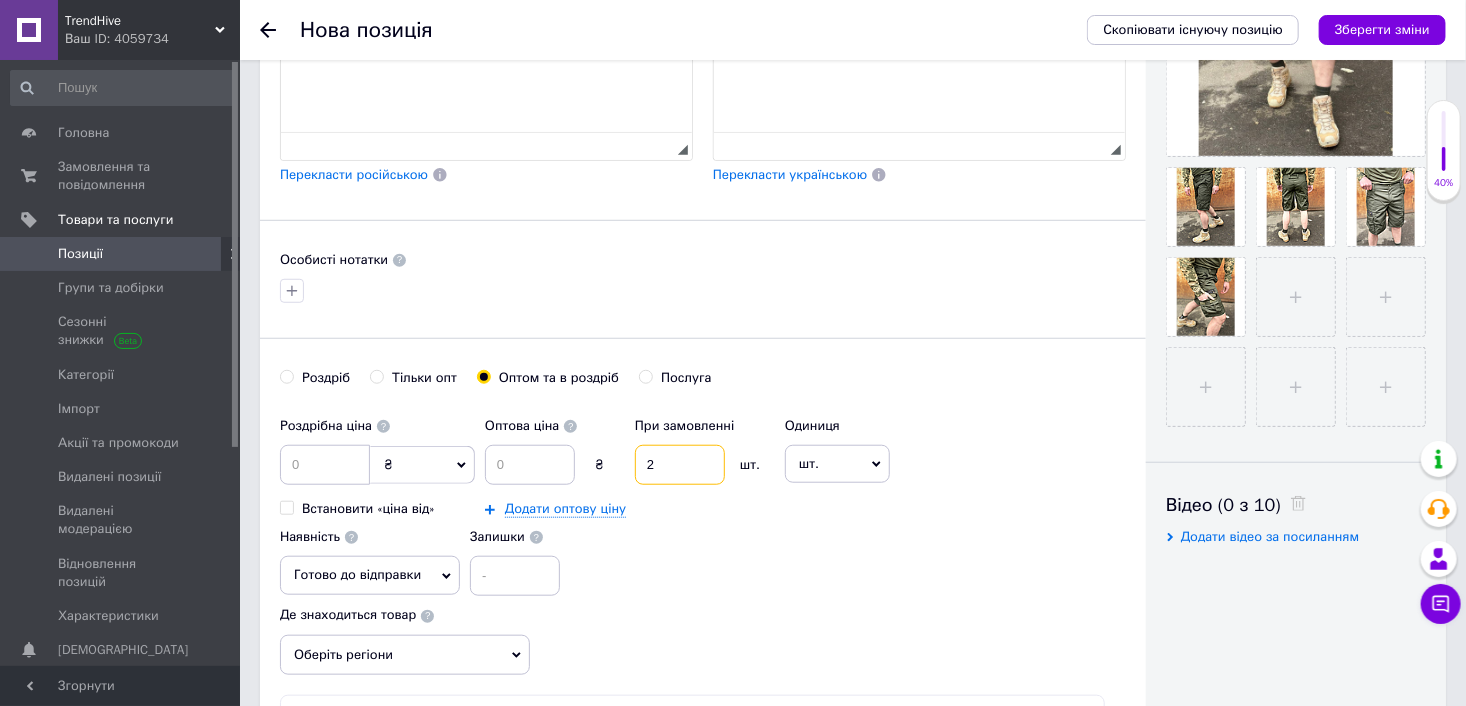 type on "2" 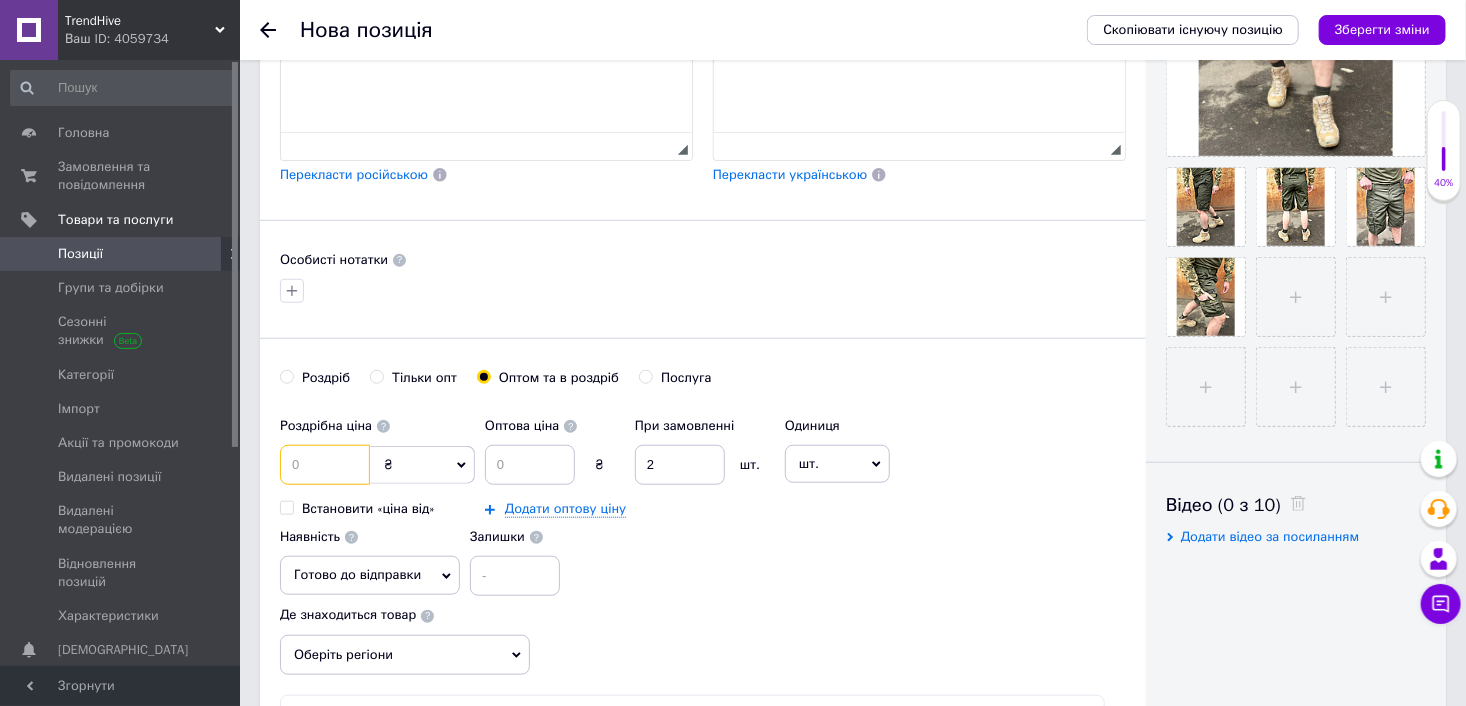 click at bounding box center (325, 465) 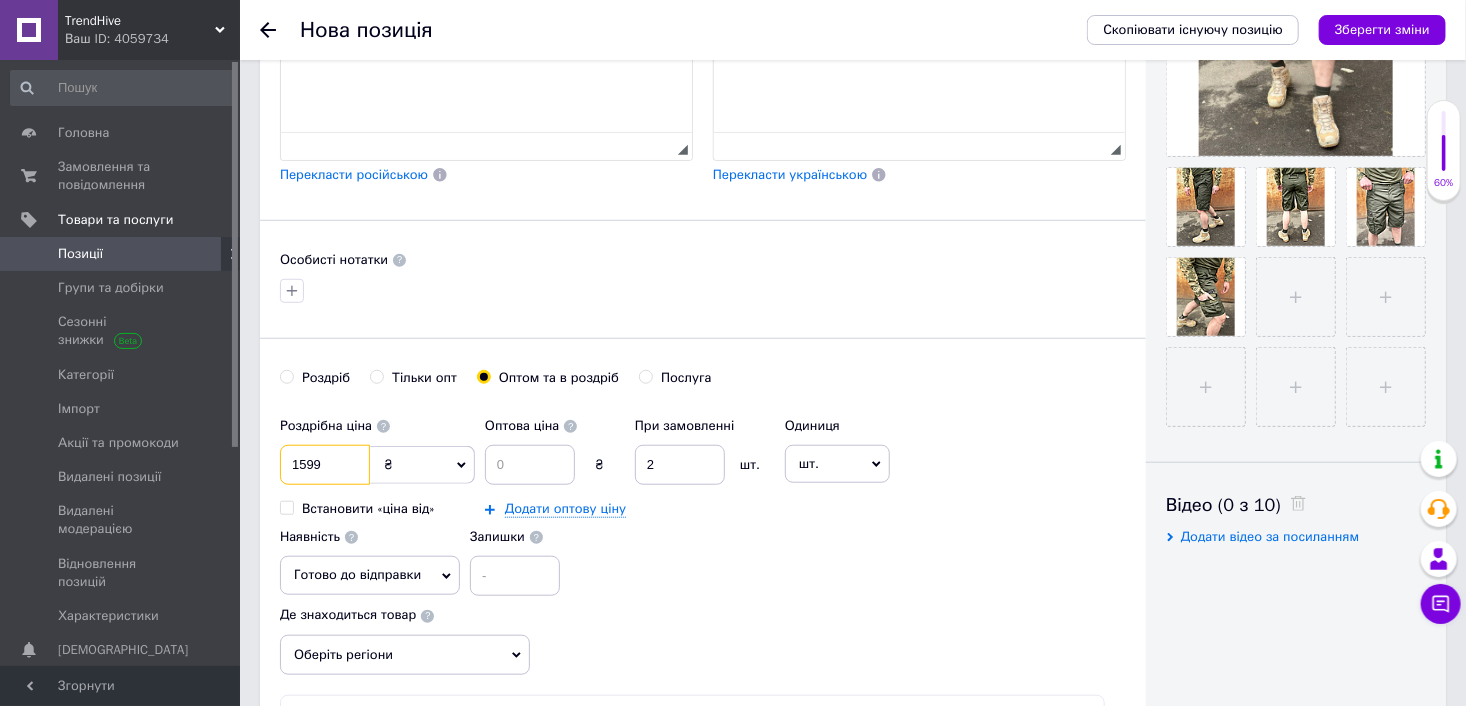 type on "1599" 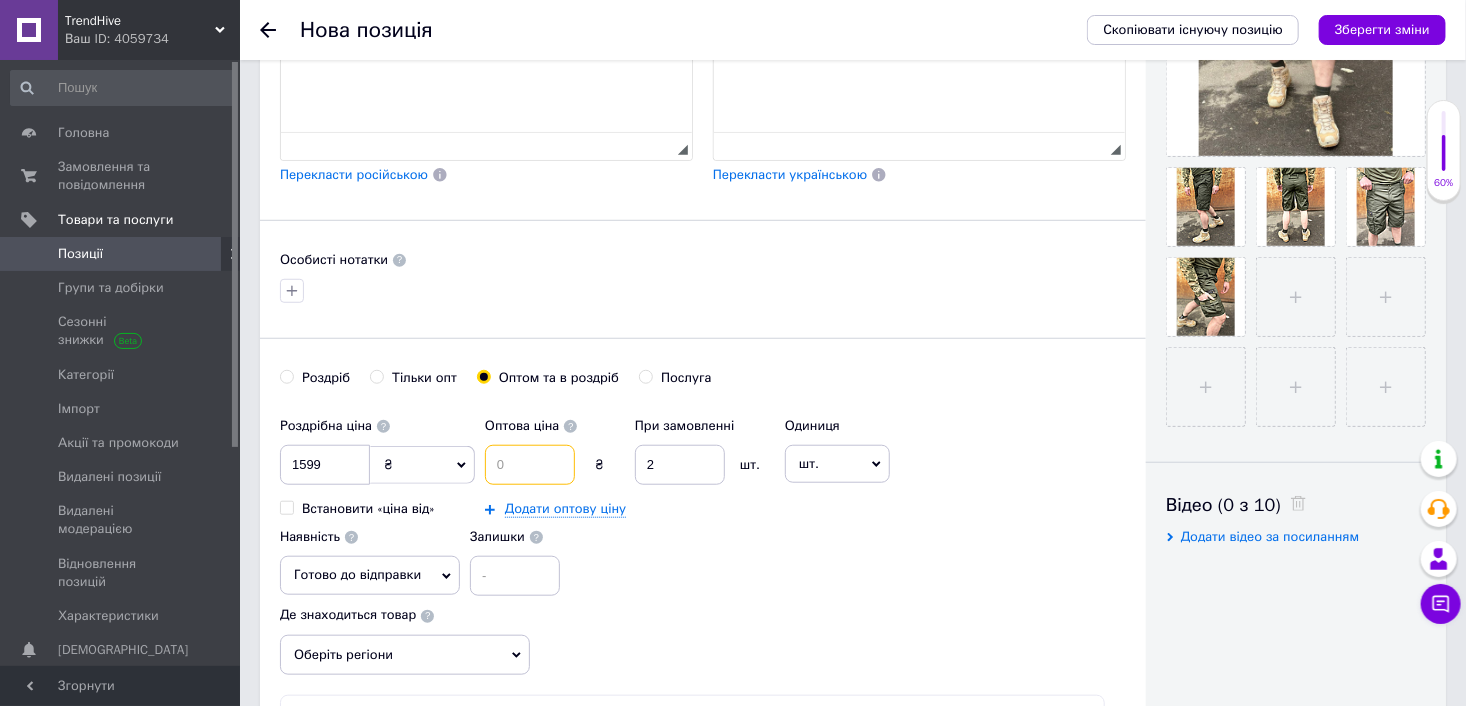 click at bounding box center (530, 465) 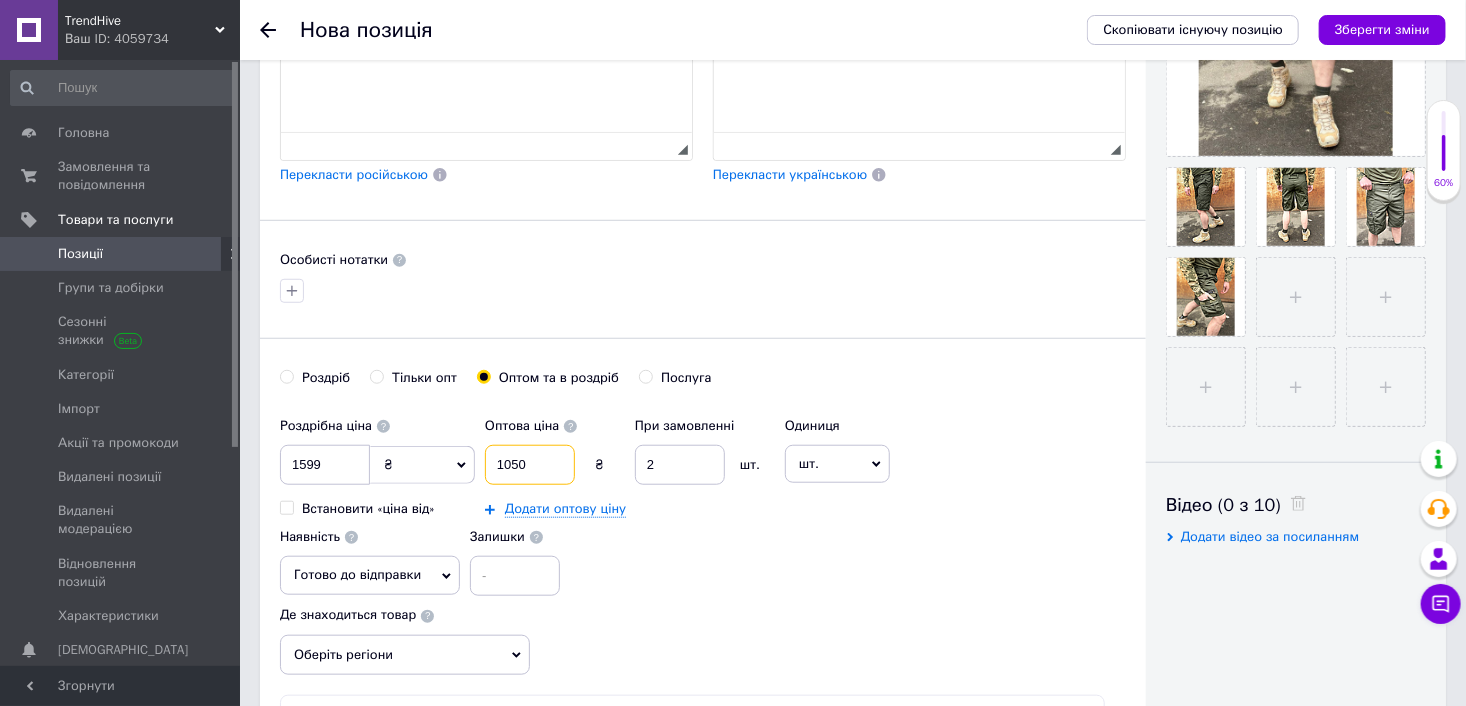 type on "1050" 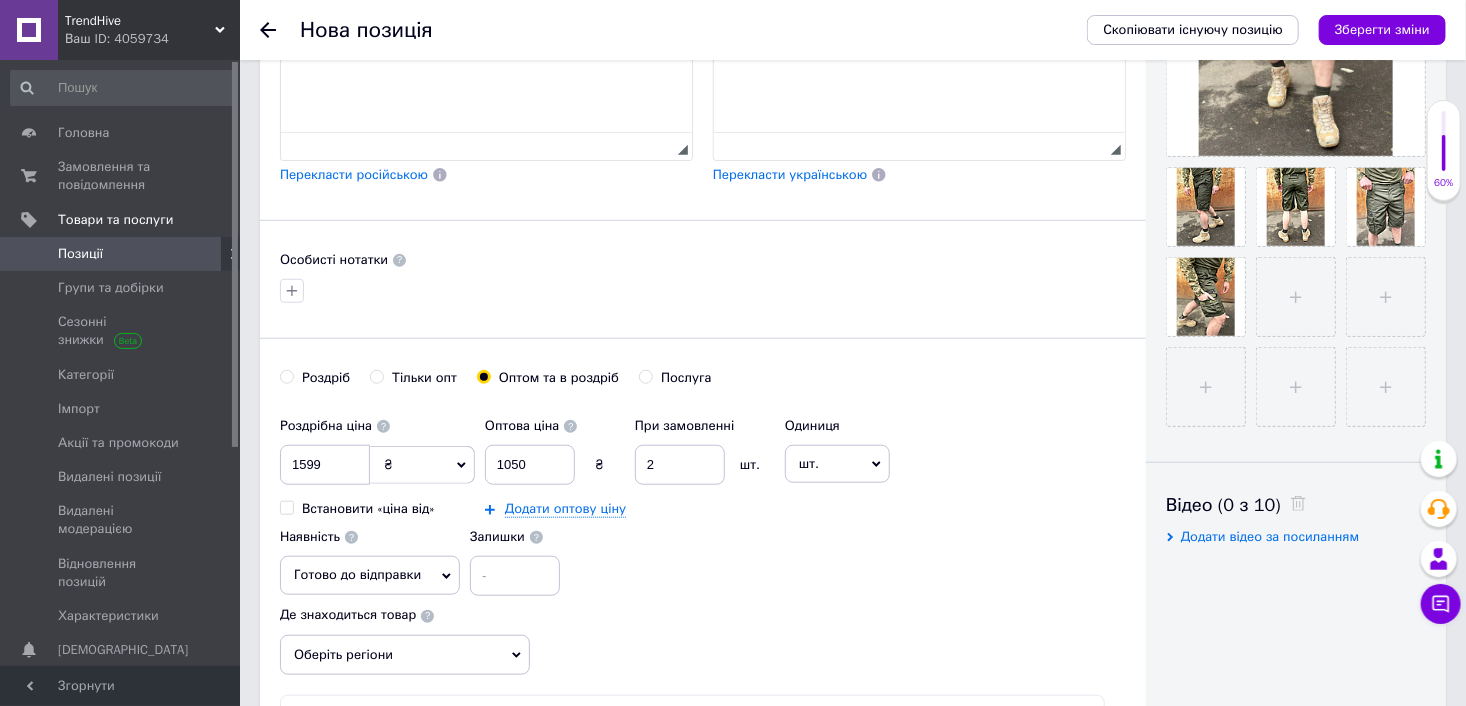 click on "Роздрібна ціна 1599 ₴ $ EUR CHF GBP ¥ PLN ₸ MDL HUF KGS CNY TRY KRW lei Встановити «ціна від» Оптова ціна 1050 ₴ При замовленні 2 шт. Додати оптову ціну Одиниця шт. Популярне комплект упаковка кв.м пара м кг пог.м послуга т а автоцистерна ампула б балон банка блістер бобіна бочка бут бухта в ват виїзд відро г г га година гр/кв.м гігакалорія д дав два місяці день доба доза є єврокуб з зміна к кВт каністра карат кв.дм кв.м кв.см кв.фут квартал кг кг/кв.м км колесо комплект коробка куб.дм куб.м л л лист м м мВт мл мм моток місяць мішок н набір номер о об'єкт од. п палетомісце пара партія пач р" at bounding box center [703, 502] 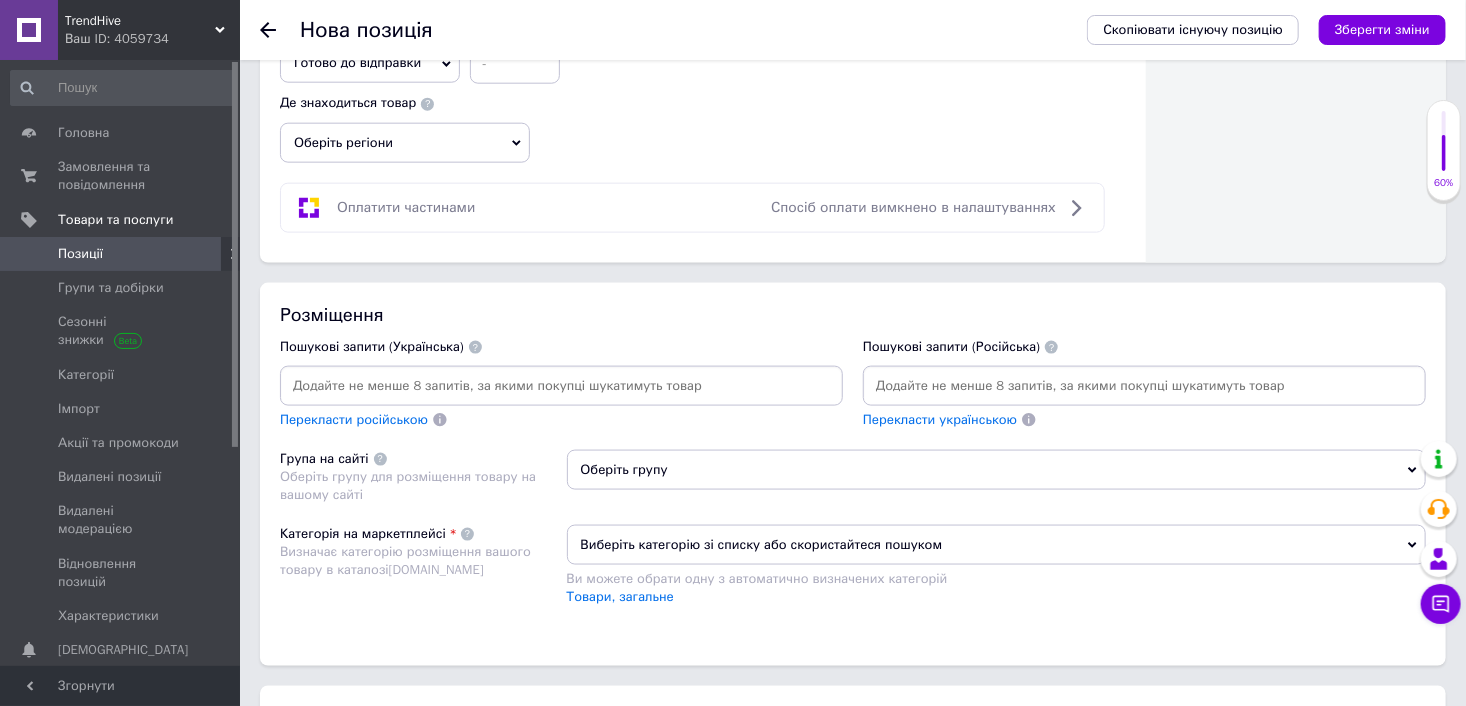 scroll, scrollTop: 1100, scrollLeft: 0, axis: vertical 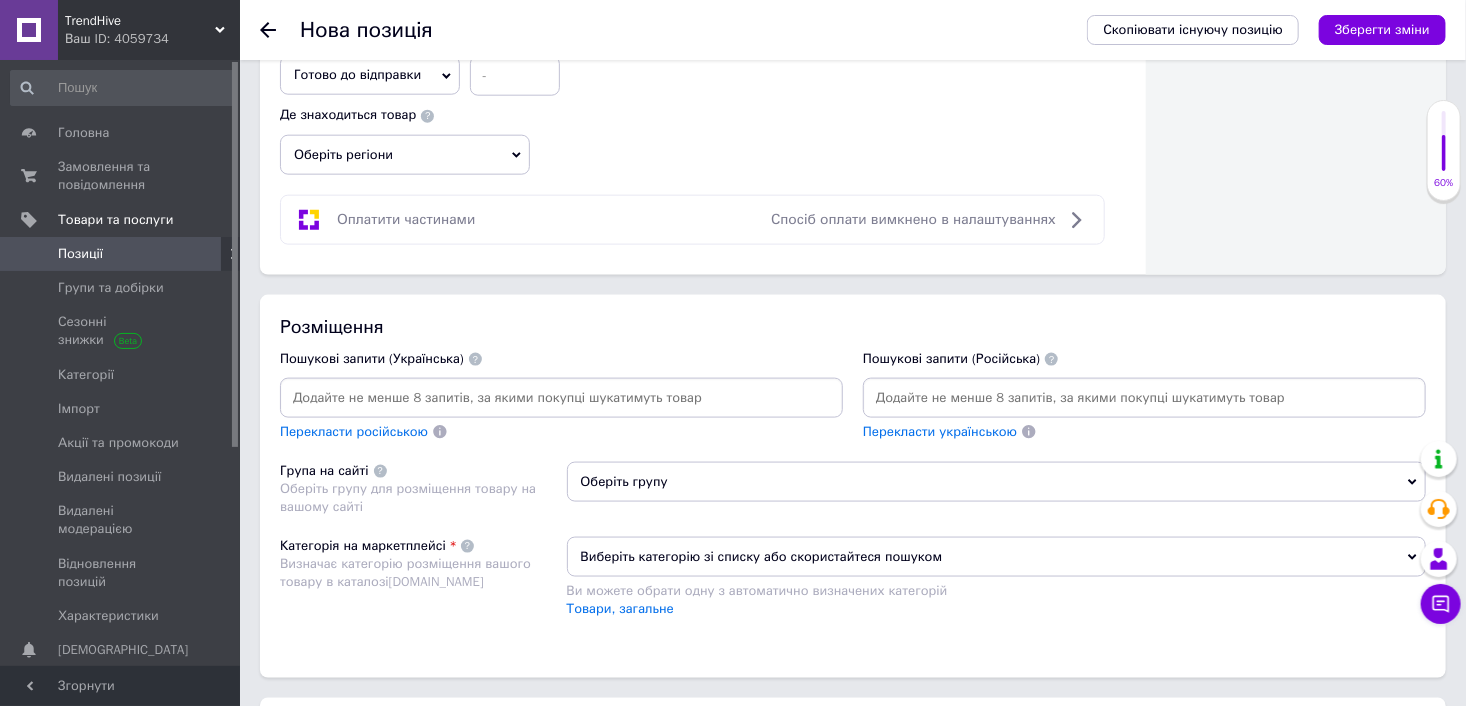 click on "Оберіть регіони" at bounding box center [405, 155] 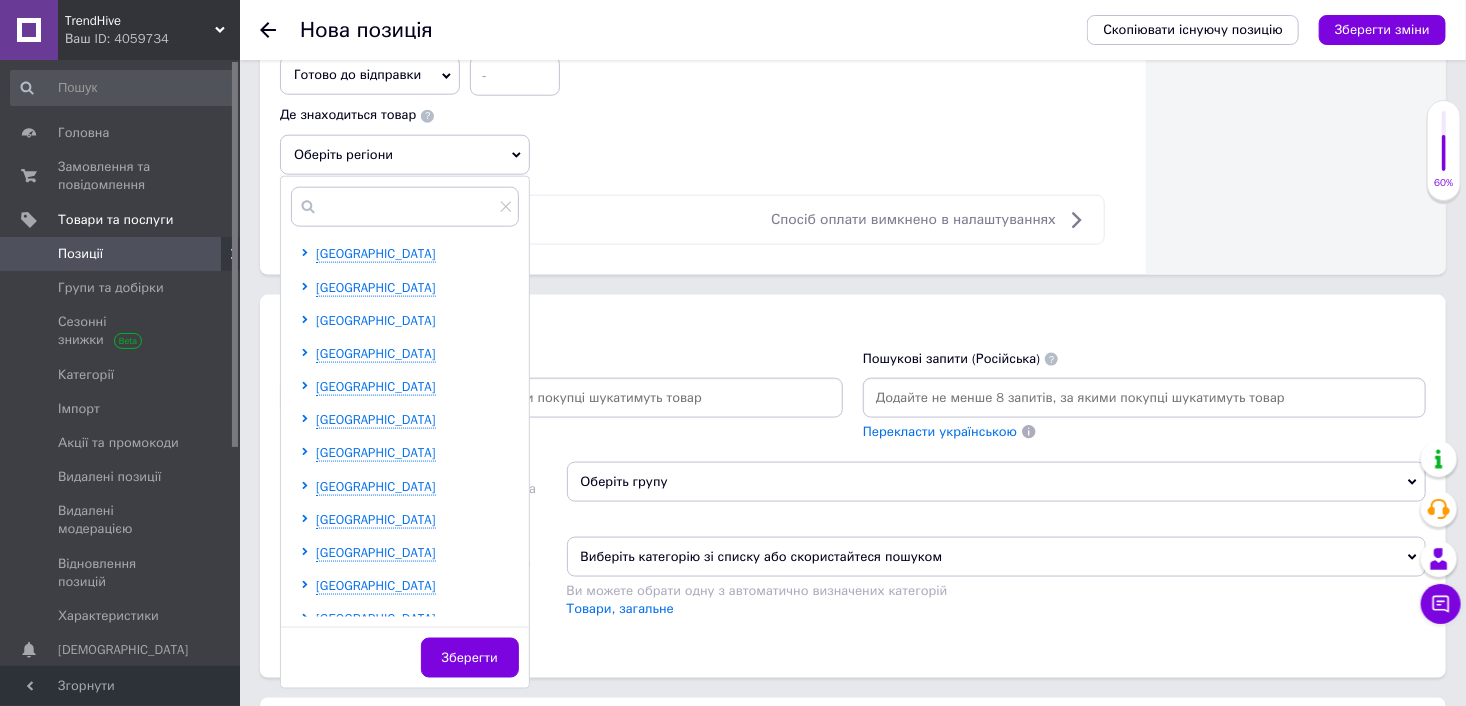 scroll, scrollTop: 200, scrollLeft: 0, axis: vertical 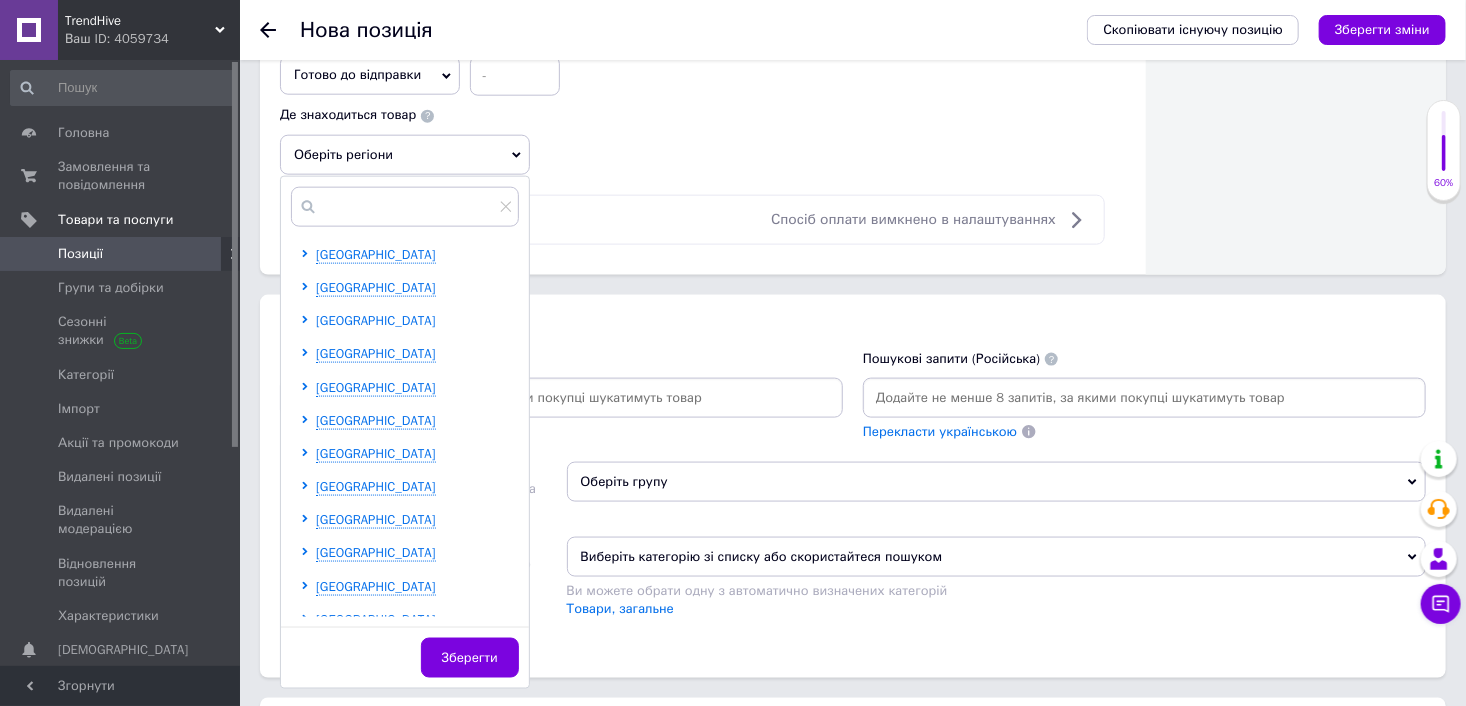 click on "[GEOGRAPHIC_DATA]" at bounding box center (376, 320) 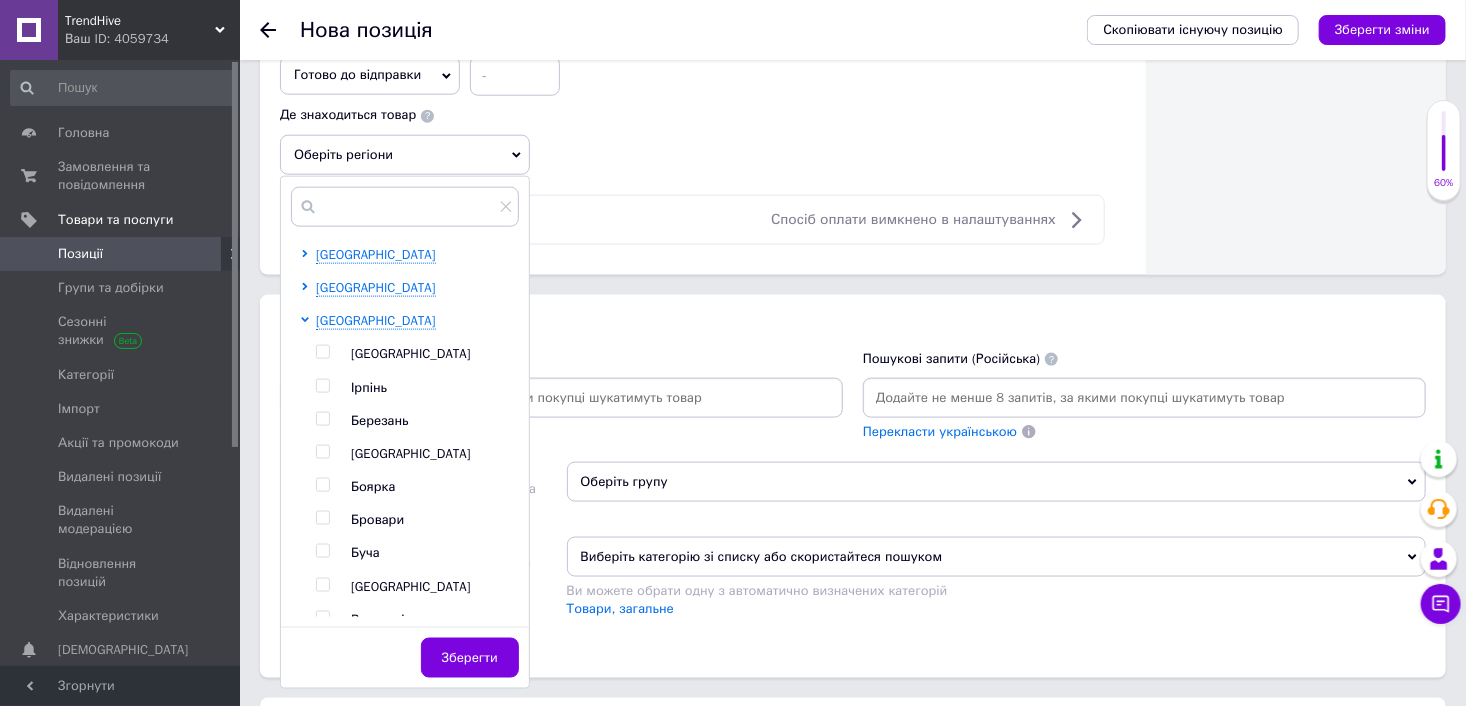 click at bounding box center [322, 352] 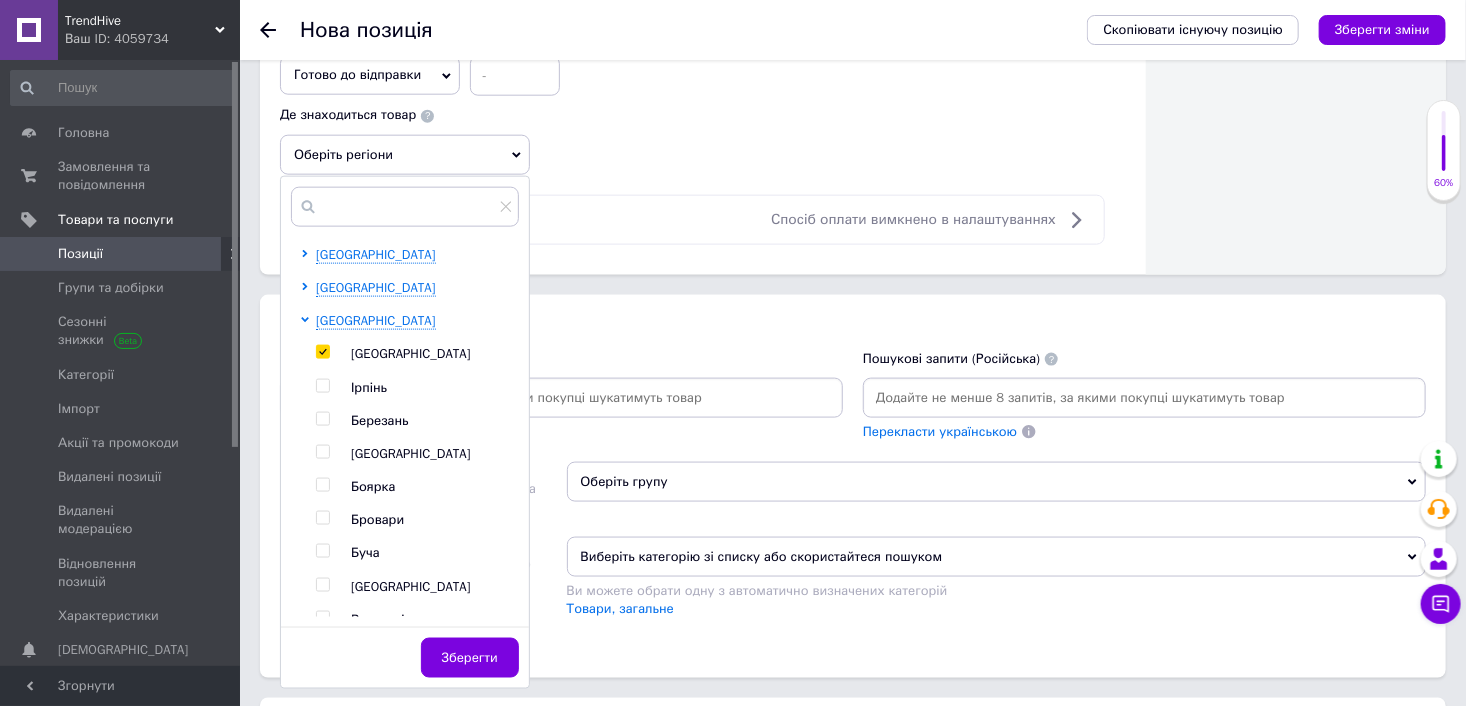 checkbox on "true" 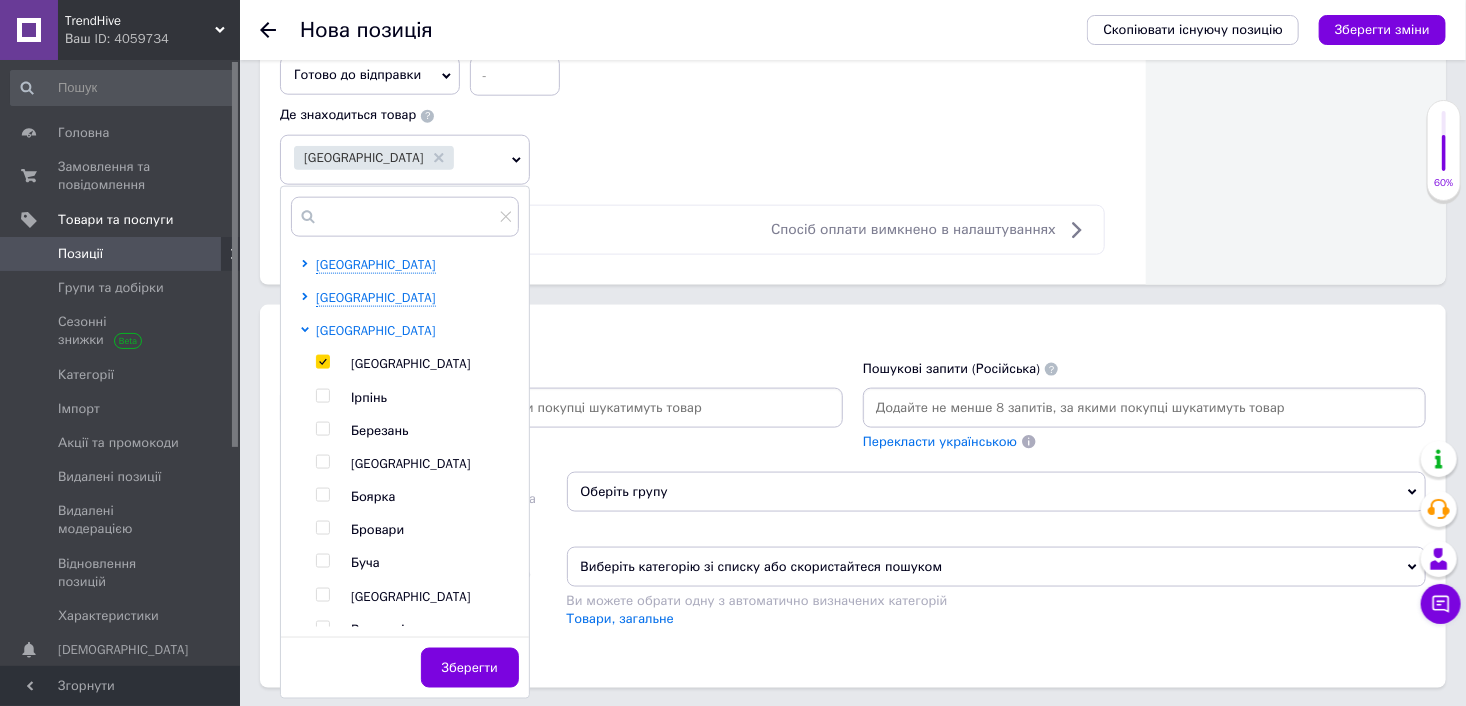 click on "[GEOGRAPHIC_DATA]" at bounding box center (376, 330) 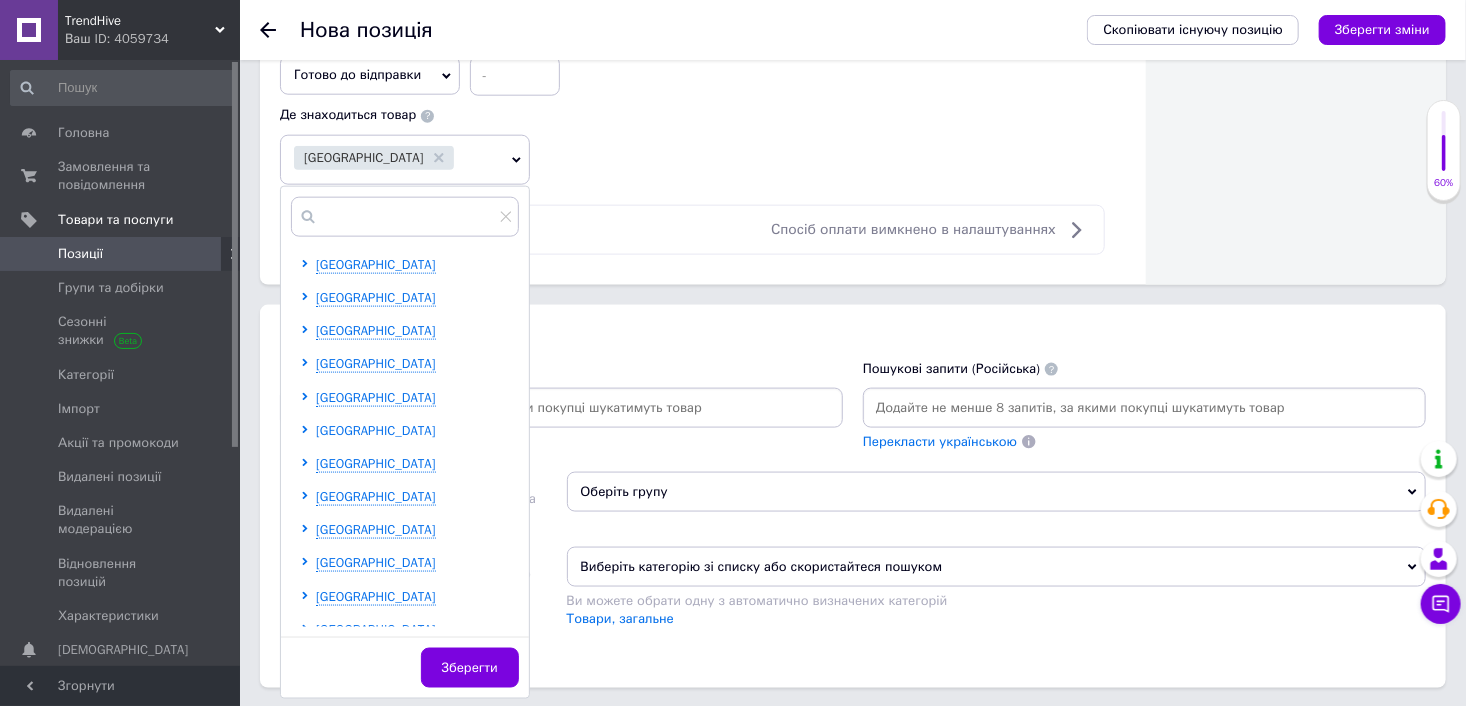 click on "[GEOGRAPHIC_DATA]" at bounding box center [376, 430] 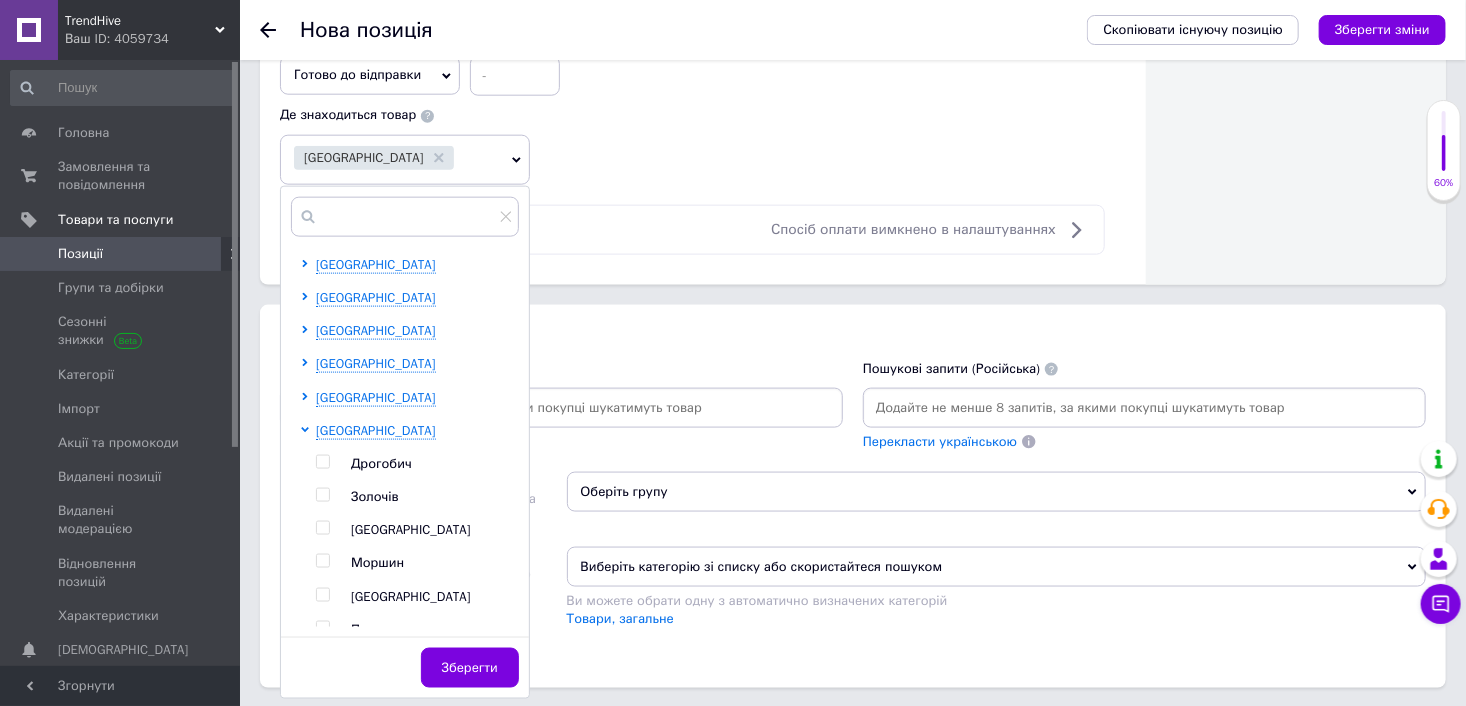 click at bounding box center (322, 528) 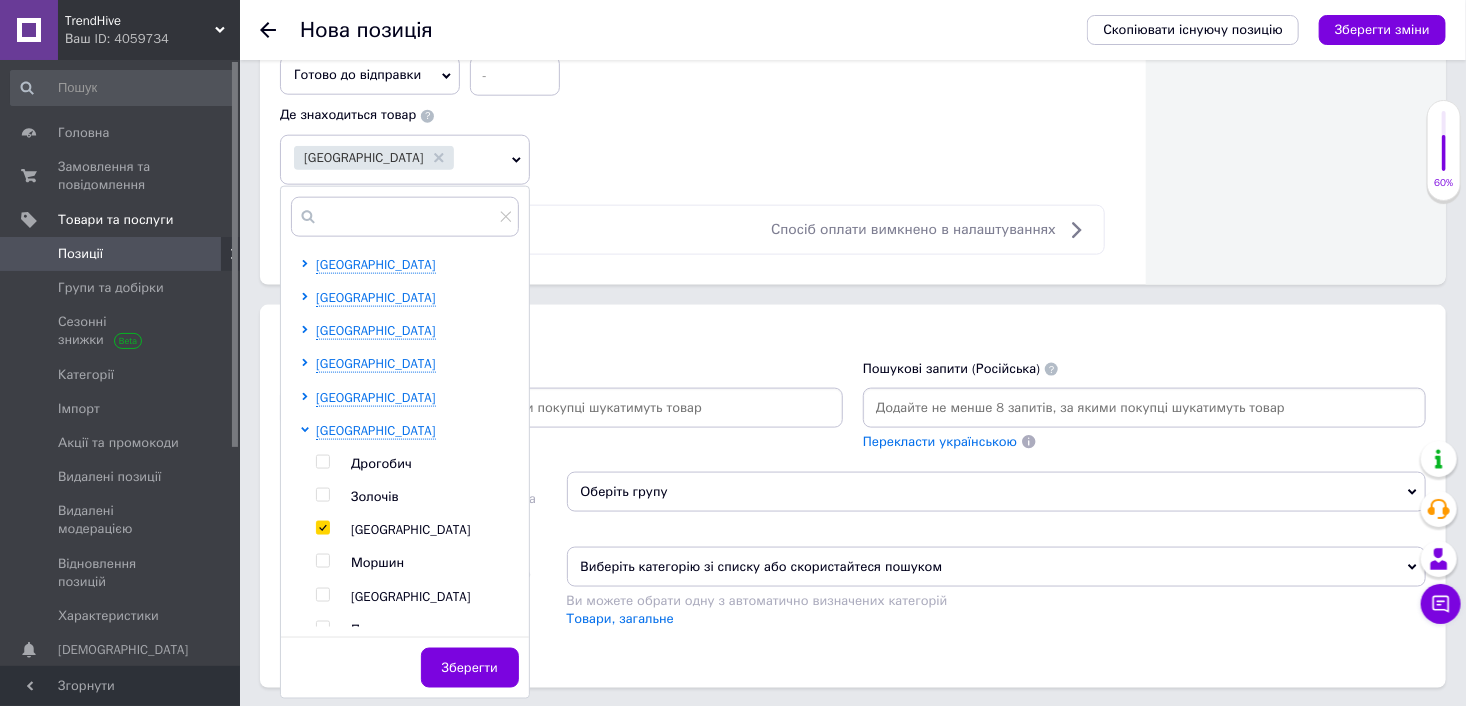 checkbox on "true" 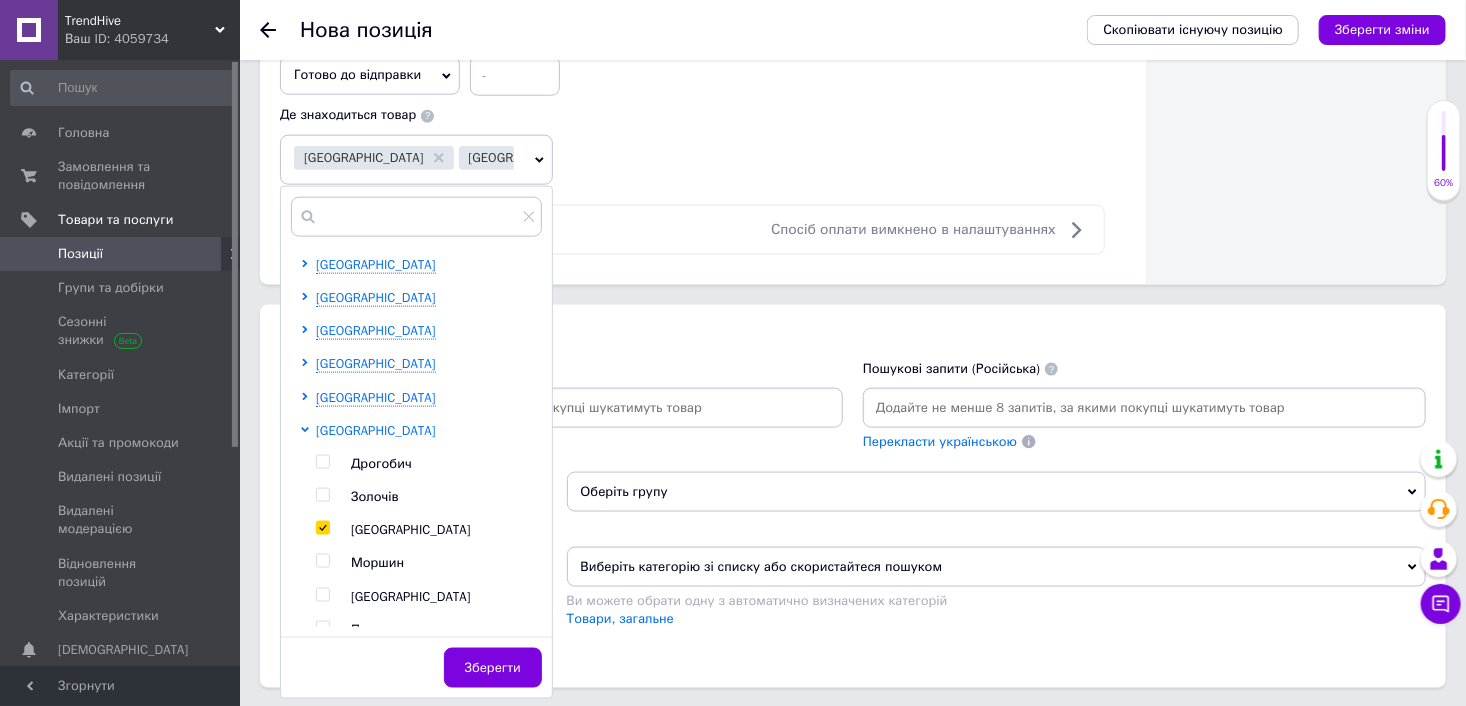 click on "[GEOGRAPHIC_DATA]" at bounding box center (376, 430) 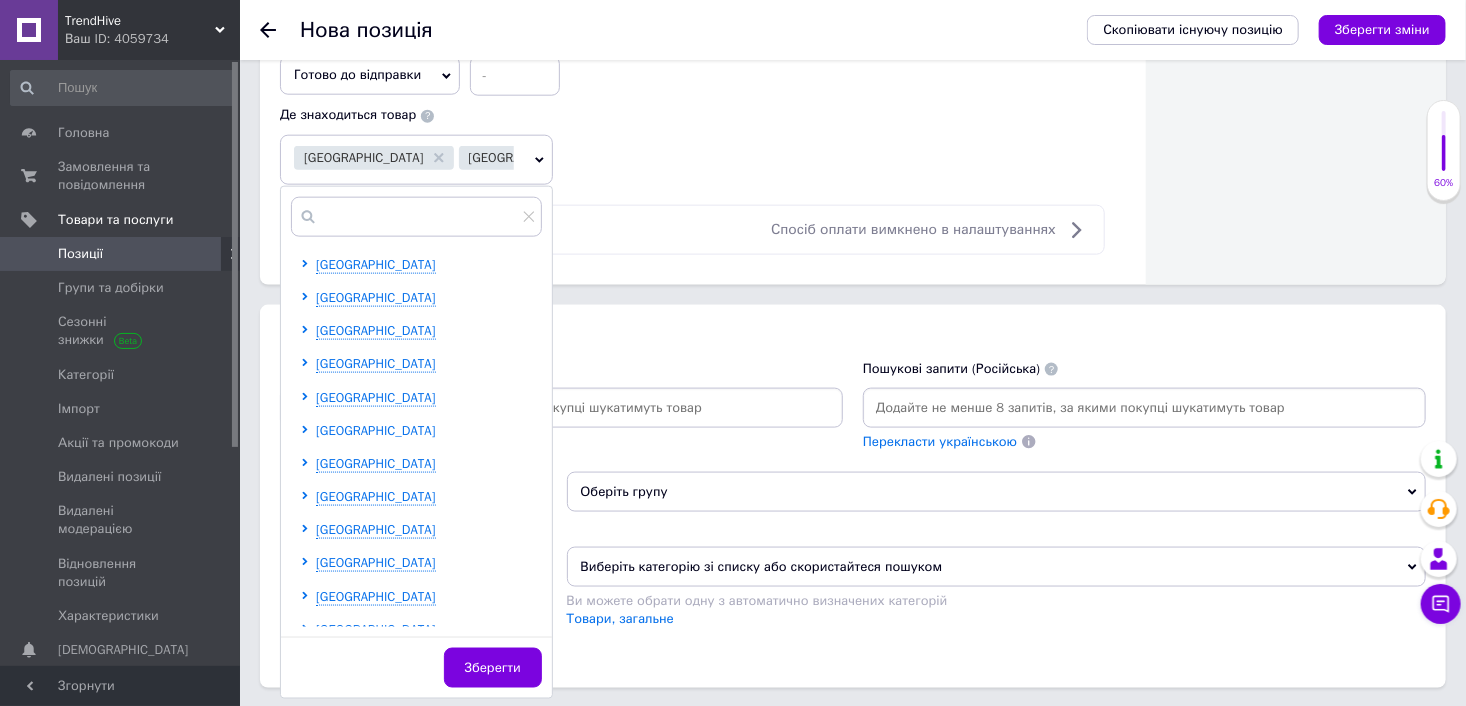 scroll, scrollTop: 300, scrollLeft: 0, axis: vertical 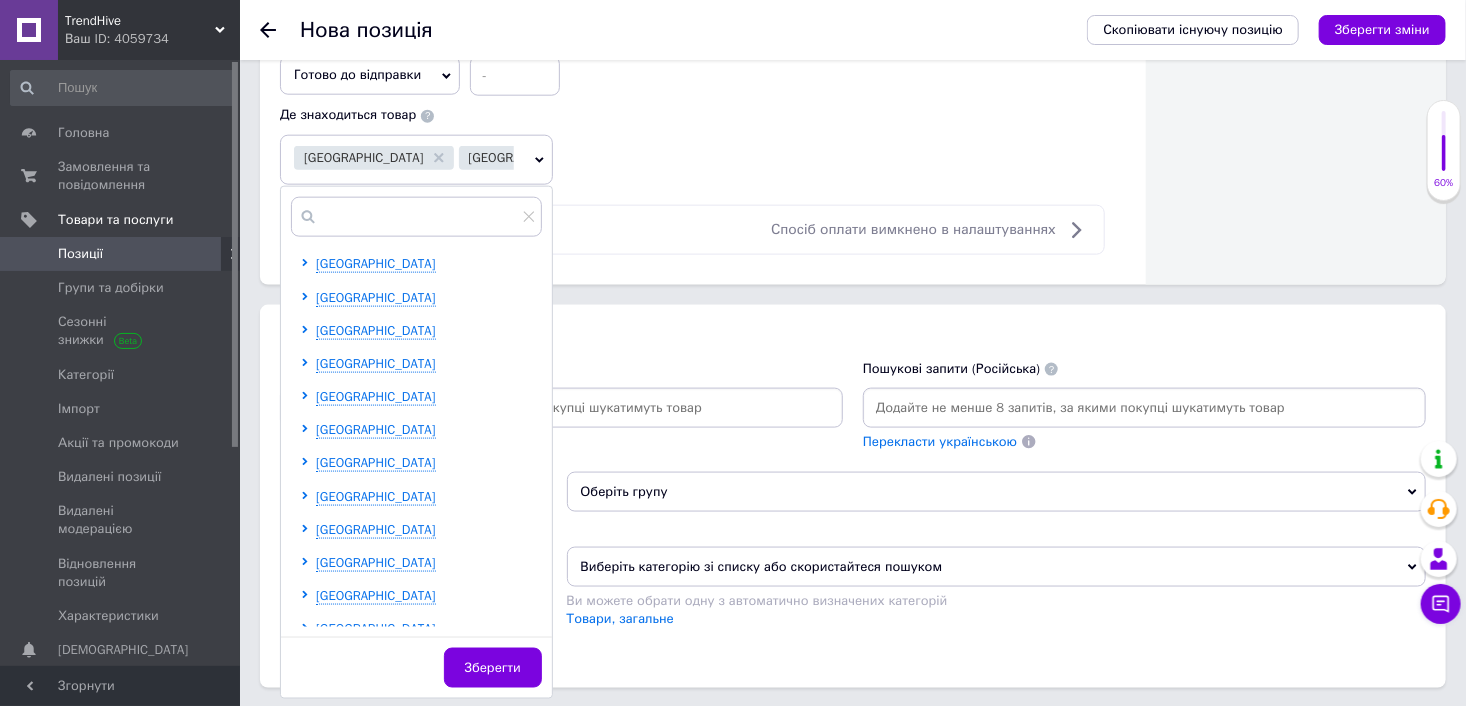 click on "Івано-Франківська область Волинська область Вінницька область Дніпропетровська область Донецька область Житомирська область Закарпатська область Запорізька область Київська область Кіровоградська область Луганська область Львівська область Миколаївська область Одеська область Полтавська область Рівненська область Сумська область Тернопільська область Харківська область Херсонська область Хмельницька область Черкаська область Чернівецька область Чернігівська область" at bounding box center (421, 348) 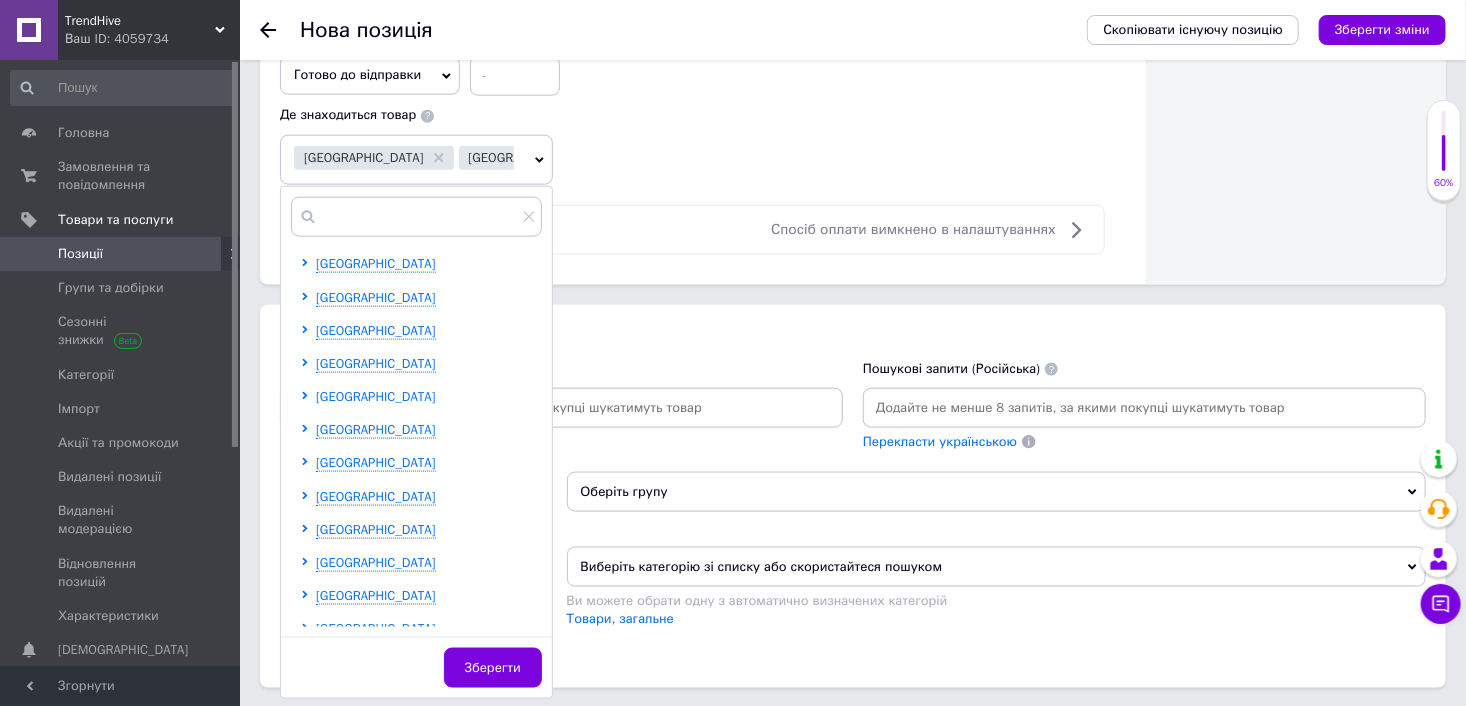click on "[GEOGRAPHIC_DATA]" at bounding box center [376, 396] 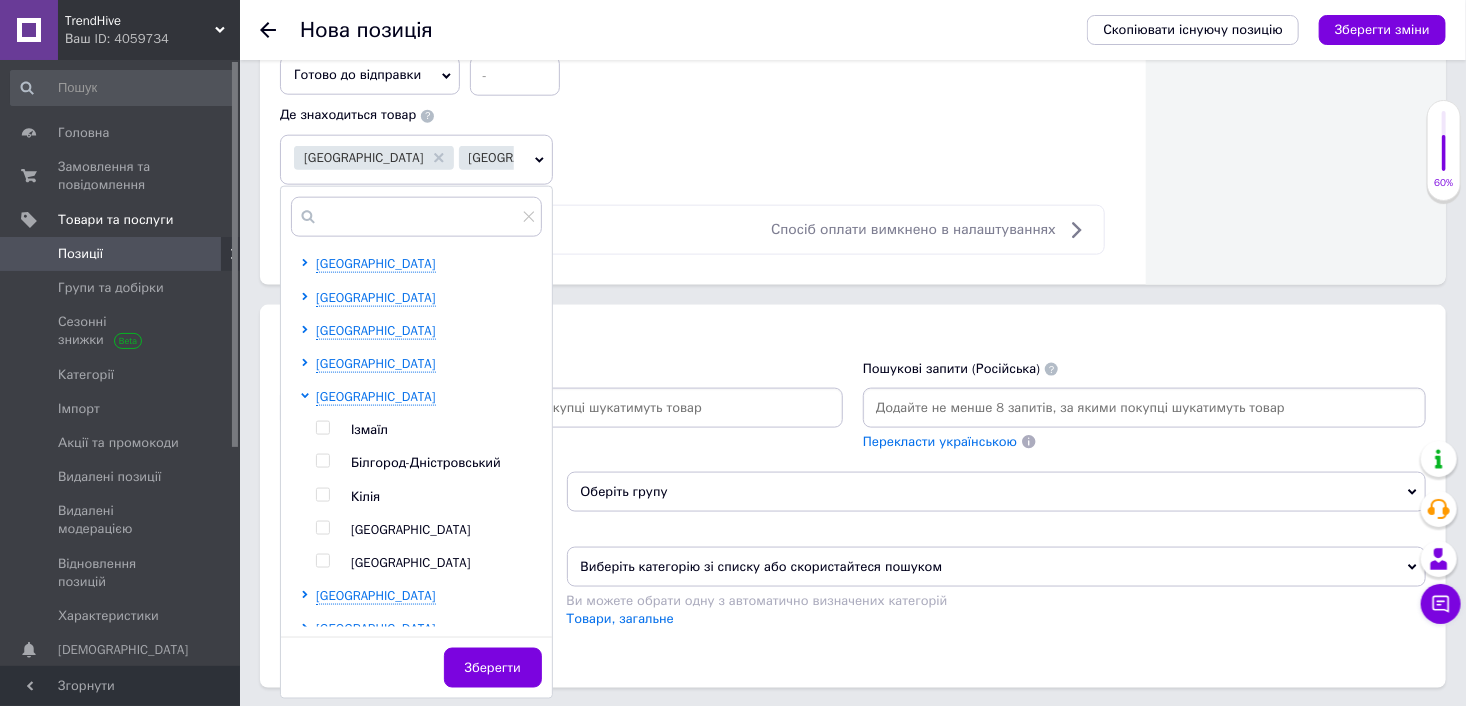 click at bounding box center (322, 528) 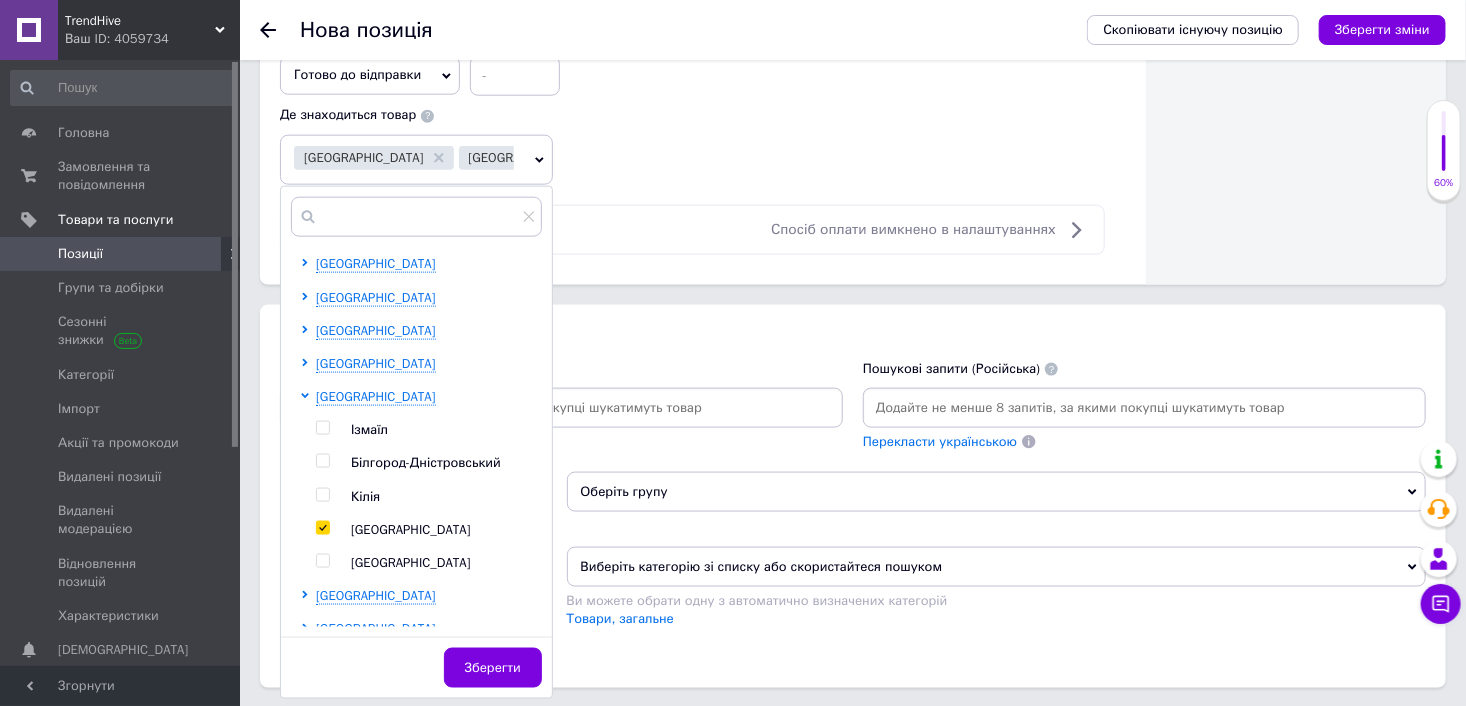 checkbox on "true" 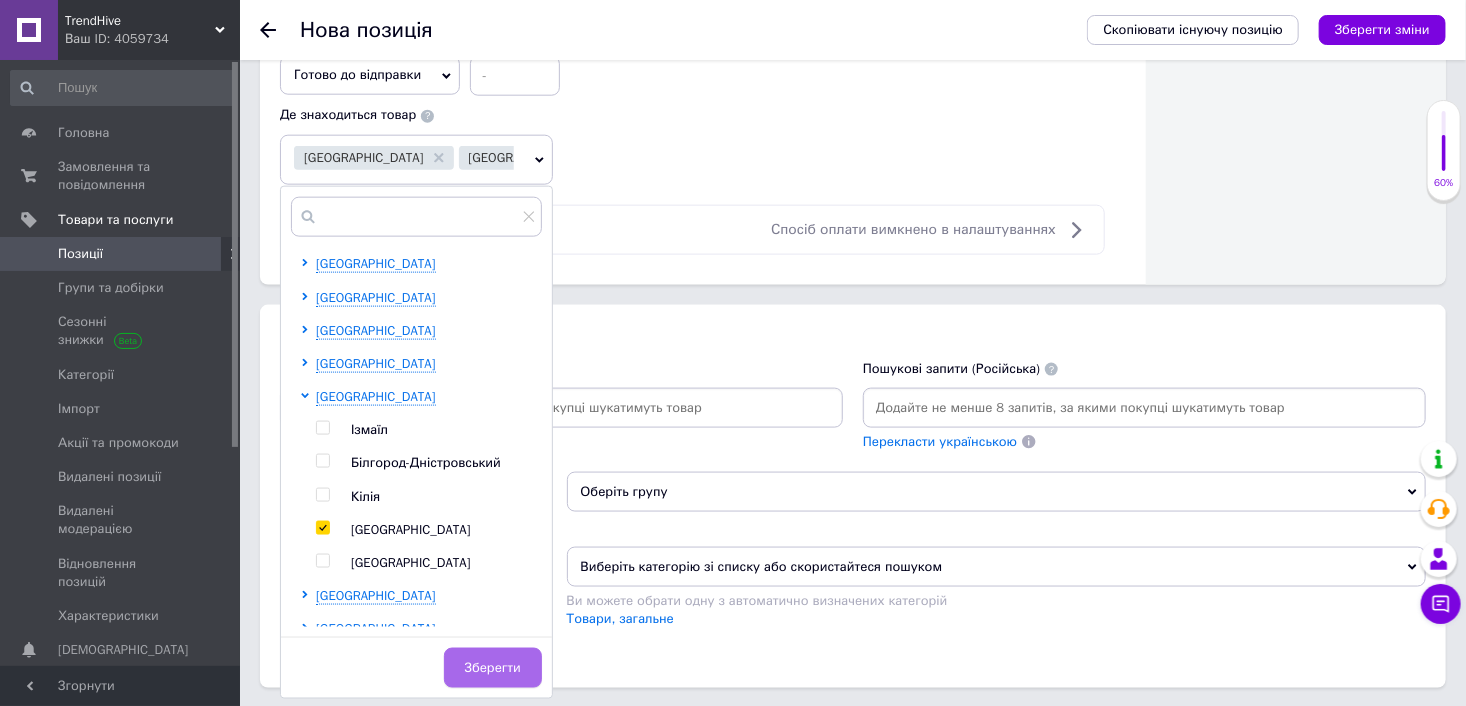 click on "Зберегти" at bounding box center (493, 668) 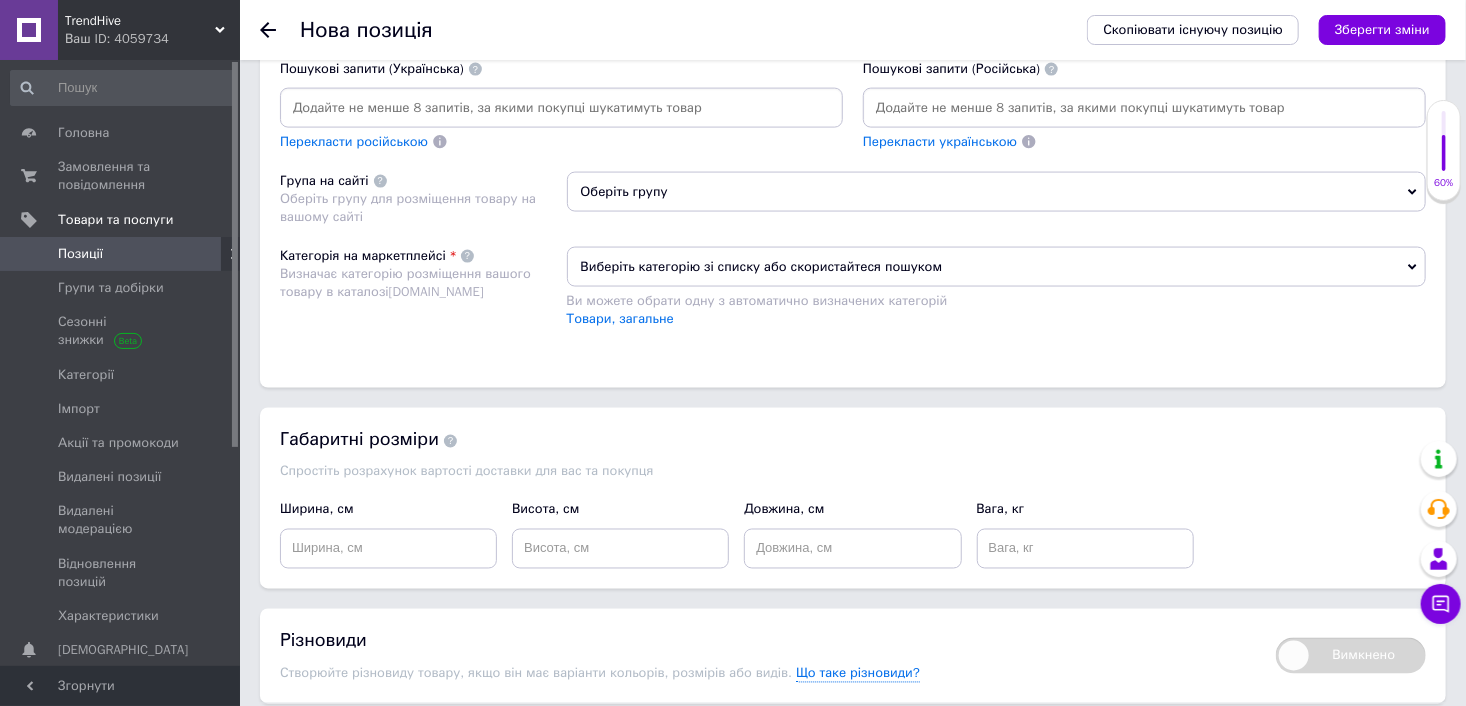 click on "Оберіть групу" at bounding box center (997, 192) 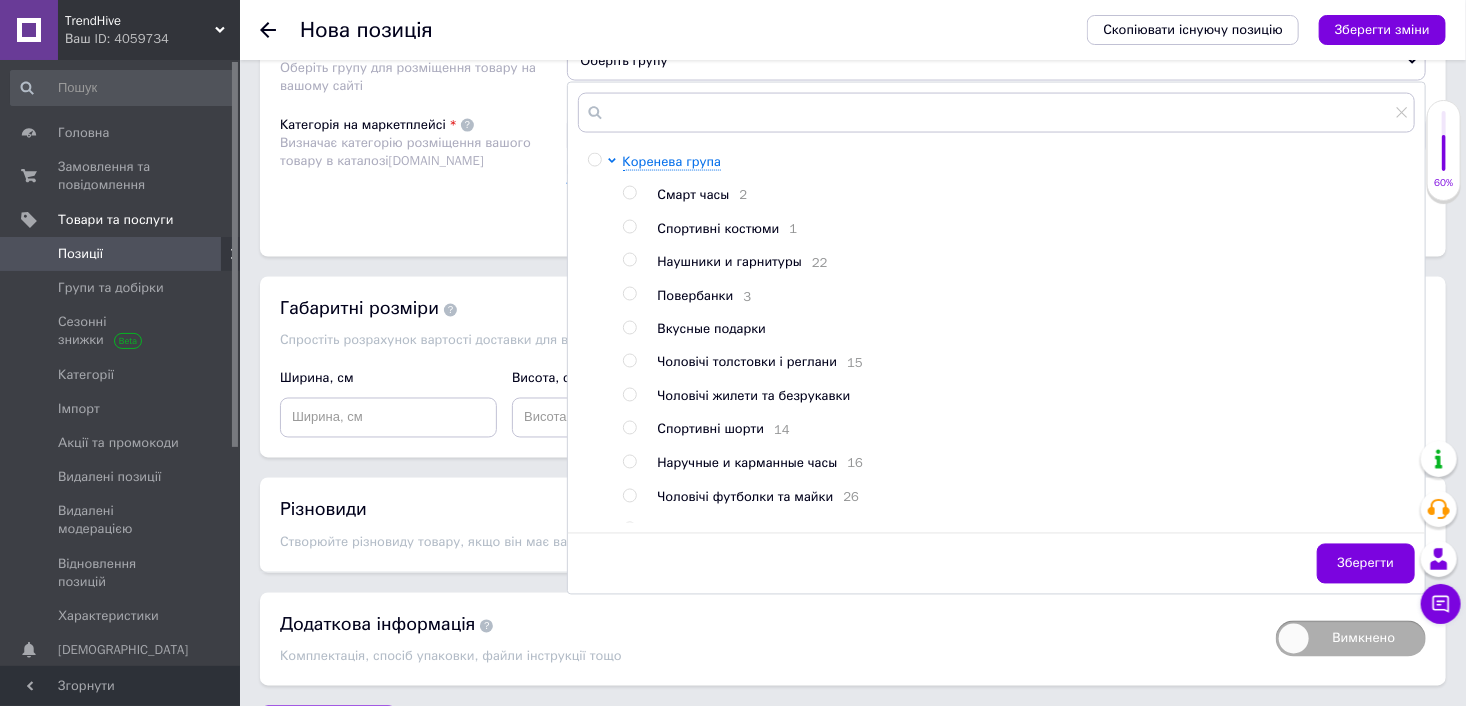 scroll, scrollTop: 1585, scrollLeft: 0, axis: vertical 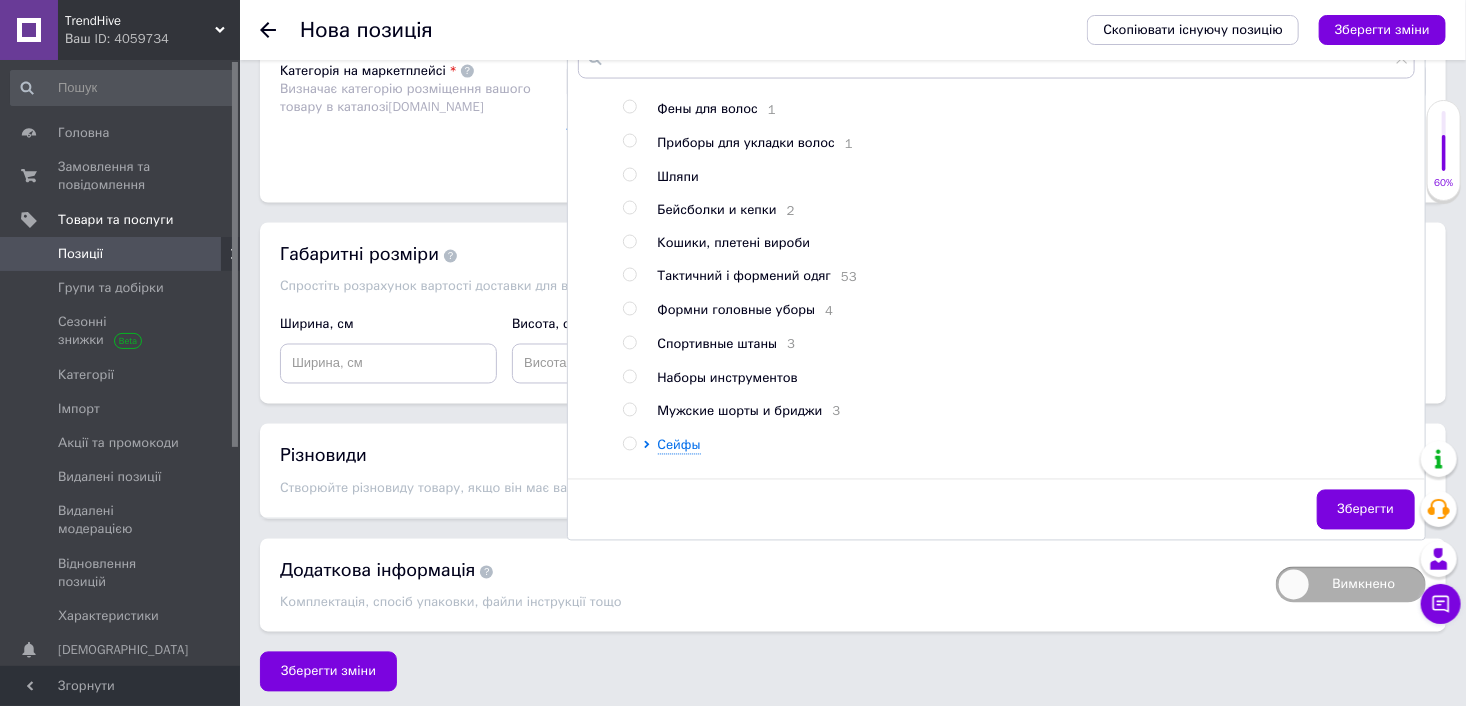 click at bounding box center [629, 275] 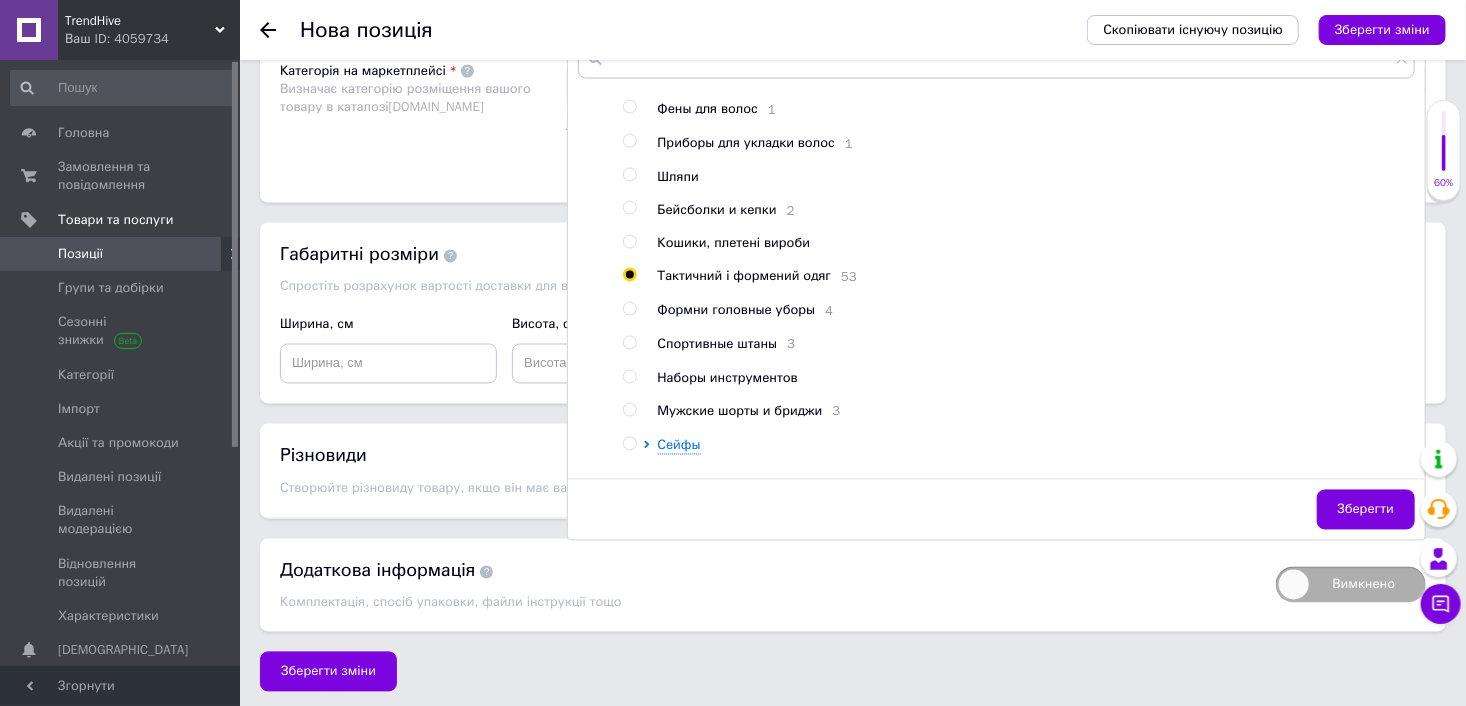 radio on "true" 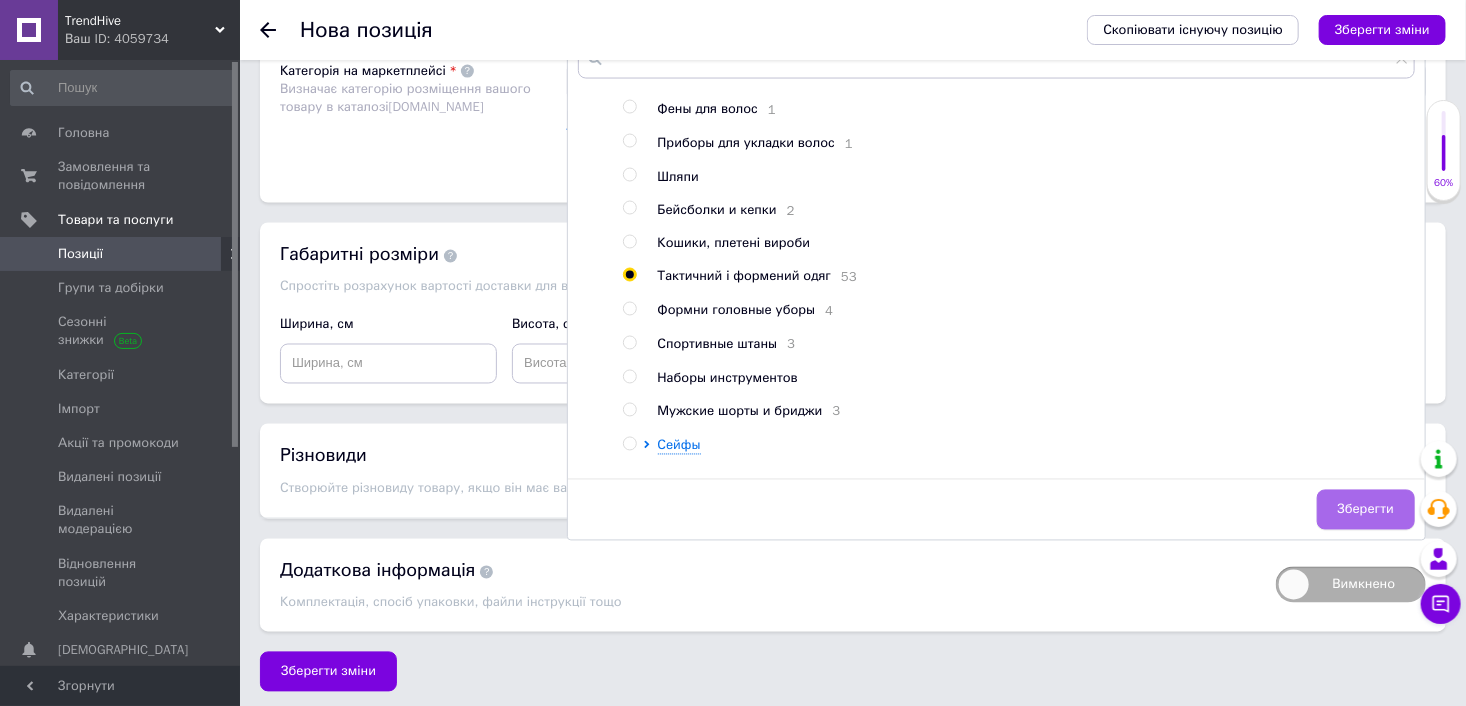 click on "Зберегти" at bounding box center (1366, 510) 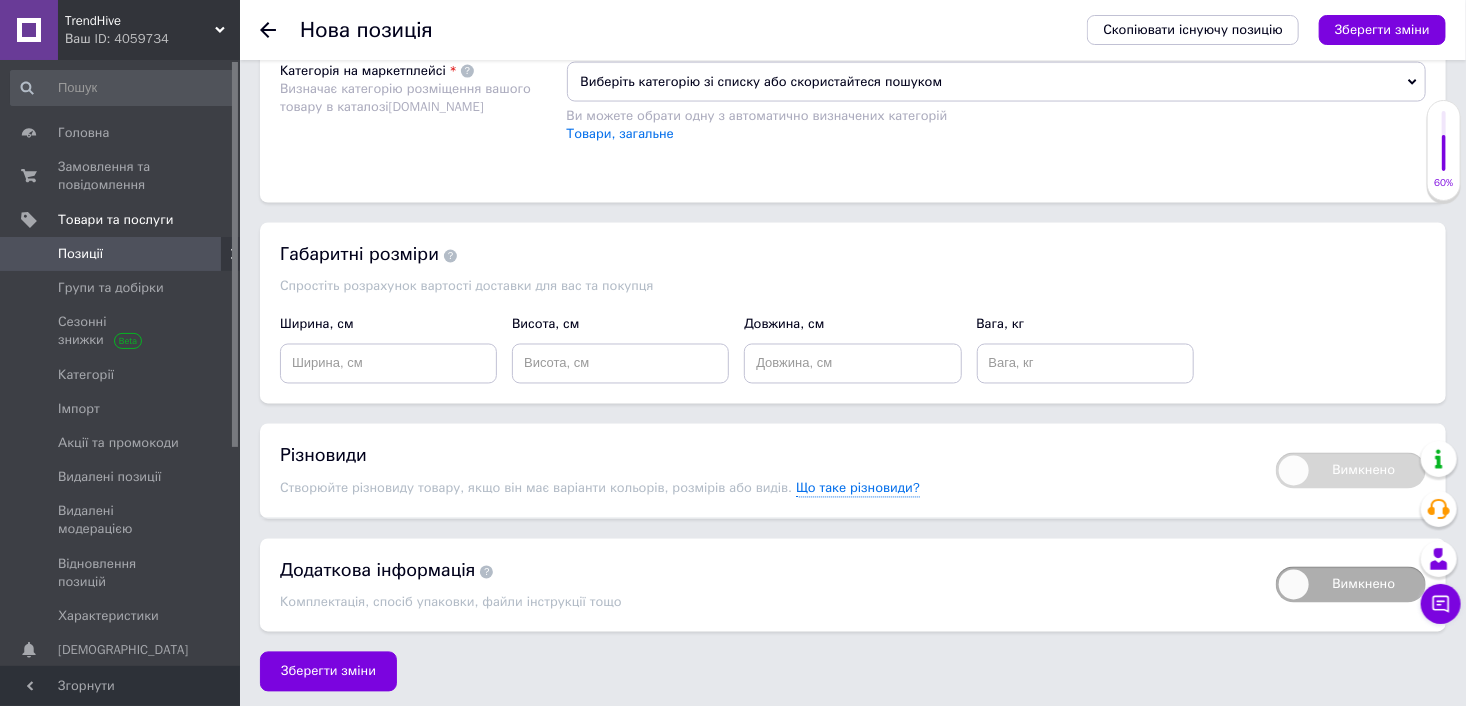 click on "Виберіть категорію зі списку або скористайтеся пошуком" at bounding box center (997, 82) 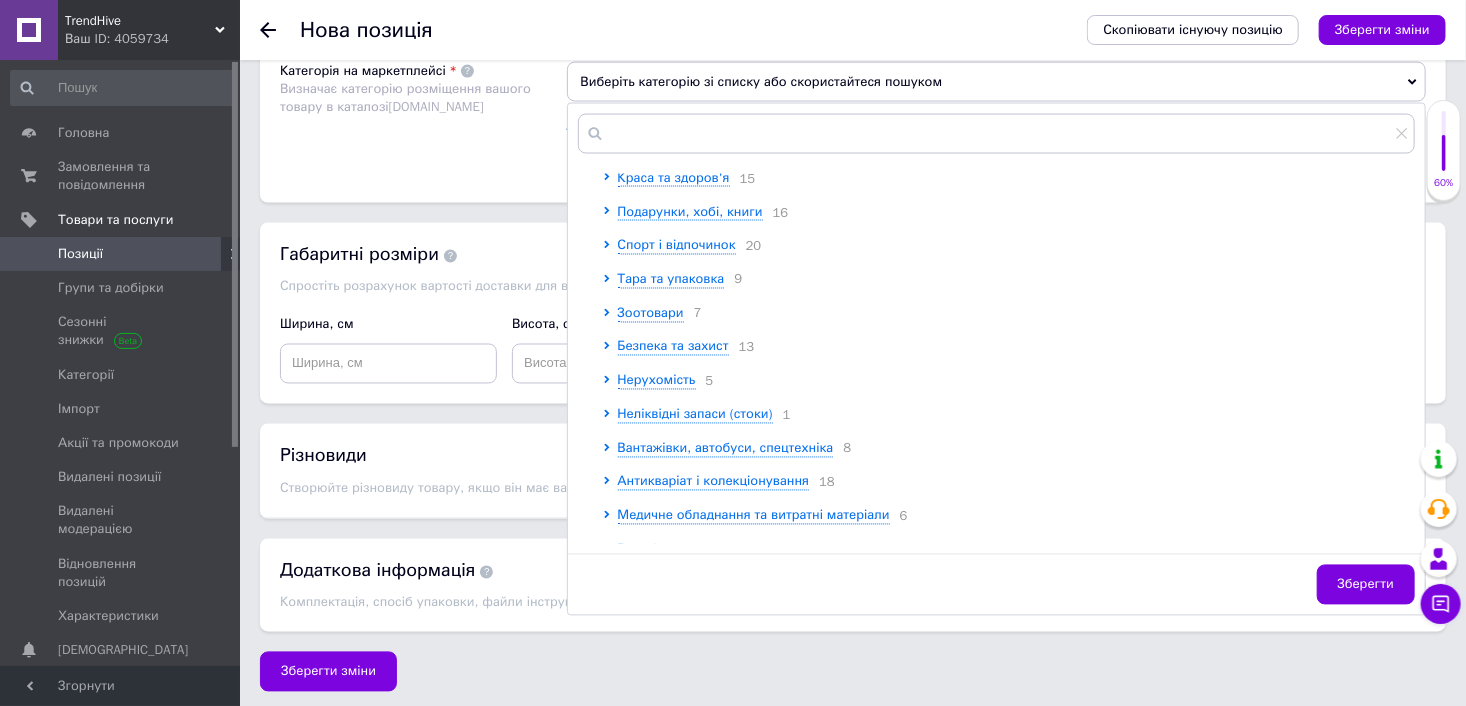 scroll, scrollTop: 700, scrollLeft: 0, axis: vertical 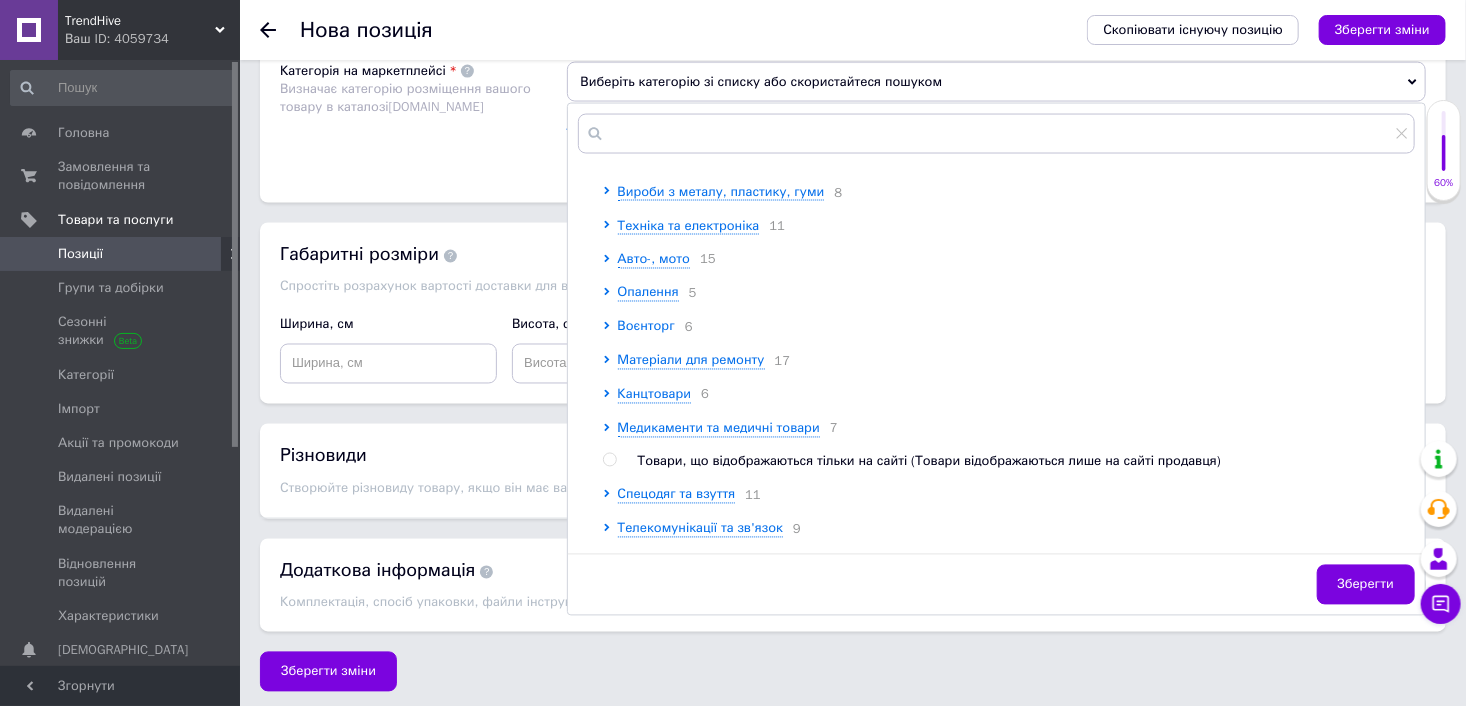 click on "Воєнторг" at bounding box center (646, 326) 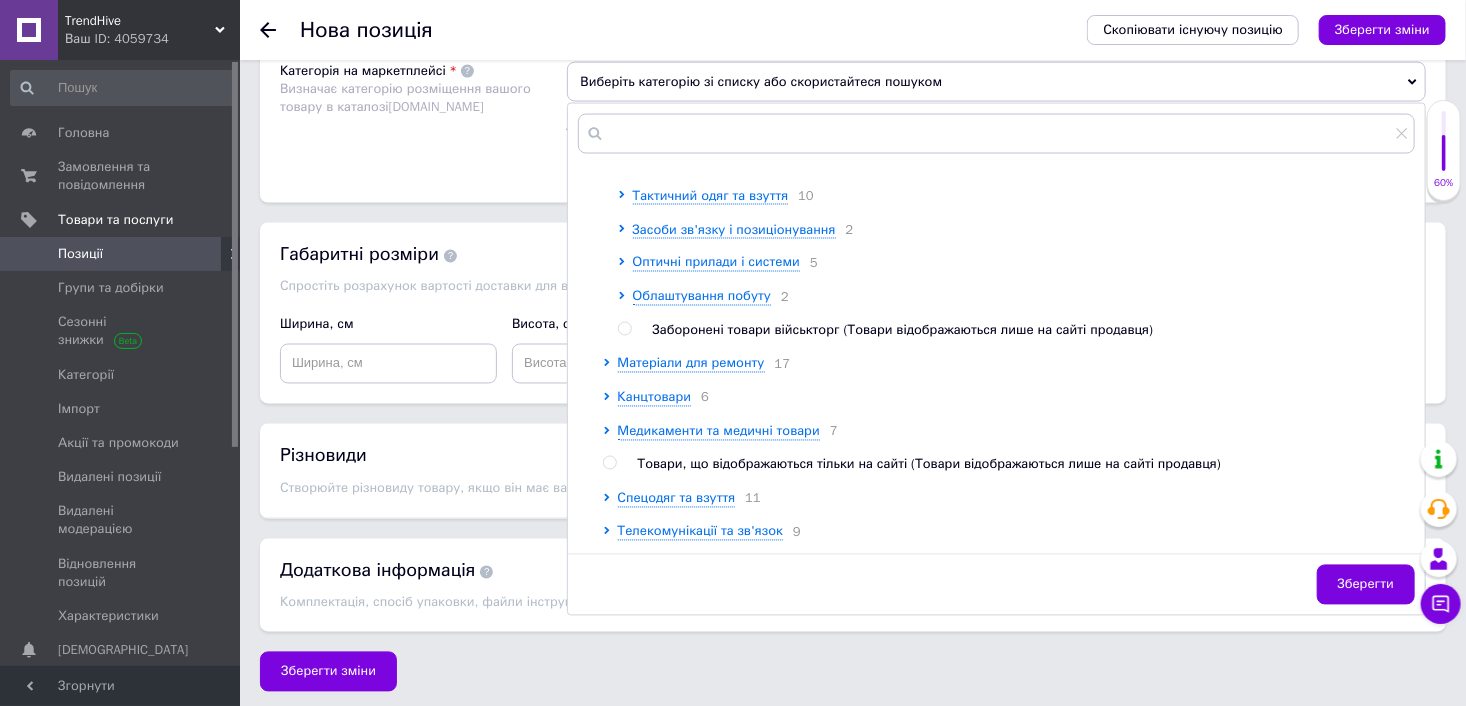 scroll, scrollTop: 900, scrollLeft: 0, axis: vertical 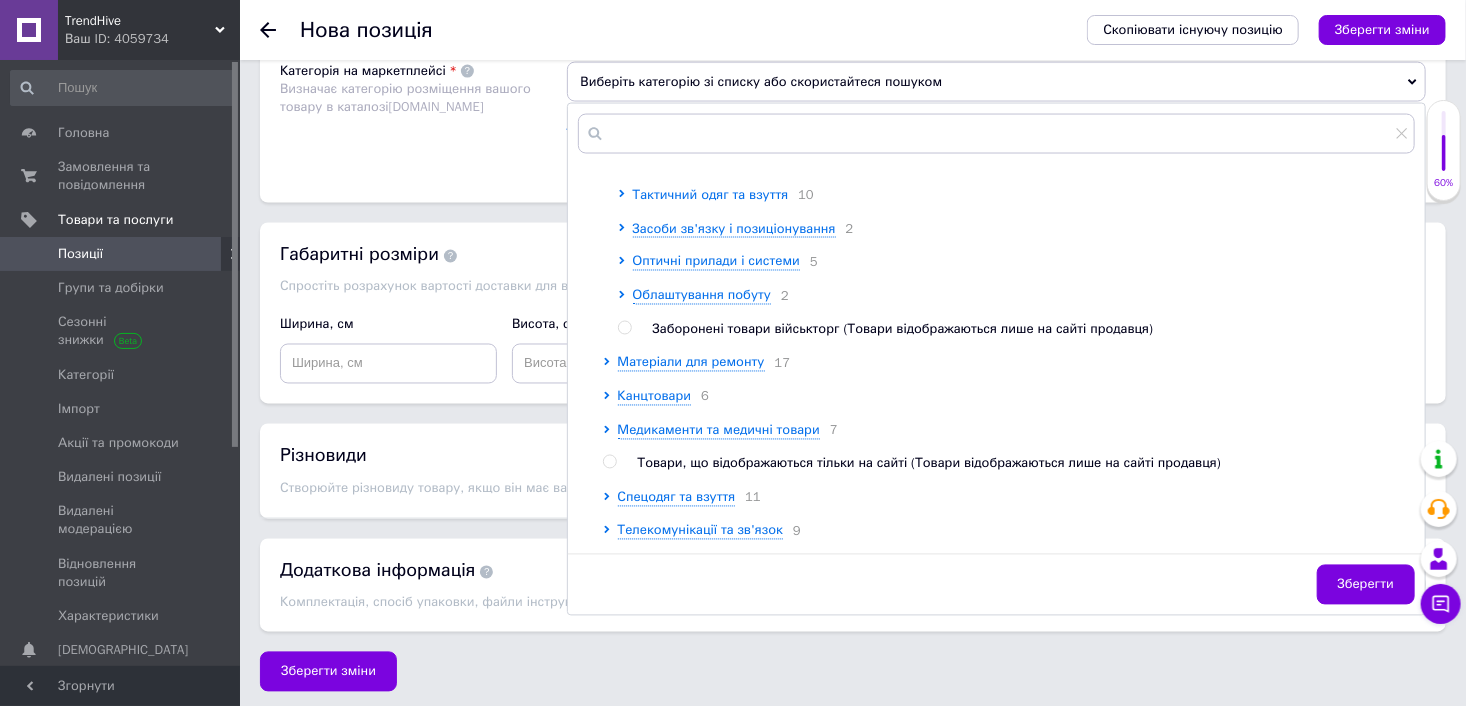 click on "Тактичний одяг та взуття" at bounding box center (711, 194) 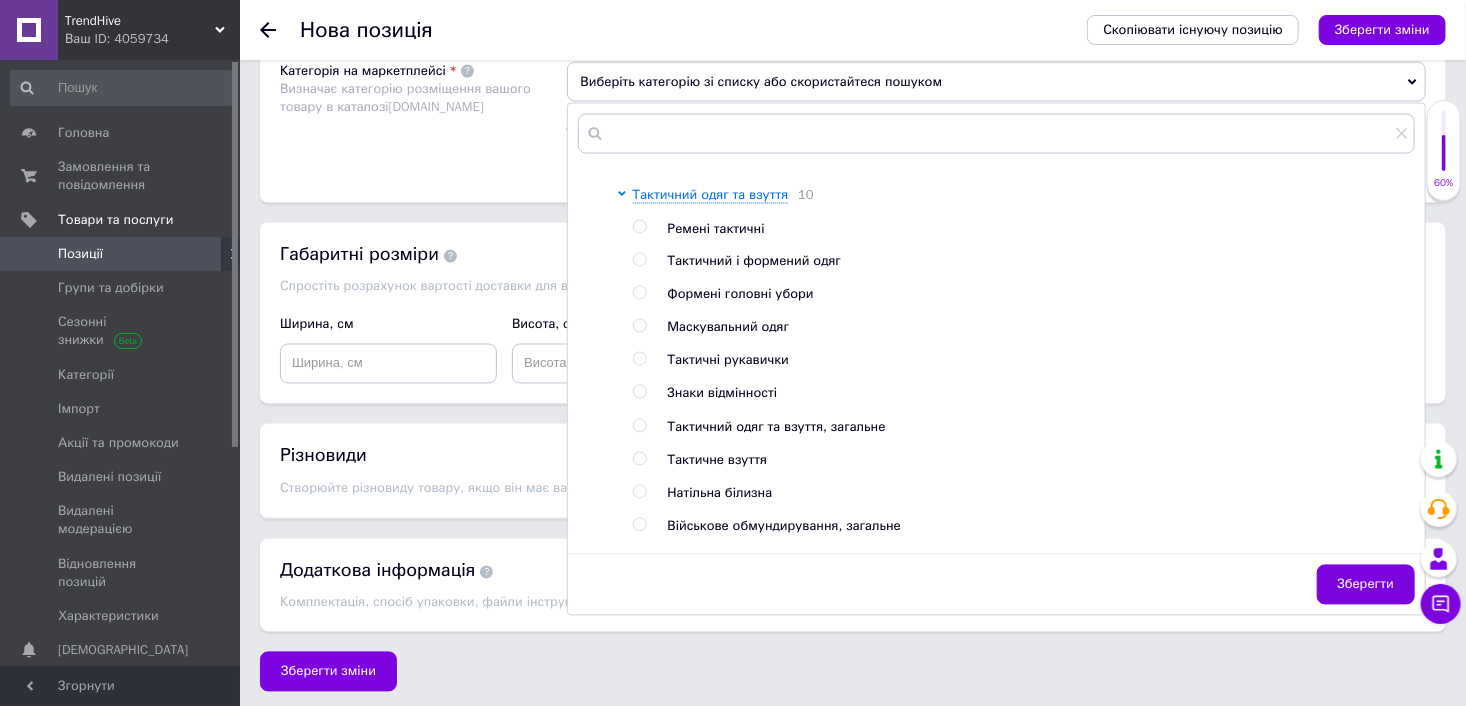 click at bounding box center [639, 260] 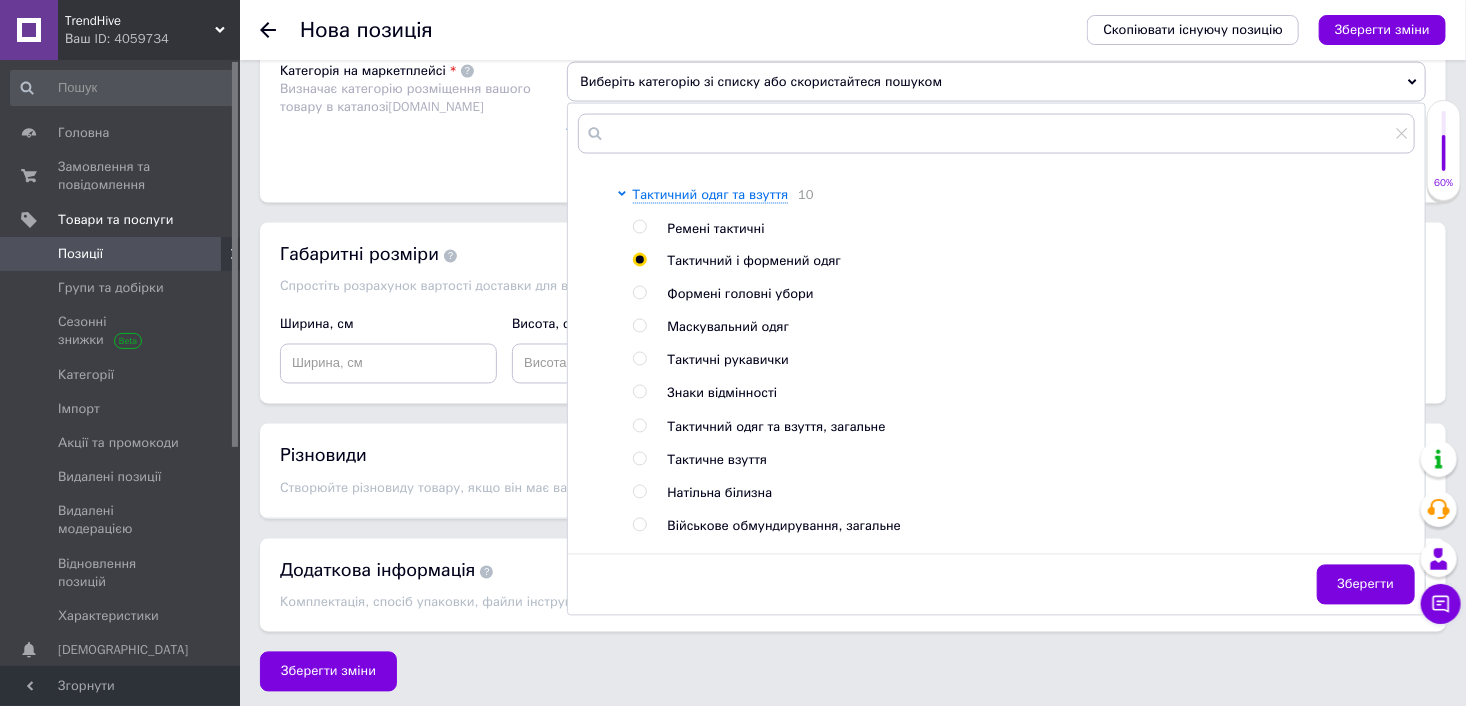 radio on "true" 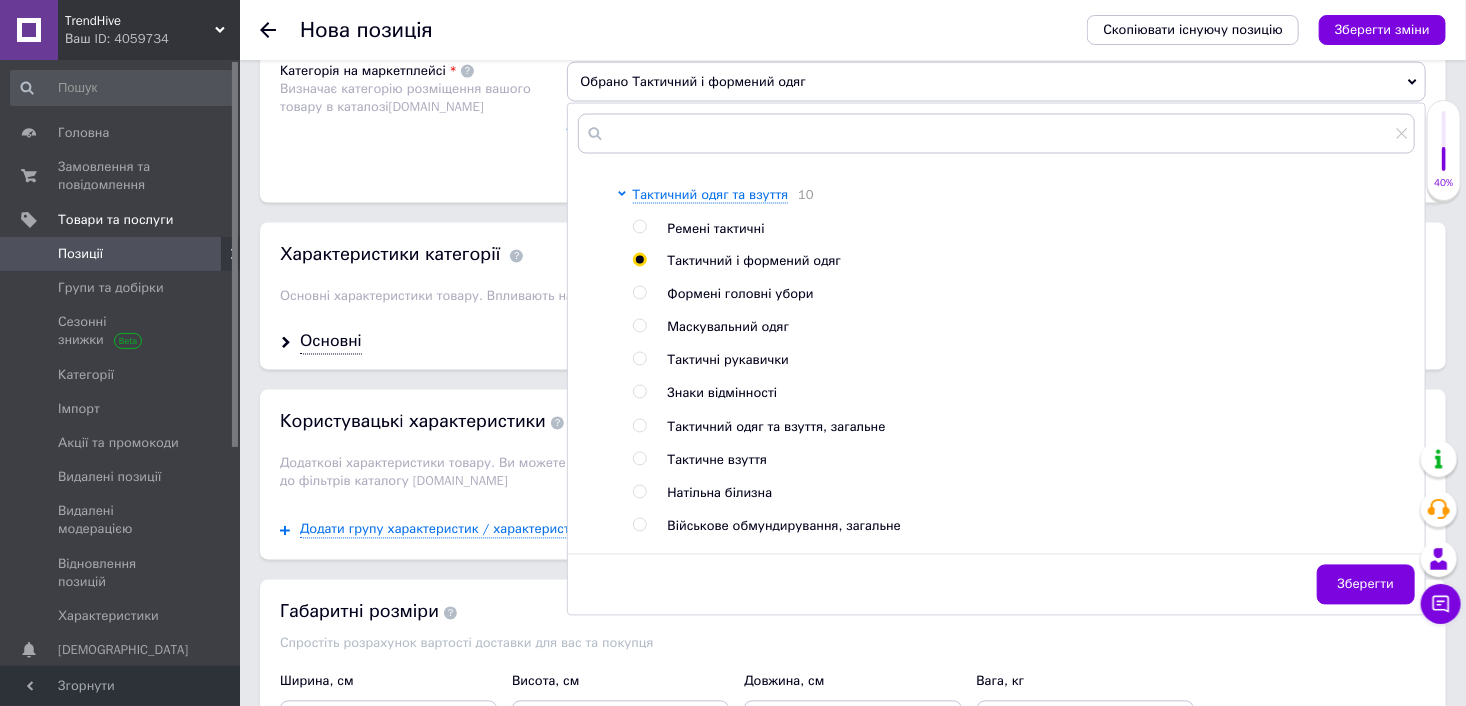 click on "Категорія на маркетплейсі Визначає категорію розміщення вашого товару в каталозі  Prom.ua" at bounding box center [423, 112] 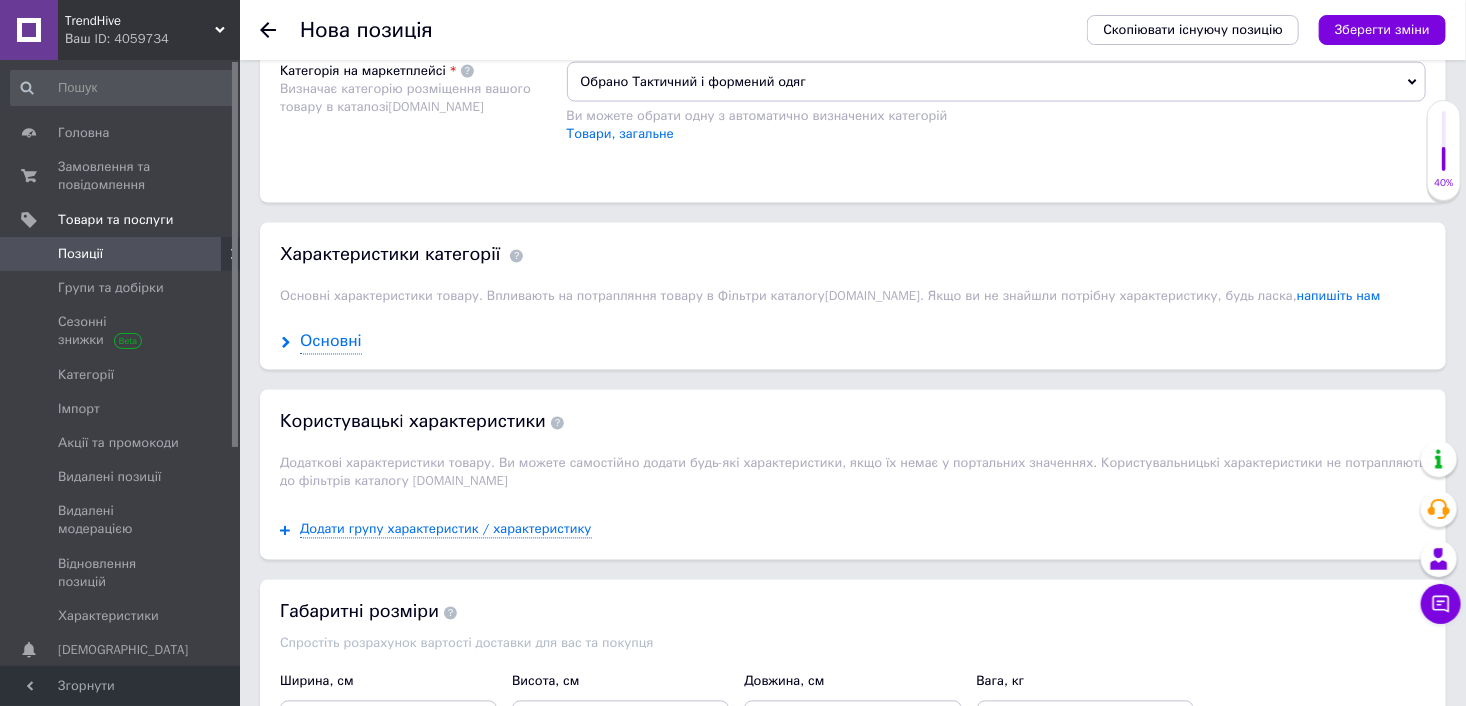 click on "Основні" at bounding box center (331, 342) 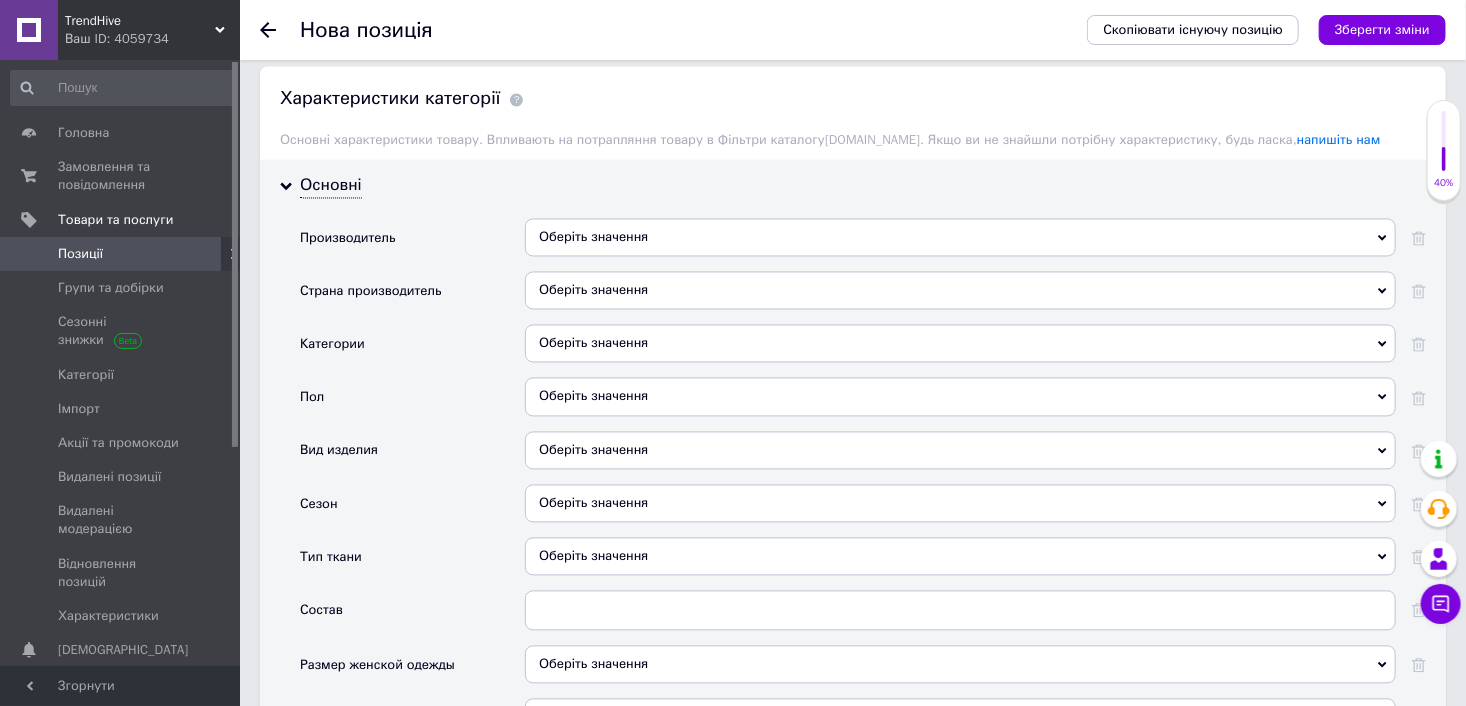 scroll, scrollTop: 1785, scrollLeft: 0, axis: vertical 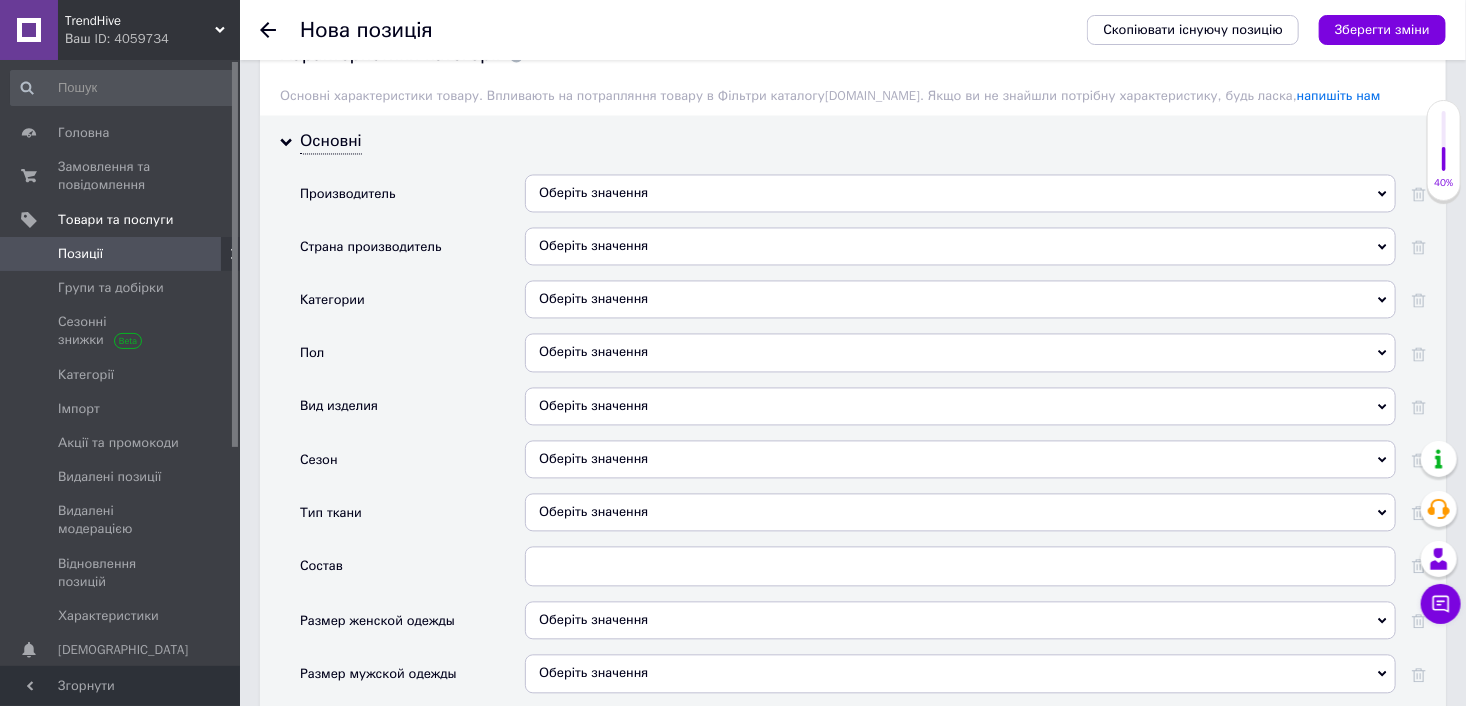 click on "Оберіть значення" at bounding box center [960, 300] 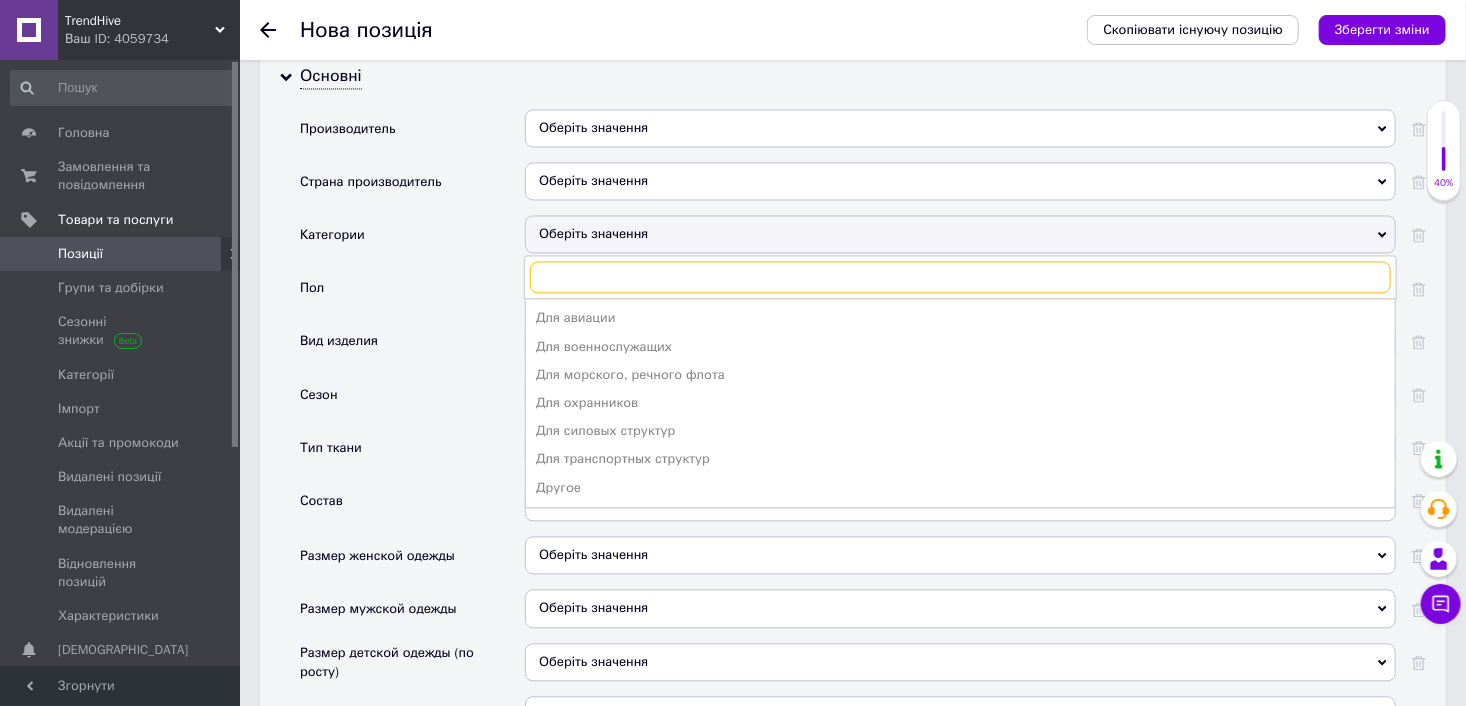 scroll, scrollTop: 1885, scrollLeft: 0, axis: vertical 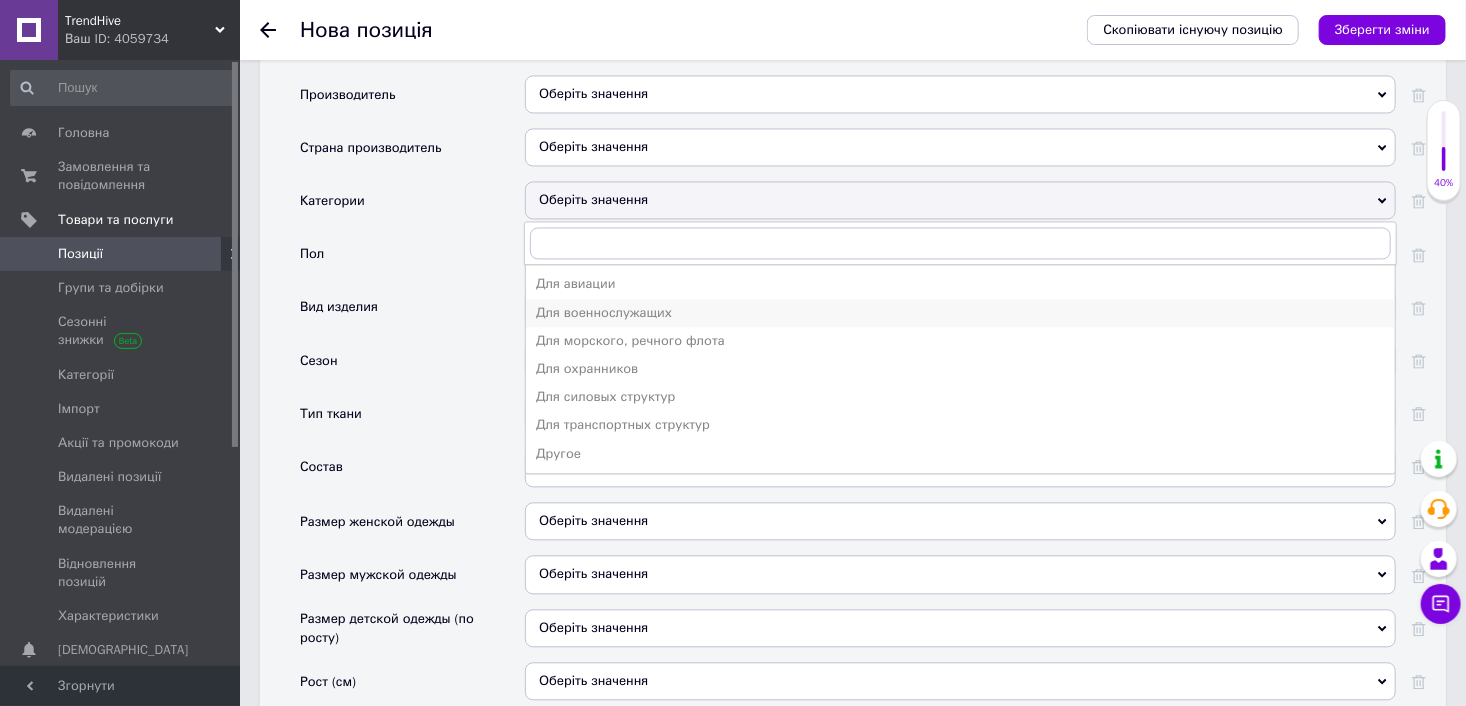 click on "Для военнослужащих" at bounding box center (960, 313) 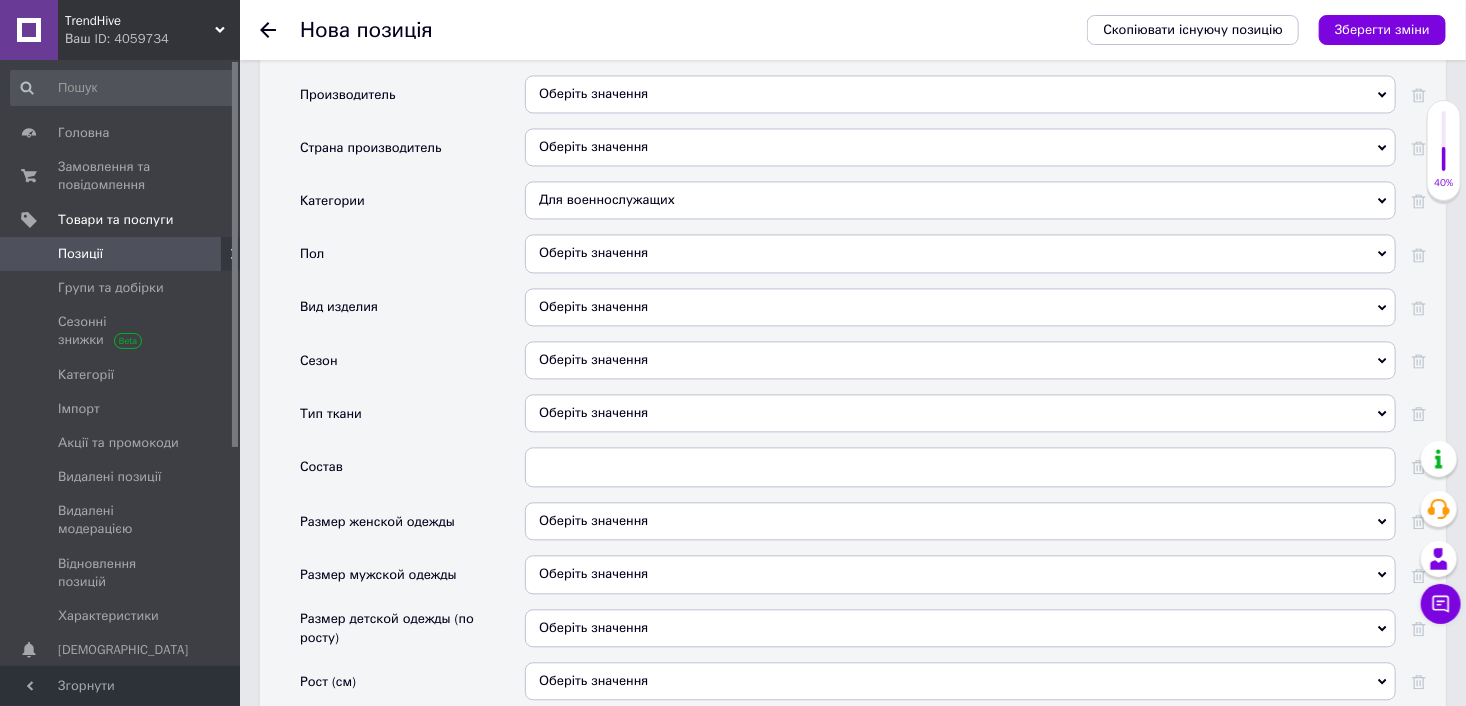 click on "Оберіть значення" at bounding box center [960, 253] 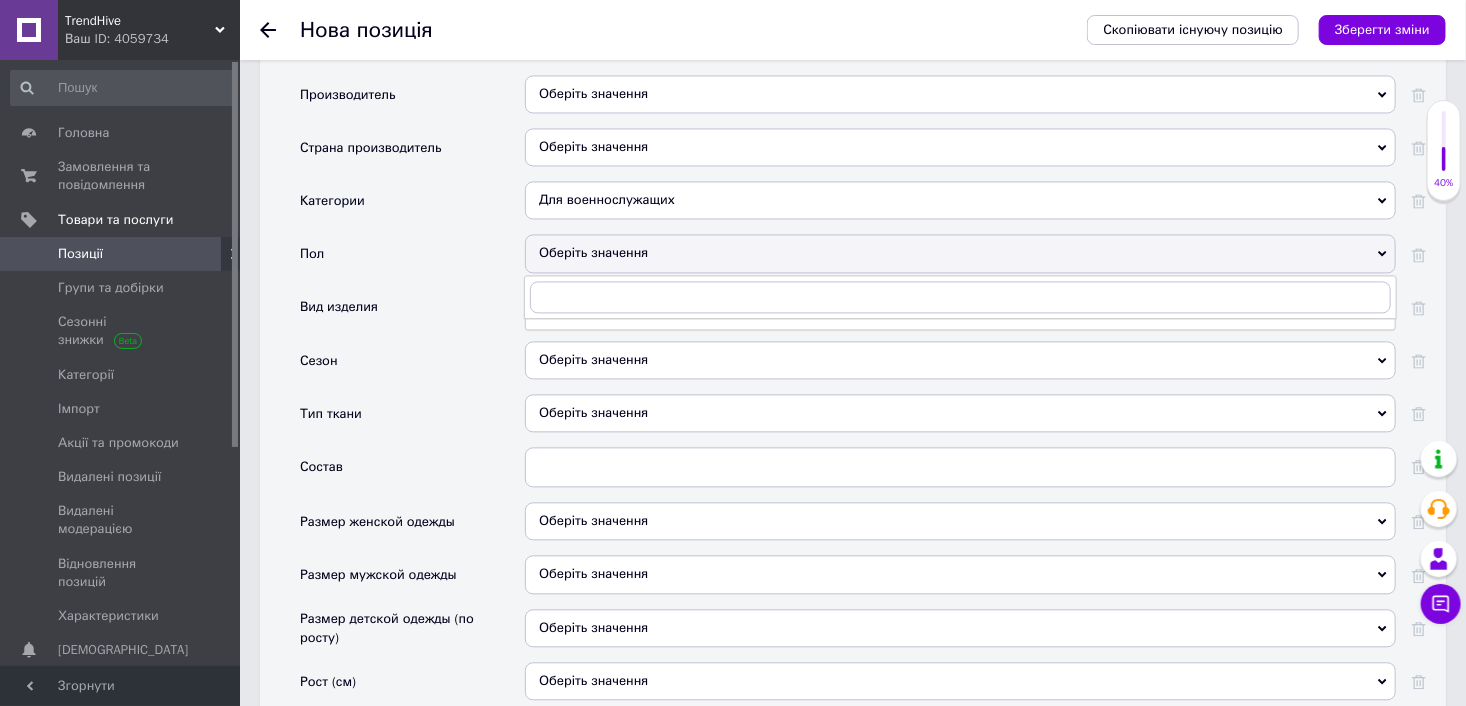 click on "Пол" at bounding box center [412, 260] 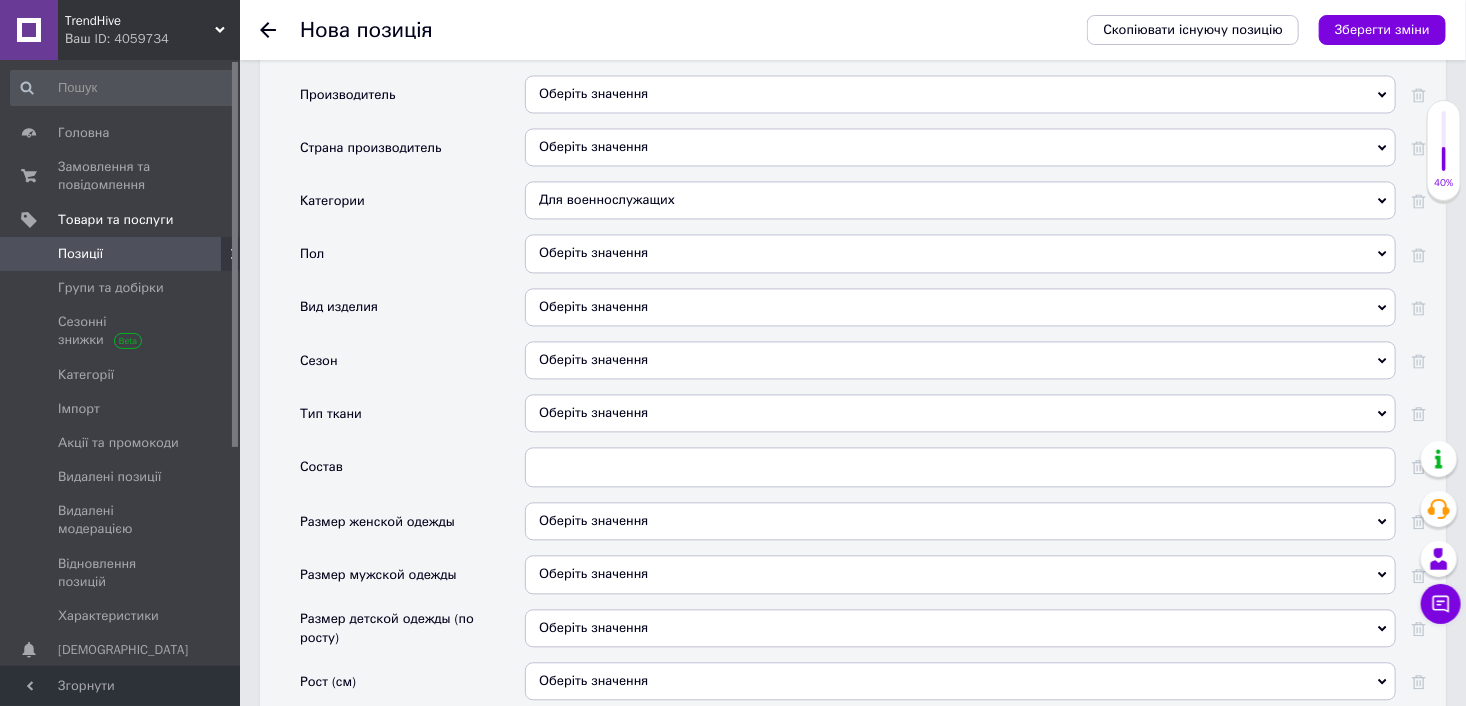 drag, startPoint x: 1137, startPoint y: 697, endPoint x: 1087, endPoint y: 730, distance: 59.908264 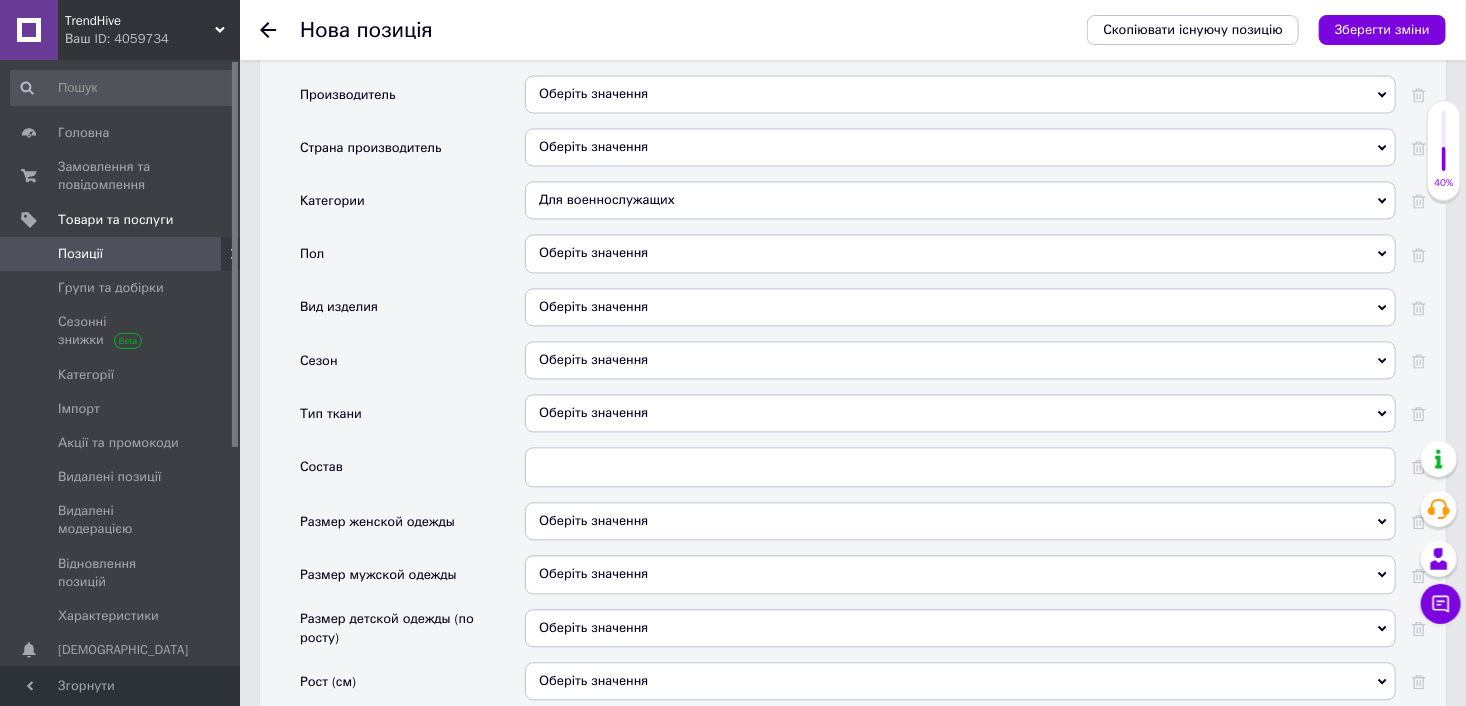 click on "Для военнослужащих" at bounding box center [960, 200] 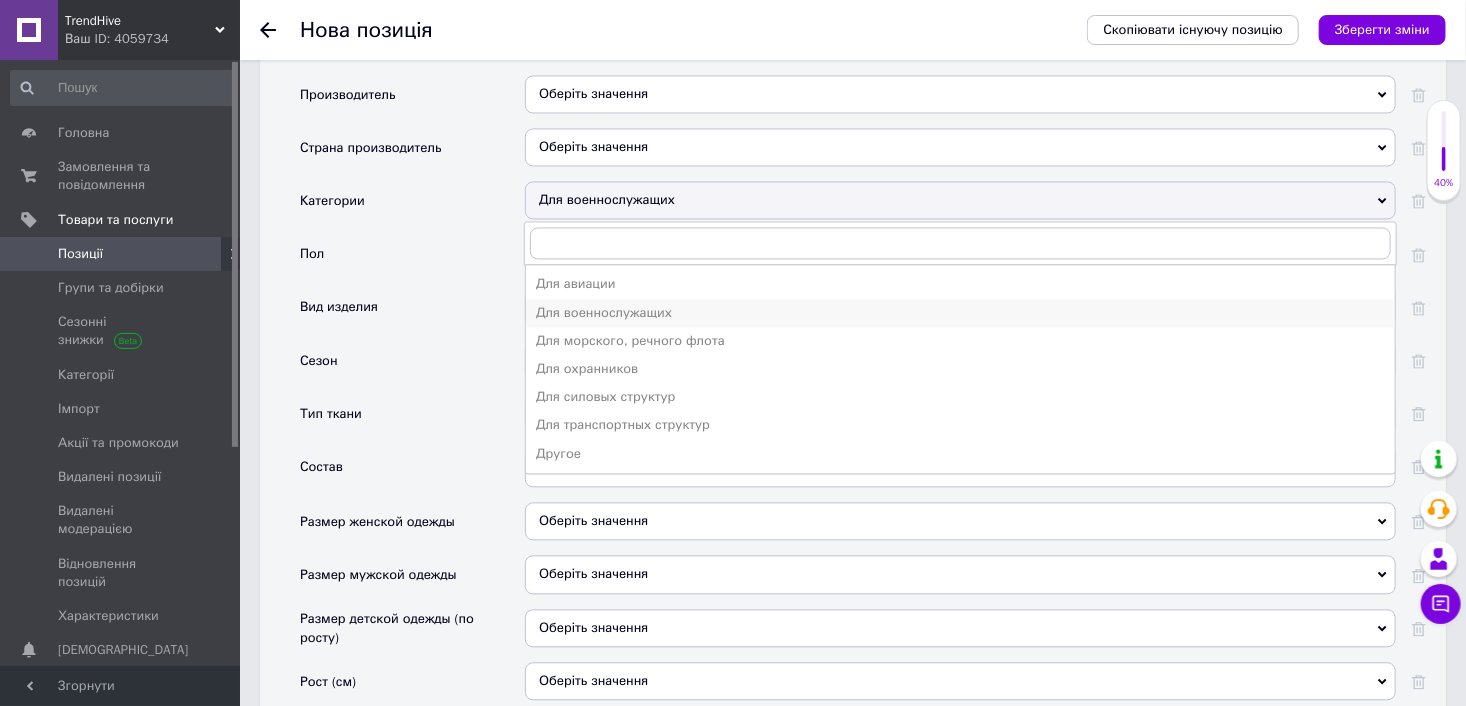 click on "Для военнослужащих" at bounding box center [960, 313] 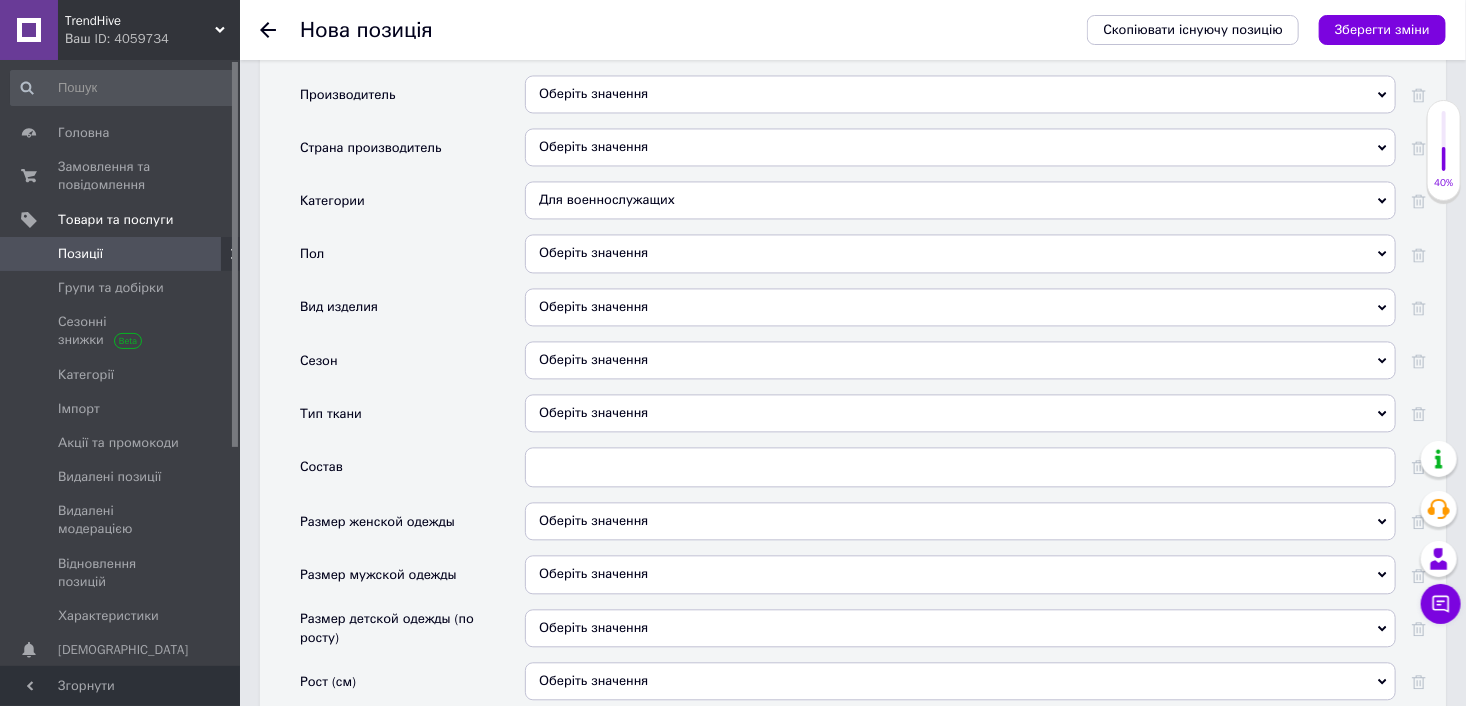 click on "Оберіть значення" at bounding box center [960, 260] 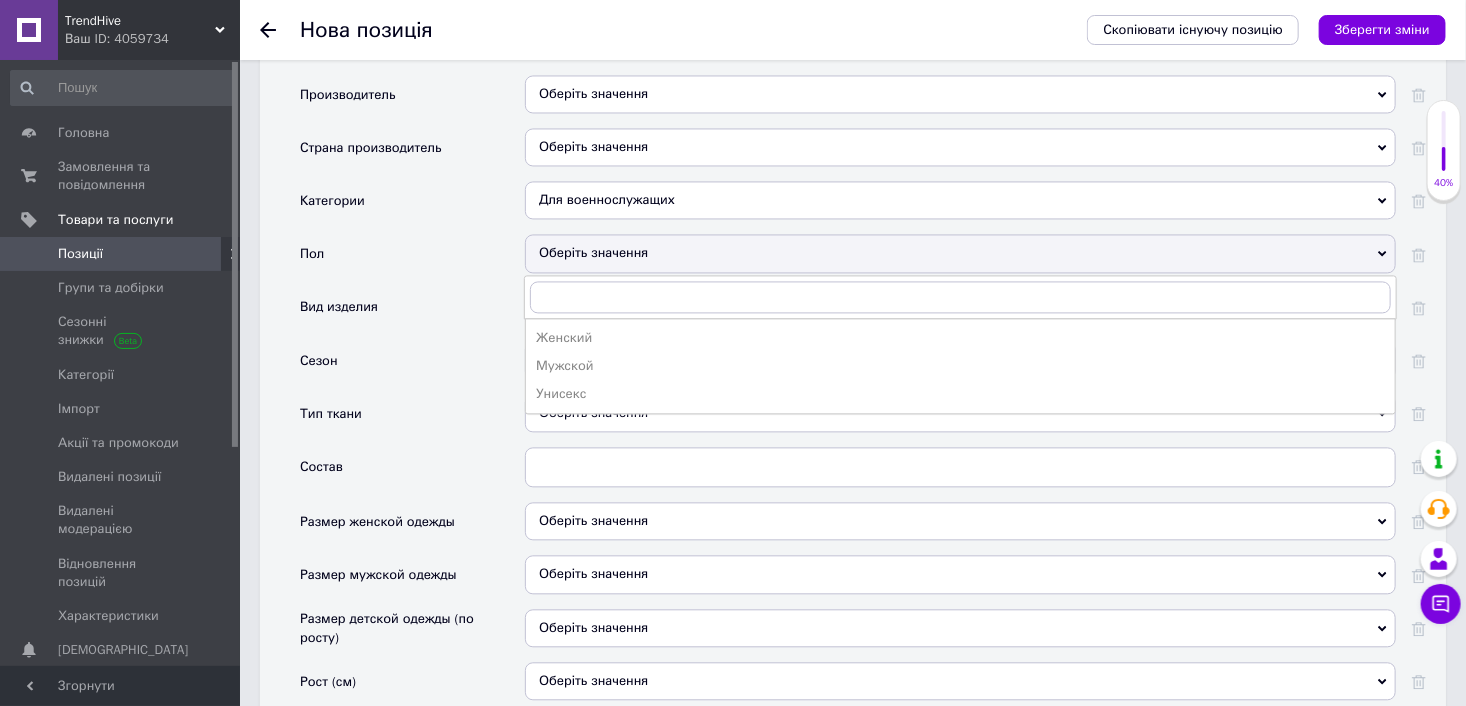 click on "Мужской" at bounding box center [960, 366] 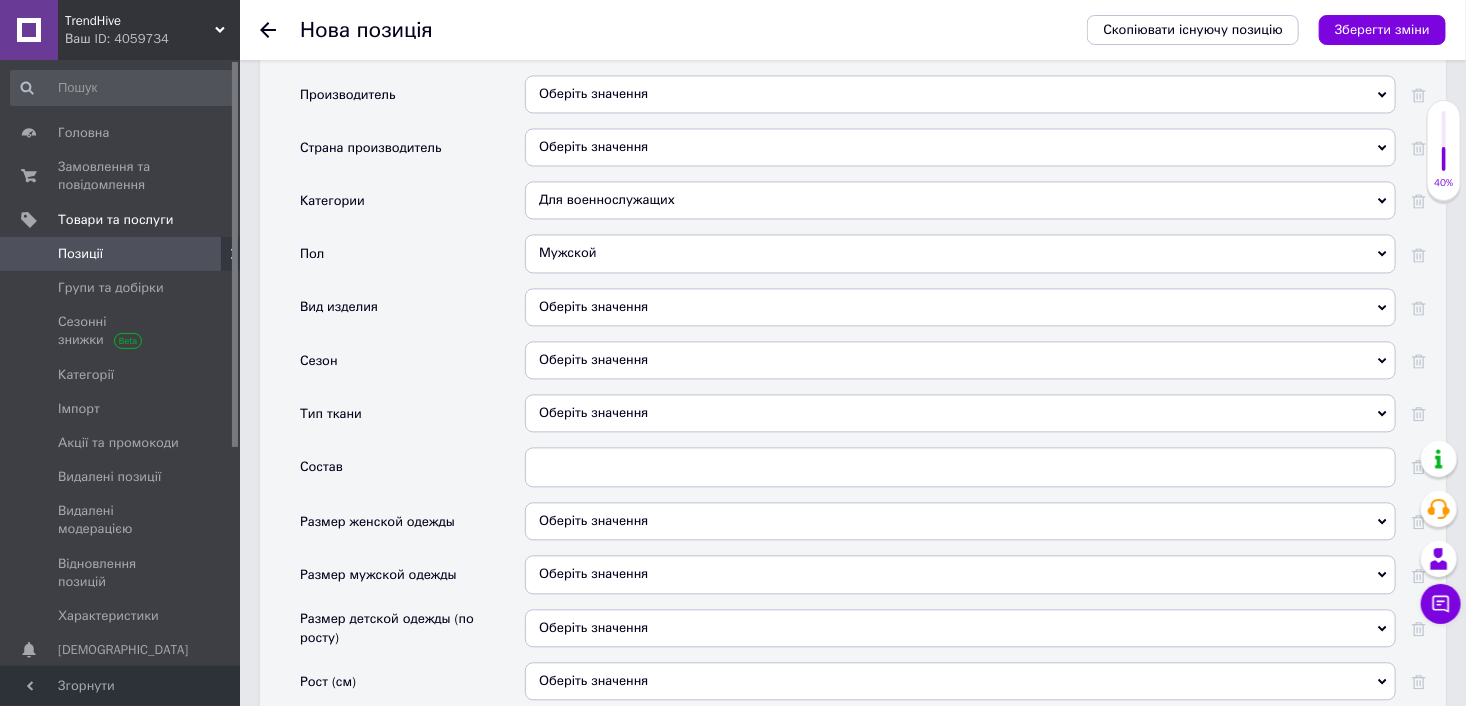 click on "Мужской Женский Мужской Унисекс" at bounding box center (960, 260) 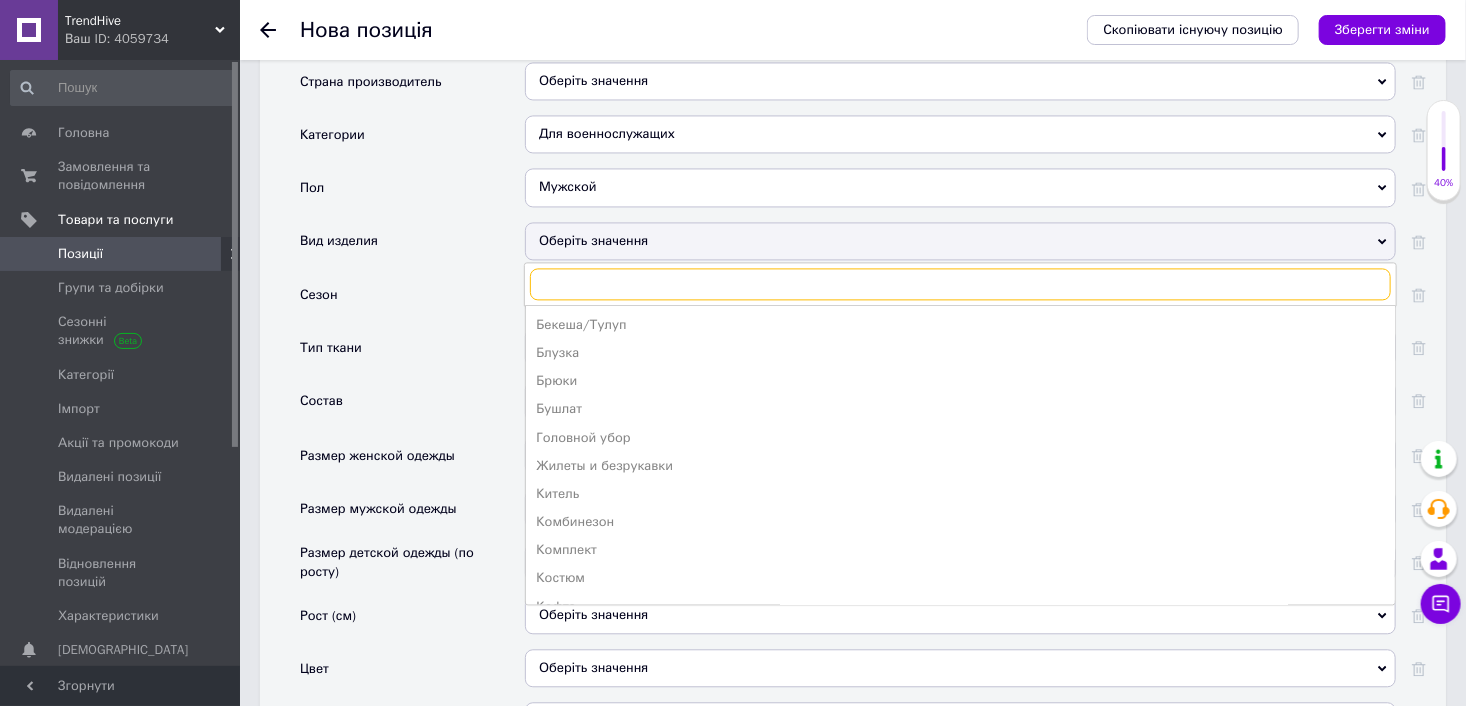 scroll, scrollTop: 1985, scrollLeft: 0, axis: vertical 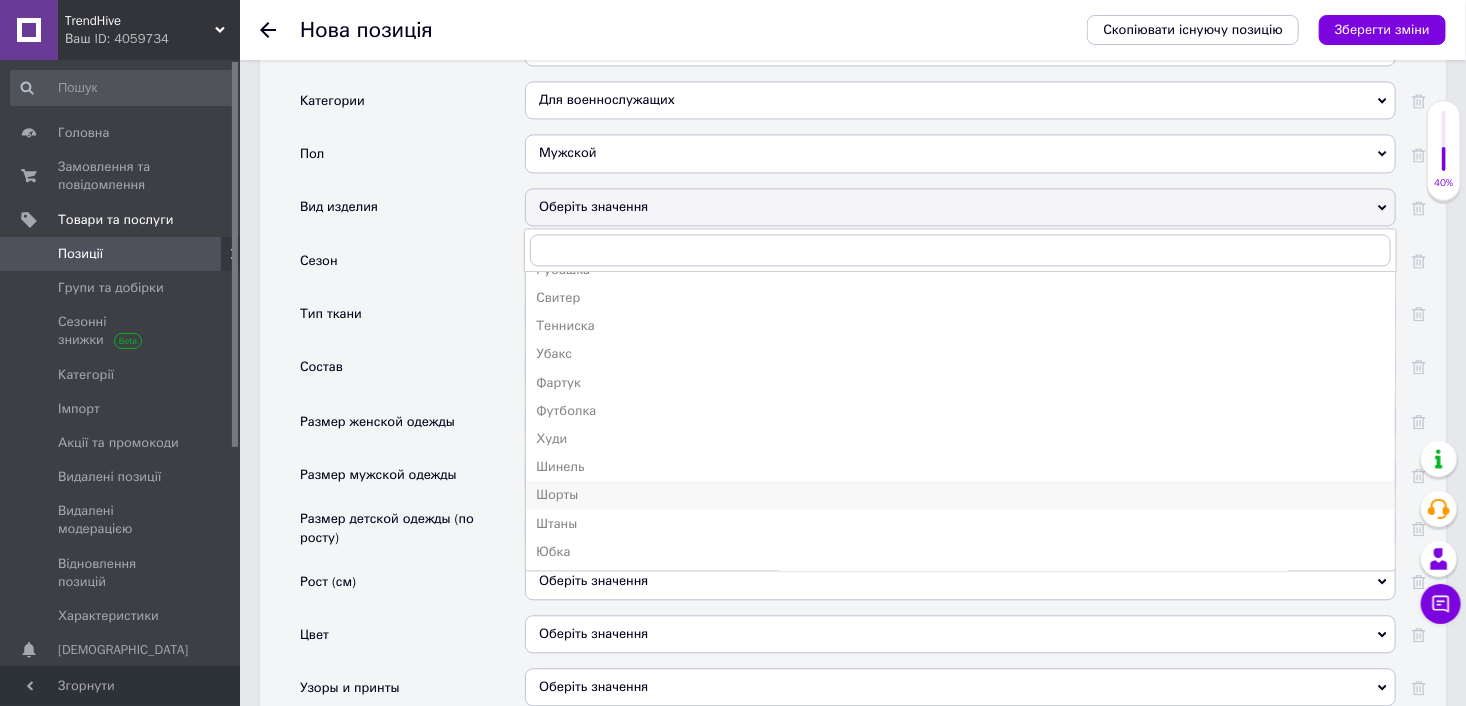 click on "Шорты" at bounding box center (960, 494) 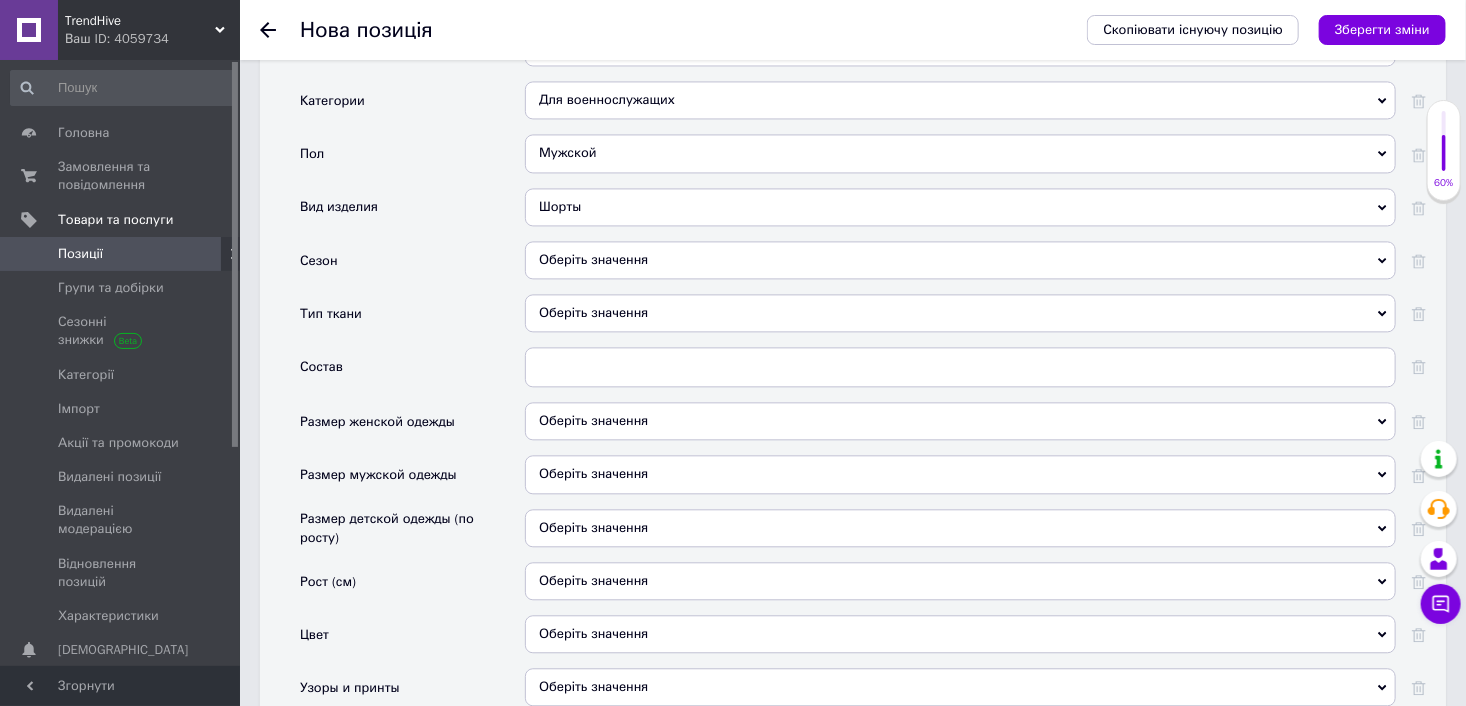 click on "Оберіть значення" at bounding box center (960, 260) 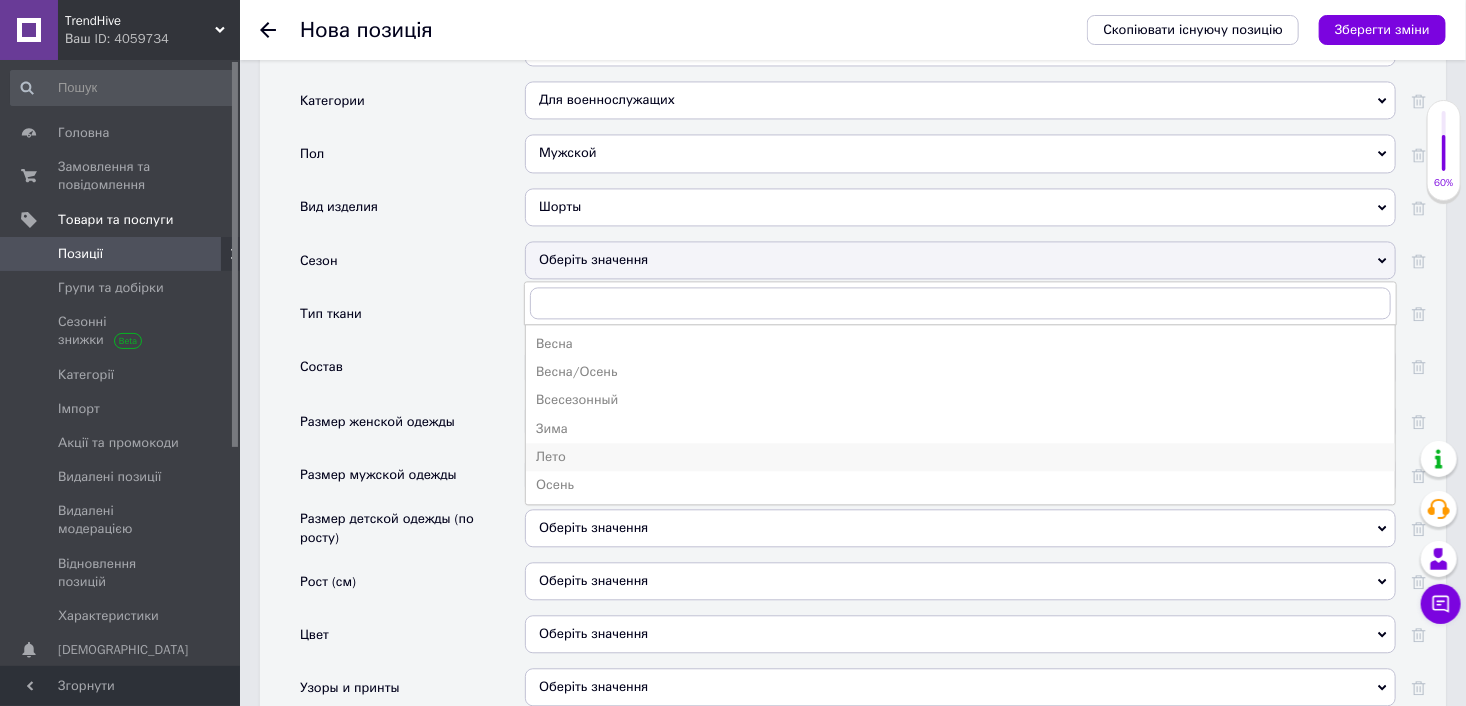 click on "Лето" at bounding box center (960, 457) 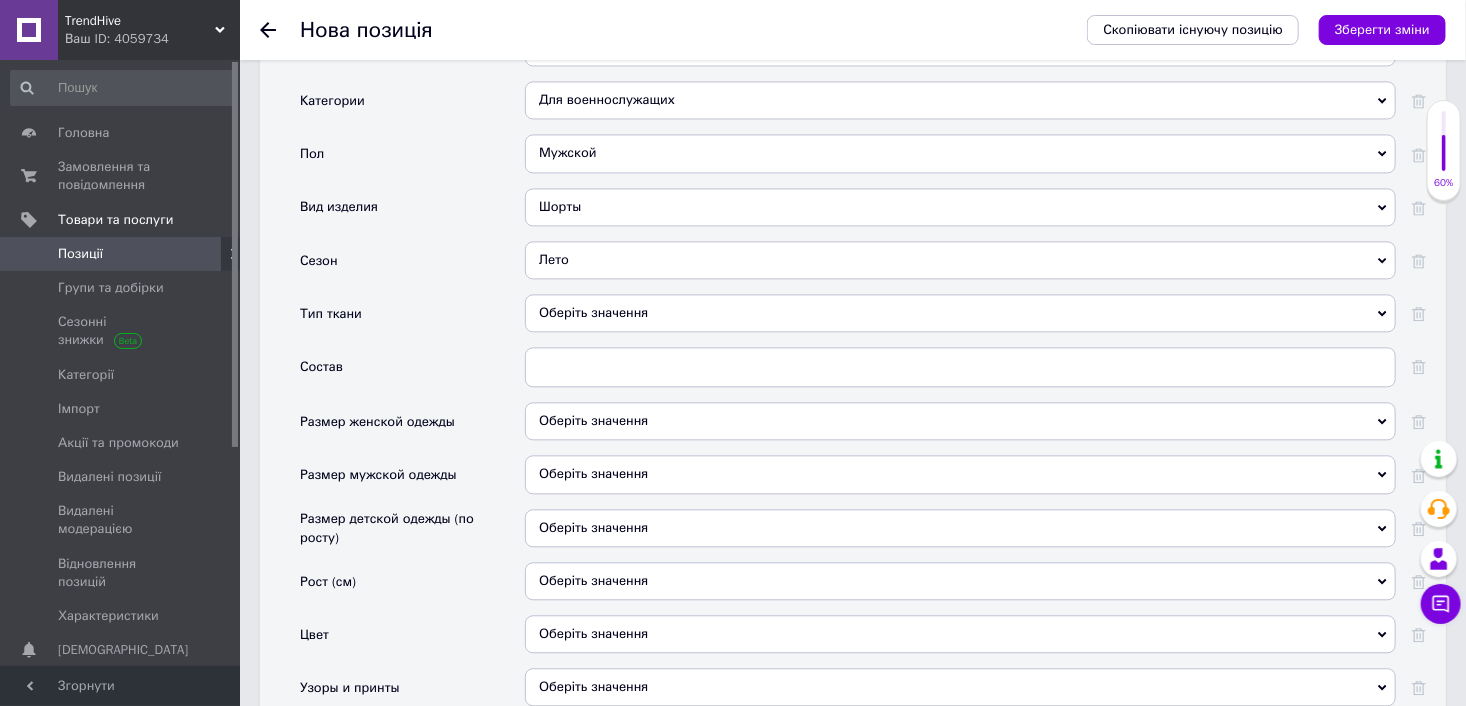 click on "Оберіть значення" at bounding box center (960, 313) 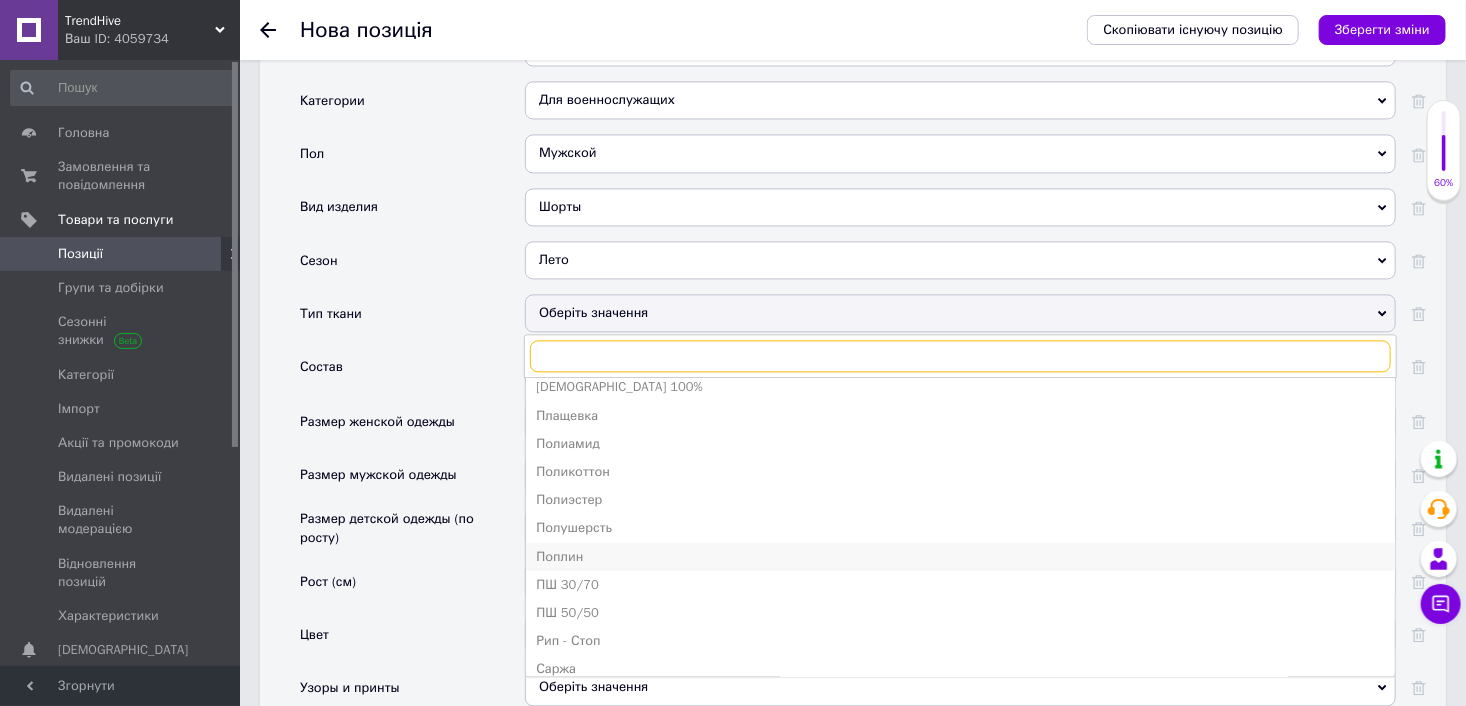 scroll, scrollTop: 900, scrollLeft: 0, axis: vertical 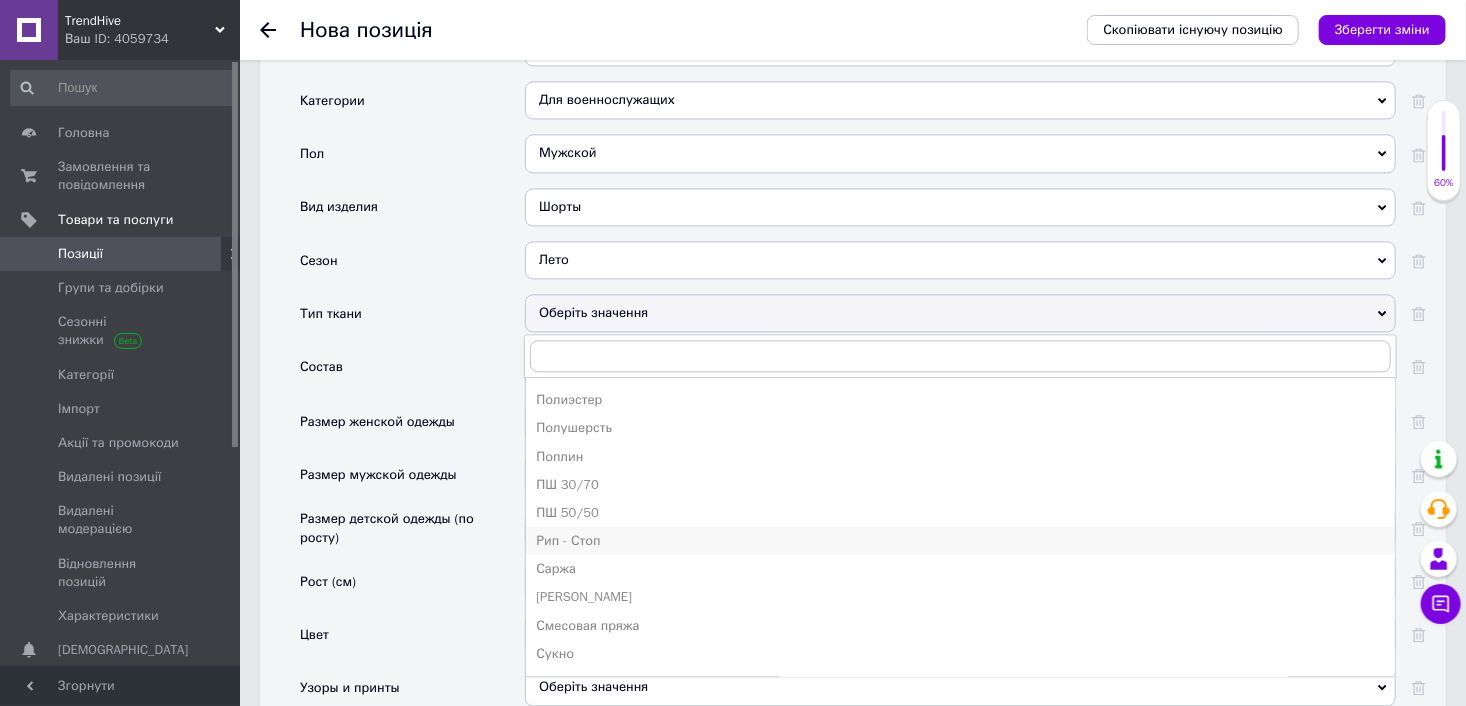 click on "Рип - Стоп" at bounding box center [960, 540] 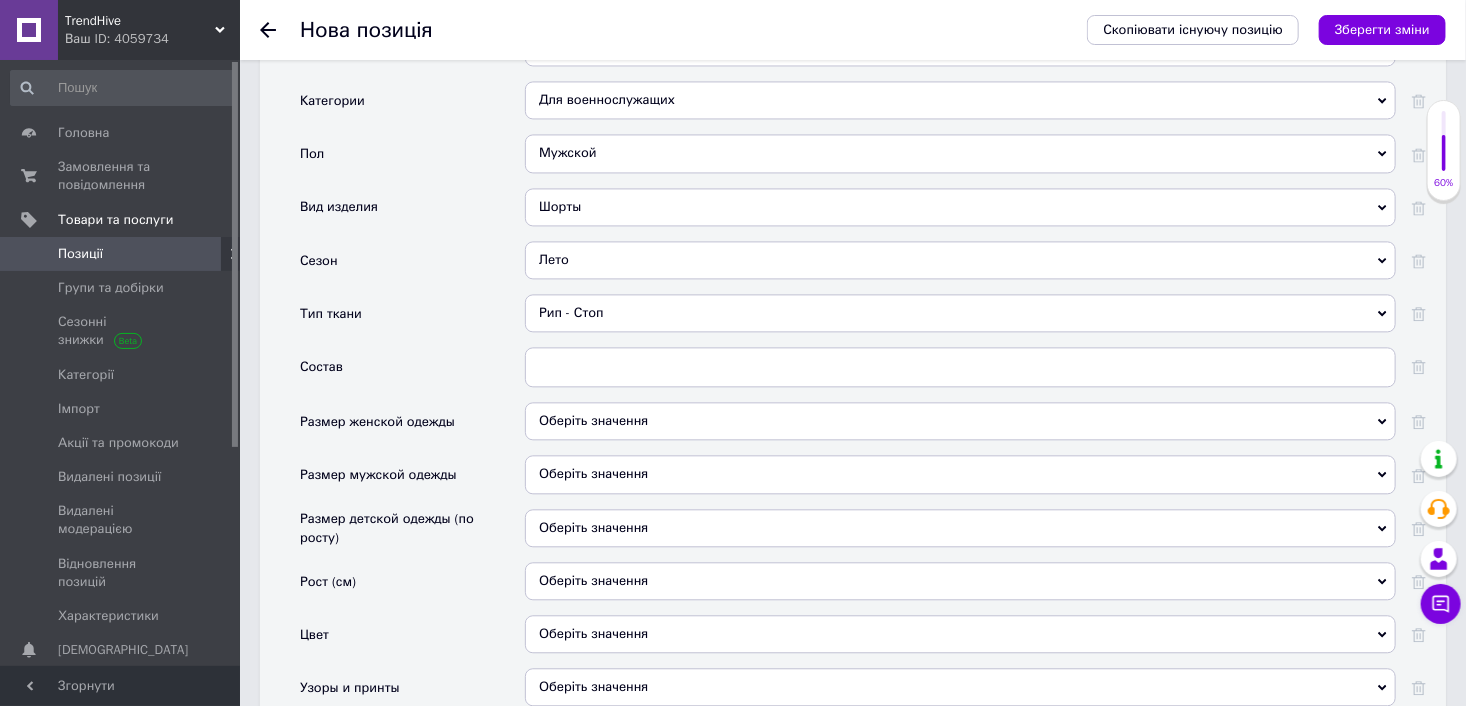 scroll, scrollTop: 2085, scrollLeft: 0, axis: vertical 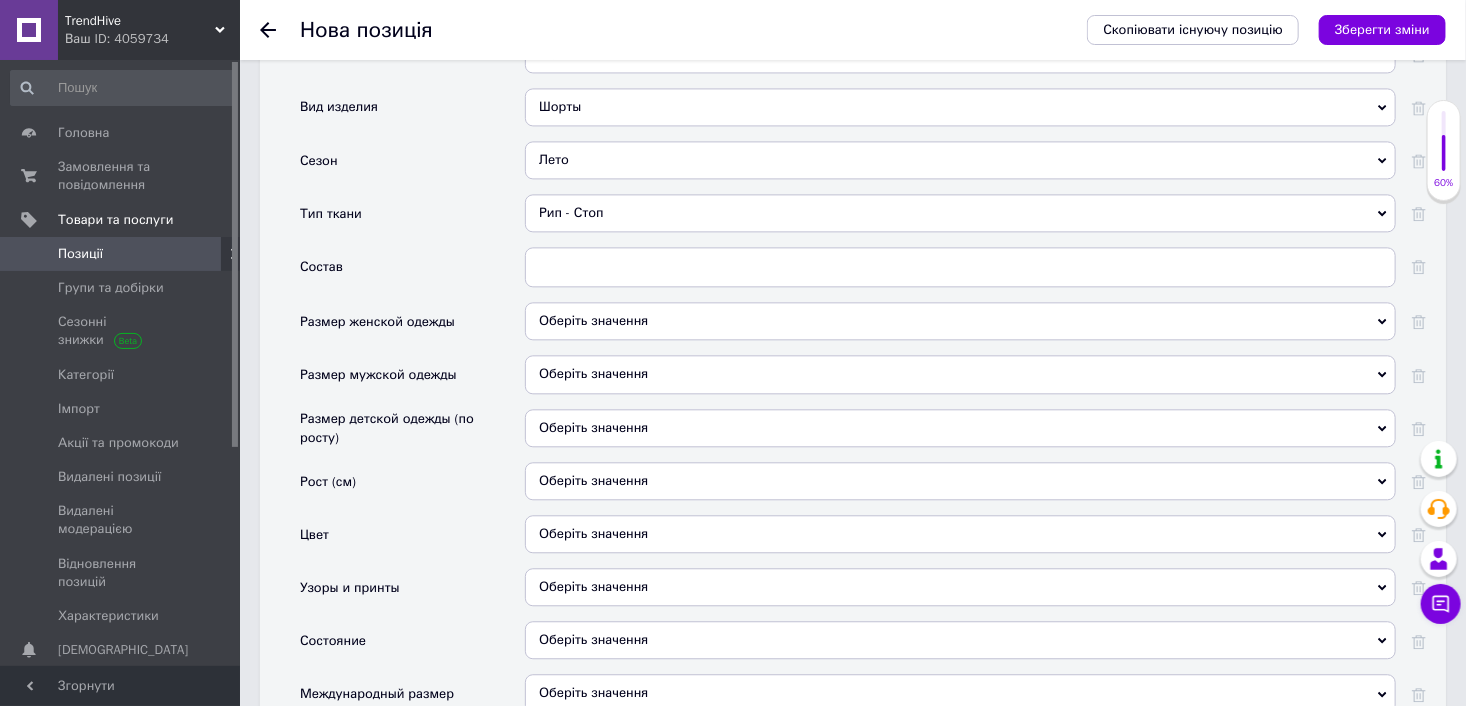 click on "Оберіть значення" at bounding box center [960, 374] 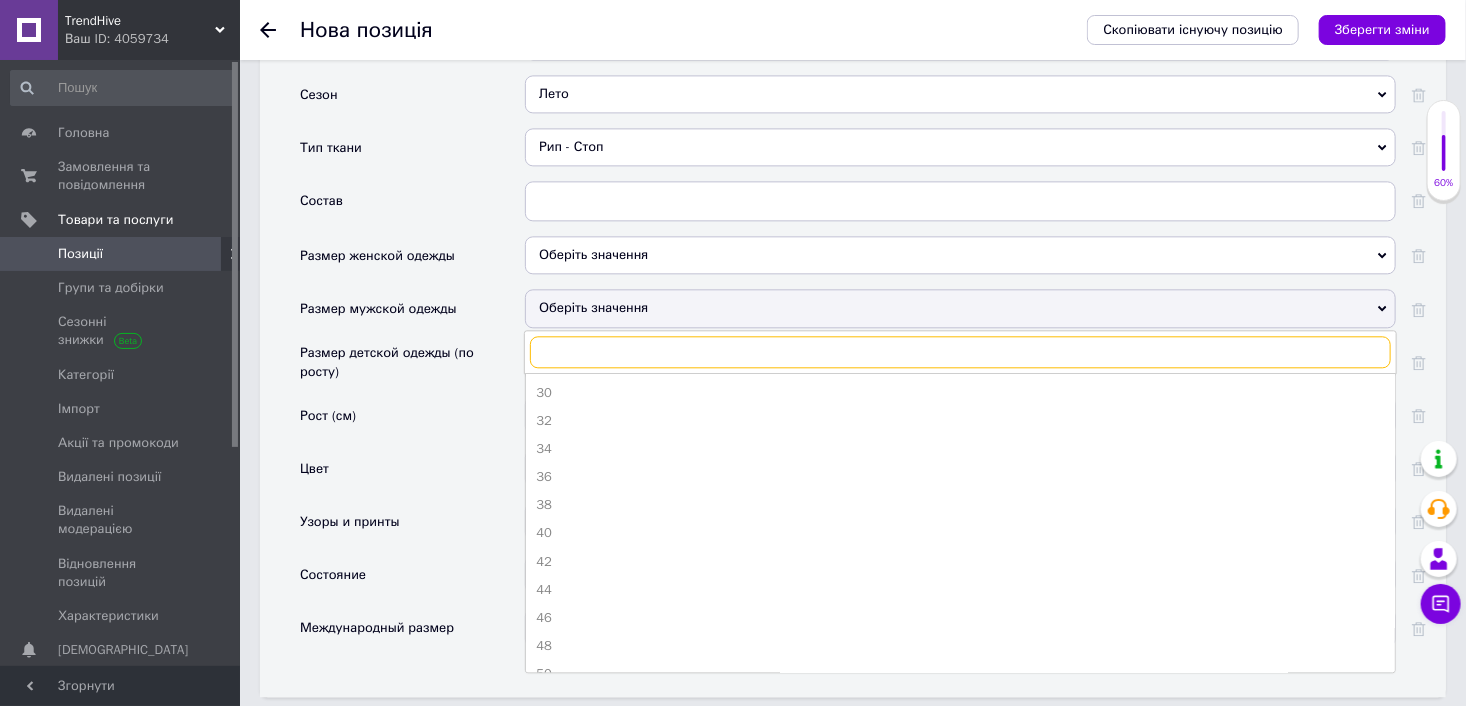 scroll, scrollTop: 2185, scrollLeft: 0, axis: vertical 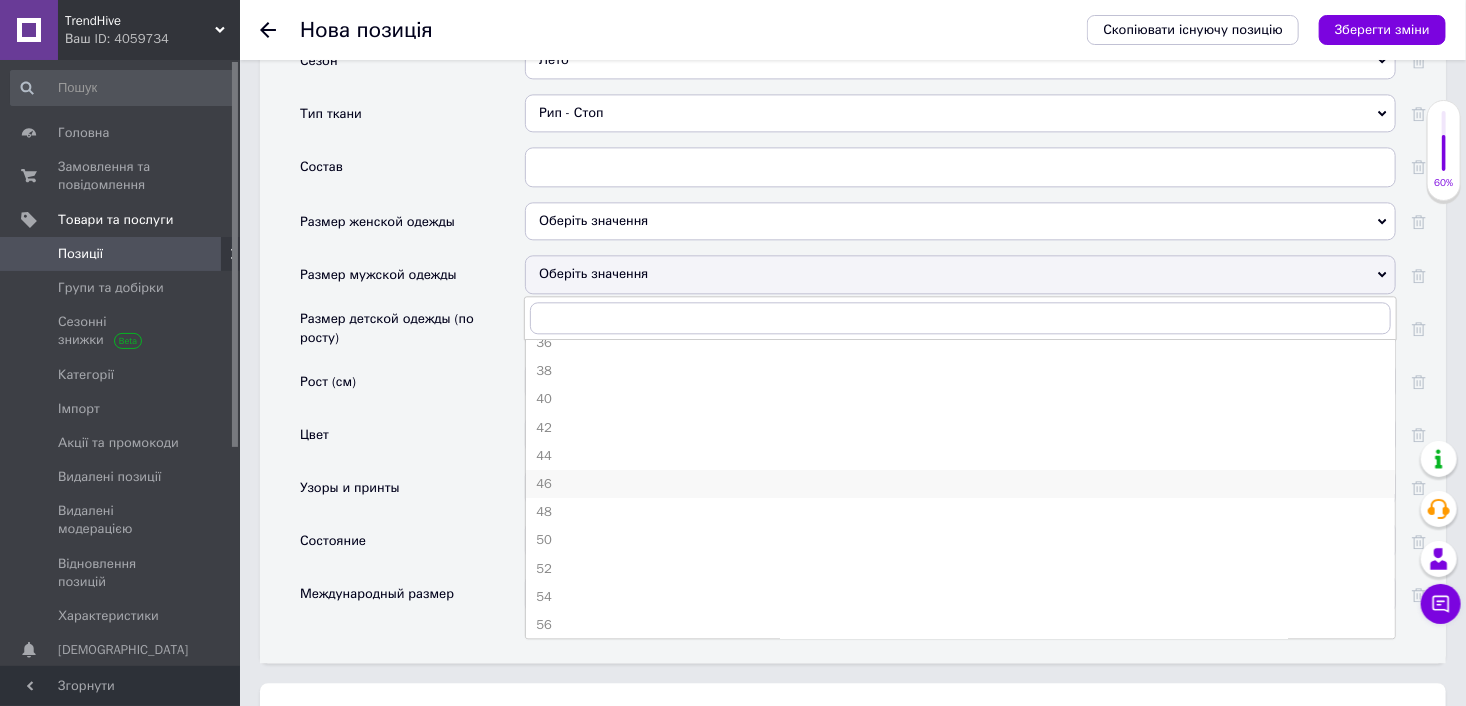 click on "46" at bounding box center (960, 484) 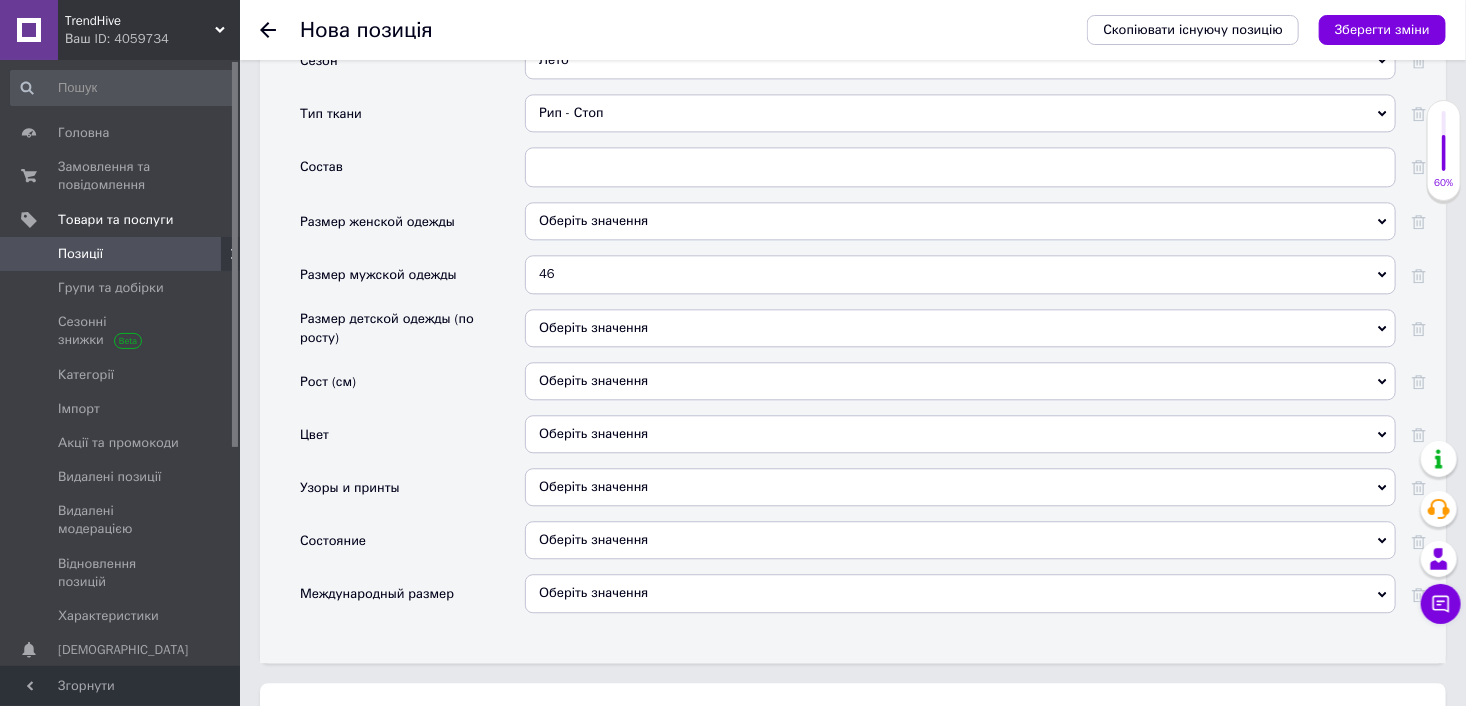 click on "Оберіть значення" at bounding box center [960, 434] 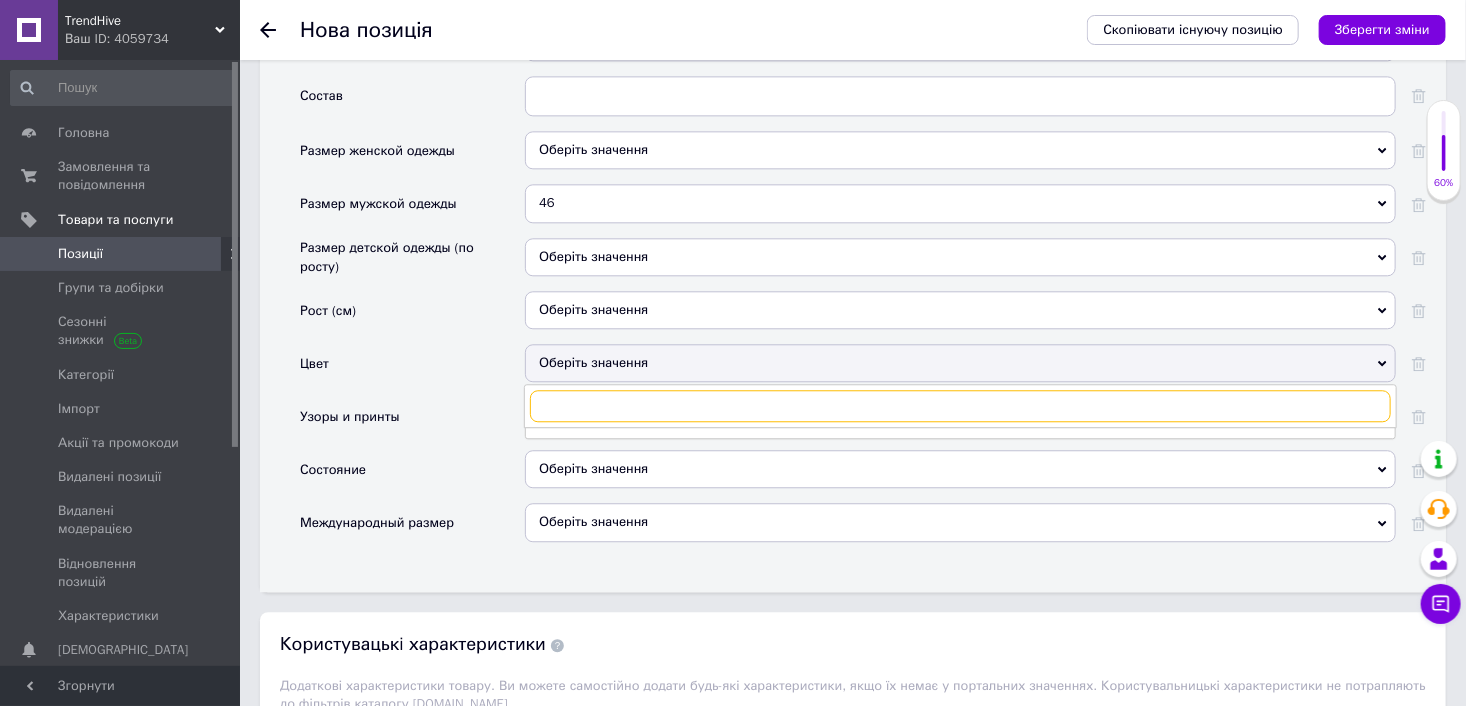 scroll, scrollTop: 2285, scrollLeft: 0, axis: vertical 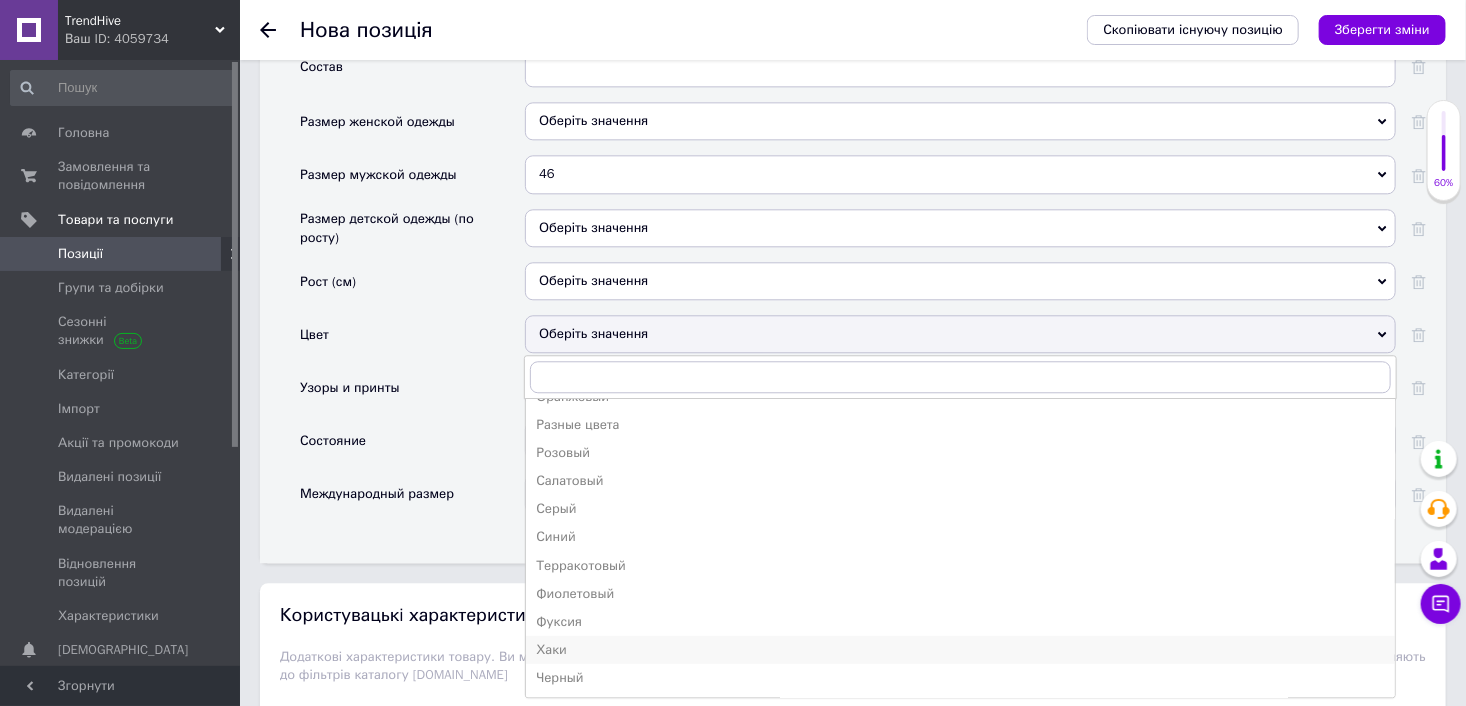 click on "Хаки" at bounding box center [960, 650] 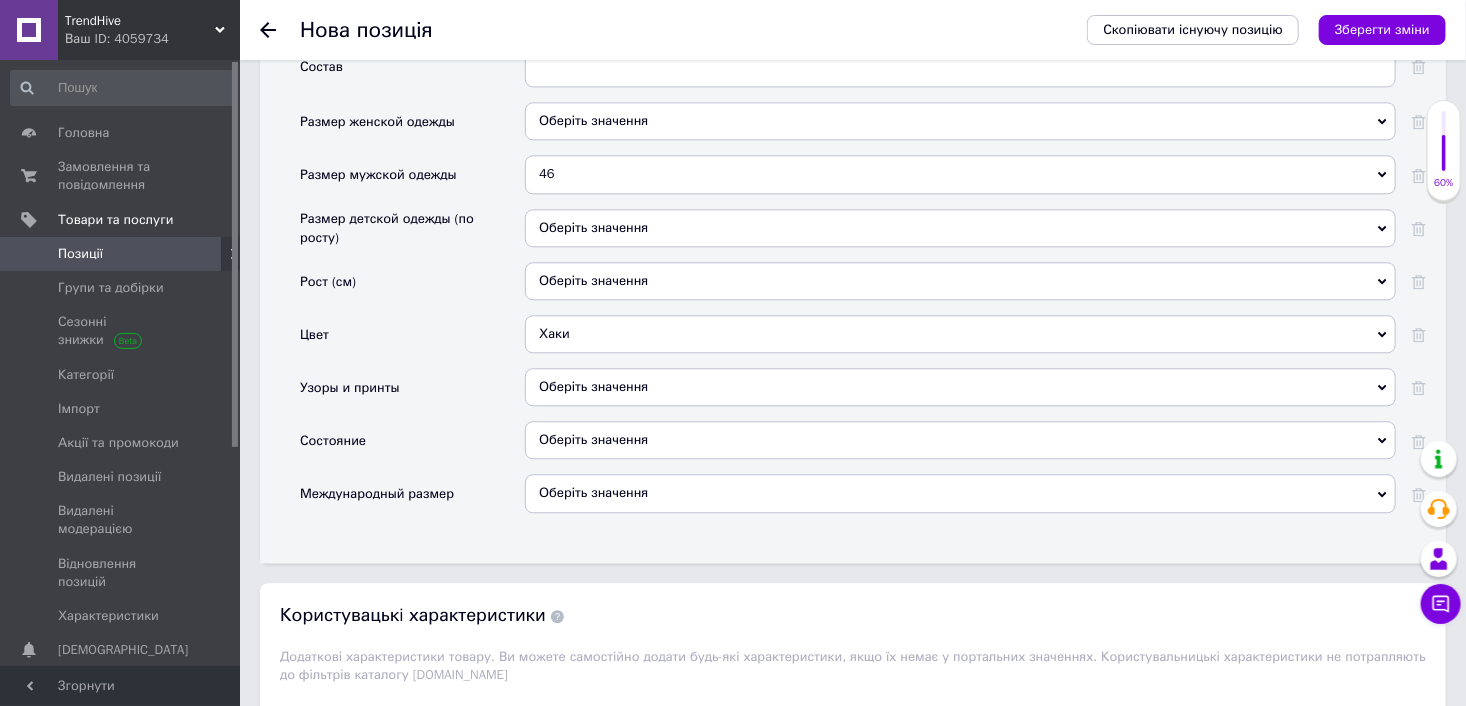 click on "Оберіть значення" at bounding box center [960, 387] 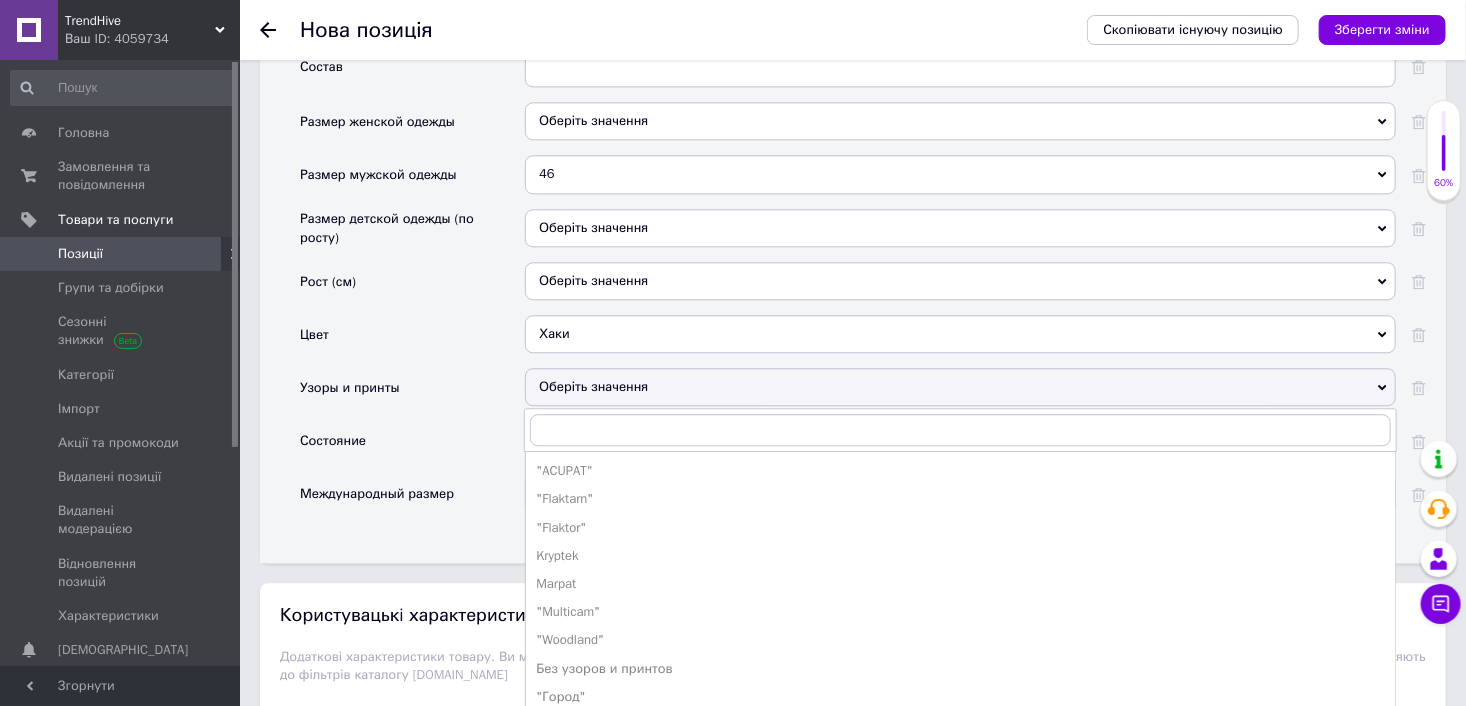 click on "Цвет" at bounding box center [412, 341] 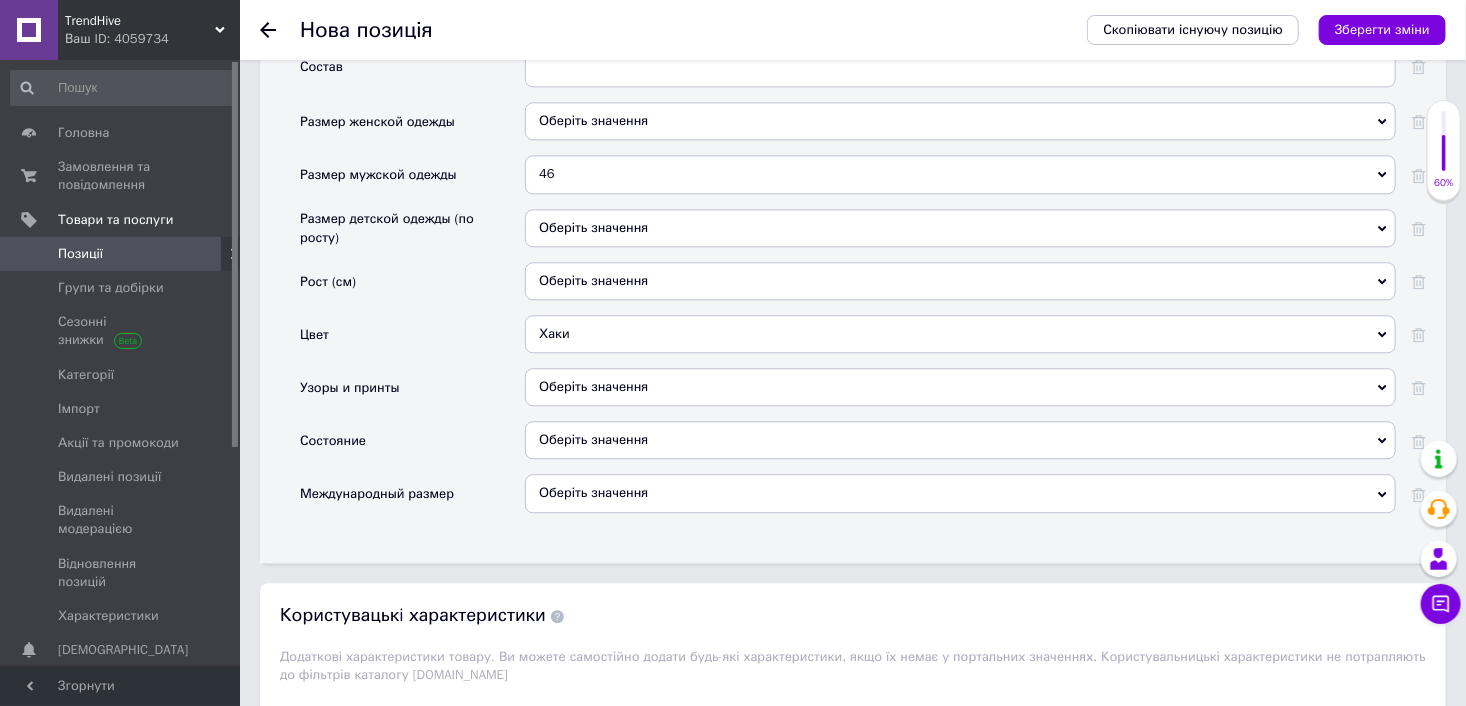 click on "Оберіть значення" at bounding box center (960, 440) 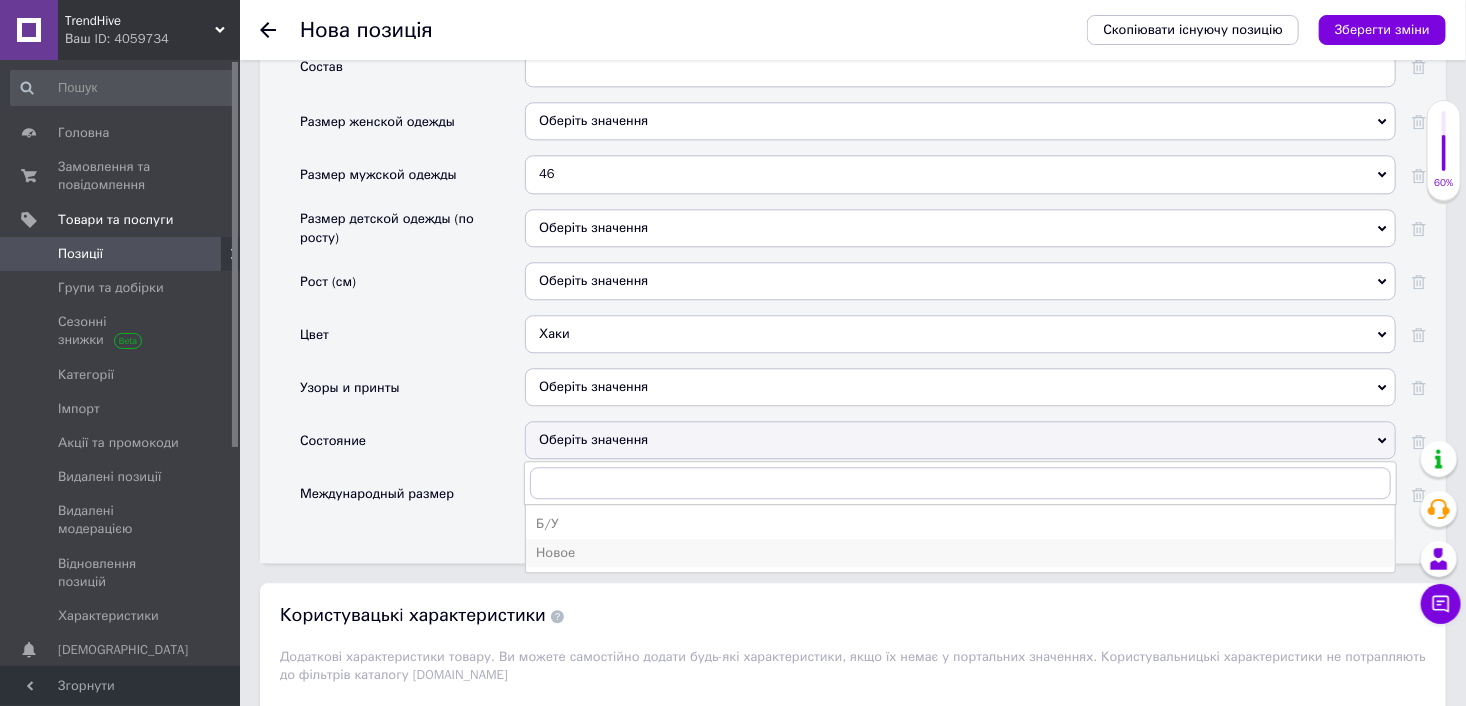 click on "Новое" at bounding box center [960, 553] 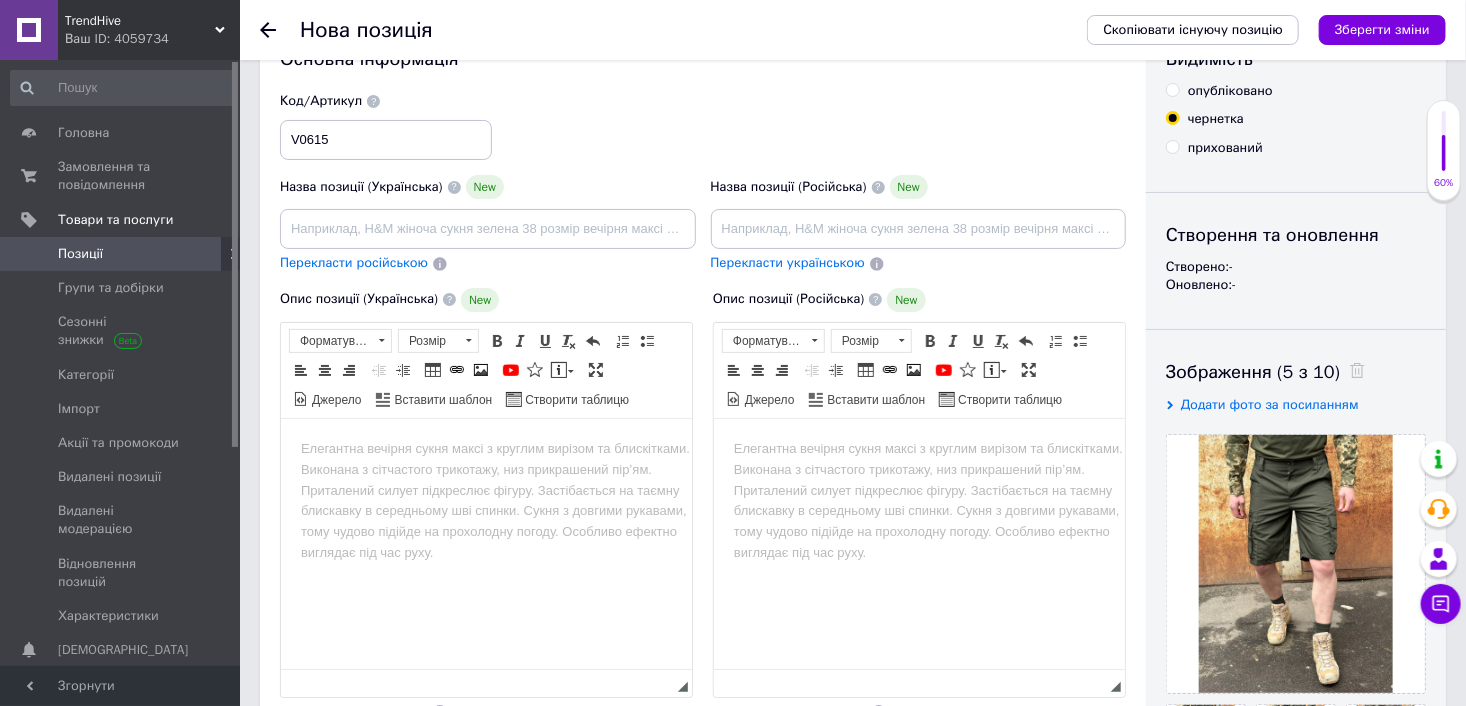 scroll, scrollTop: 0, scrollLeft: 0, axis: both 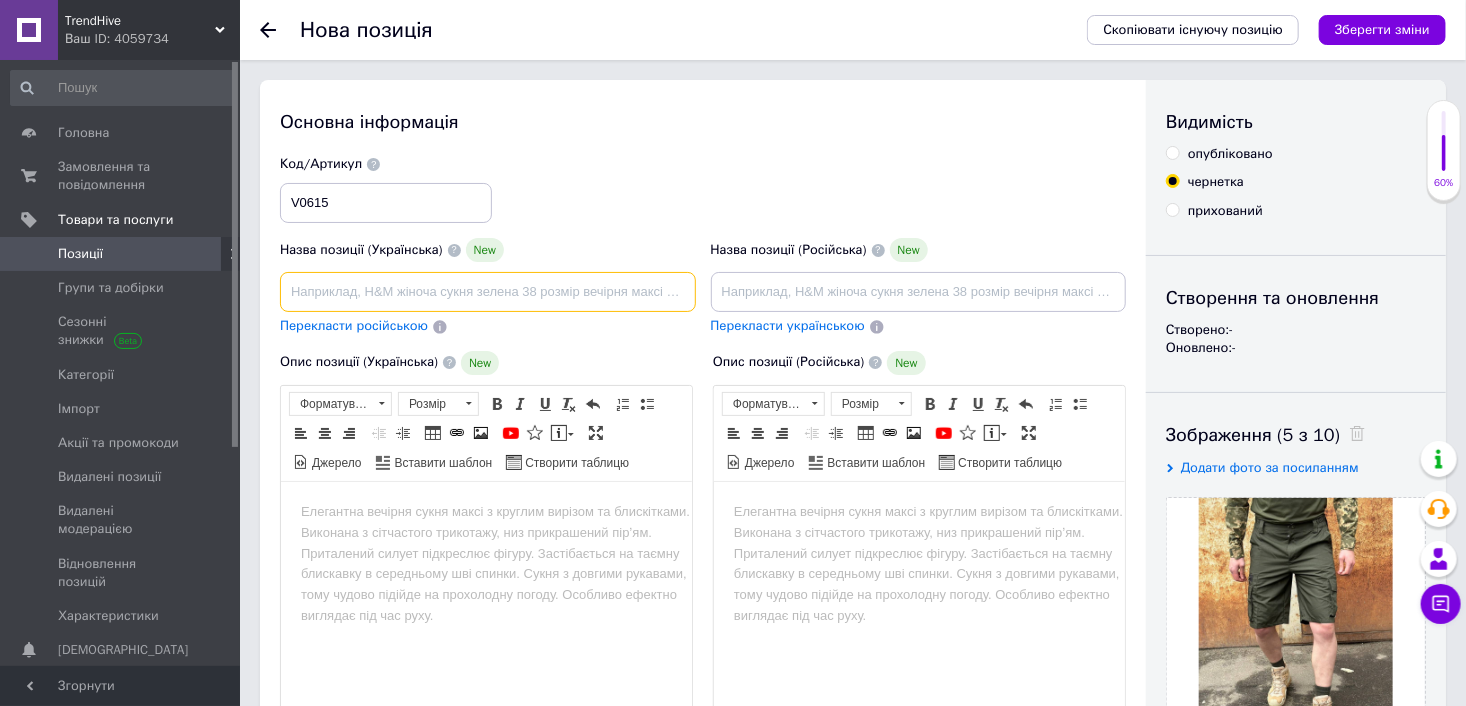 click at bounding box center (488, 292) 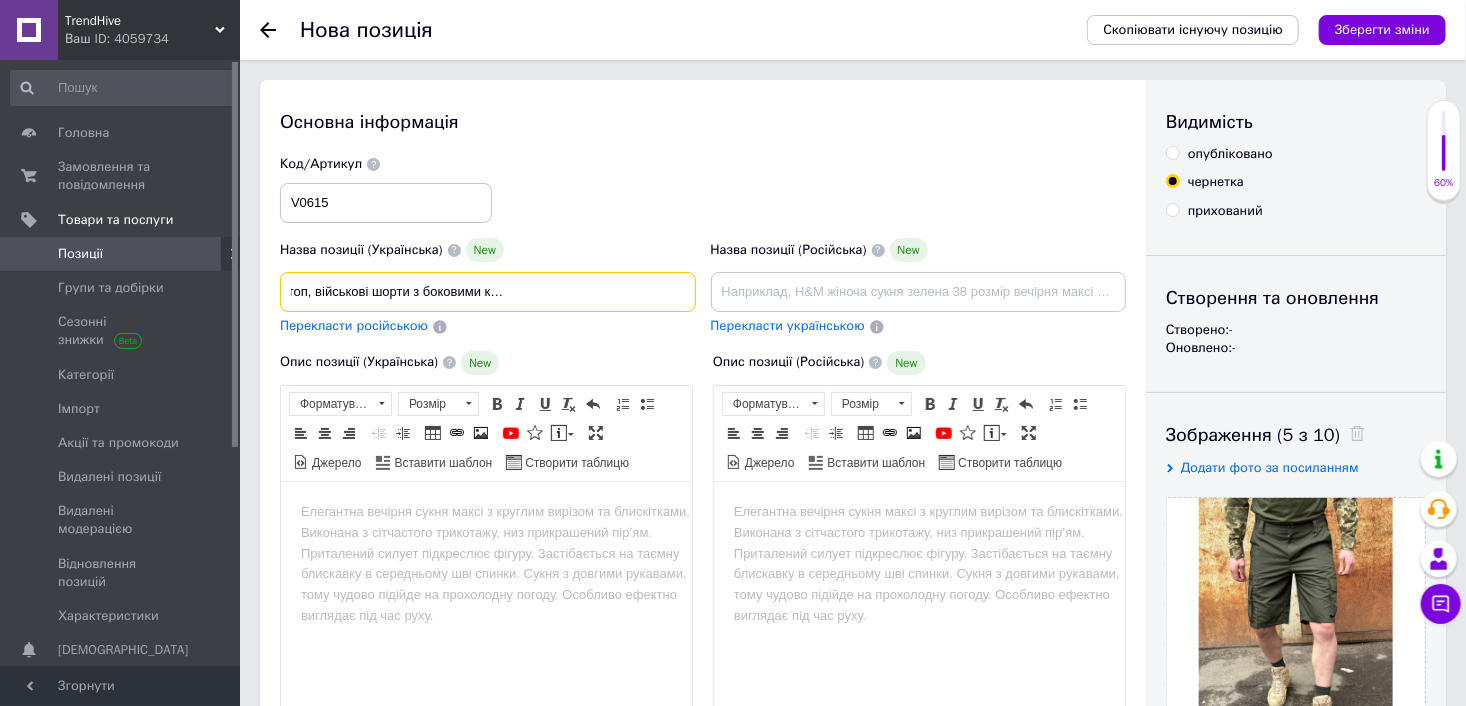 scroll, scrollTop: 0, scrollLeft: 185, axis: horizontal 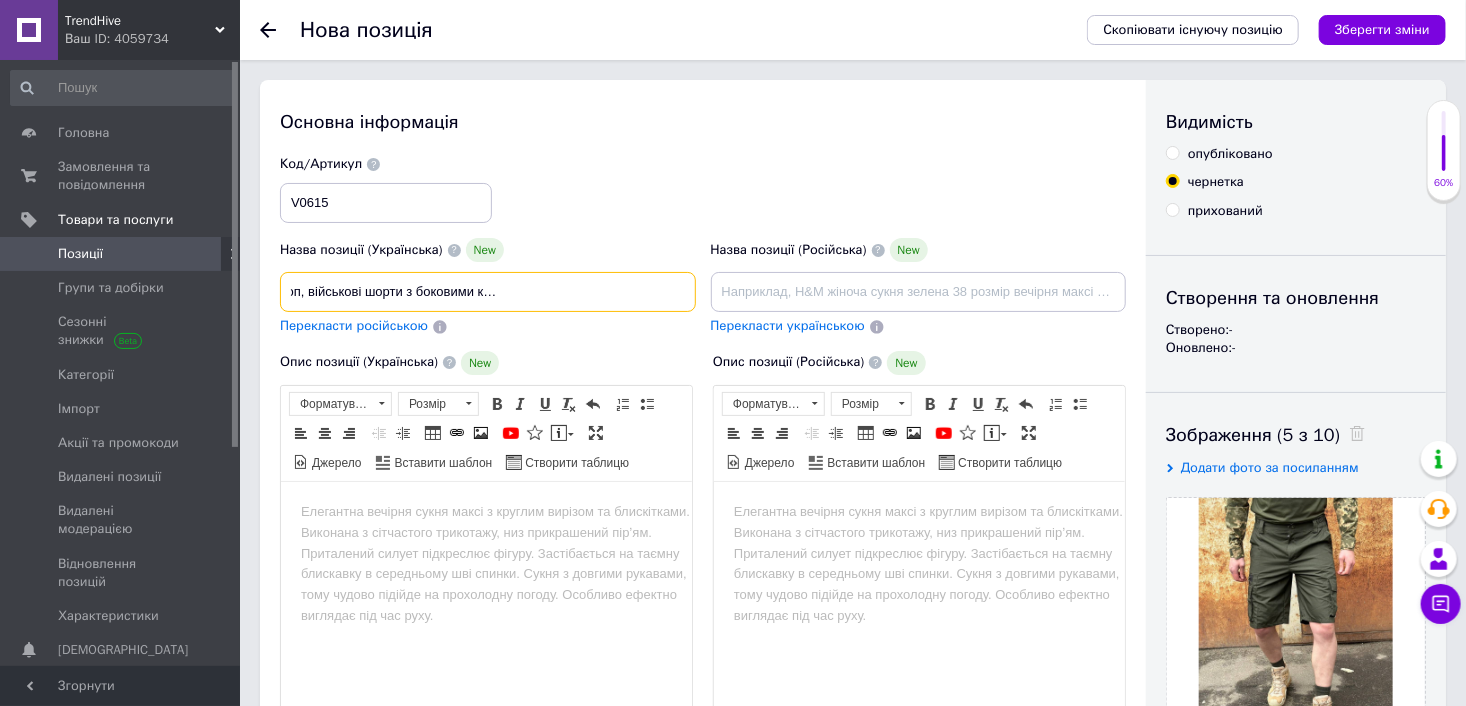 type on "Чоловічі тактичні шорти ріп стоп, військові шорти з боковими кишенями, зелені армійські шорти" 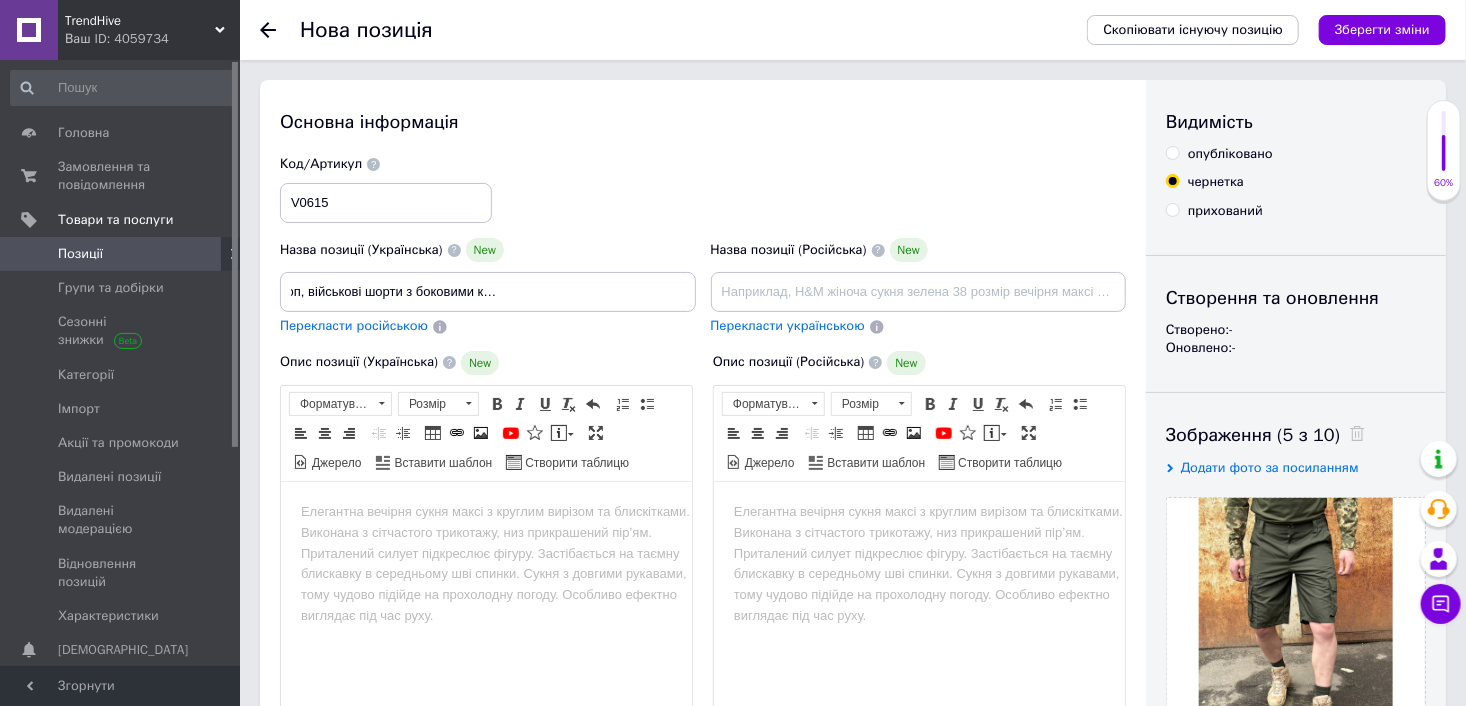 click on "Перекласти російською" at bounding box center (354, 326) 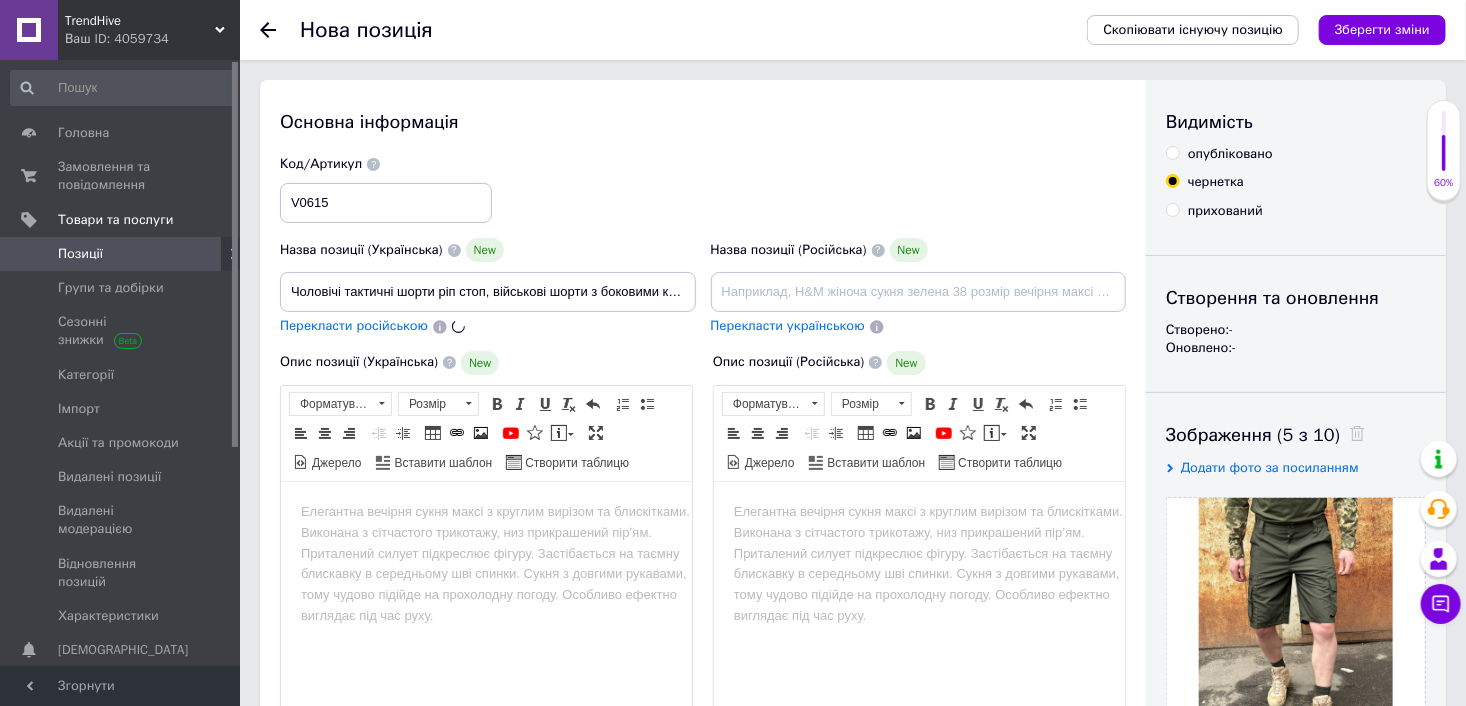 type on "Мужские тактические шорты рип стоп, военные шорты с боковыми карманами, зеленые армейские шорты" 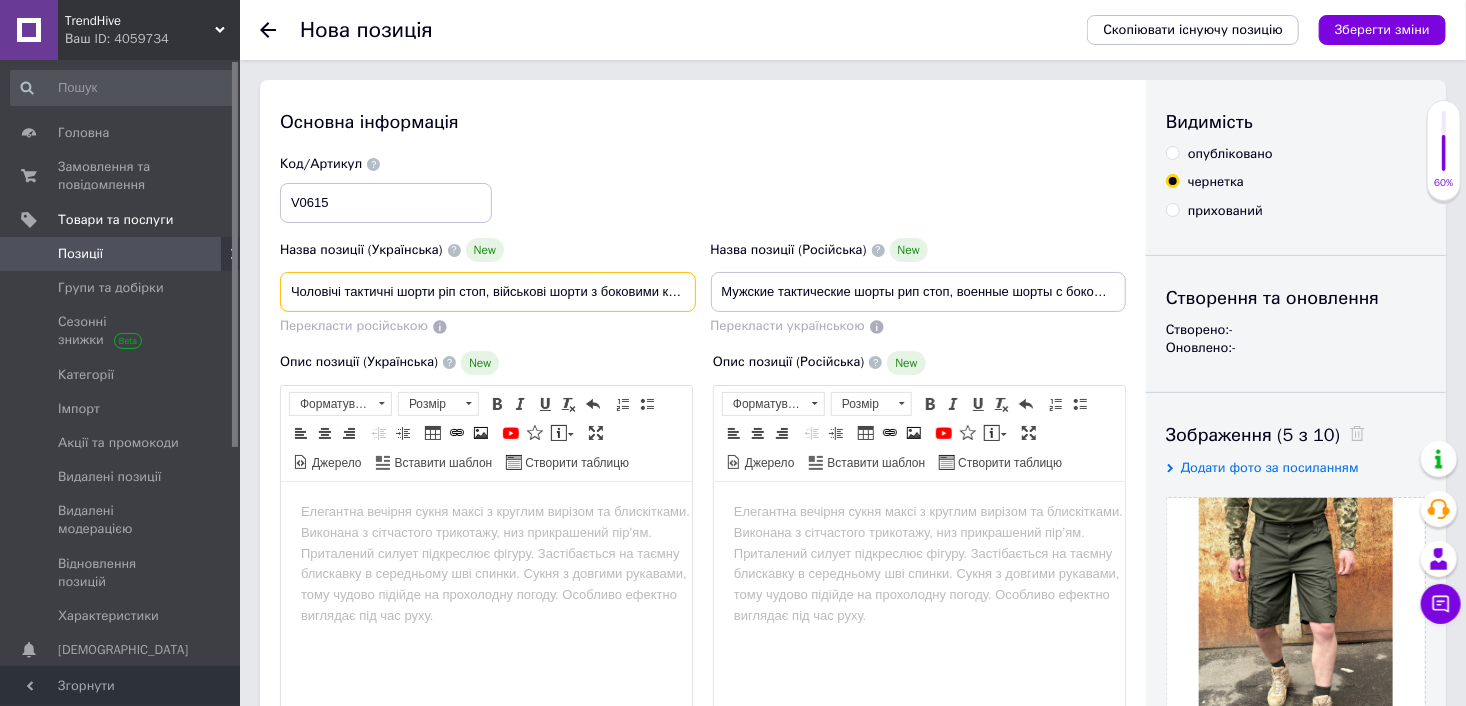 scroll, scrollTop: 0, scrollLeft: 185, axis: horizontal 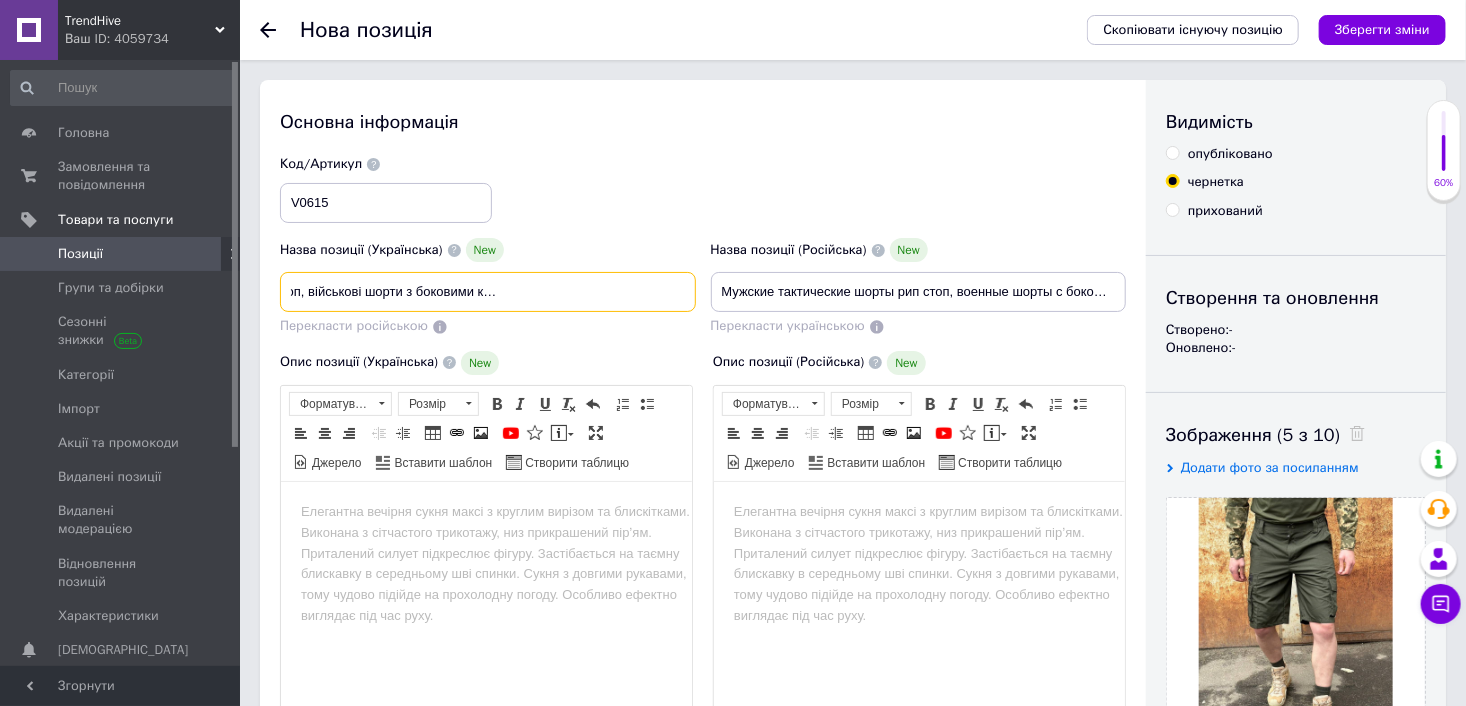 drag, startPoint x: 283, startPoint y: 290, endPoint x: 701, endPoint y: 290, distance: 418 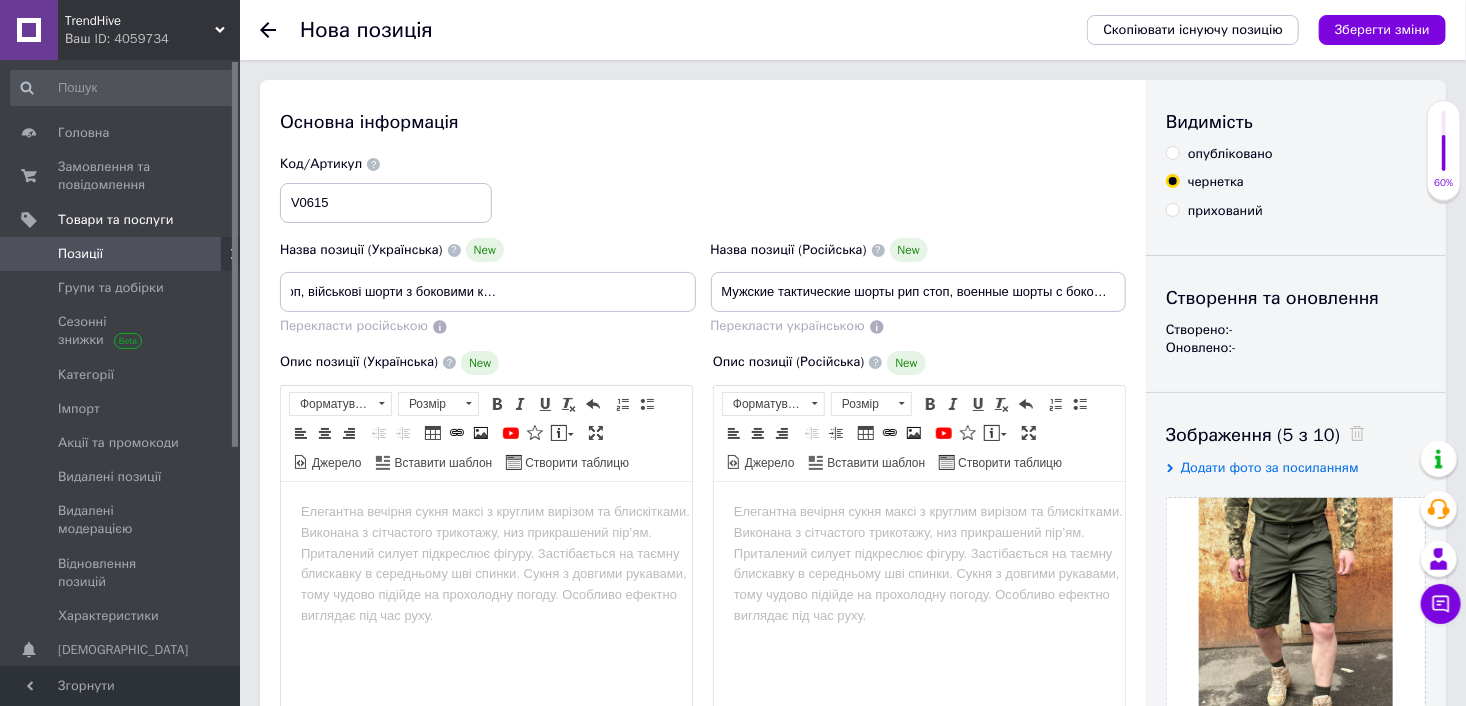 click at bounding box center [485, 511] 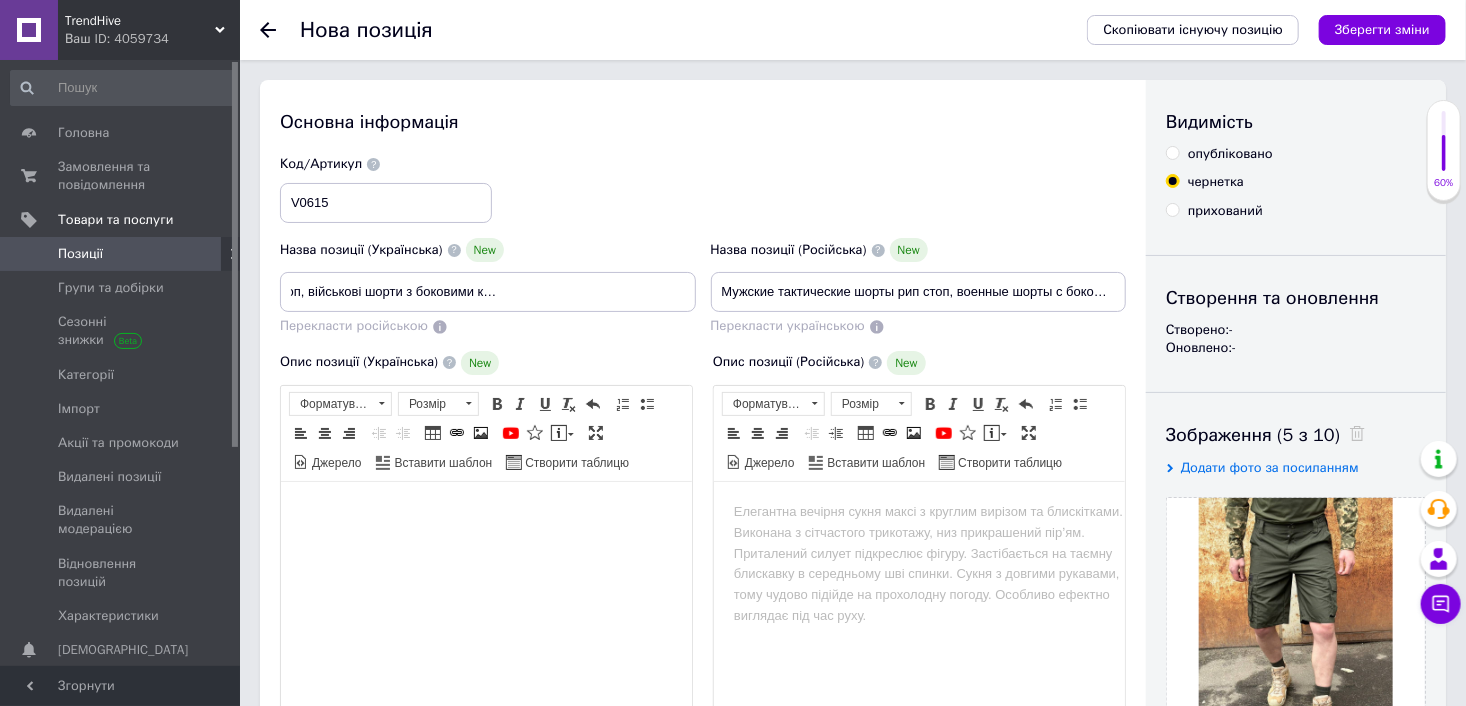 scroll, scrollTop: 0, scrollLeft: 0, axis: both 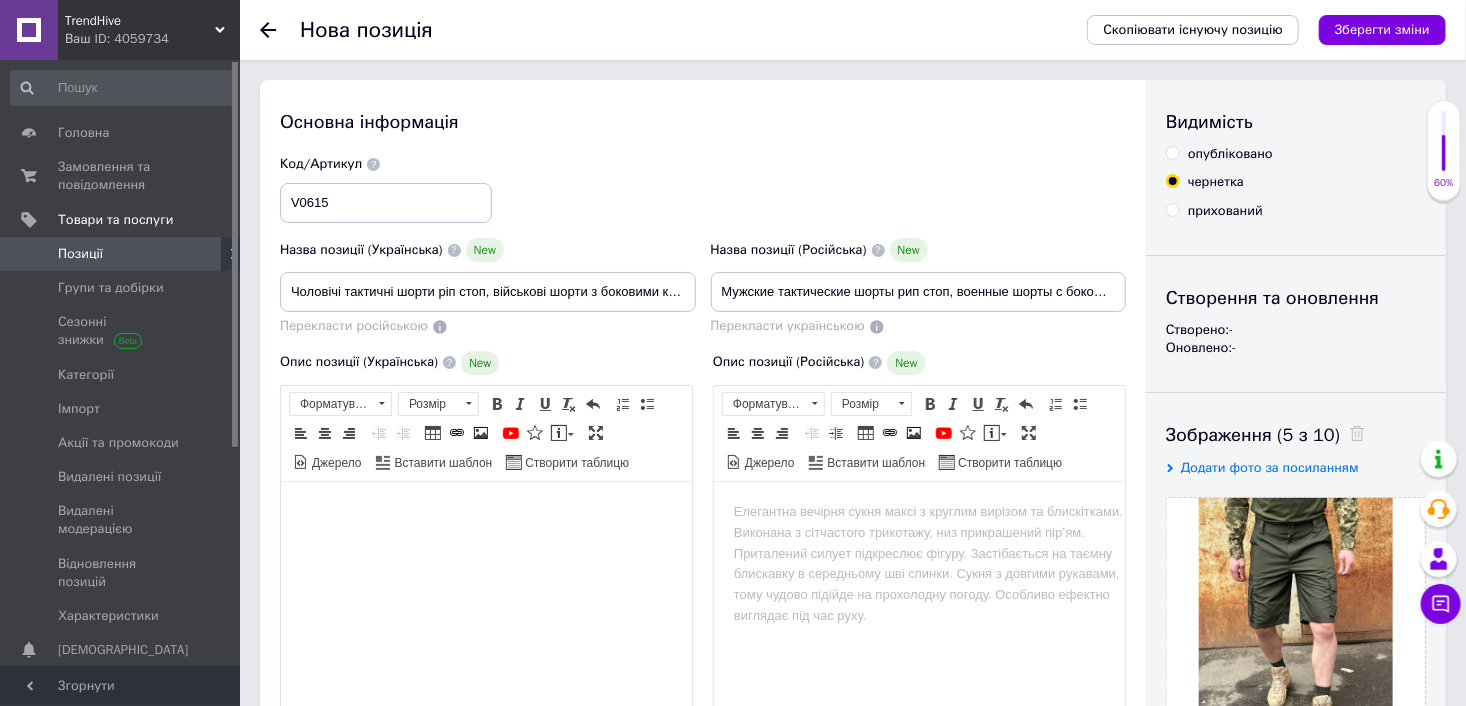 paste 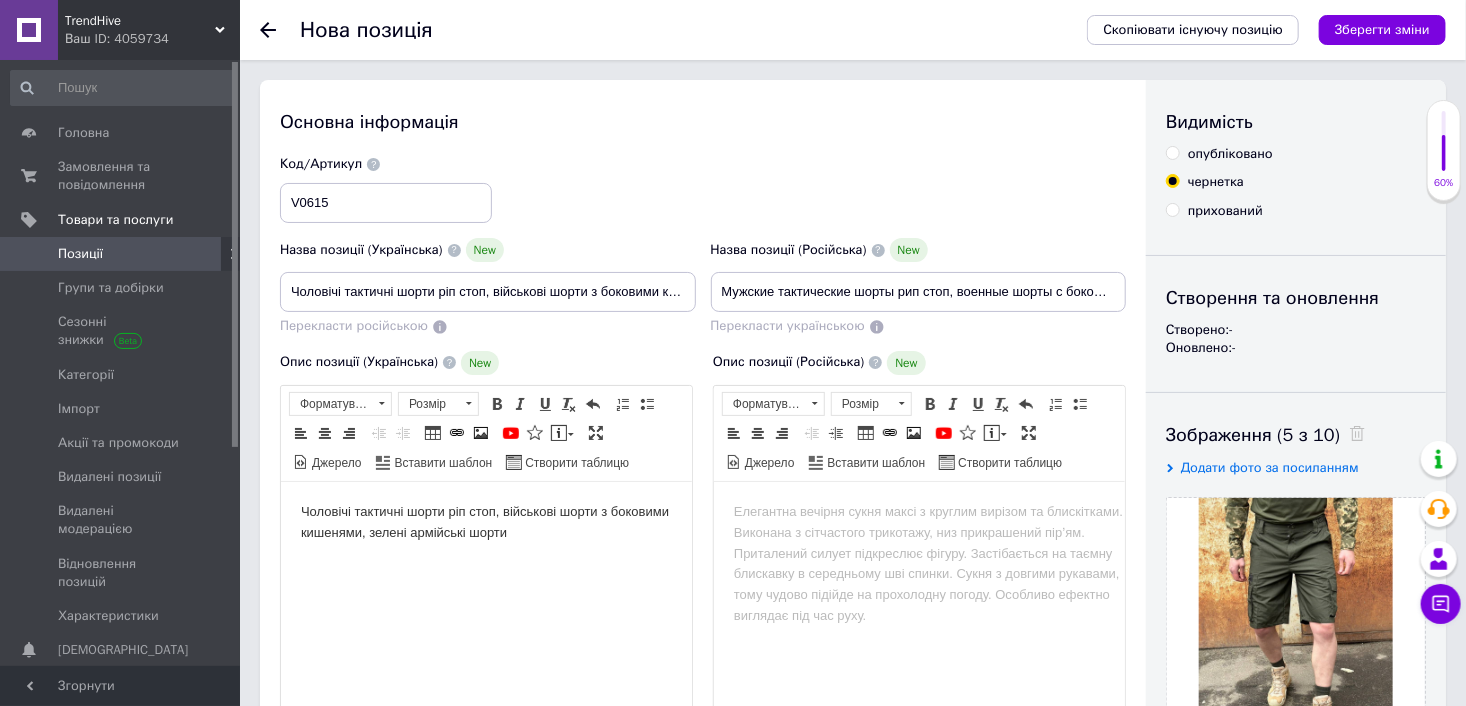 type 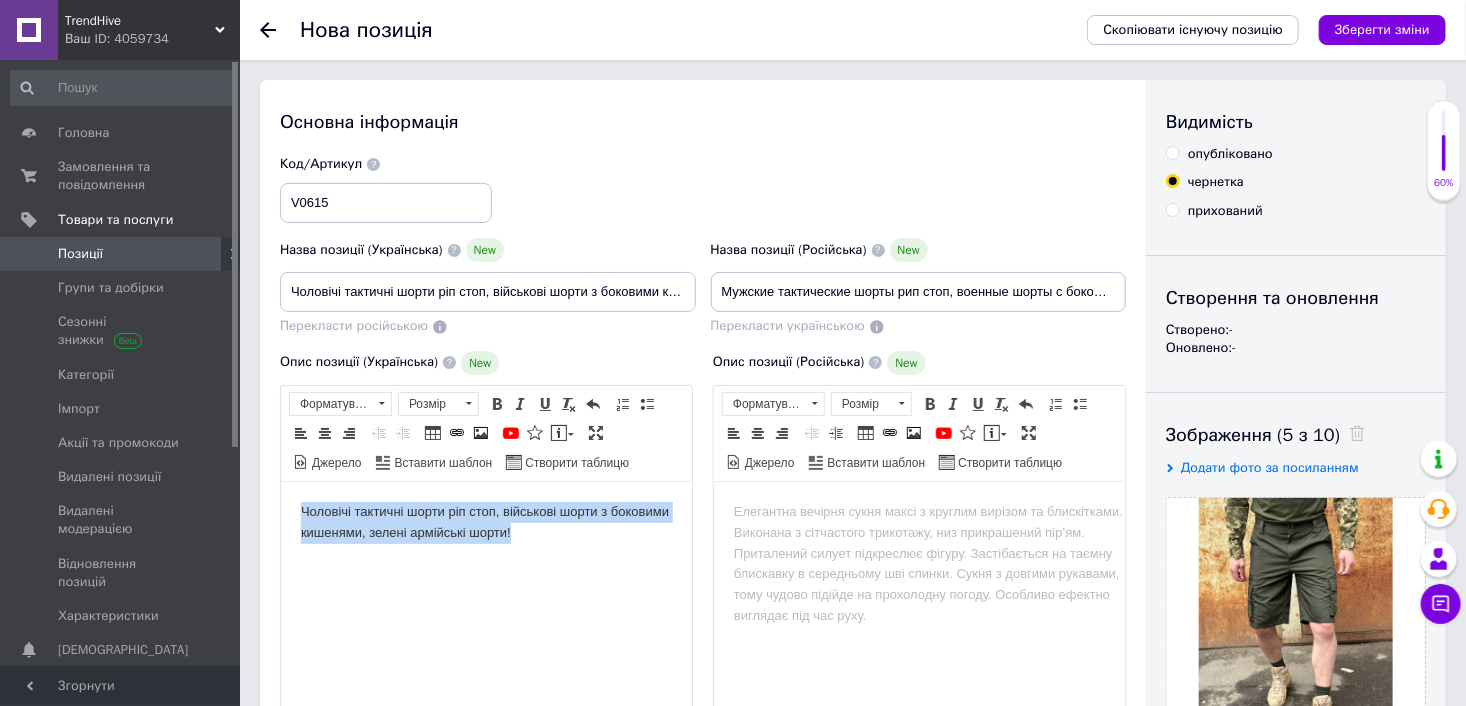 drag, startPoint x: 517, startPoint y: 530, endPoint x: 286, endPoint y: 497, distance: 233.34525 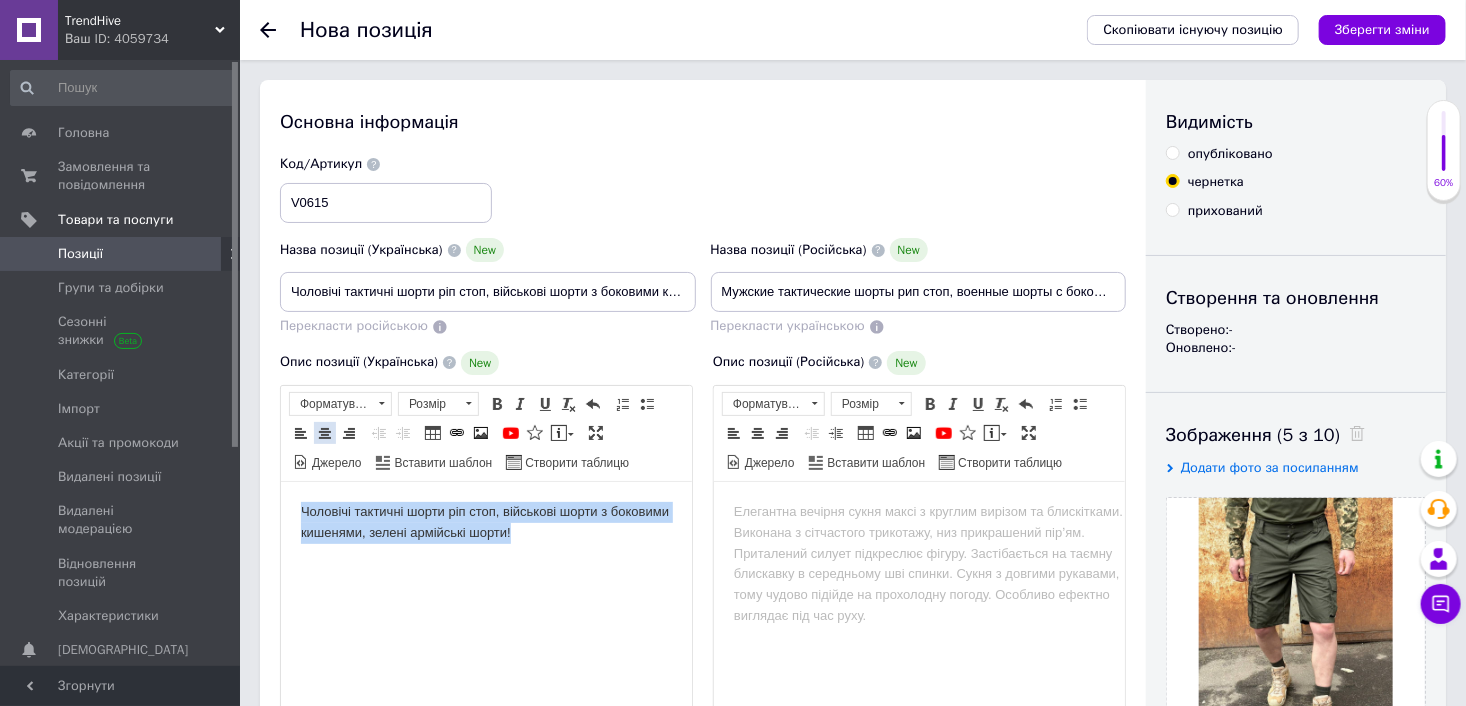 click at bounding box center [325, 433] 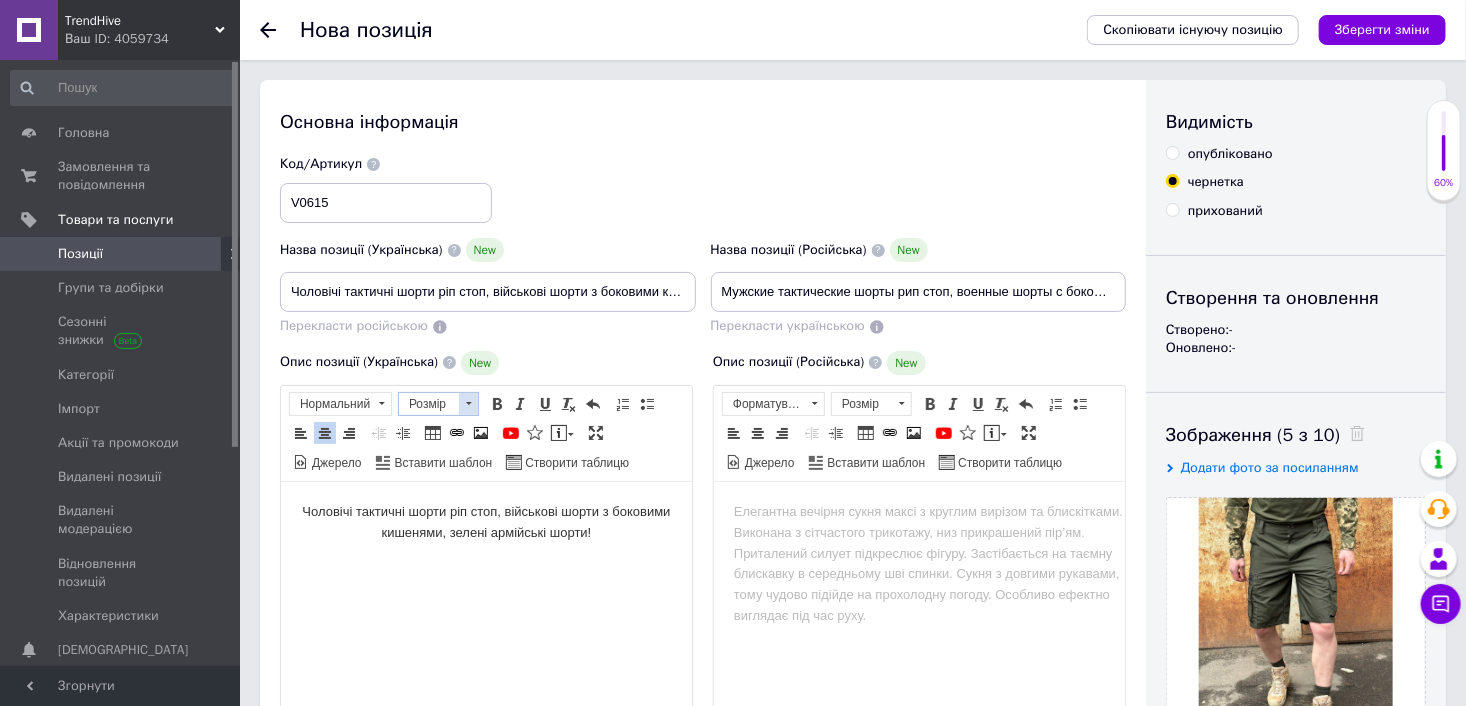 click on "Розмір" at bounding box center [429, 404] 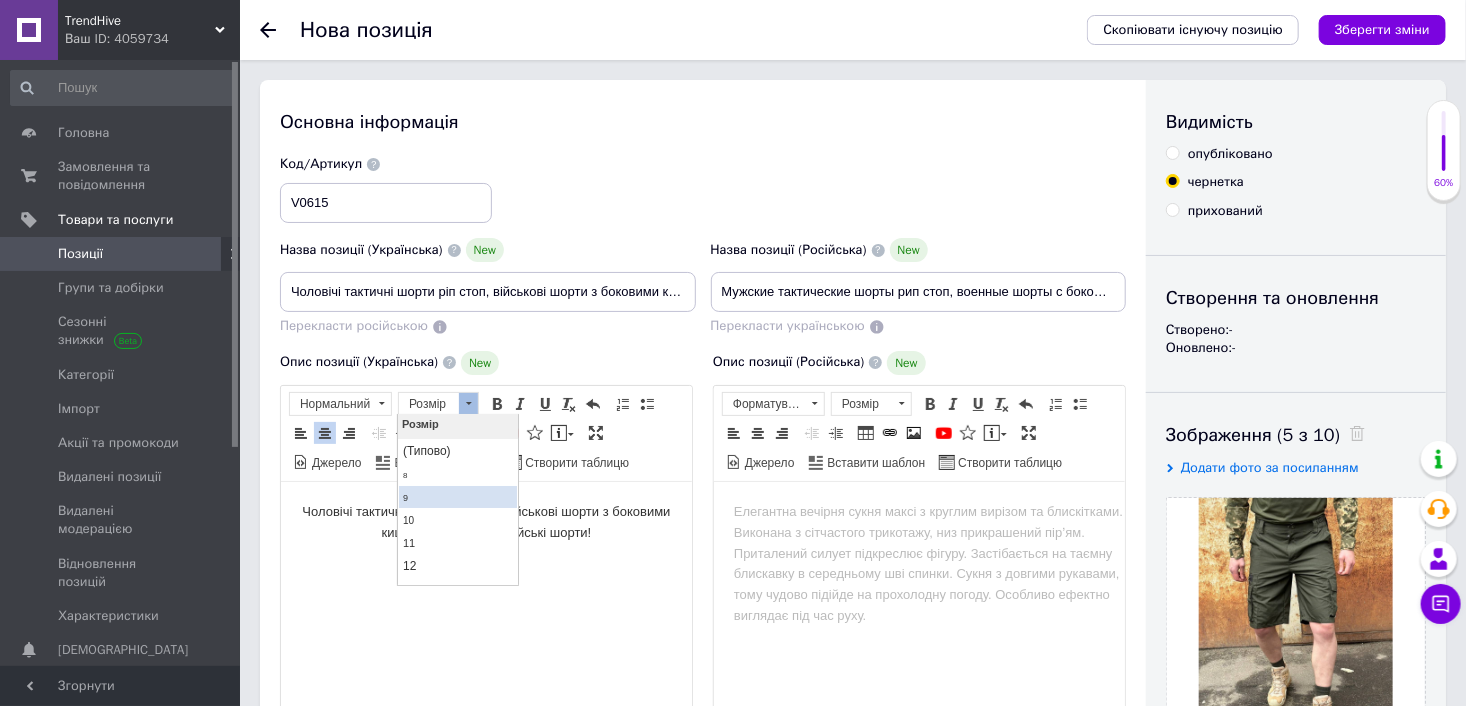 scroll, scrollTop: 100, scrollLeft: 0, axis: vertical 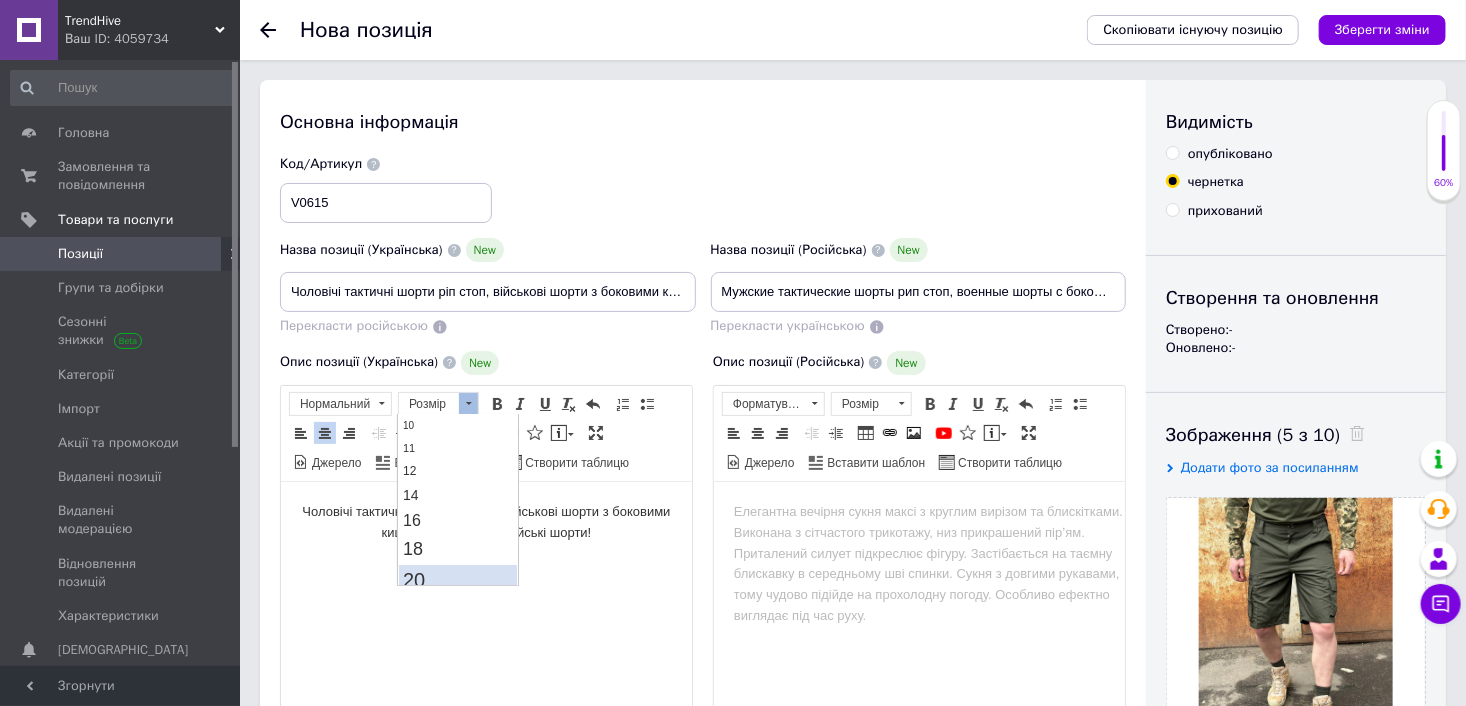 click on "20" at bounding box center [458, 579] 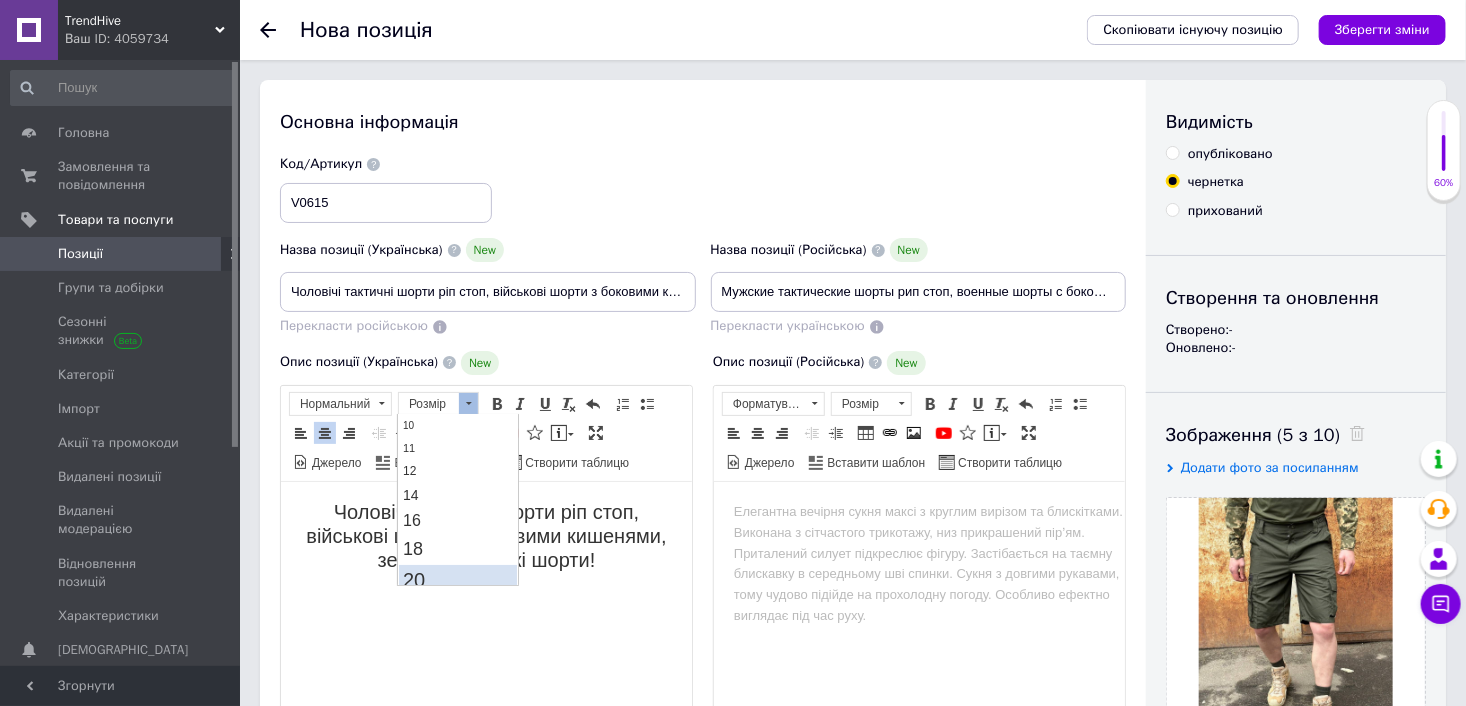 scroll, scrollTop: 0, scrollLeft: 0, axis: both 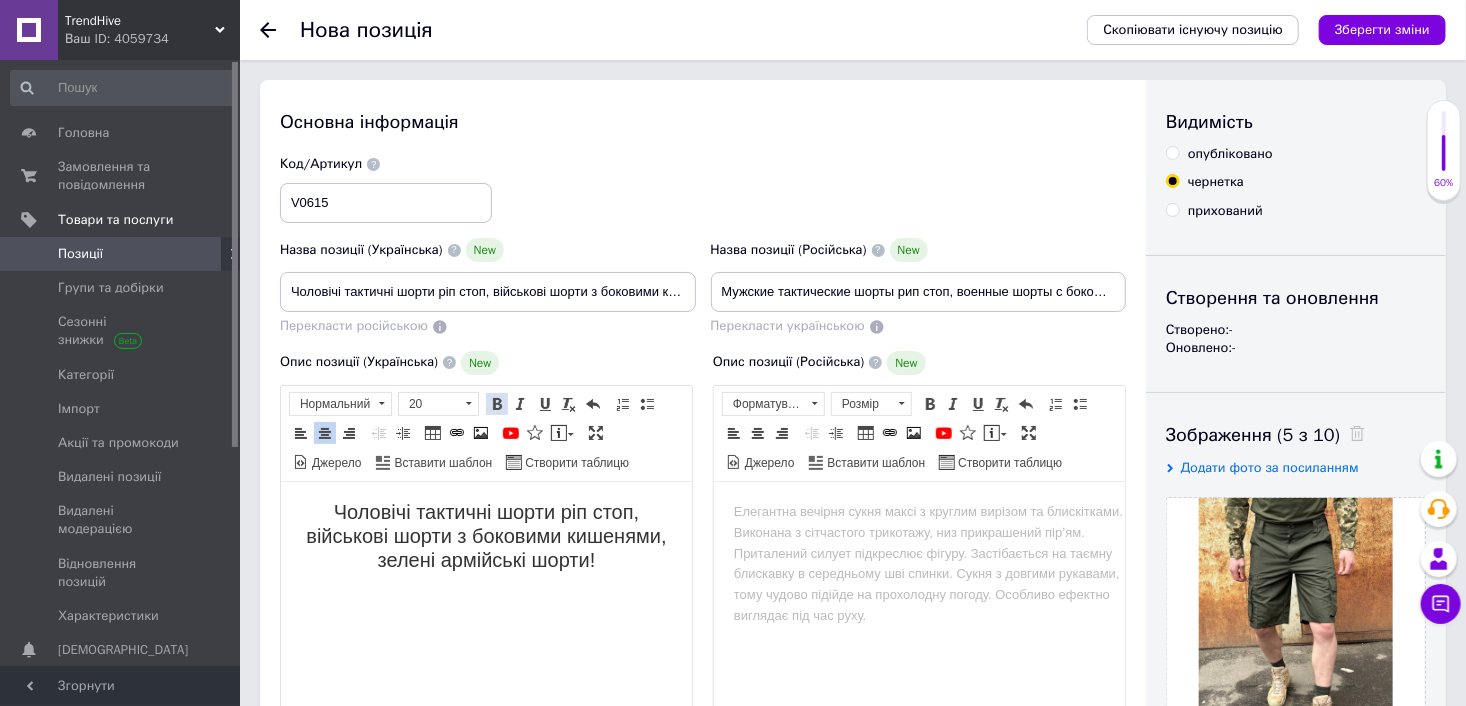 click at bounding box center [497, 404] 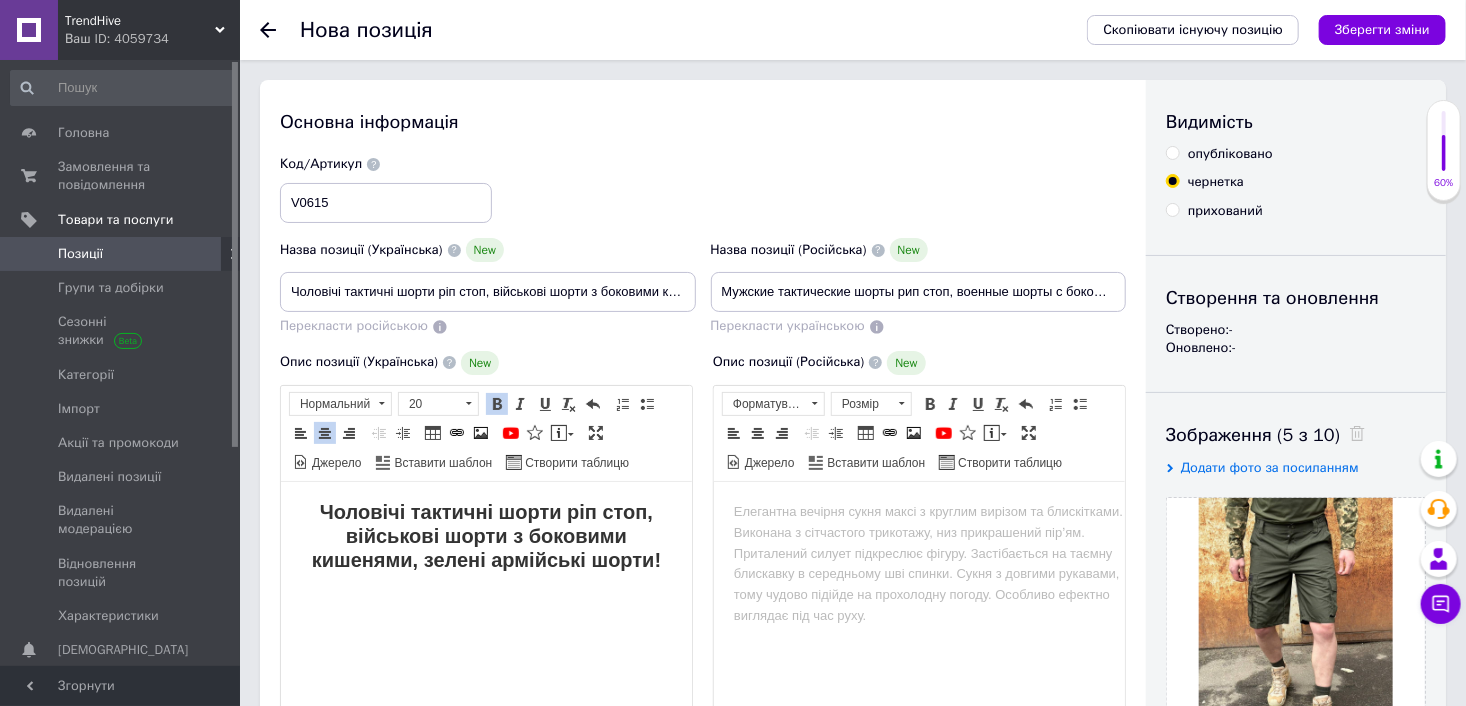click on "Чоловічі тактичні шорти ріп стоп, військові шорти з боковими кишенями, зелені армійські шорти!" at bounding box center (485, 536) 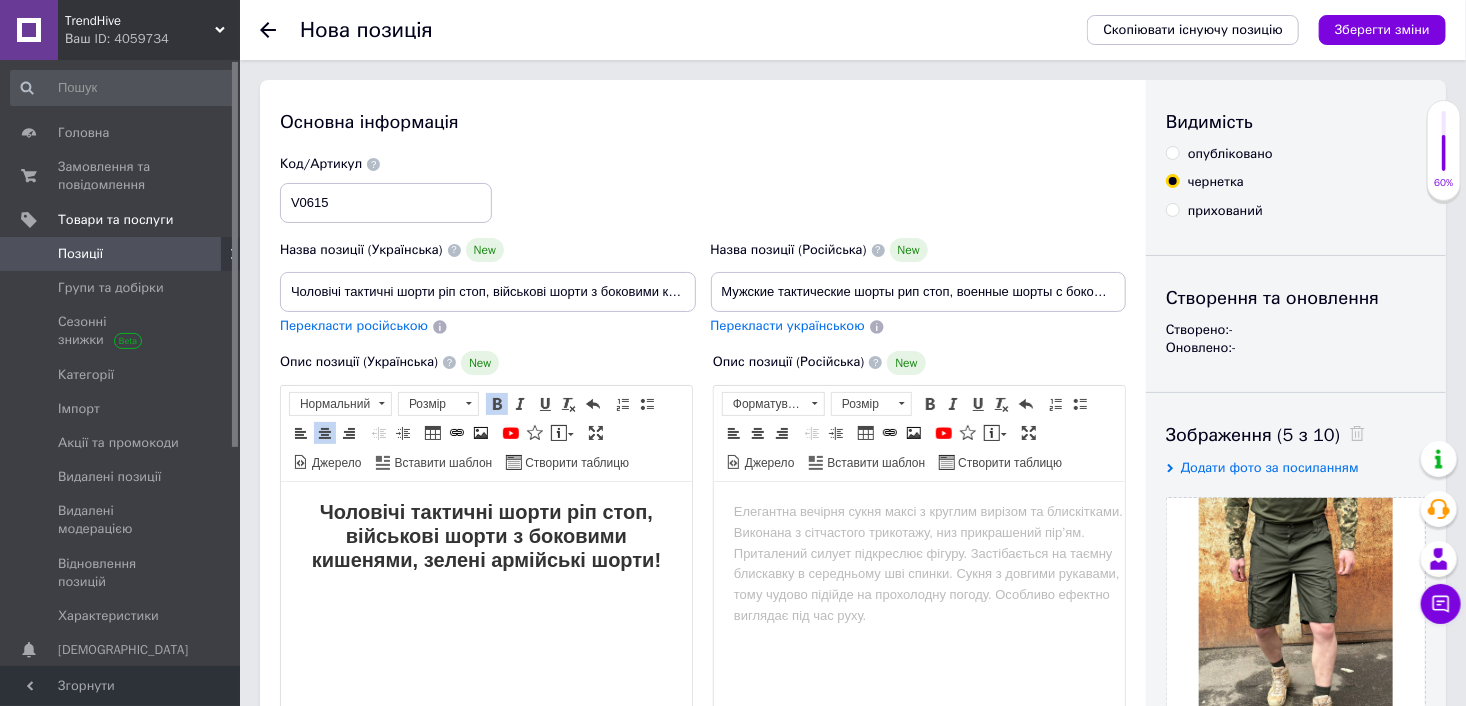 click on "​​​​​​​" at bounding box center [485, 629] 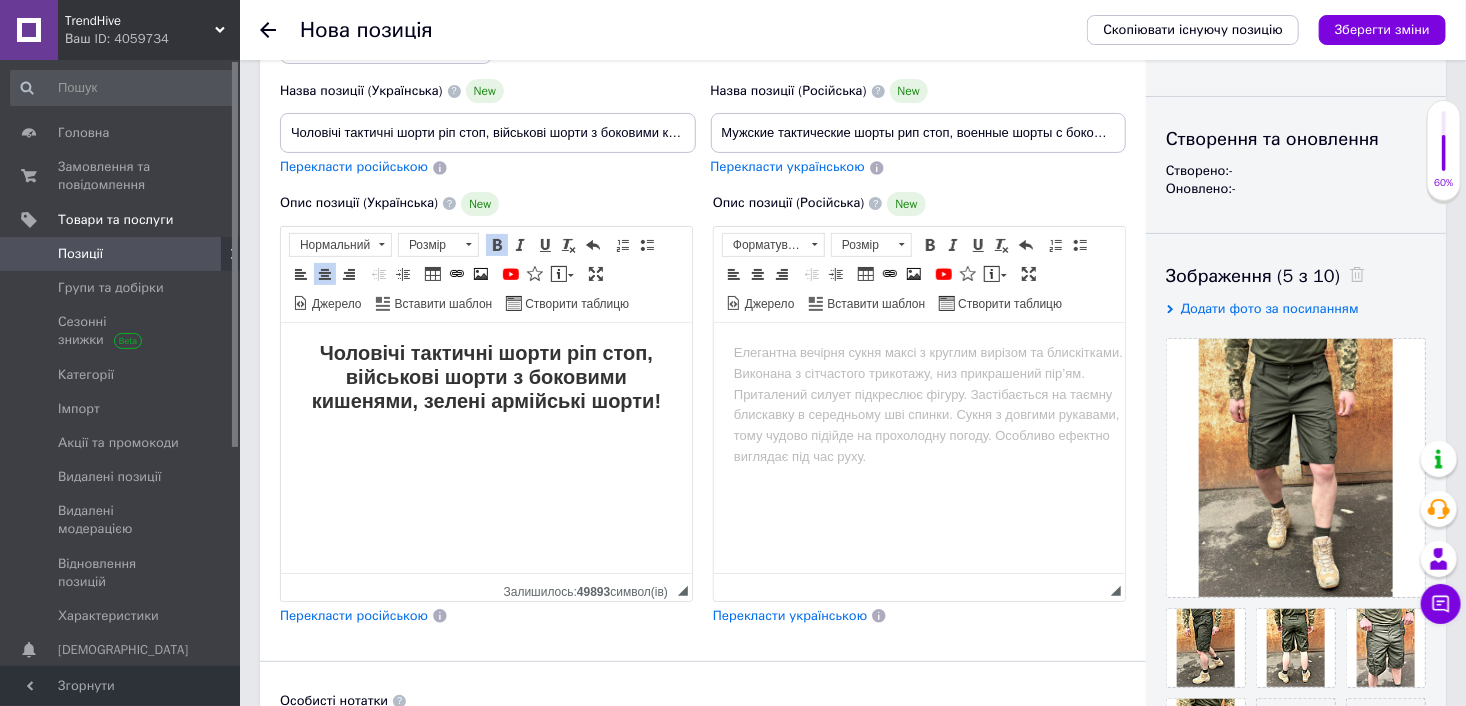 scroll, scrollTop: 200, scrollLeft: 0, axis: vertical 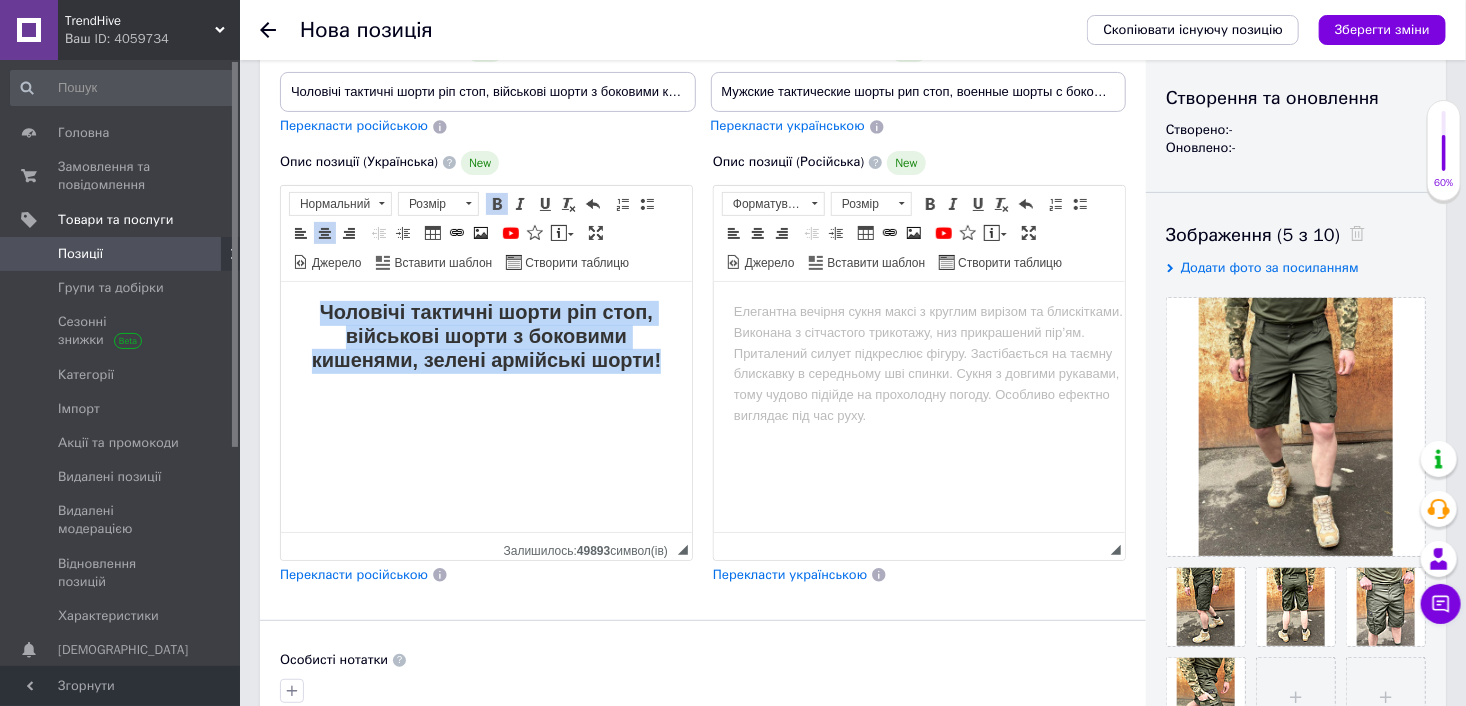 drag, startPoint x: 663, startPoint y: 359, endPoint x: 306, endPoint y: 302, distance: 361.5218 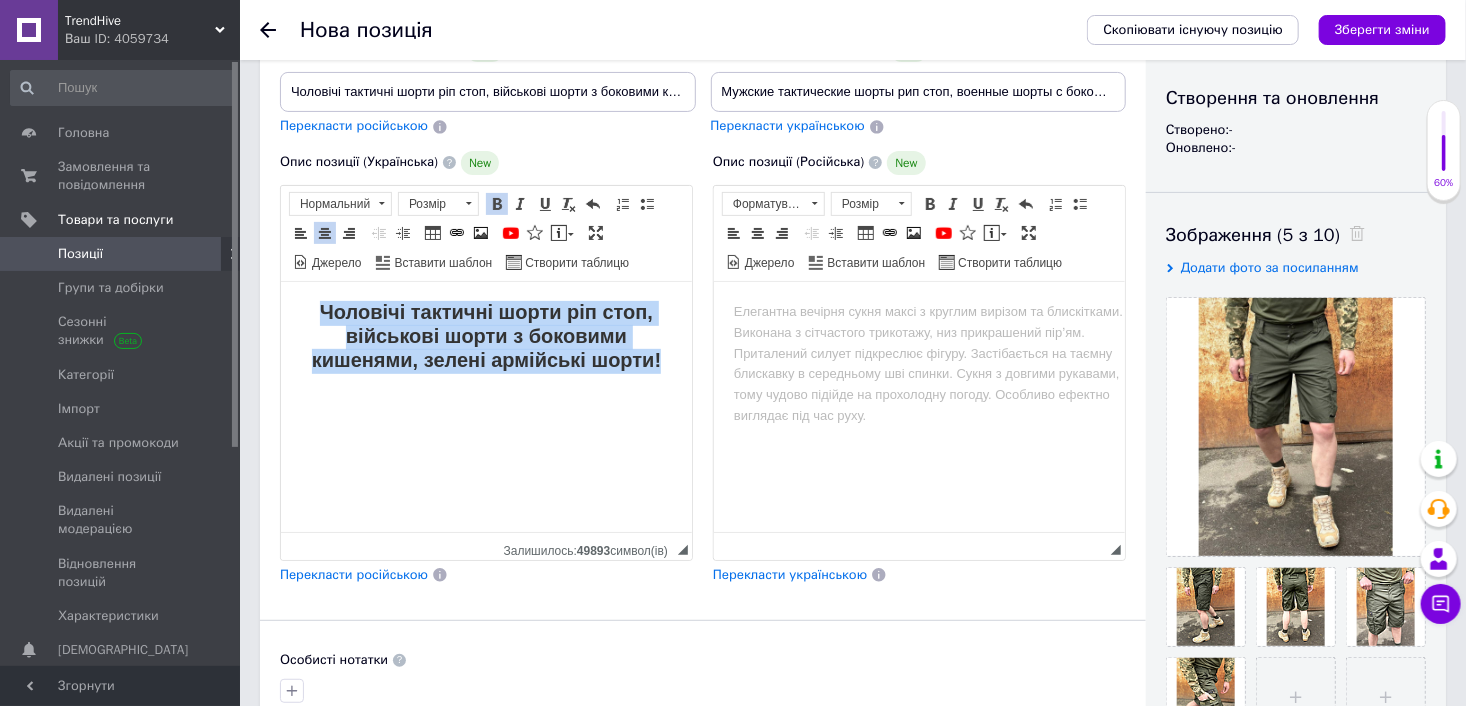 click on "Чоловічі тактичні шорти ріп стоп, військові шорти з боковими кишенями, зелені армійські шорти!" at bounding box center [485, 336] 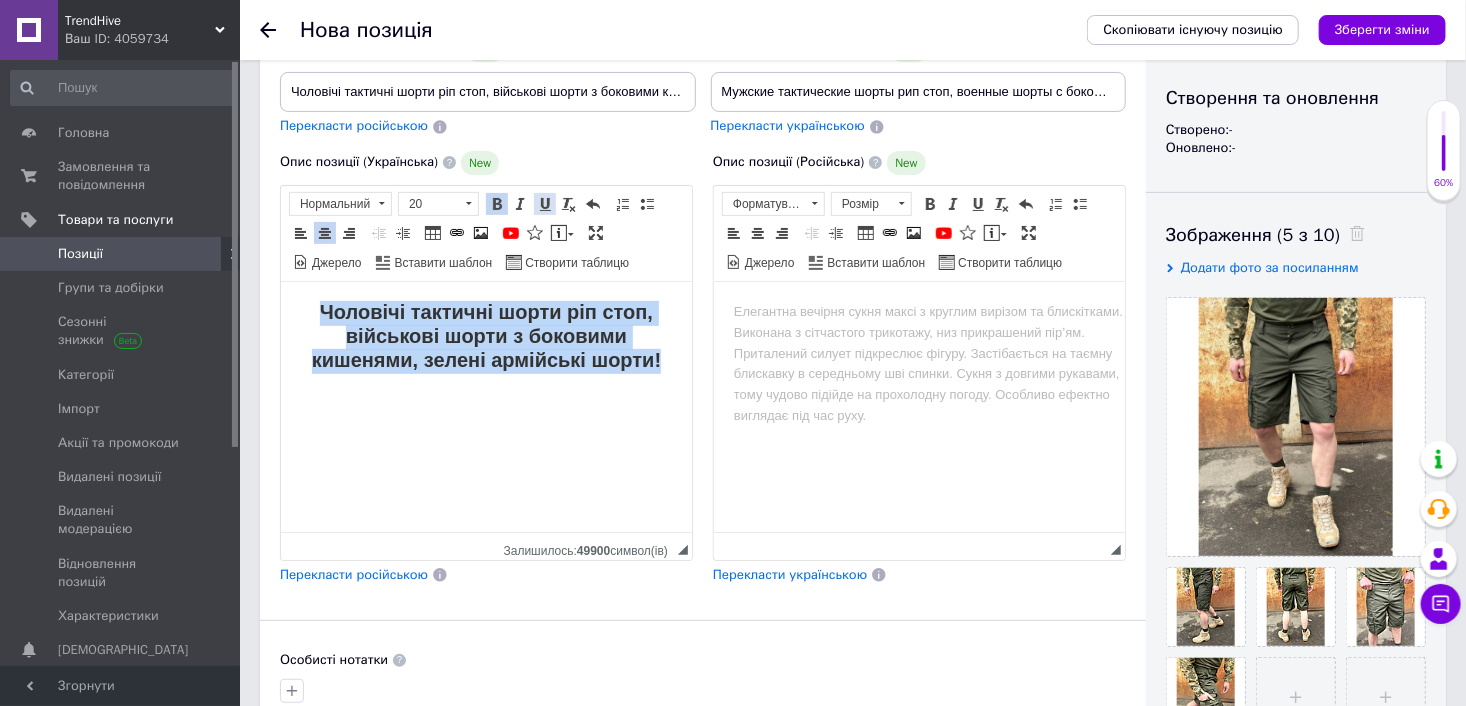 drag, startPoint x: 541, startPoint y: 206, endPoint x: 345, endPoint y: 58, distance: 245.6013 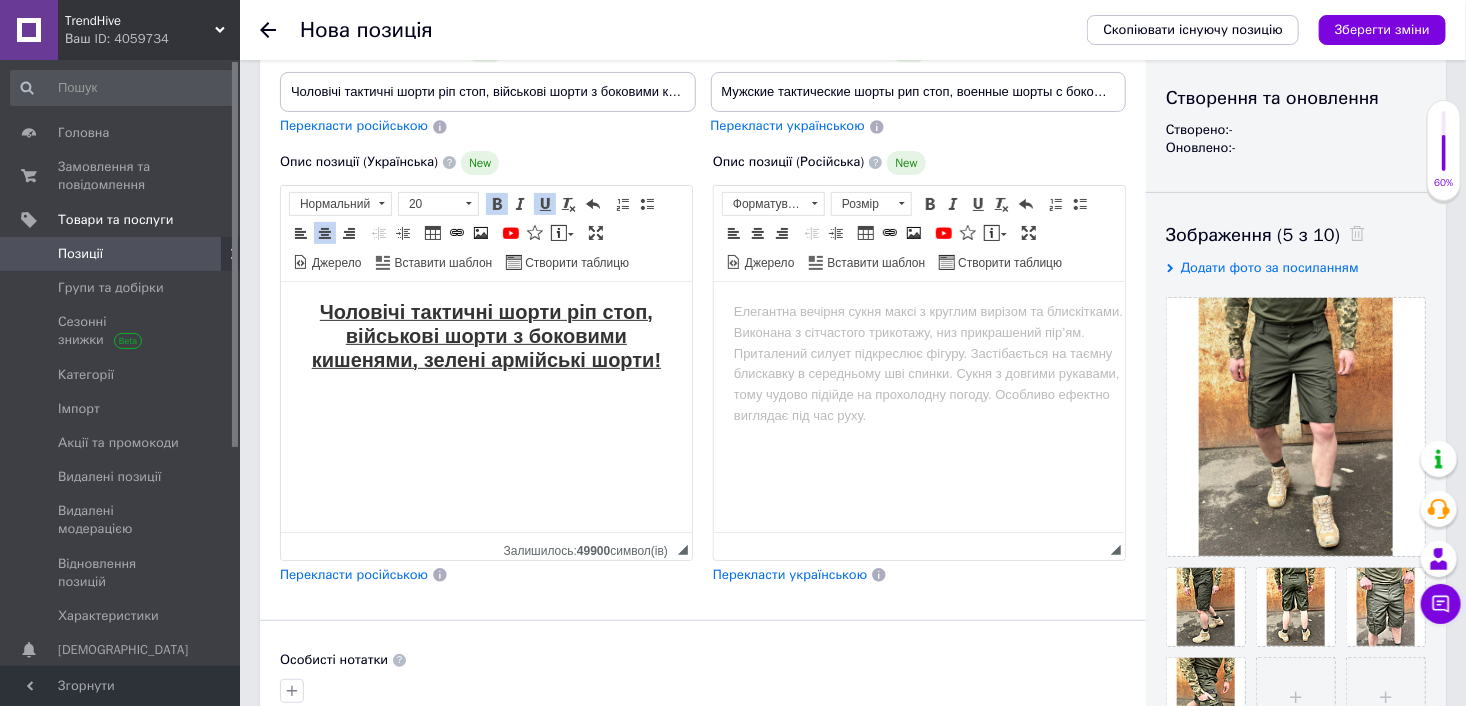 click on "Чоловічі тактичні шорти ріп стоп, військові шорти з боковими кишенями, зелені армійські шорти!" at bounding box center [485, 370] 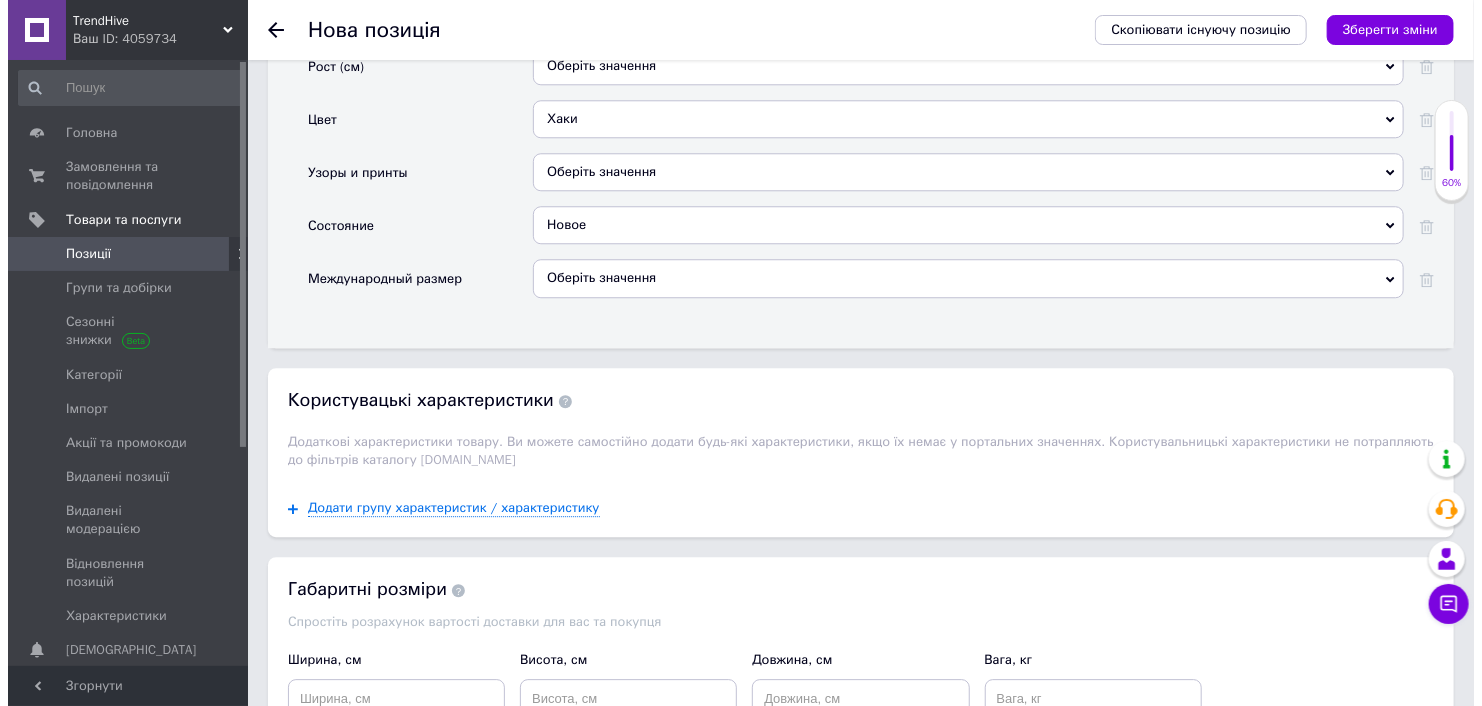 scroll, scrollTop: 2600, scrollLeft: 0, axis: vertical 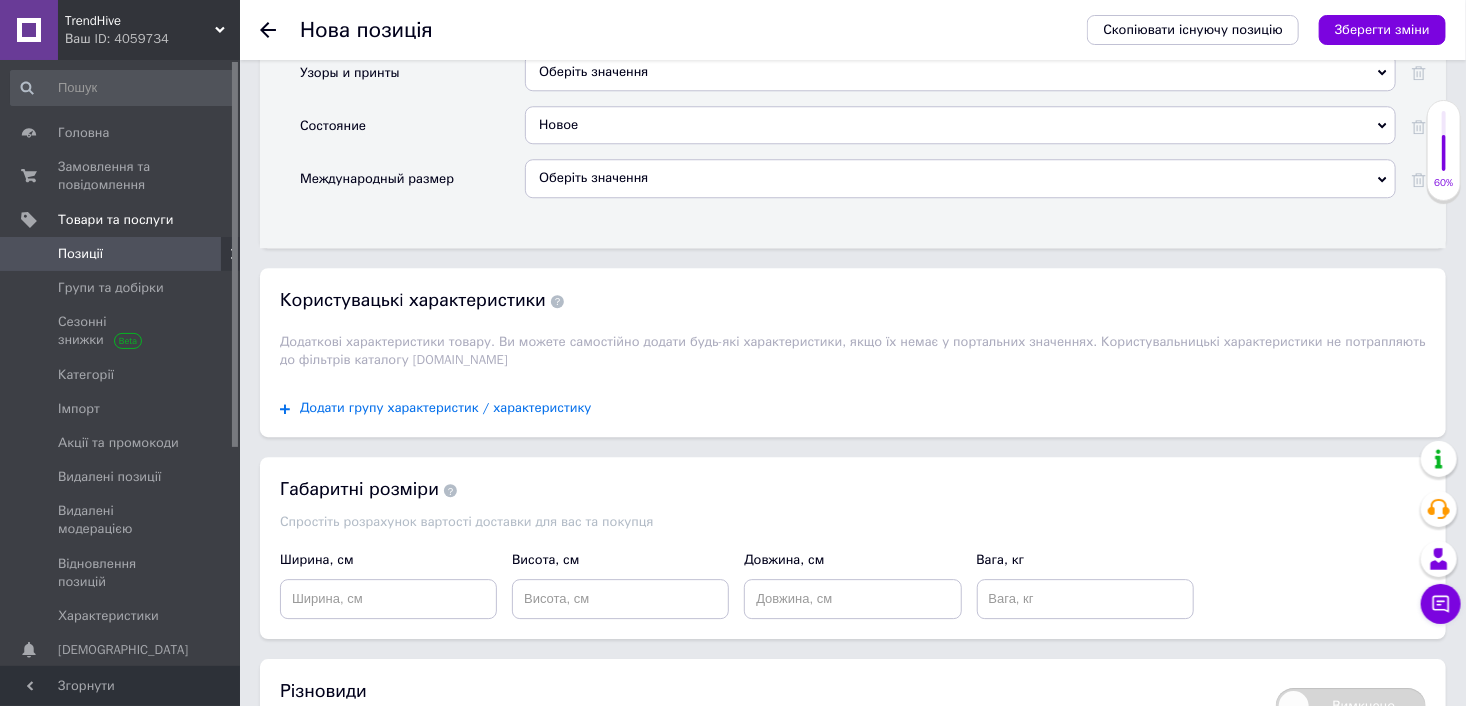 click on "Додати групу характеристик / характеристику" at bounding box center [446, 408] 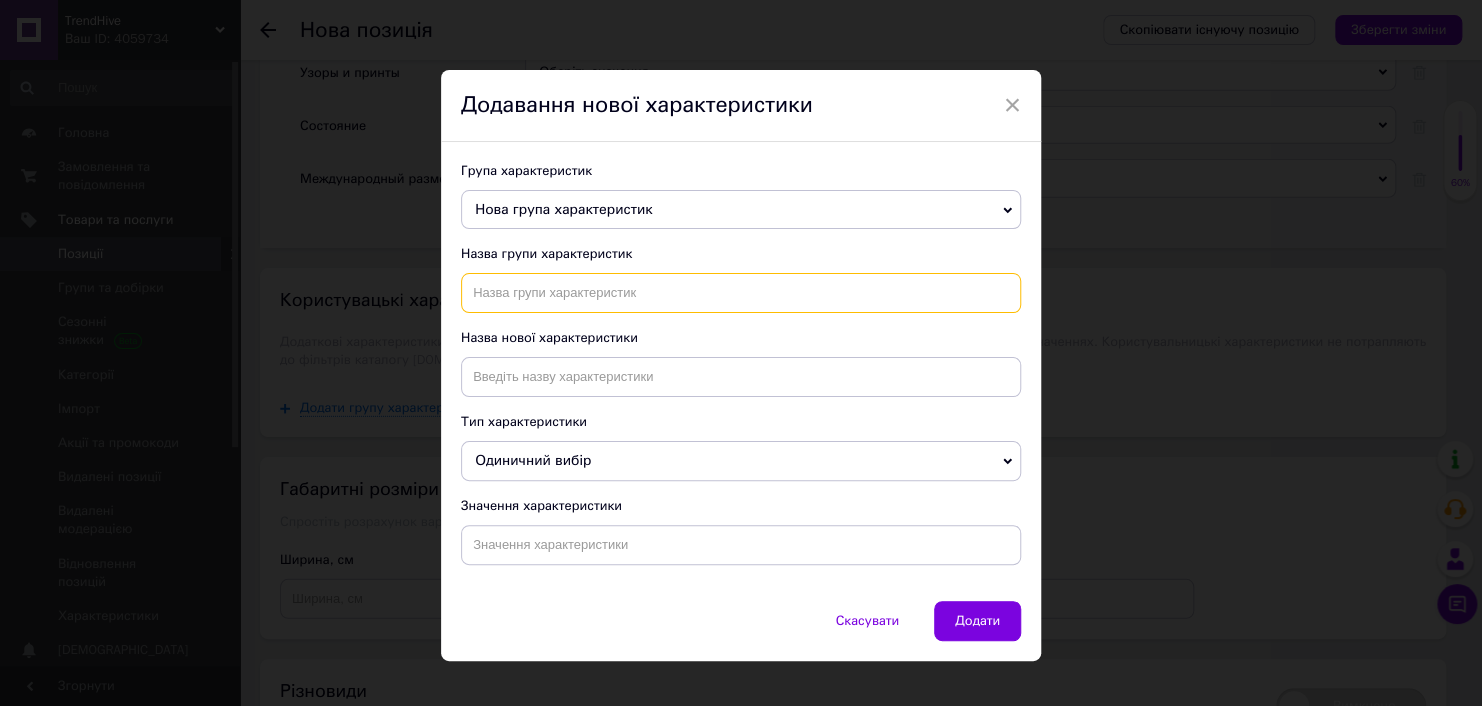 click at bounding box center (741, 293) 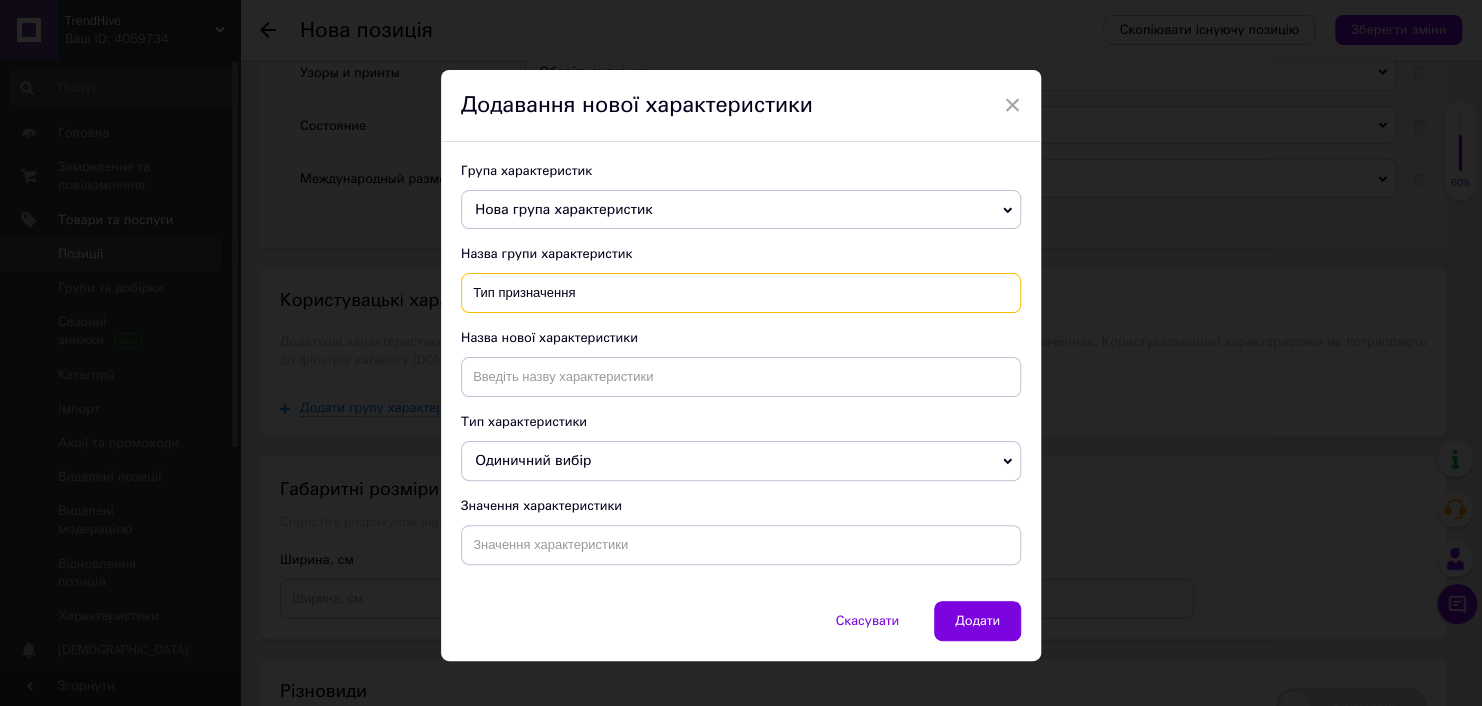 type on "Тип призначення" 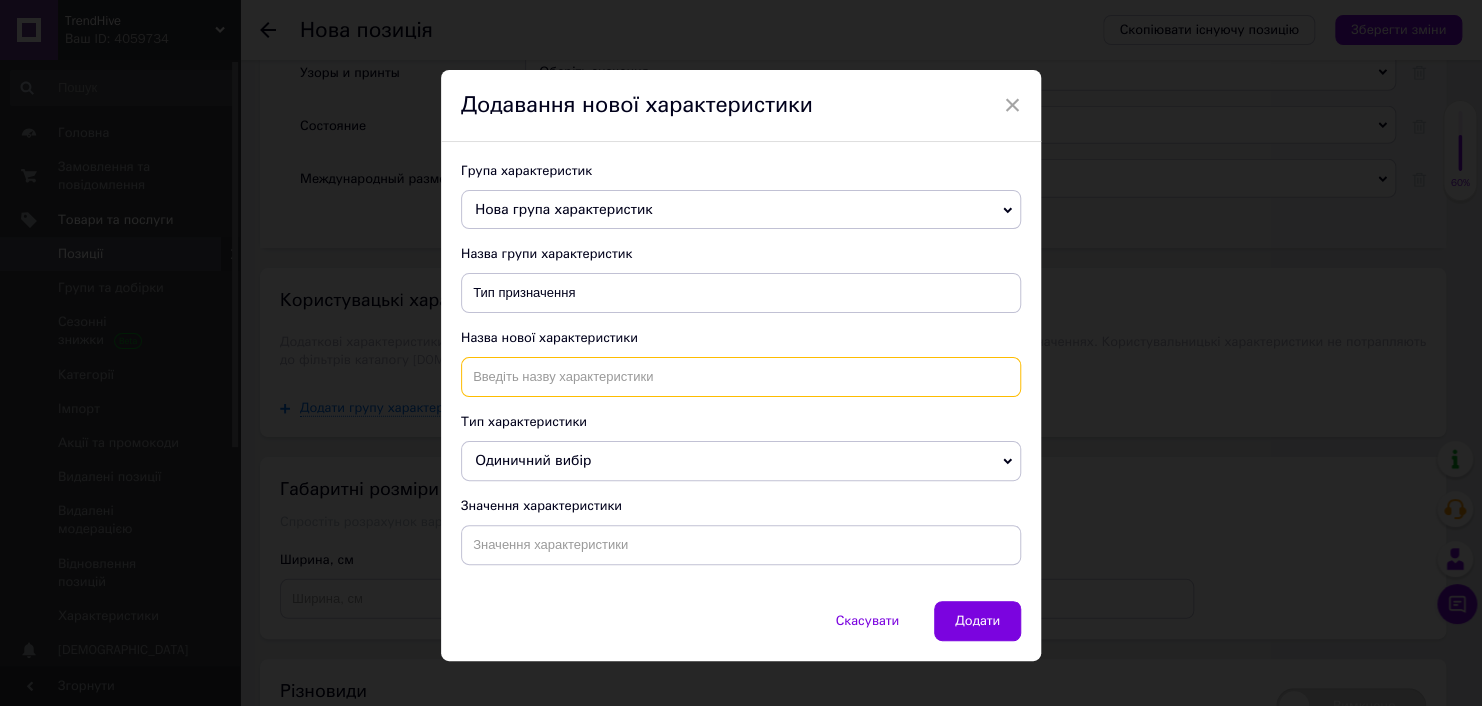 click at bounding box center [741, 377] 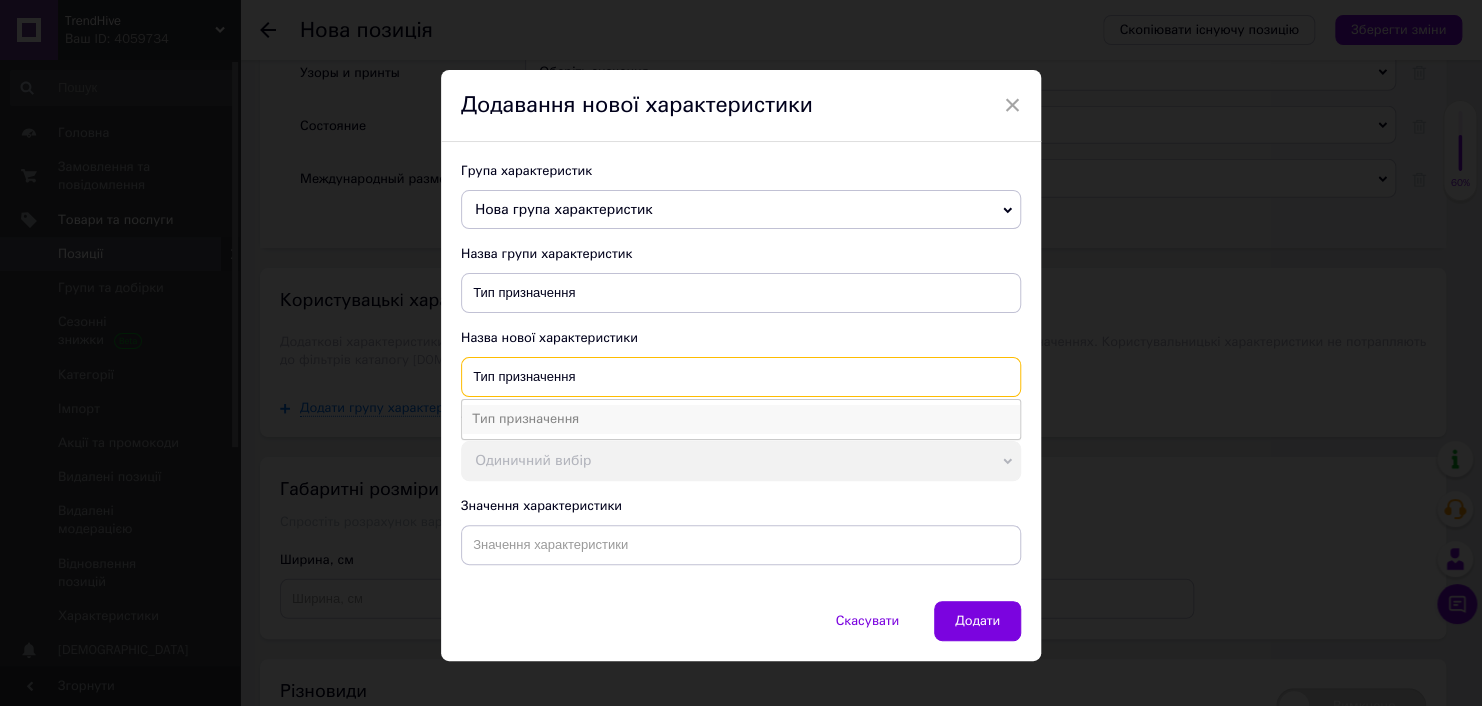 type on "Тип призначення" 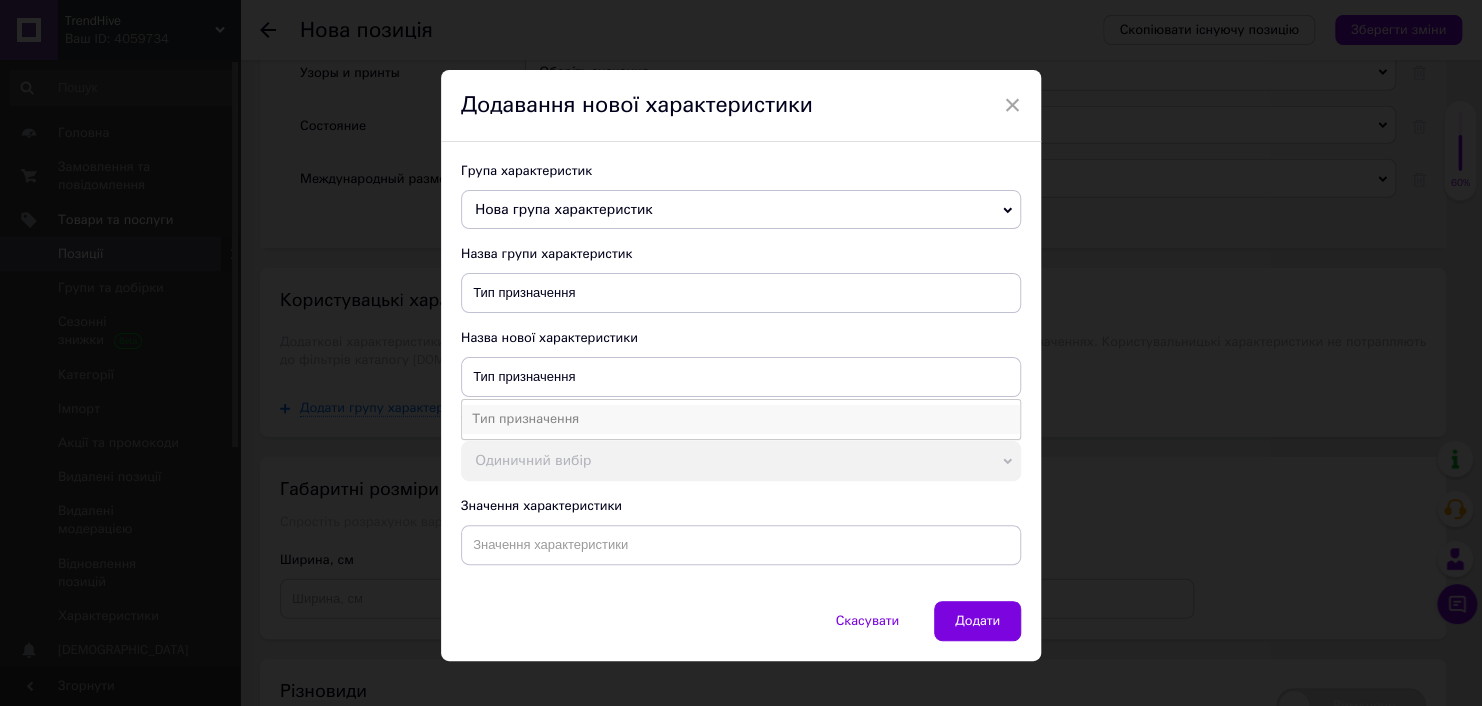 click on "Тип призначення" at bounding box center (741, 419) 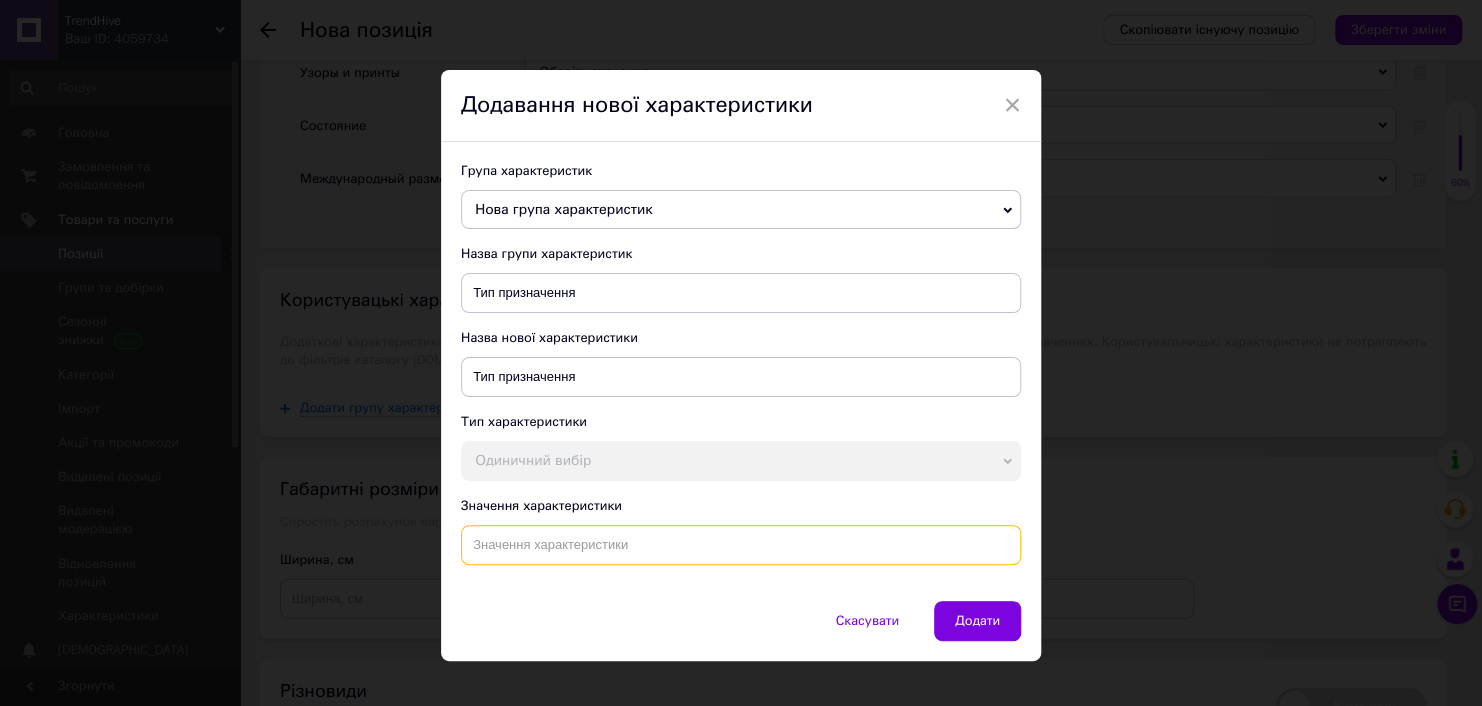 click at bounding box center (741, 545) 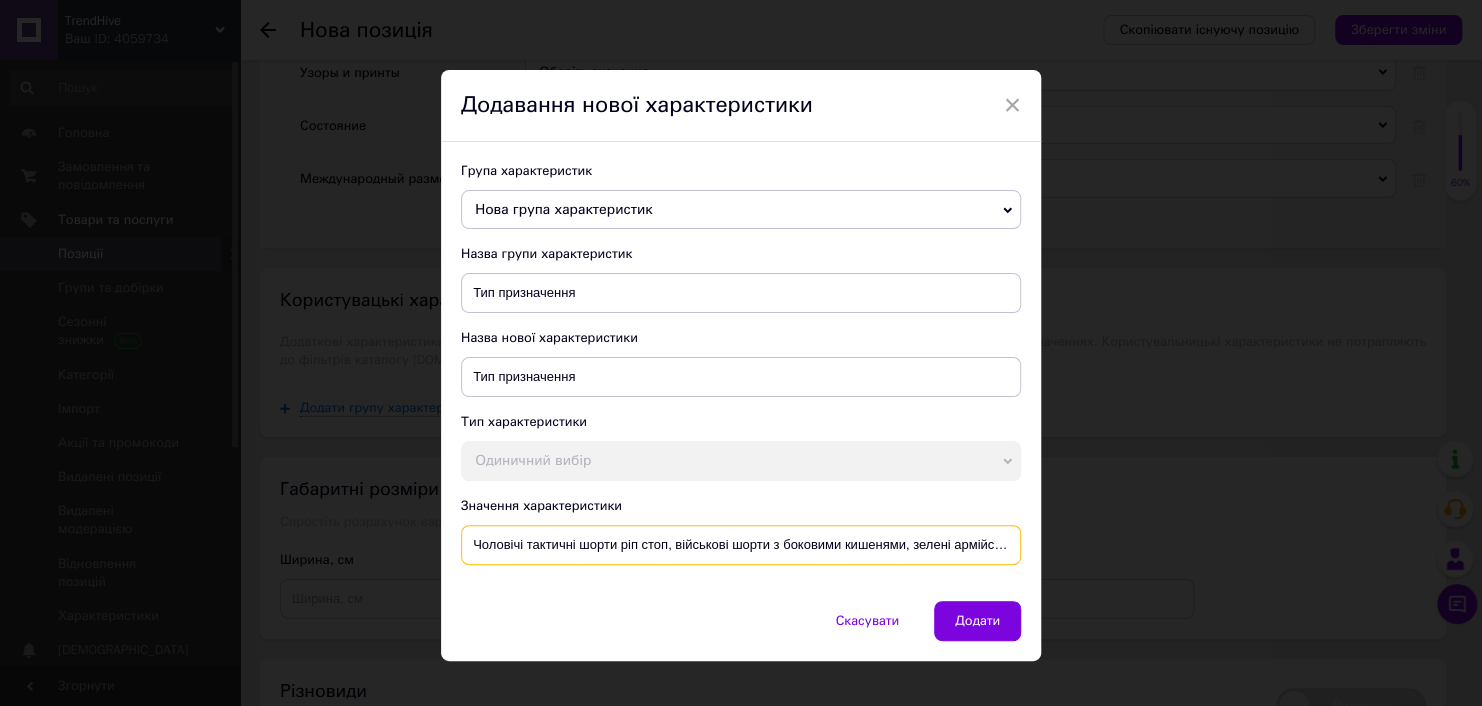 scroll, scrollTop: 0, scrollLeft: 40, axis: horizontal 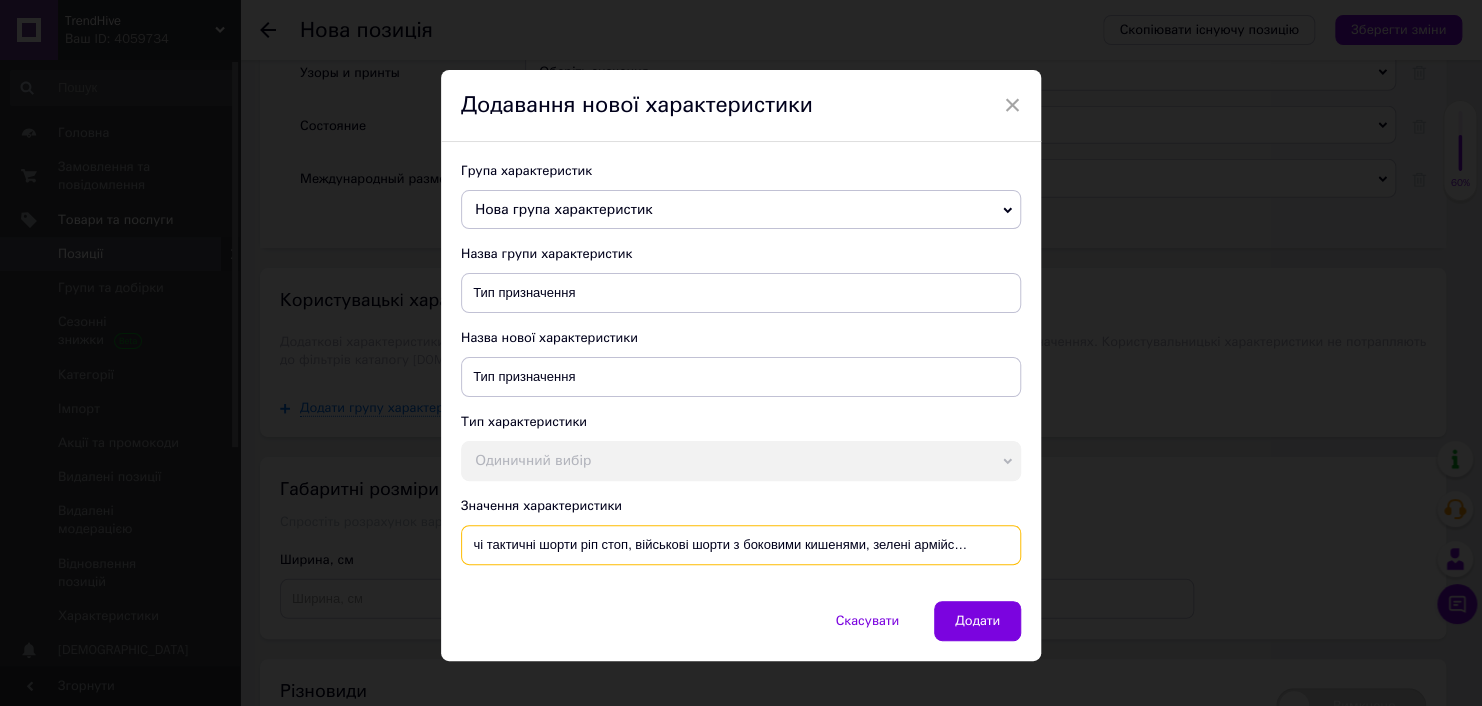 type on "Чоловічі тактичні шорти ріп стоп, військові шорти з боковими кишенями, зелені армійські шорти" 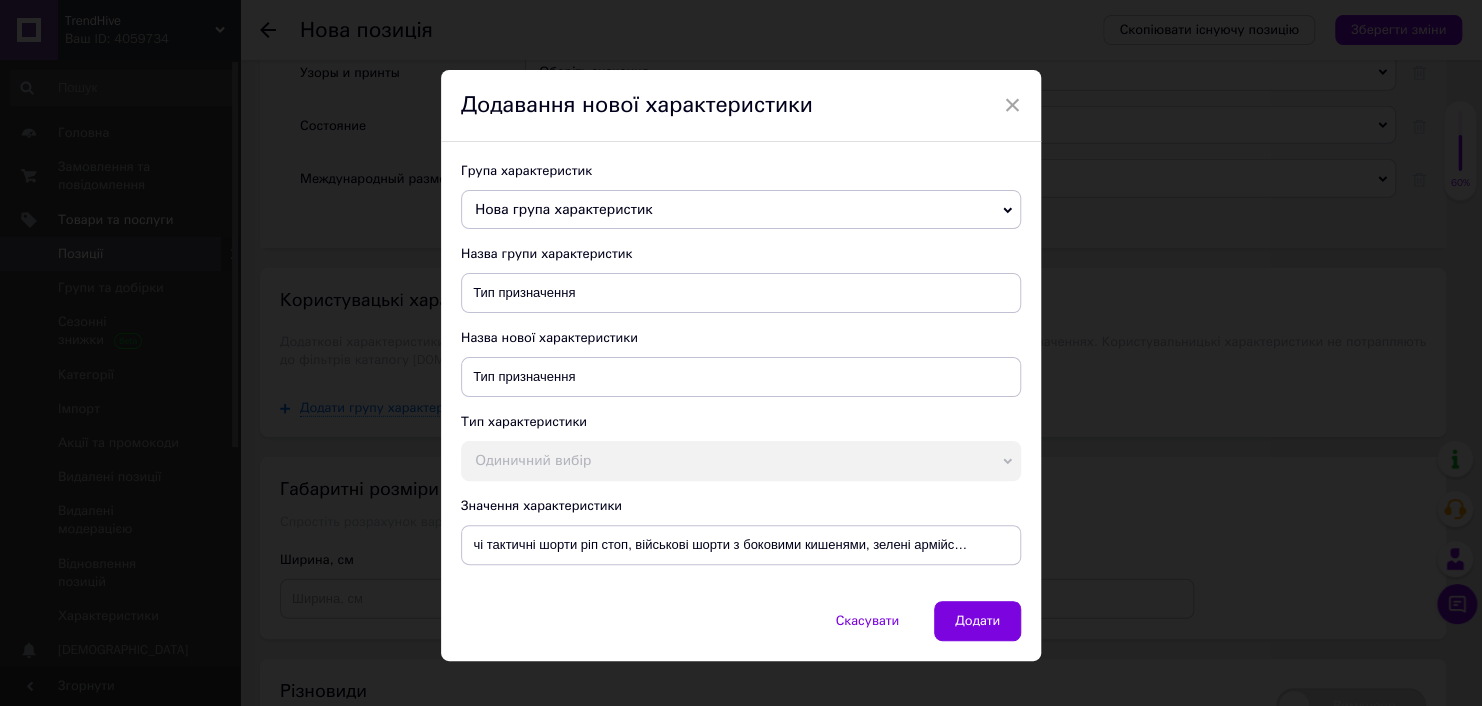 click on "Додати" at bounding box center (977, 621) 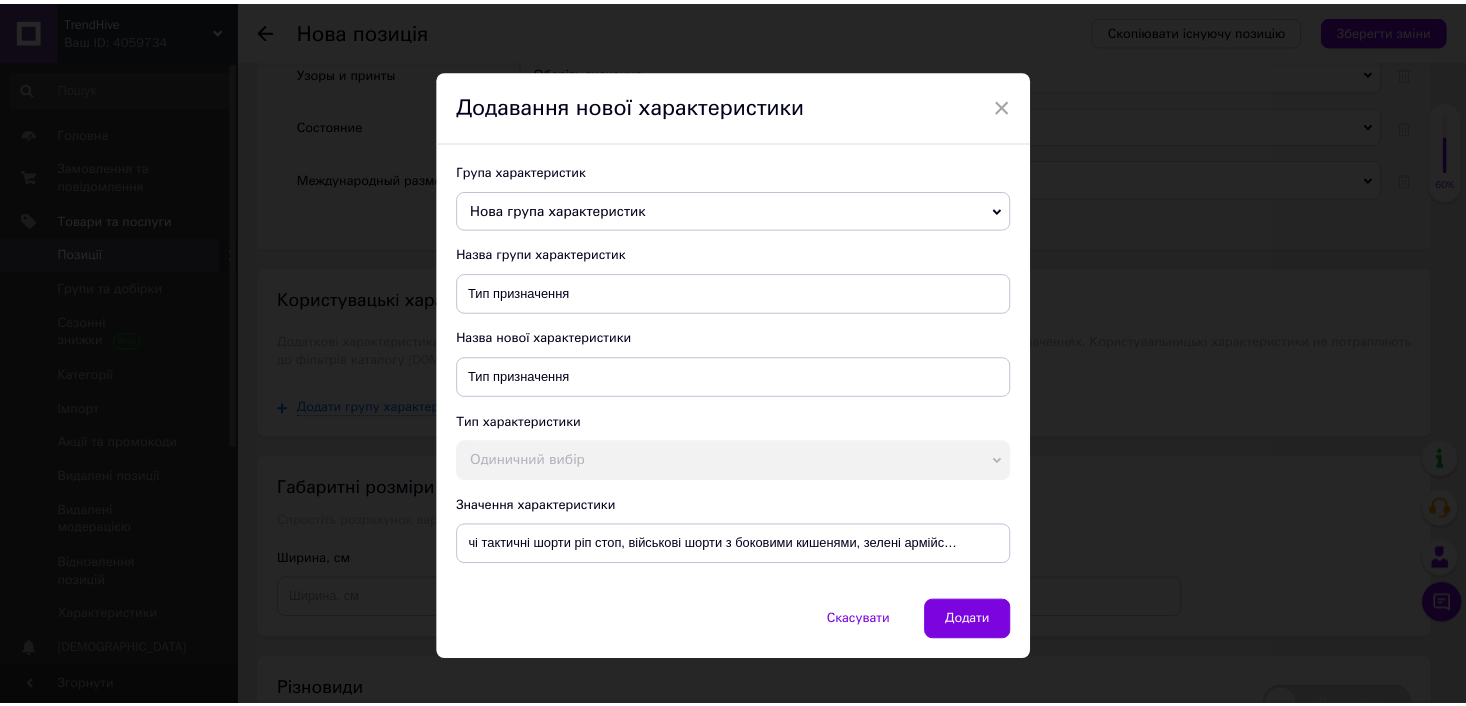 scroll, scrollTop: 0, scrollLeft: 0, axis: both 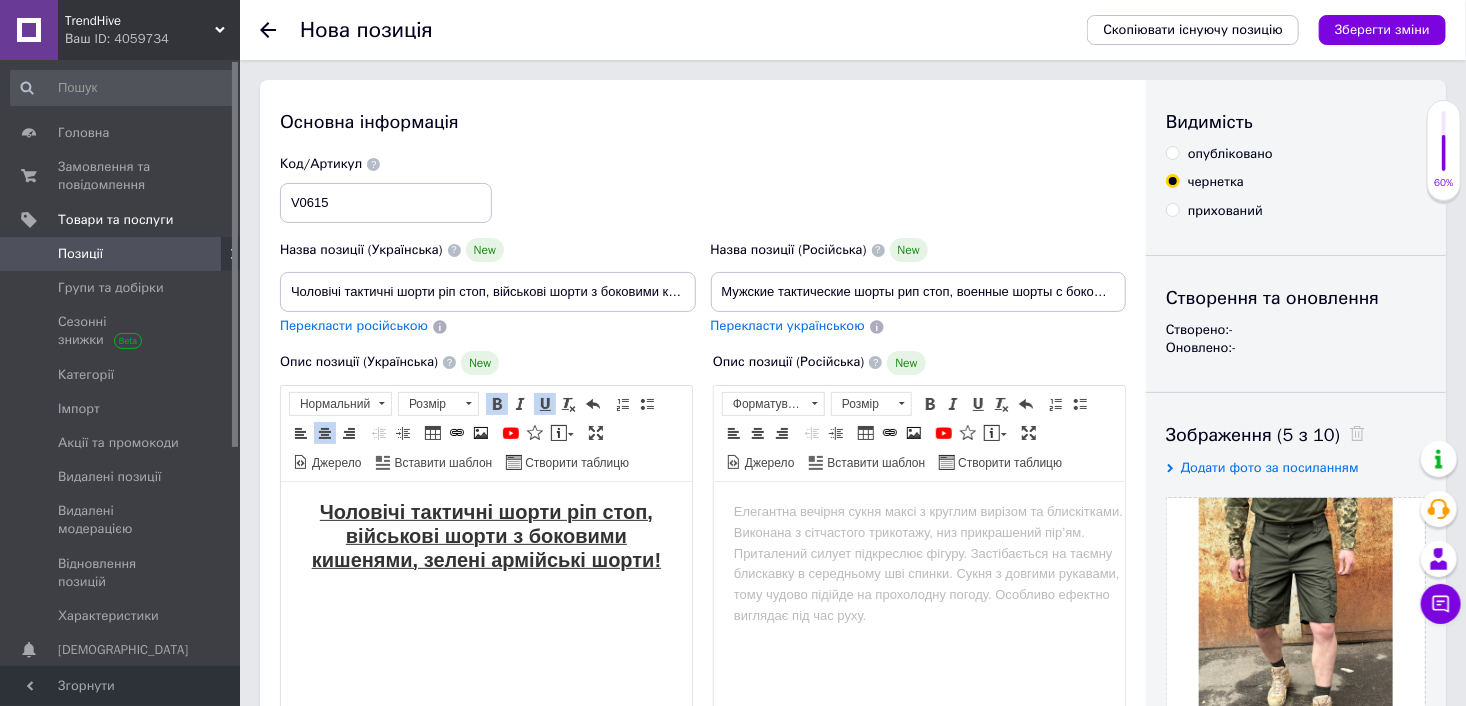 click on "​​​​​​​" at bounding box center [485, 629] 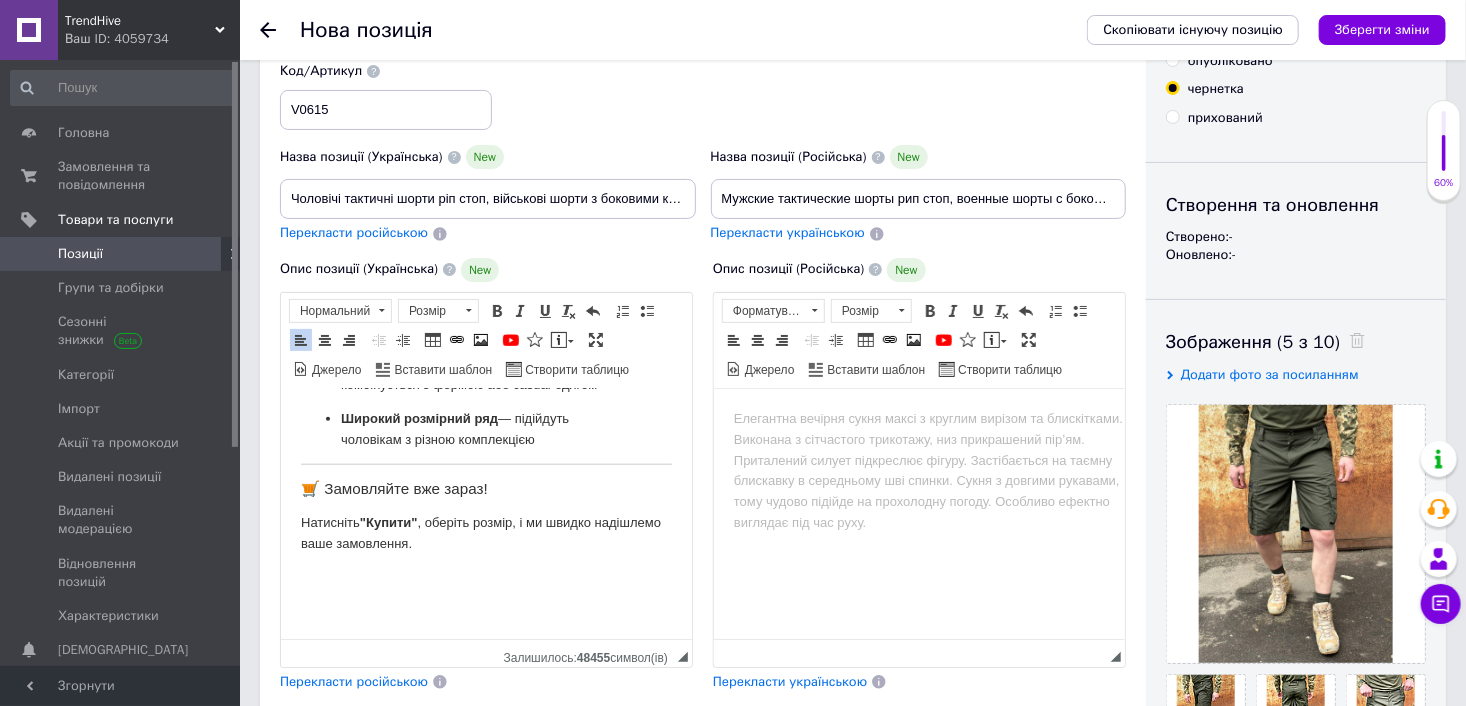scroll, scrollTop: 123, scrollLeft: 0, axis: vertical 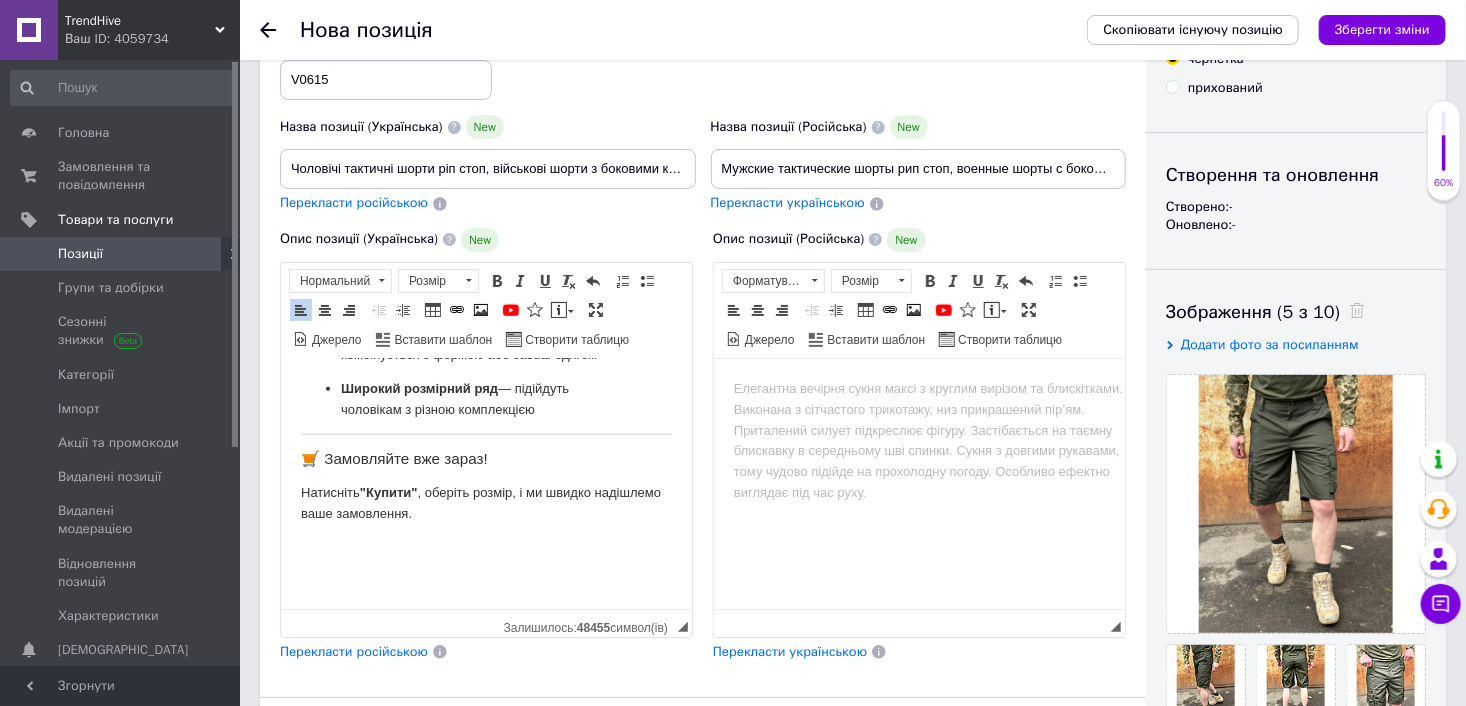 click on "🛒 Замовляйте вже зараз!" at bounding box center [485, 458] 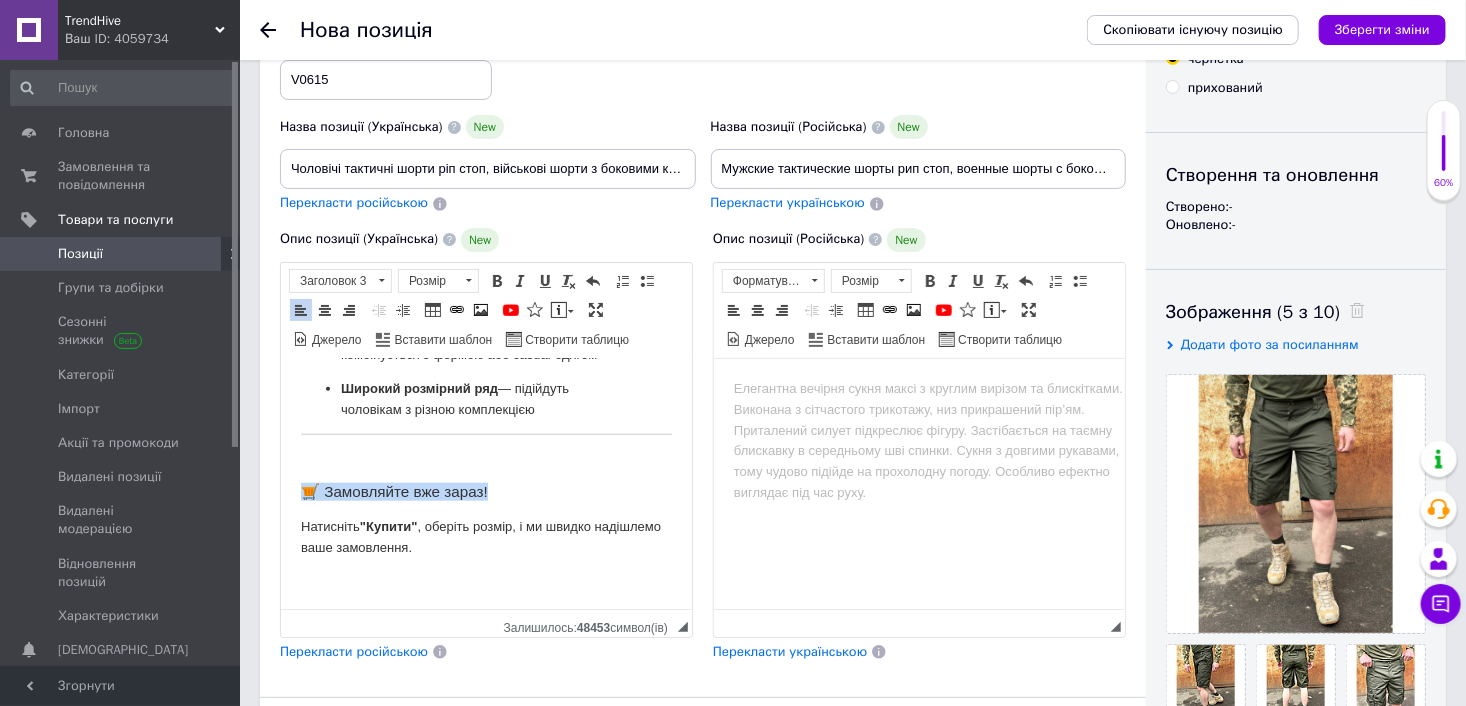 drag, startPoint x: 306, startPoint y: 483, endPoint x: 501, endPoint y: 483, distance: 195 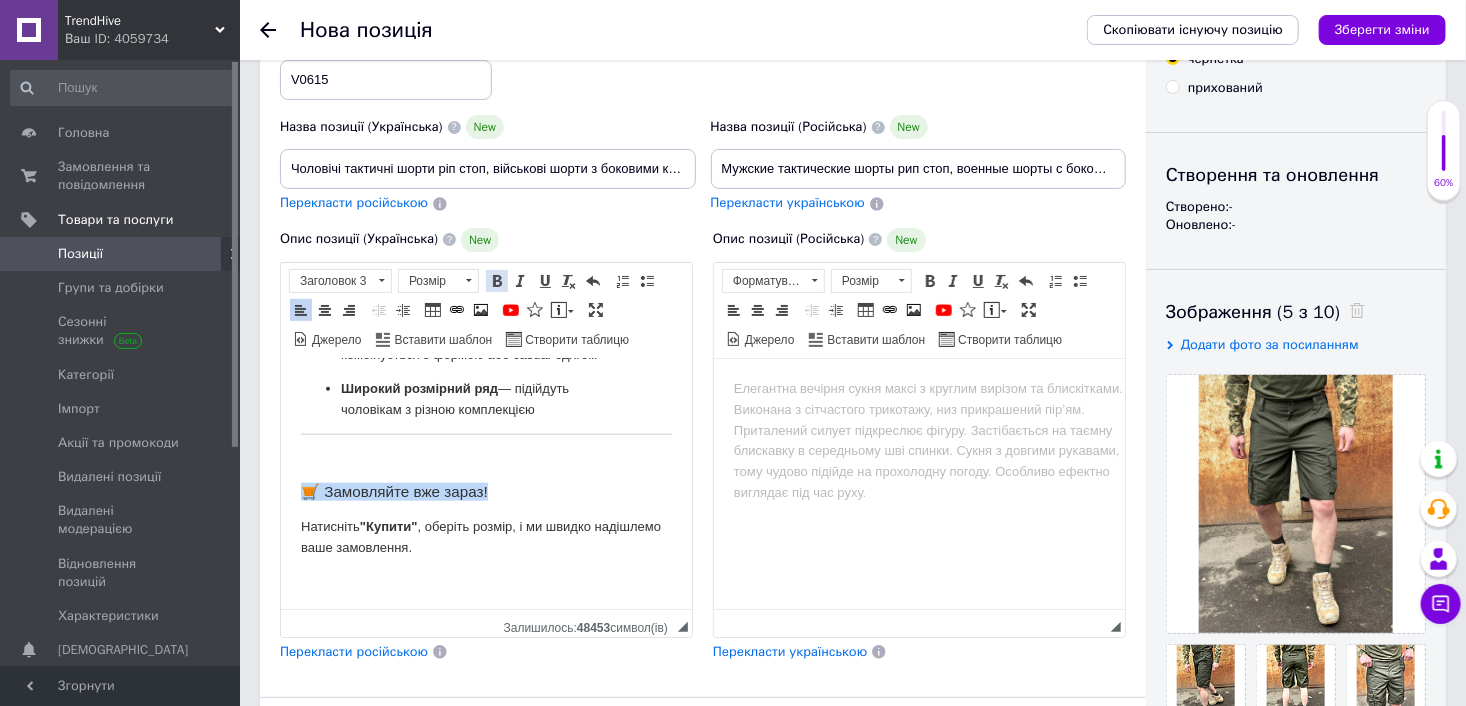 click at bounding box center (497, 281) 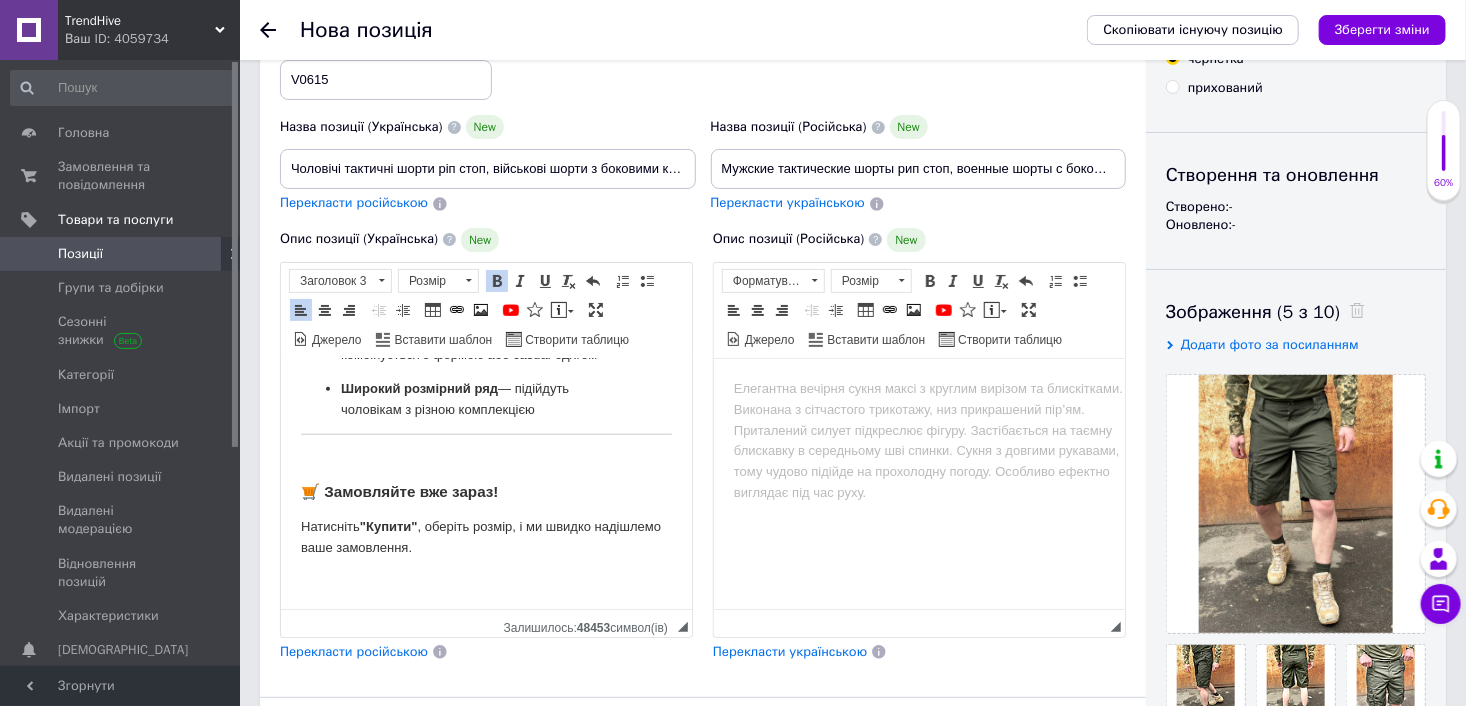 click on "🛒 Замовляйте вже зараз!" at bounding box center [485, 491] 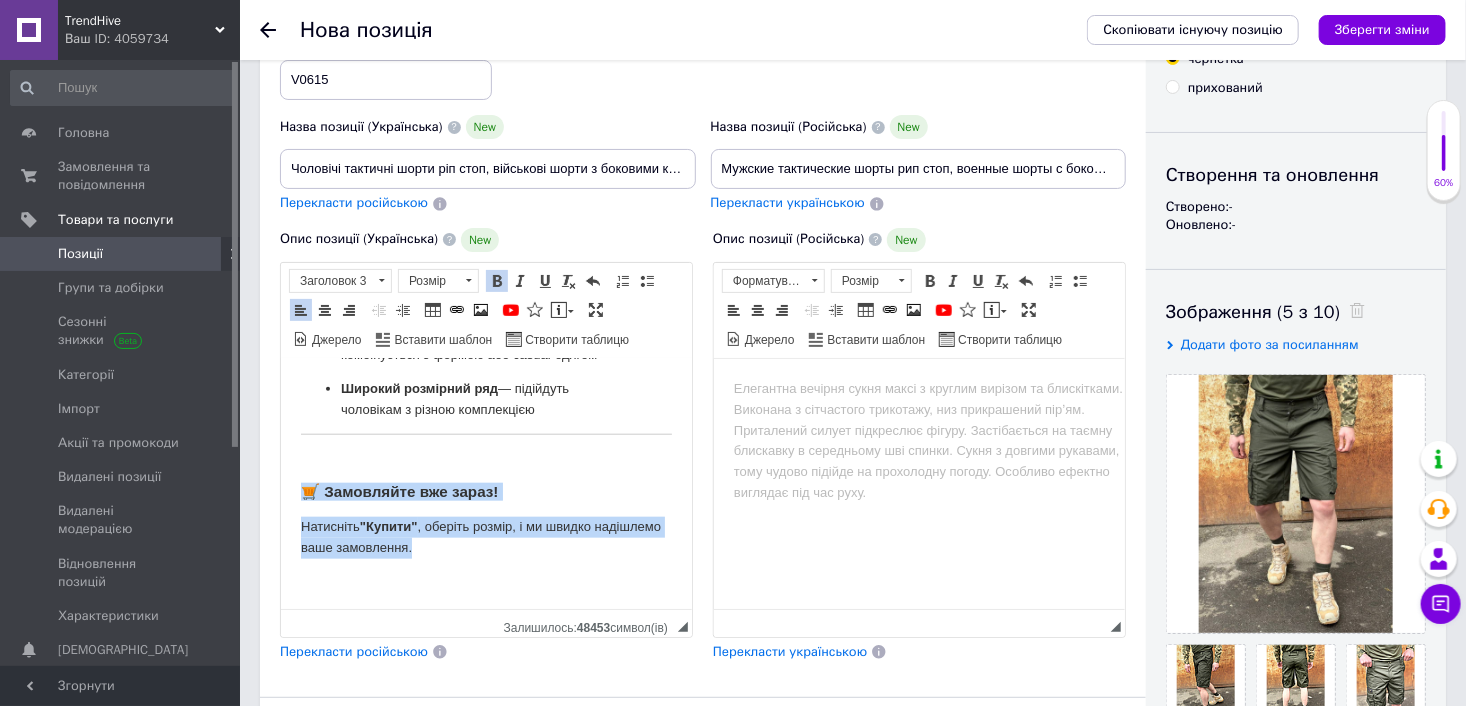 drag, startPoint x: 298, startPoint y: 492, endPoint x: 499, endPoint y: 546, distance: 208.12737 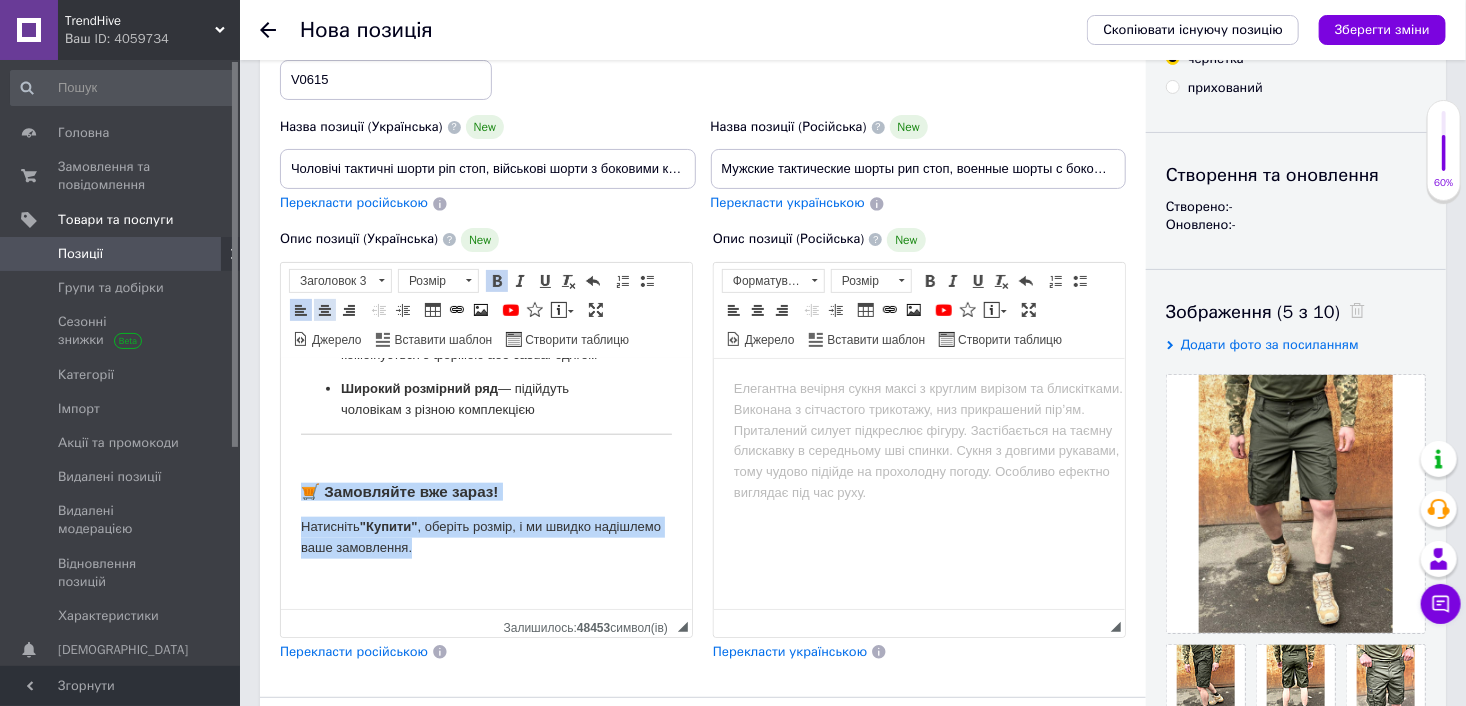 click at bounding box center [325, 310] 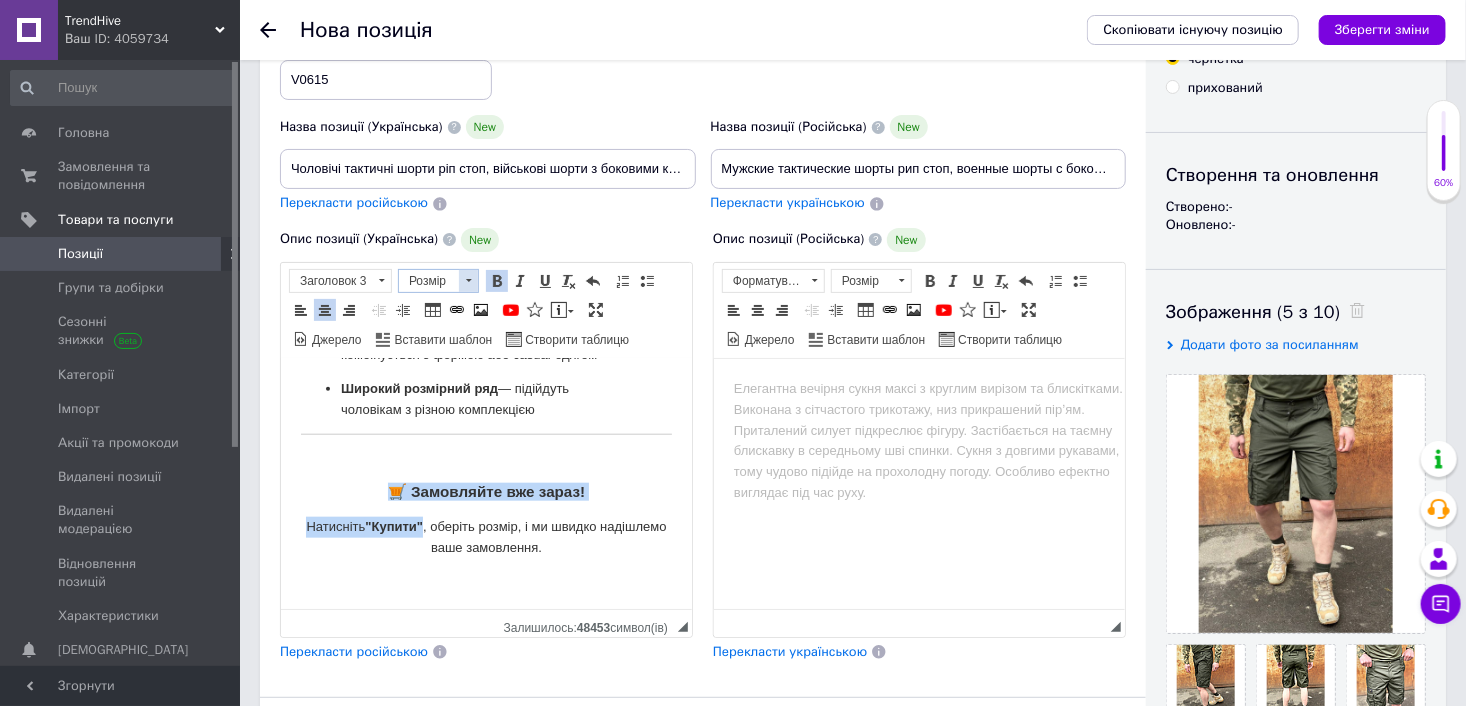 click on "Розмір" at bounding box center (429, 281) 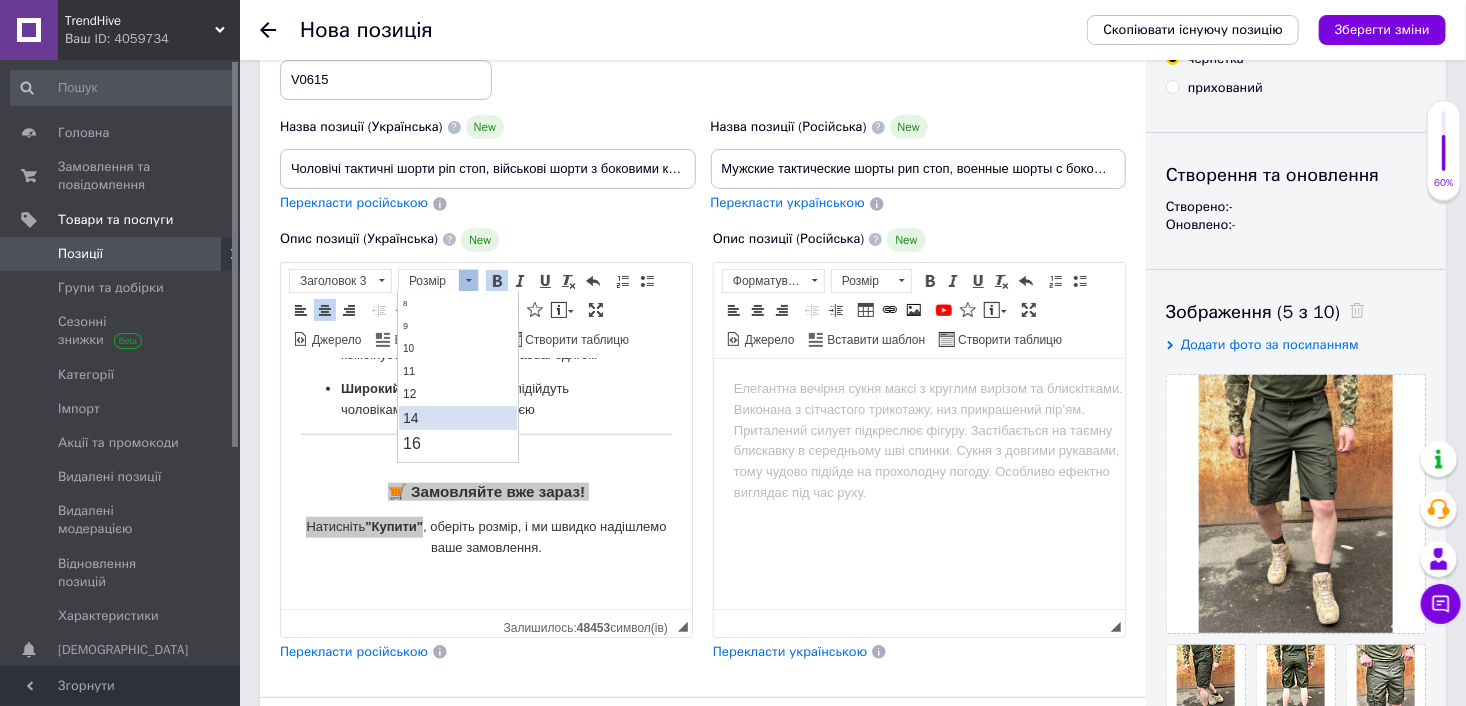scroll, scrollTop: 100, scrollLeft: 0, axis: vertical 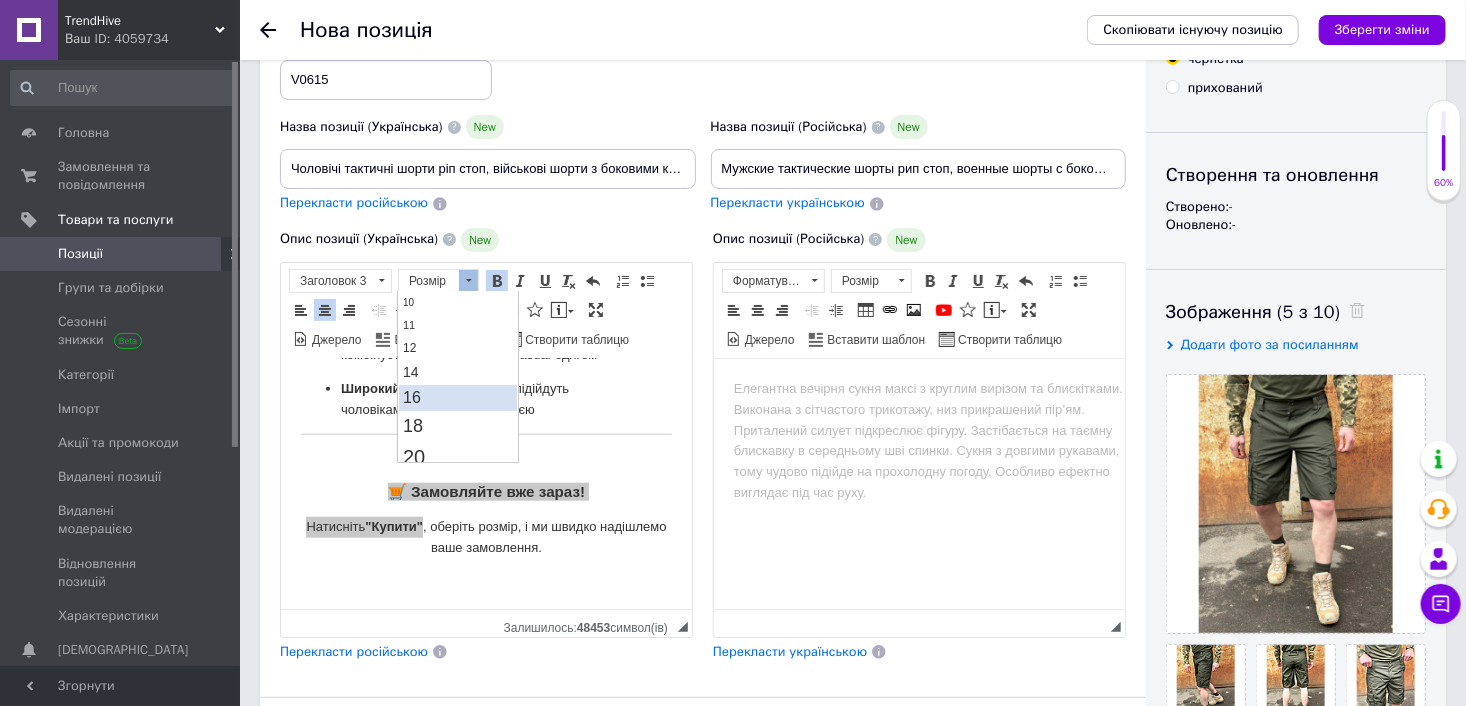 click on "16" at bounding box center [458, 397] 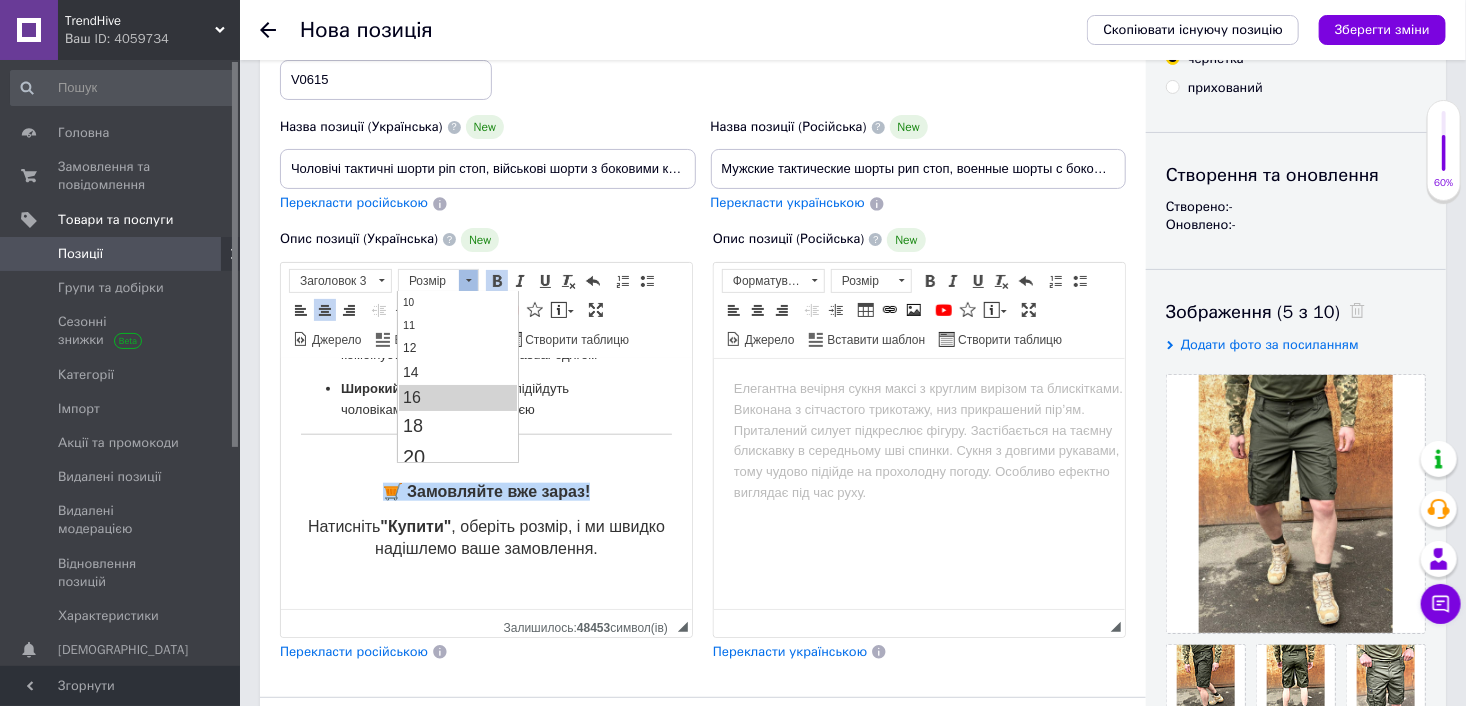 scroll, scrollTop: 0, scrollLeft: 0, axis: both 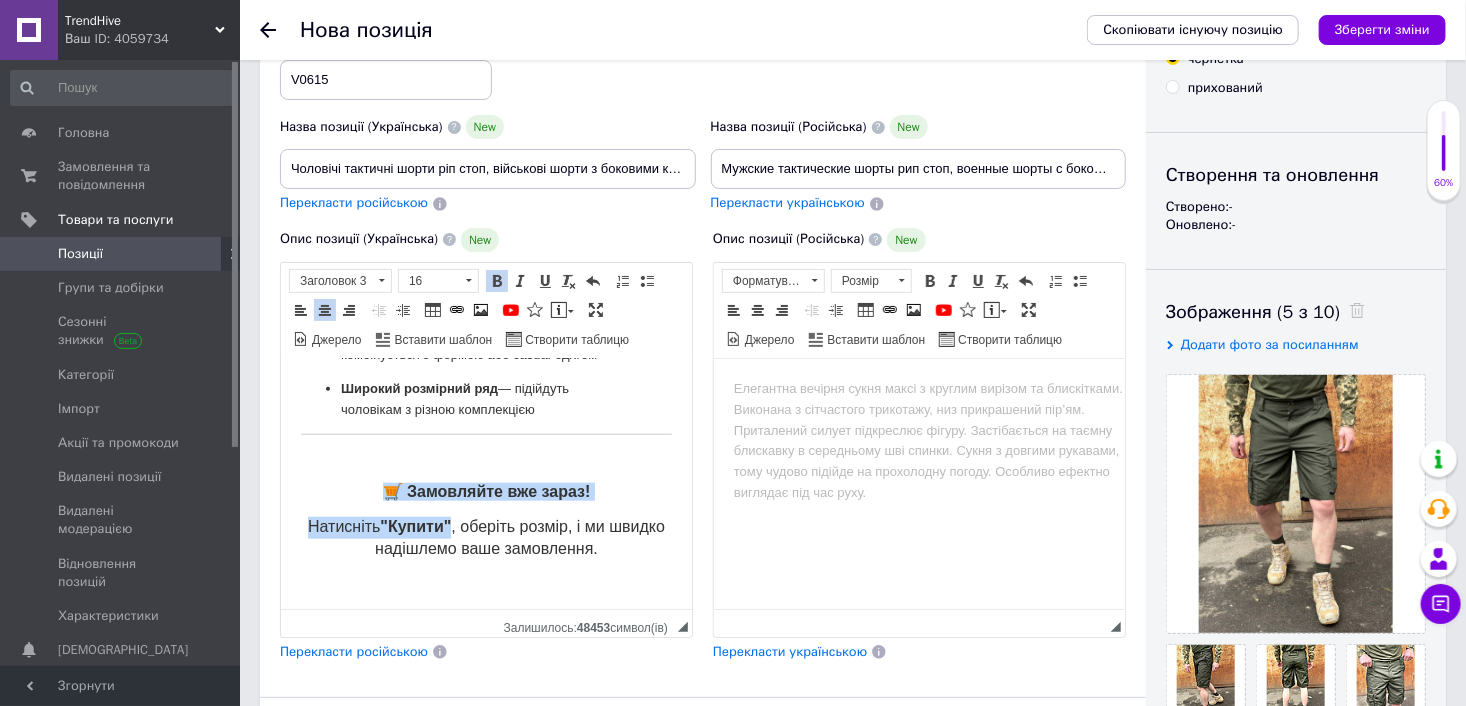 click on "Натисніть  "Купити" , оберіть розмір, і ми швидко надішлемо ваше замовлення." at bounding box center (485, 538) 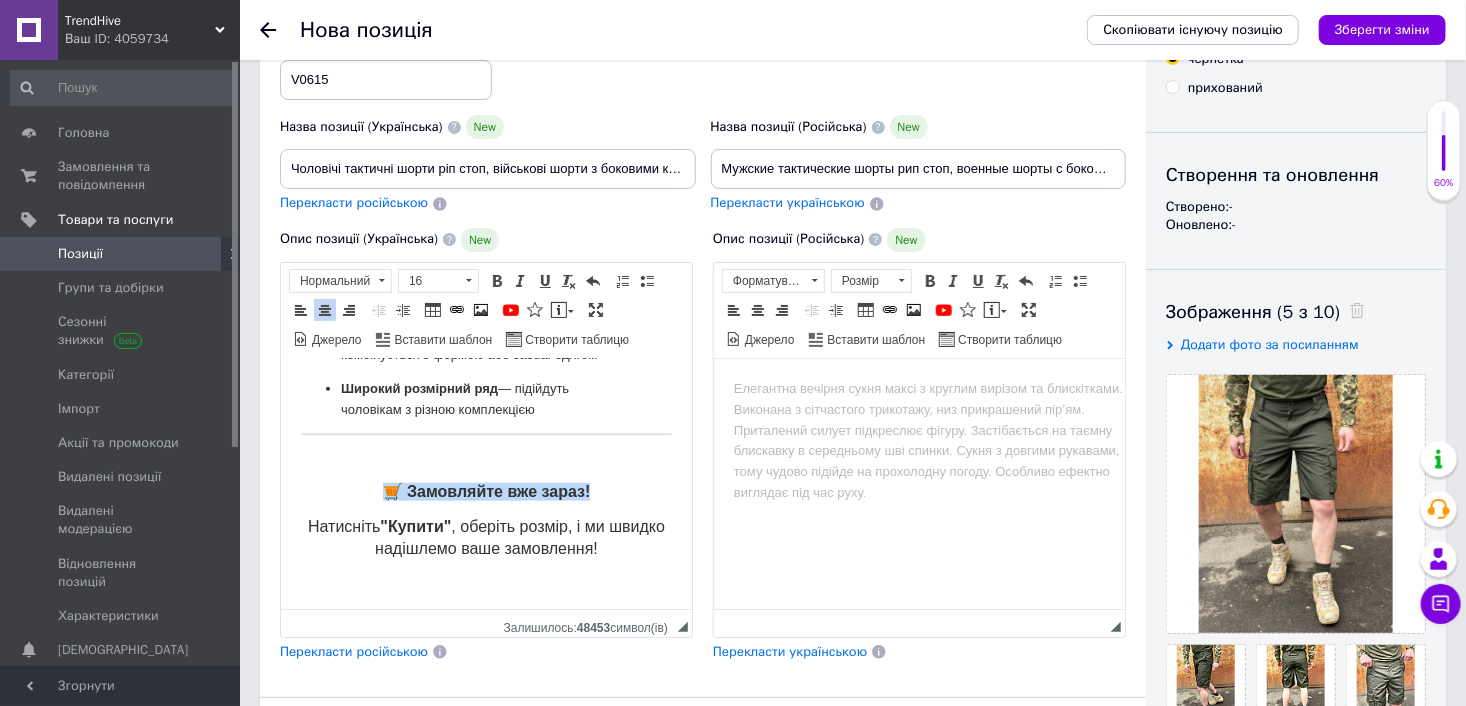 drag, startPoint x: 377, startPoint y: 480, endPoint x: 617, endPoint y: 490, distance: 240.20824 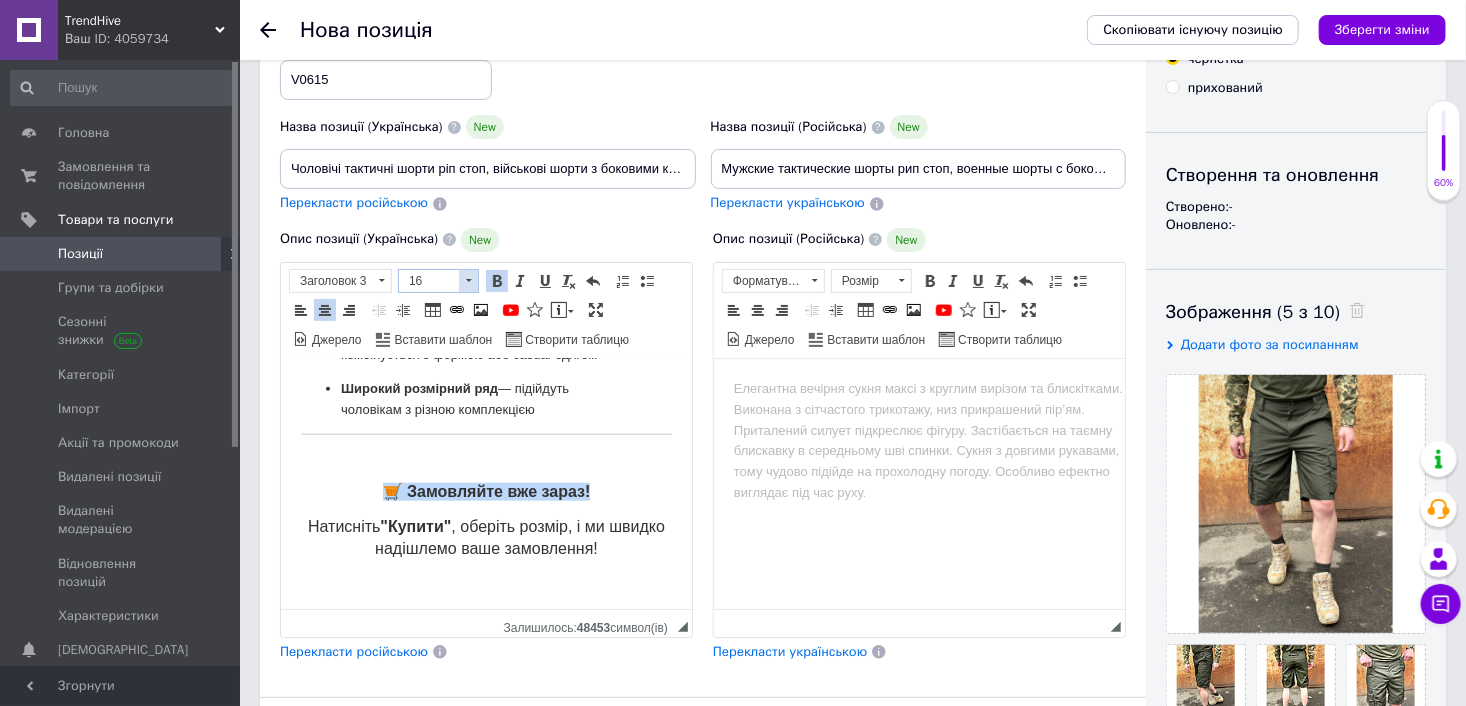 click on "16" at bounding box center (429, 281) 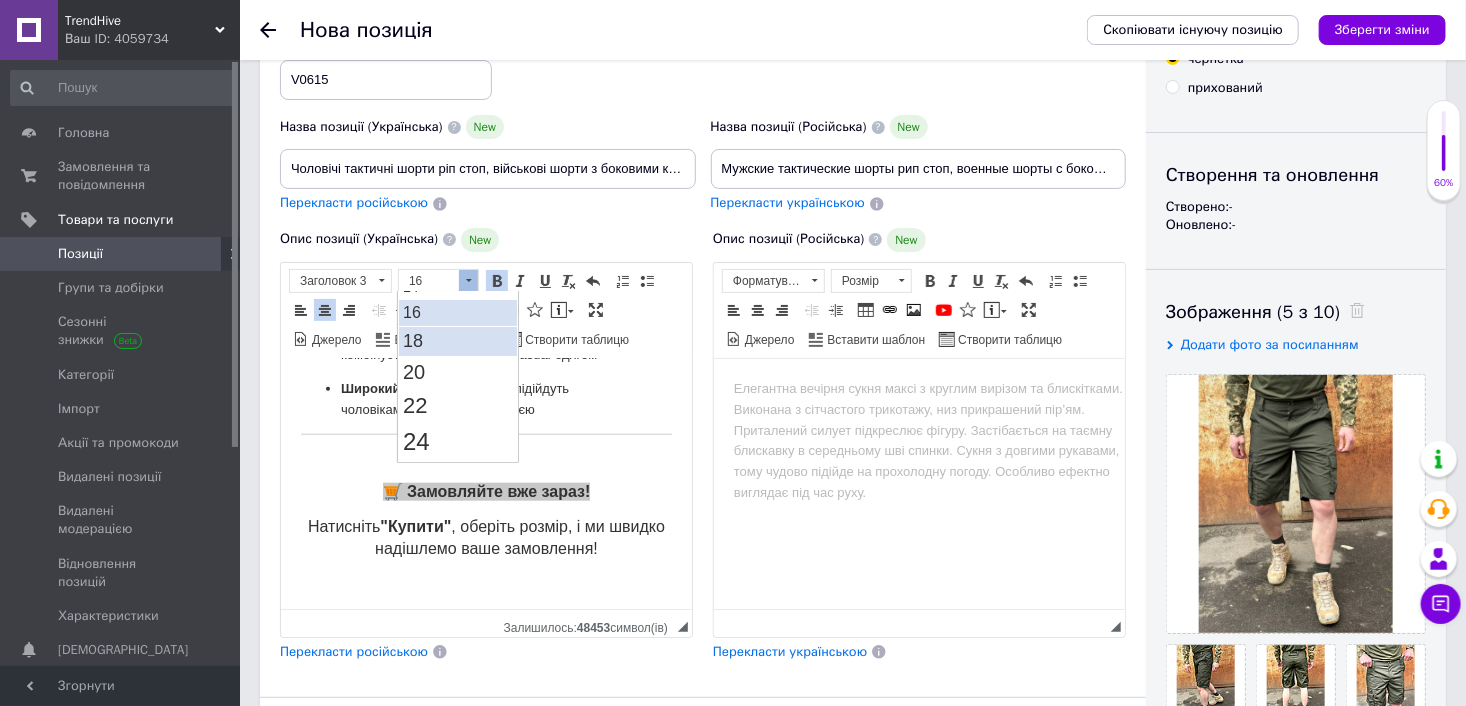 scroll, scrollTop: 220, scrollLeft: 0, axis: vertical 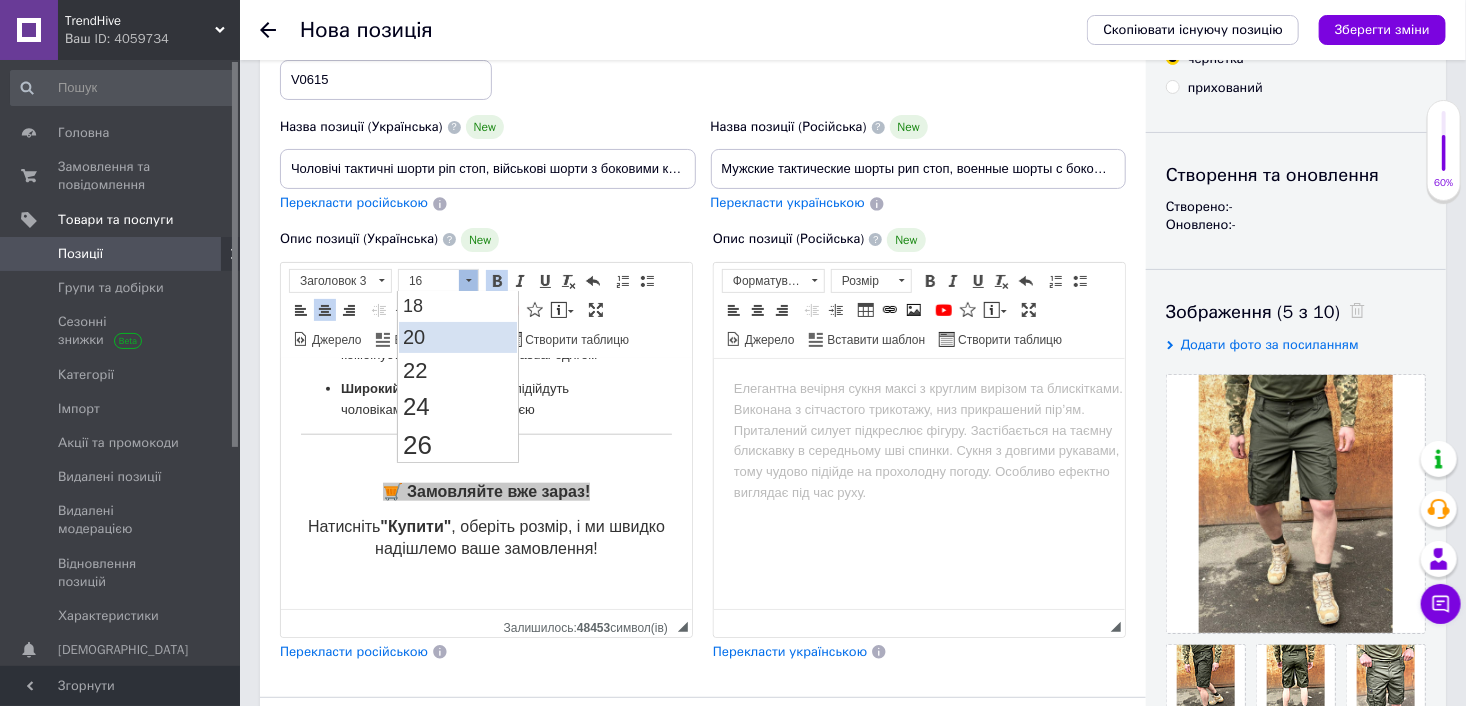 click on "20" at bounding box center [458, 336] 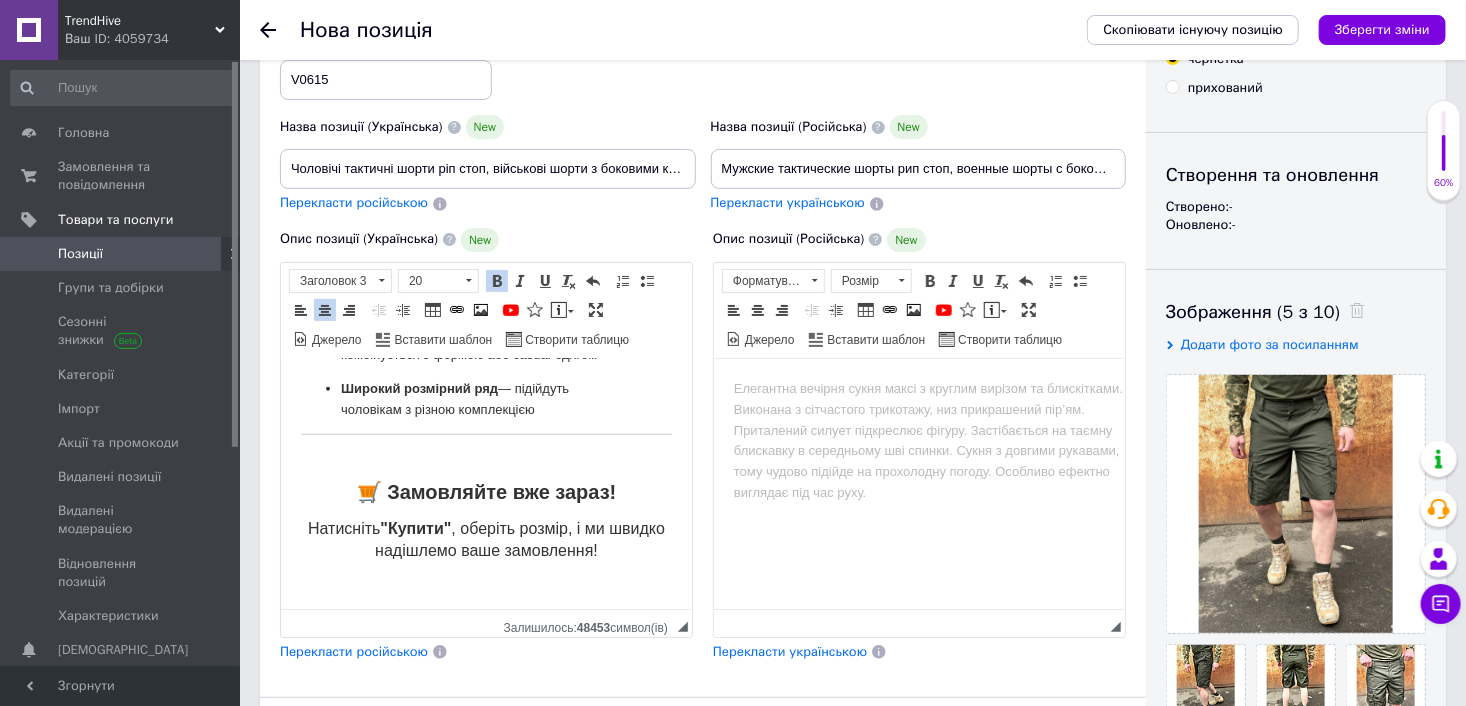 scroll, scrollTop: 0, scrollLeft: 0, axis: both 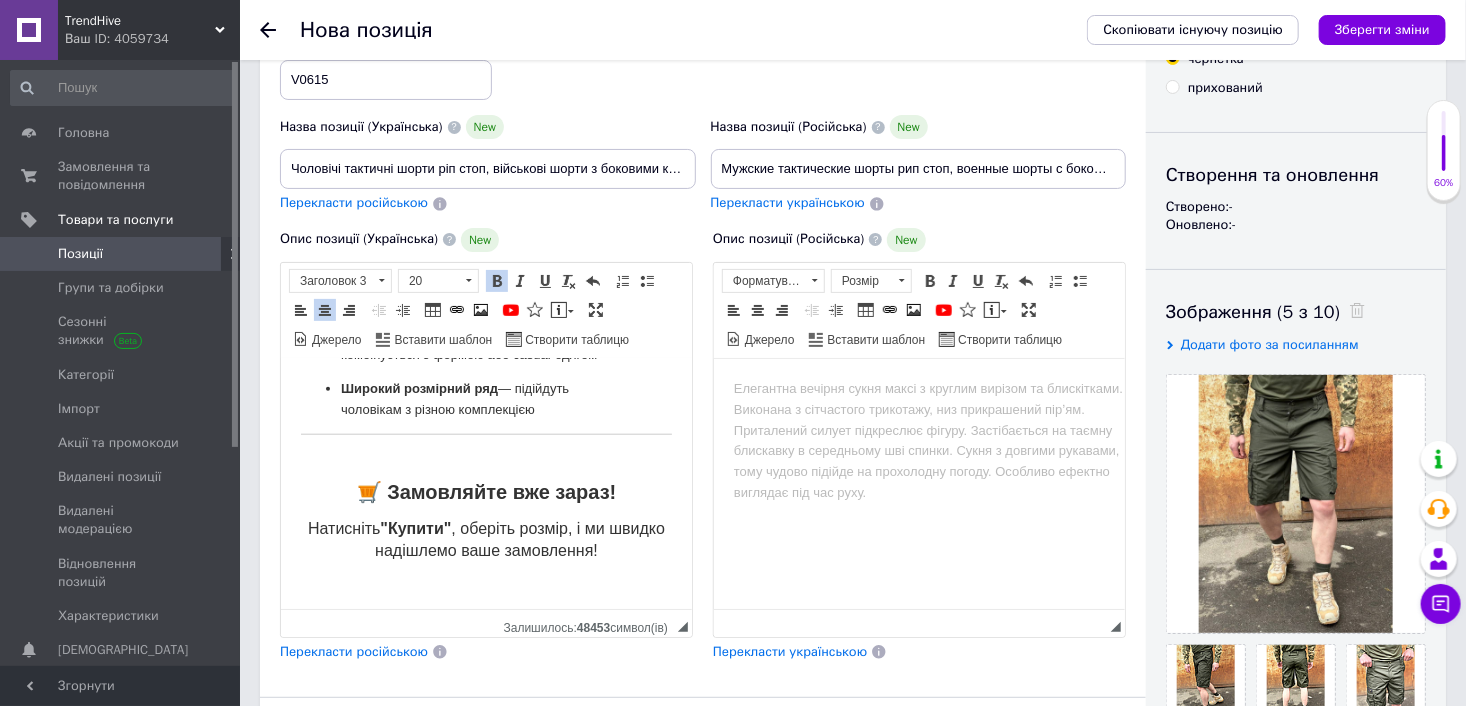 click on "🛒 Замовляйте вже зараз!" at bounding box center [485, 492] 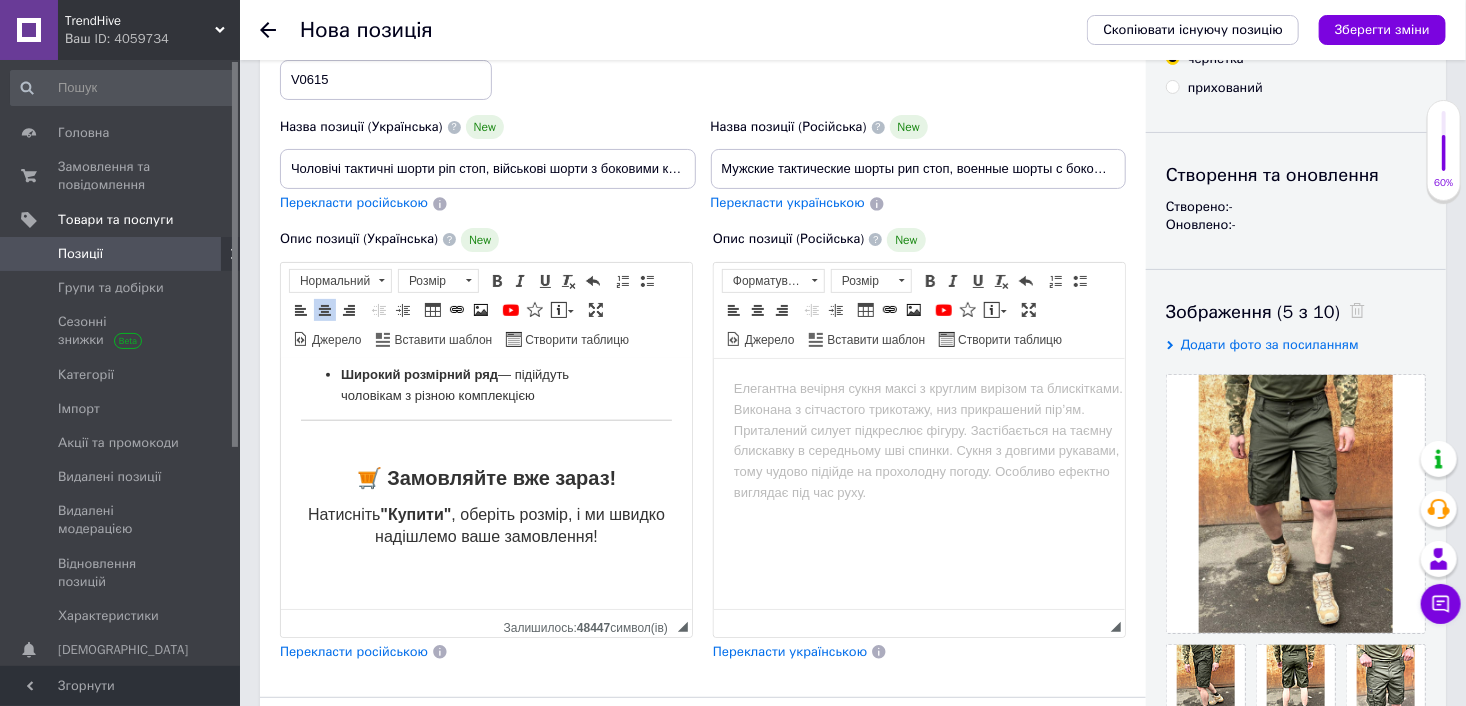 scroll, scrollTop: 1184, scrollLeft: 0, axis: vertical 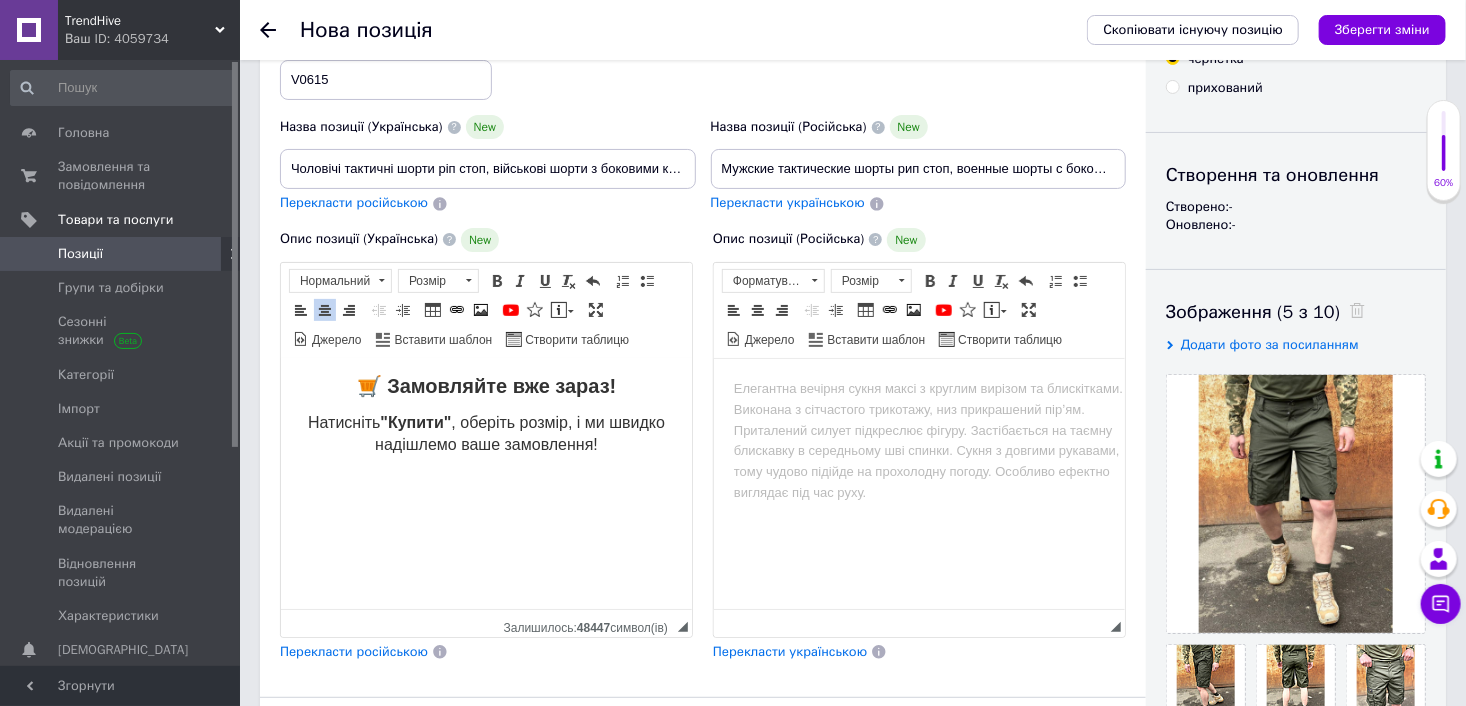 click at bounding box center (485, 580) 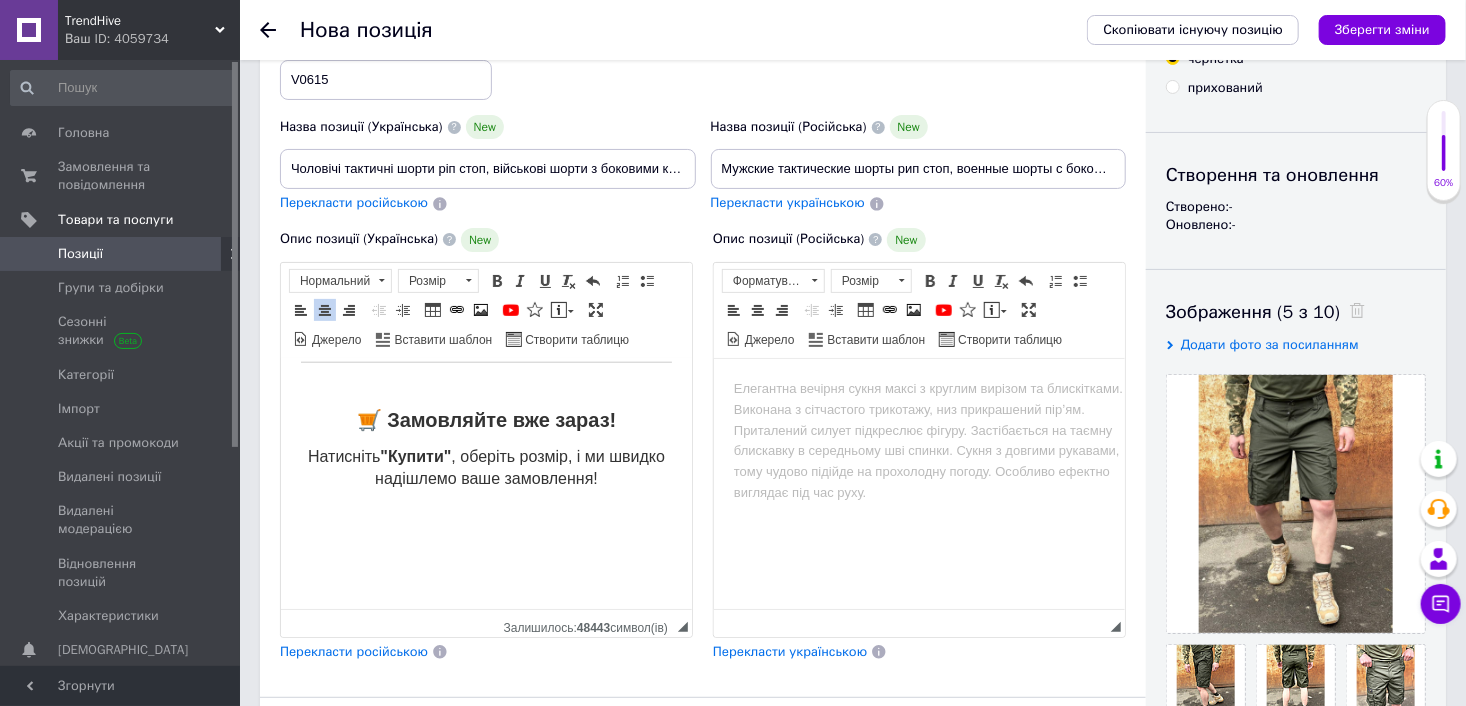 scroll, scrollTop: 1116, scrollLeft: 0, axis: vertical 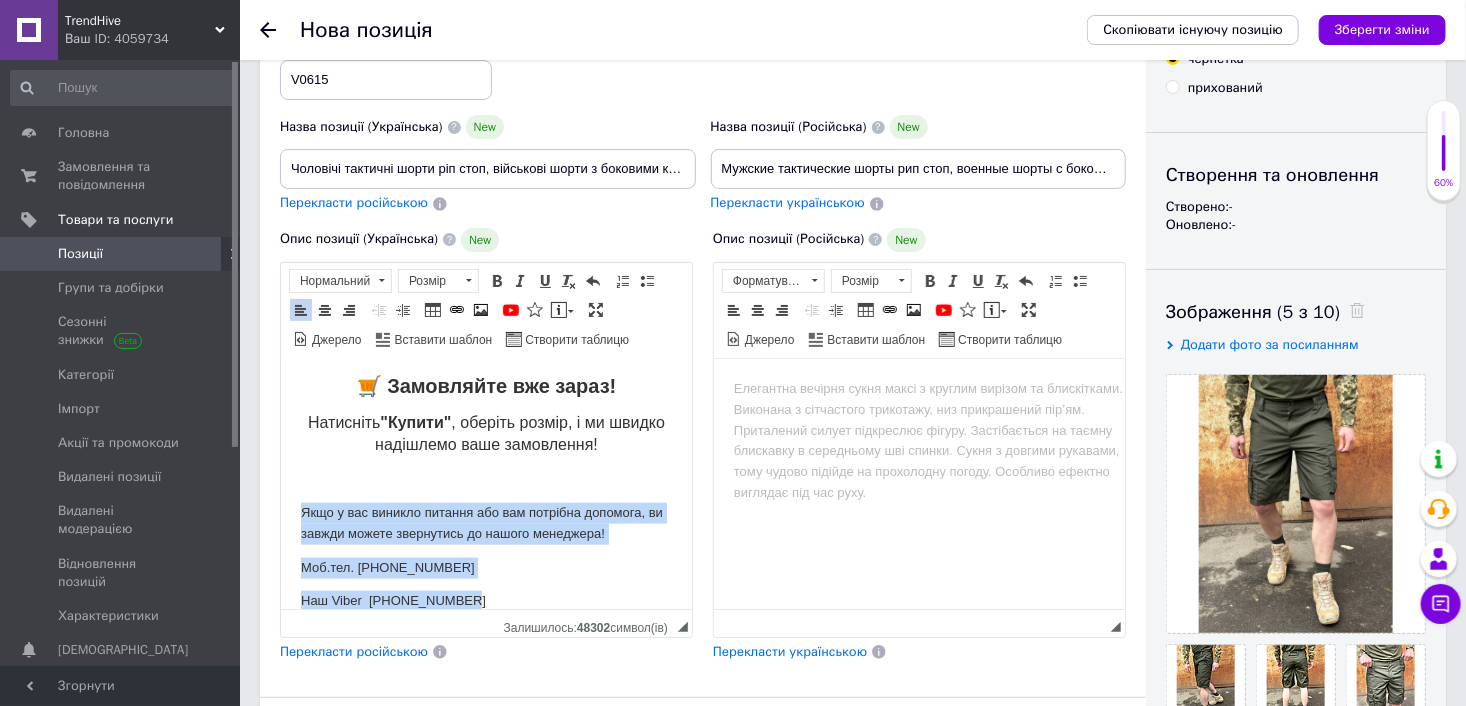 drag, startPoint x: 481, startPoint y: 587, endPoint x: 293, endPoint y: 517, distance: 200.60907 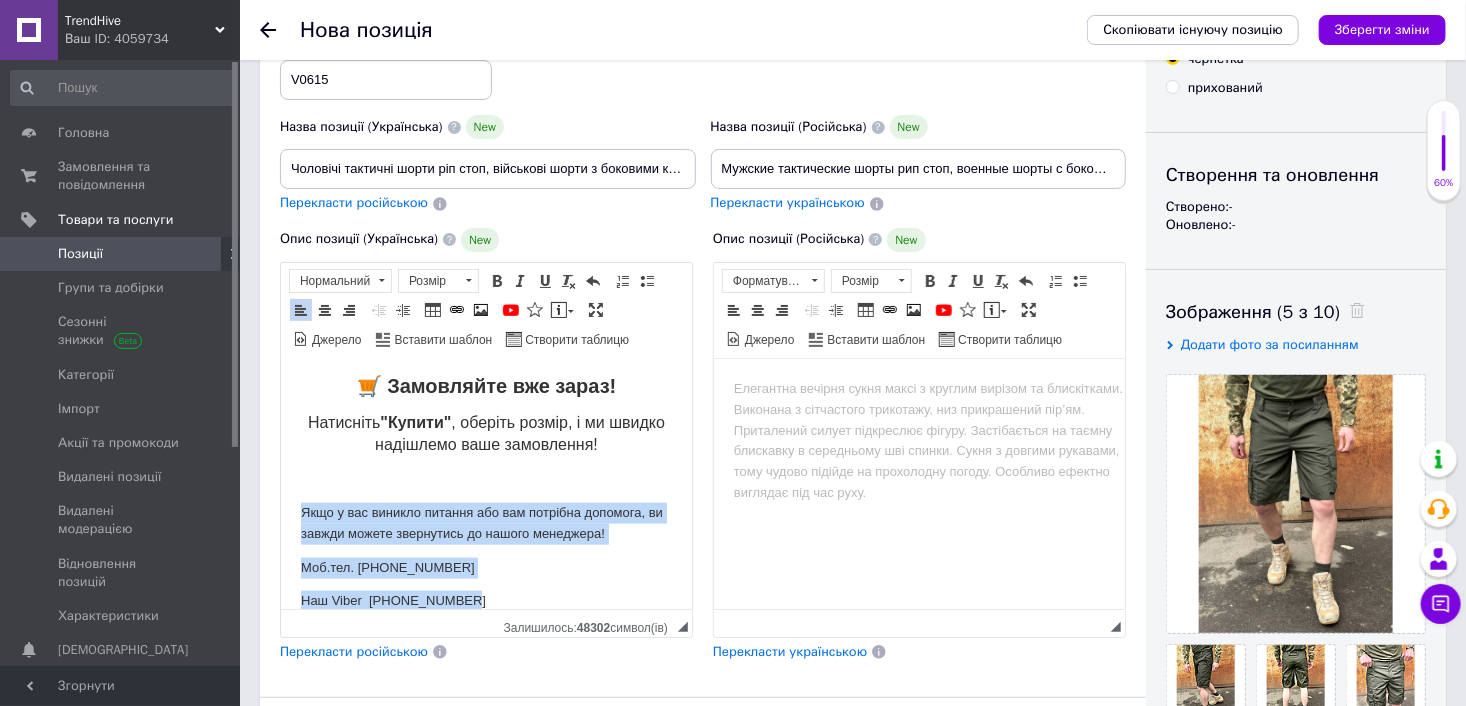 click on "Чоловічі тактичні шорти ріп стоп, військові шорти з боковими кишенями, зелені армійські шорти! Коли температура зростає, важливо мати одяг, який не сковує рухів і дозволяє тілу «дихати». Якщо ви військовий, турист, рибалка або просто ведете активний спосіб життя — вам потрібні  чоловічі тактичні шорти з ріп-стоп тканини , які забезпечують комфорт у будь-яких умовах. Це надійний варіант для спекотної погоди, активних тренувань чи повсякденного використання. Шорти виготовлені з  легкої літньої тканини ріп-стоп дві основні кишені  та  дві місткі бічні Тип:" at bounding box center (485, -98) 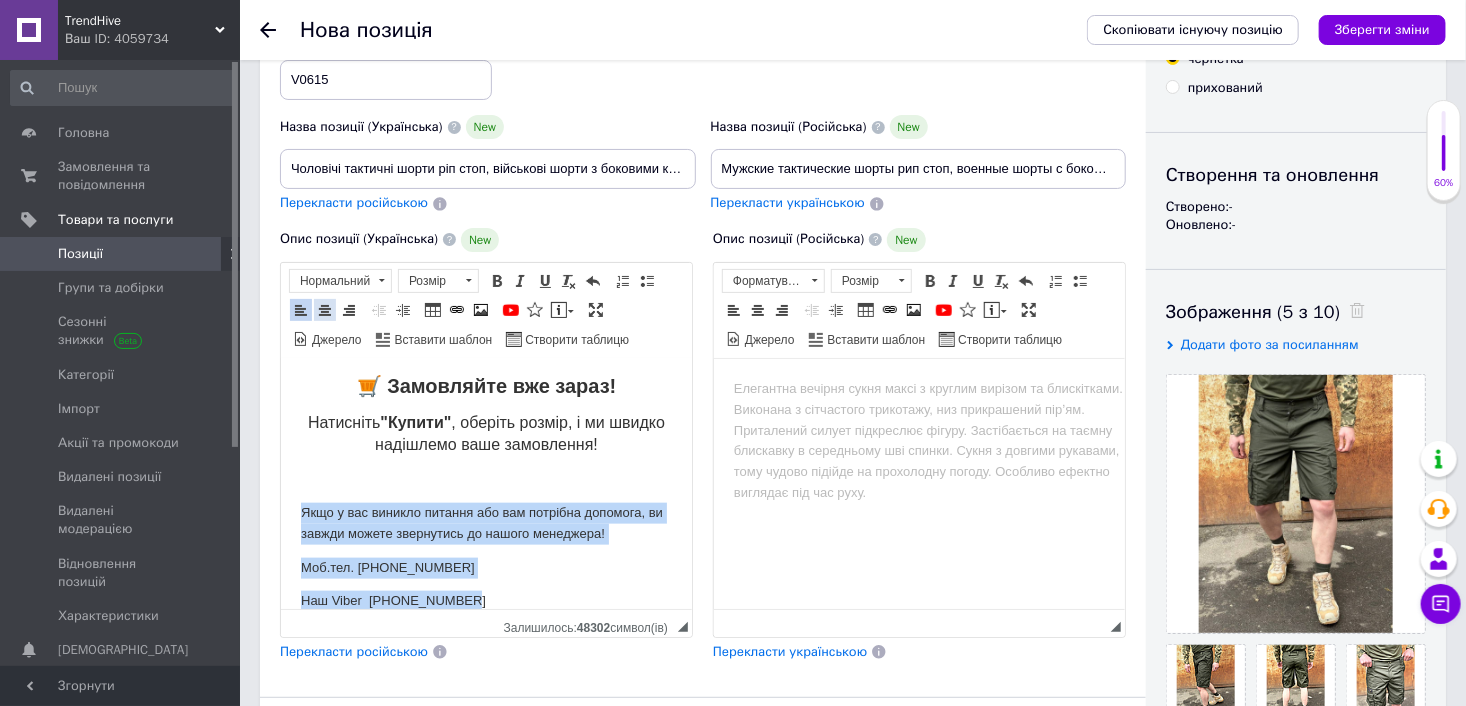 click at bounding box center [325, 310] 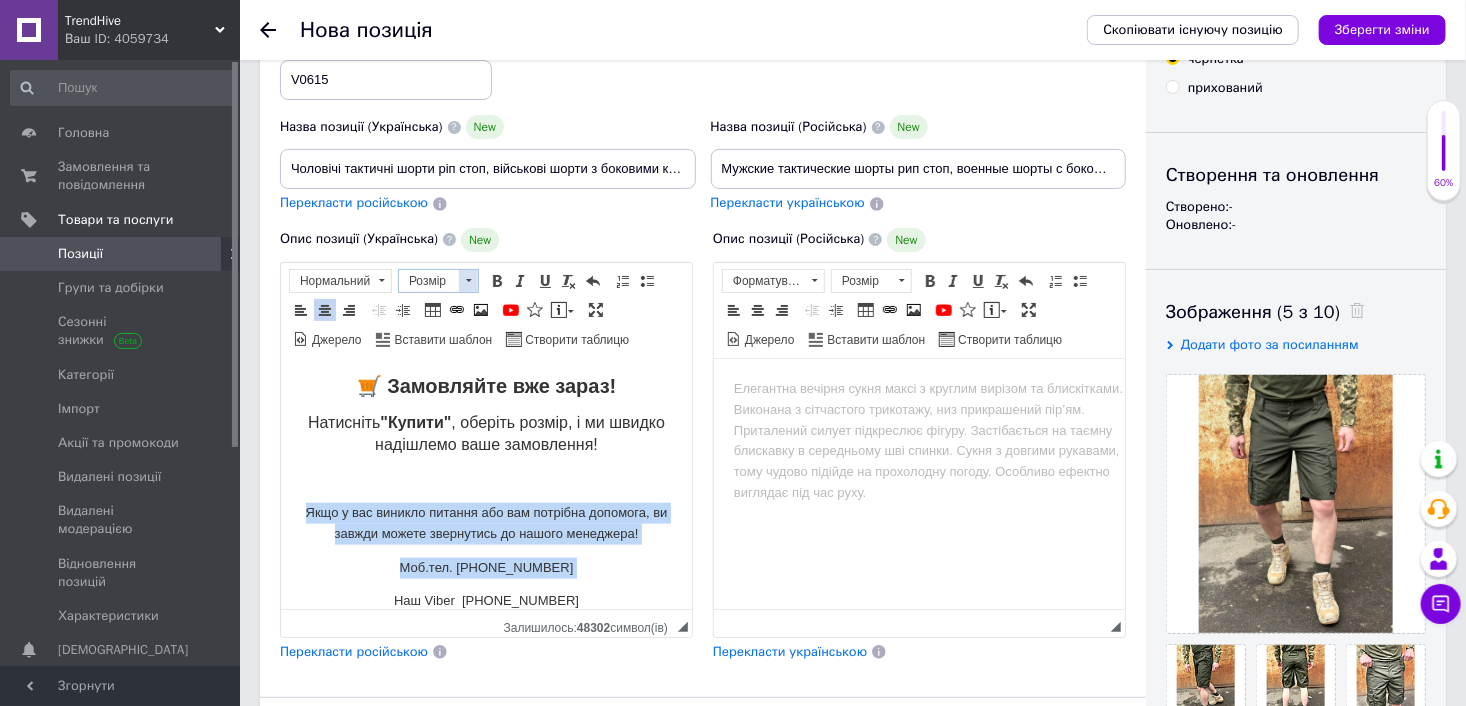 click on "Розмір" at bounding box center (429, 281) 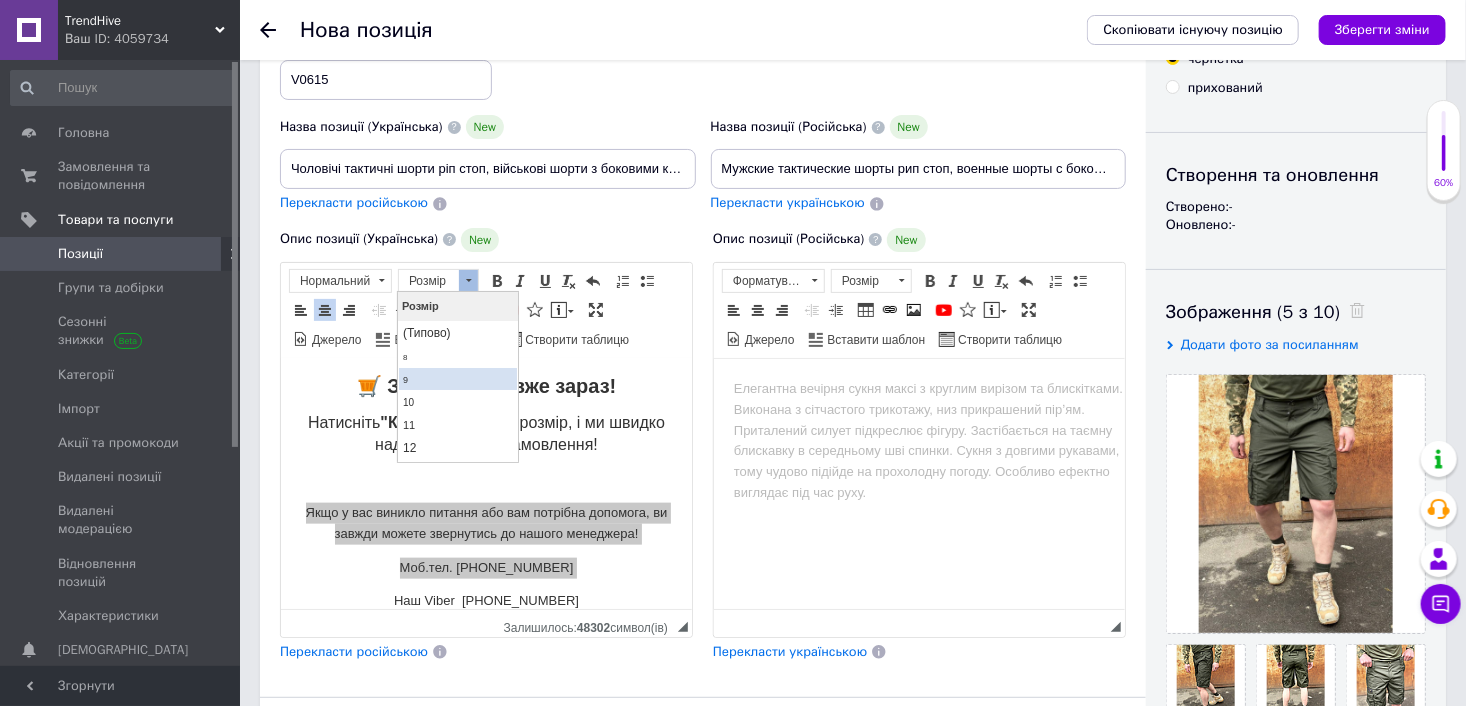 scroll, scrollTop: 100, scrollLeft: 0, axis: vertical 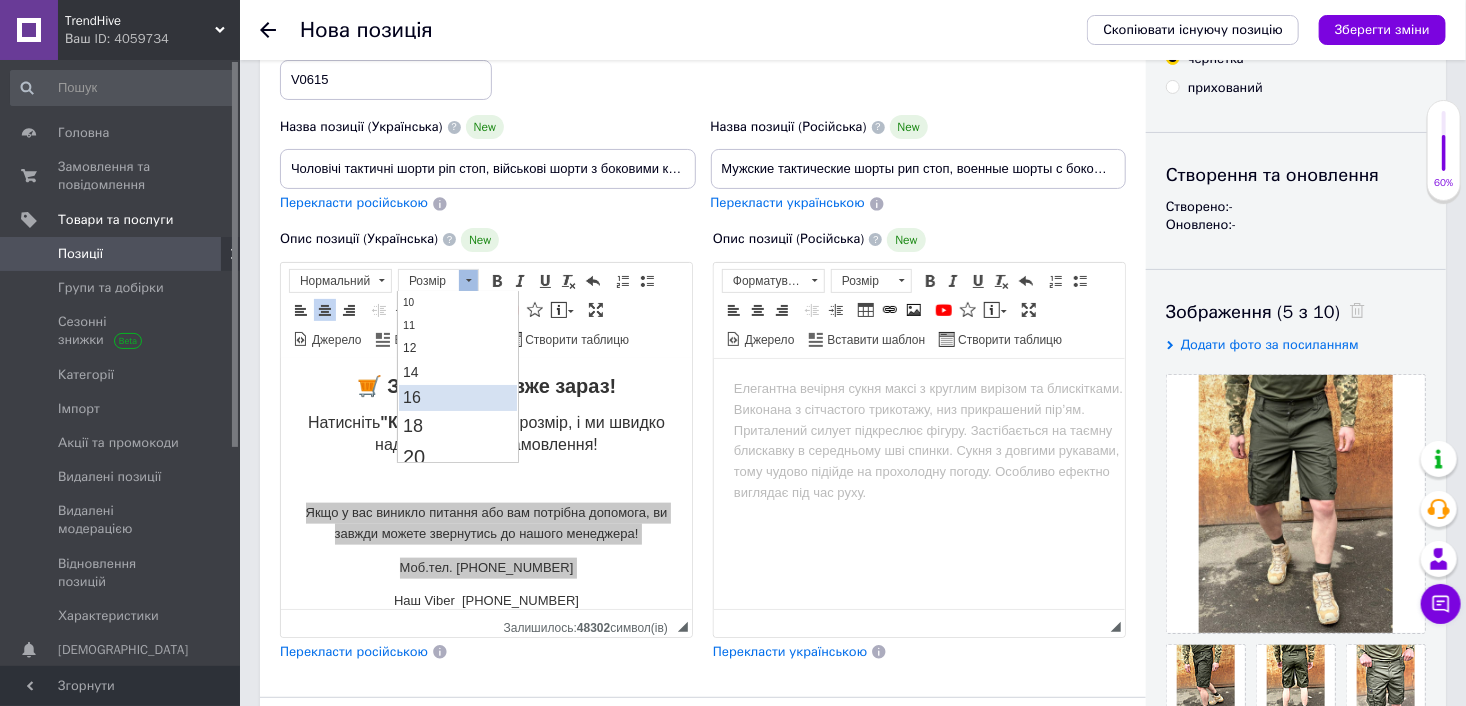 click on "16" at bounding box center (412, 396) 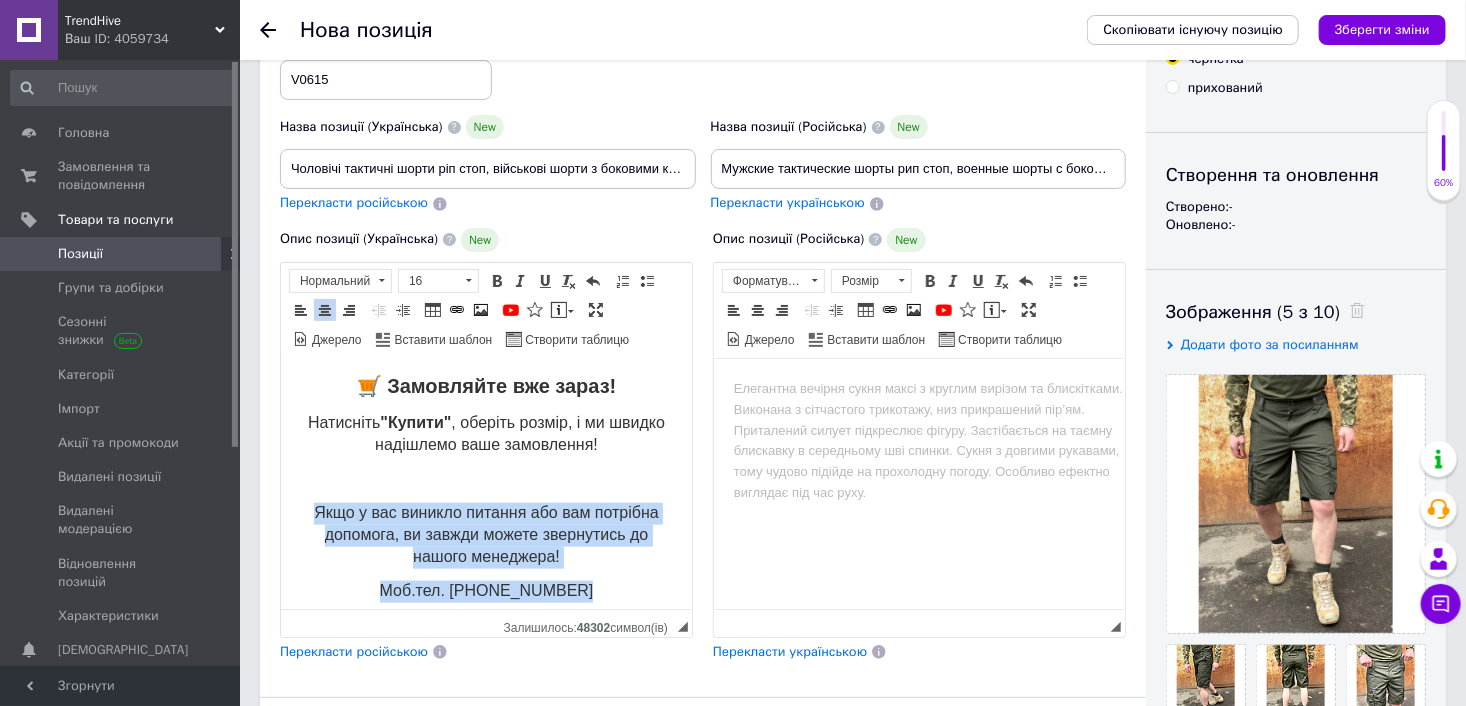 scroll, scrollTop: 0, scrollLeft: 0, axis: both 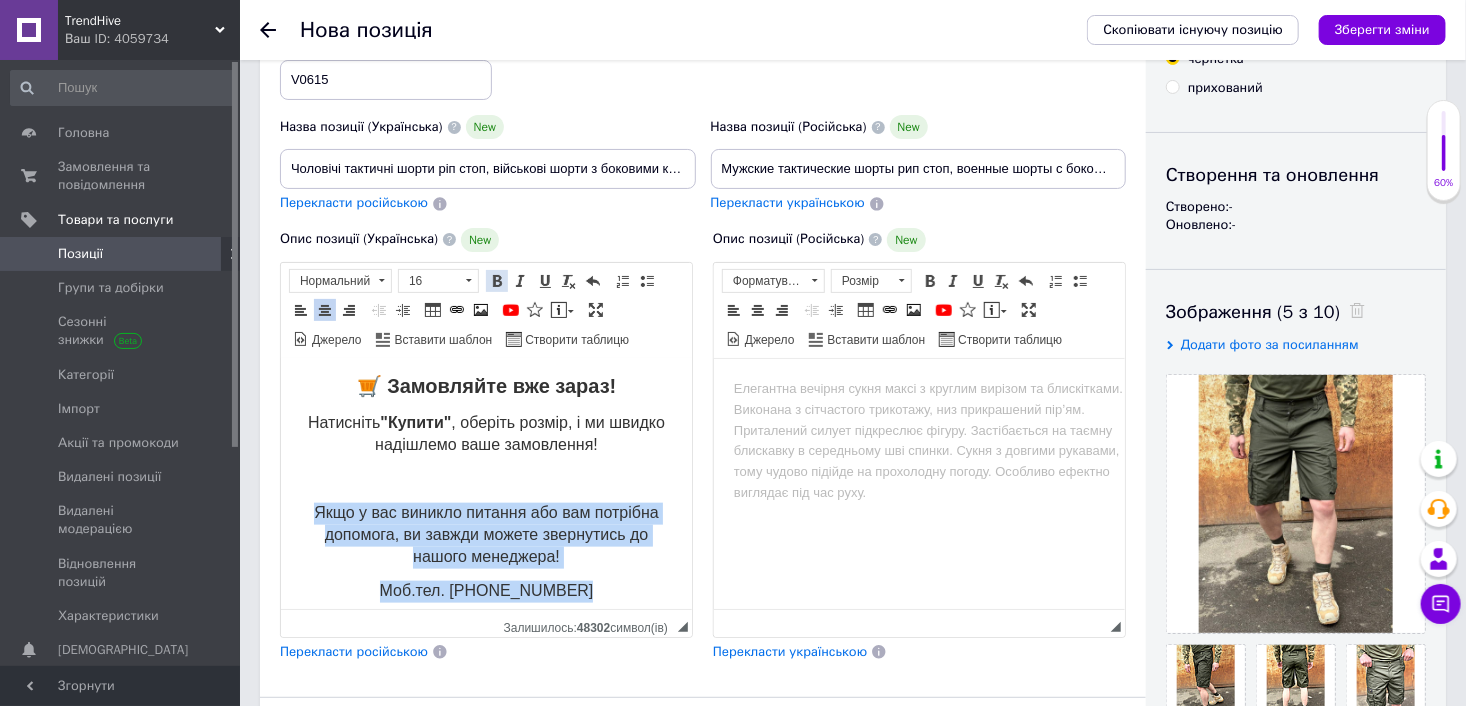 click at bounding box center [497, 281] 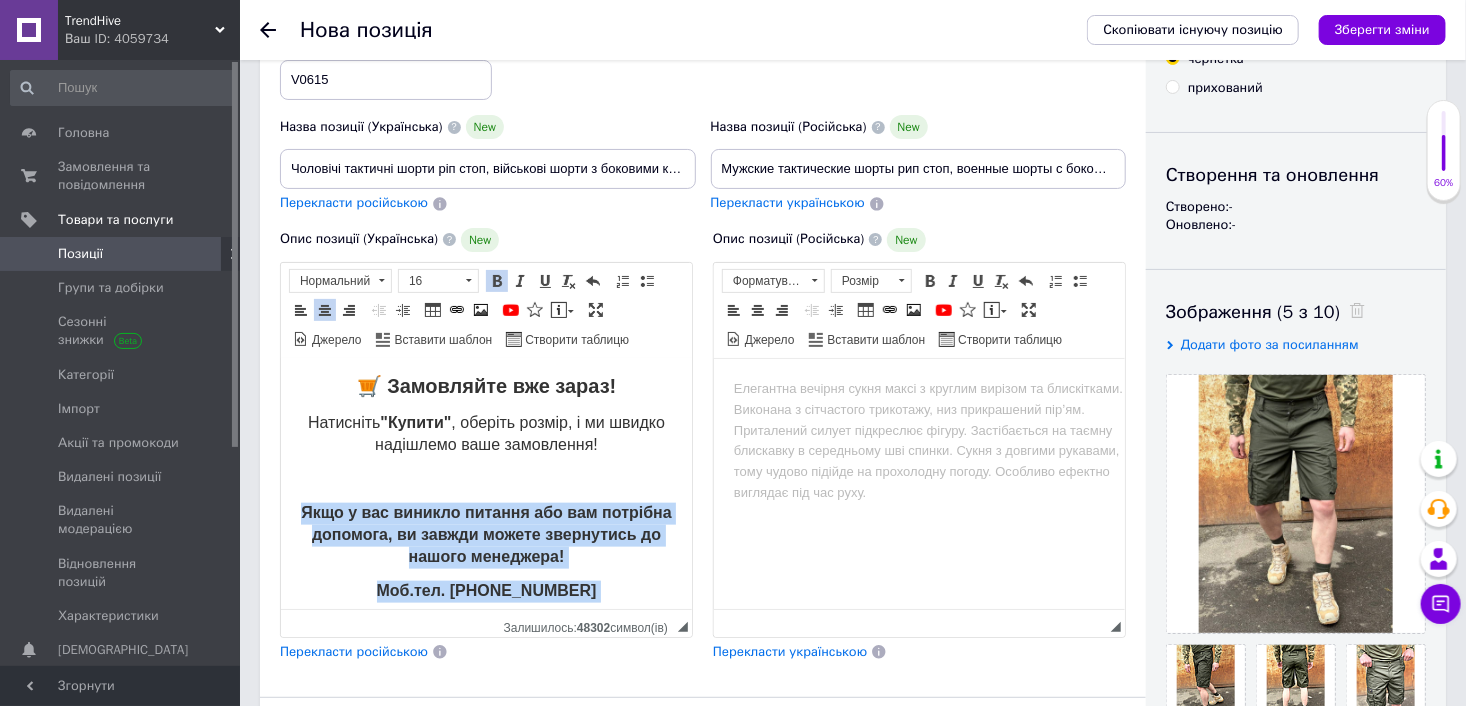 click on "Чоловічі тактичні шорти ріп стоп, військові шорти з боковими кишенями, зелені армійські шорти! Коли температура зростає, важливо мати одяг, який не сковує рухів і дозволяє тілу «дихати». Якщо ви військовий, турист, рибалка або просто ведете активний спосіб життя — вам потрібні  чоловічі тактичні шорти з ріп-стоп тканини , які забезпечують комфорт у будь-яких умовах. Це надійний варіант для спекотної погоди, активних тренувань чи повсякденного використання. Шорти виготовлені з  легкої літньої тканини ріп-стоп дві основні кишені  та  дві місткі бічні Тип:" at bounding box center [485, -85] 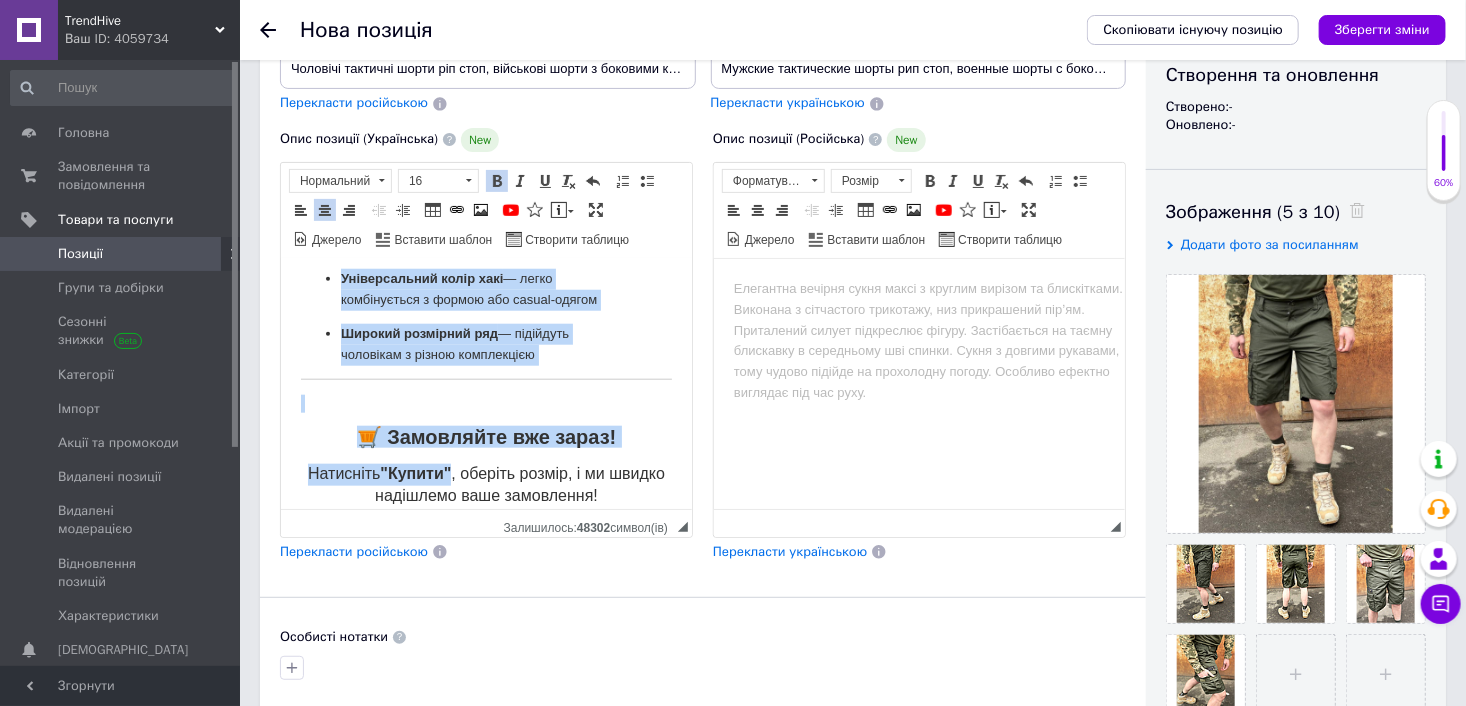 scroll, scrollTop: 1035, scrollLeft: 0, axis: vertical 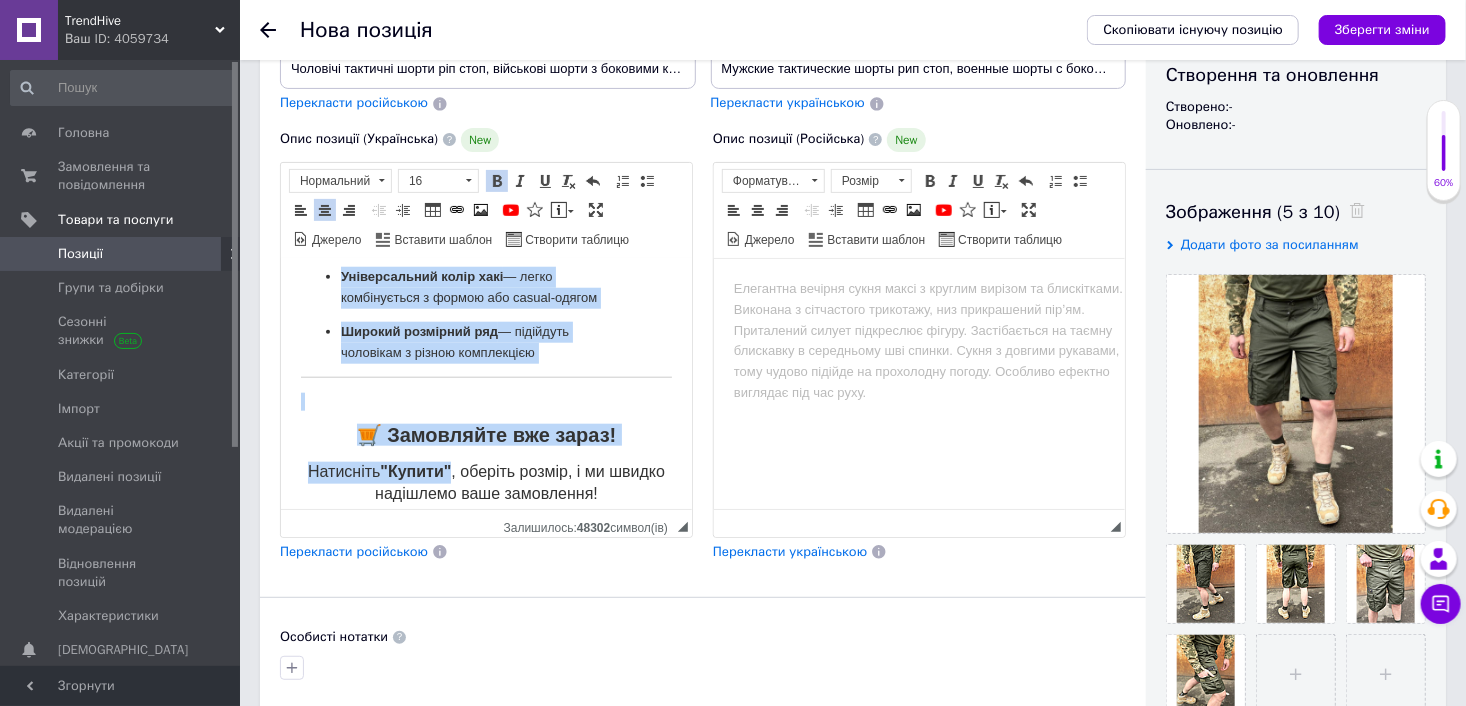 drag, startPoint x: 308, startPoint y: 374, endPoint x: 541, endPoint y: 349, distance: 234.33736 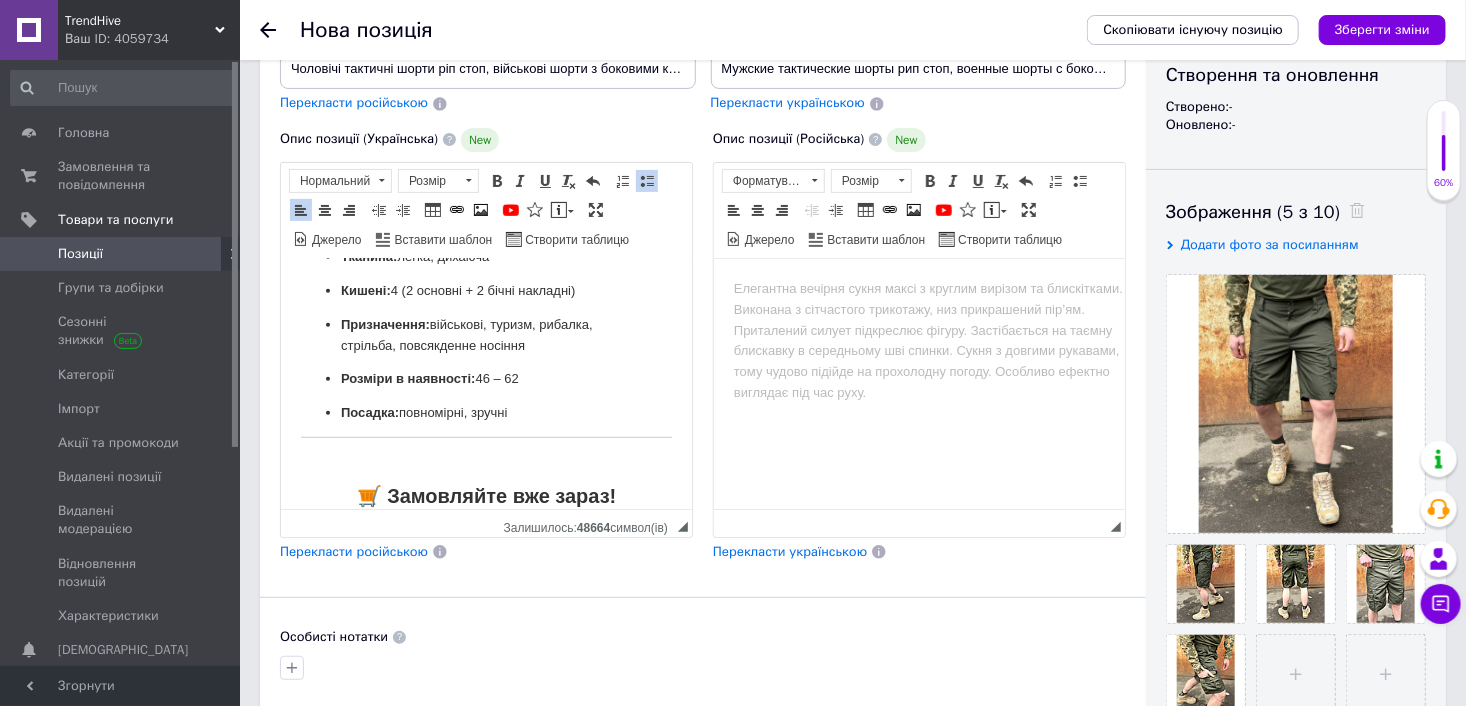 scroll, scrollTop: 607, scrollLeft: 0, axis: vertical 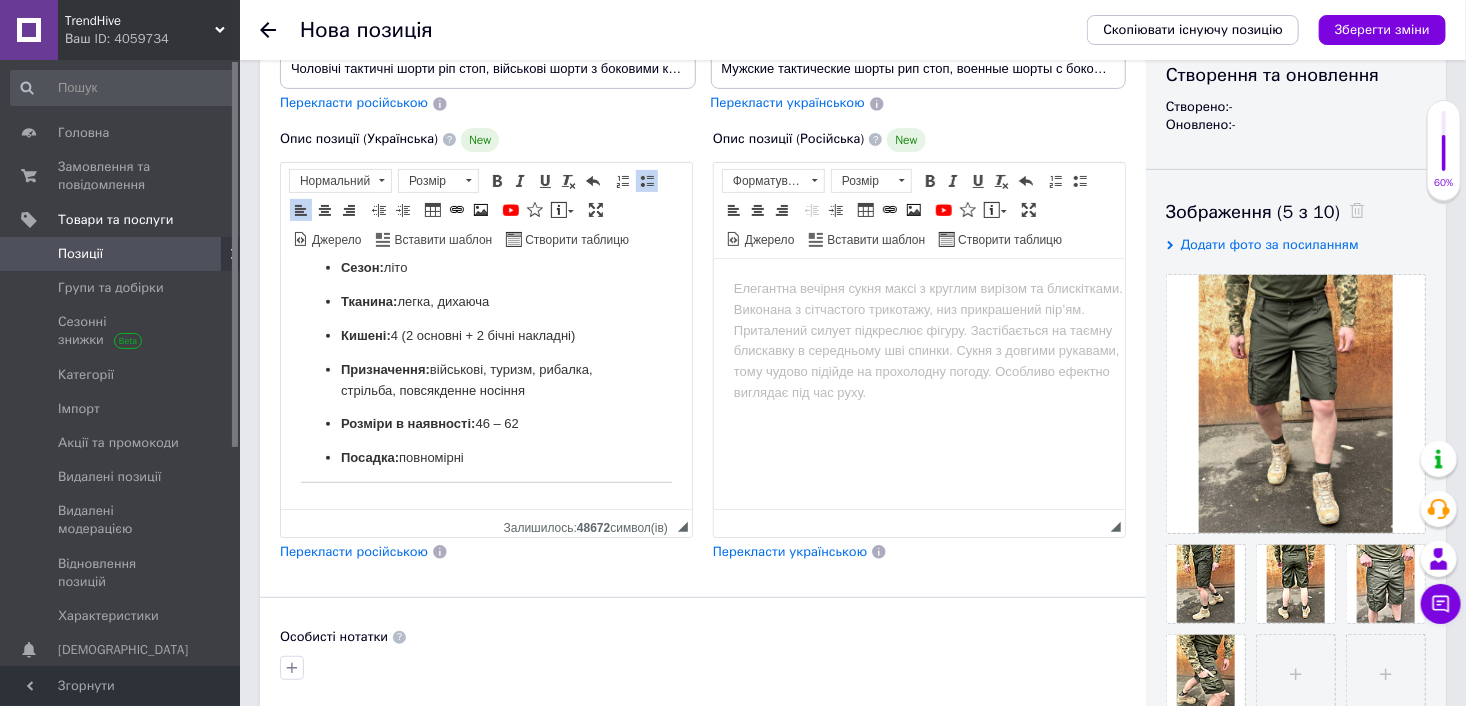 click on "Розміри в наявності:  46 – 62" at bounding box center (485, 423) 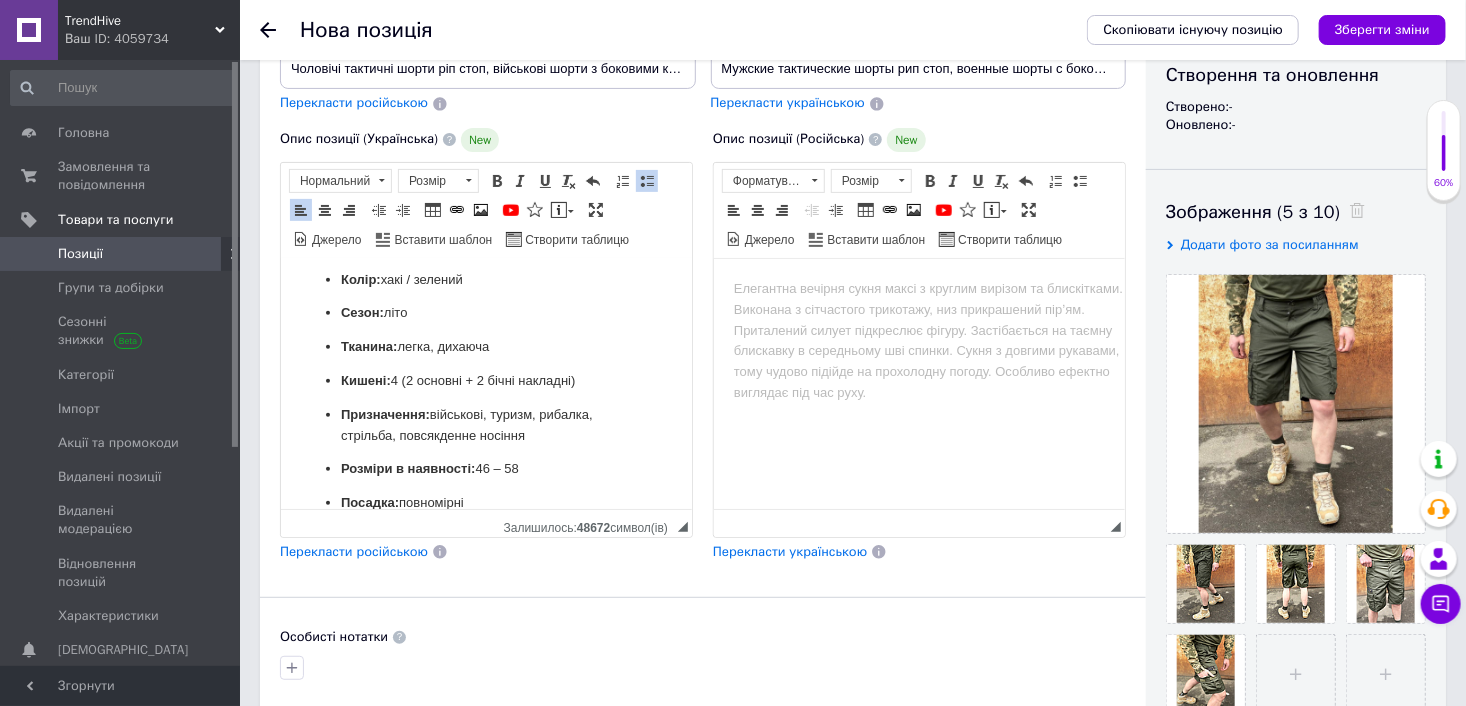 scroll, scrollTop: 607, scrollLeft: 0, axis: vertical 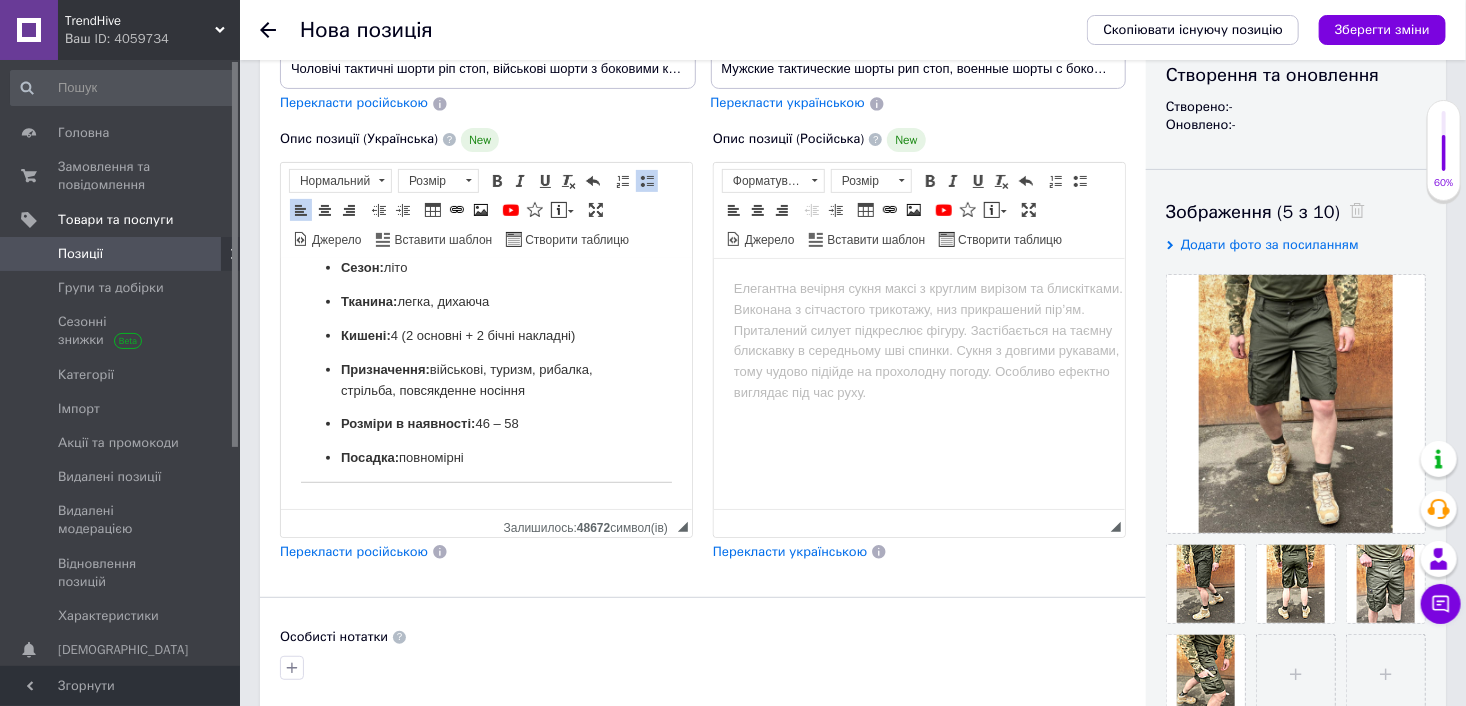 drag, startPoint x: 522, startPoint y: 390, endPoint x: 309, endPoint y: 370, distance: 213.9369 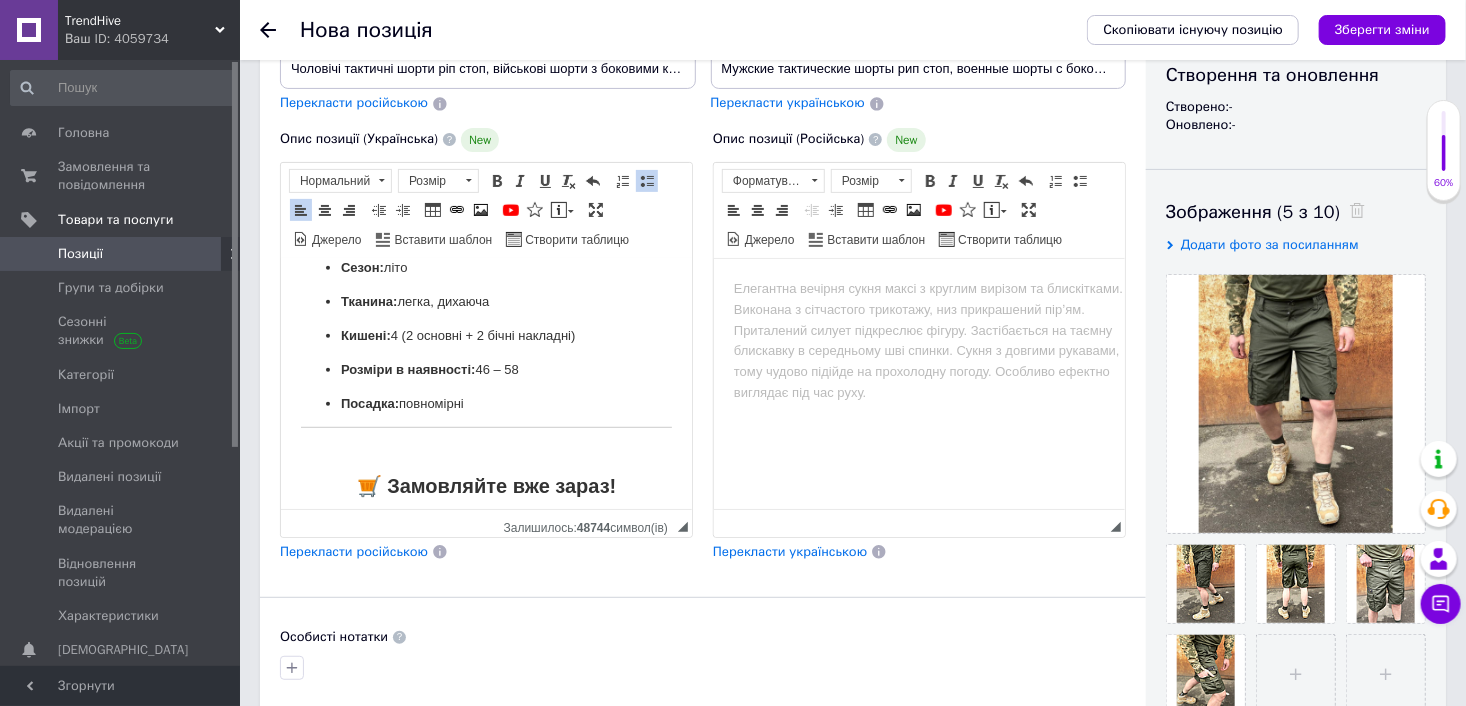 scroll, scrollTop: 507, scrollLeft: 0, axis: vertical 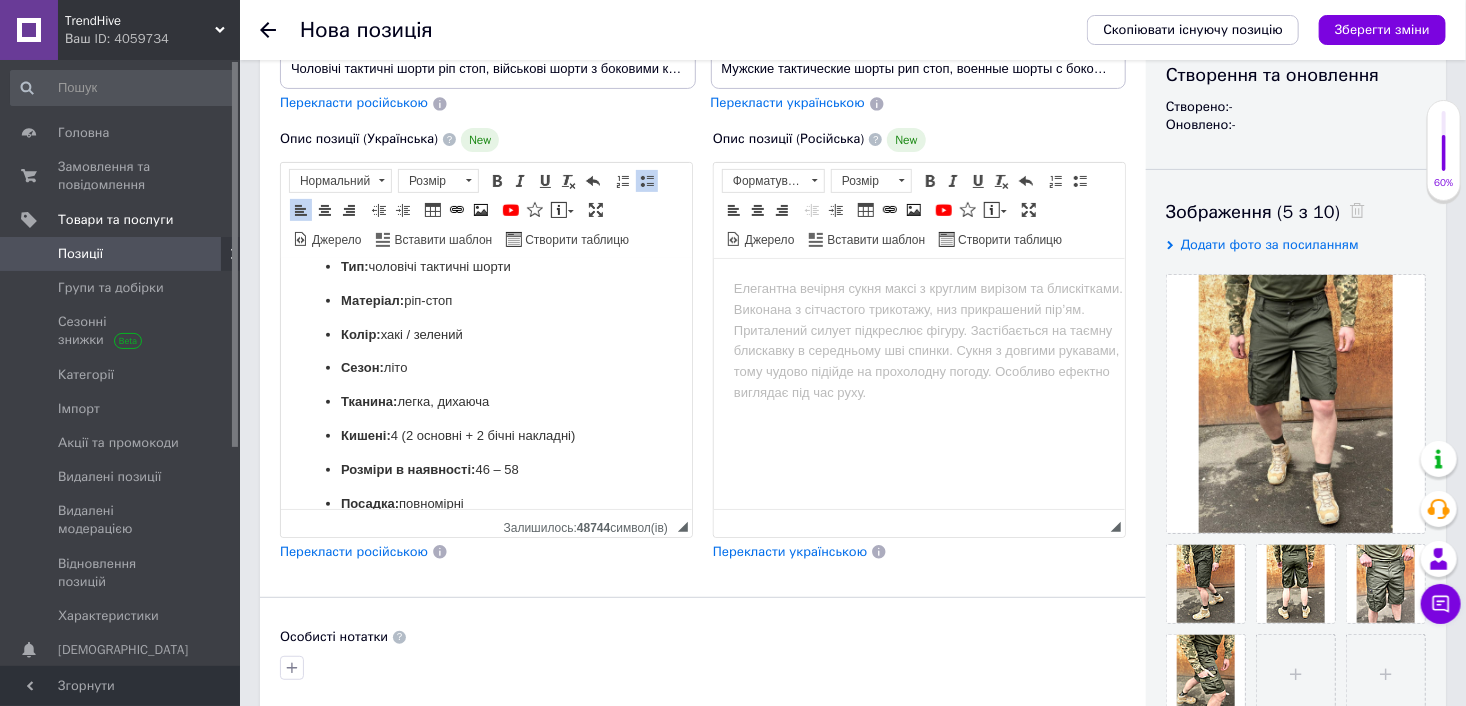drag, startPoint x: 497, startPoint y: 402, endPoint x: 477, endPoint y: 402, distance: 20 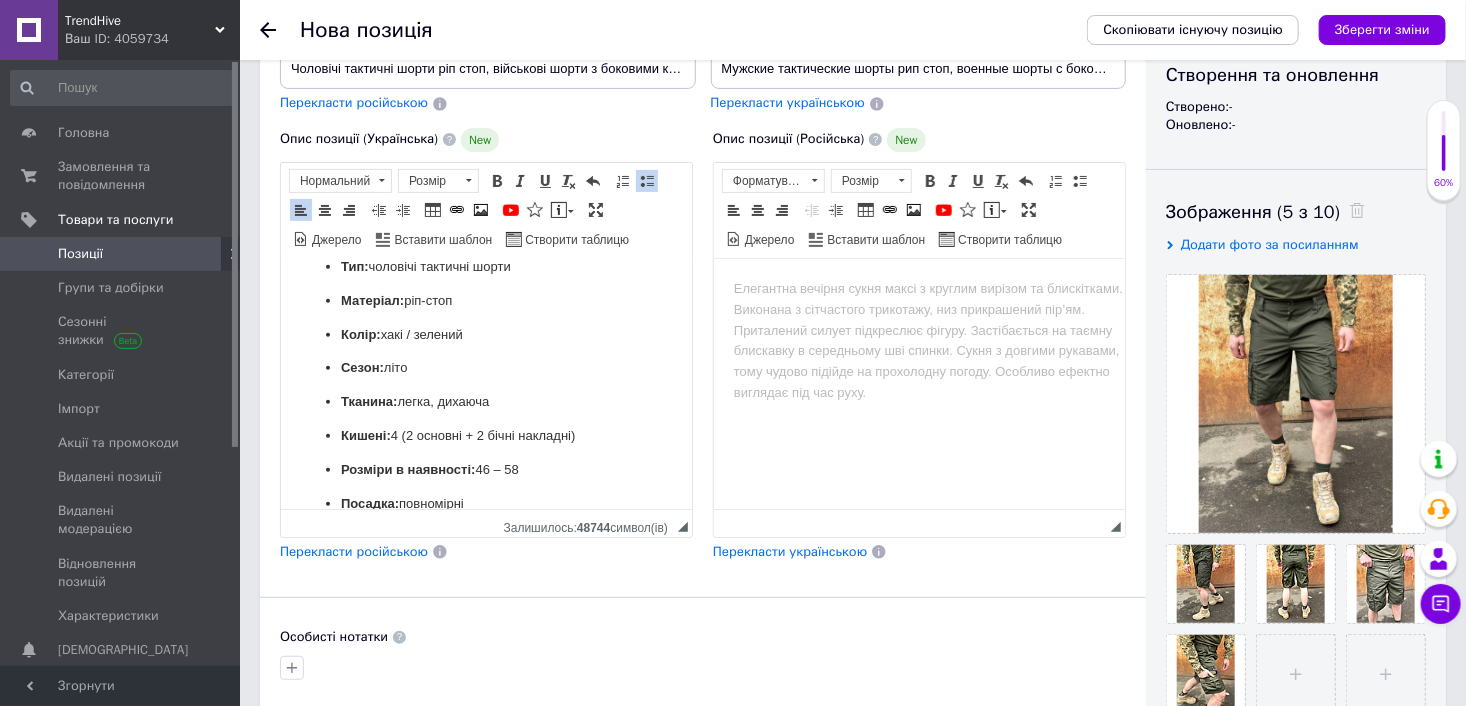 click on "Тканина:  легка, дихаюча" at bounding box center [485, 401] 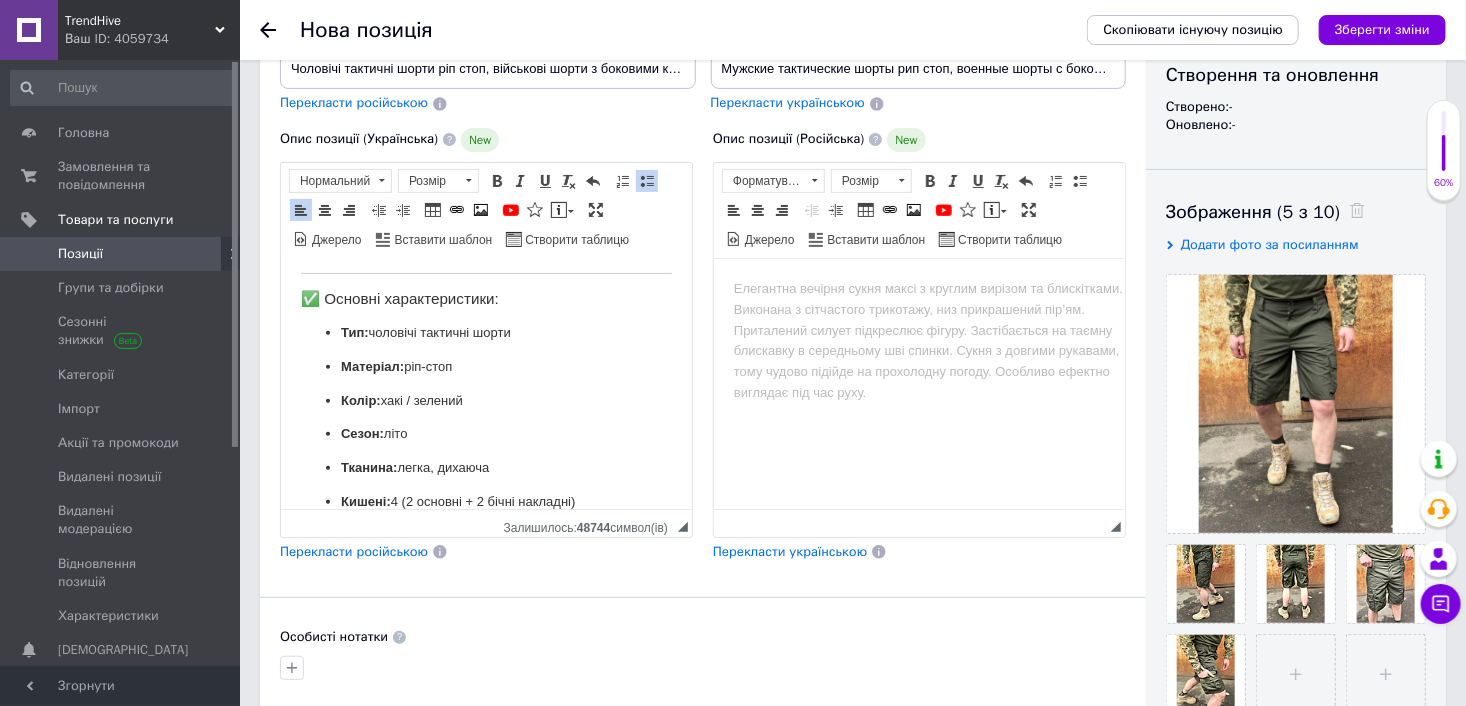 scroll, scrollTop: 407, scrollLeft: 0, axis: vertical 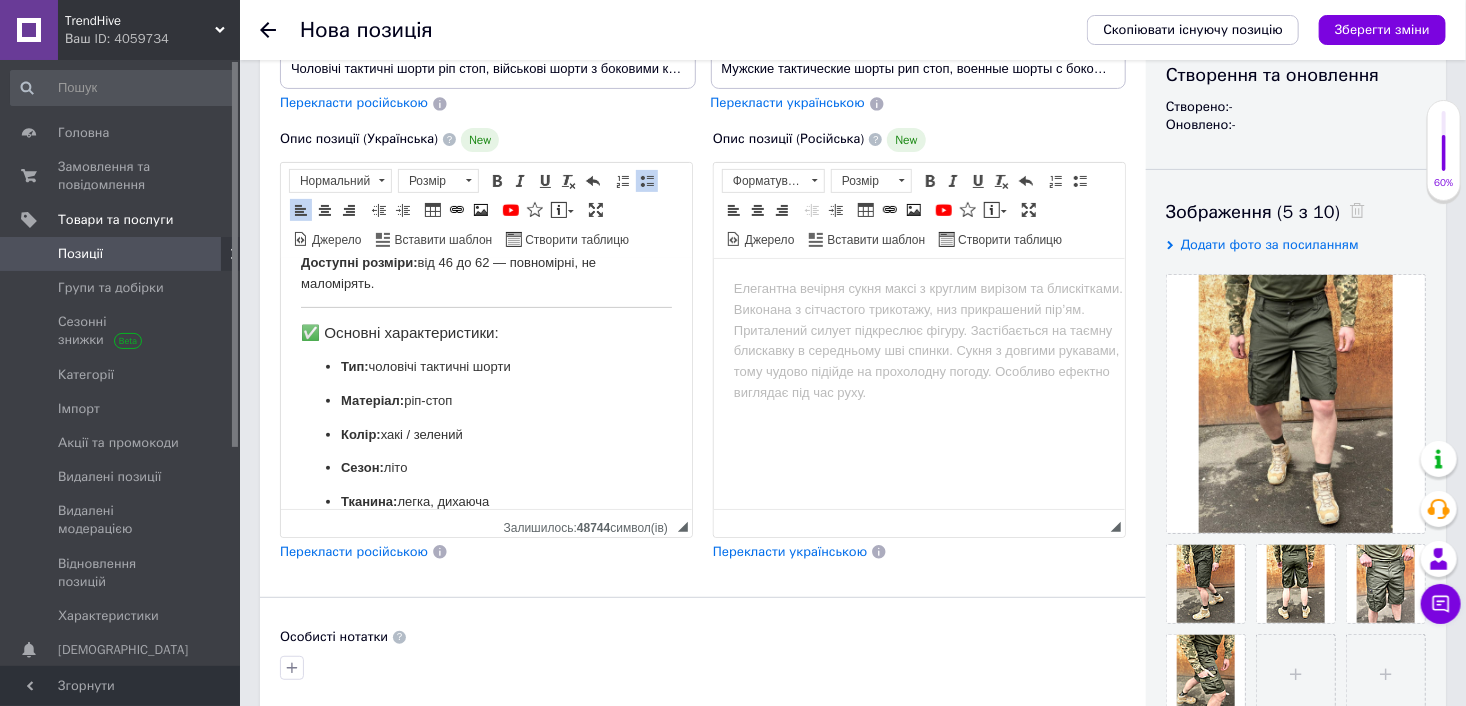 click on "✅ Основні характеристики:" at bounding box center (485, 332) 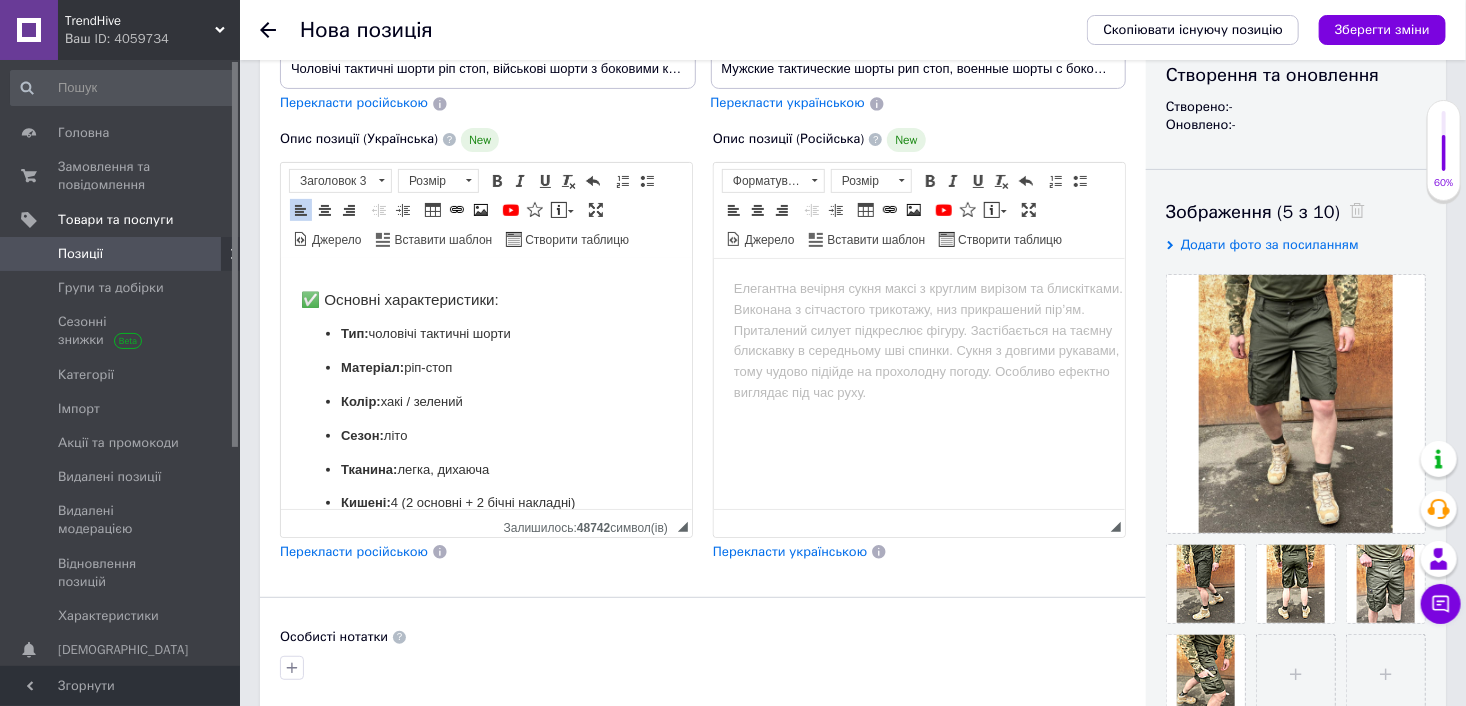 scroll, scrollTop: 507, scrollLeft: 0, axis: vertical 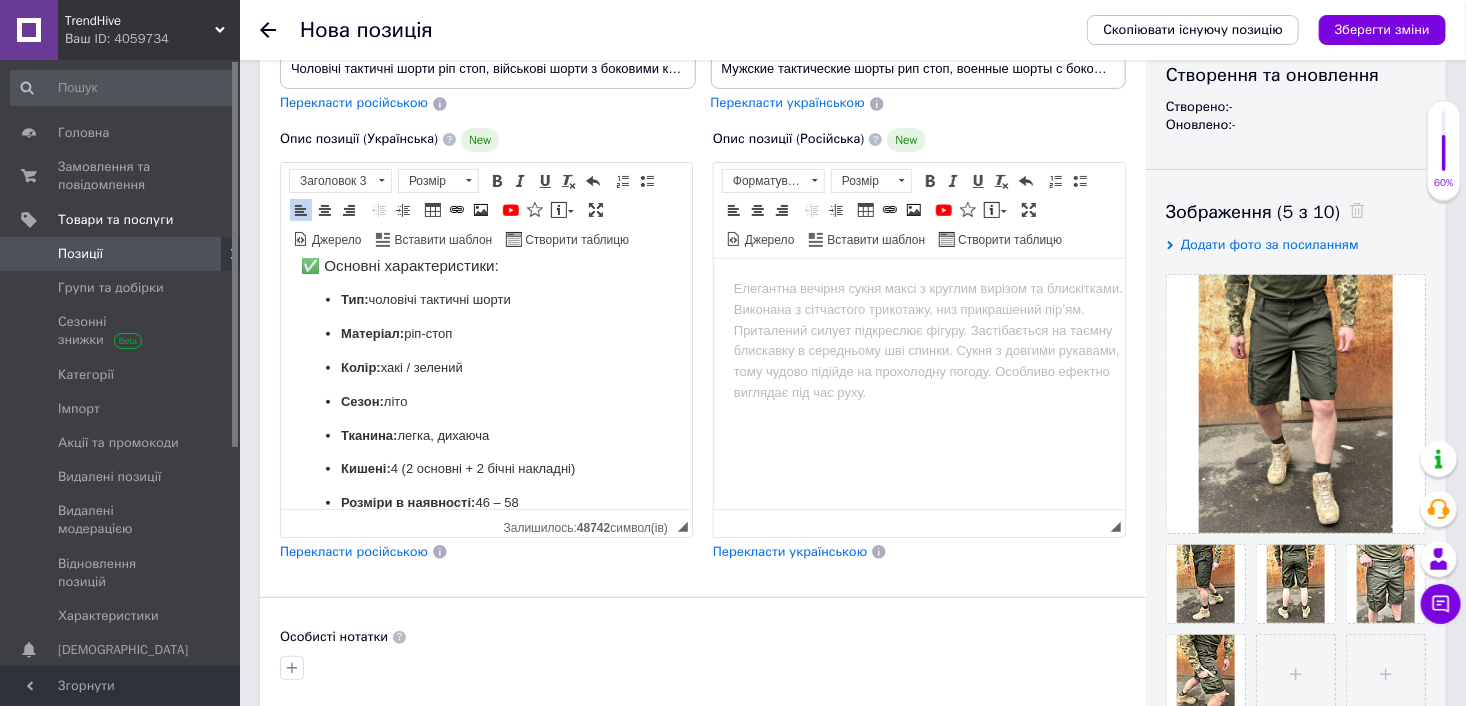 drag, startPoint x: 466, startPoint y: 373, endPoint x: 406, endPoint y: 374, distance: 60.00833 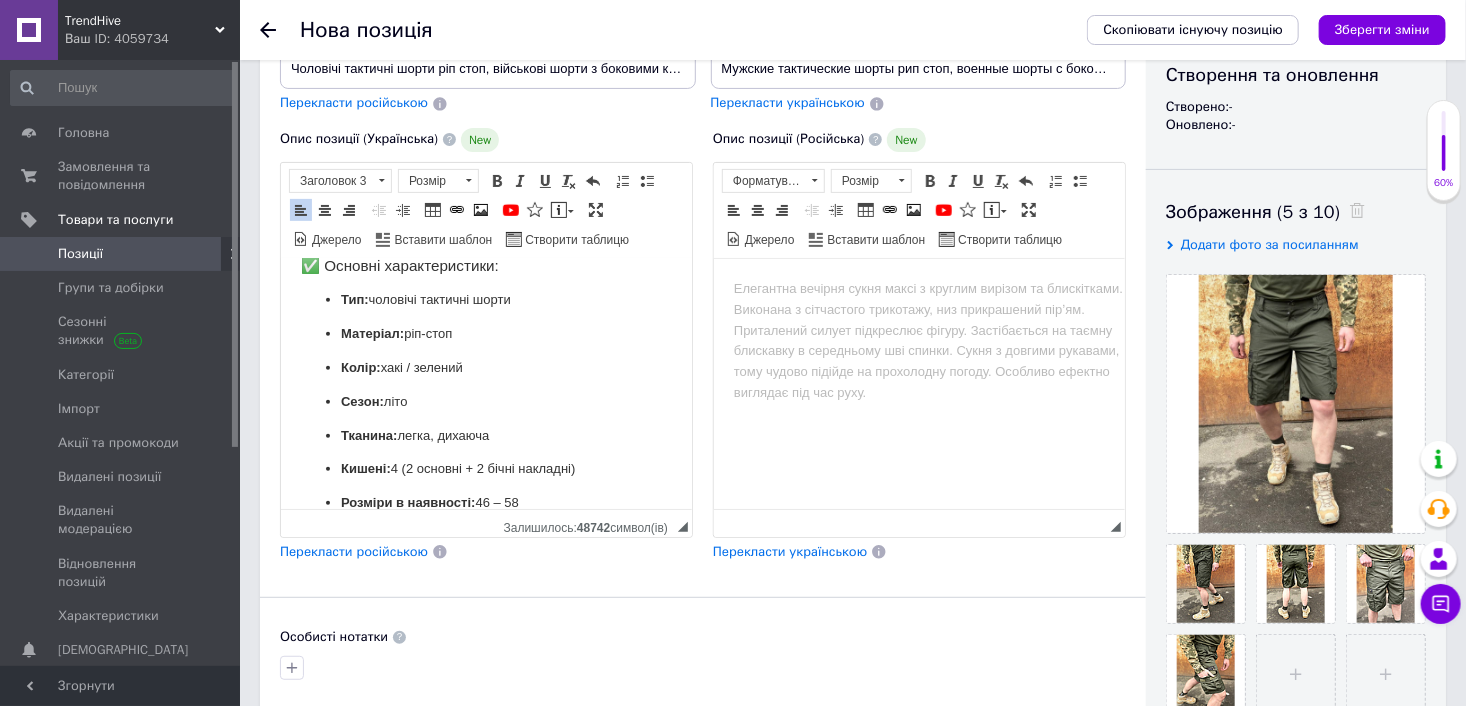 click on "Колір:  хакі / зелений" at bounding box center [485, 367] 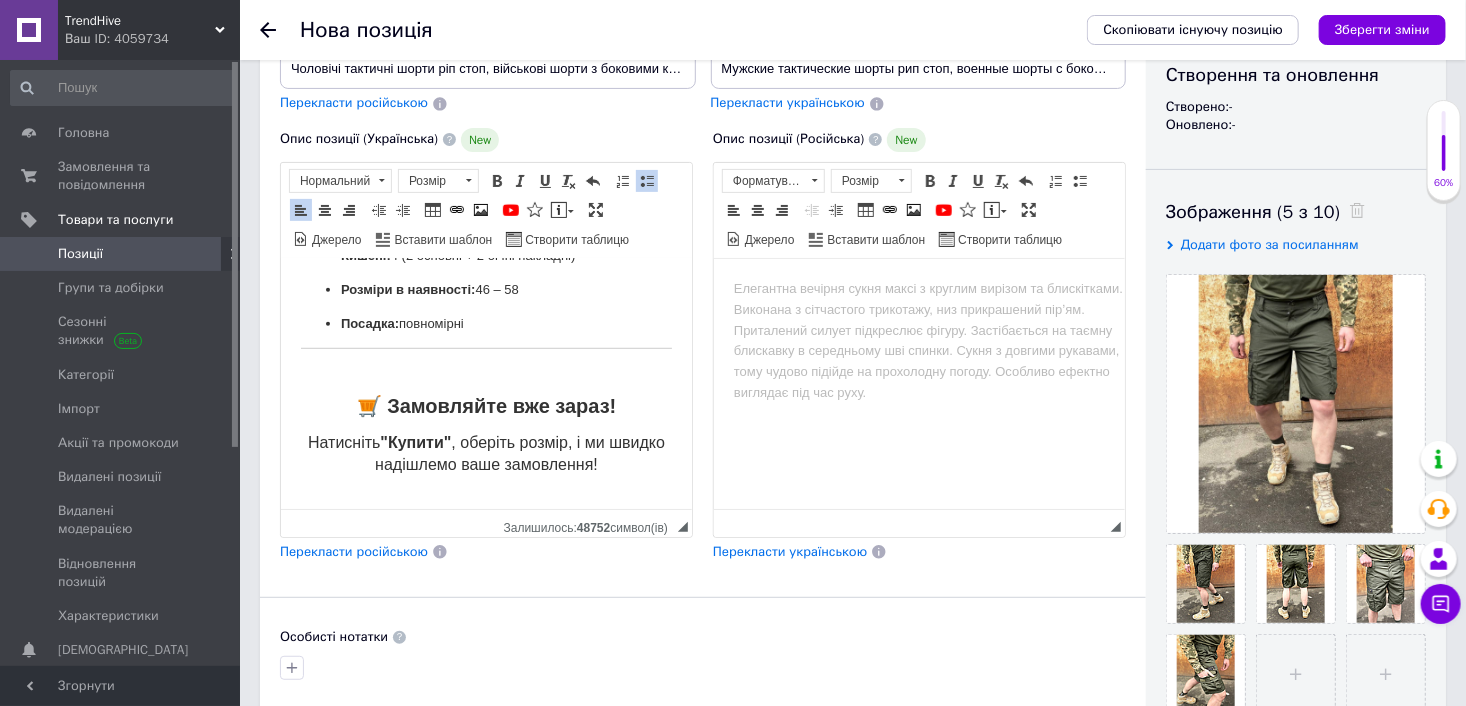 scroll, scrollTop: 685, scrollLeft: 0, axis: vertical 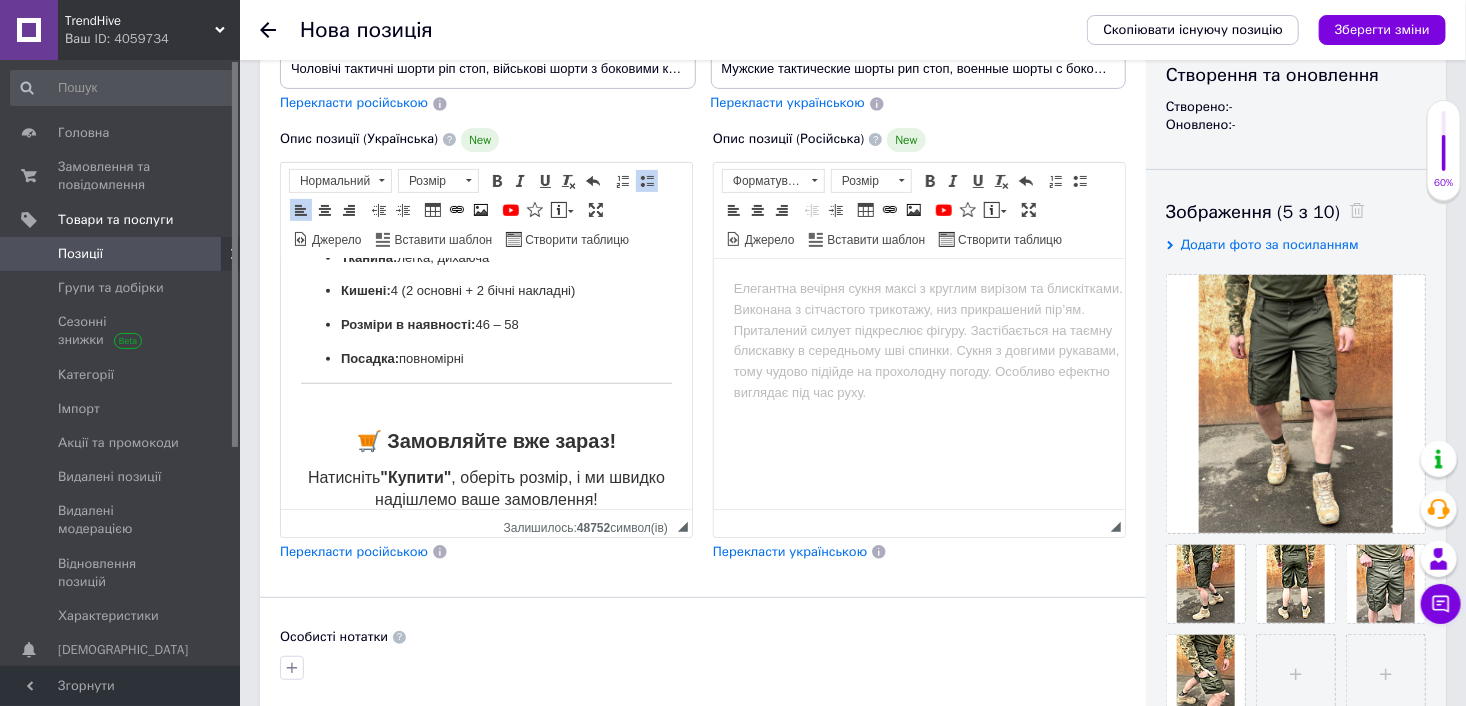 click on "Розміри в наявності:" at bounding box center [407, 323] 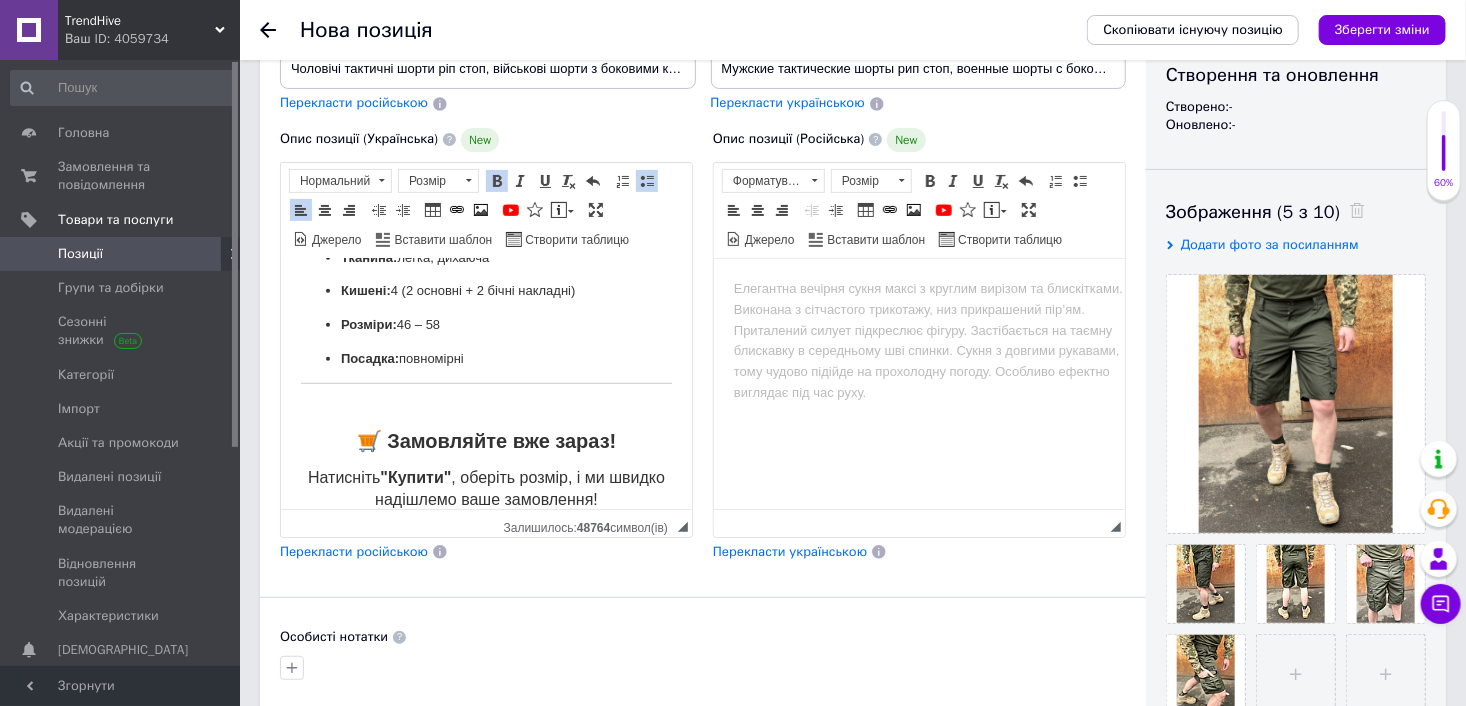 click on "Розміри :  46 – 58" at bounding box center [485, 324] 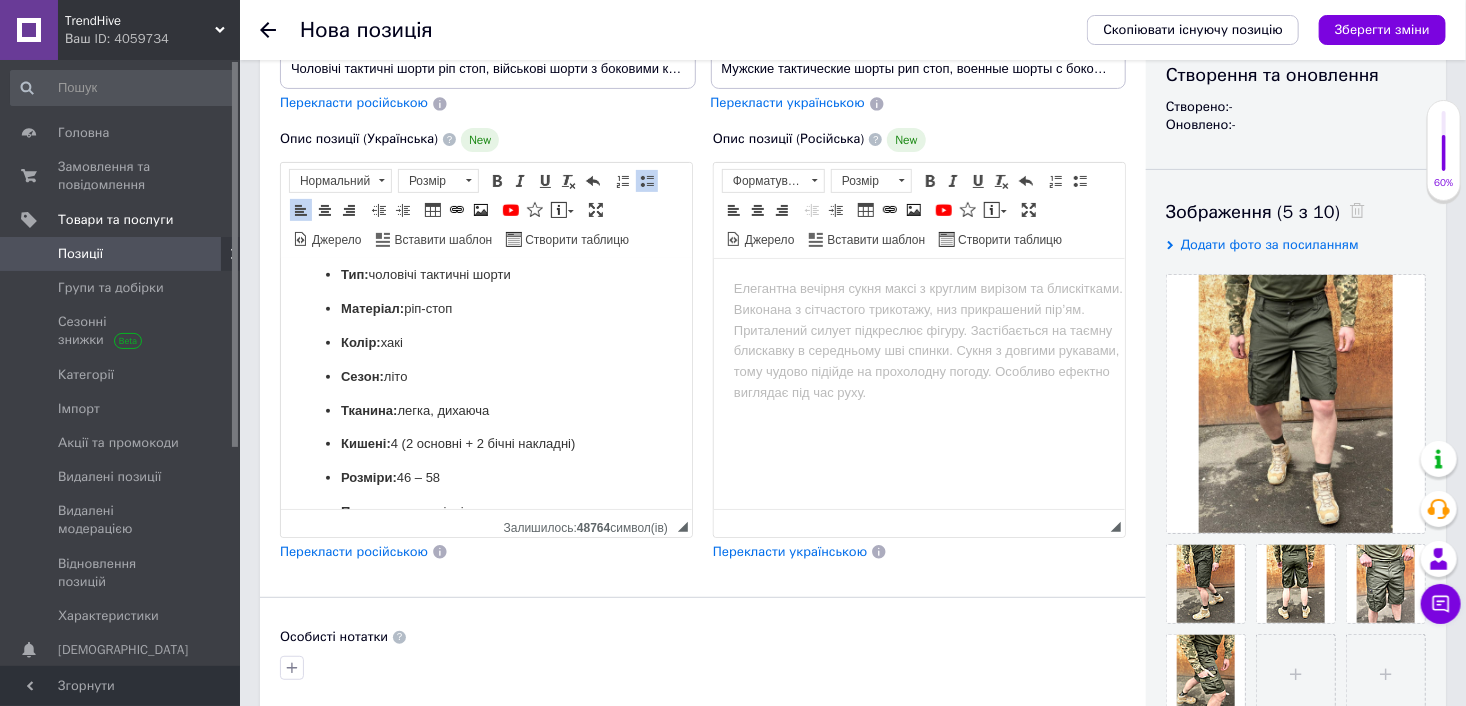 scroll, scrollTop: 485, scrollLeft: 0, axis: vertical 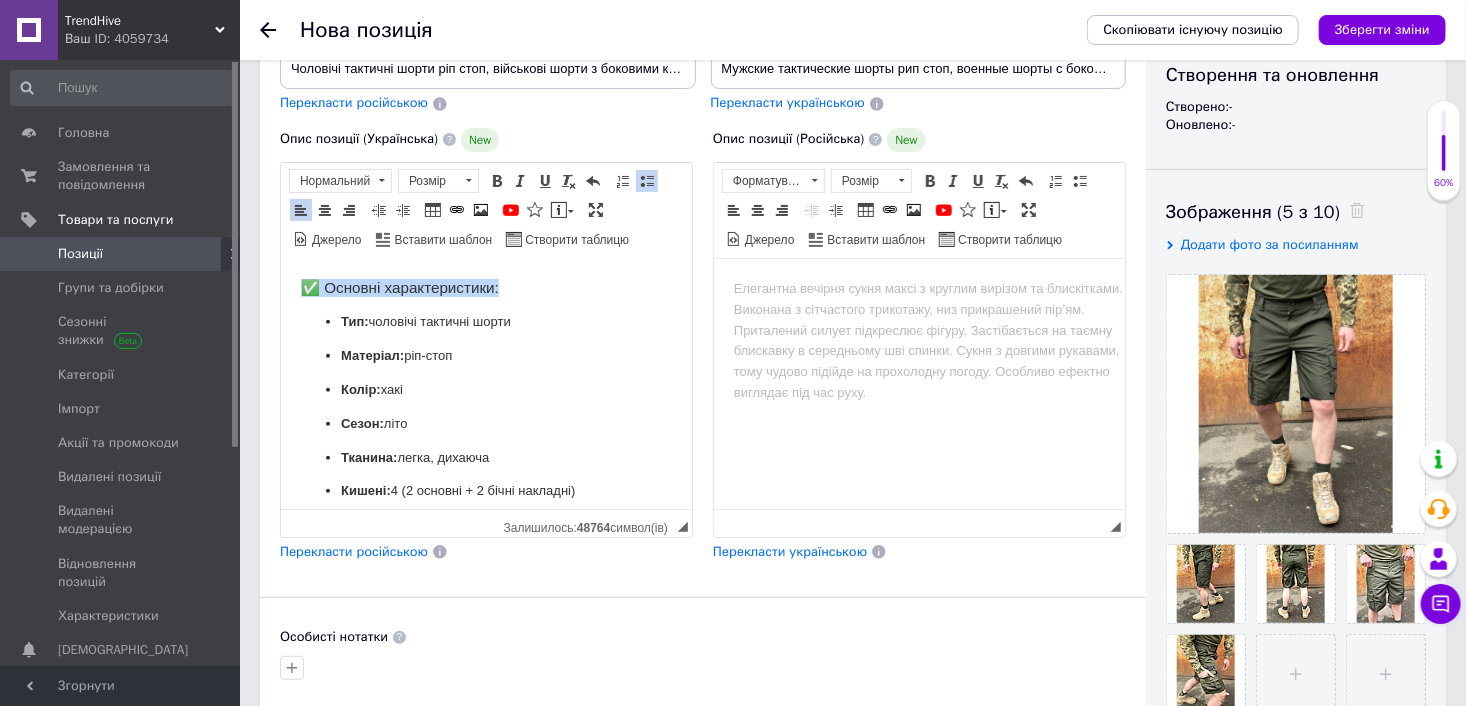 drag, startPoint x: 305, startPoint y: 284, endPoint x: 504, endPoint y: 289, distance: 199.0628 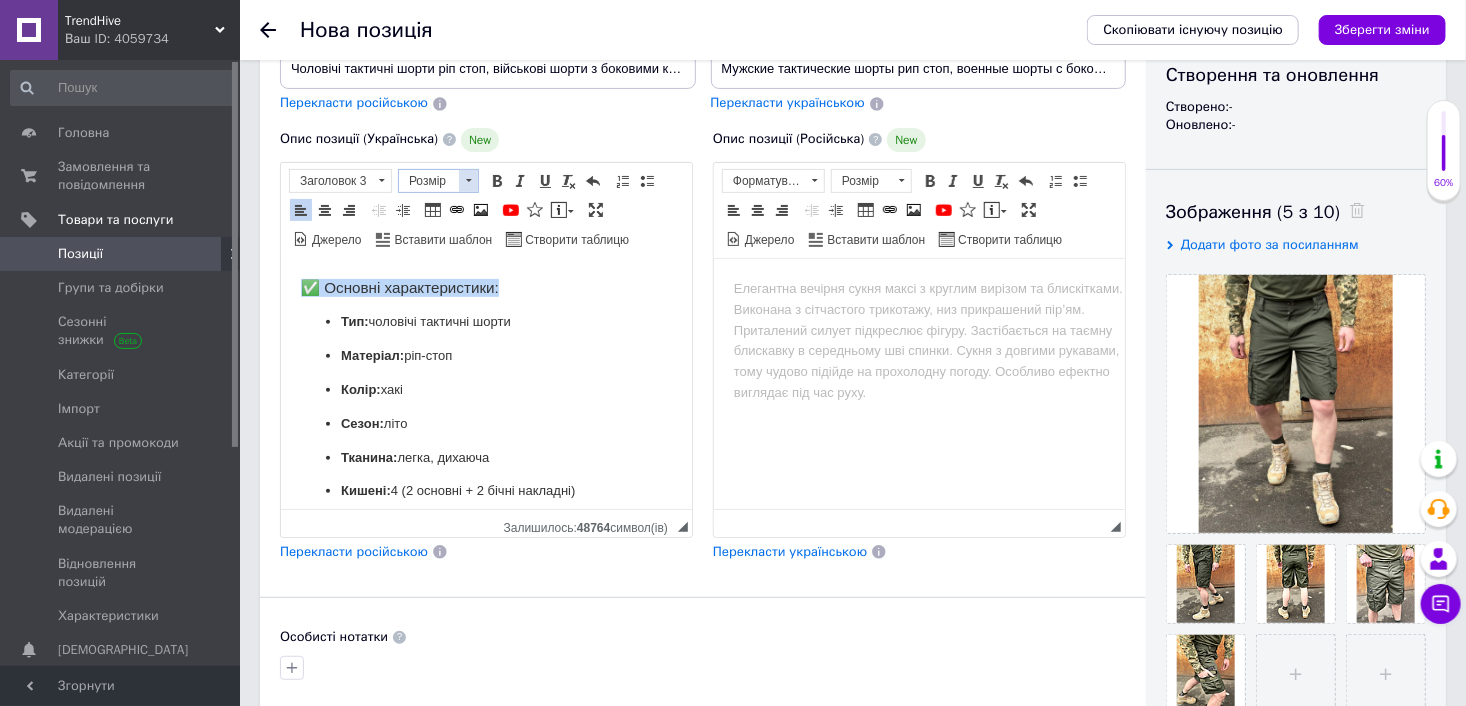 click at bounding box center [468, 181] 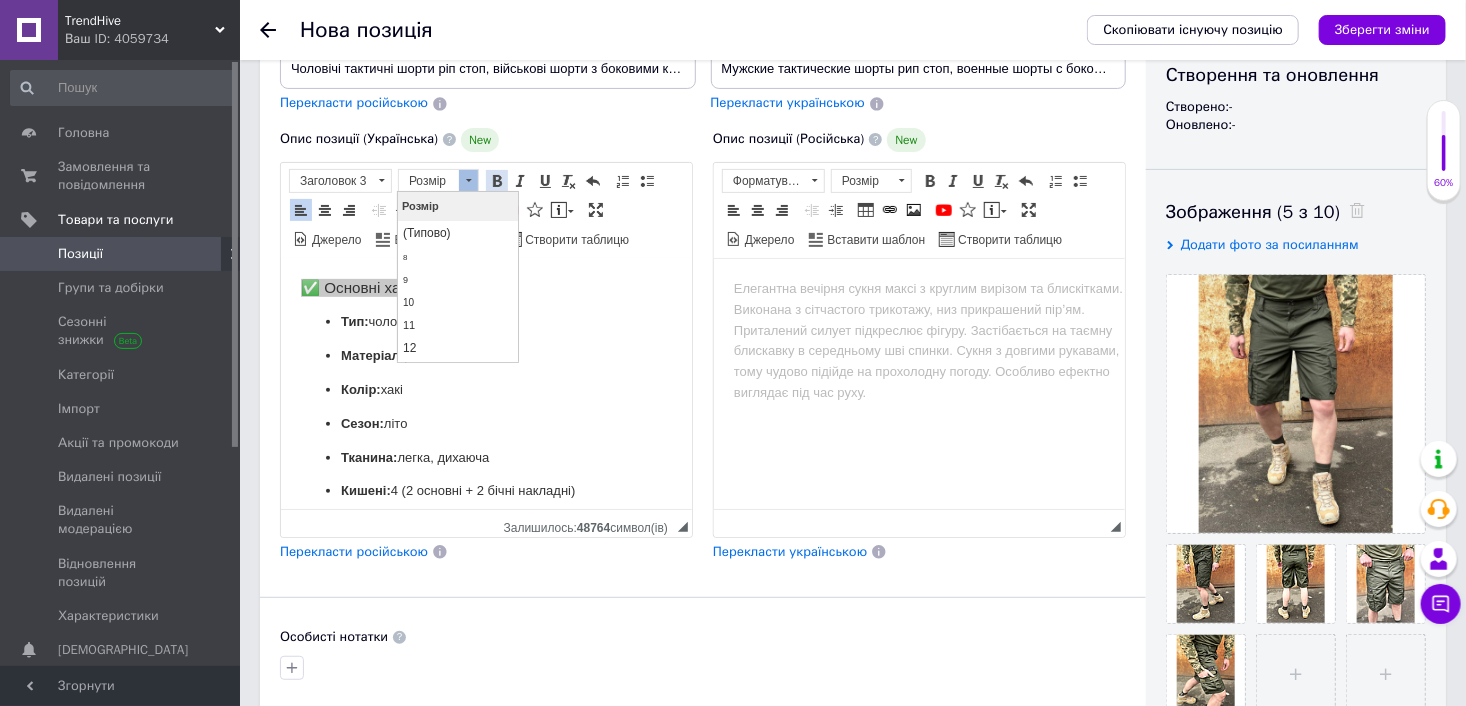 click at bounding box center [497, 181] 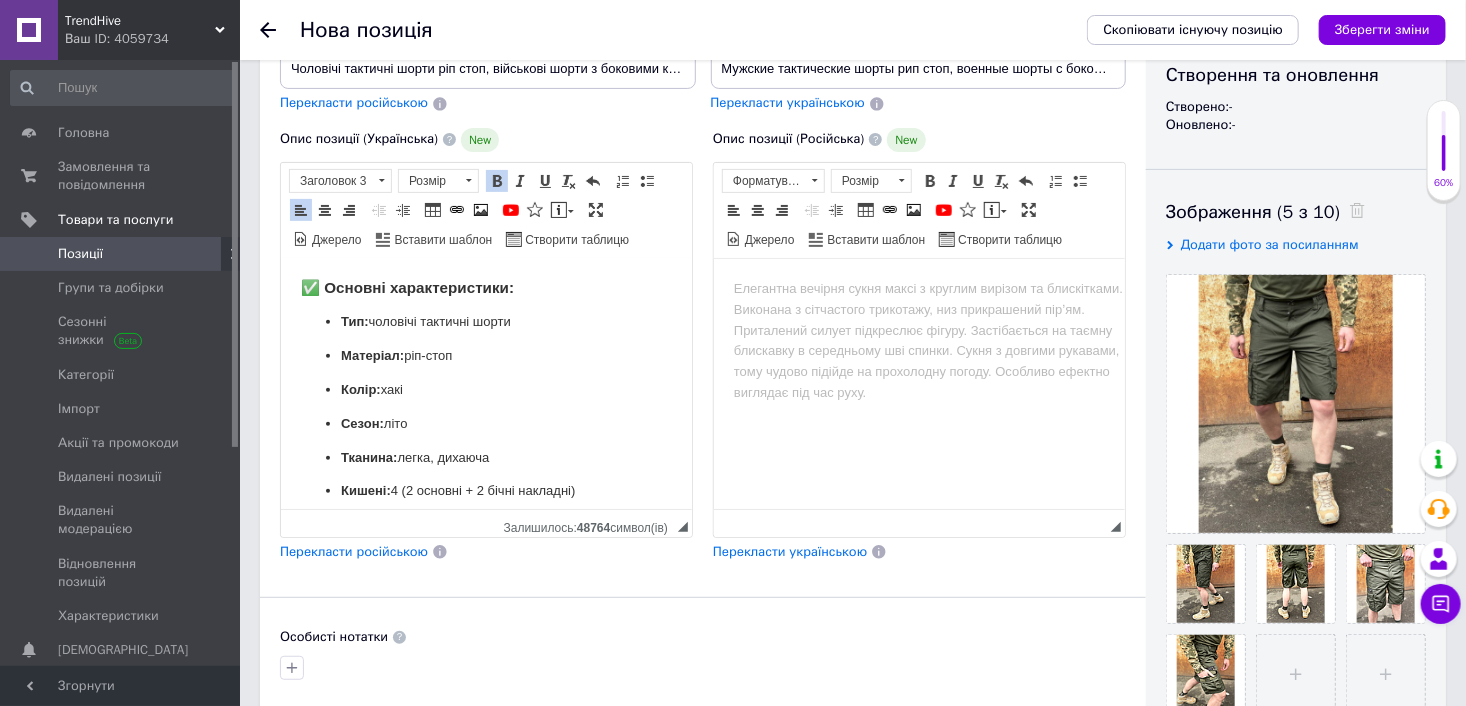 click on "✅ Основні характеристики:" at bounding box center (485, 287) 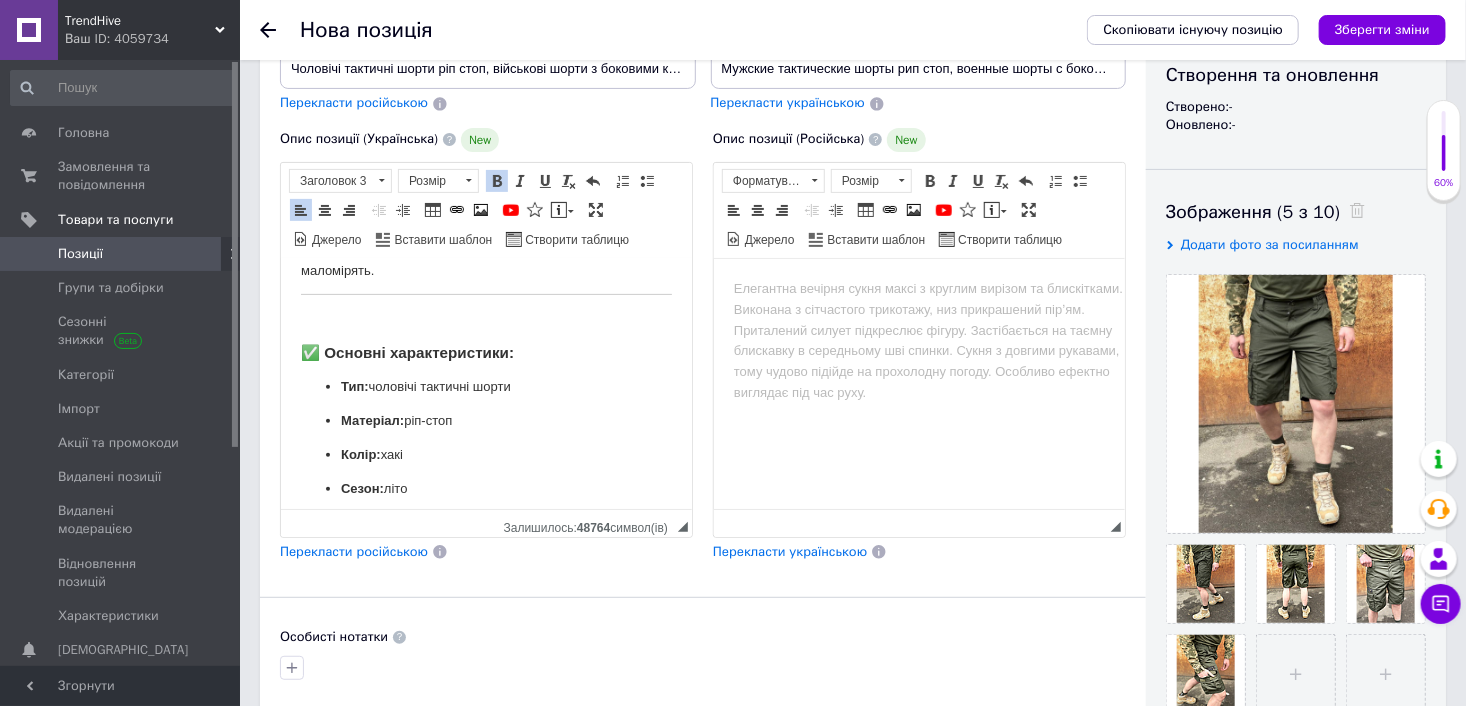 scroll, scrollTop: 385, scrollLeft: 0, axis: vertical 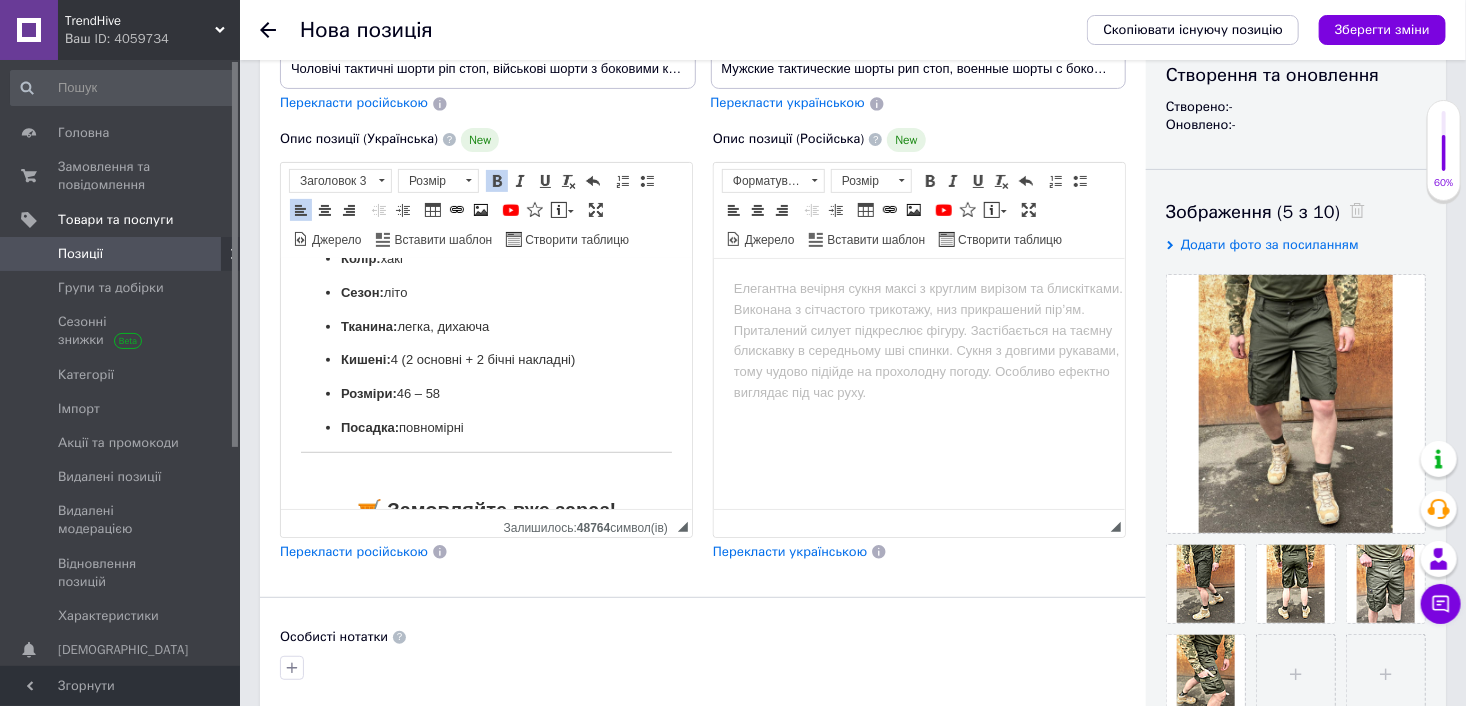 drag, startPoint x: 294, startPoint y: 378, endPoint x: 461, endPoint y: 436, distance: 176.78519 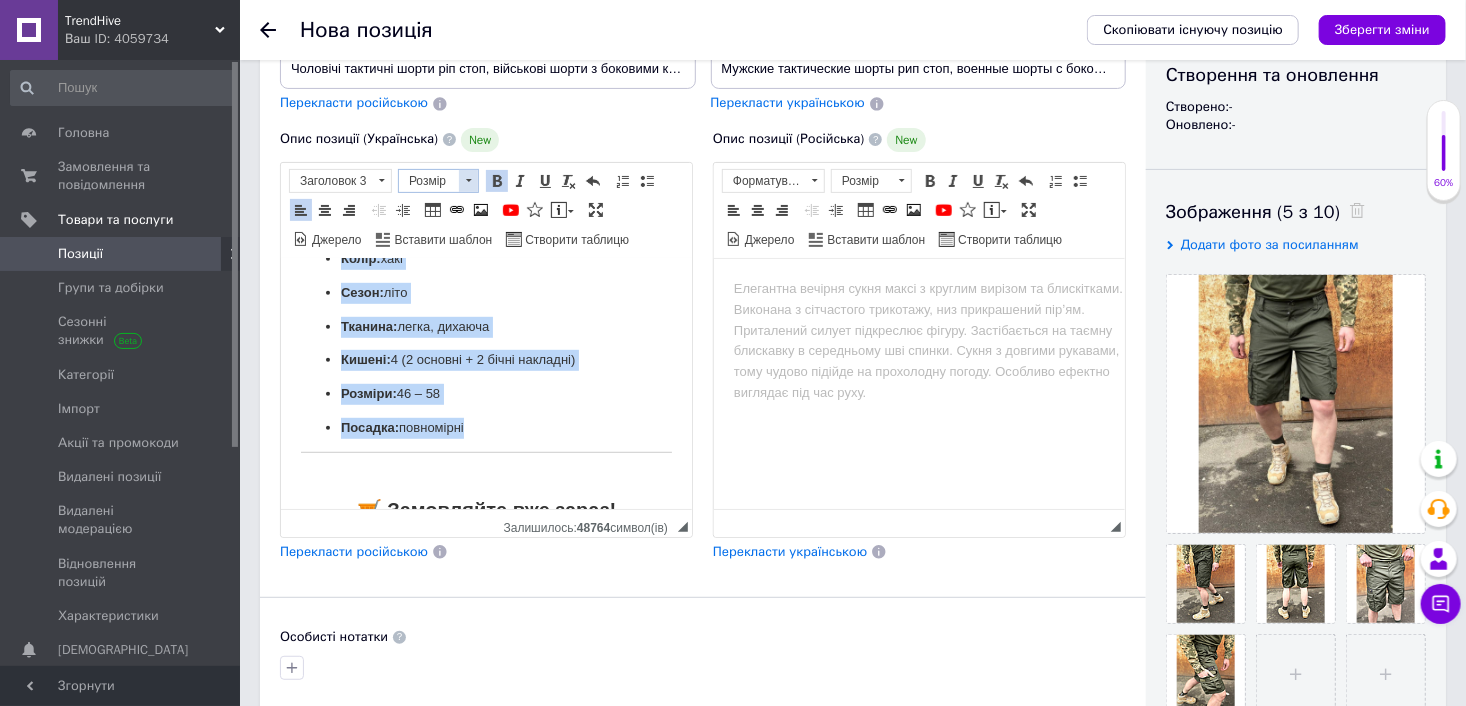 click at bounding box center (468, 181) 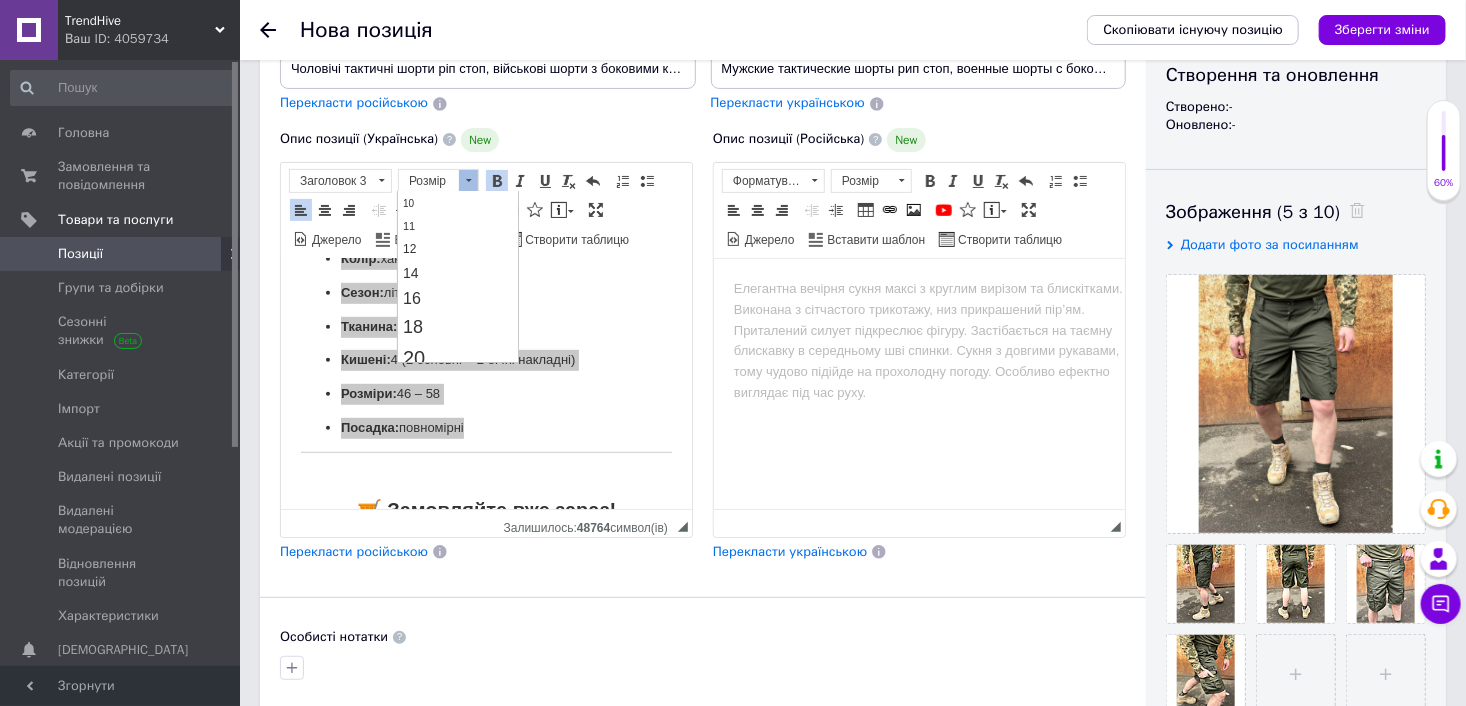 scroll, scrollTop: 100, scrollLeft: 0, axis: vertical 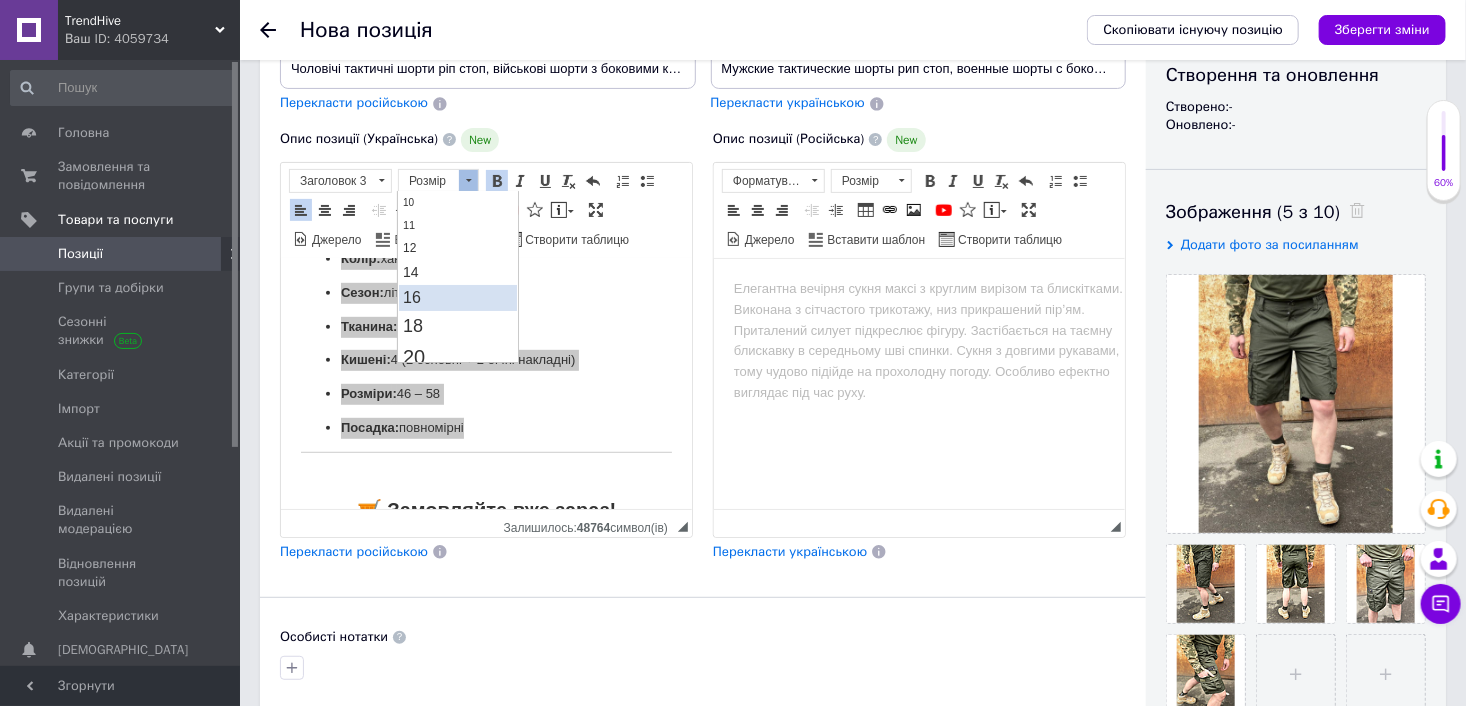 click on "16" at bounding box center (458, 297) 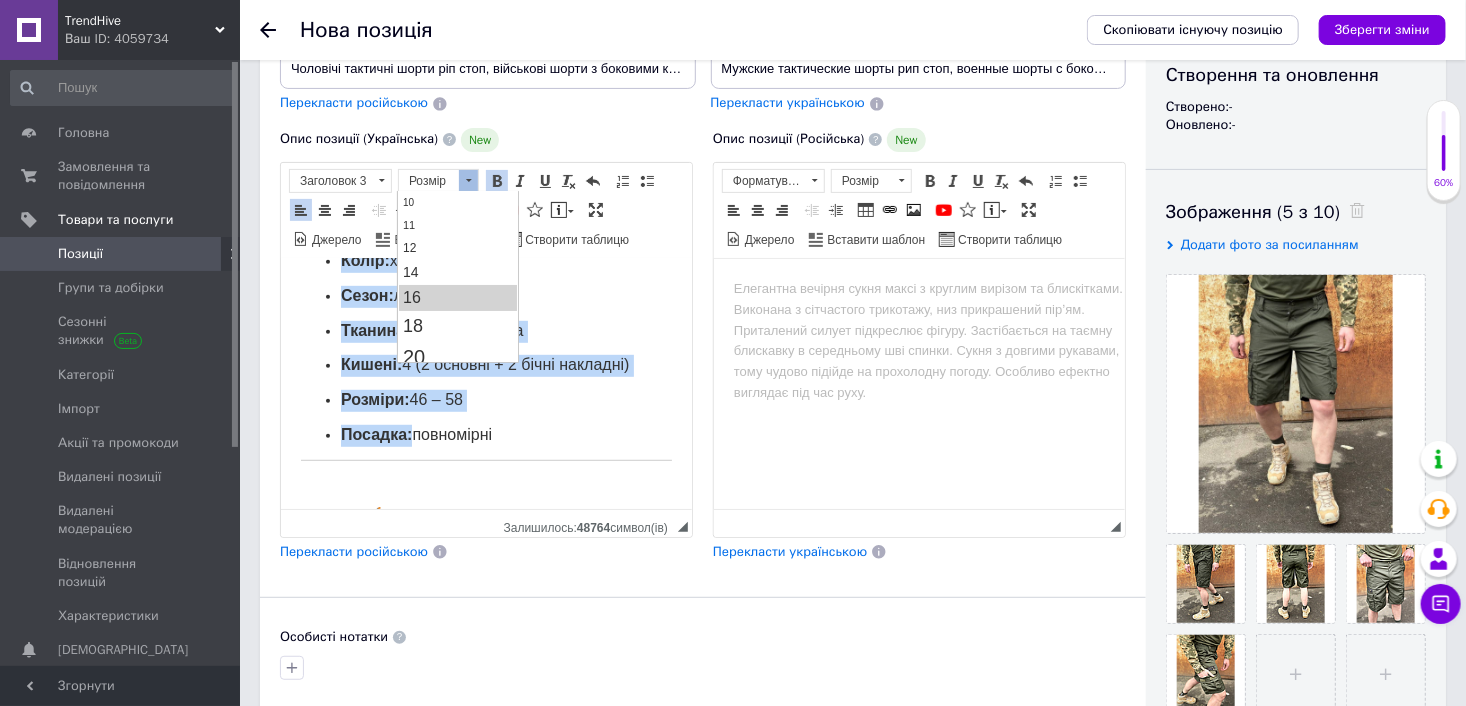 scroll, scrollTop: 0, scrollLeft: 0, axis: both 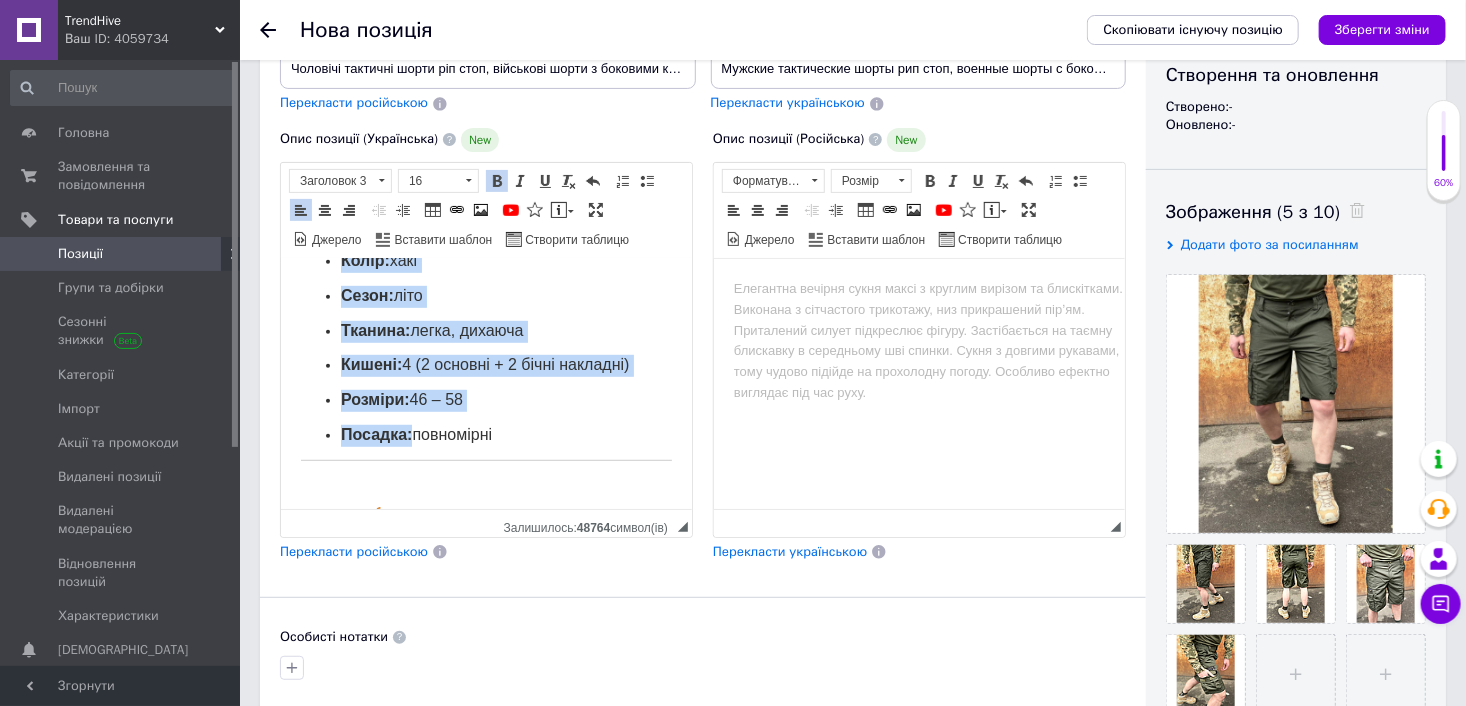 copy on "✅ Основні характеристики: Тип:  чоловічі тактичні шорти Матеріал:  ріп-стоп Колір:  хакі Сезон:  літо Тканина:  легка, дихаюча Кишені:  4 (2 основні + 2 бічні накладні) Розміри:  46 – 58 Посадка:" 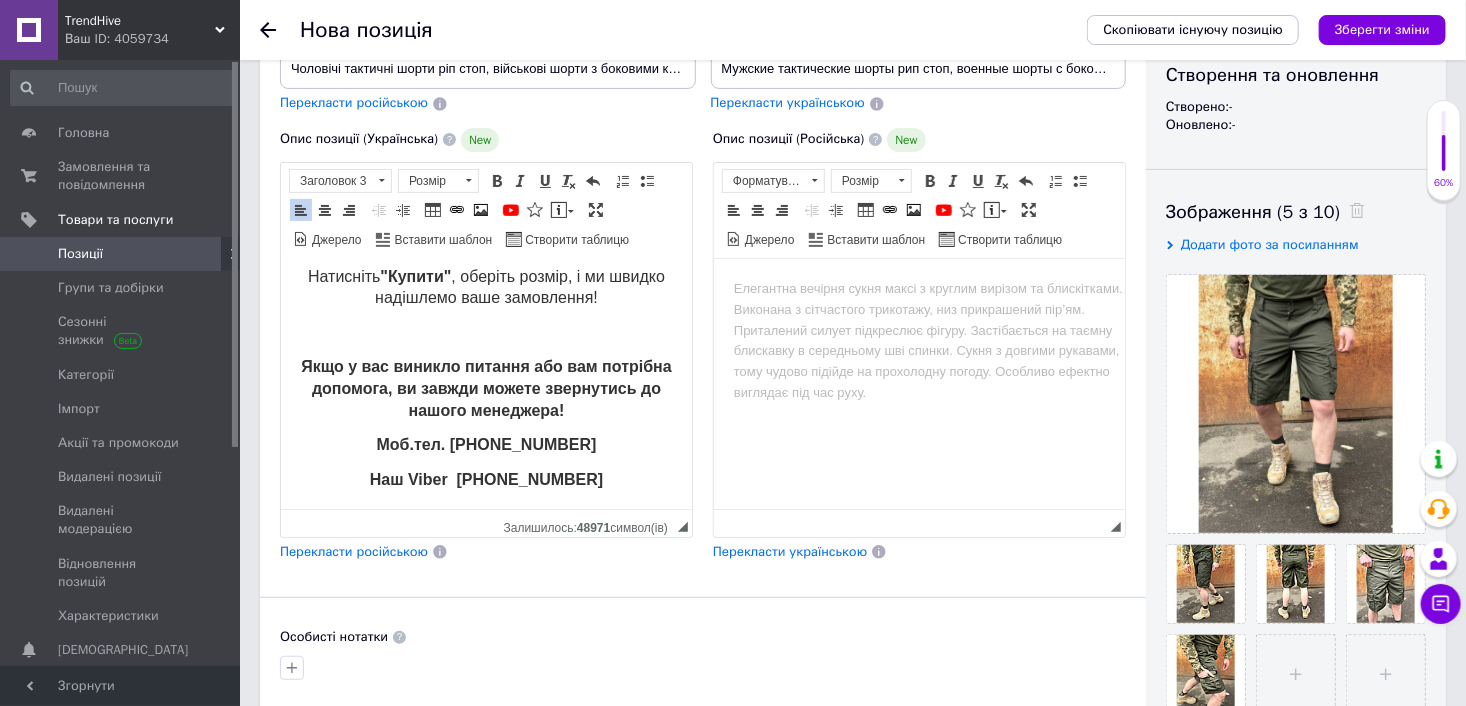 scroll, scrollTop: 503, scrollLeft: 0, axis: vertical 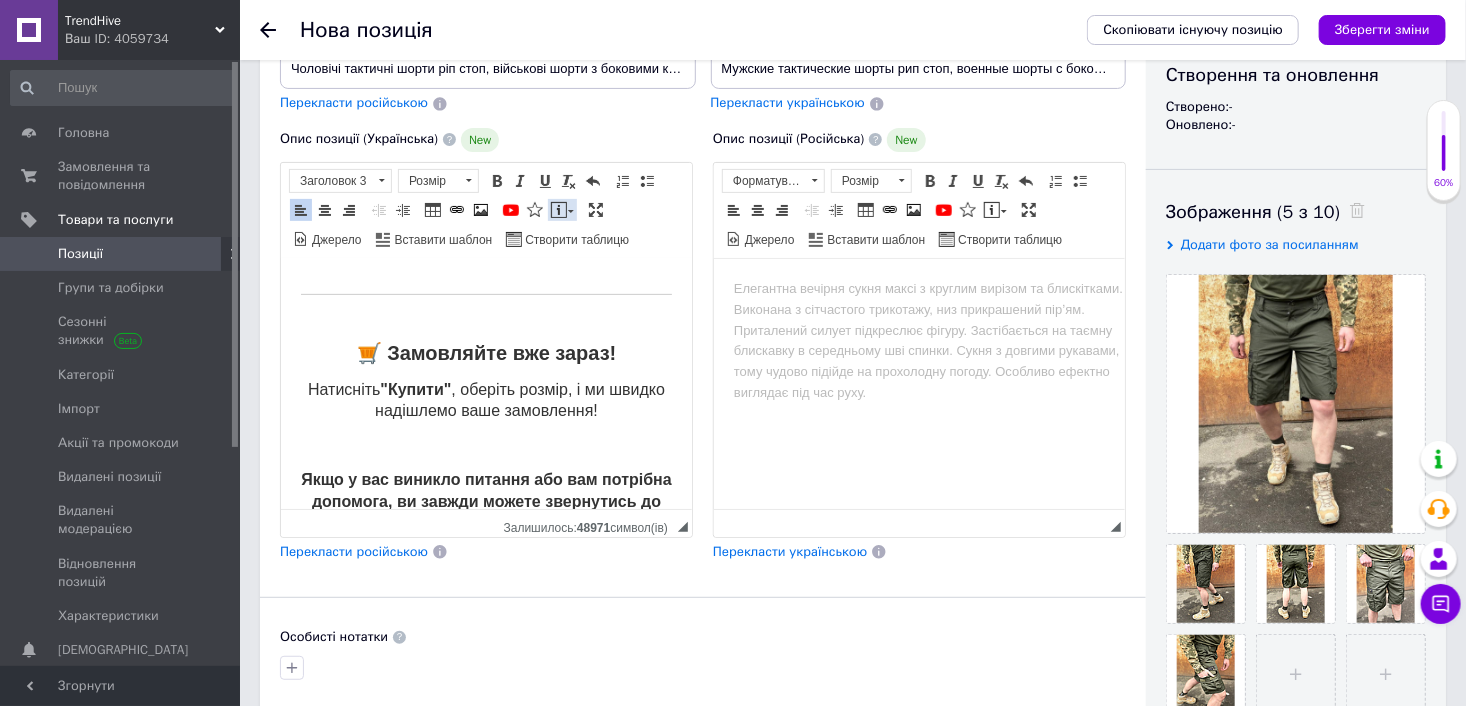 click at bounding box center (559, 210) 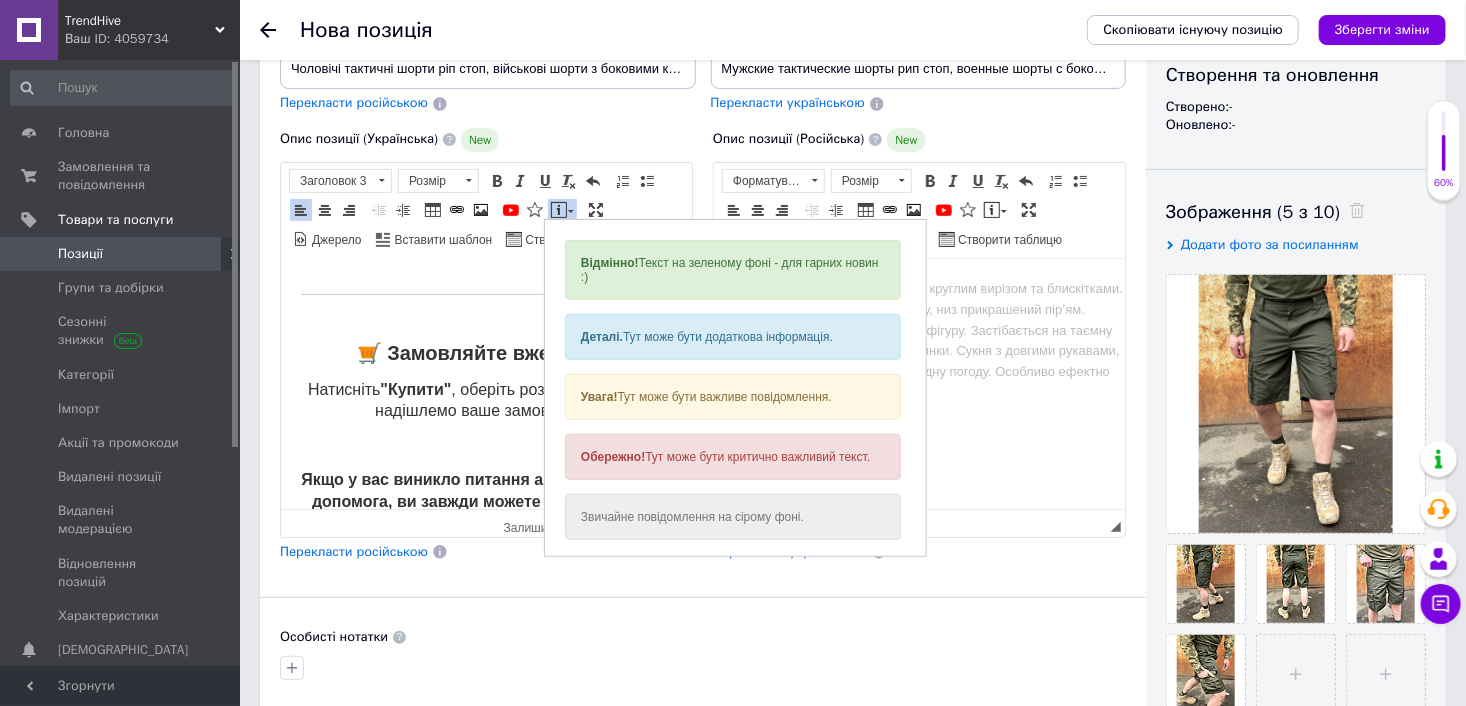 scroll, scrollTop: 0, scrollLeft: 0, axis: both 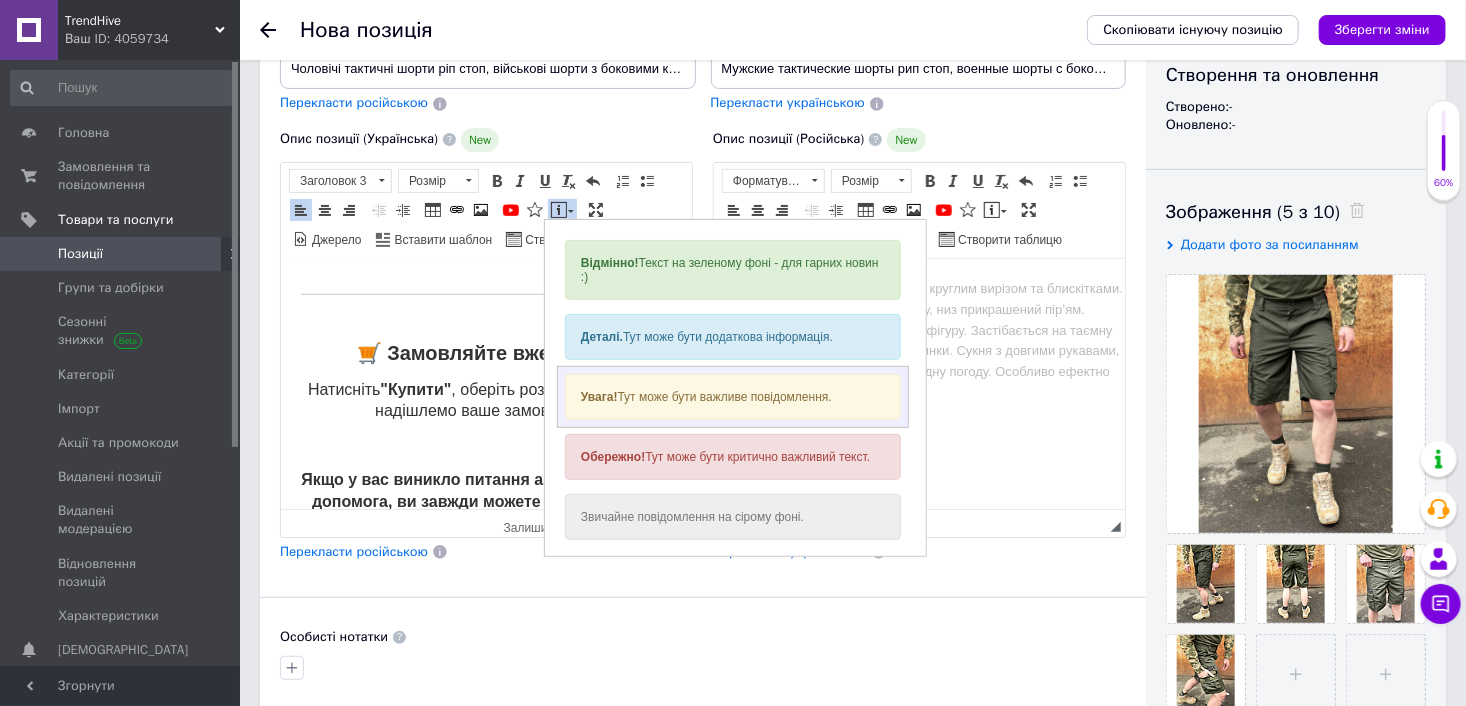click on "Увага!  Тут може бути важливе повідомлення." at bounding box center (732, 396) 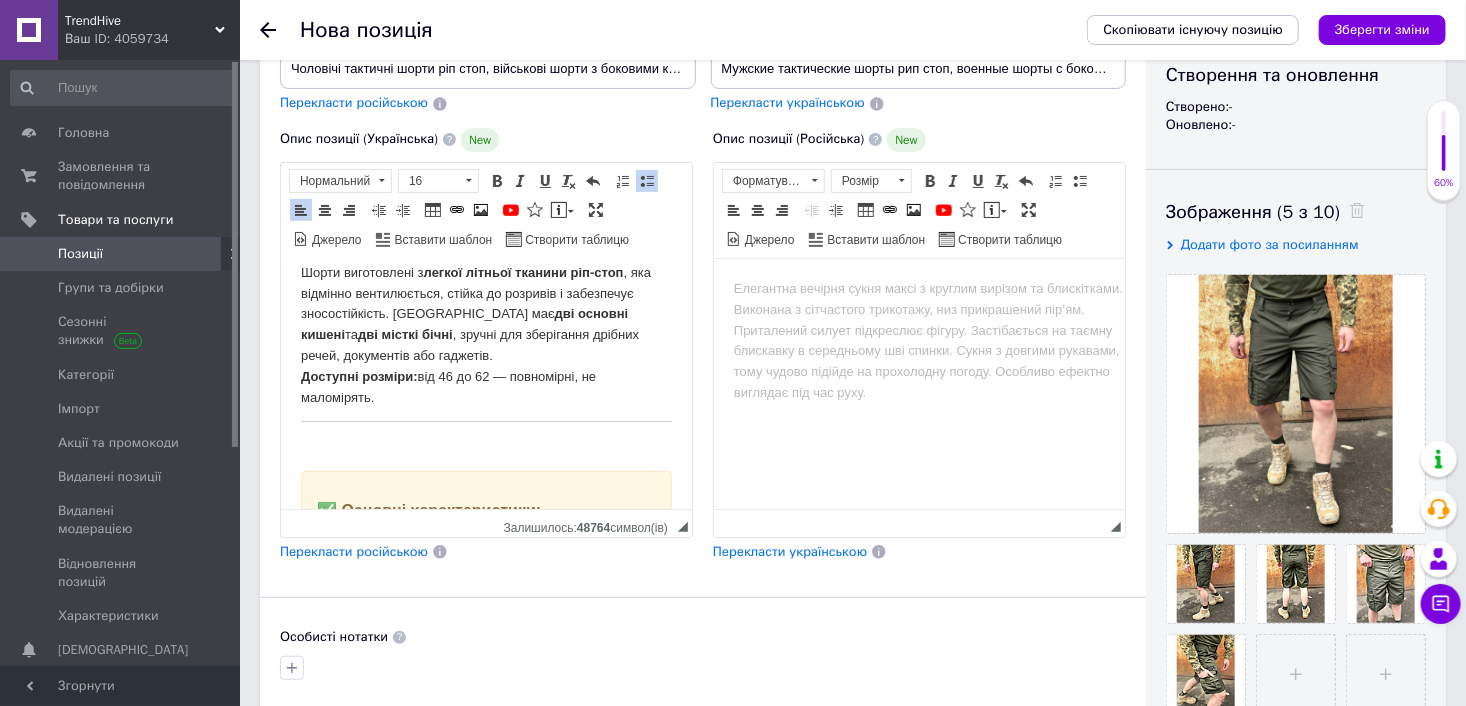 scroll, scrollTop: 271, scrollLeft: 0, axis: vertical 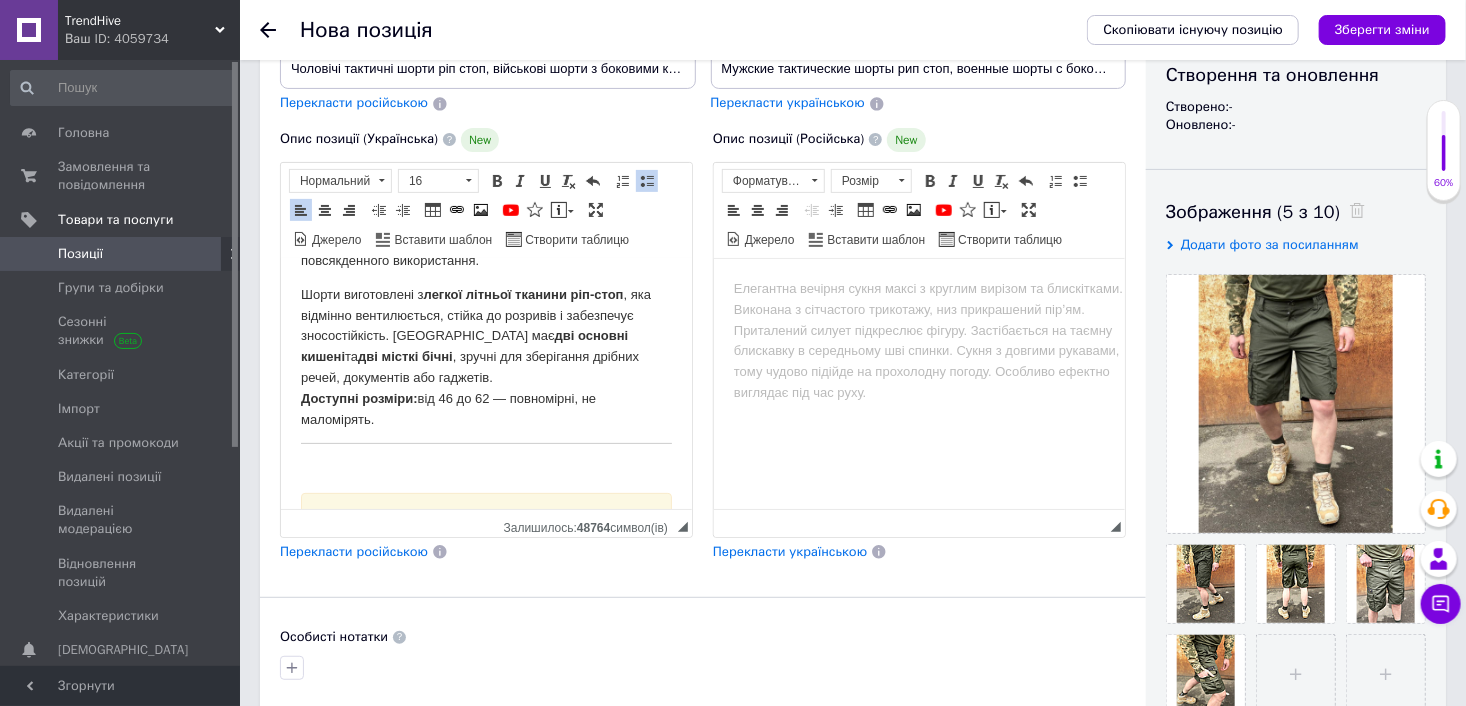 drag, startPoint x: 380, startPoint y: 418, endPoint x: 296, endPoint y: 288, distance: 154.77725 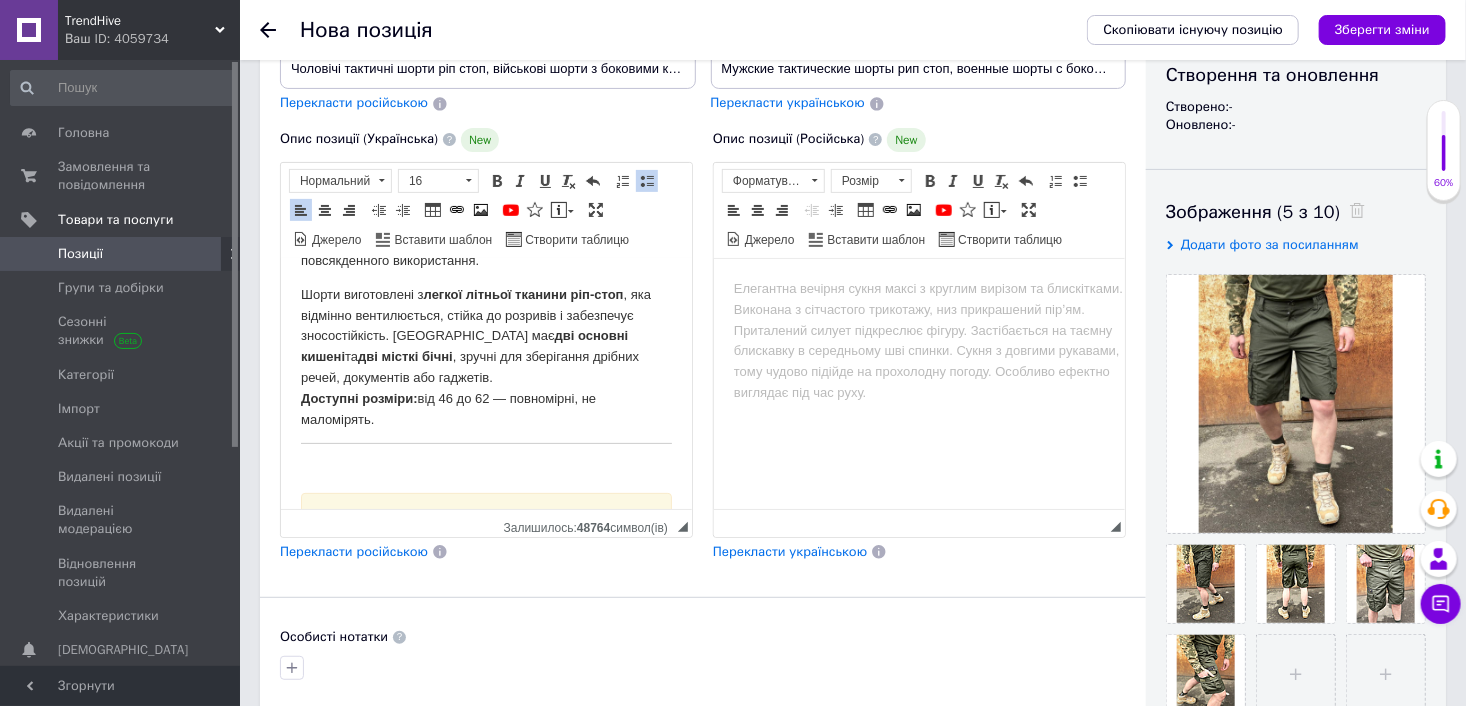 click on "Чоловічі тактичні шорти ріп стоп, військові шорти з боковими кишенями, зелені армійські шорти! Коли температура зростає, важливо мати одяг, який не сковує рухів і дозволяє тілу «дихати». Якщо ви військовий, турист, рибалка або просто ведете активний спосіб життя — вам потрібні  чоловічі тактичні шорти з ріп-стоп тканини , які забезпечують комфорт у будь-яких умовах. Це надійний варіант для спекотної погоди, активних тренувань чи повсякденного використання. Шорти виготовлені з  легкої літньої тканини ріп-стоп дві основні кишені  та  дві місткі бічні Тип:" at bounding box center (485, 600) 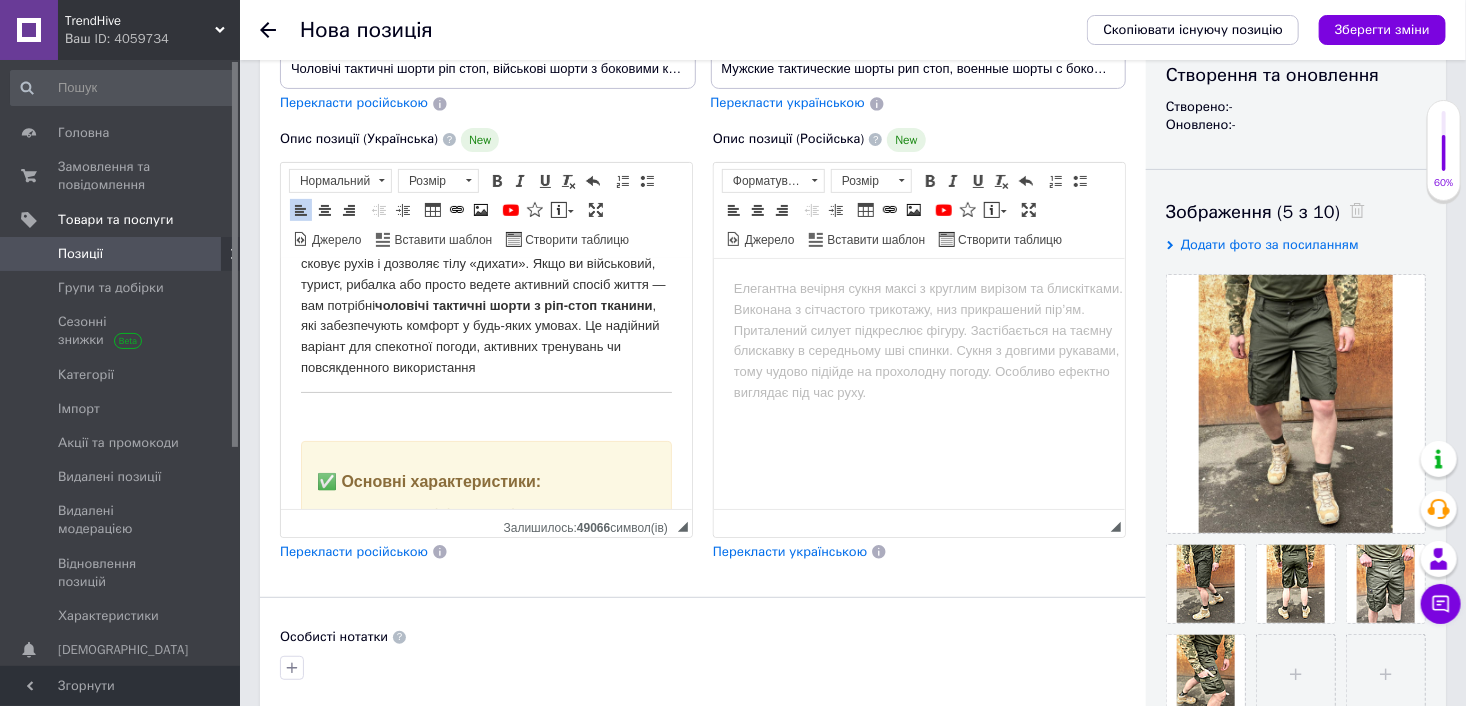 scroll, scrollTop: 64, scrollLeft: 0, axis: vertical 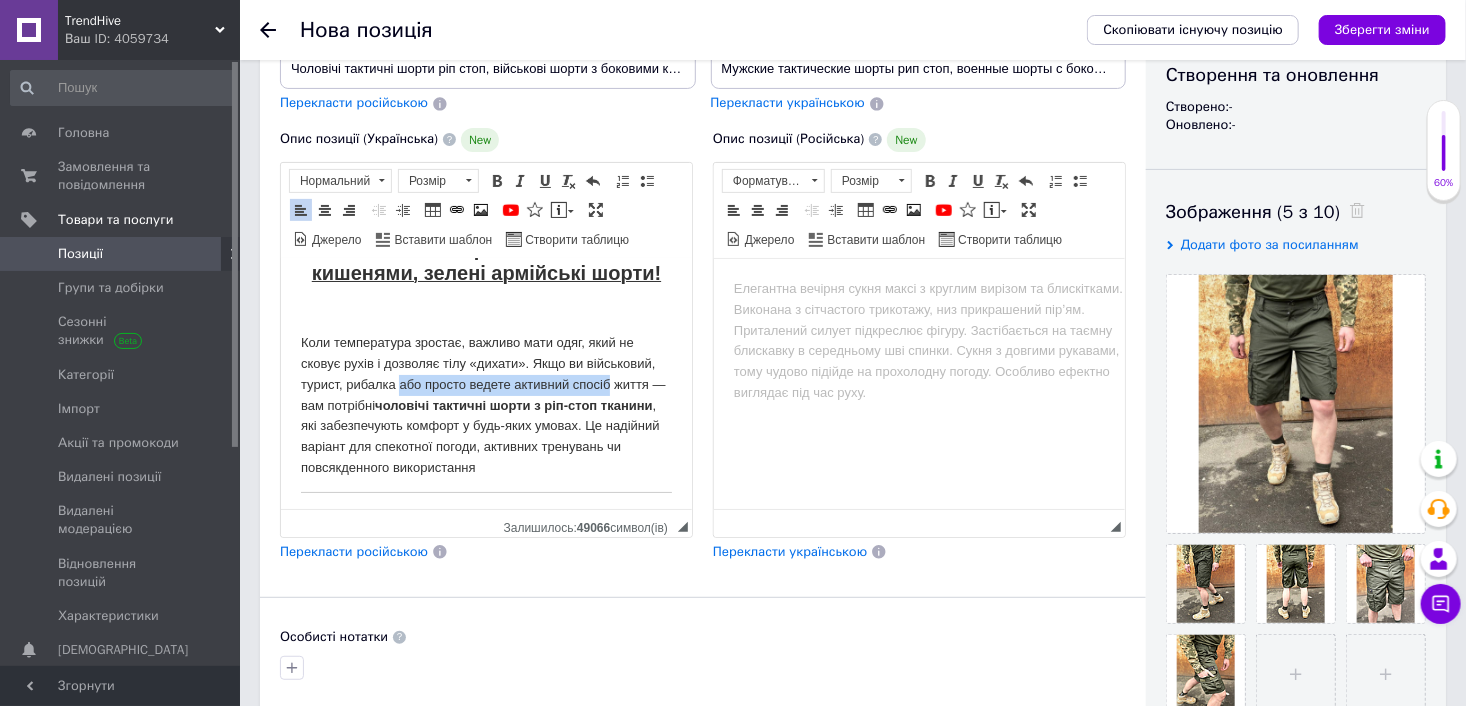 drag, startPoint x: 397, startPoint y: 385, endPoint x: 609, endPoint y: 378, distance: 212.11554 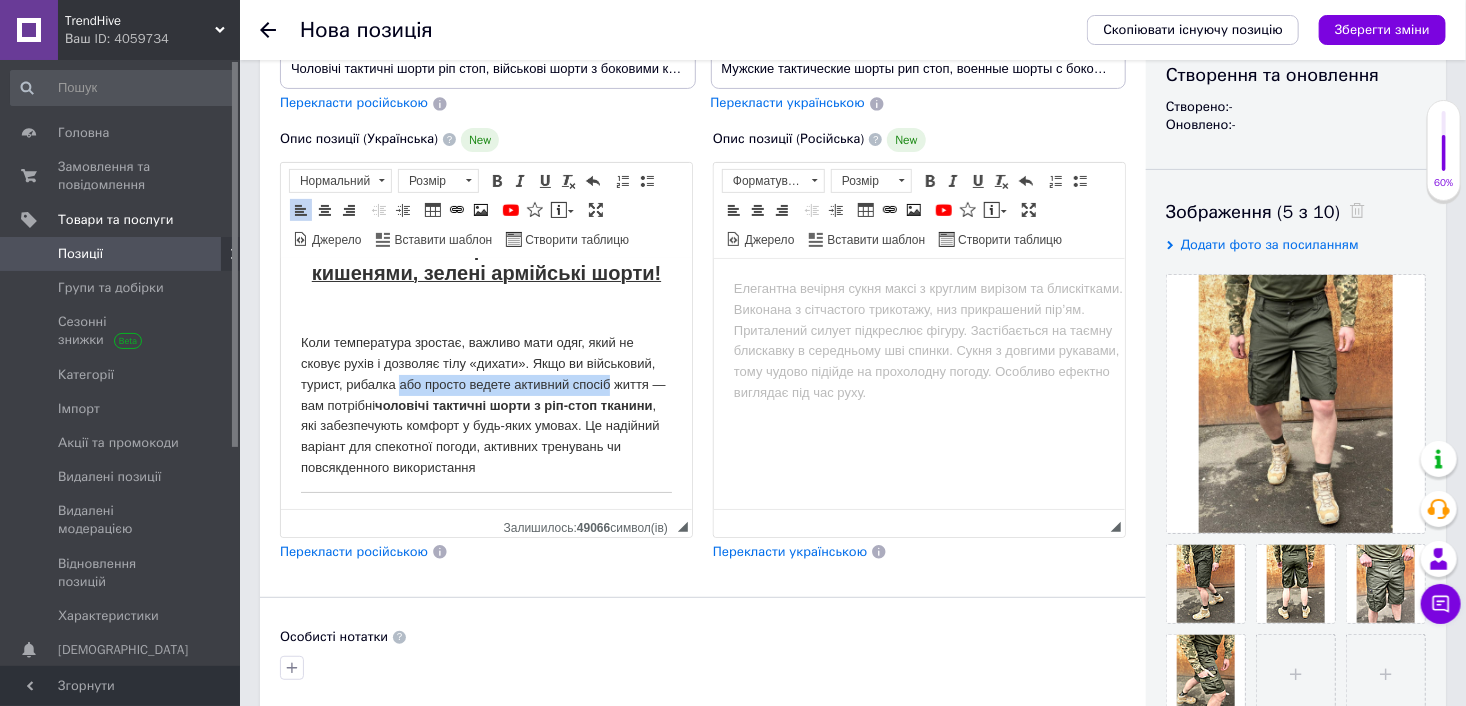 click on "Коли температура зростає, важливо мати одяг, який не сковує рухів і дозволяє тілу «дихати». Якщо ви військовий, турист, рибалка або просто ведете активний спосіб життя — вам потрібні  чоловічі тактичні шорти з ріп-стоп тканини , які забезпечують комфорт у будь-яких умовах. Це надійний варіант для спекотної погоди, активних тренувань чи повсякденного використання" at bounding box center (485, 405) 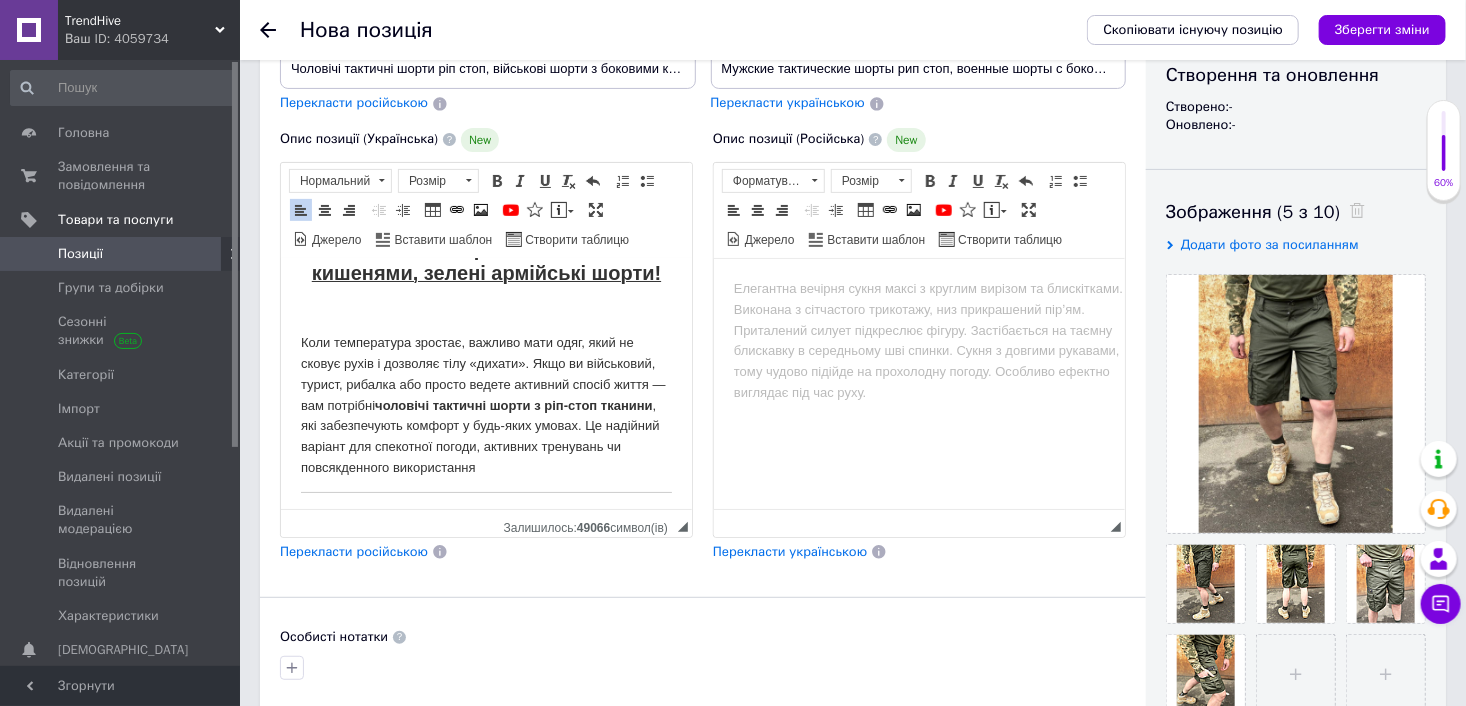 click on "Коли температура зростає, важливо мати одяг, який не сковує рухів і дозволяє тілу «дихати». Якщо ви військовий, турист, рибалка або просто ведете активний спосіб життя — вам потрібні  чоловічі тактичні шорти з ріп-стоп тканини , які забезпечують комфорт у будь-яких умовах. Це надійний варіант для спекотної погоди, активних тренувань чи повсякденного використання" at bounding box center [485, 405] 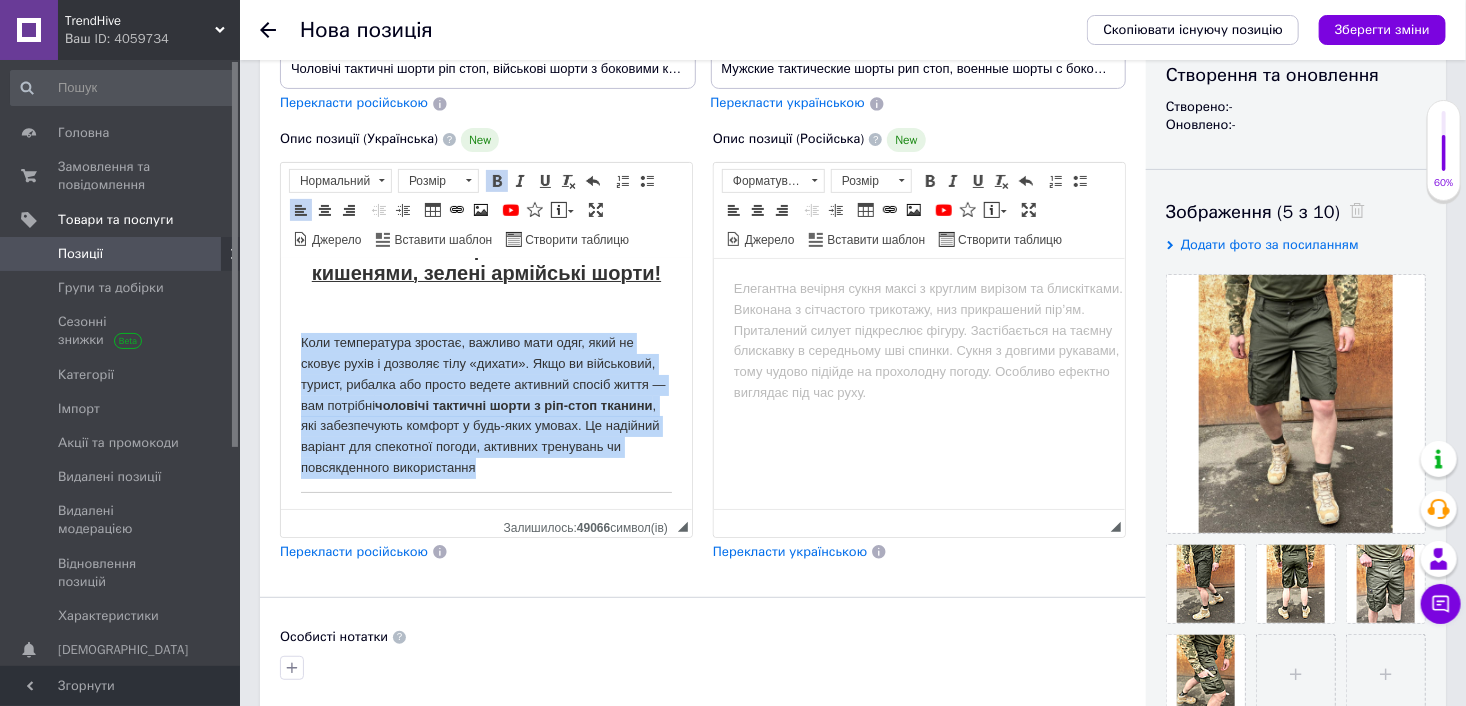 drag, startPoint x: 586, startPoint y: 463, endPoint x: 297, endPoint y: 326, distance: 319.82806 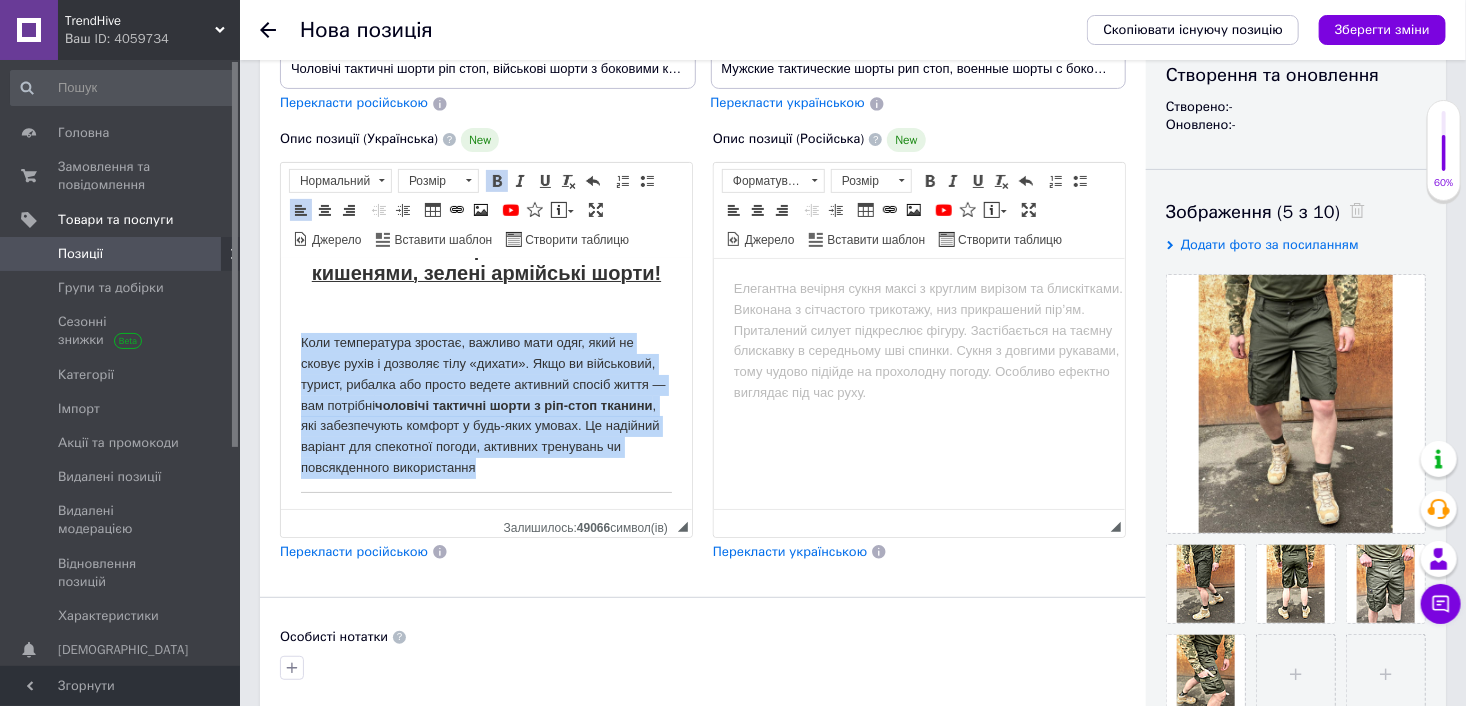 click on "Чоловічі тактичні шорти ріп стоп, військові шорти з боковими кишенями, зелені армійські шорти! Коли температура зростає, важливо мати одяг, який не сковує рухів і дозволяє тілу «дихати». Якщо ви військовий, турист, рибалка або просто ведете активний спосіб життя — вам потрібні  чоловічі тактичні шорти з ріп-стоп тканини , які забезпечують комфорт у будь-яких умовах. Це надійний варіант для спекотної погоди, активних тренувань чи повсякденного використання ✅ Основні характеристики: Тип:  чоловічі тактичні шорти Матеріал:  ріп-стоп Колір:  хакі Сезон:  літо" at bounding box center (485, 728) 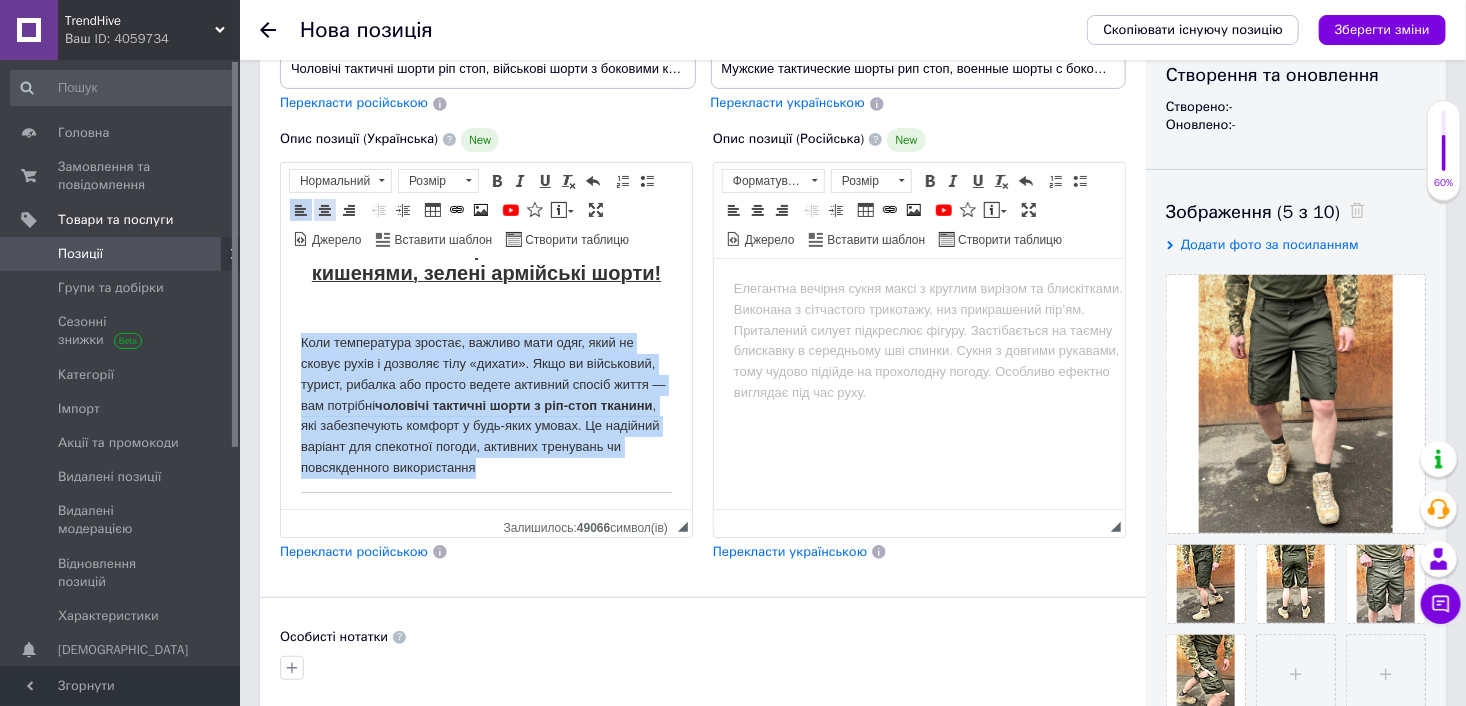 click at bounding box center (325, 210) 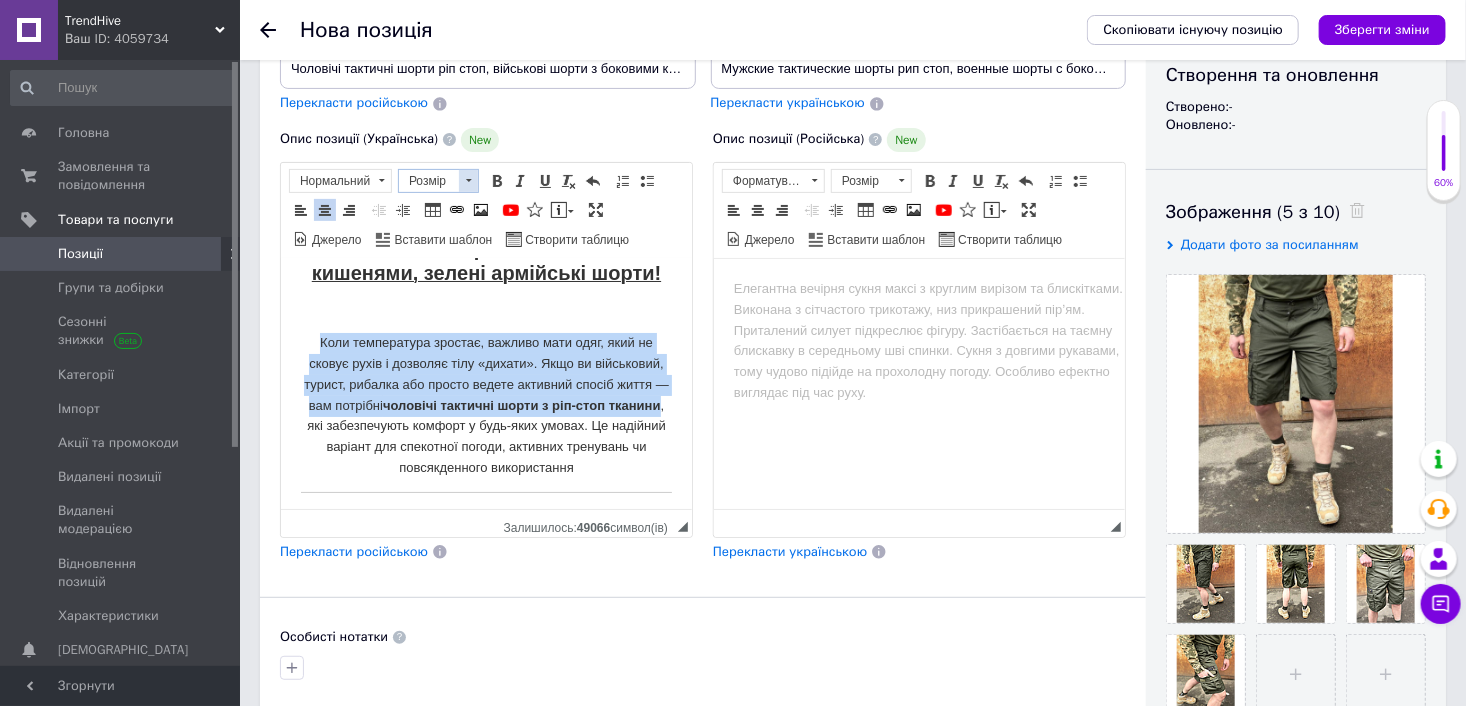 click on "Розмір" at bounding box center (429, 181) 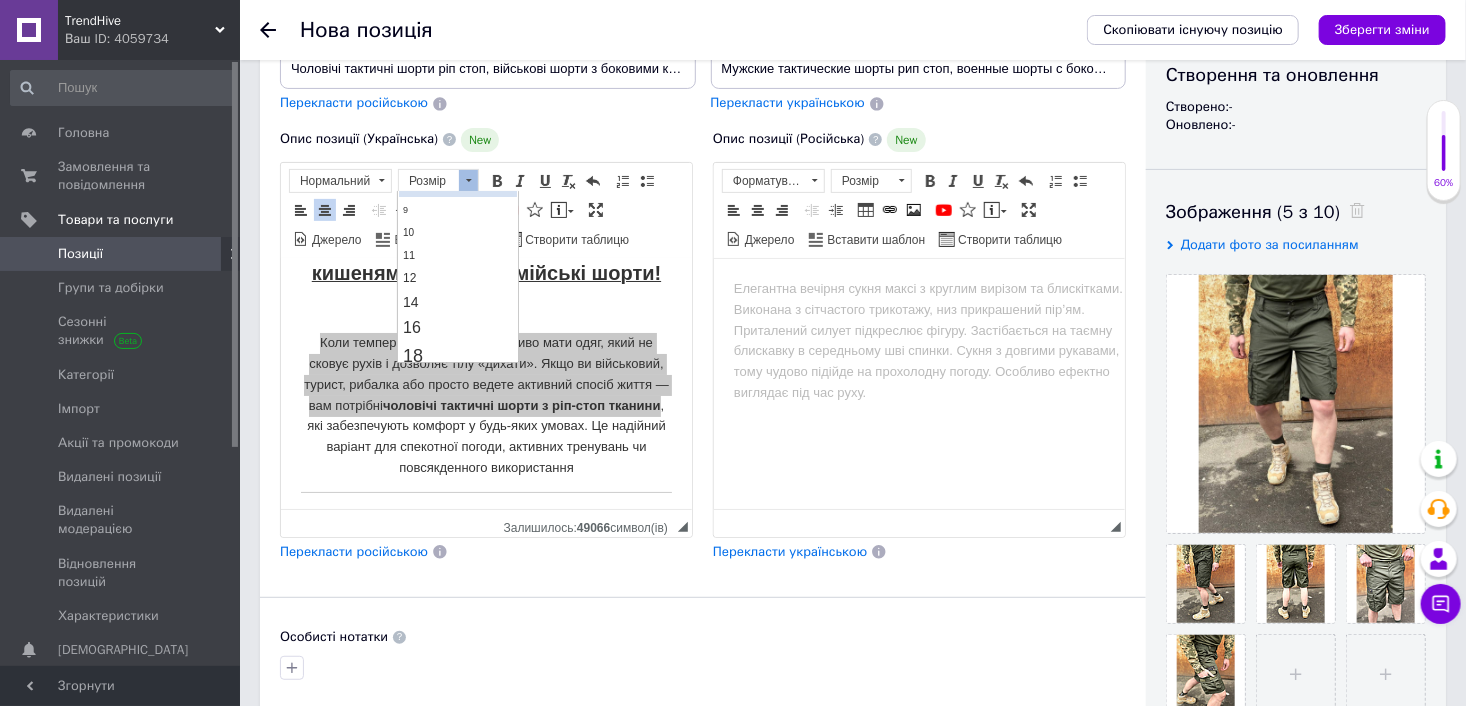 scroll, scrollTop: 100, scrollLeft: 0, axis: vertical 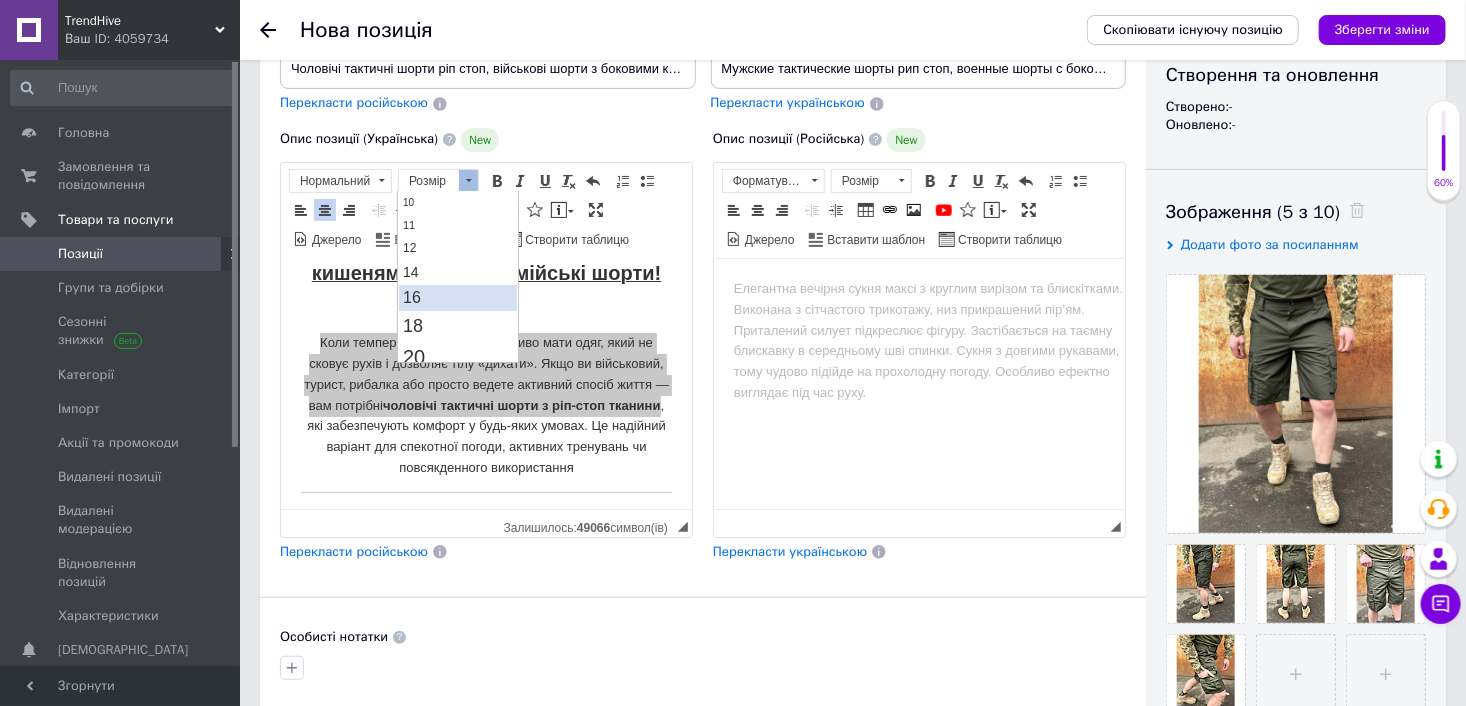 click on "16" at bounding box center (412, 296) 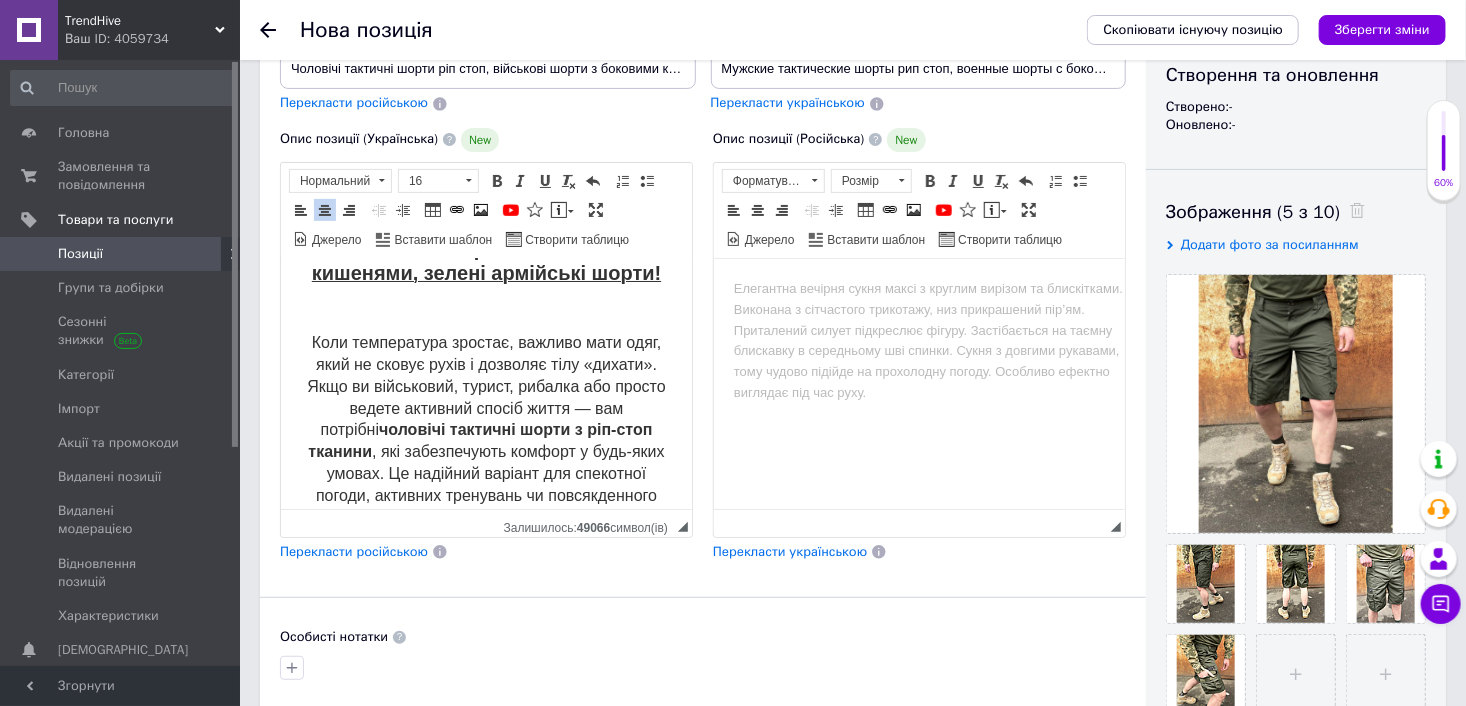 scroll, scrollTop: 0, scrollLeft: 0, axis: both 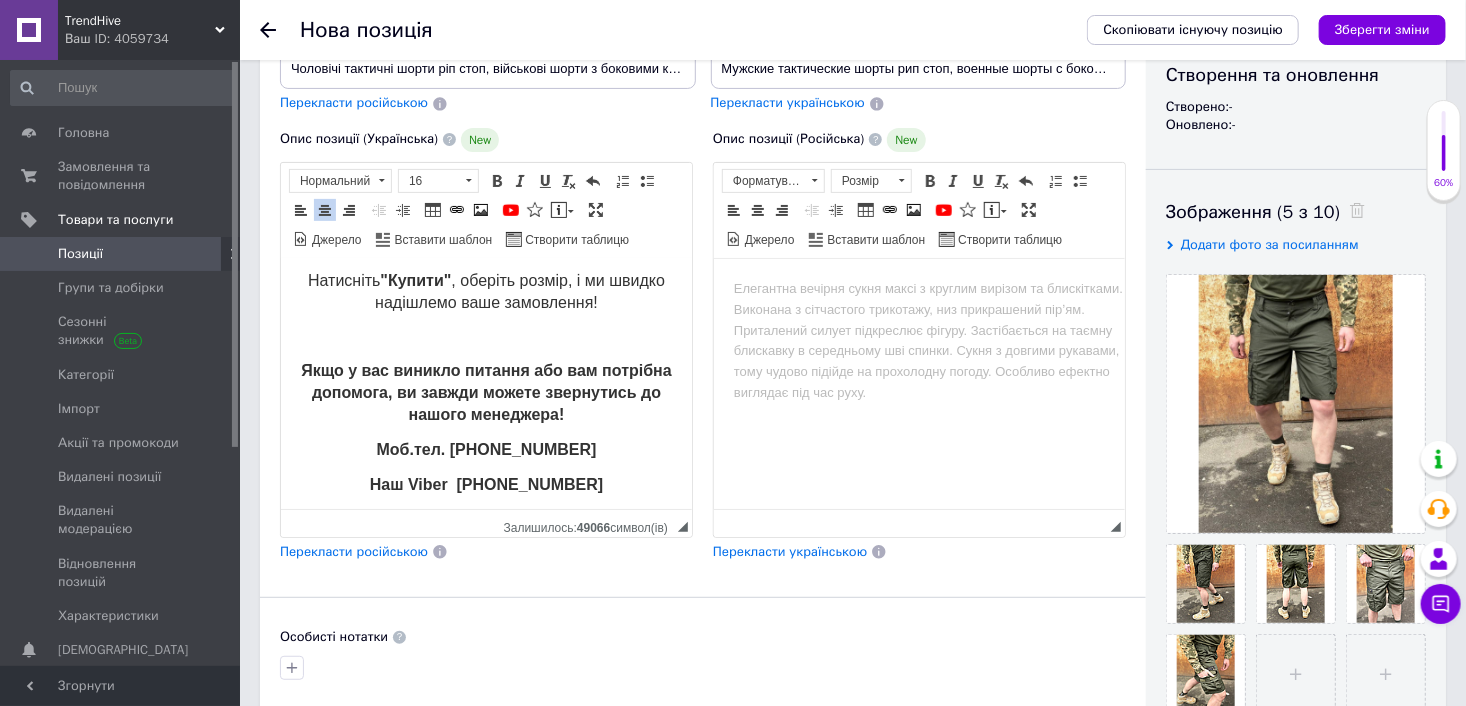 click on "Перекласти російською" at bounding box center (354, 551) 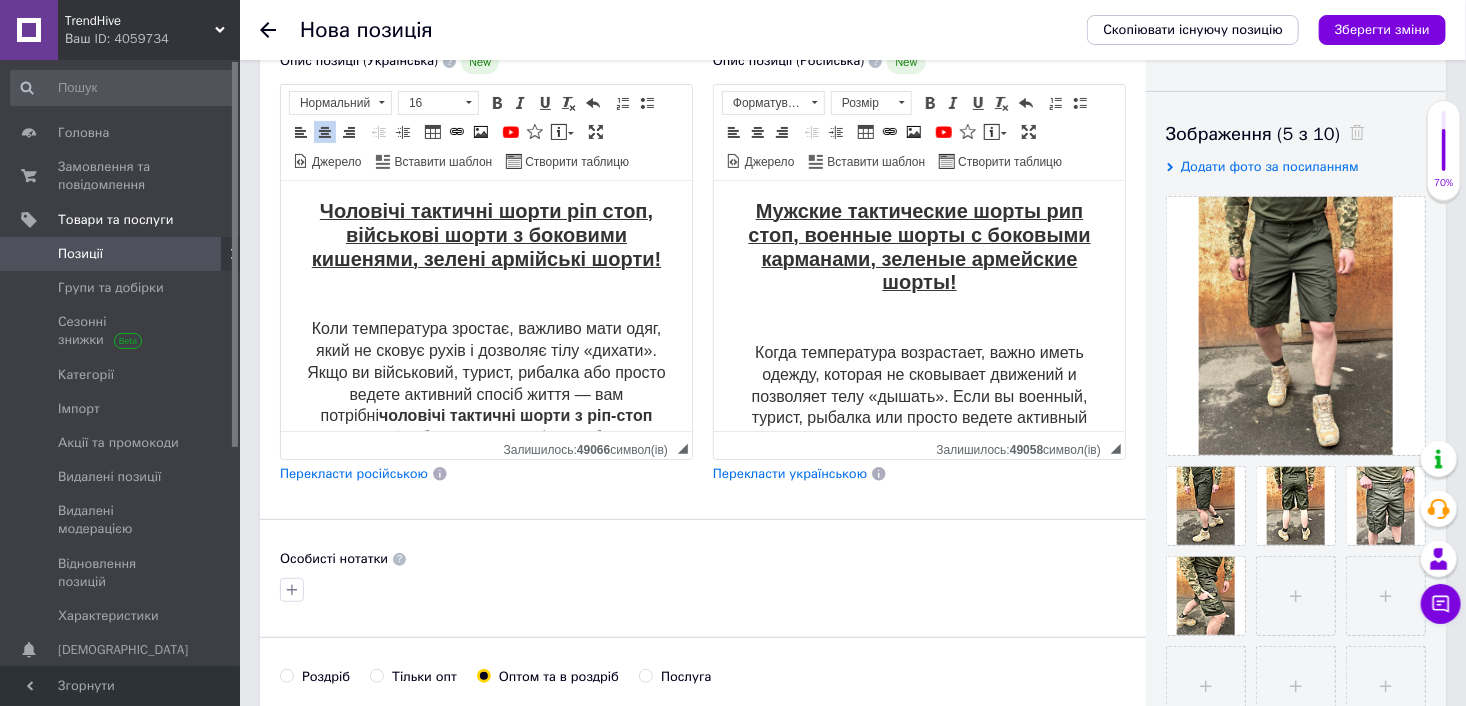 scroll, scrollTop: 300, scrollLeft: 0, axis: vertical 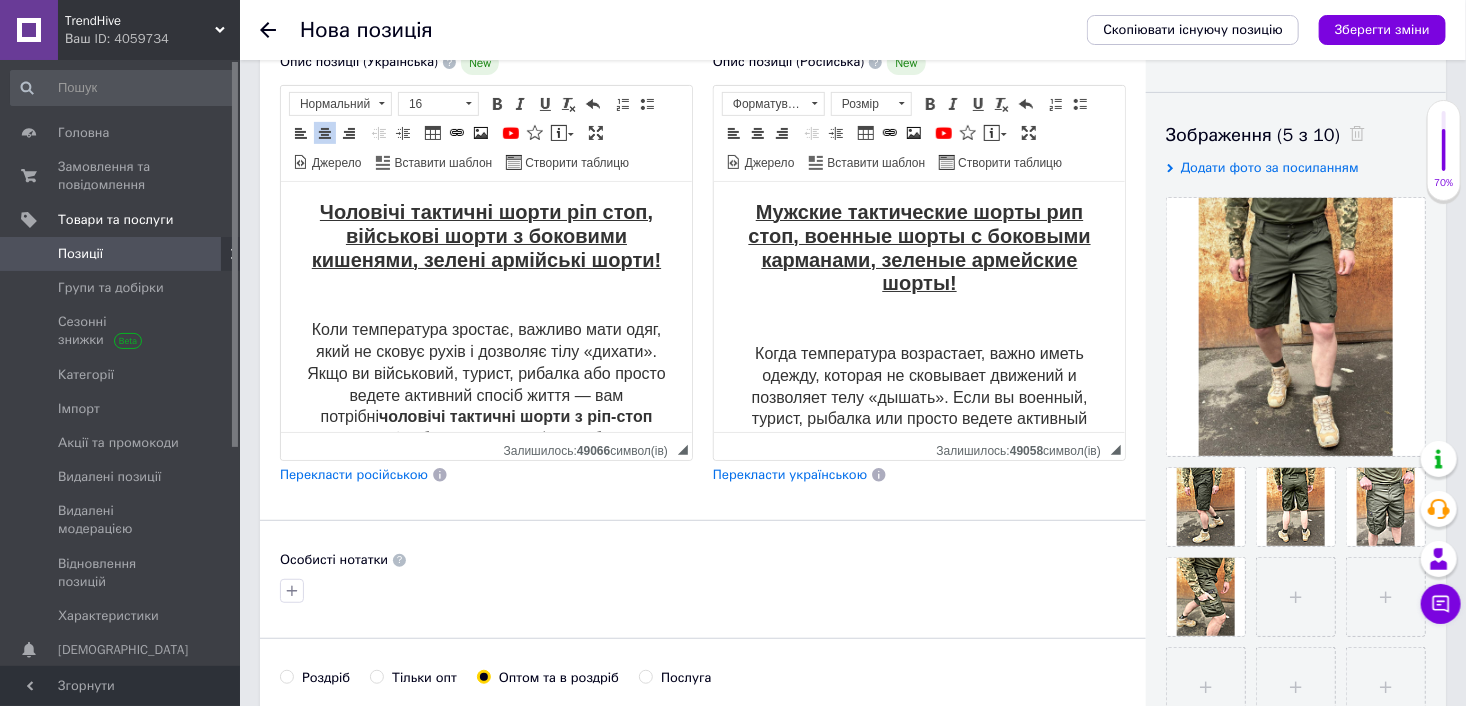 drag, startPoint x: 576, startPoint y: 454, endPoint x: 586, endPoint y: 450, distance: 10.770329 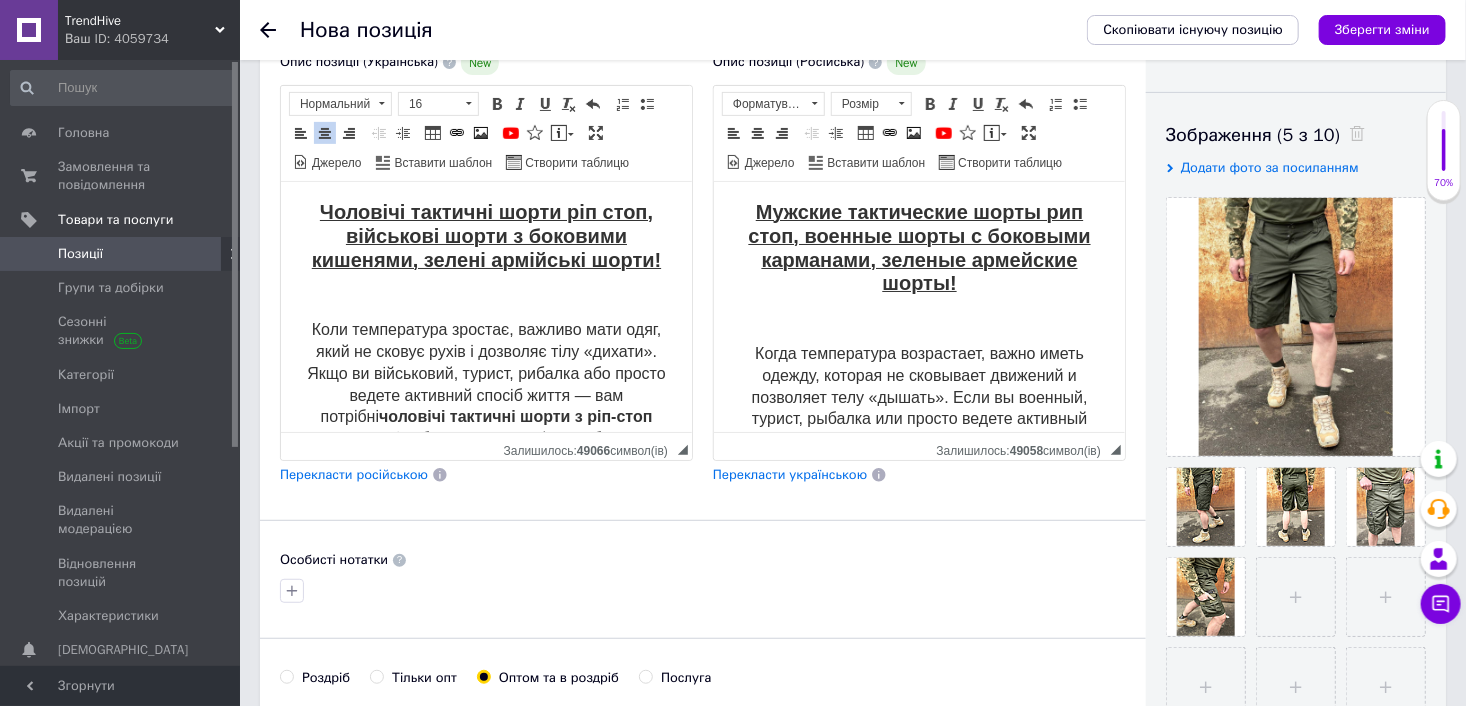 drag, startPoint x: 665, startPoint y: 446, endPoint x: 493, endPoint y: 444, distance: 172.01163 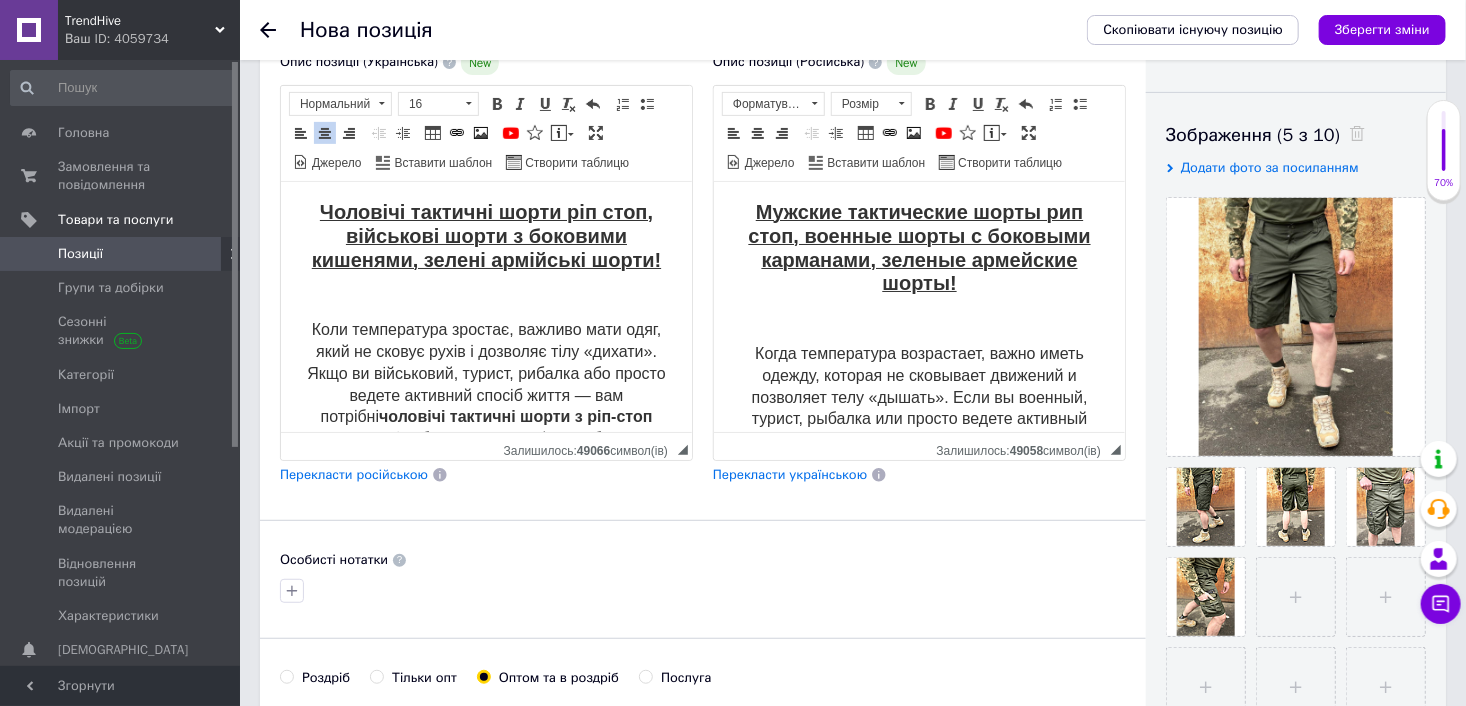 drag, startPoint x: 493, startPoint y: 444, endPoint x: 673, endPoint y: 442, distance: 180.01111 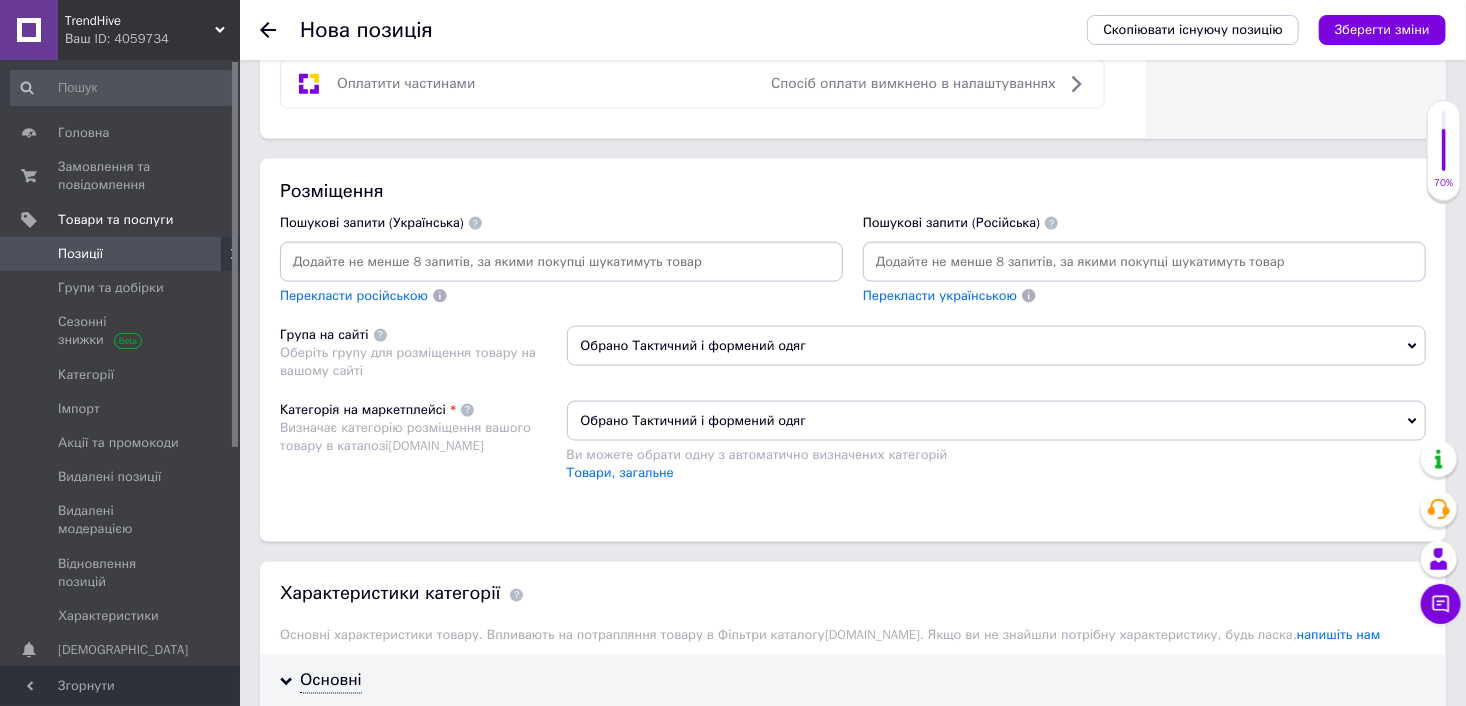 scroll, scrollTop: 1200, scrollLeft: 0, axis: vertical 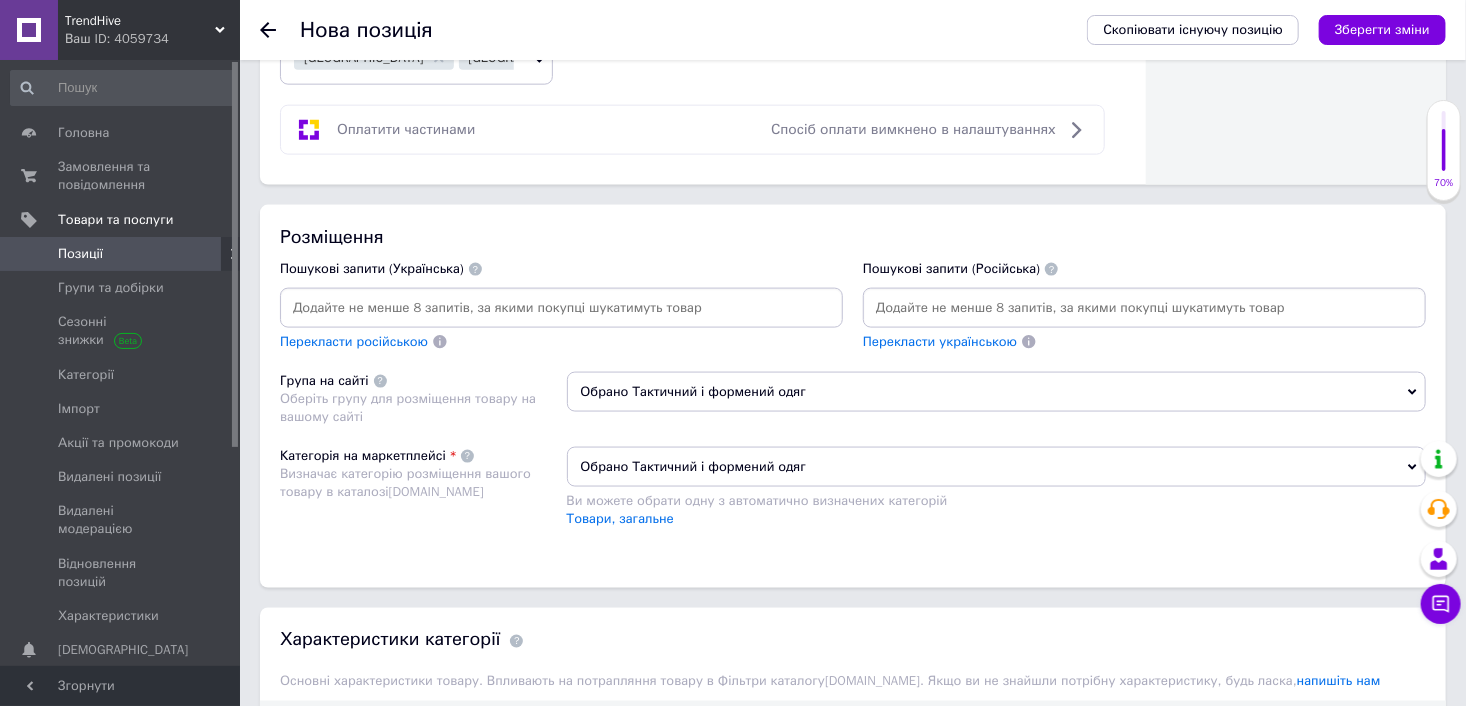 click at bounding box center [561, 308] 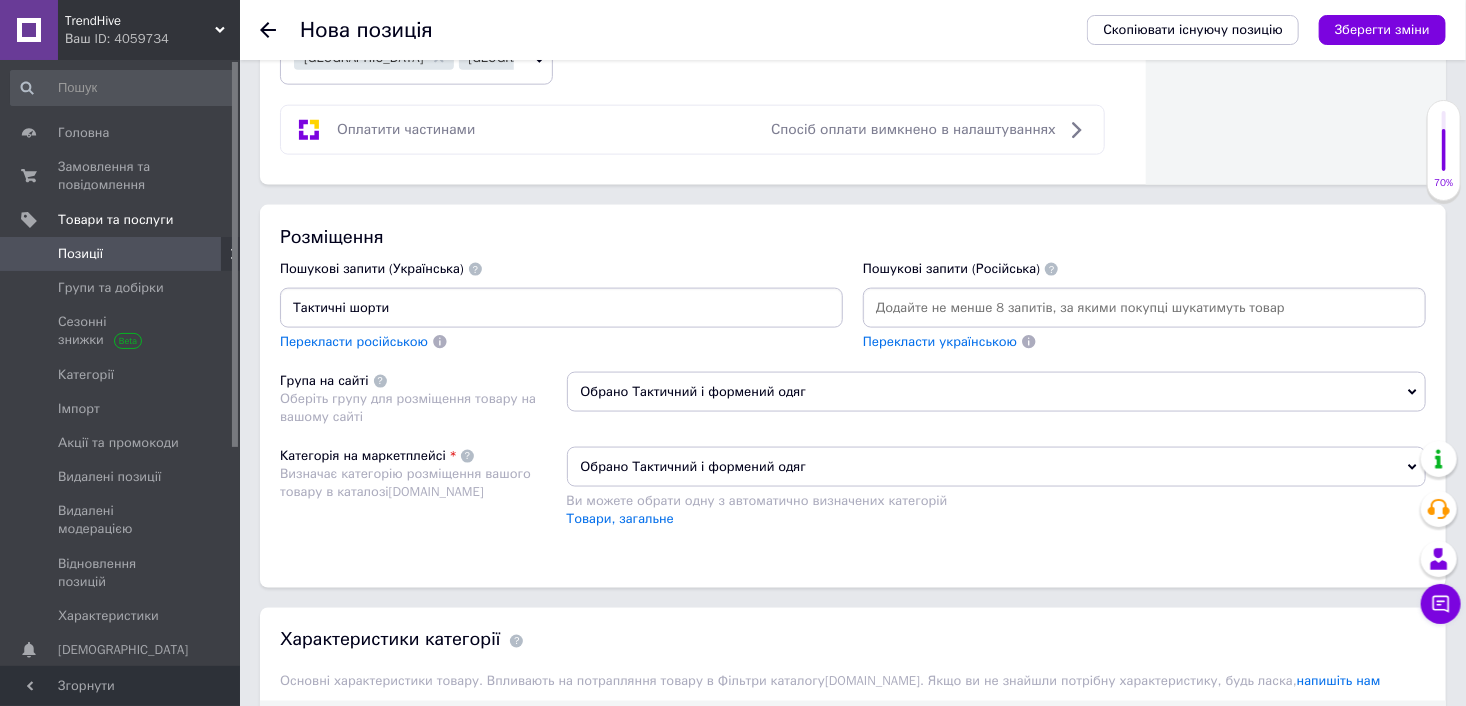 type on "Тактичні шорти" 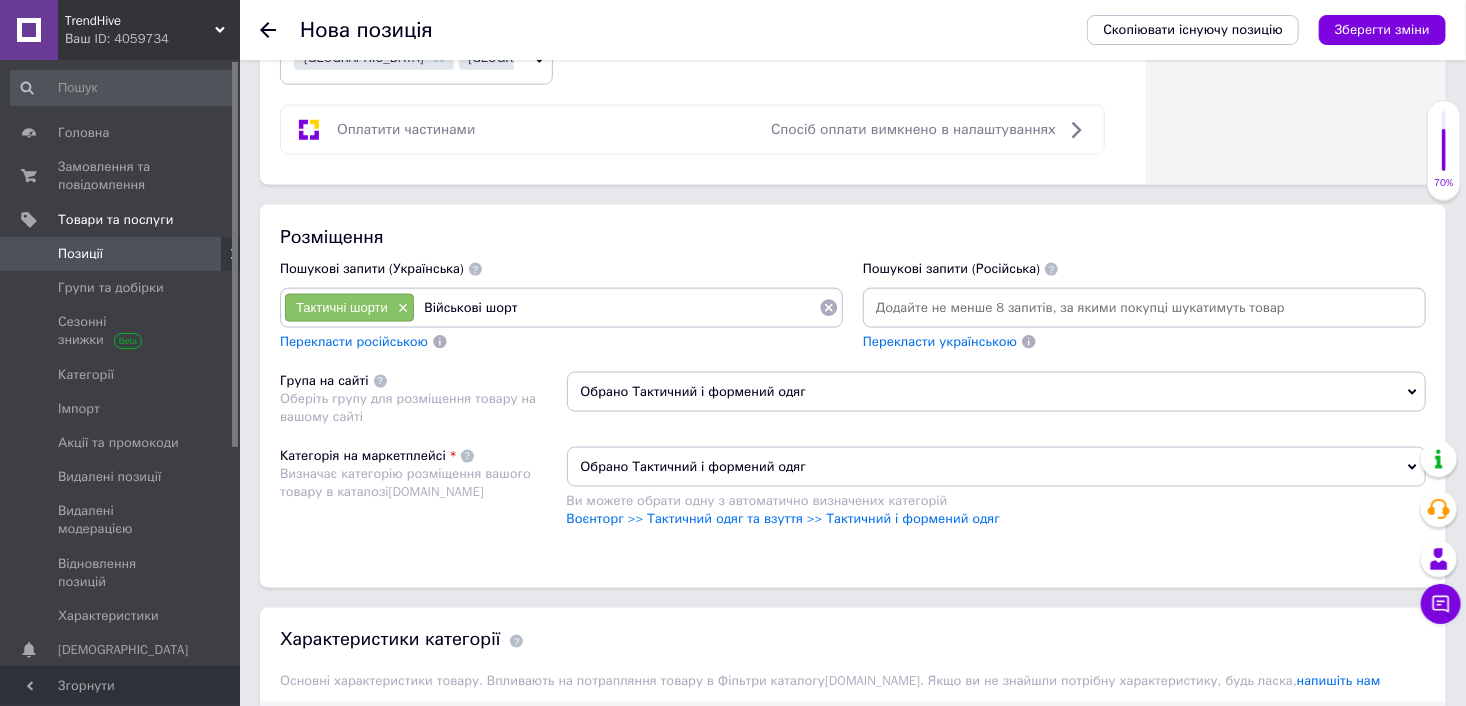 type on "Військові шорти" 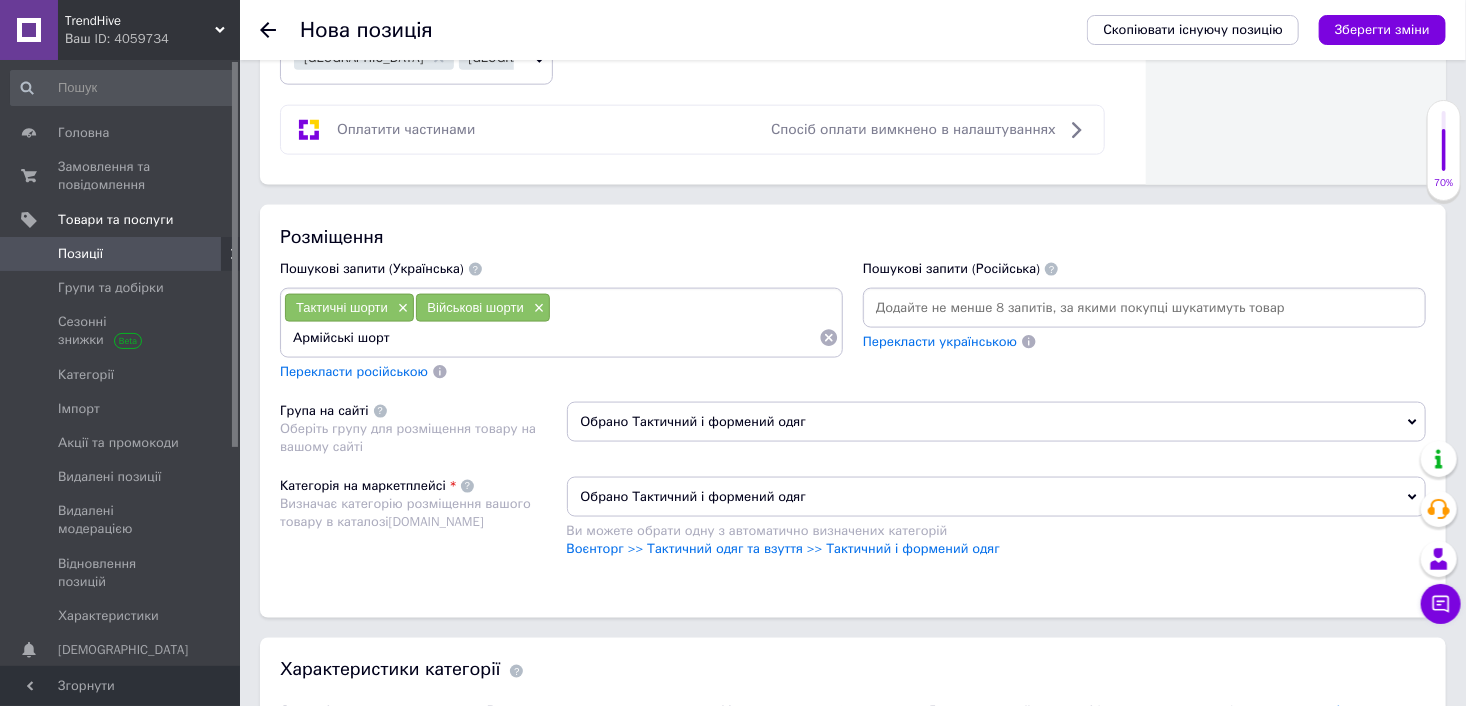 type on "Армійські шорти" 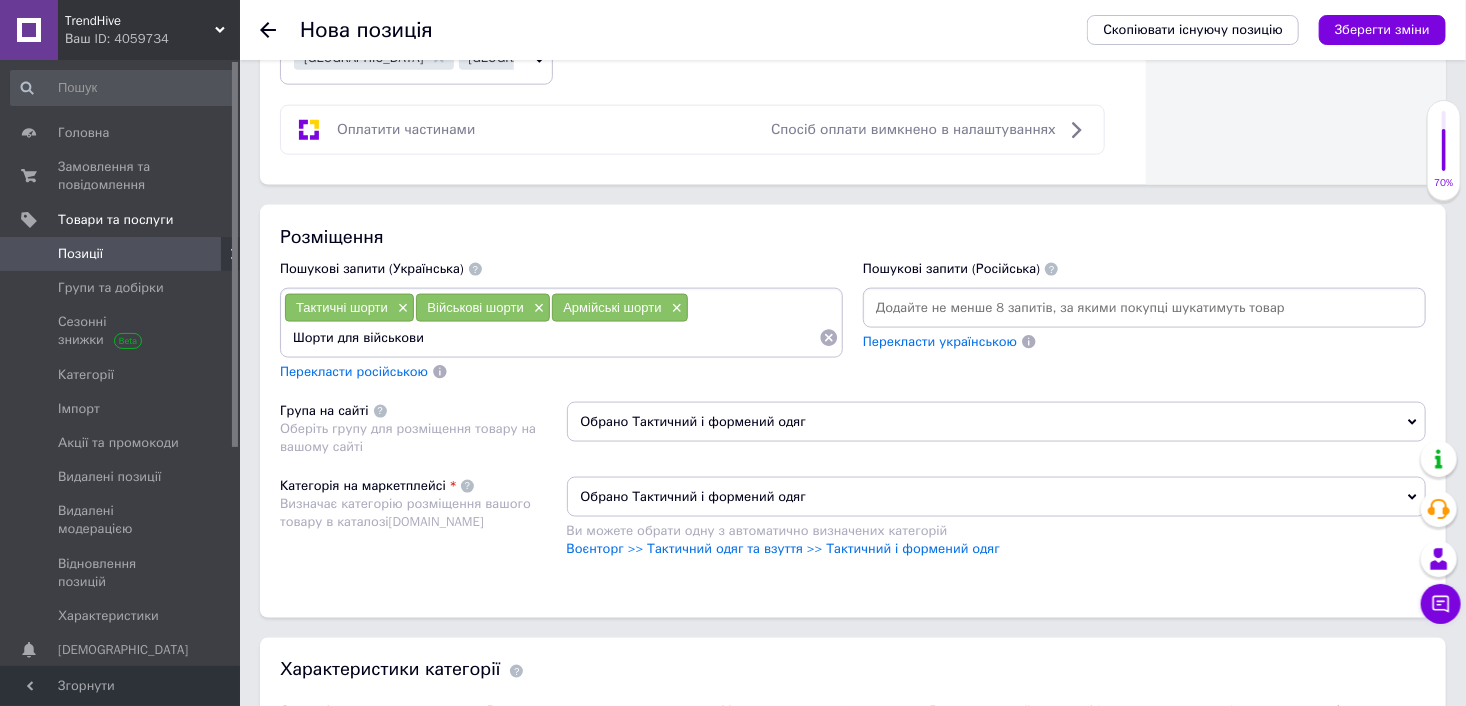type on "Шорти для військових" 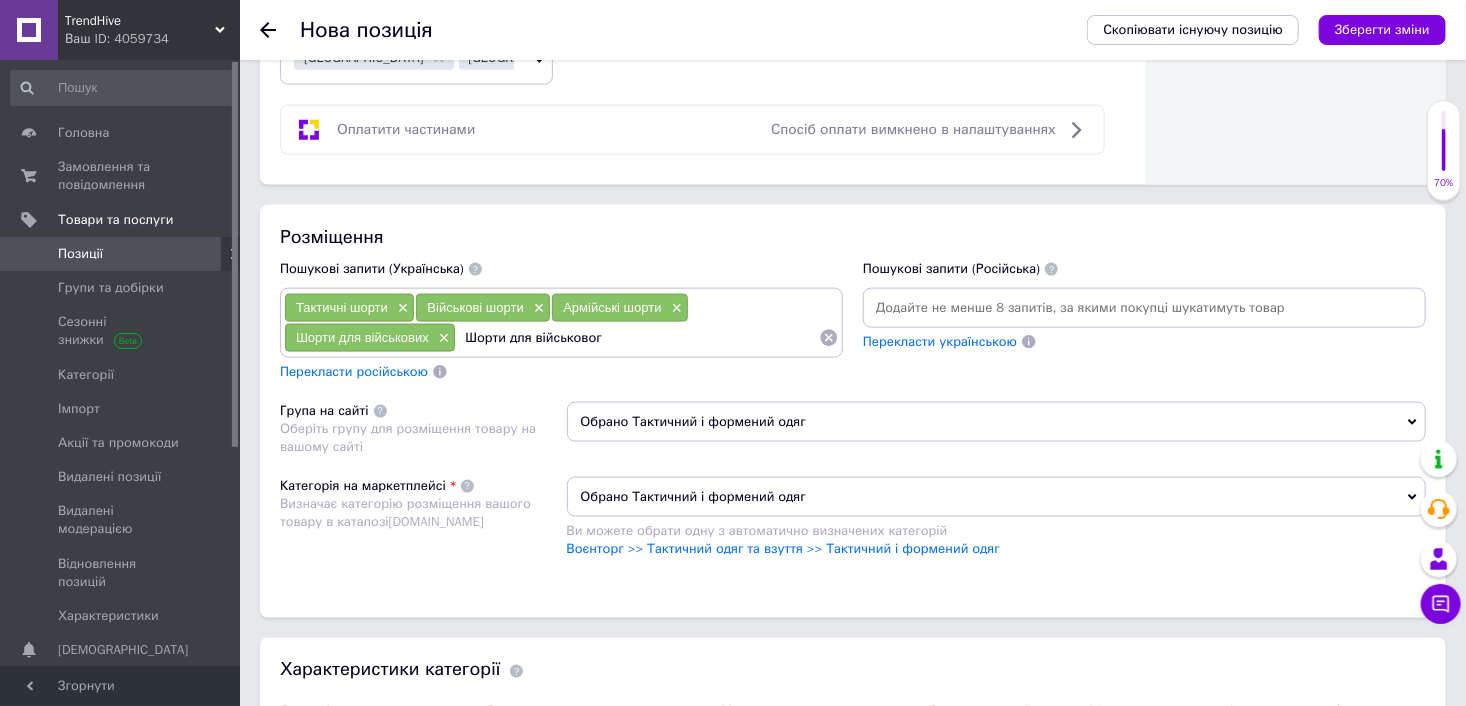 type on "Шорти для військового" 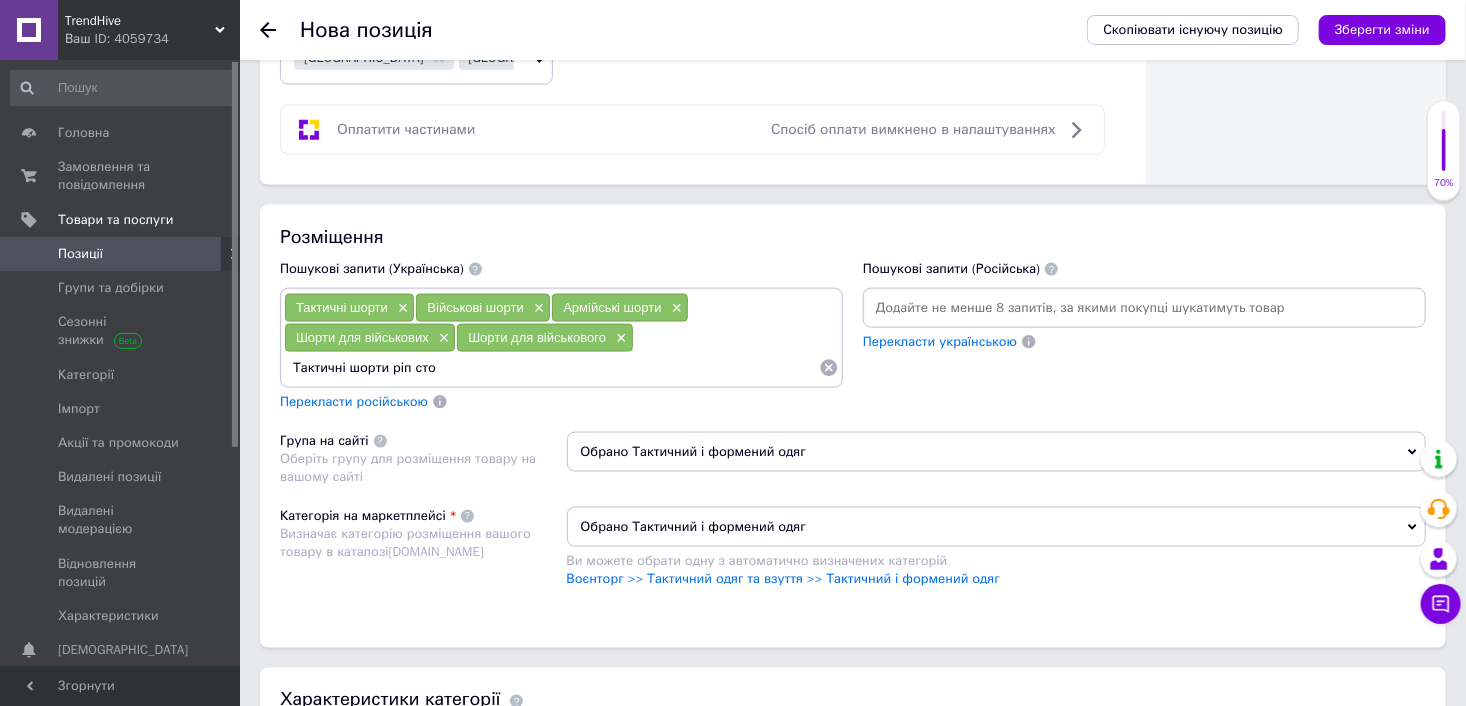type on "Тактичні шорти ріп стоп" 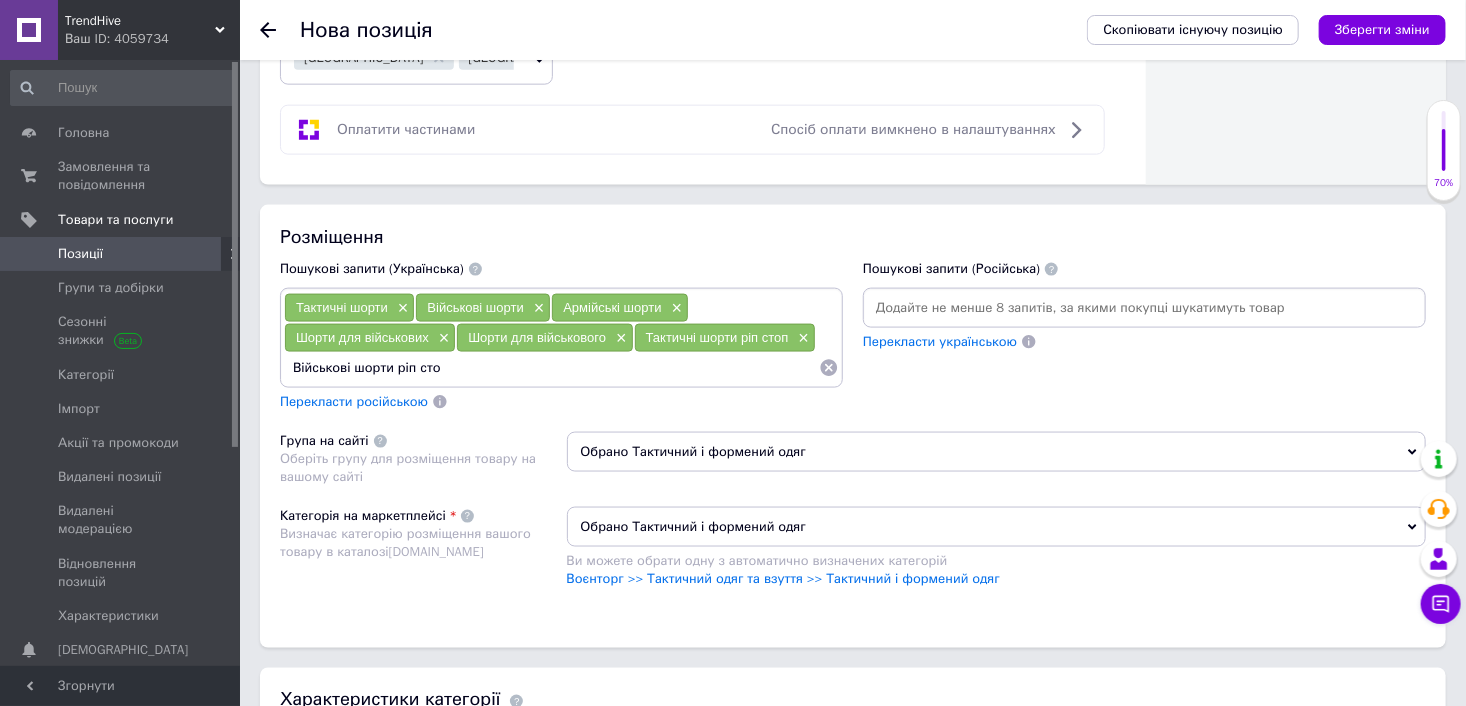 type on "Військові шорти ріп стоп" 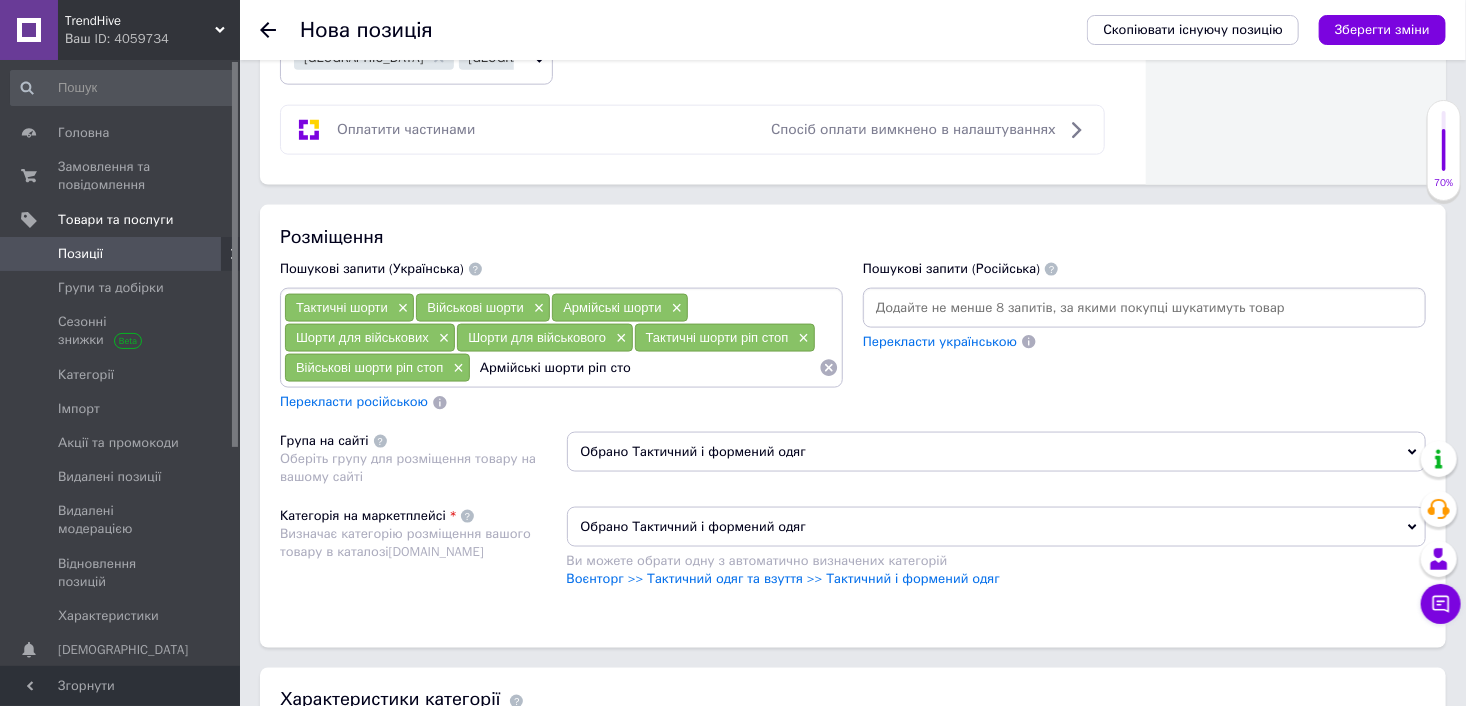 type on "Армійські шорти ріп стоп" 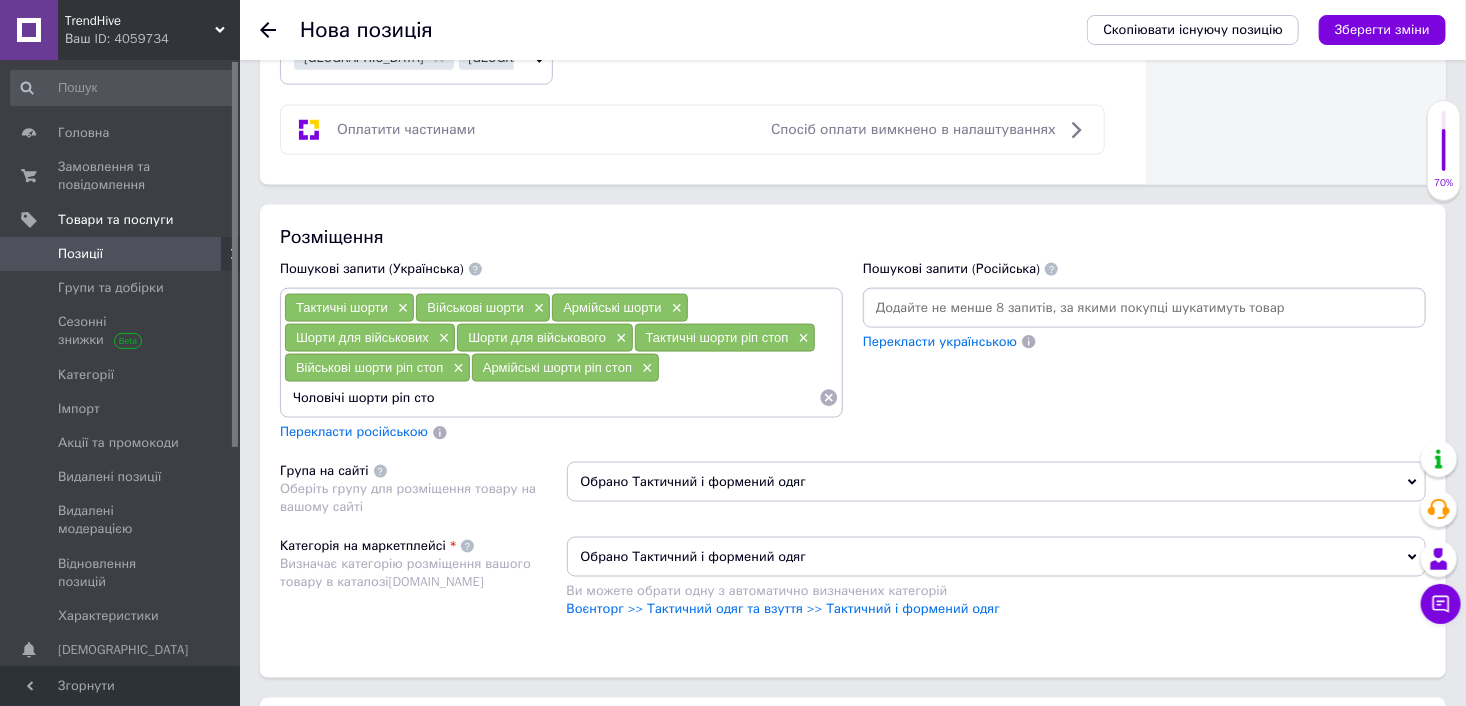type on "Чоловічі шорти ріп стоп" 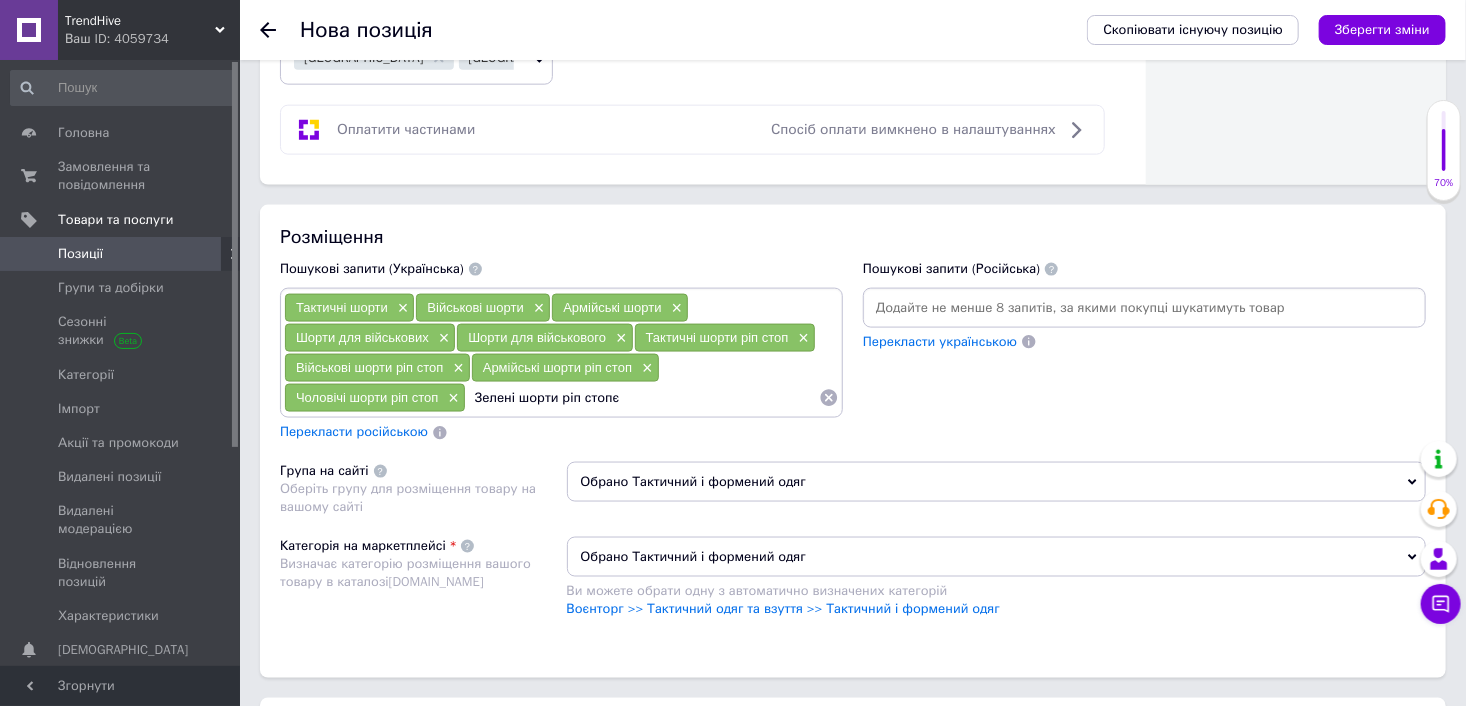 type on "Зелені шорти ріп стоп" 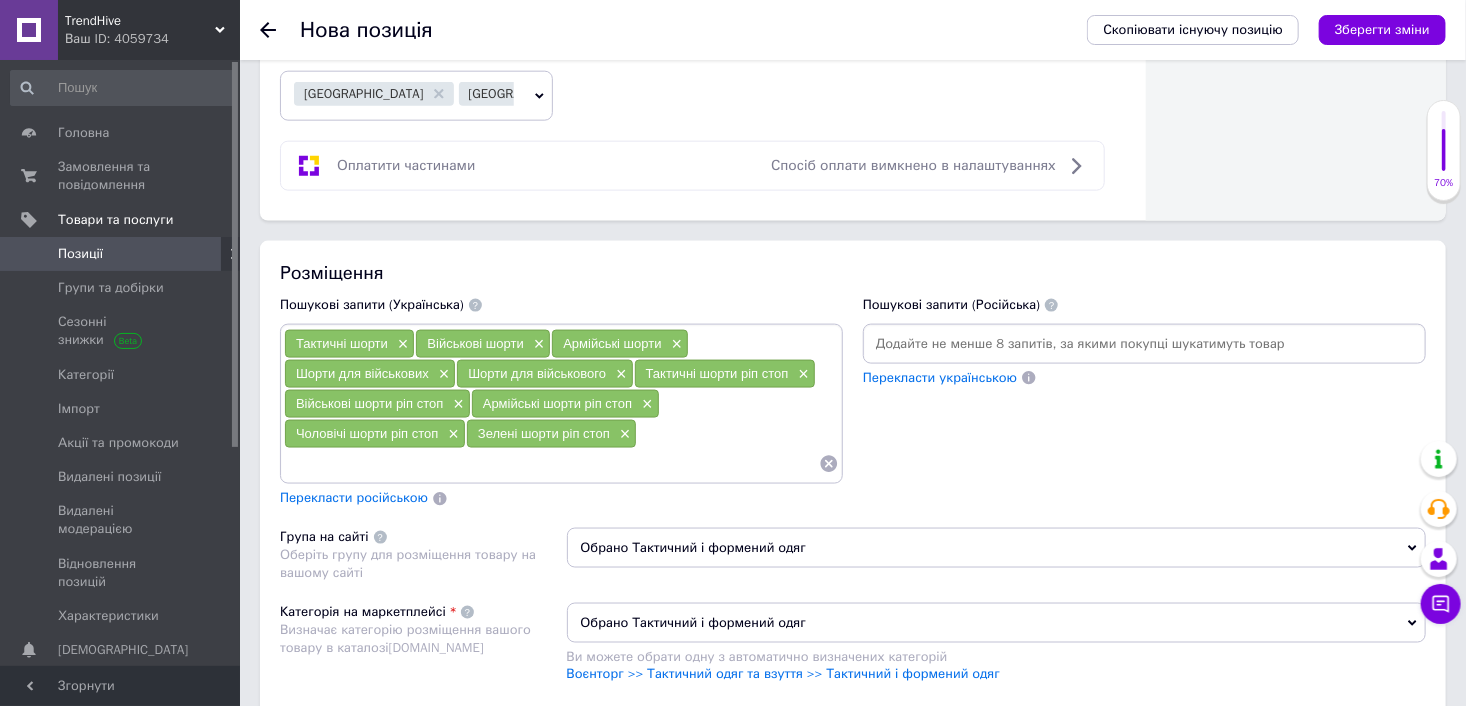scroll, scrollTop: 1200, scrollLeft: 0, axis: vertical 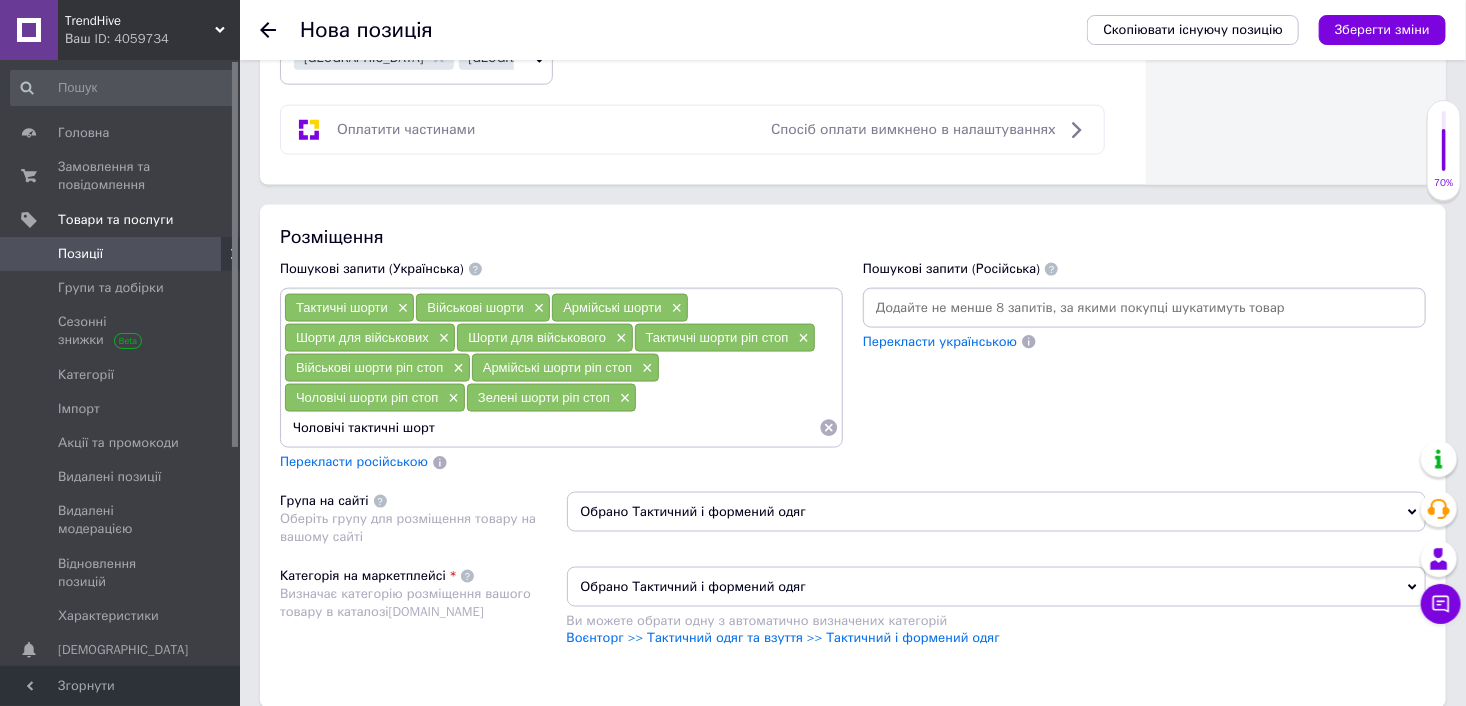 type on "Чоловічі тактичні шорти" 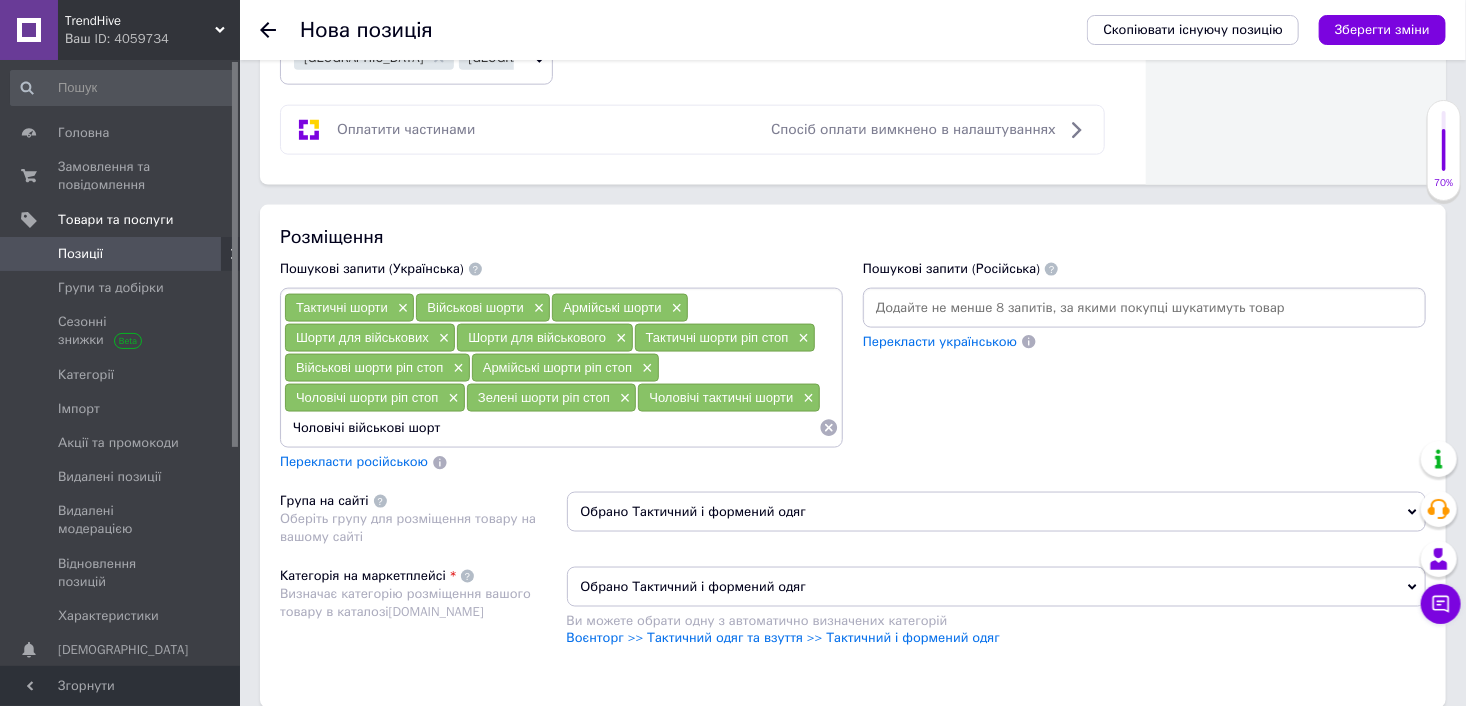 type on "Чоловічі військові шорти" 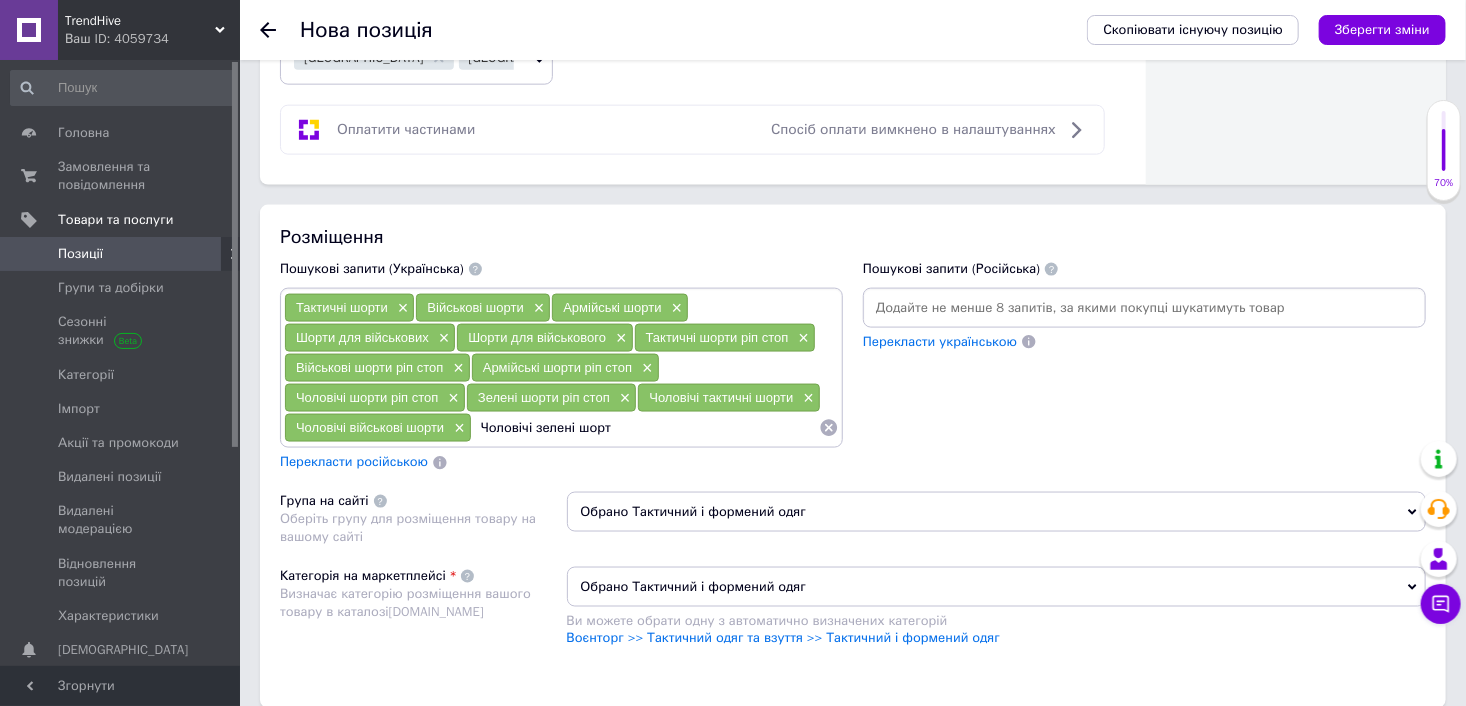 type on "Чоловічі зелені шорти" 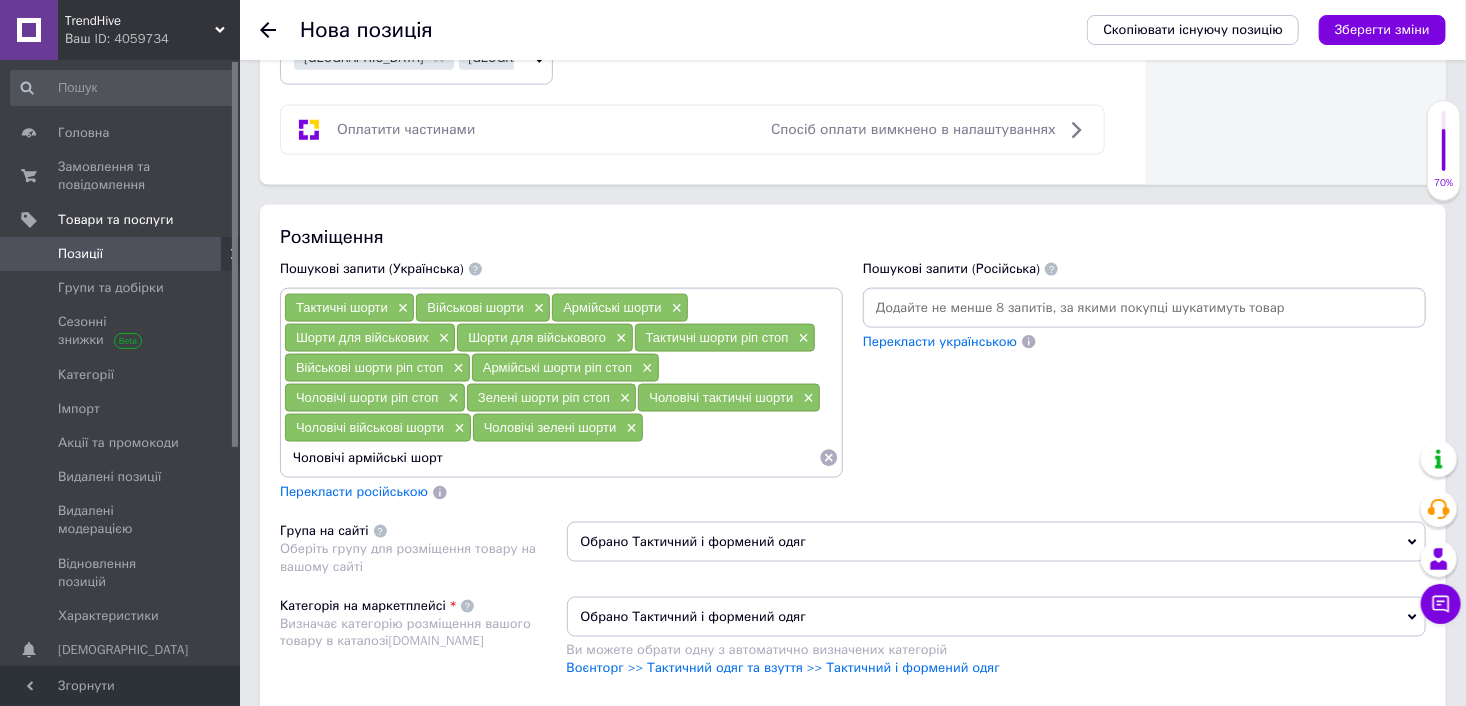 type on "Чоловічі армійські шорти" 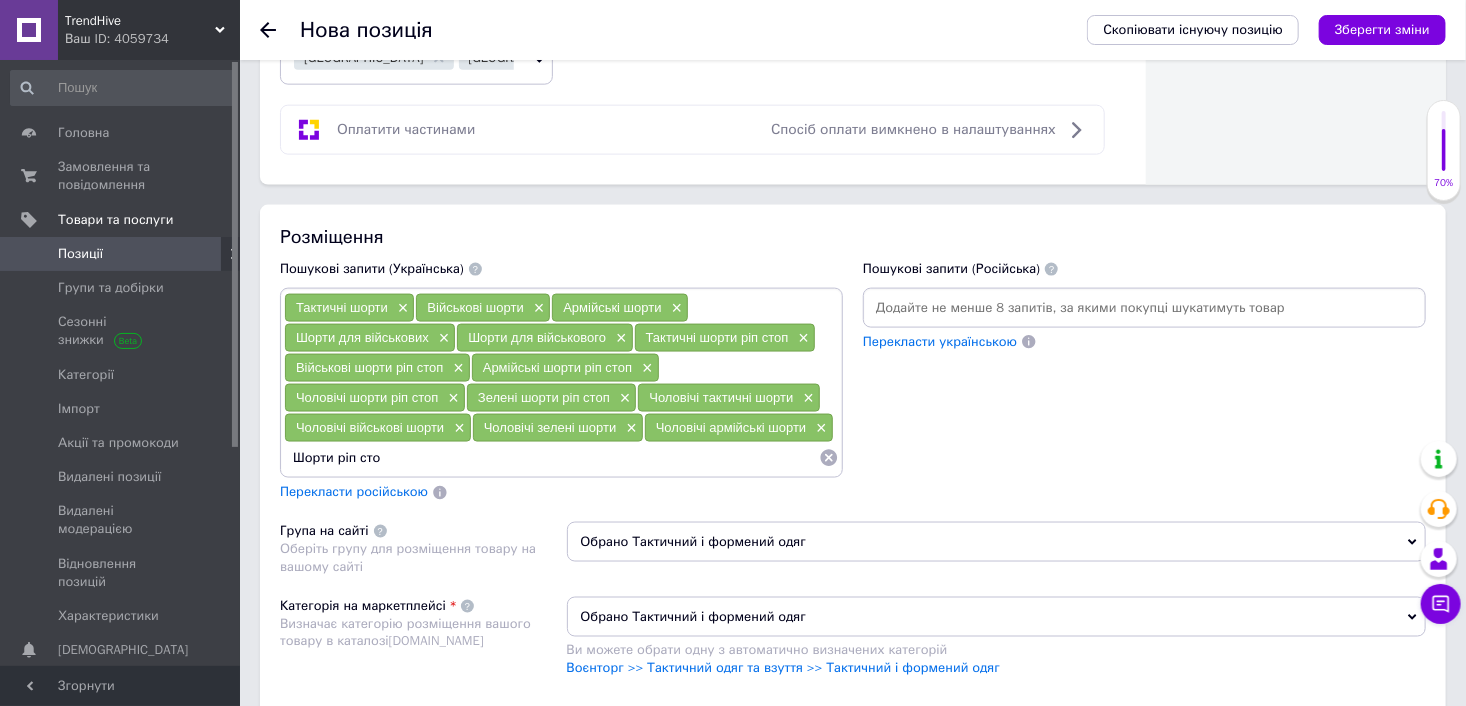 type on "Шорти ріп стоп" 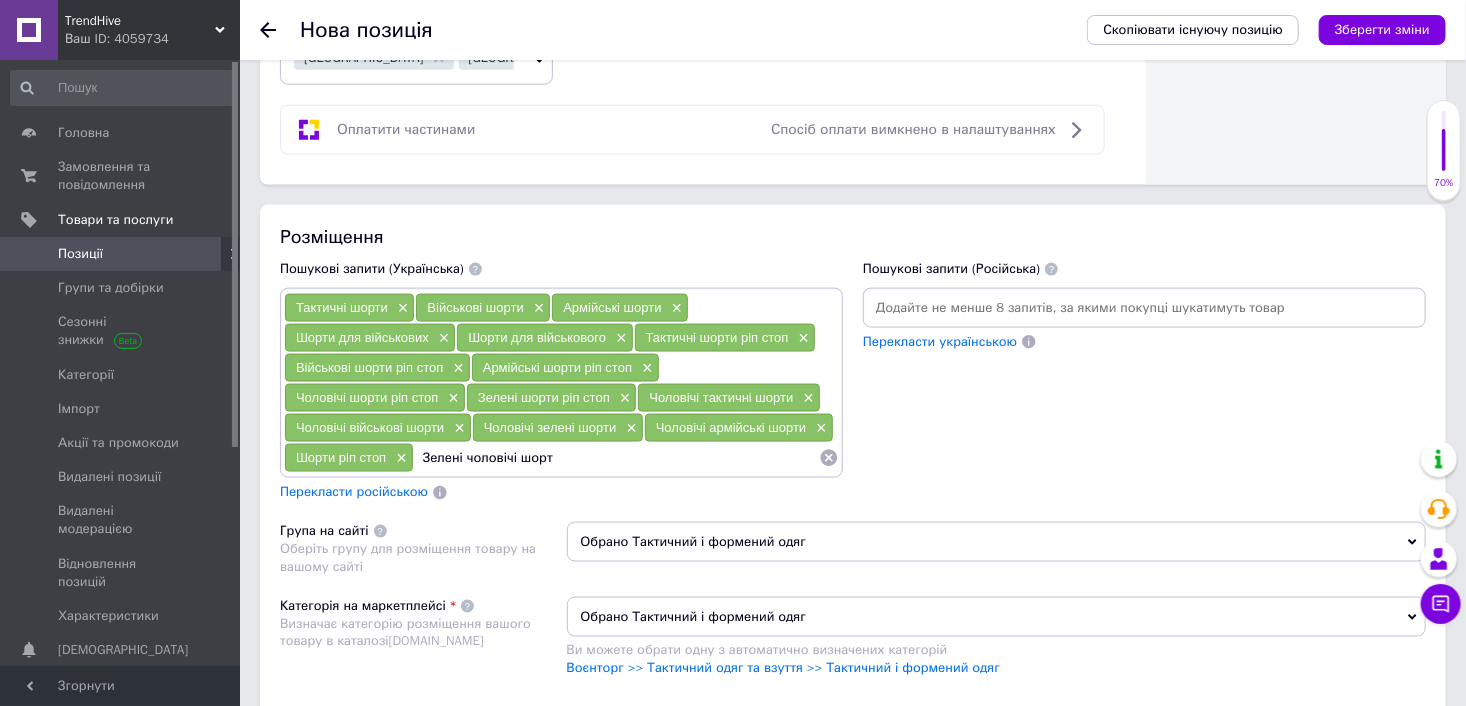type on "Зелені чоловічі шорти" 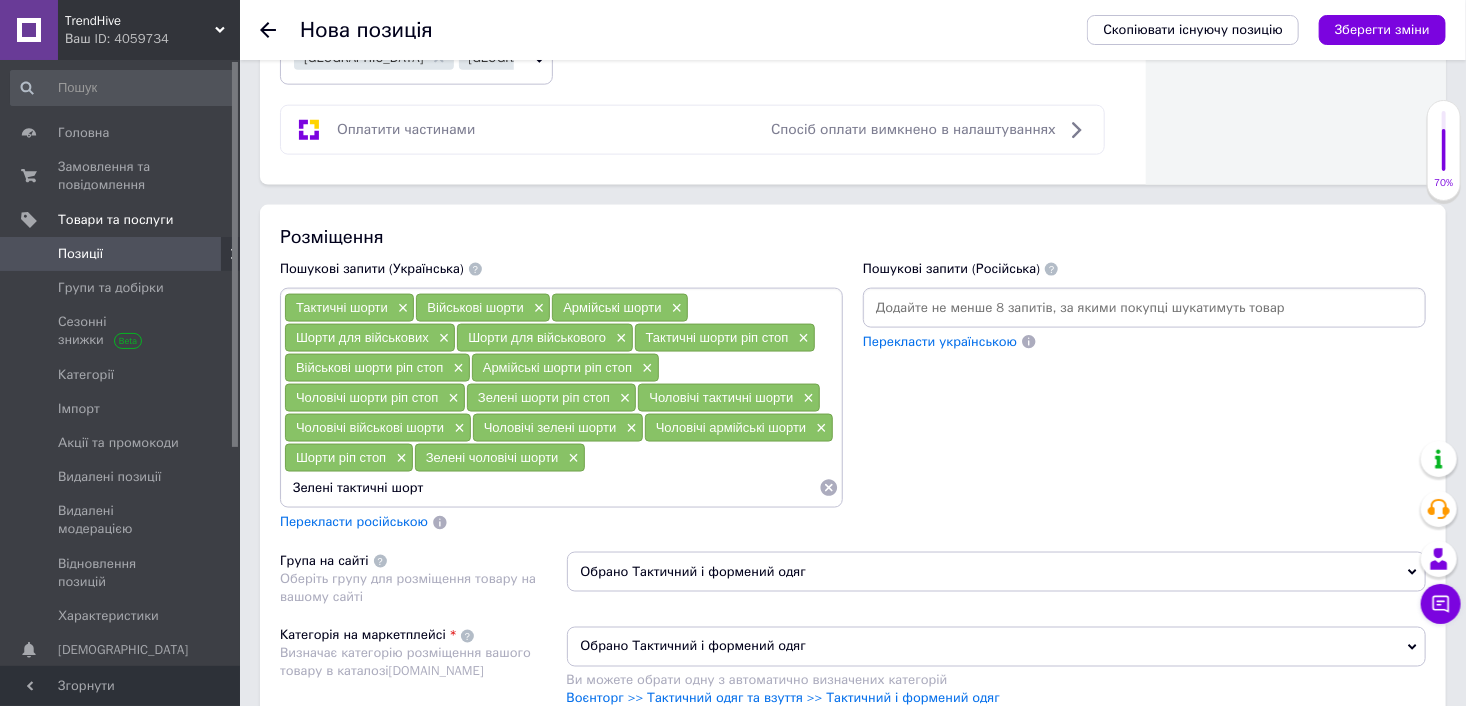 type on "Зелені тактичні шорти" 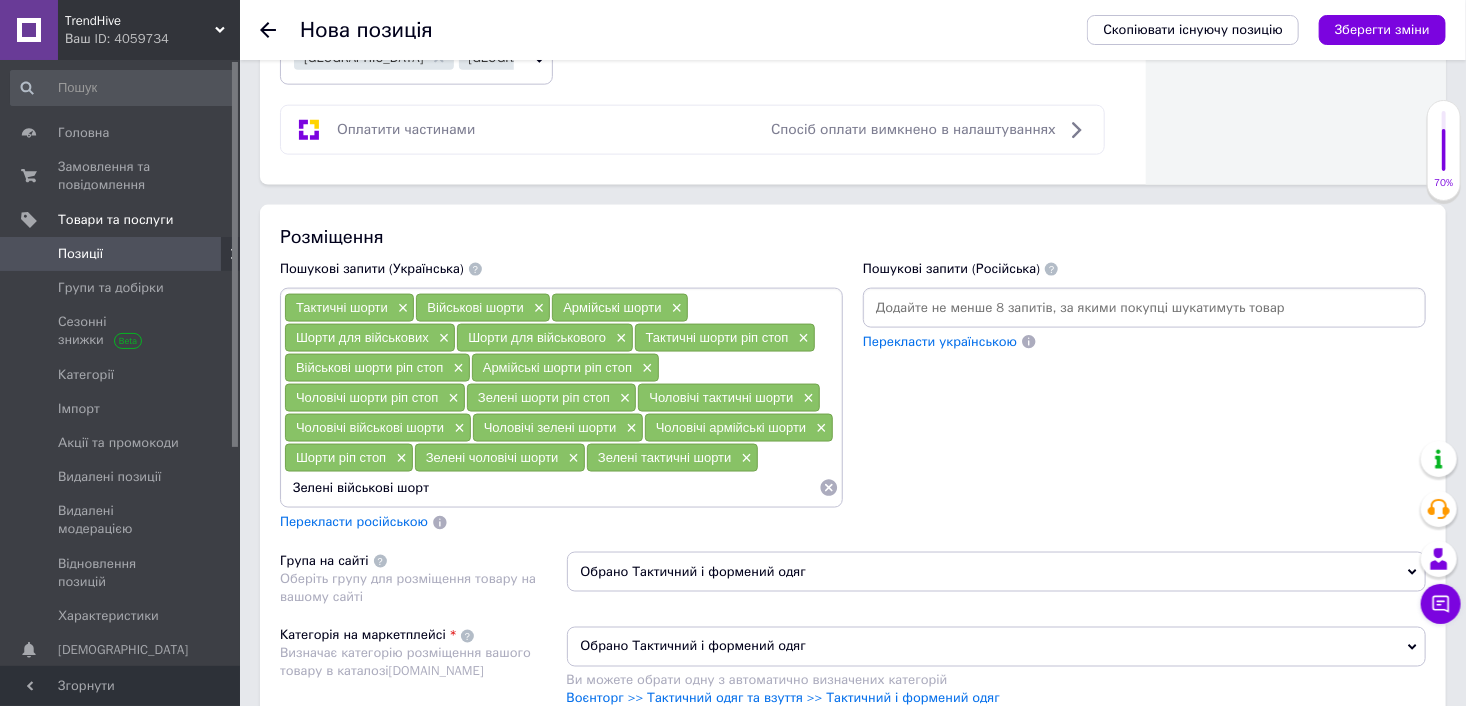 type on "Зелені військові шорти" 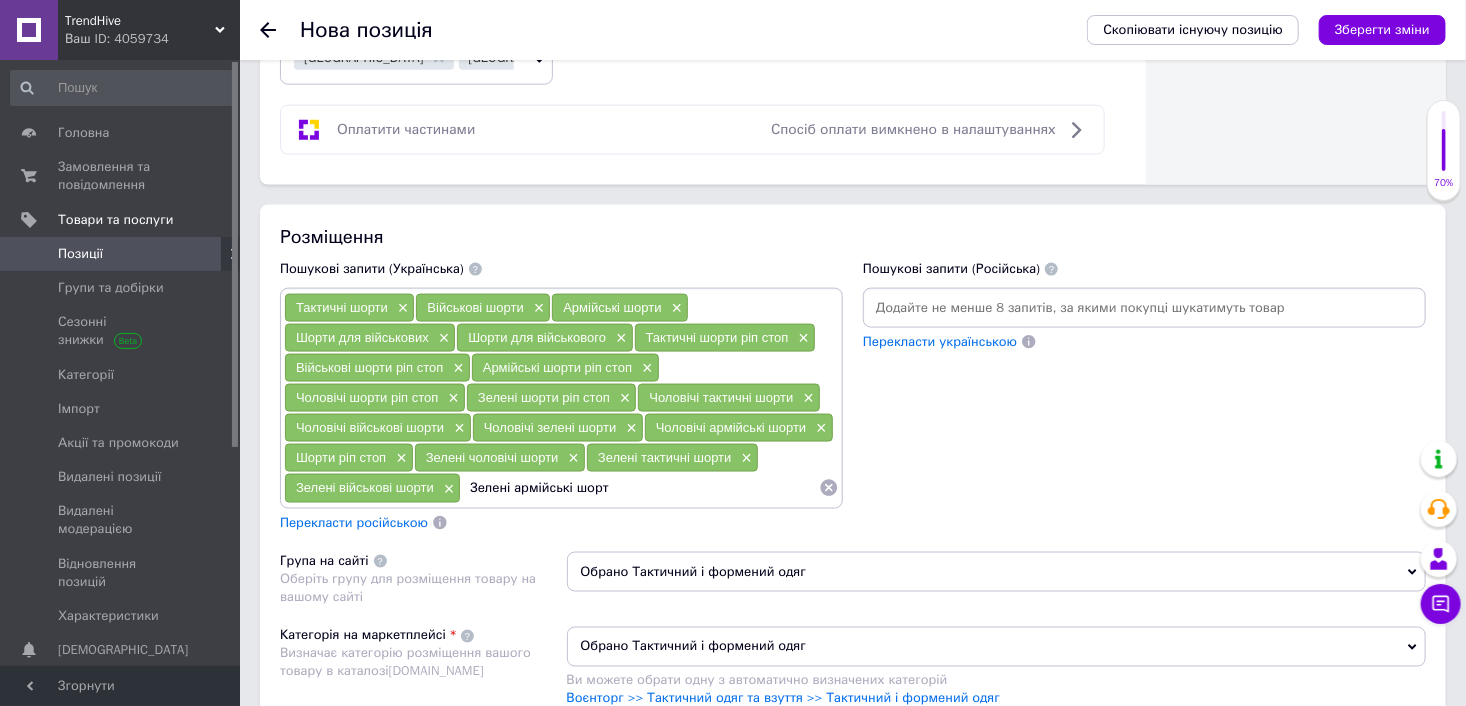 type on "Зелені армійські шорти" 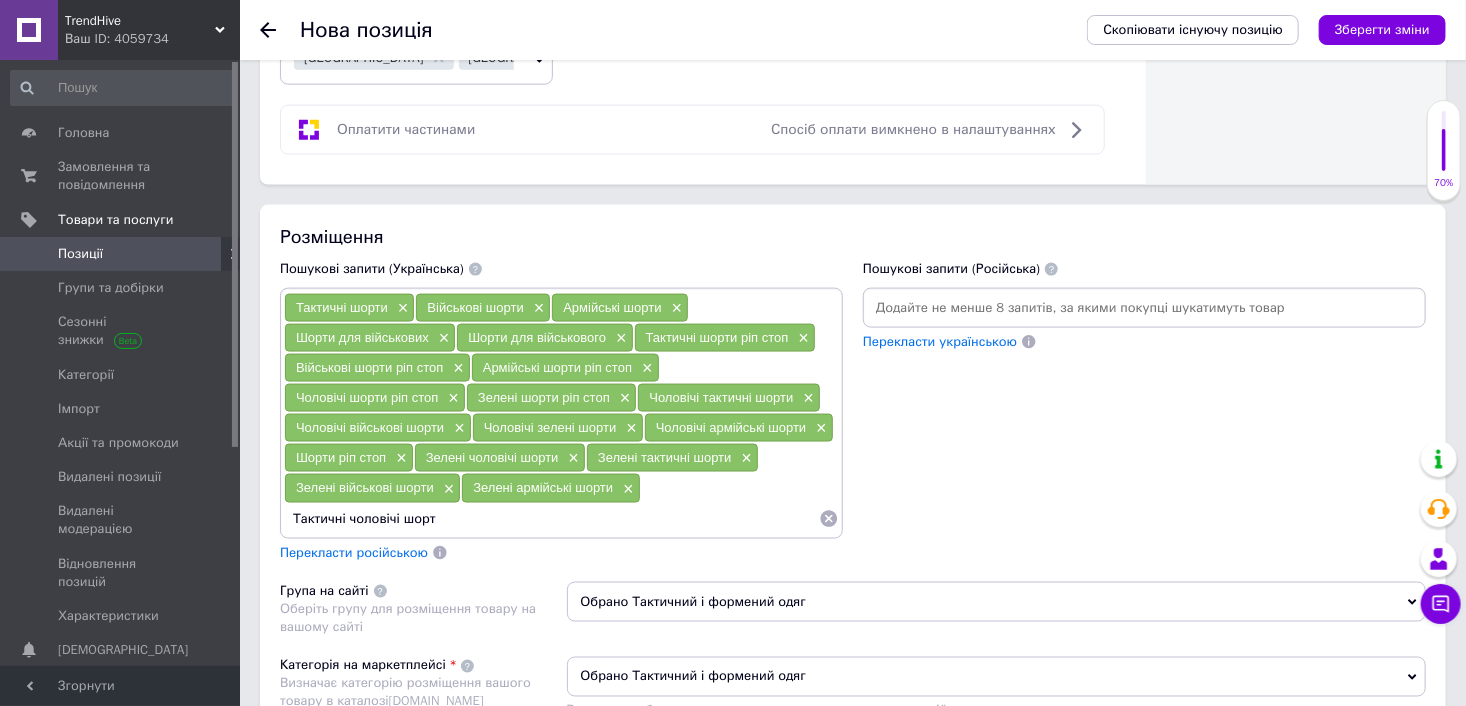 type on "Тактичні чоловічі шорти" 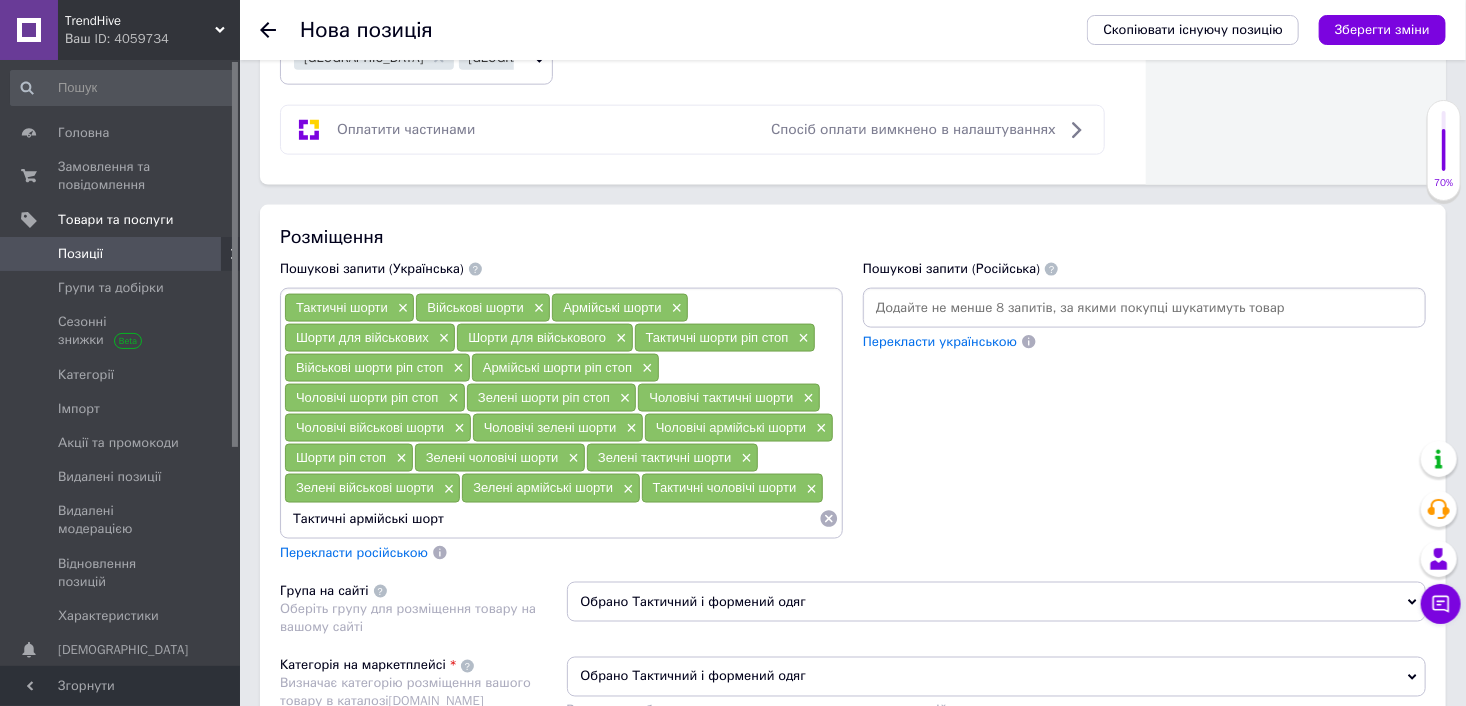 type on "Тактичні армійські шорти" 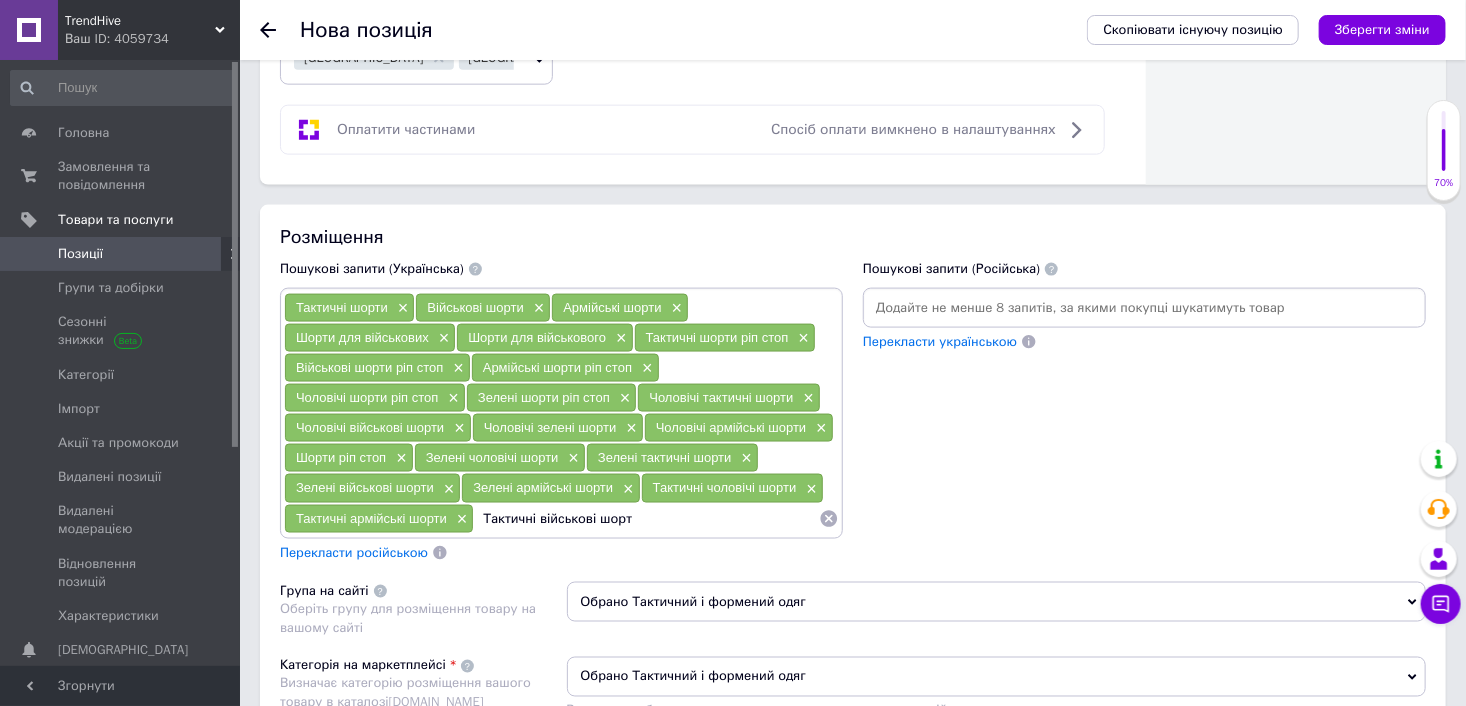 type on "Тактичні військові шорти" 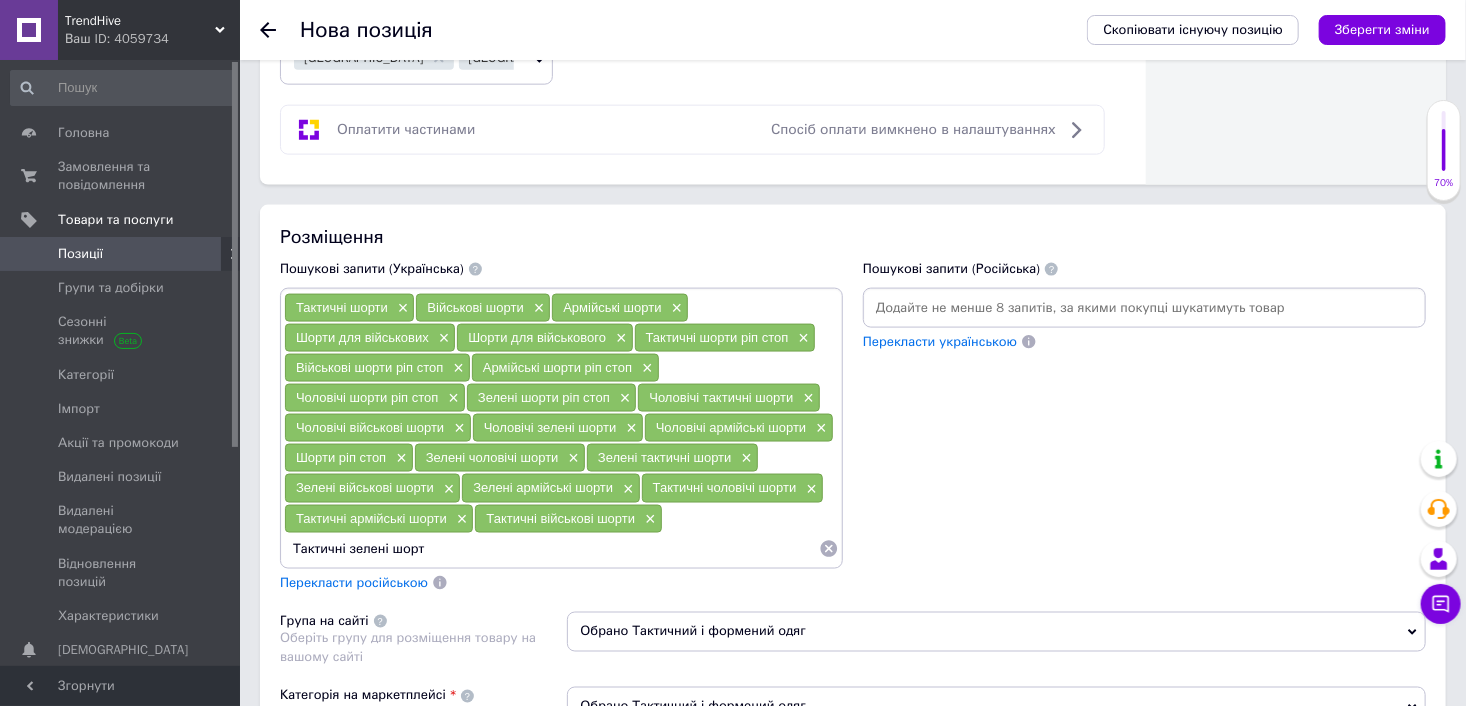 type on "Тактичні зелені шорти" 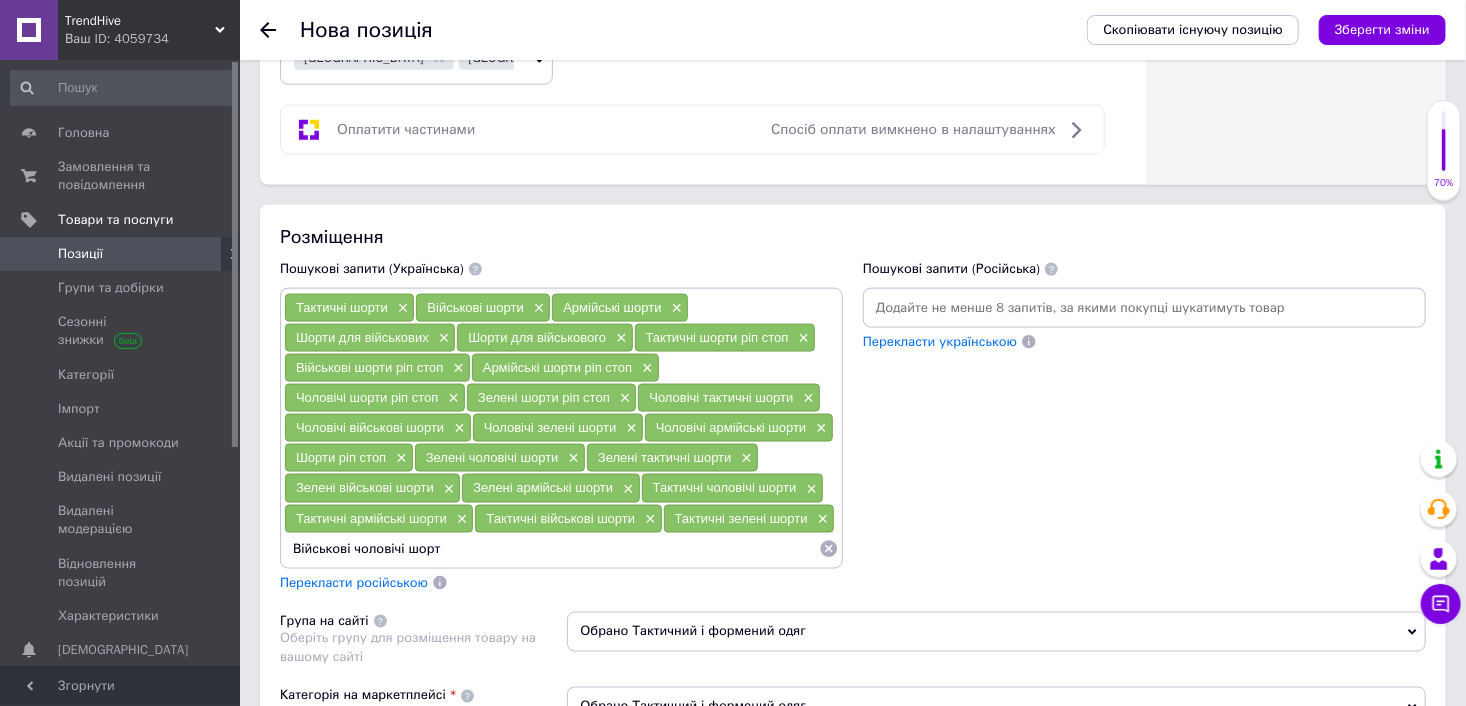 type on "Військові чоловічі шорти" 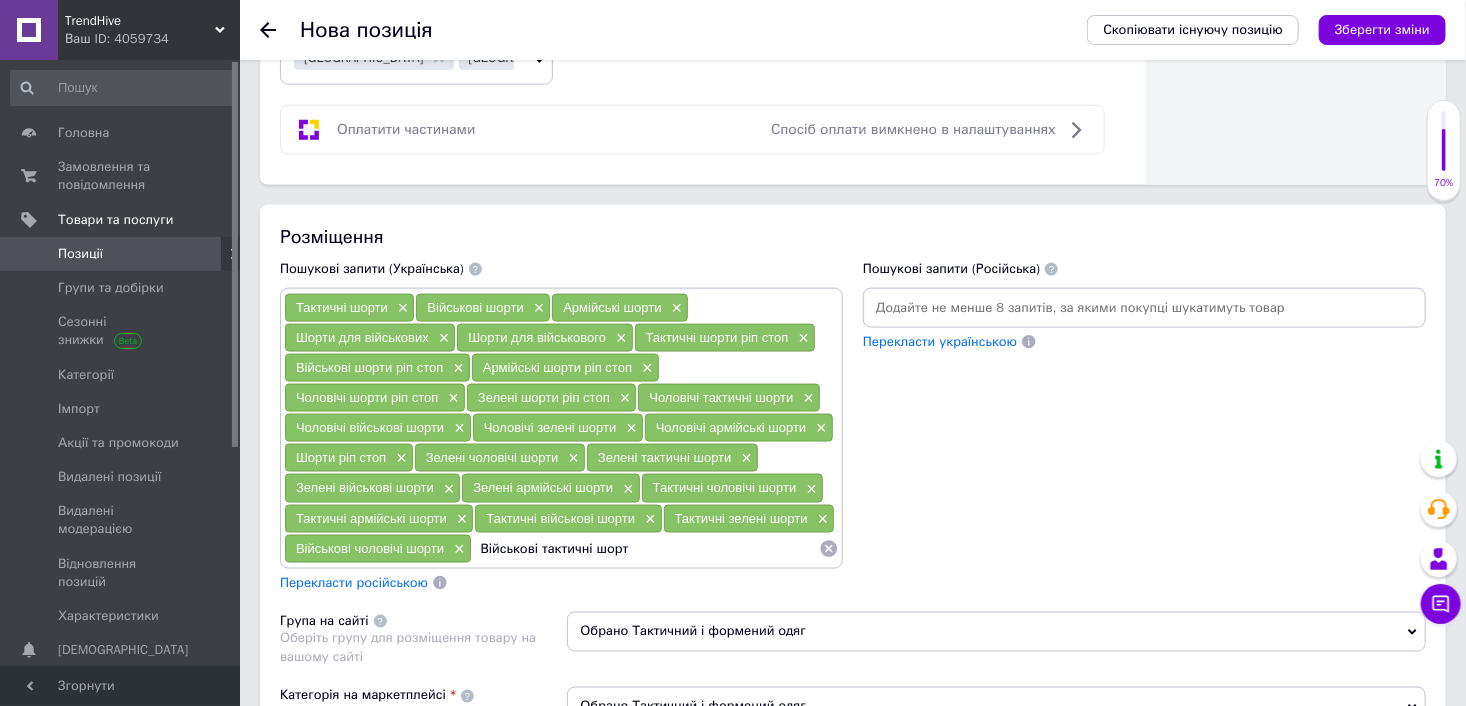 type on "Військові тактичні шорти" 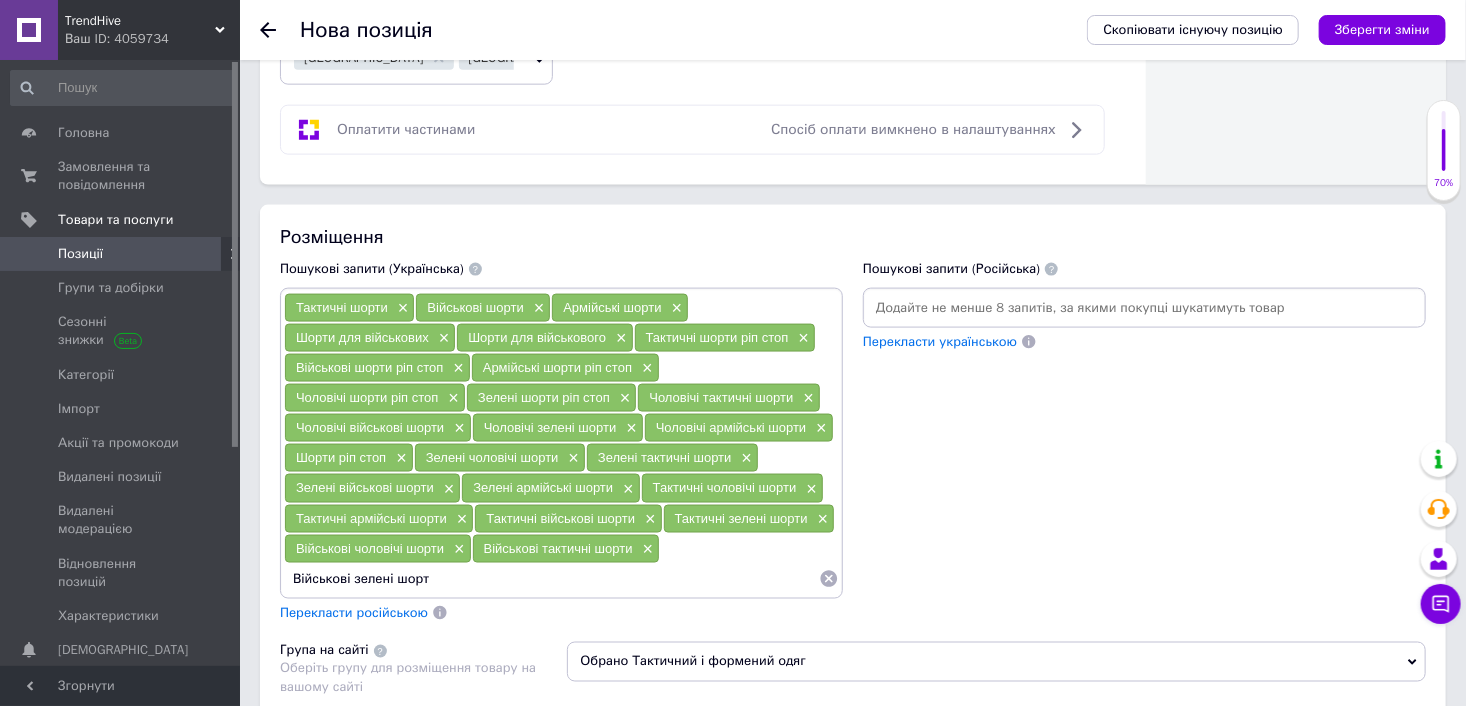 type on "Військові зелені шорти" 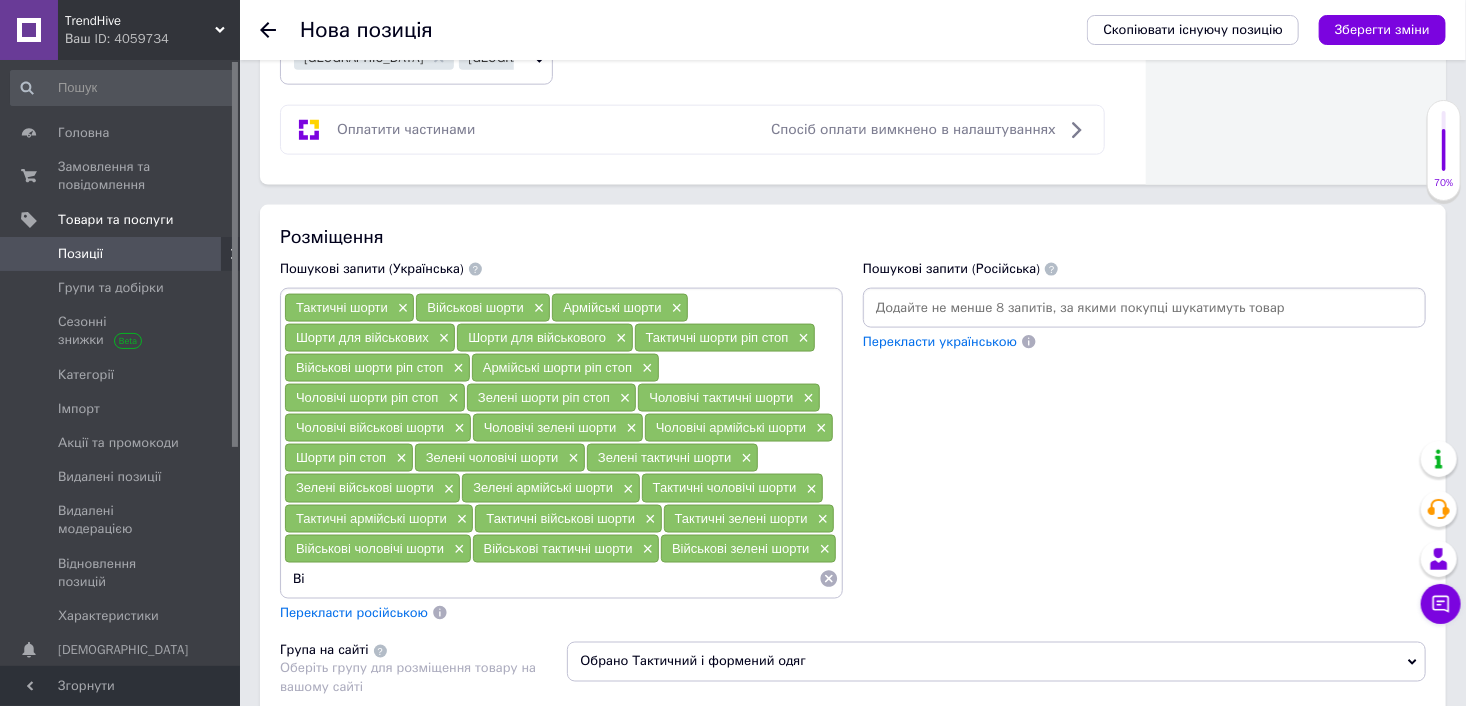 type on "В" 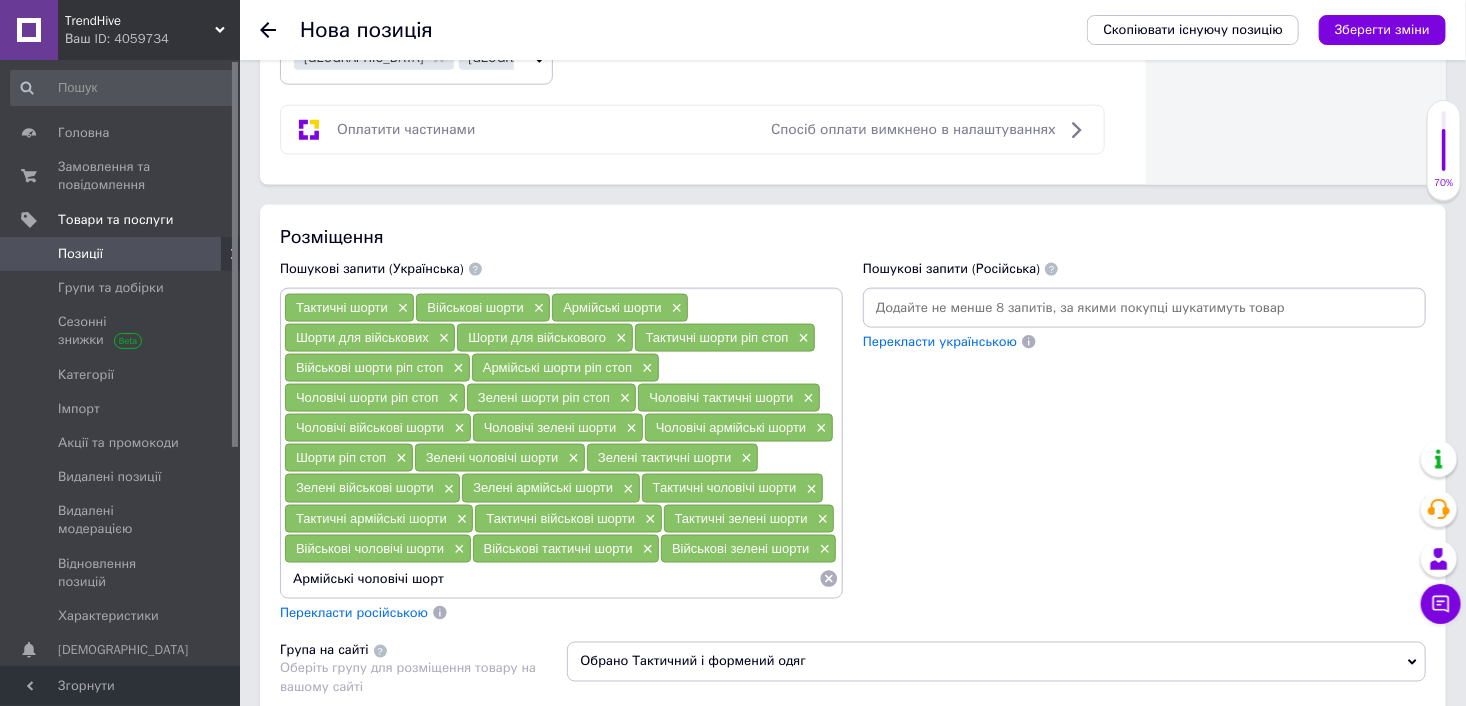 type on "Армійські чоловічі шорти" 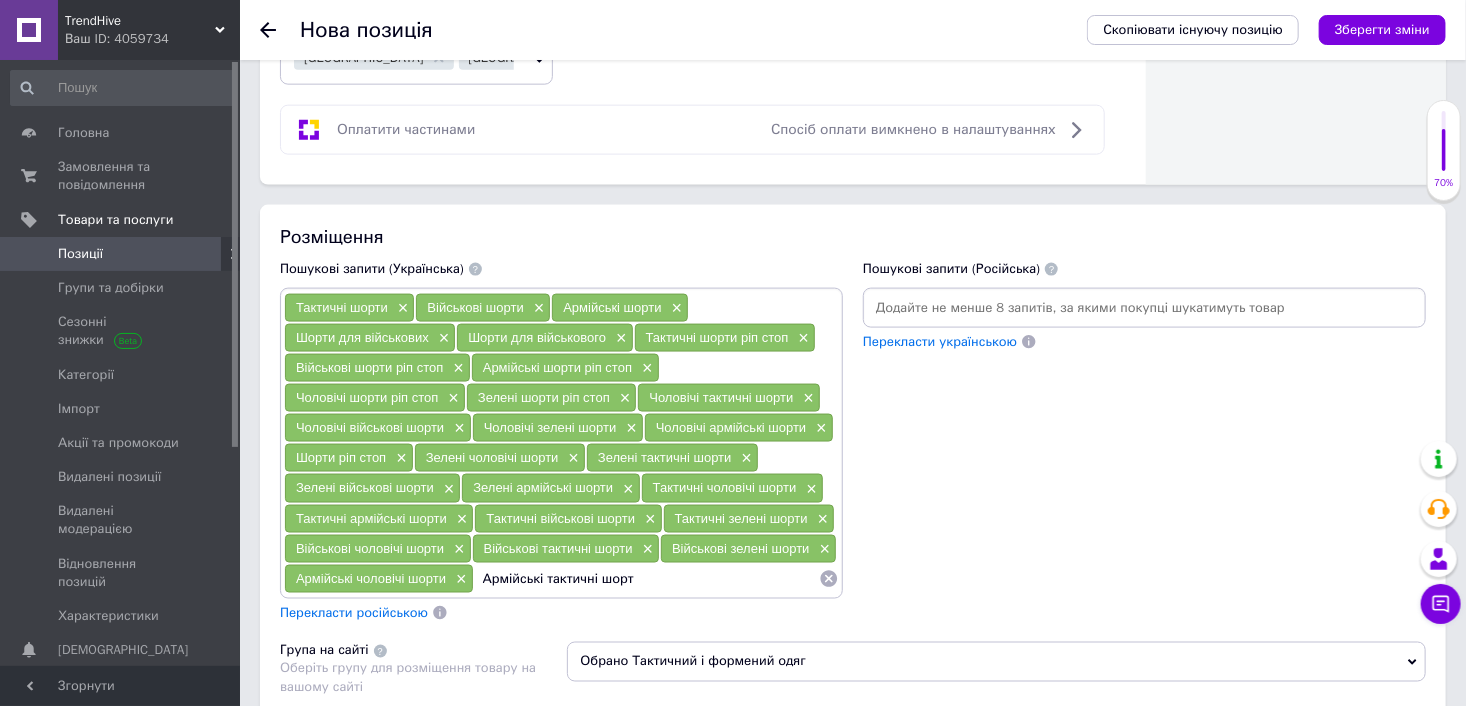 type on "Армійські тактичні шорти" 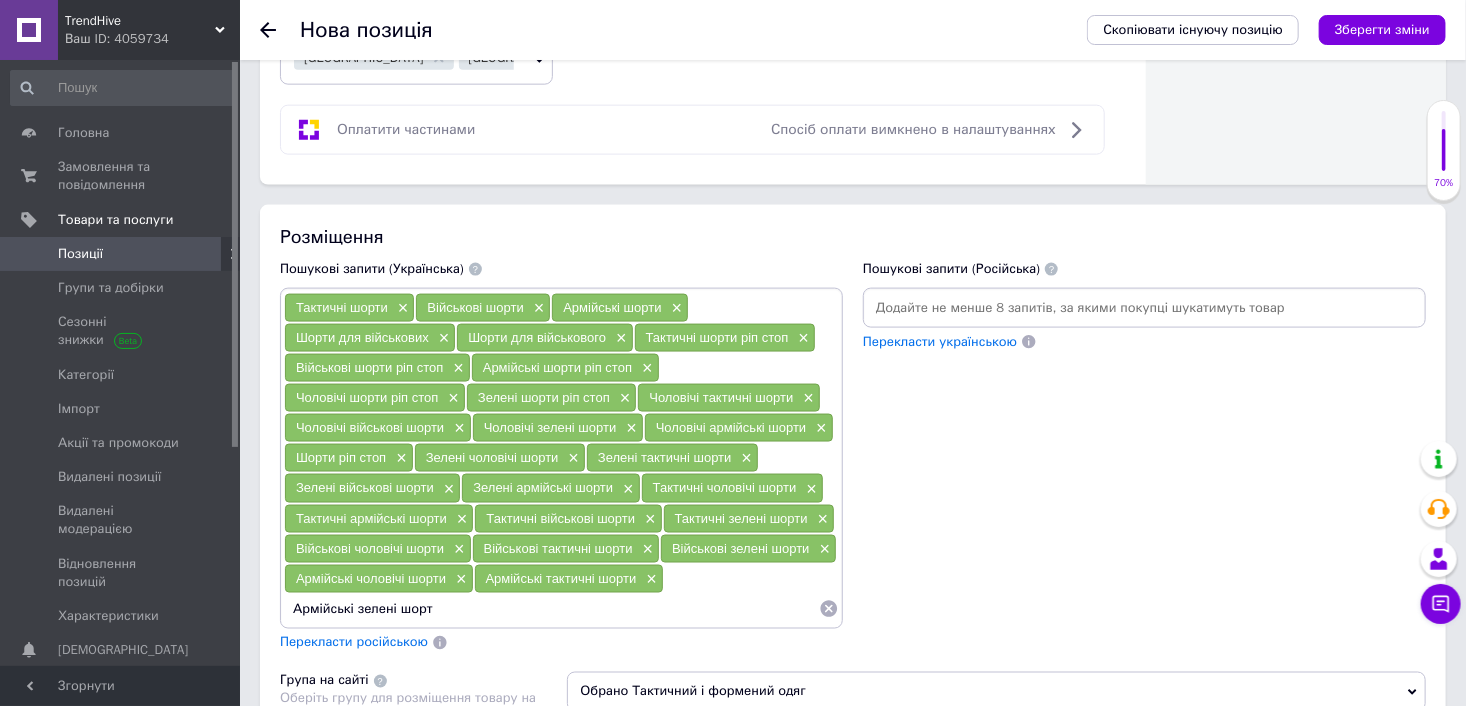 type on "Армійські зелені шорти" 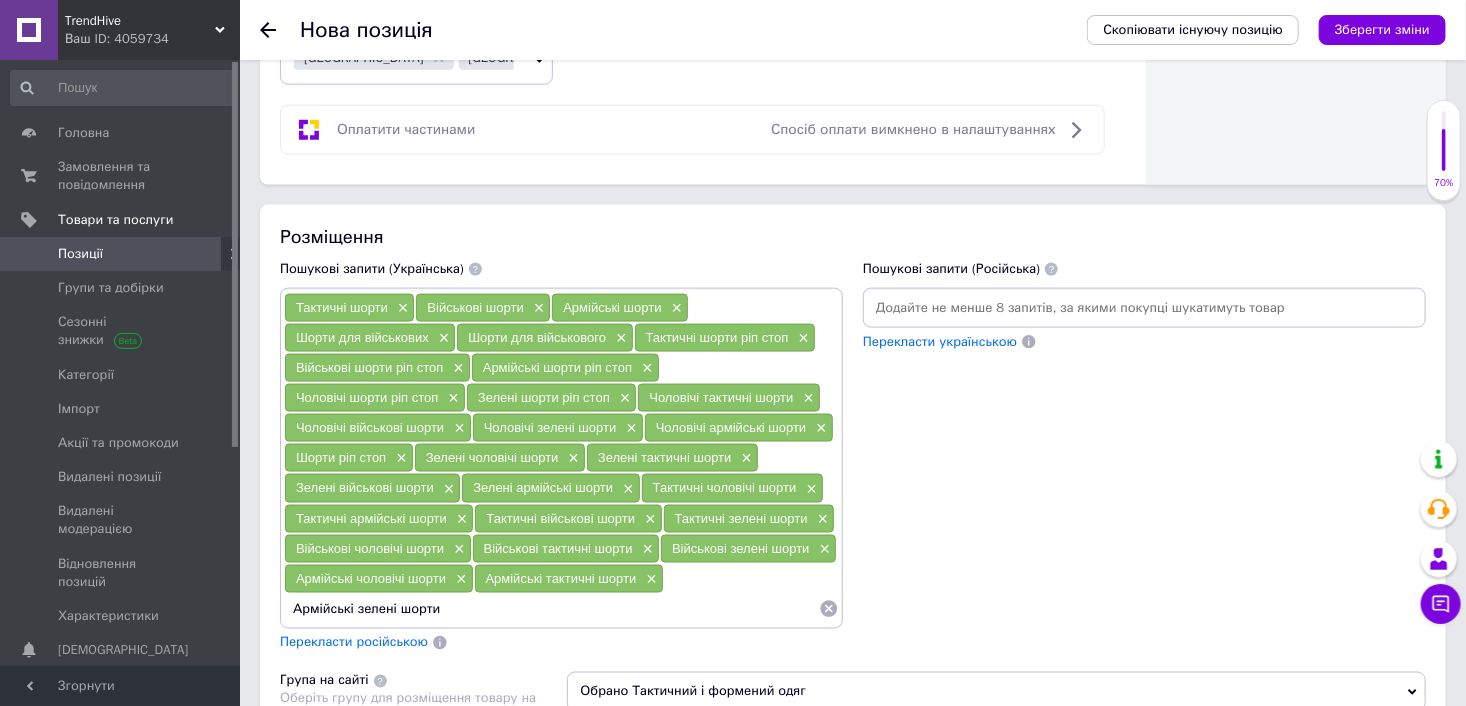 type 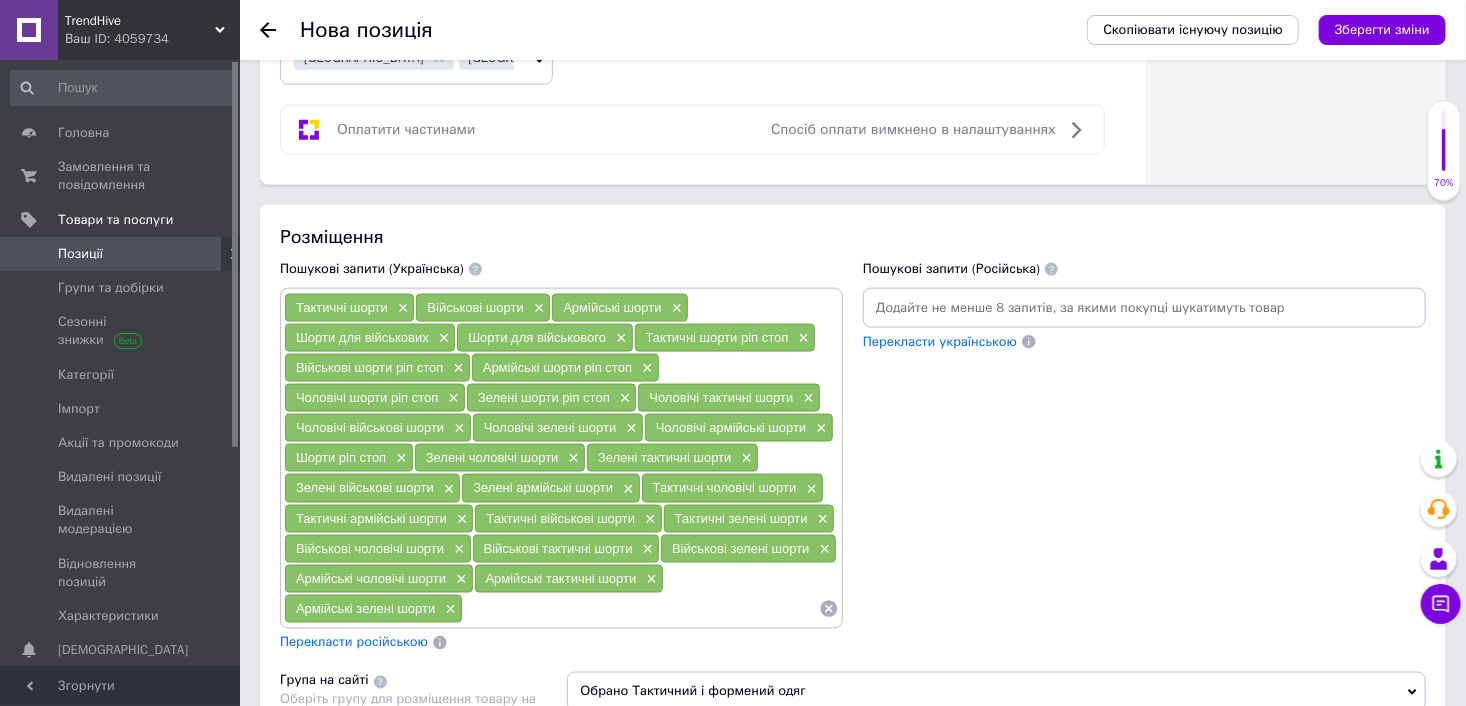 click on "Перекласти російською" at bounding box center (354, 642) 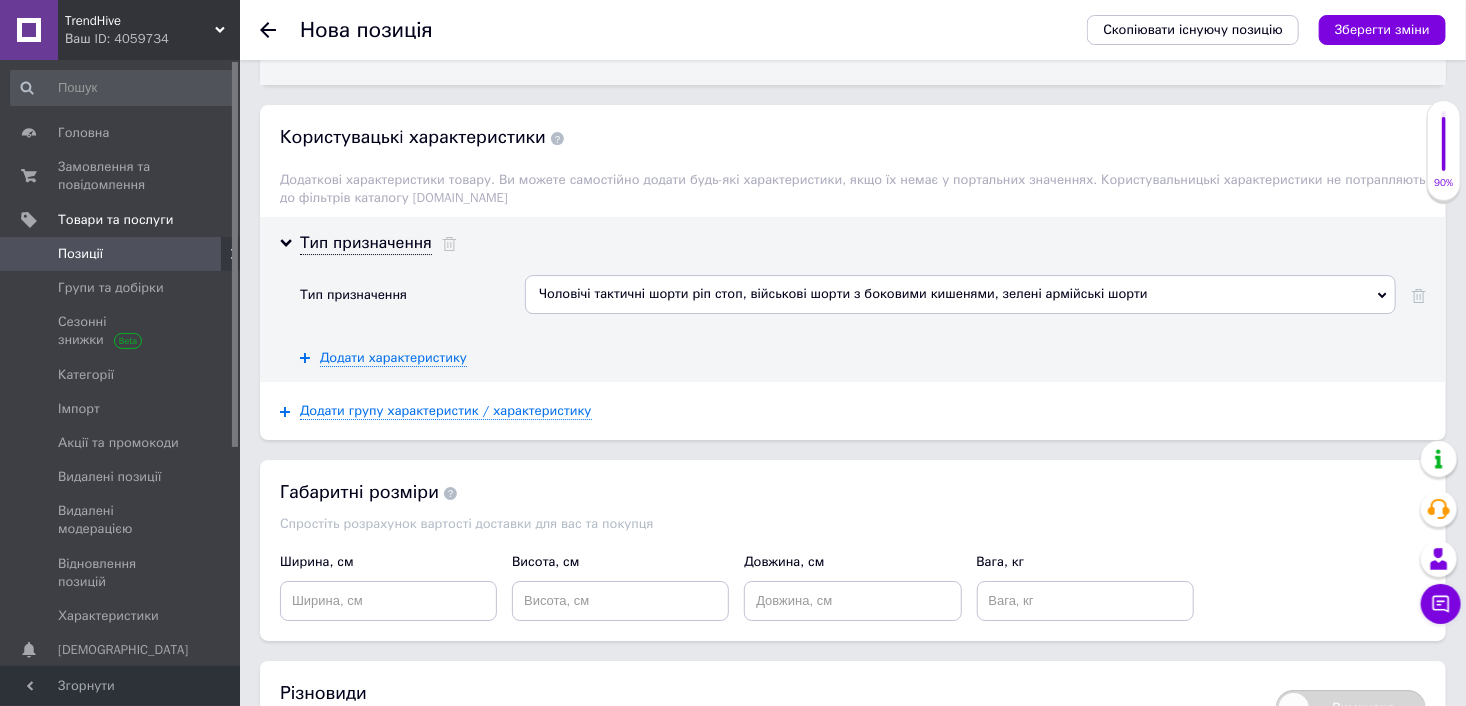 scroll, scrollTop: 3300, scrollLeft: 0, axis: vertical 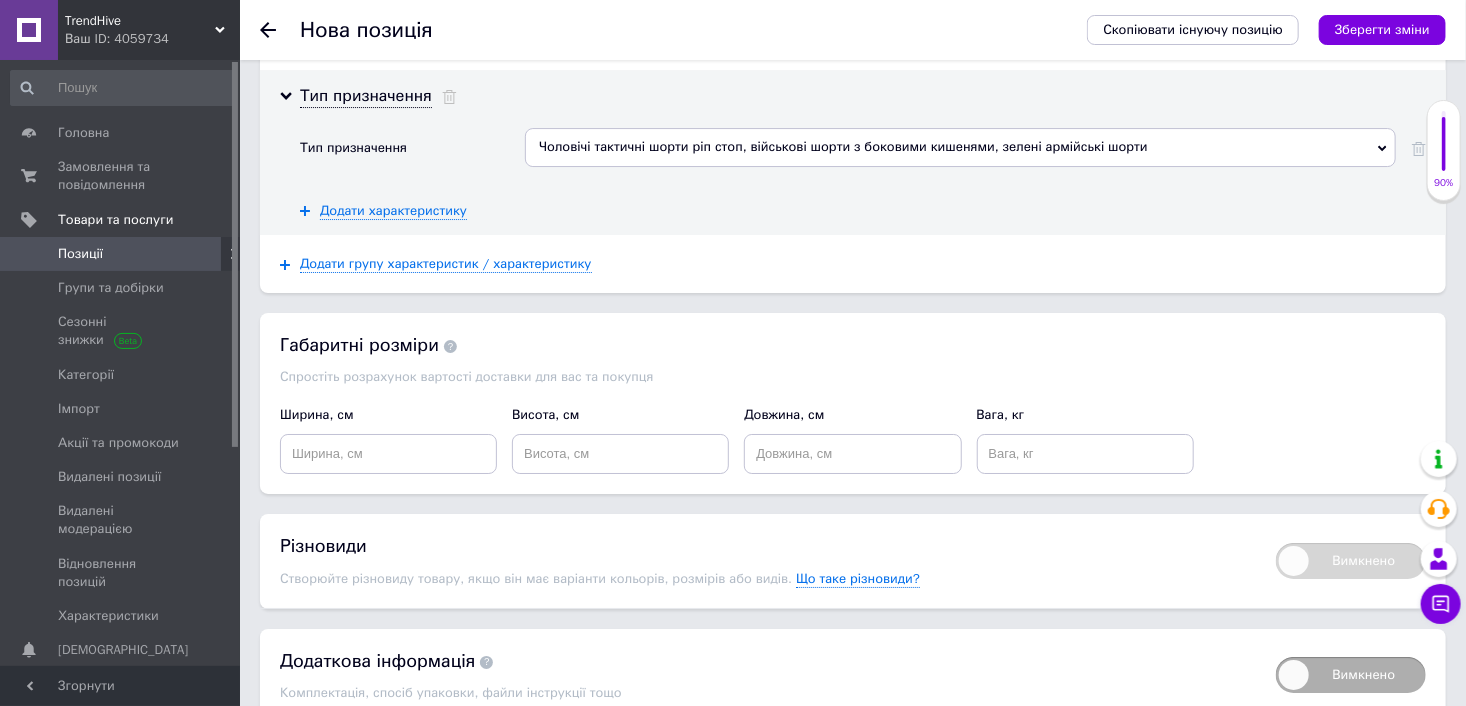 click on "Зберегти зміни" at bounding box center [1382, 29] 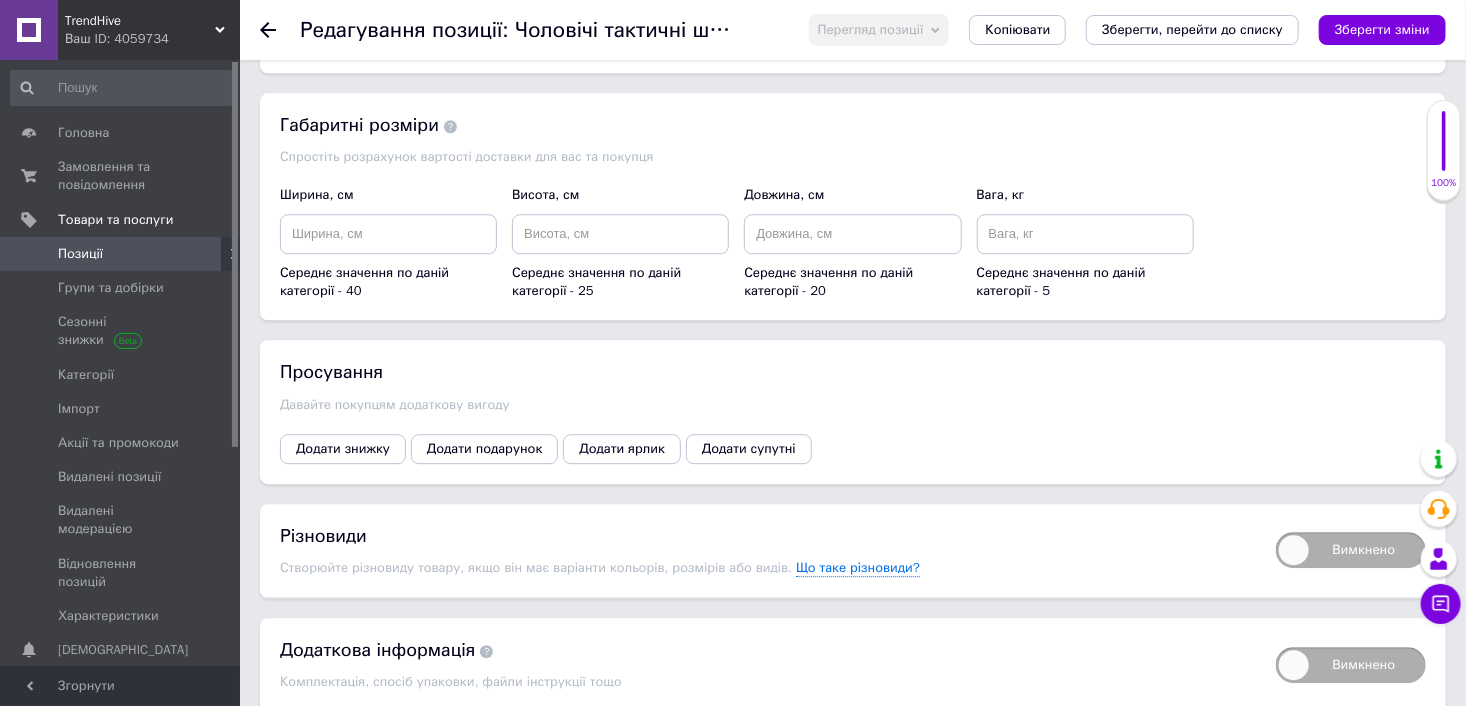scroll, scrollTop: 2572, scrollLeft: 0, axis: vertical 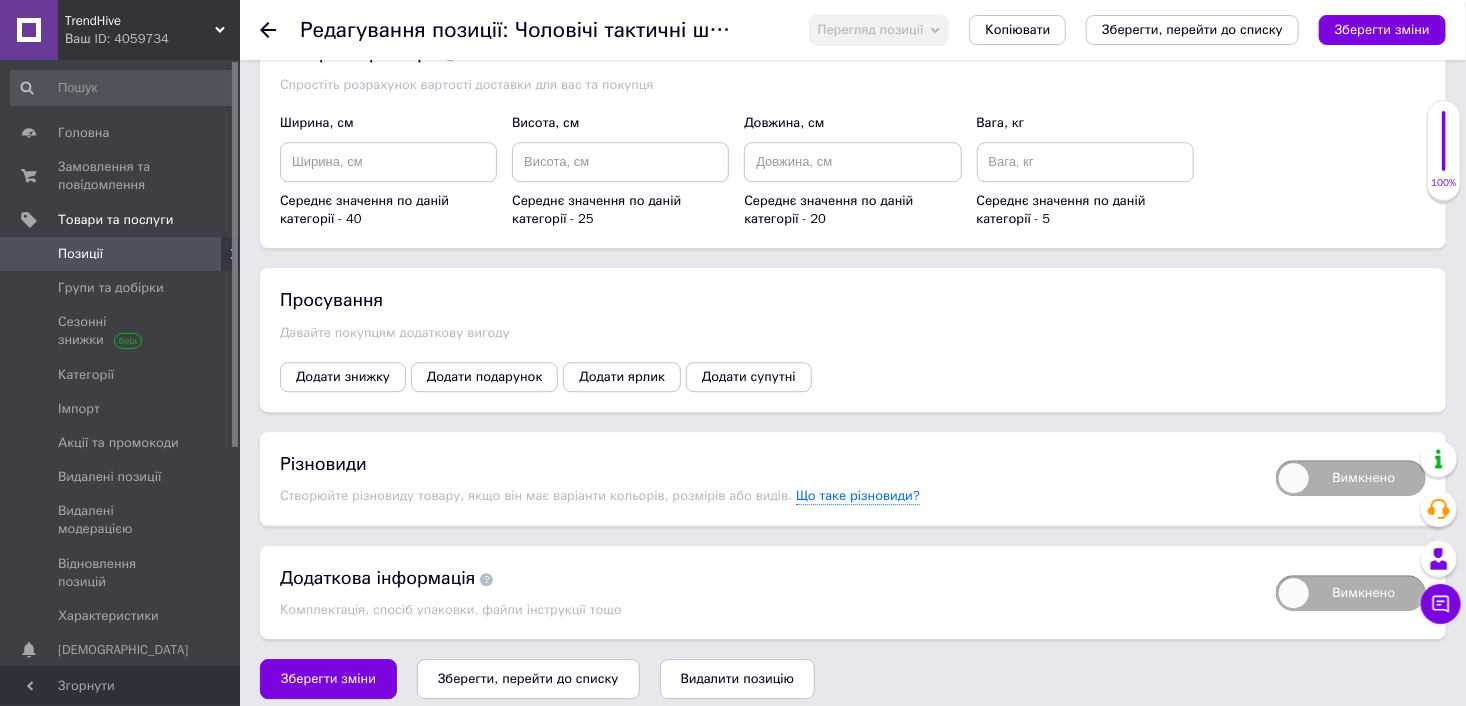 click on "Вимкнено" at bounding box center [1341, 478] 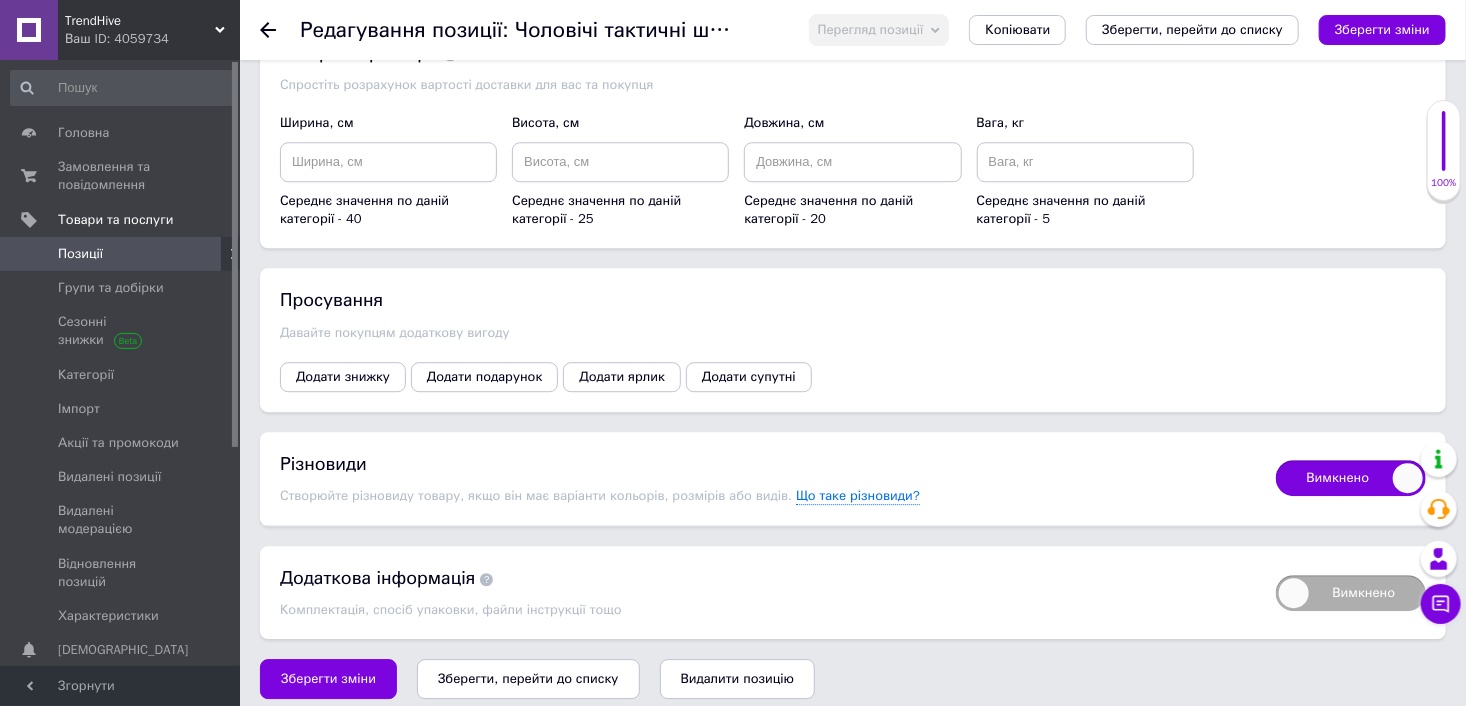 checkbox on "true" 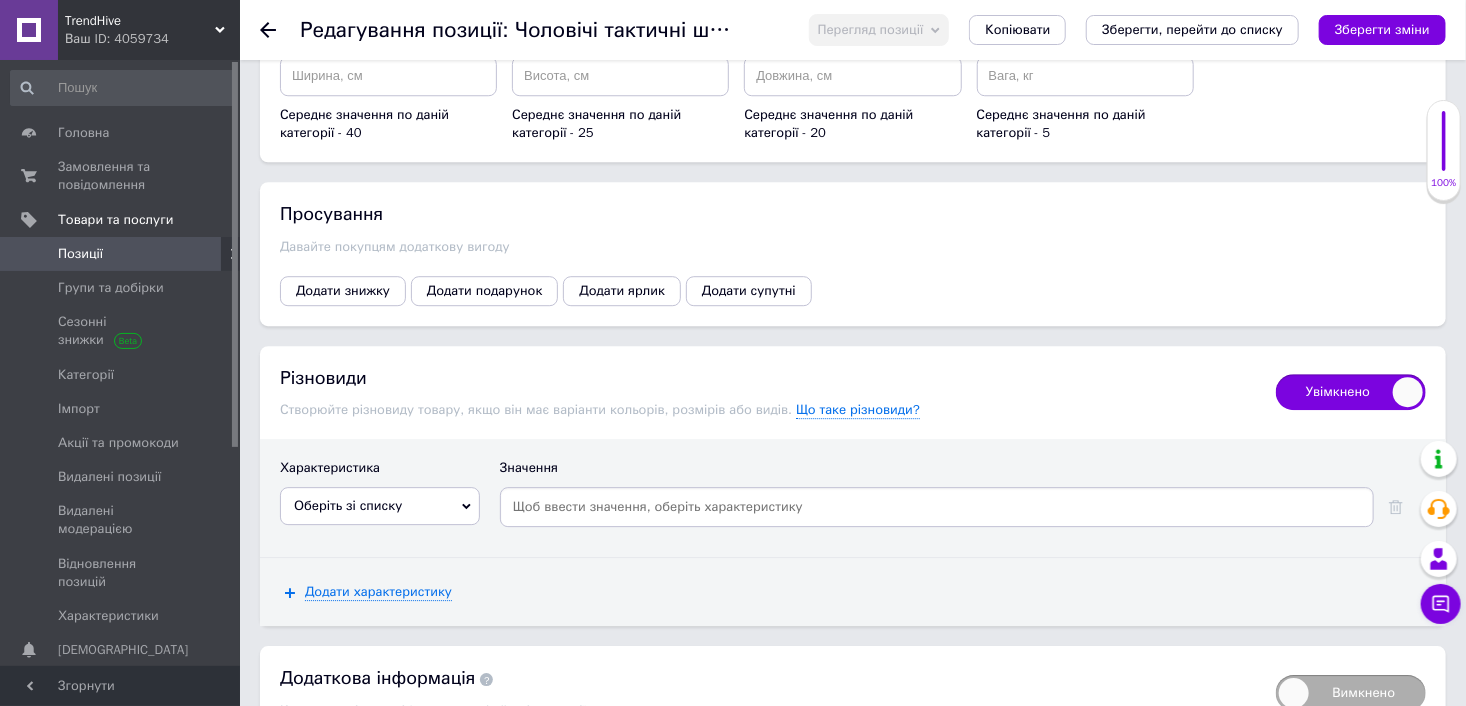 scroll, scrollTop: 2757, scrollLeft: 0, axis: vertical 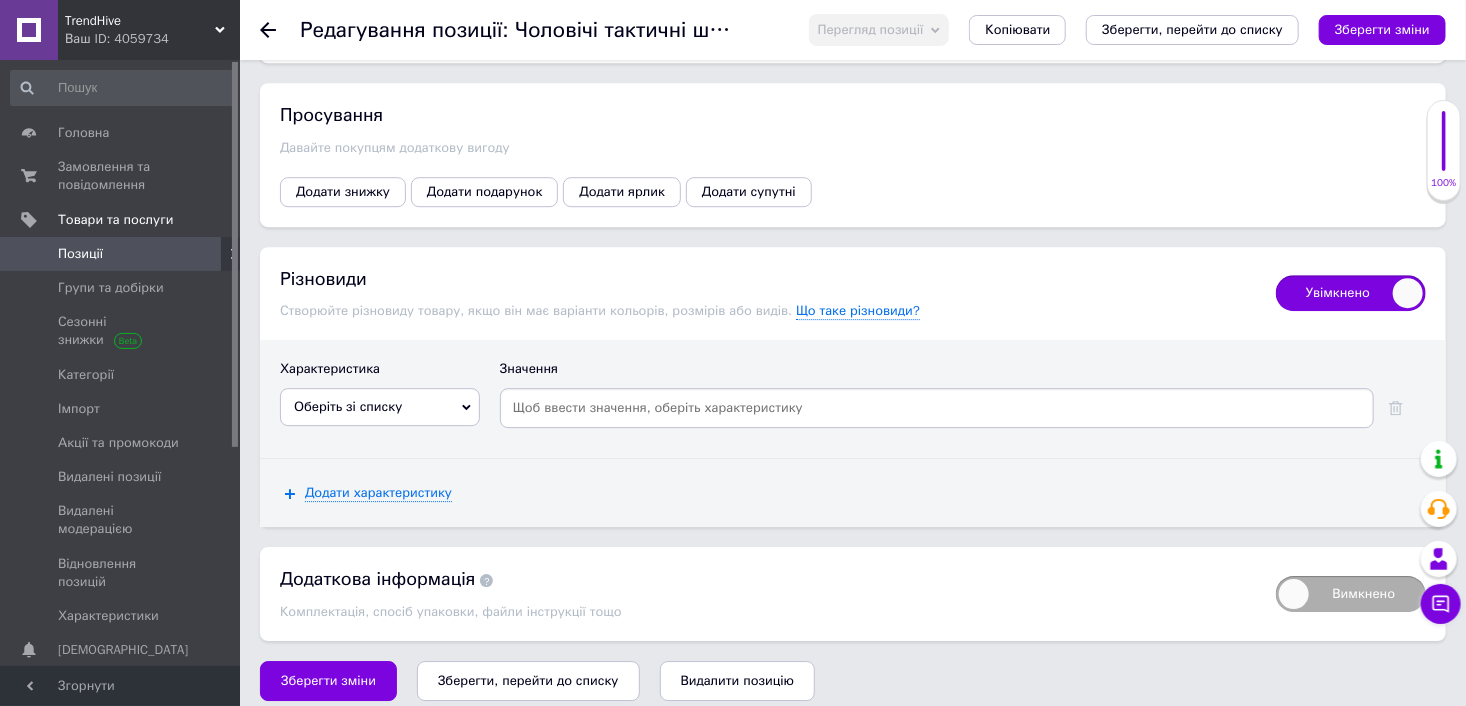 click on "Оберіть зі списку" at bounding box center (380, 407) 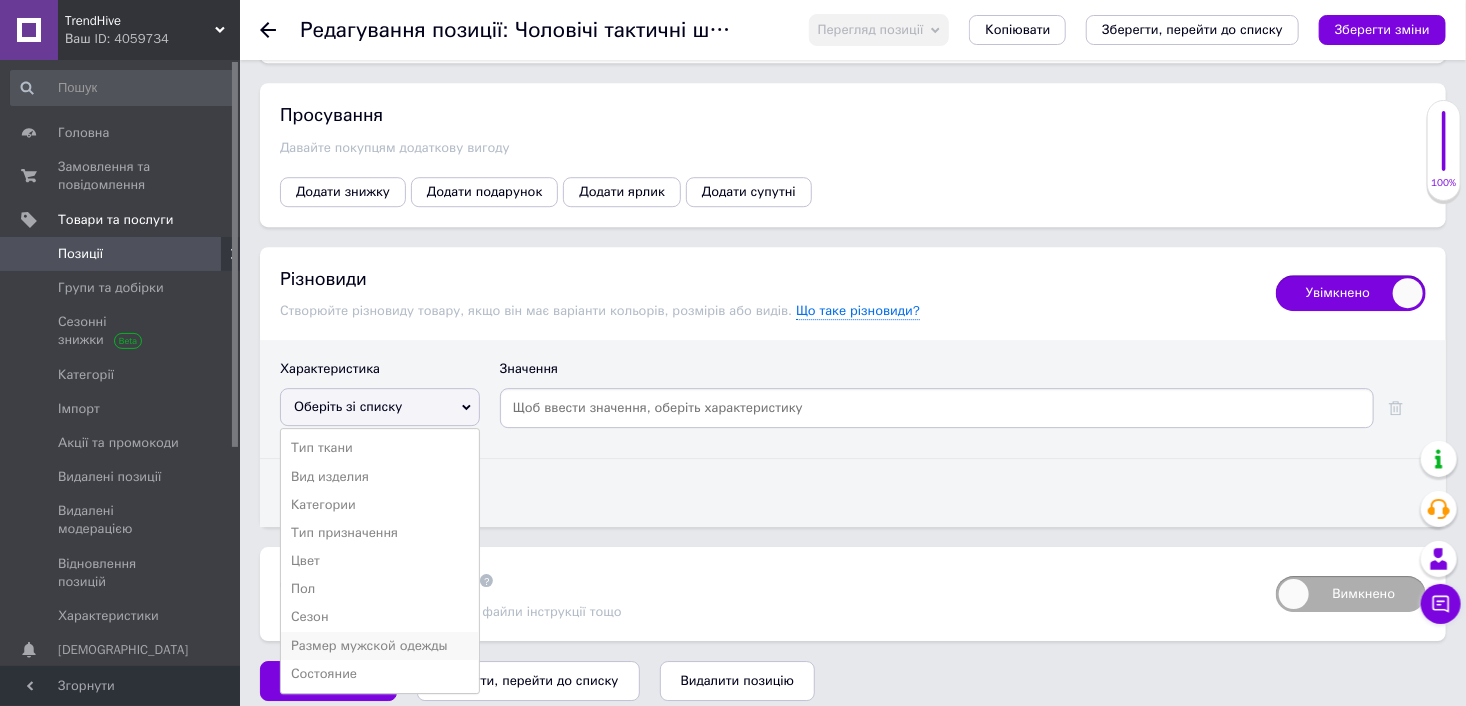click on "Размер мужской одежды" at bounding box center (380, 646) 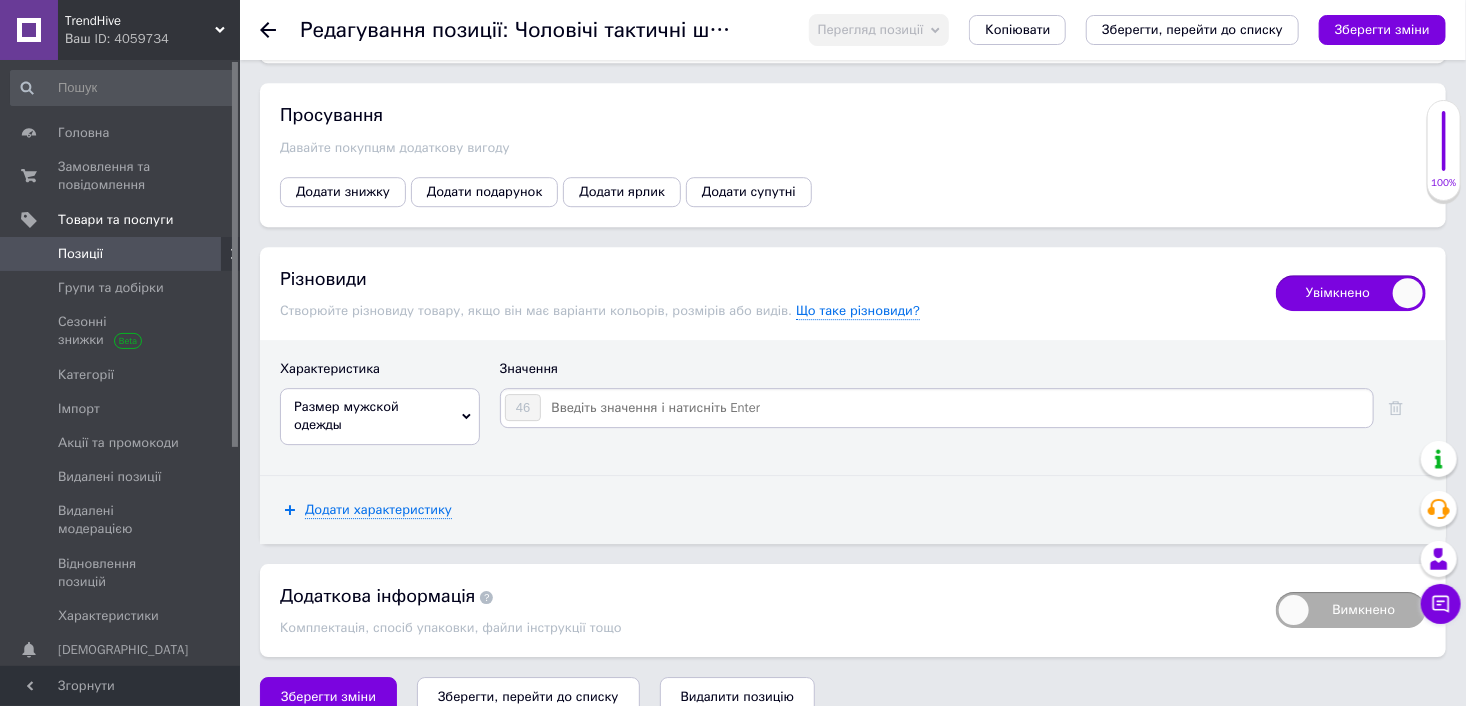 click at bounding box center [956, 408] 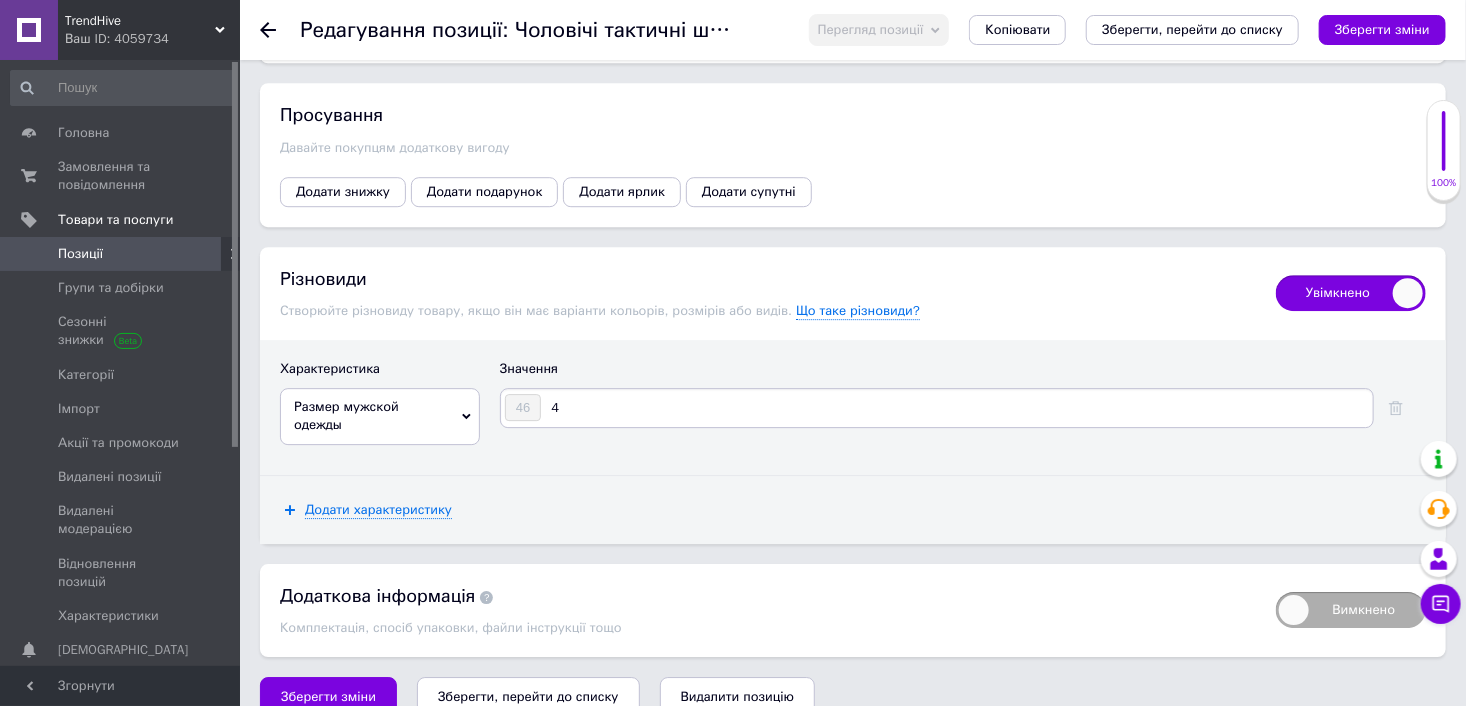 type on "48" 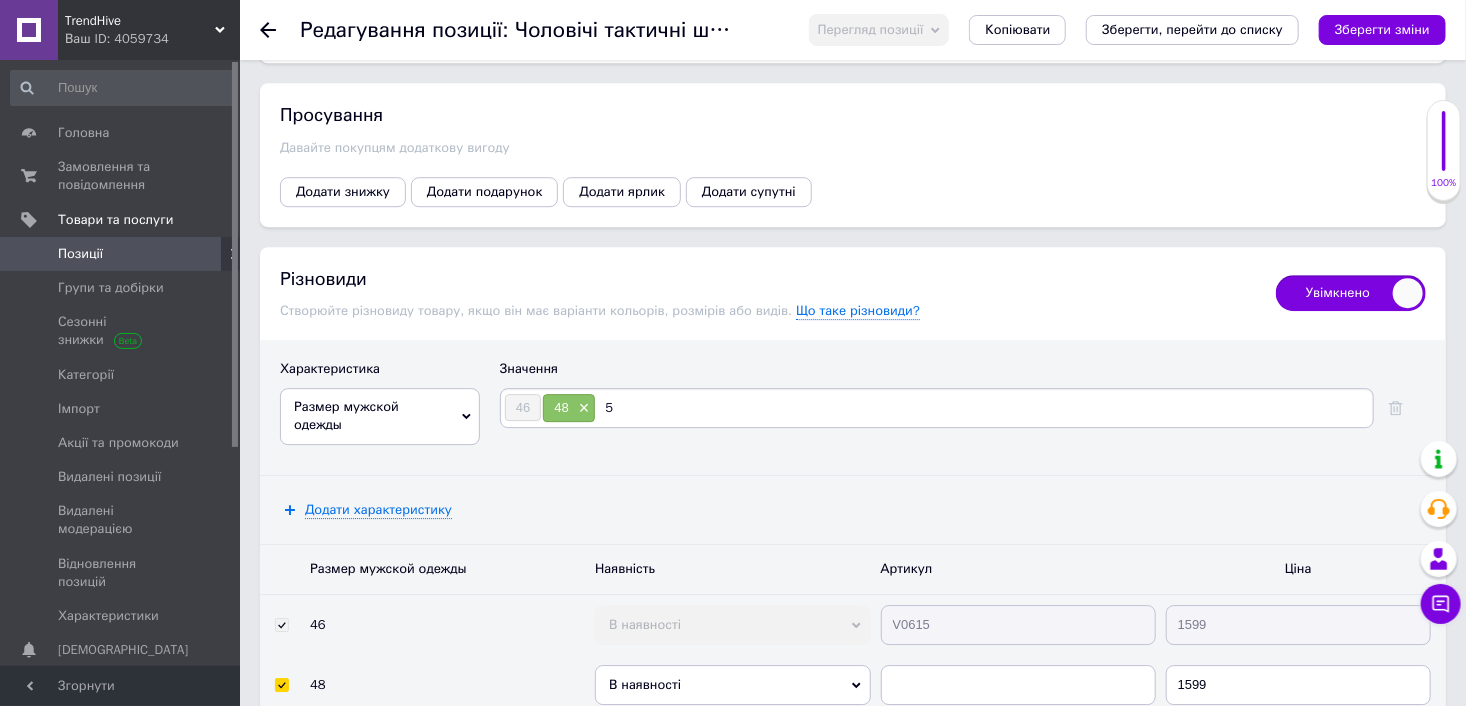 type on "50" 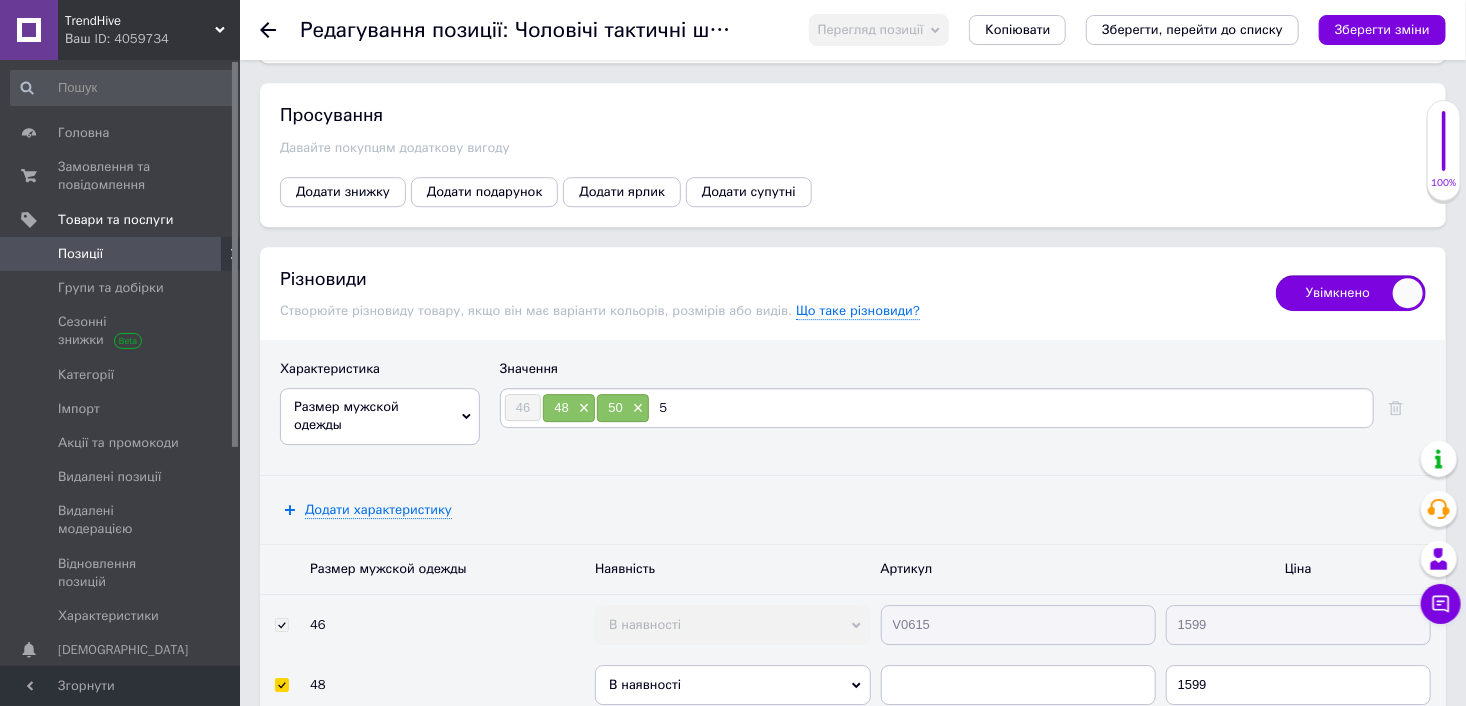 type on "52" 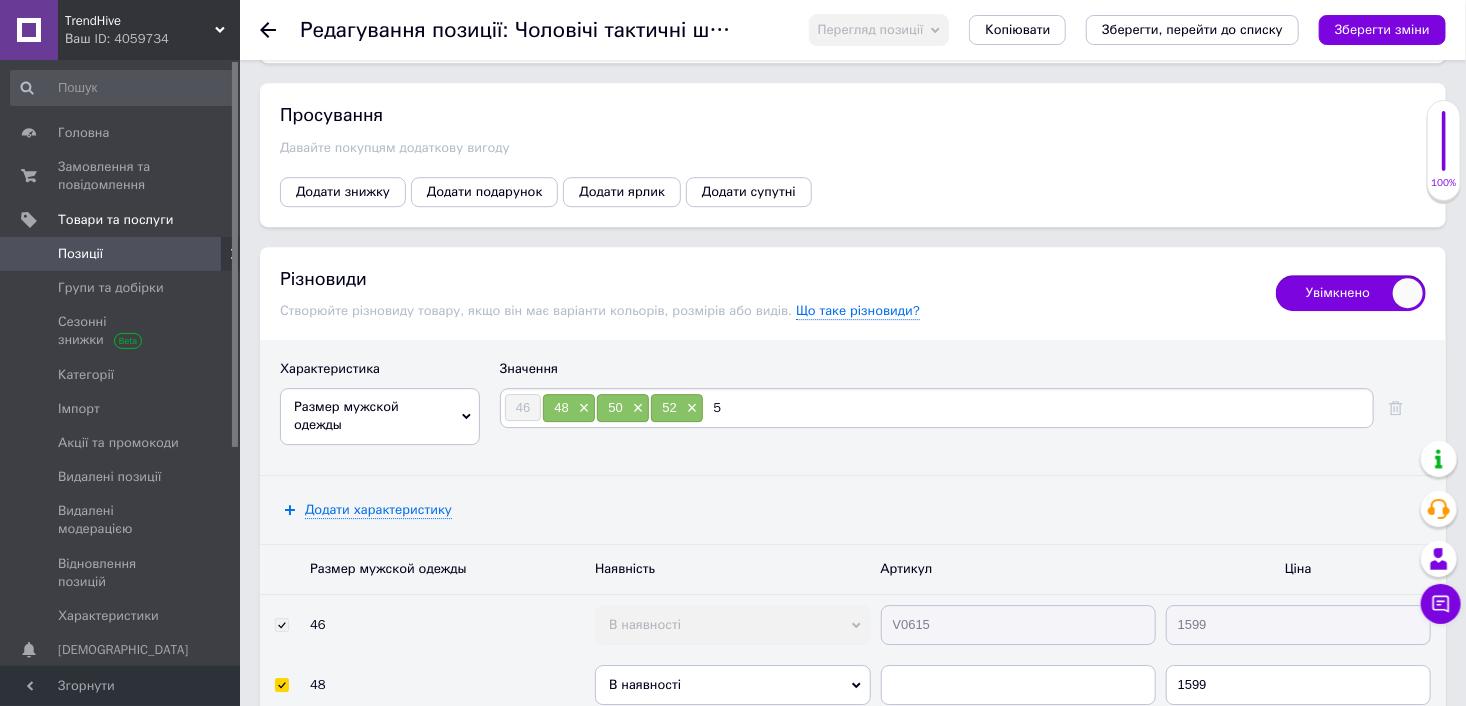 type on "54" 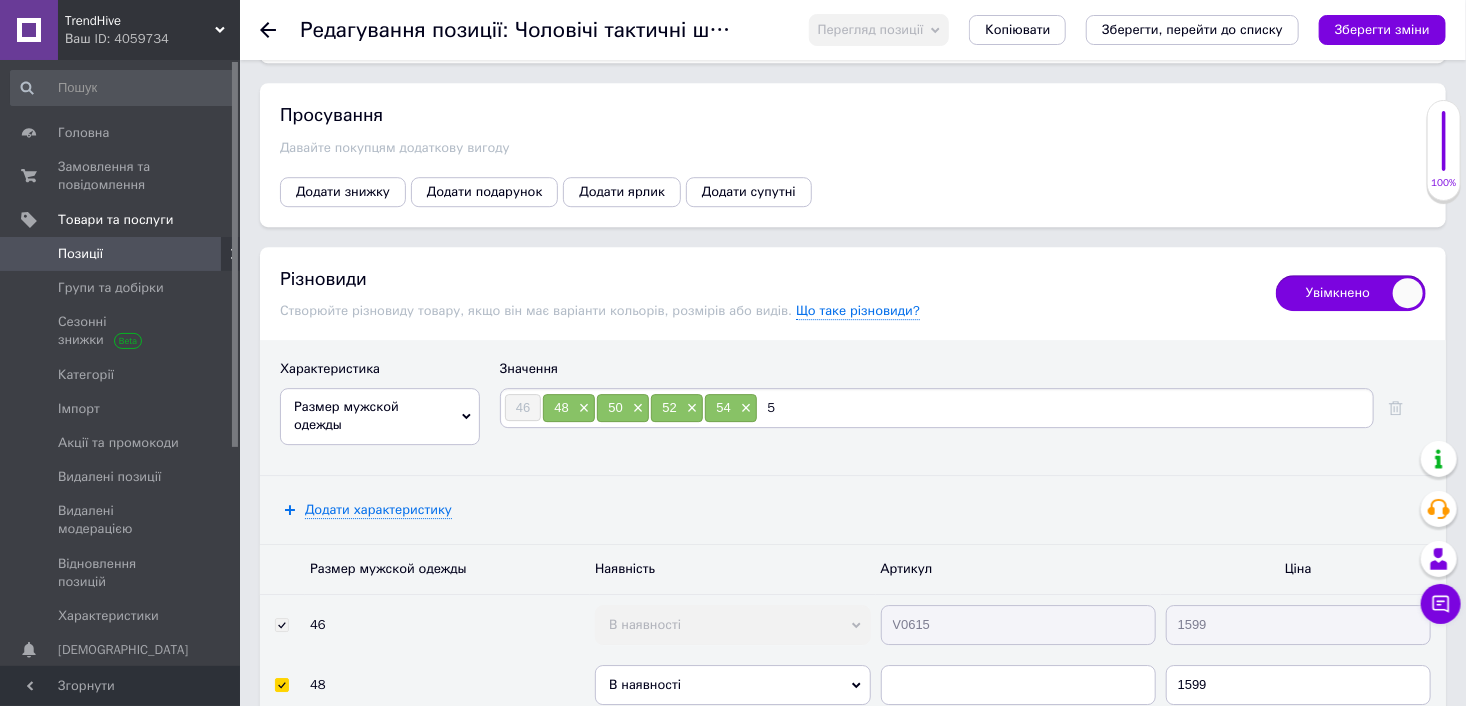 type on "56" 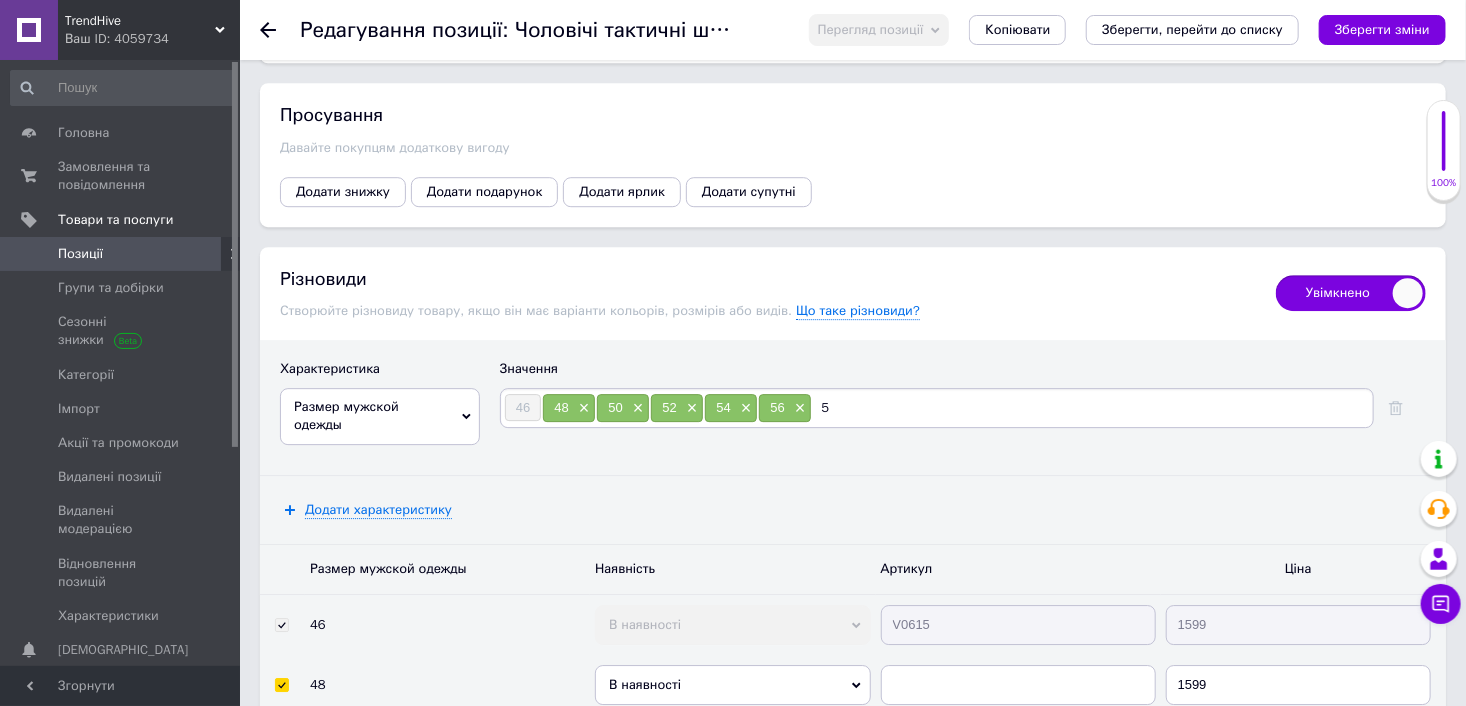 type on "58" 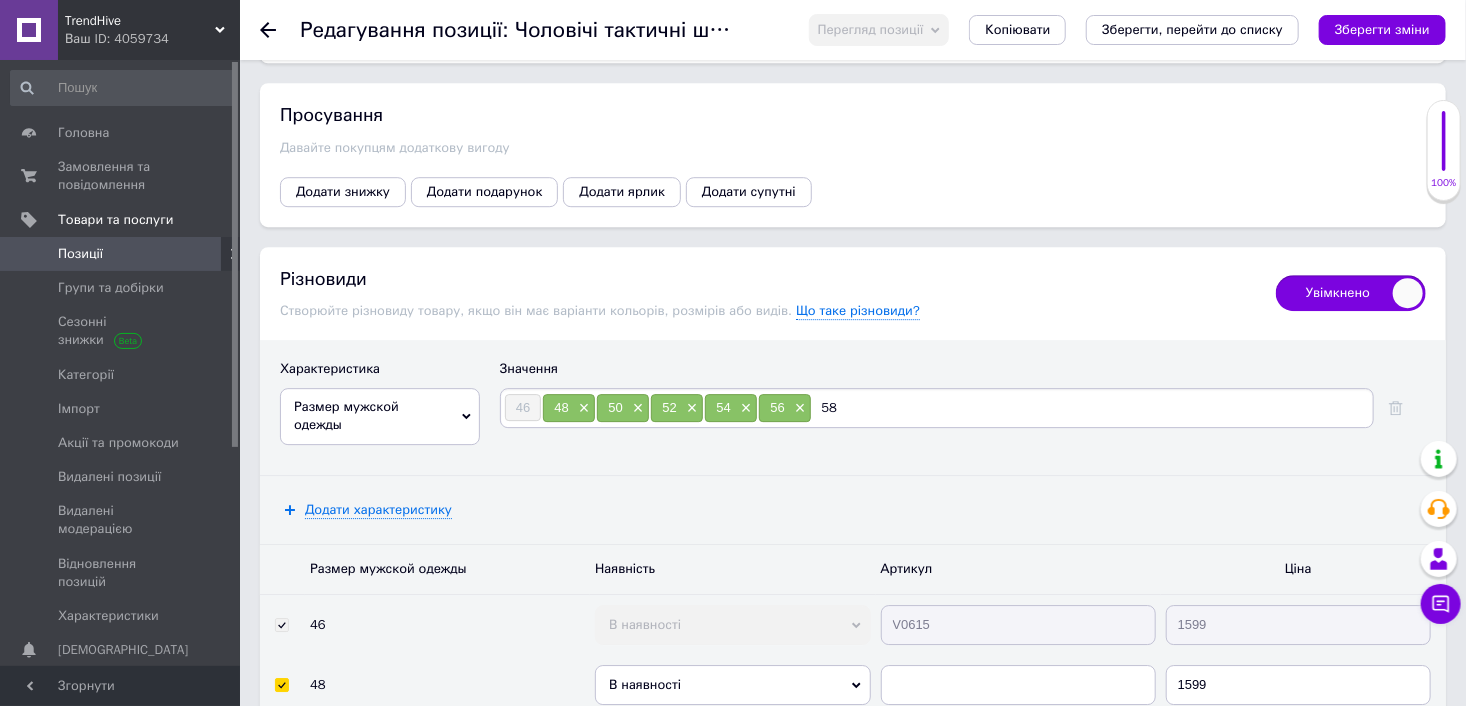 type 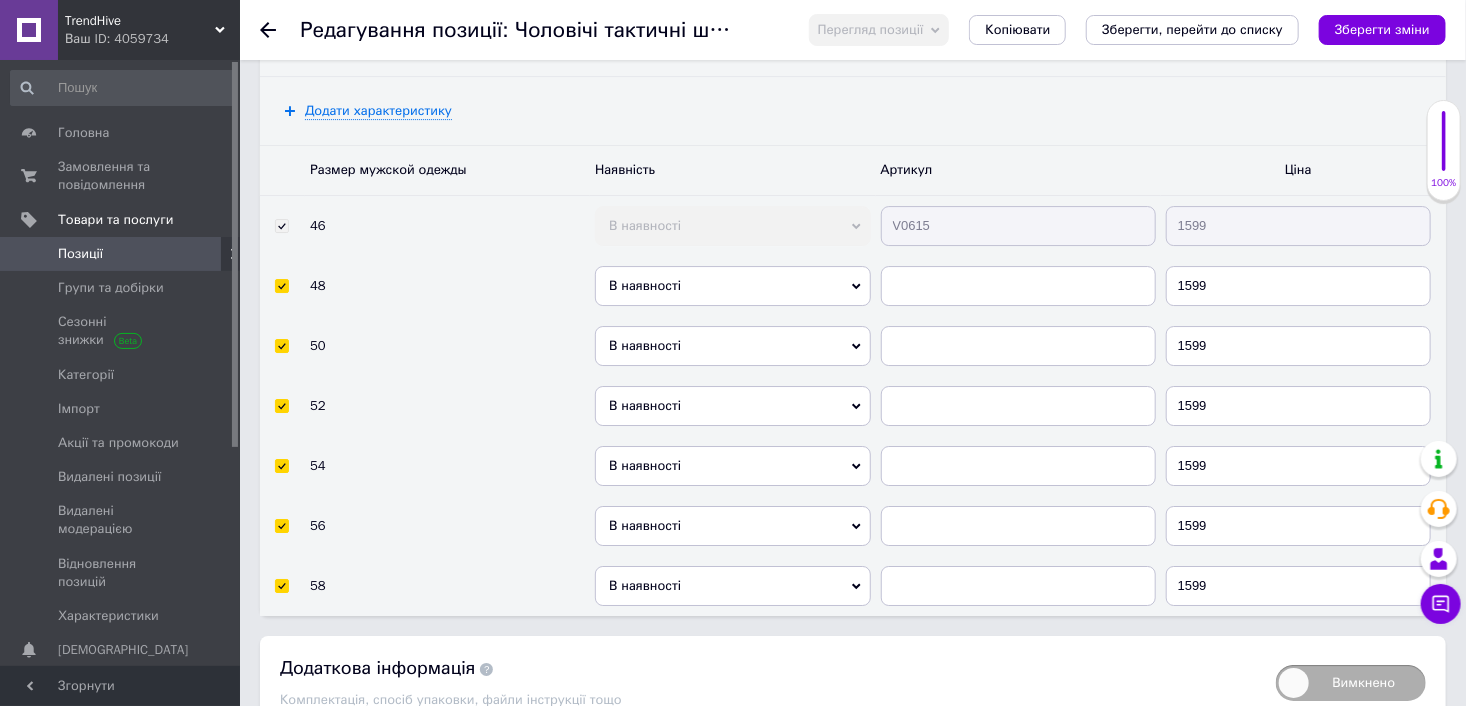 scroll, scrollTop: 3157, scrollLeft: 0, axis: vertical 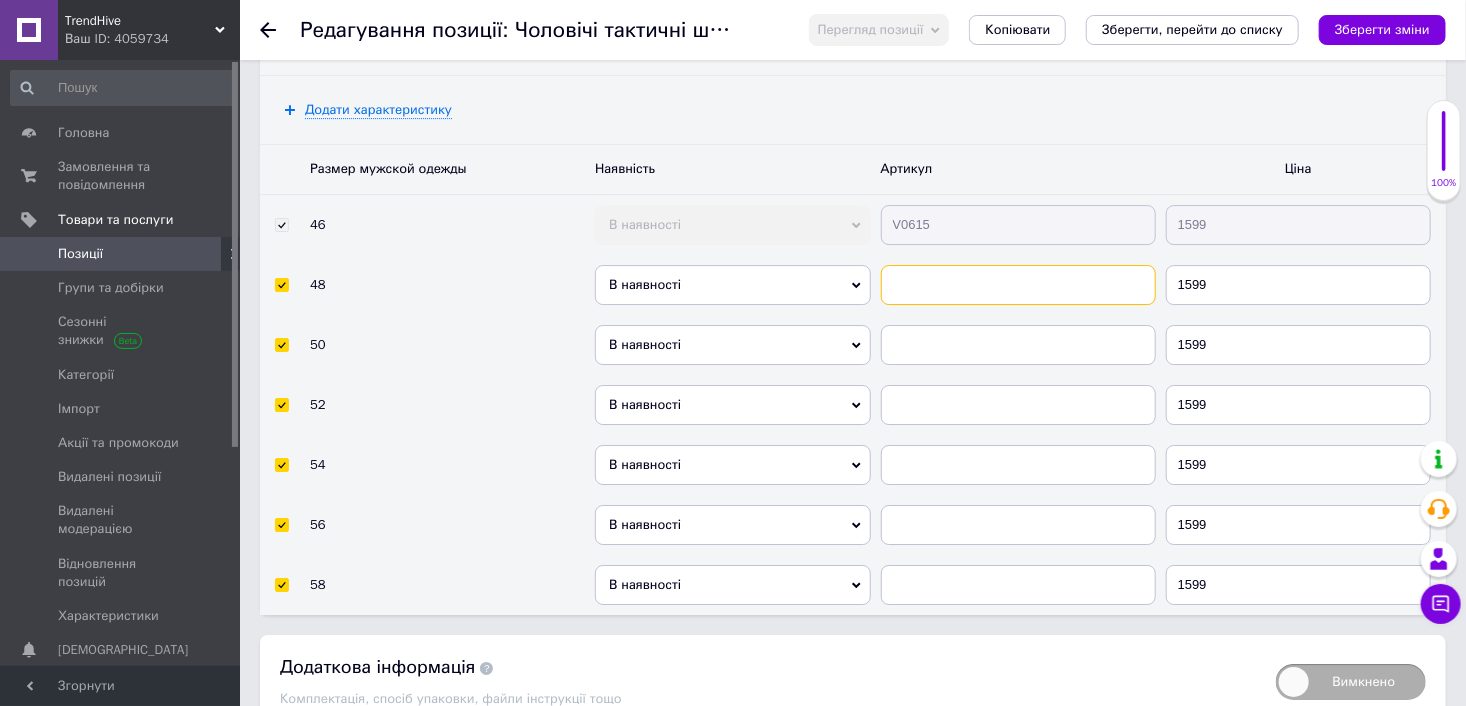 click at bounding box center [1018, 285] 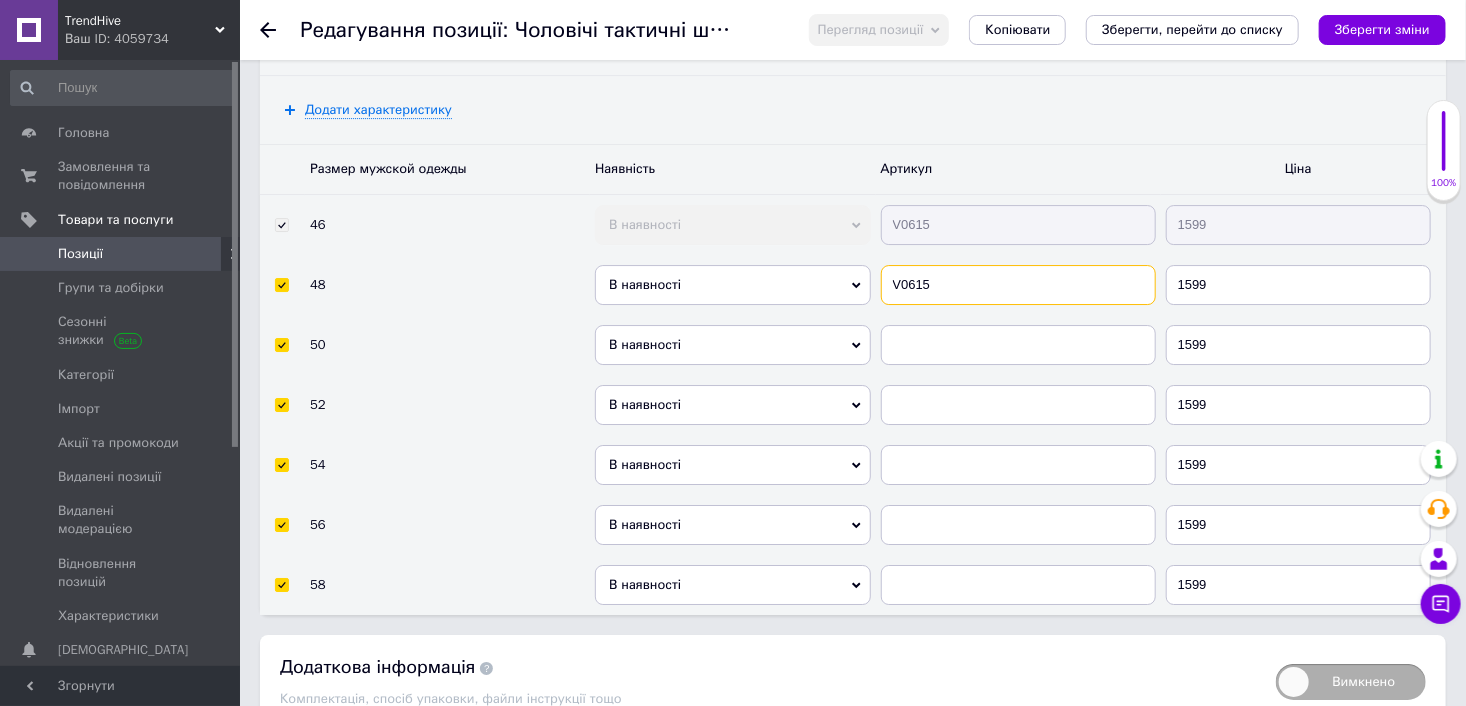 type on "V0615" 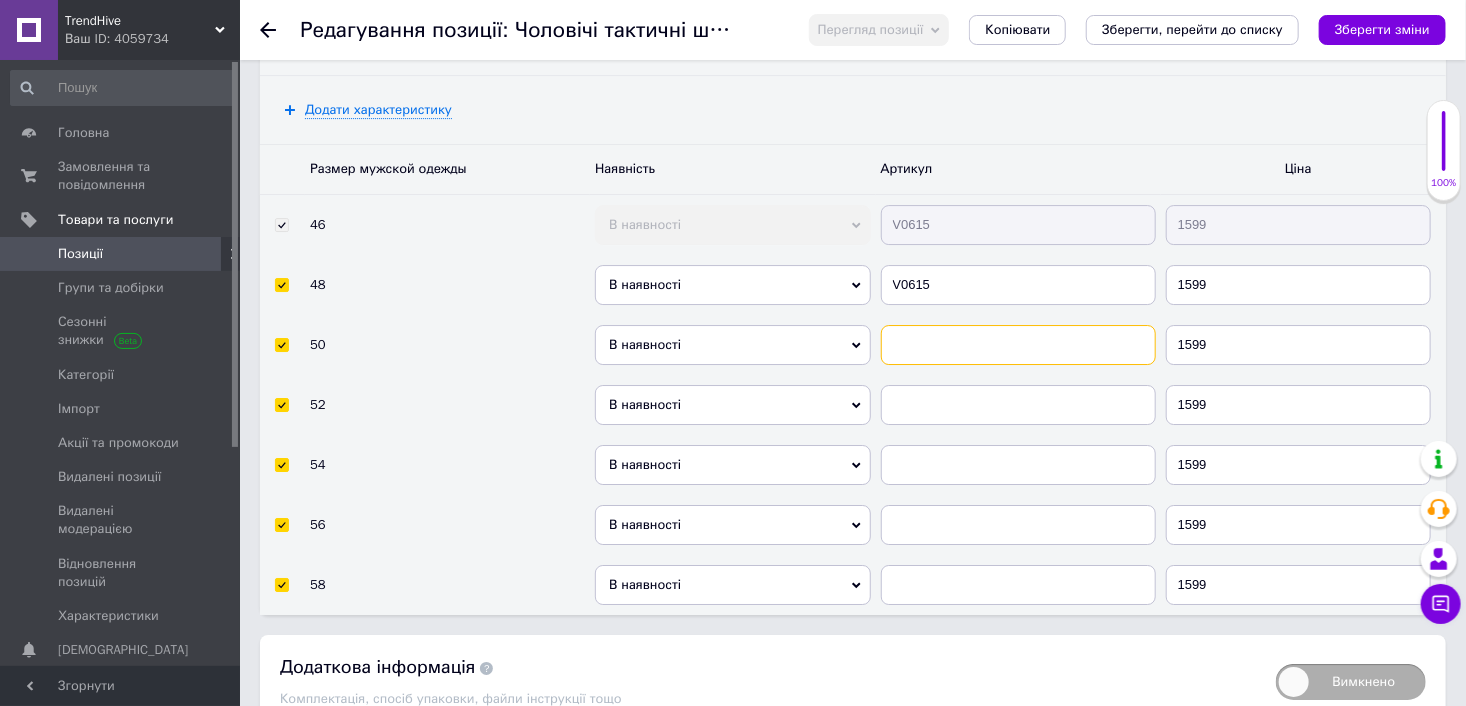 click at bounding box center (1018, 345) 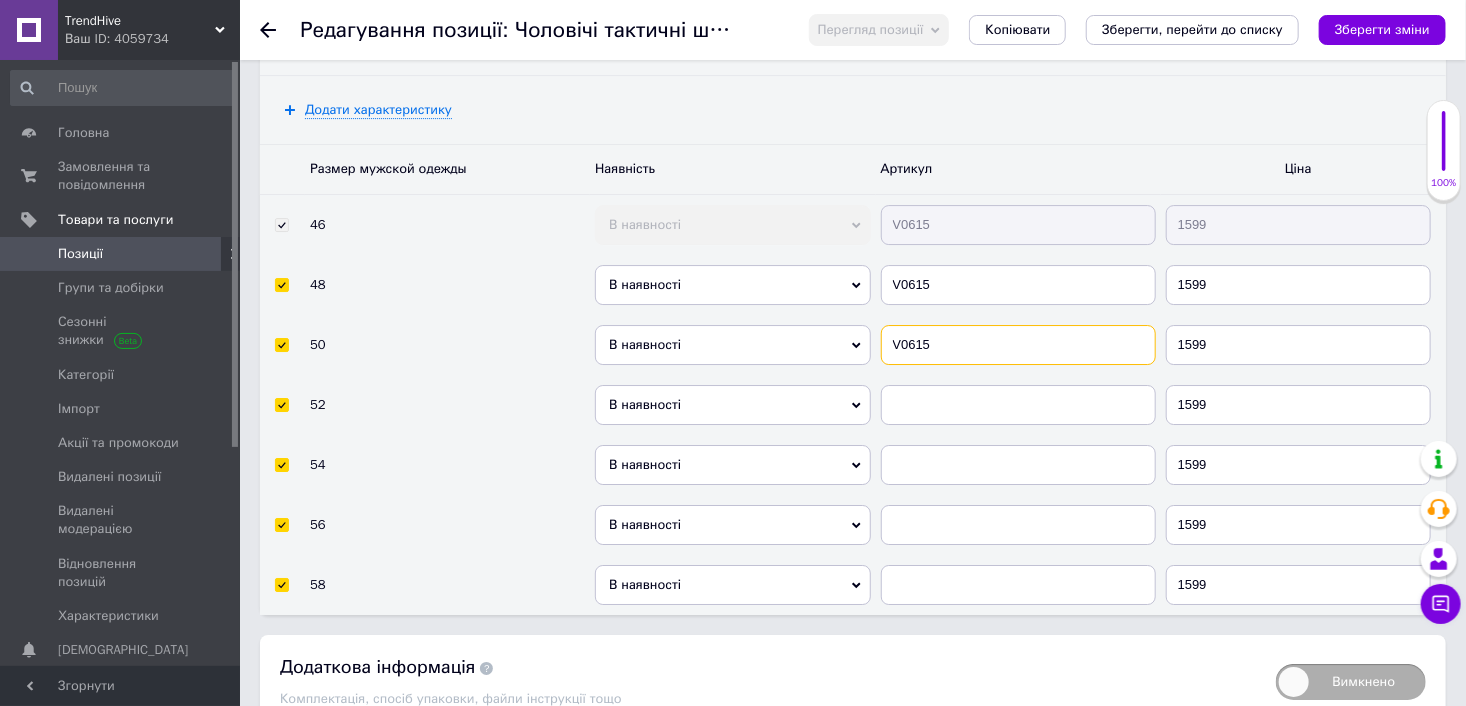 type on "V0615" 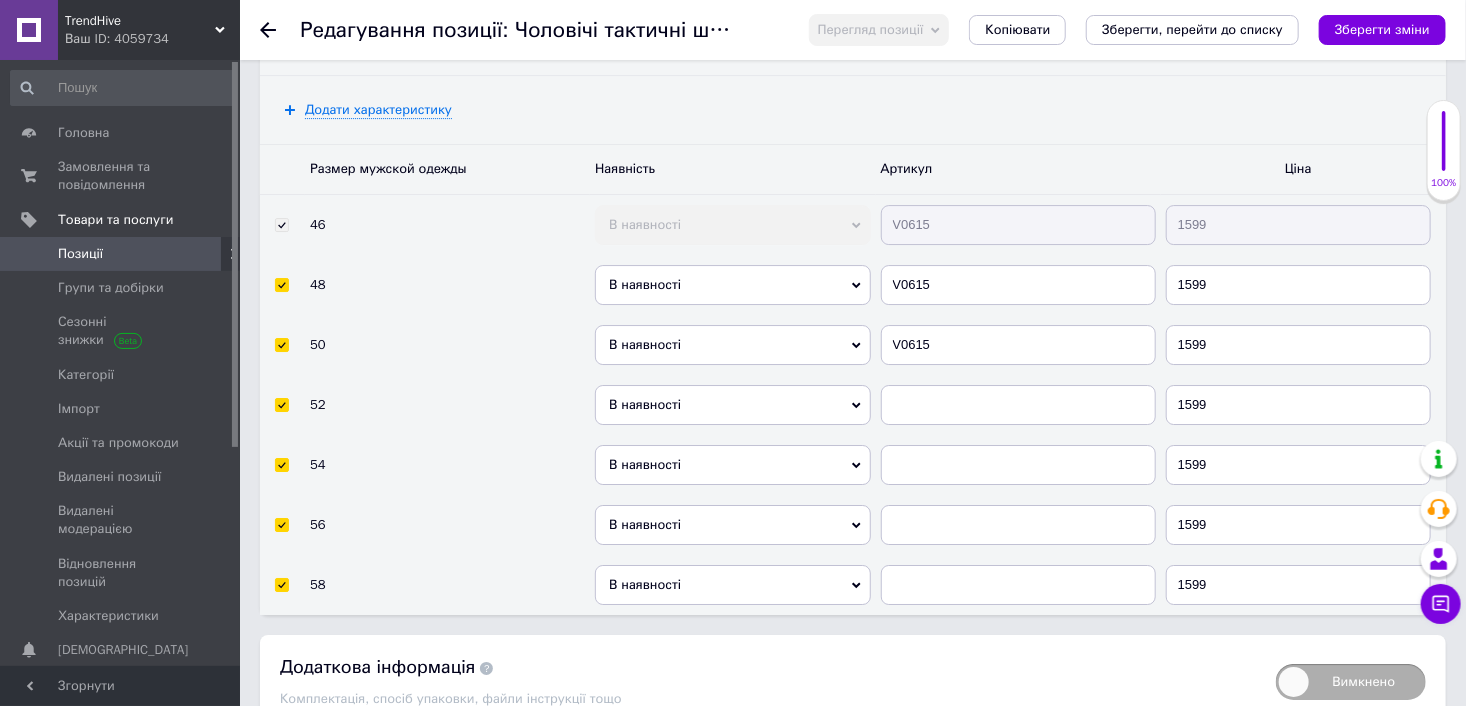 click at bounding box center [1018, 405] 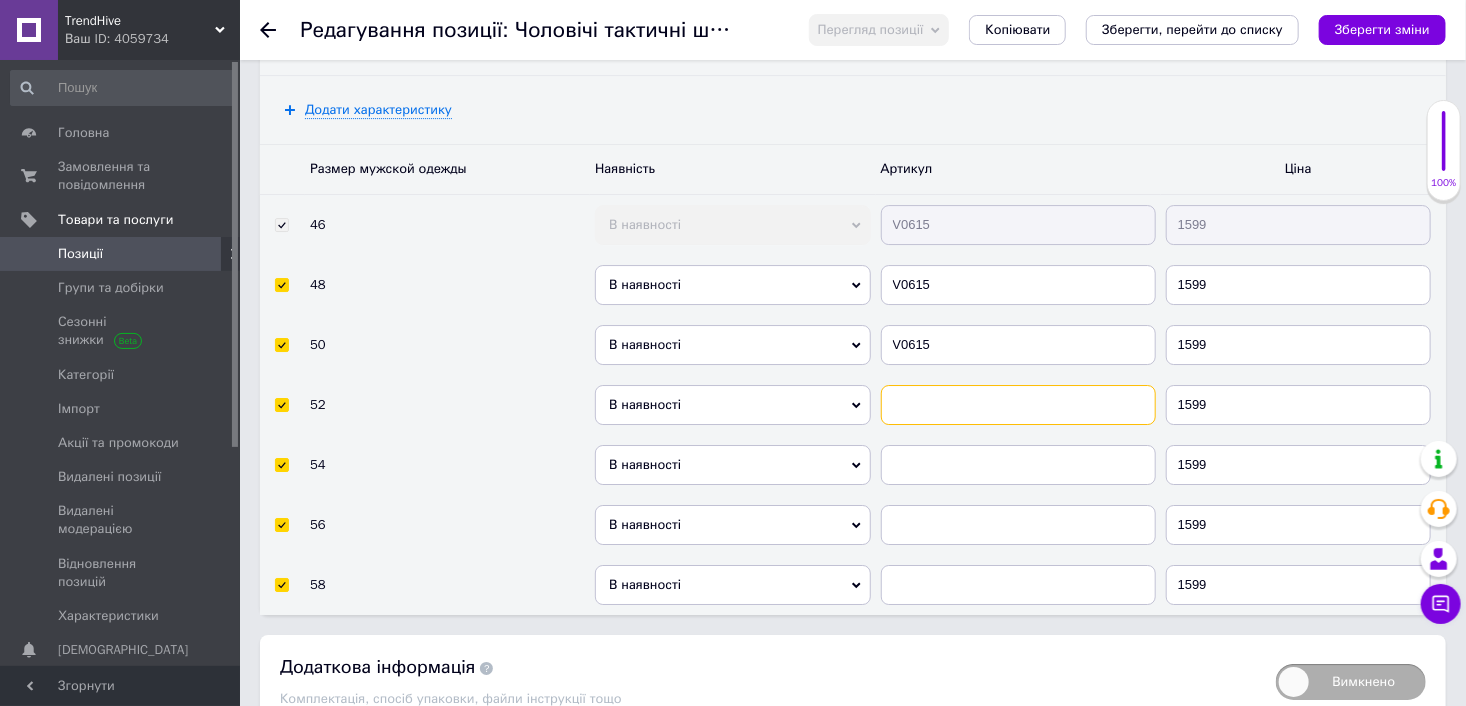 click at bounding box center [1018, 405] 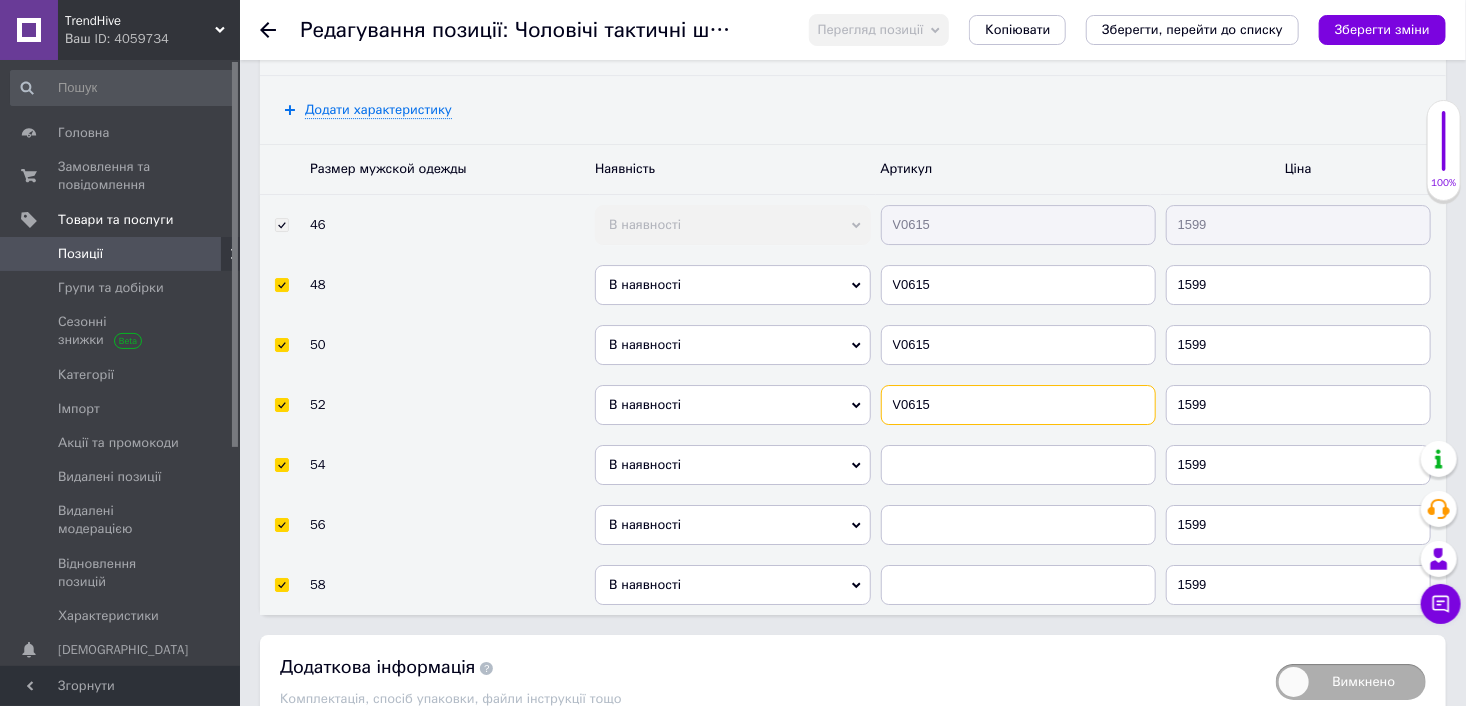 type on "V0615" 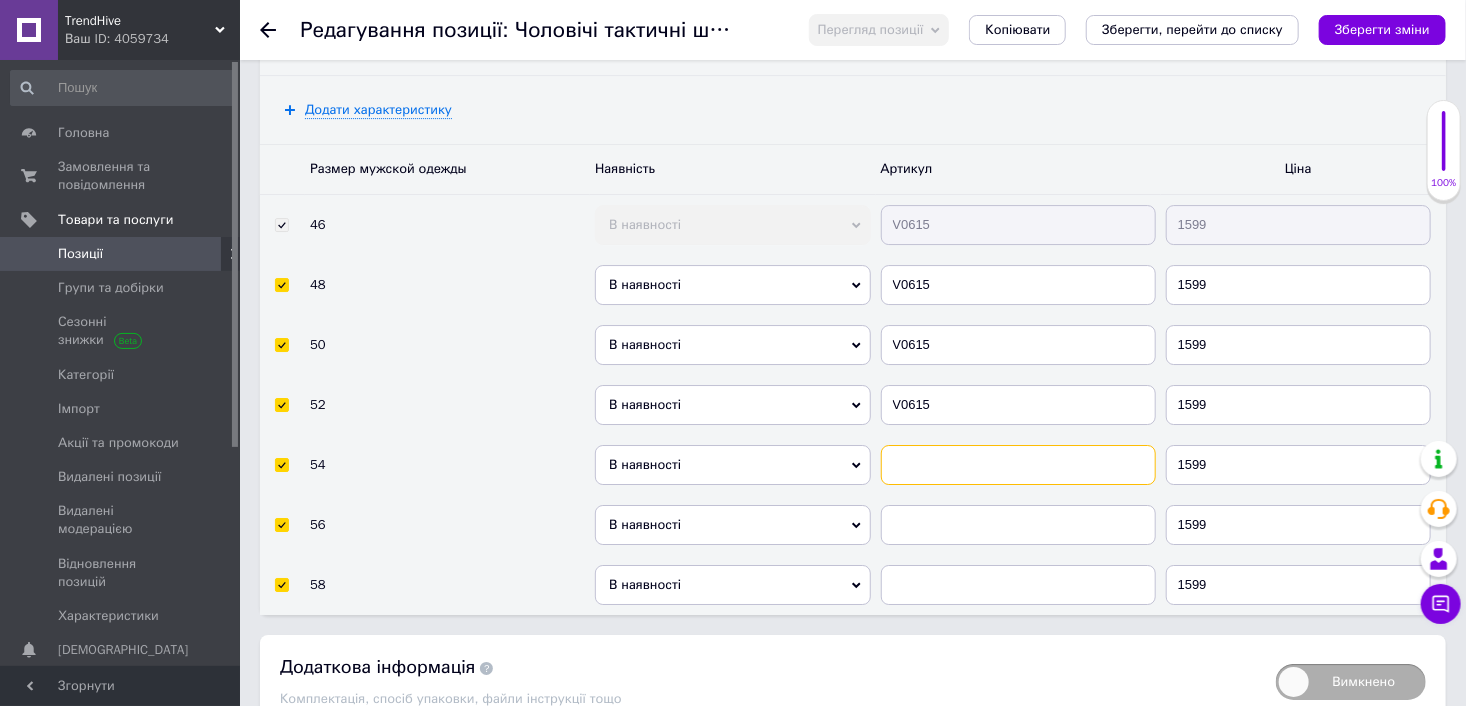 click at bounding box center (1018, 465) 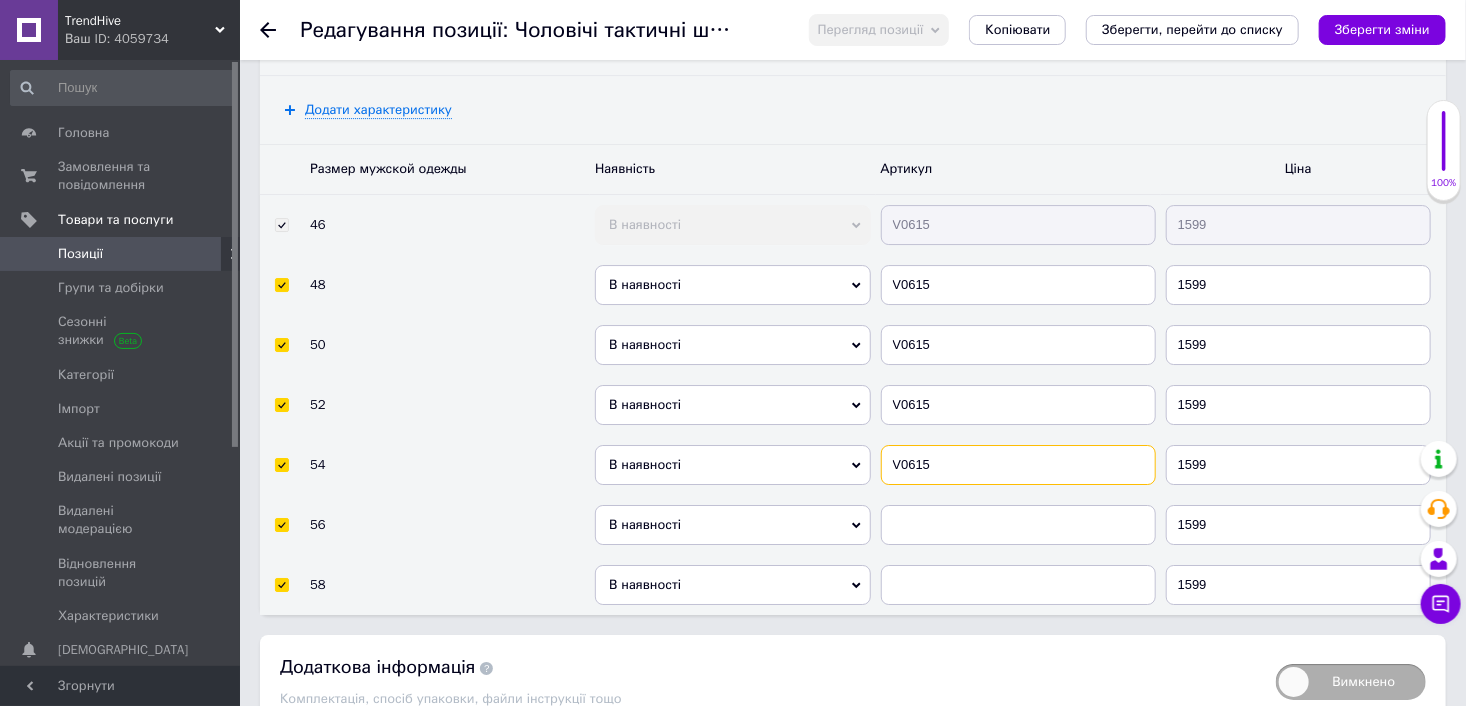 type on "V0615" 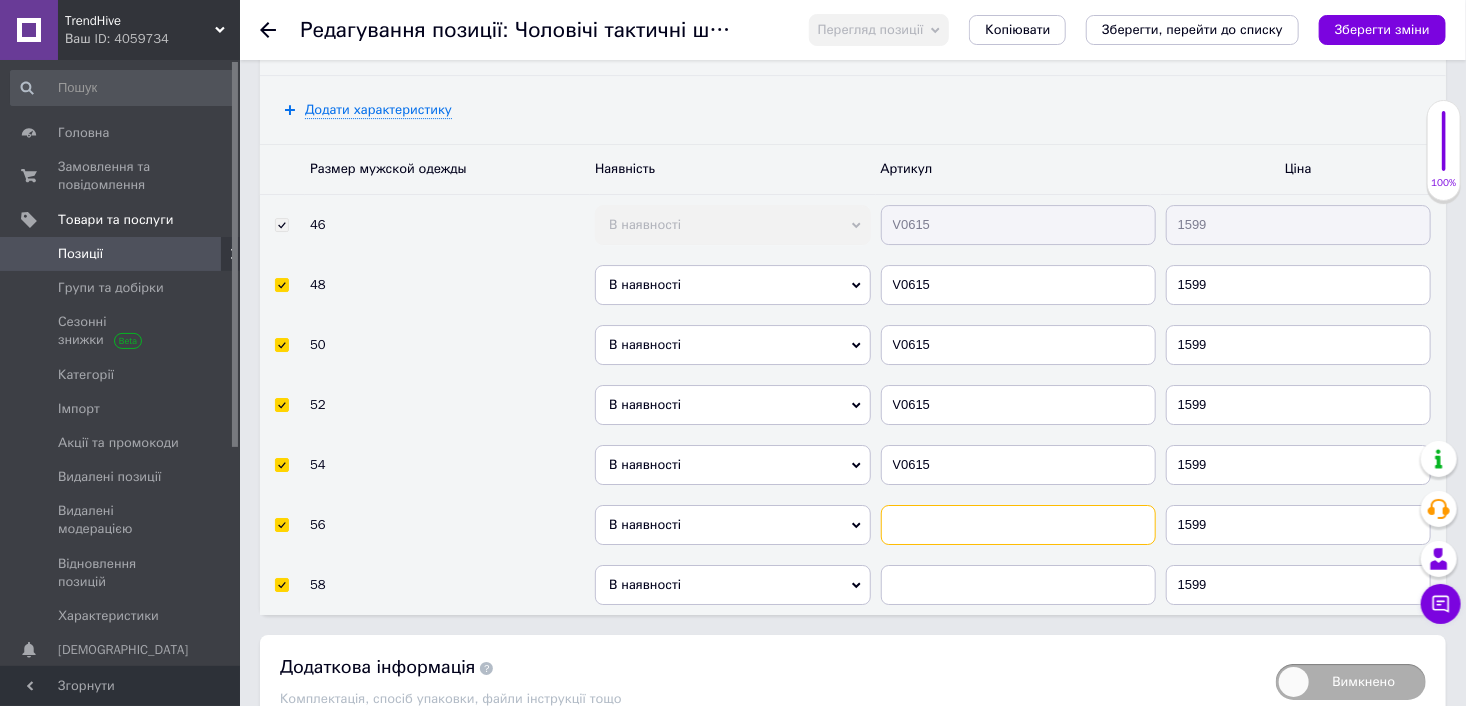 click at bounding box center [1018, 525] 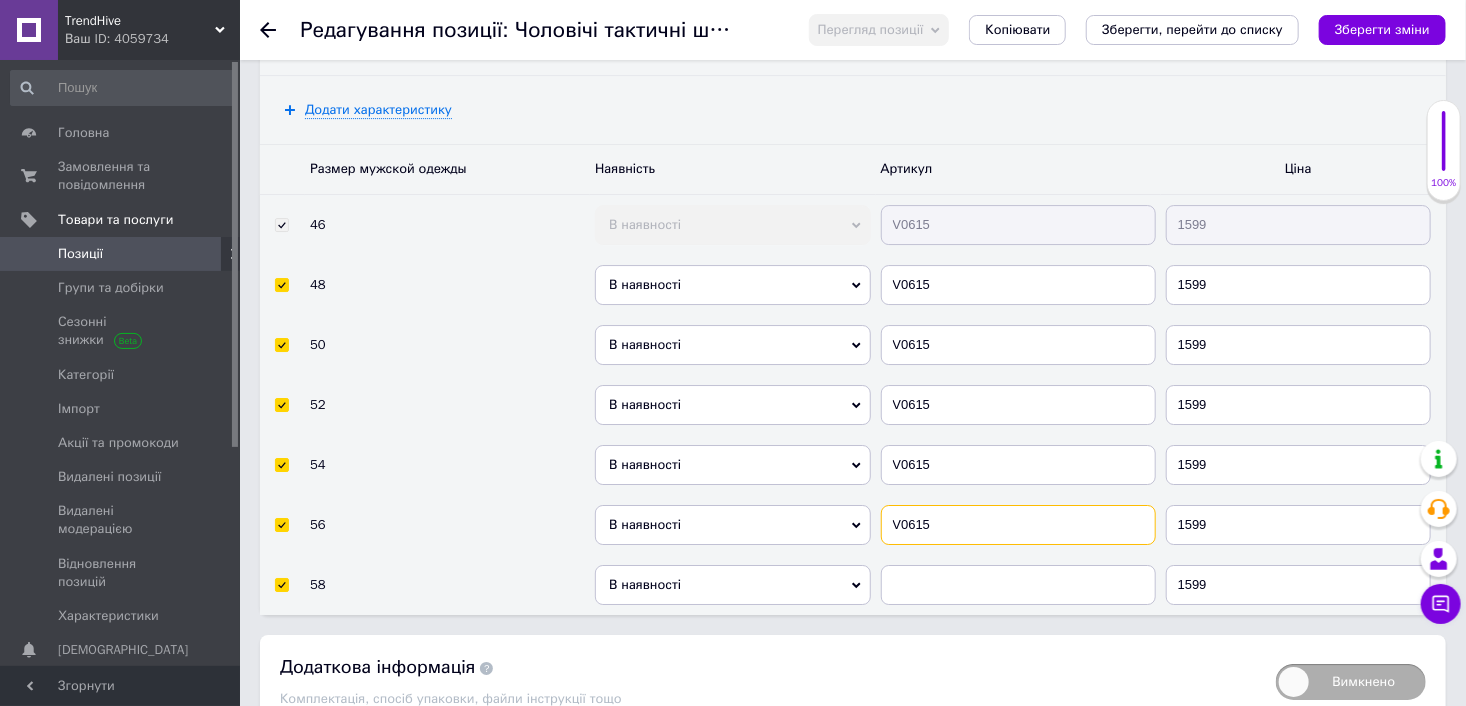 type on "V0615" 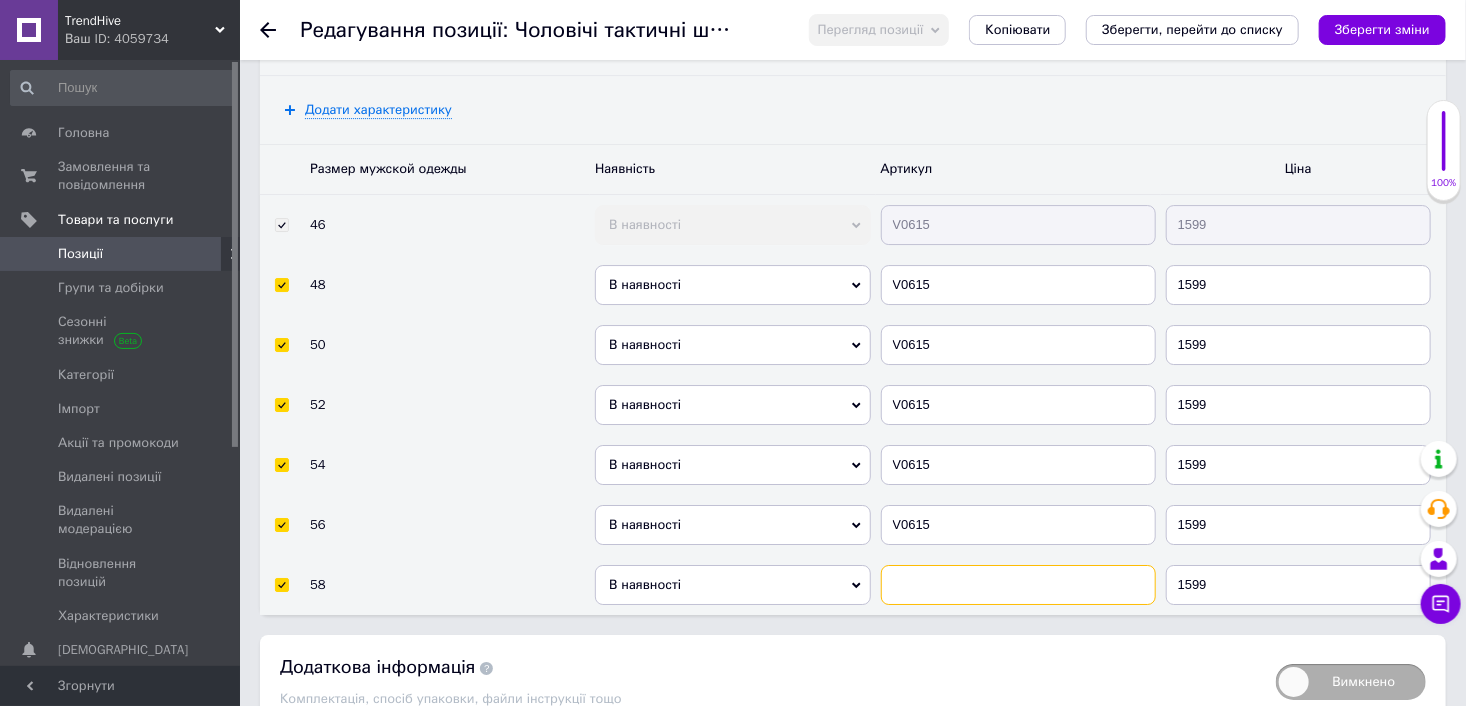 click at bounding box center (1018, 585) 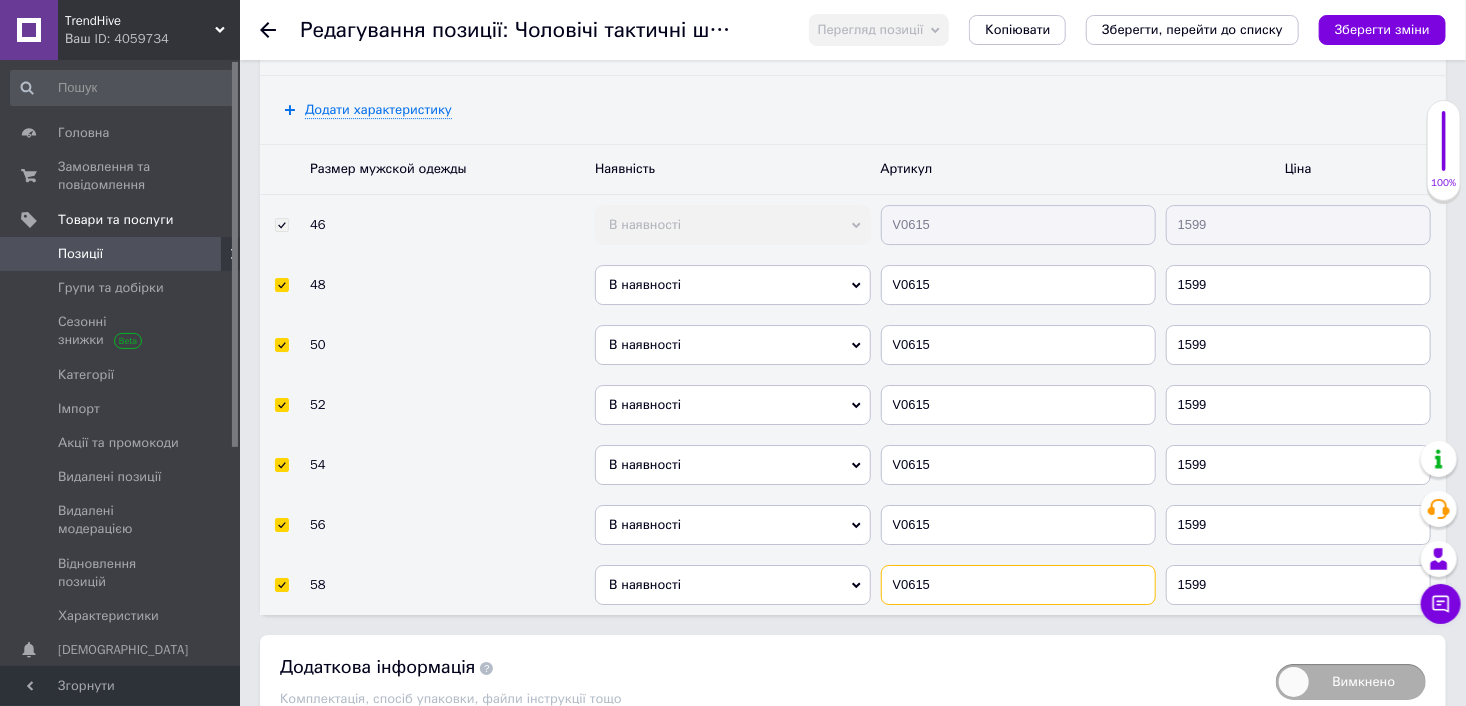 type on "V0615" 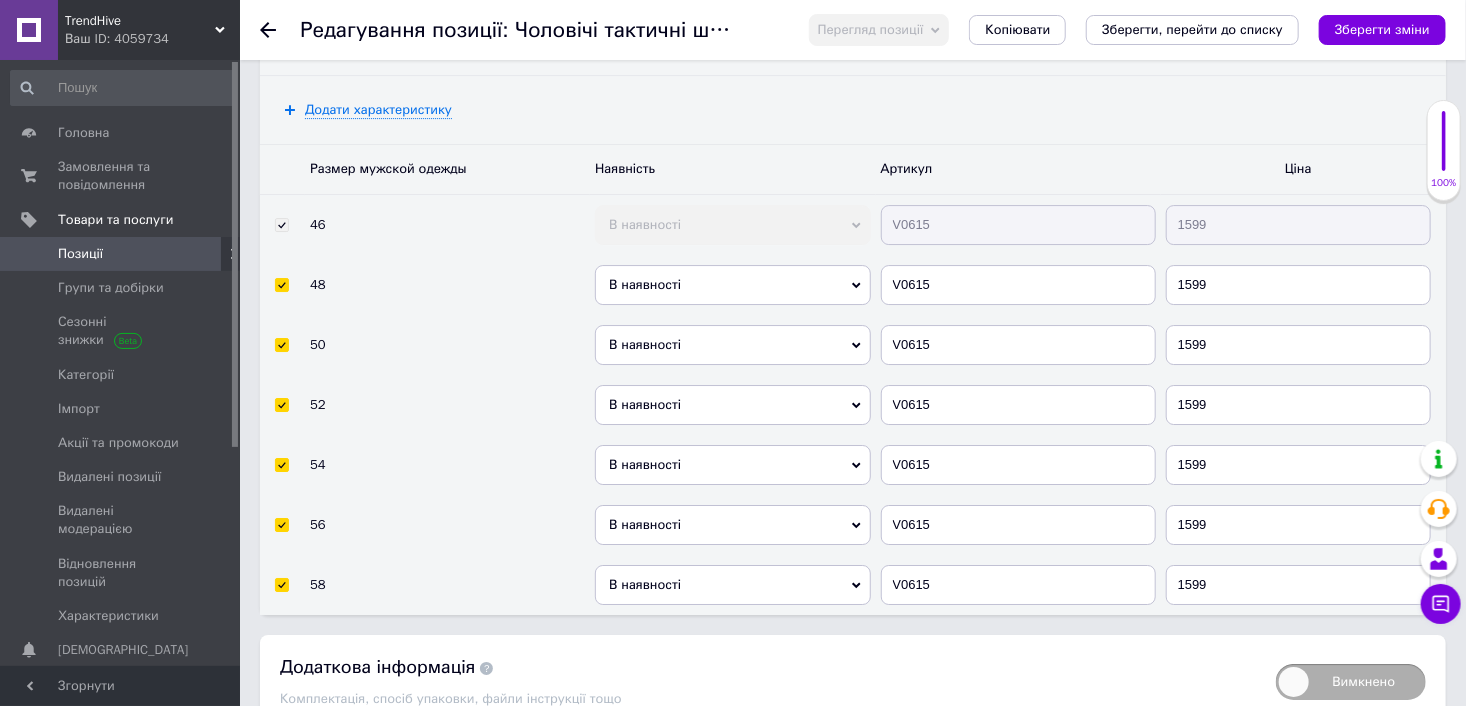 click on "В наявності" at bounding box center [732, 585] 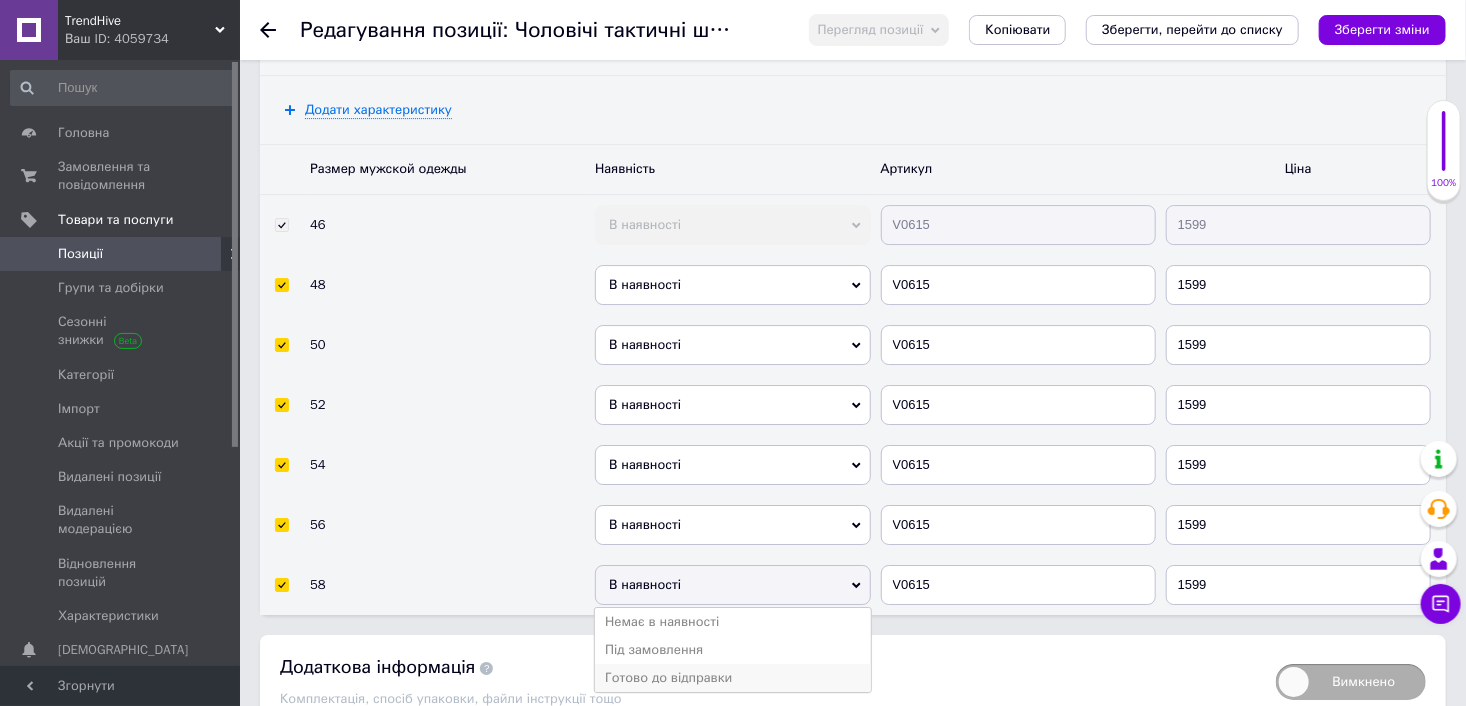 click on "Готово до відправки" at bounding box center [732, 678] 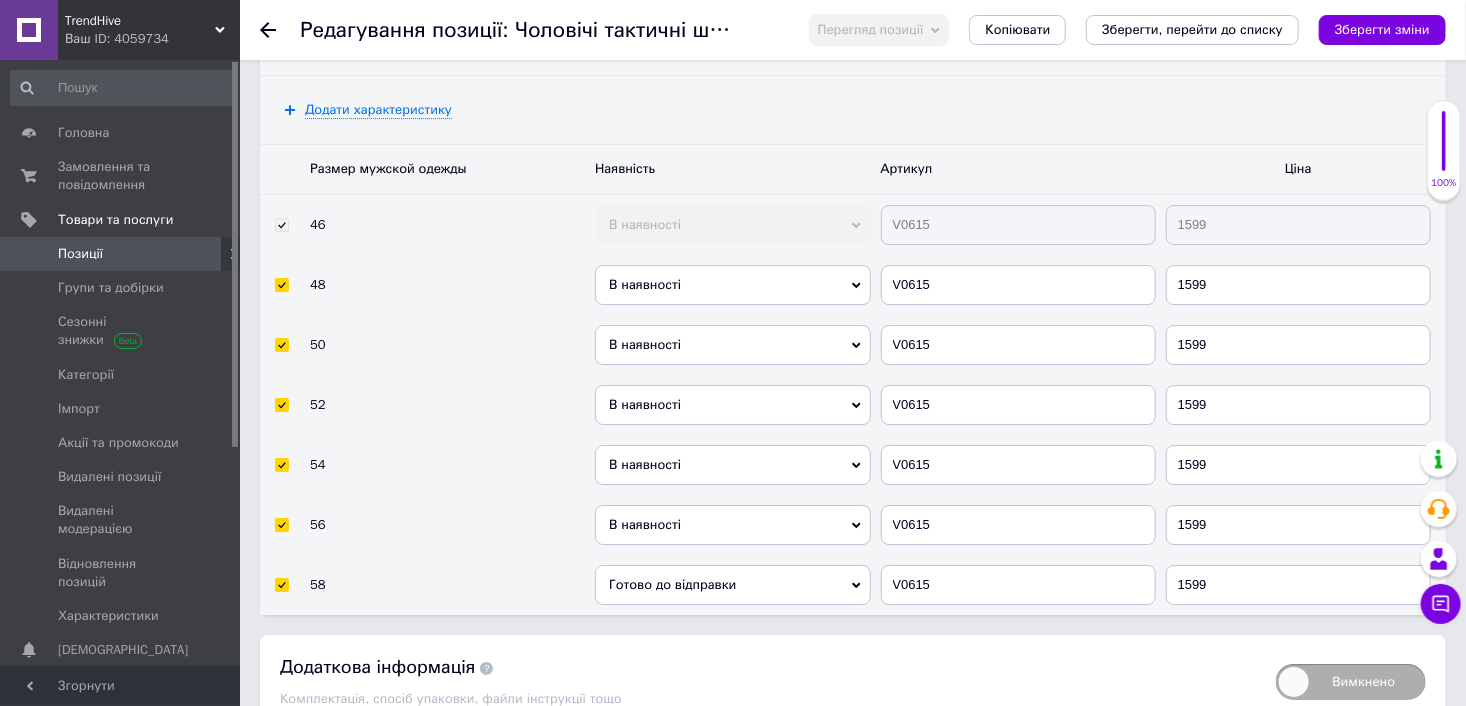 click on "В наявності" at bounding box center (732, 525) 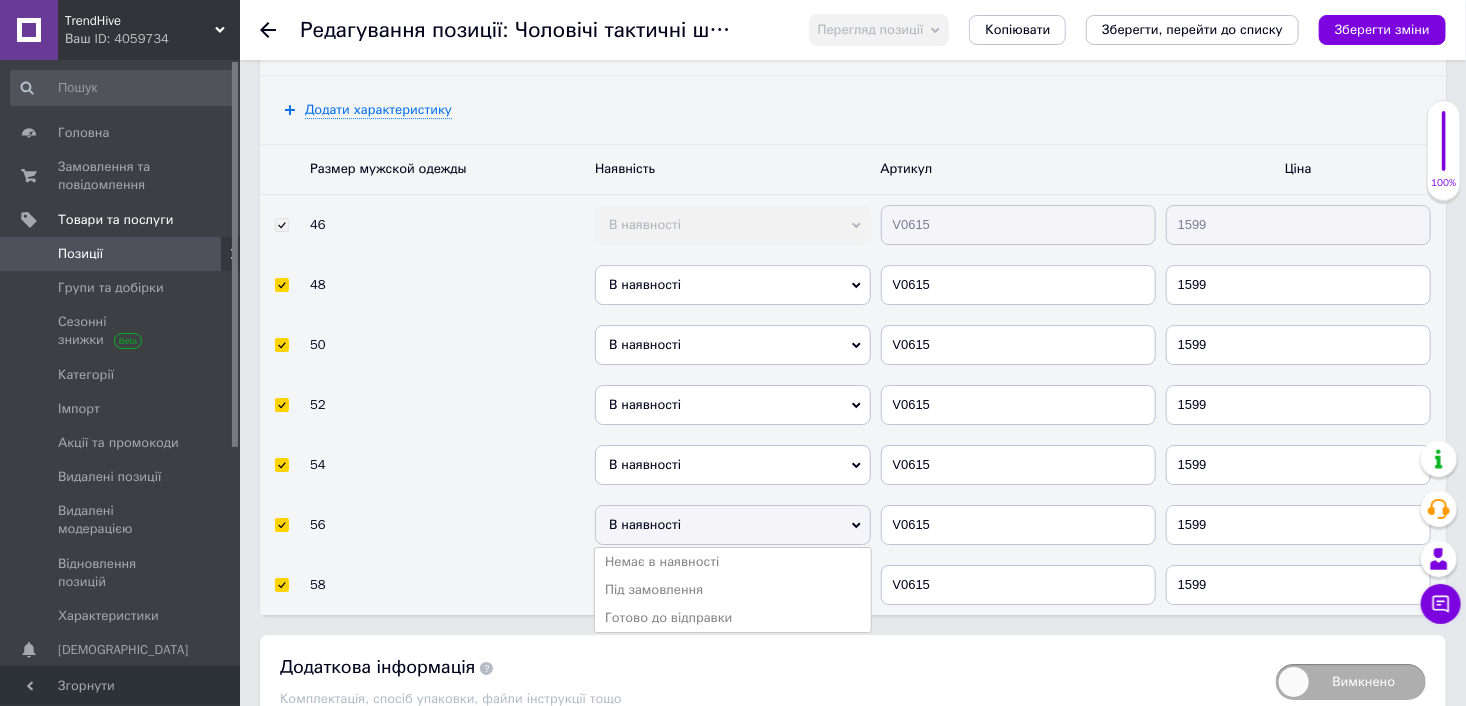 drag, startPoint x: 696, startPoint y: 594, endPoint x: 697, endPoint y: 552, distance: 42.0119 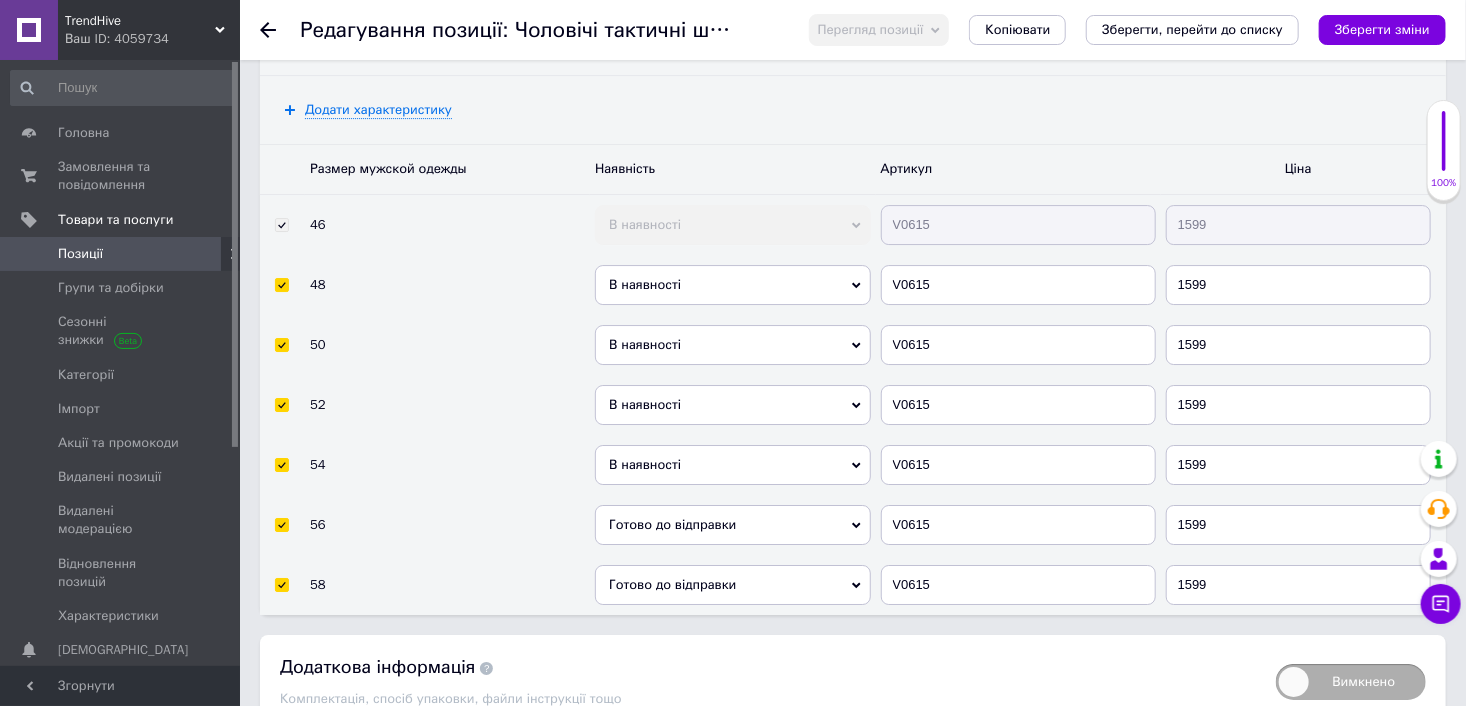 click on "В наявності Немає в наявності Під замовлення Готово до відправки" at bounding box center [732, 465] 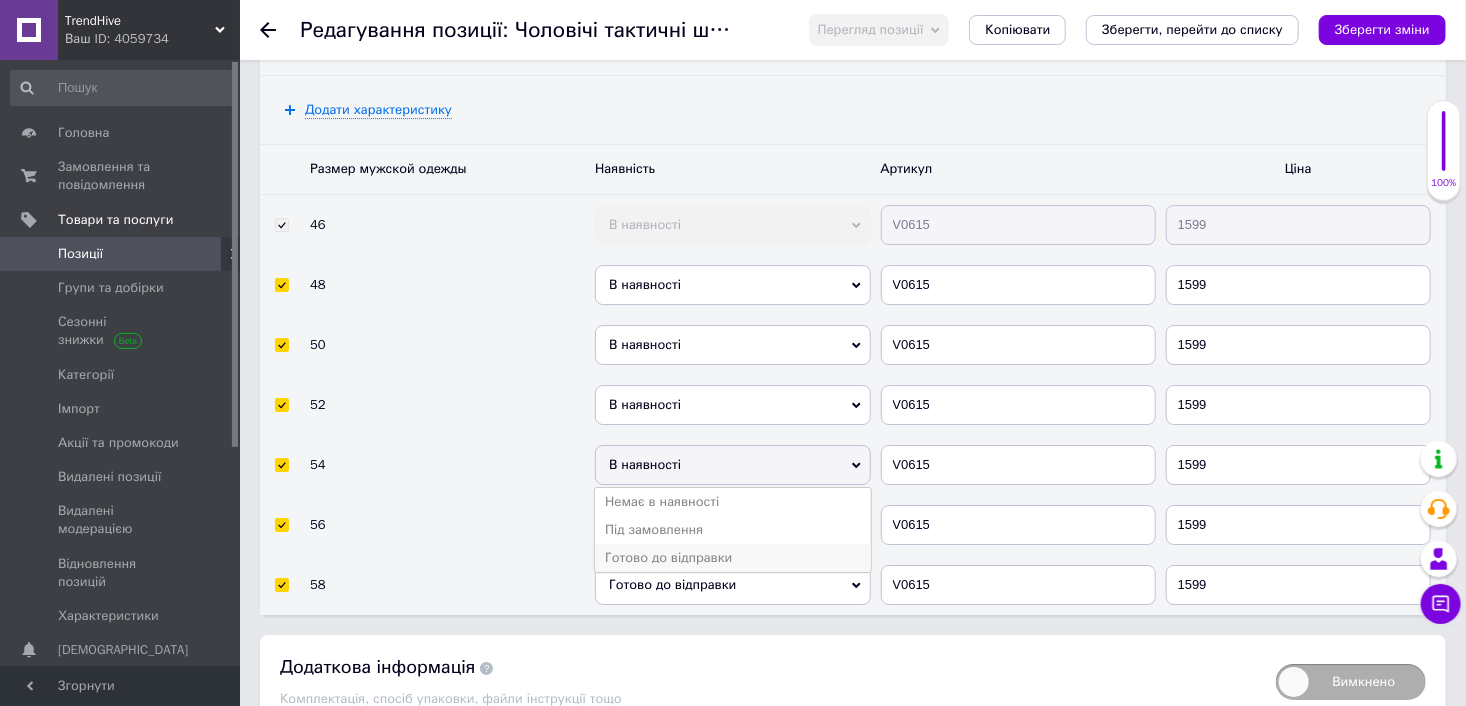 click on "Готово до відправки" at bounding box center (732, 558) 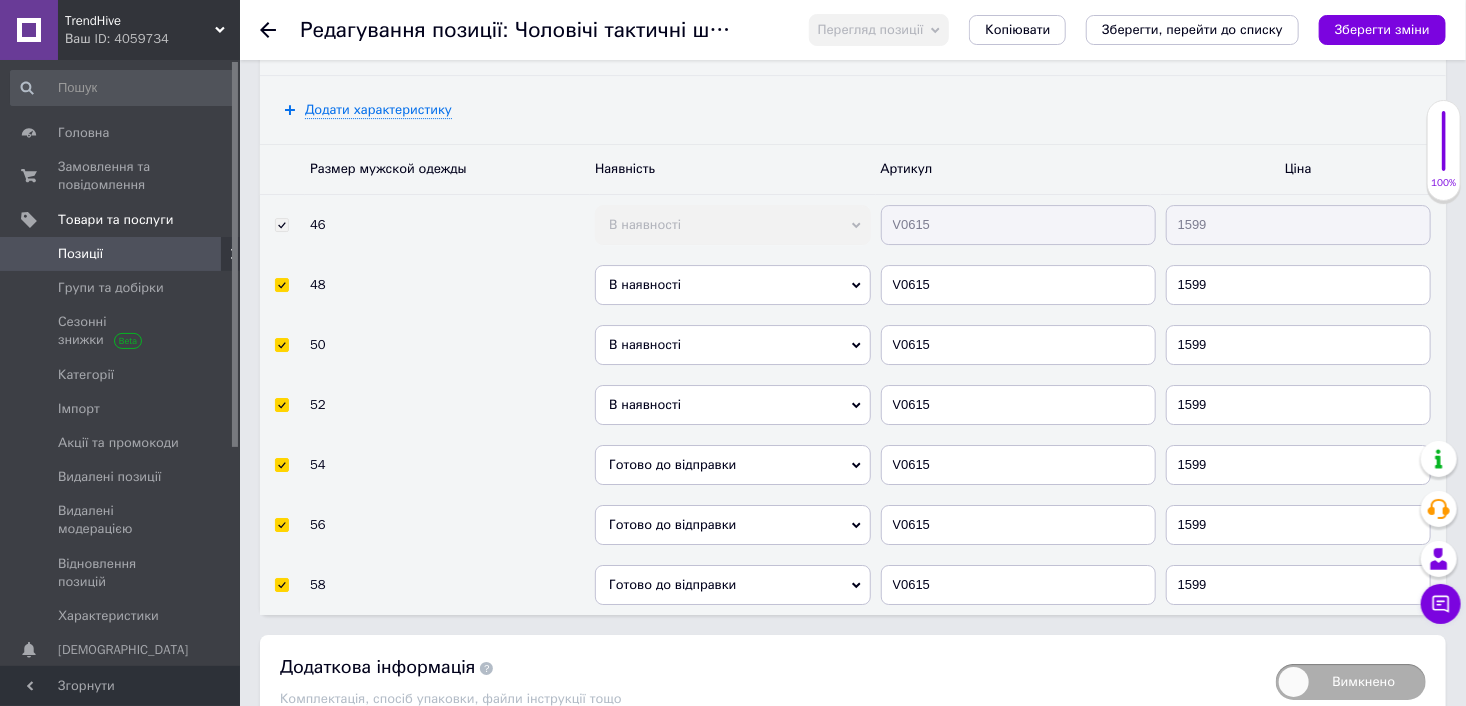 click on "В наявності" at bounding box center (732, 405) 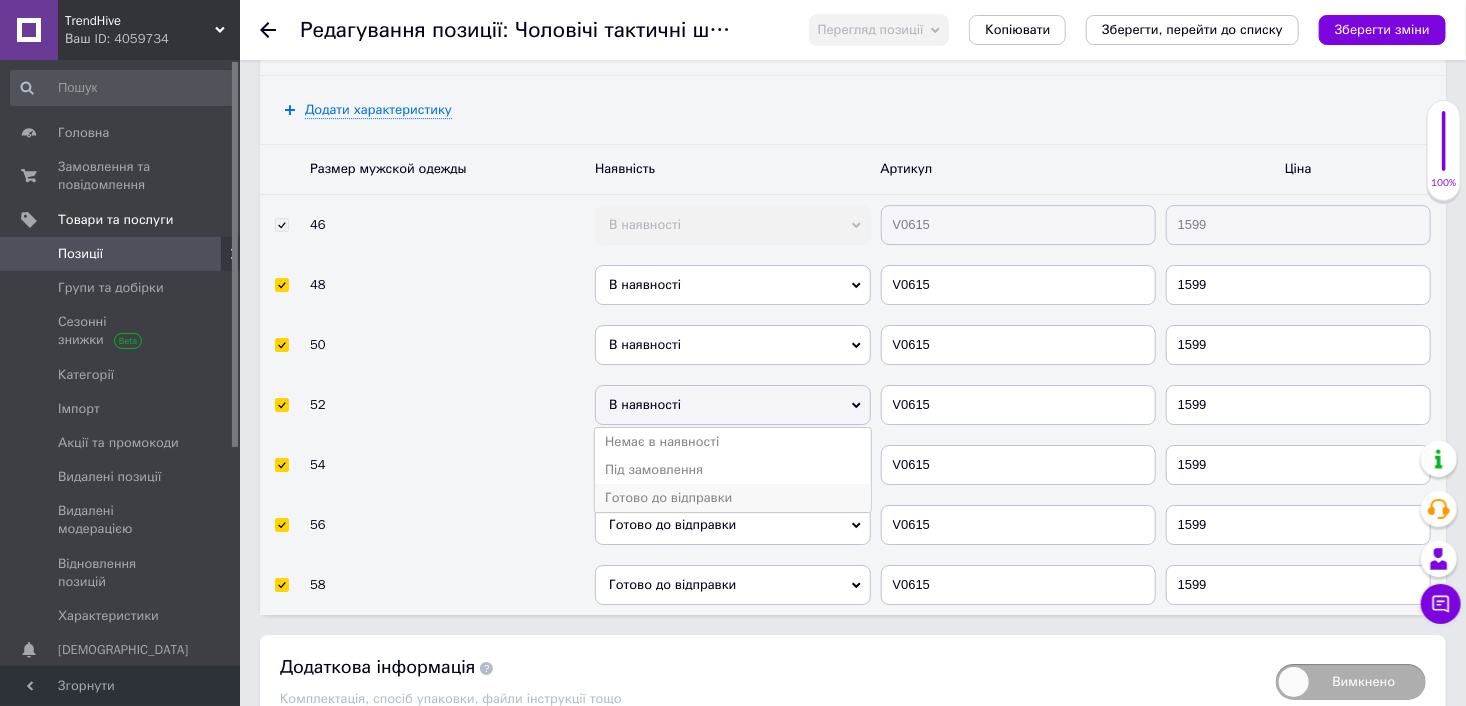 click on "Готово до відправки" at bounding box center [732, 498] 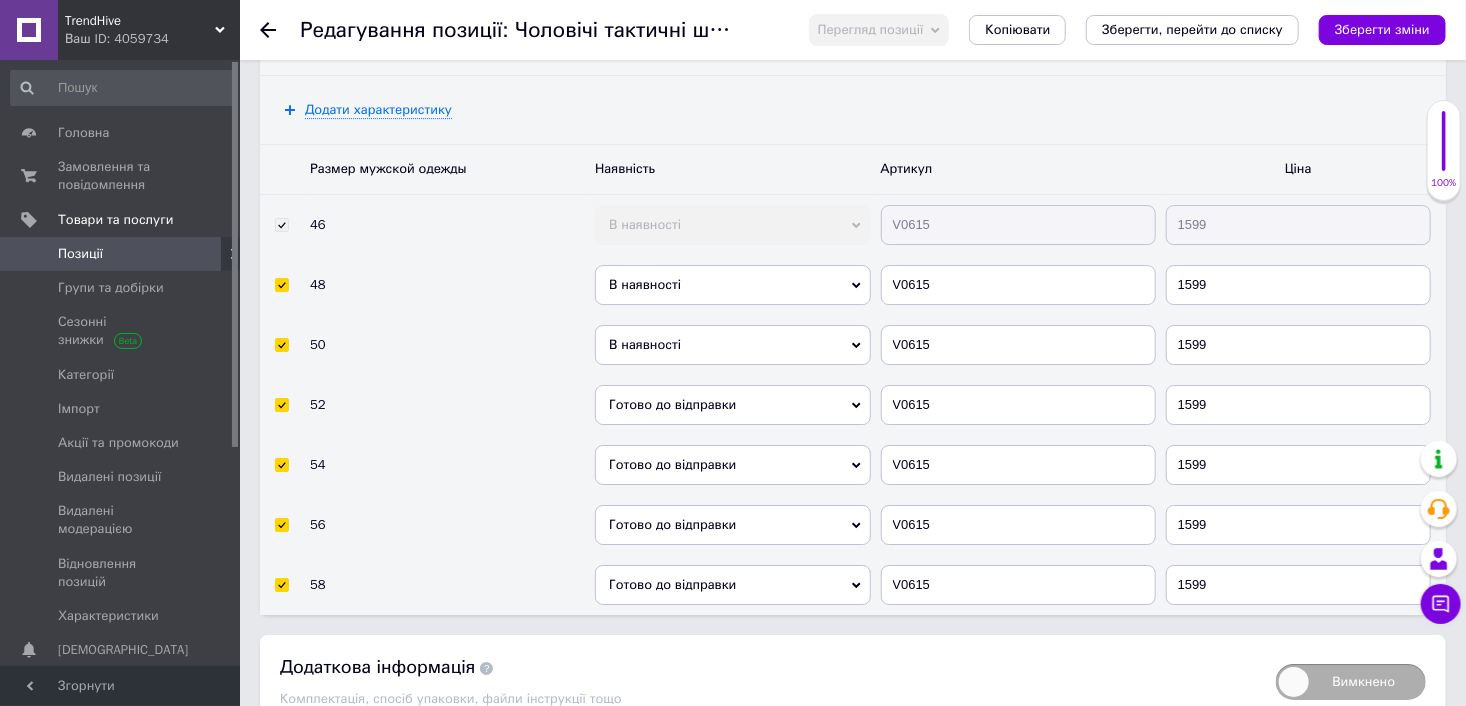click on "В наявності" at bounding box center [732, 345] 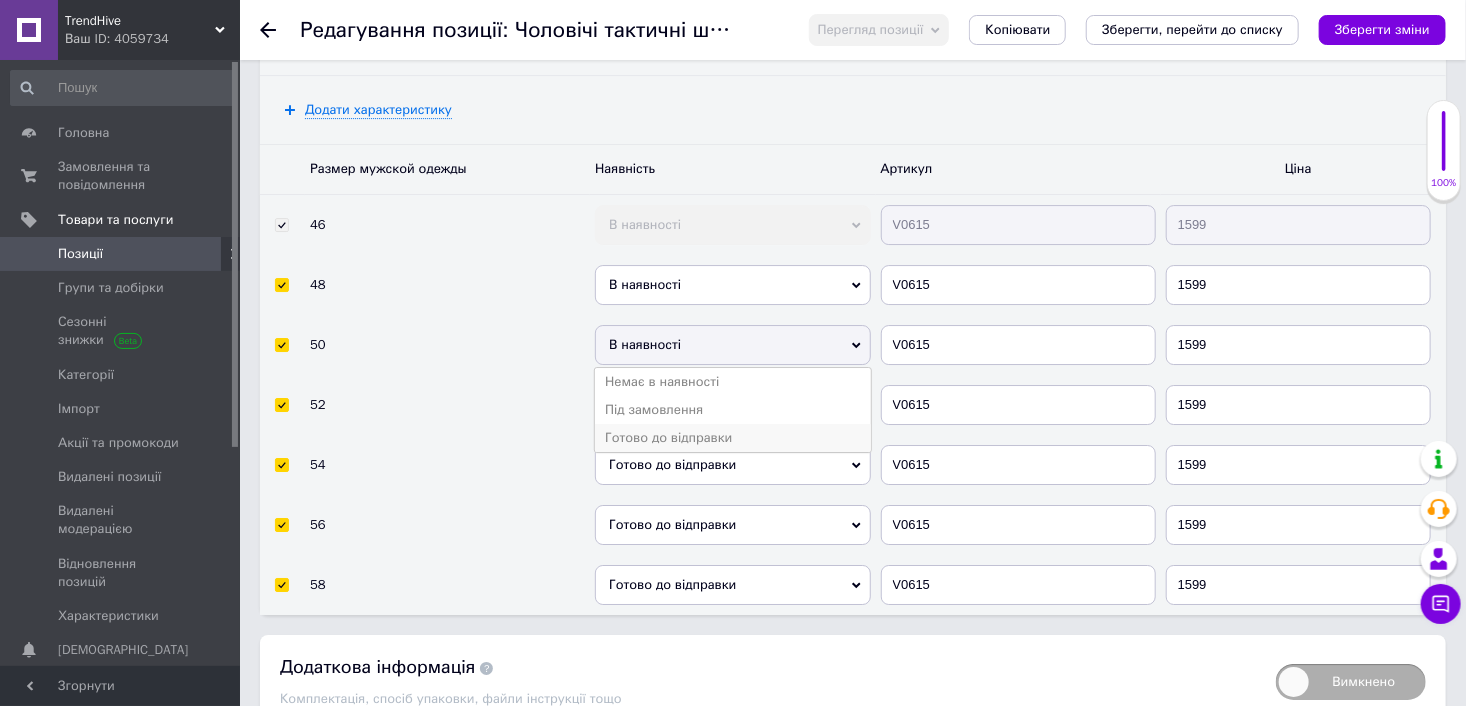 click on "Готово до відправки" at bounding box center (732, 438) 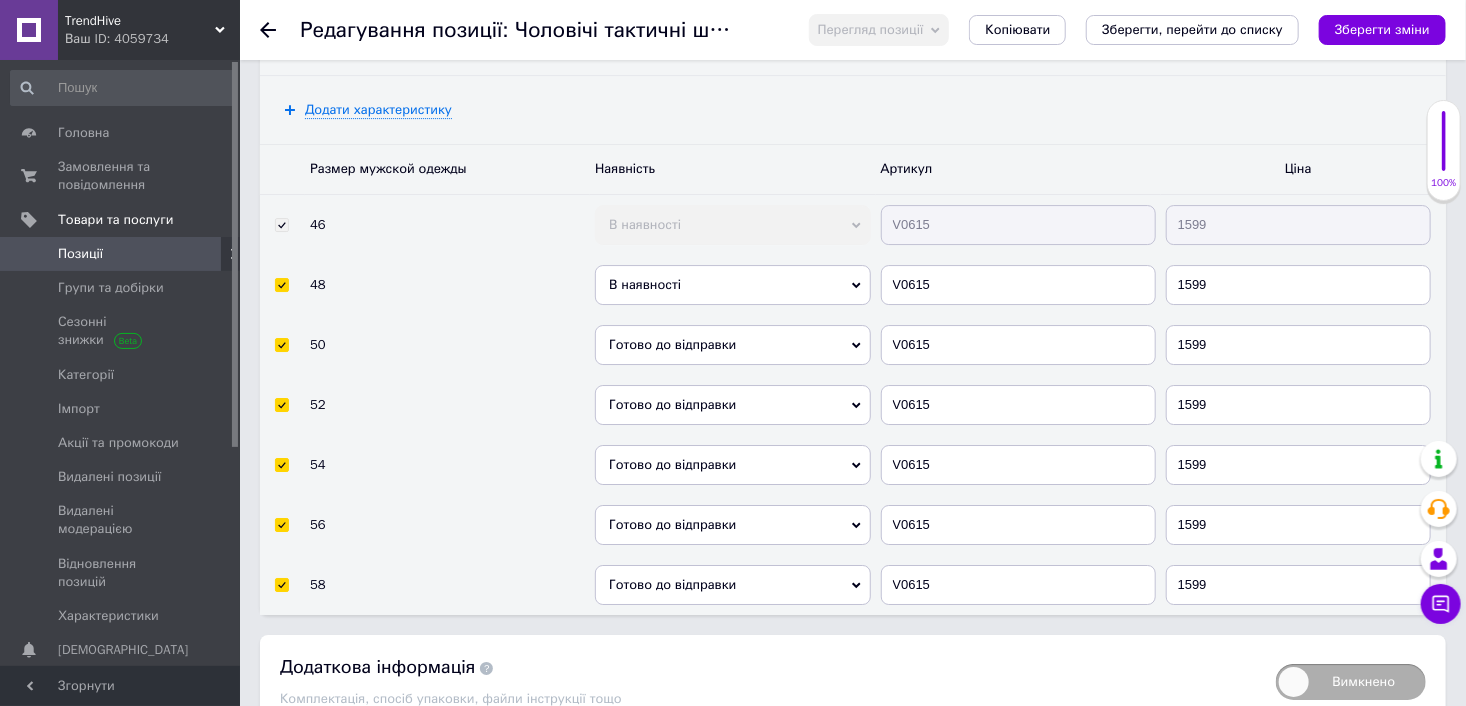 click on "В наявності" at bounding box center (732, 285) 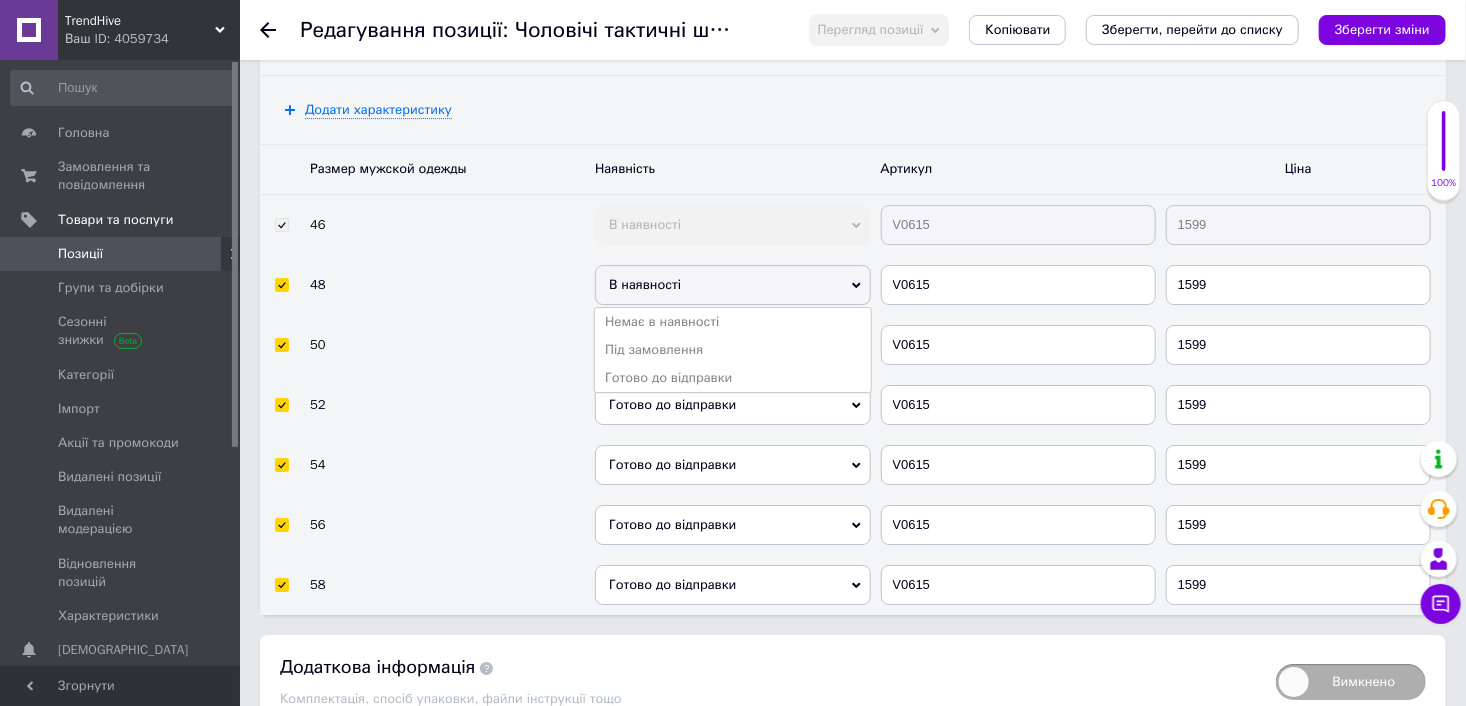 click on "Готово до відправки" at bounding box center (732, 378) 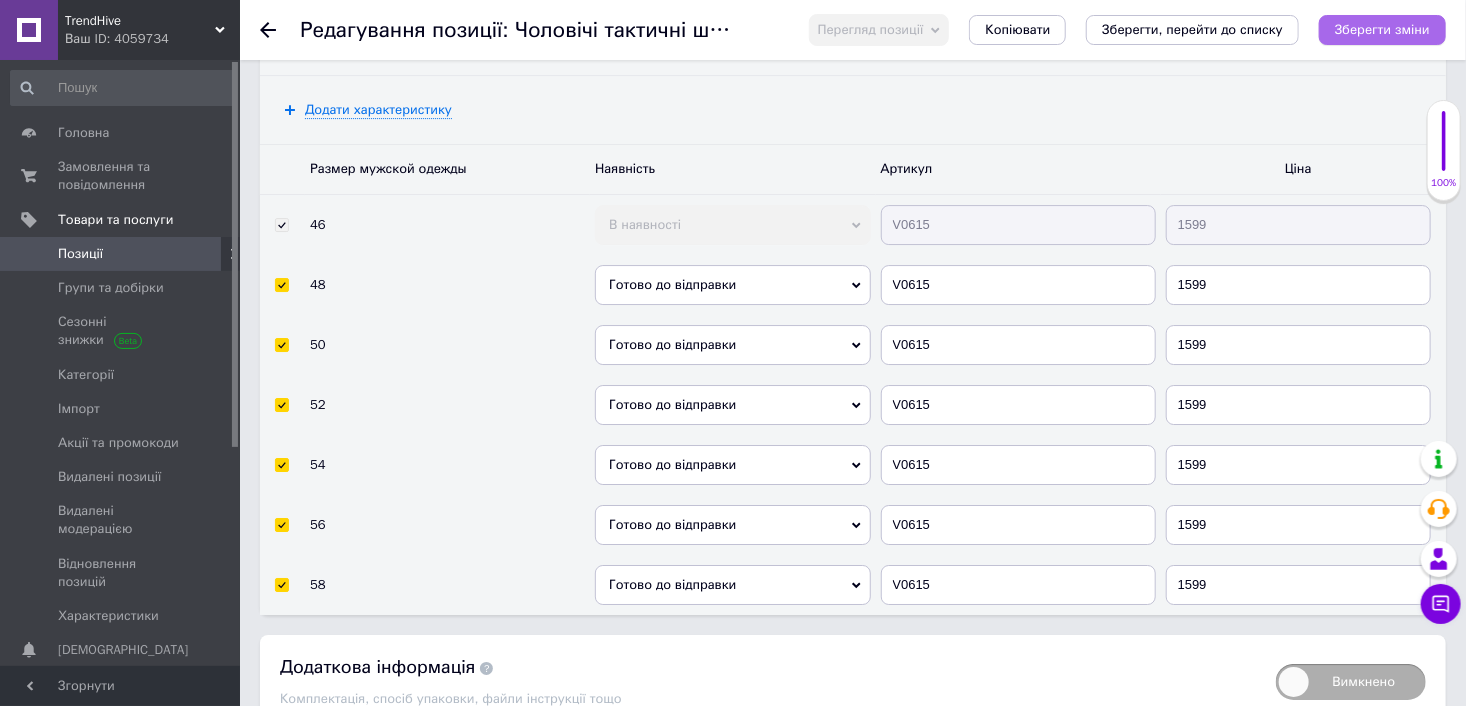 click on "Зберегти зміни" at bounding box center (1382, 30) 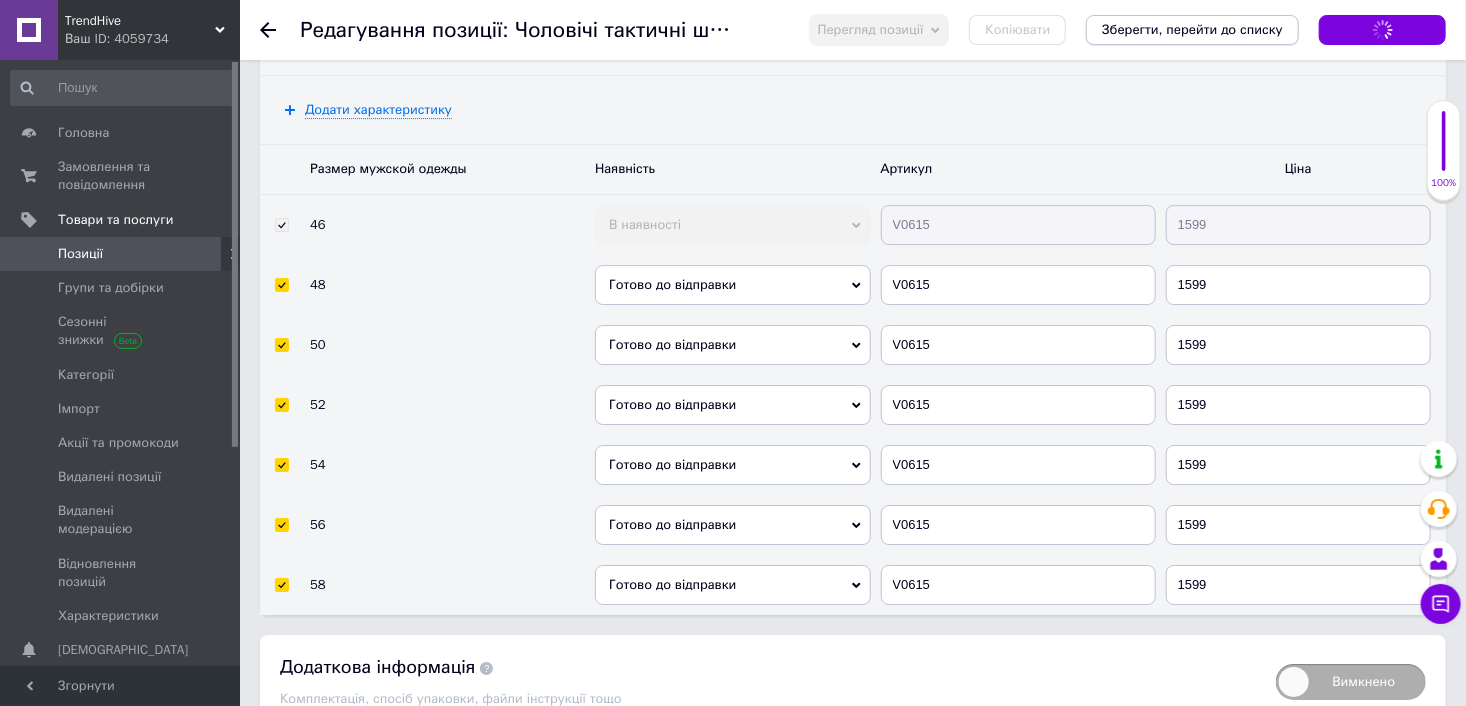 scroll, scrollTop: 2571, scrollLeft: 0, axis: vertical 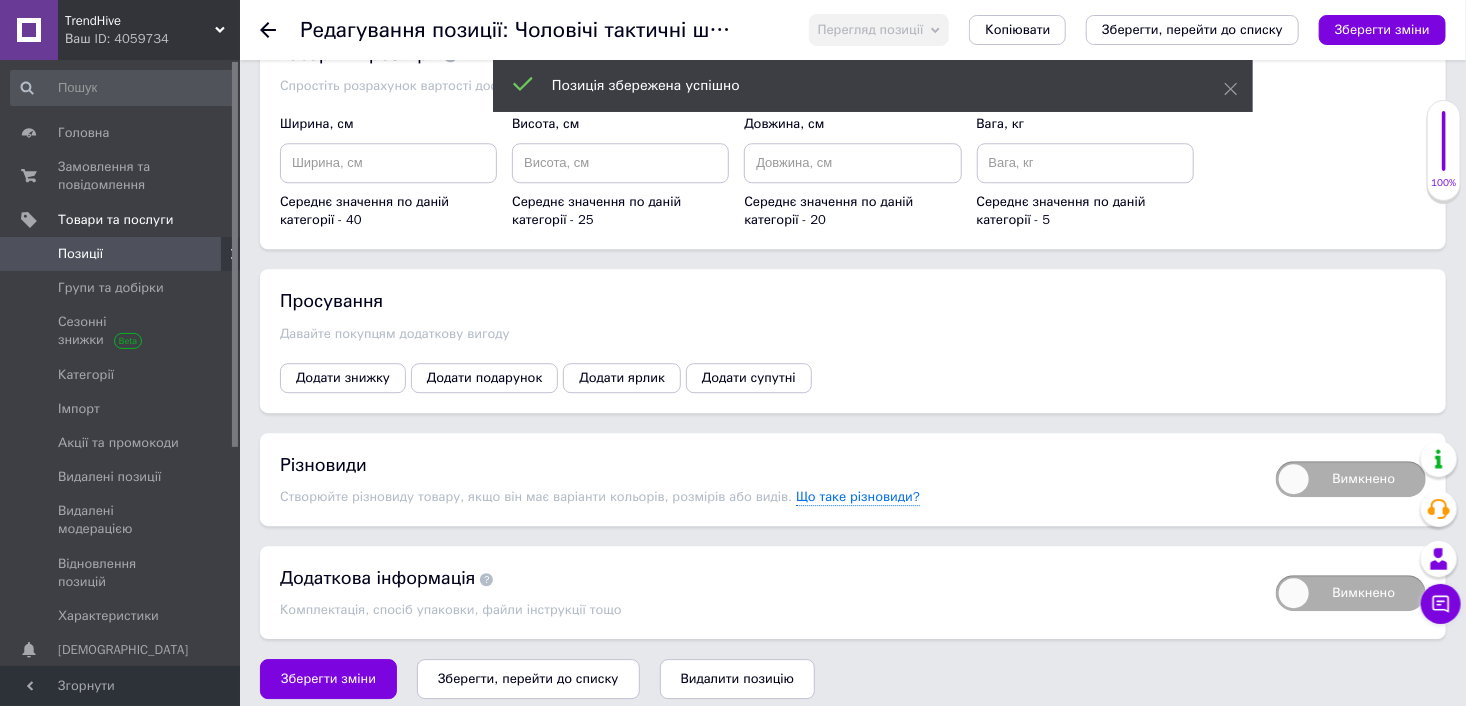 click on "Вимкнено" at bounding box center [1351, 479] 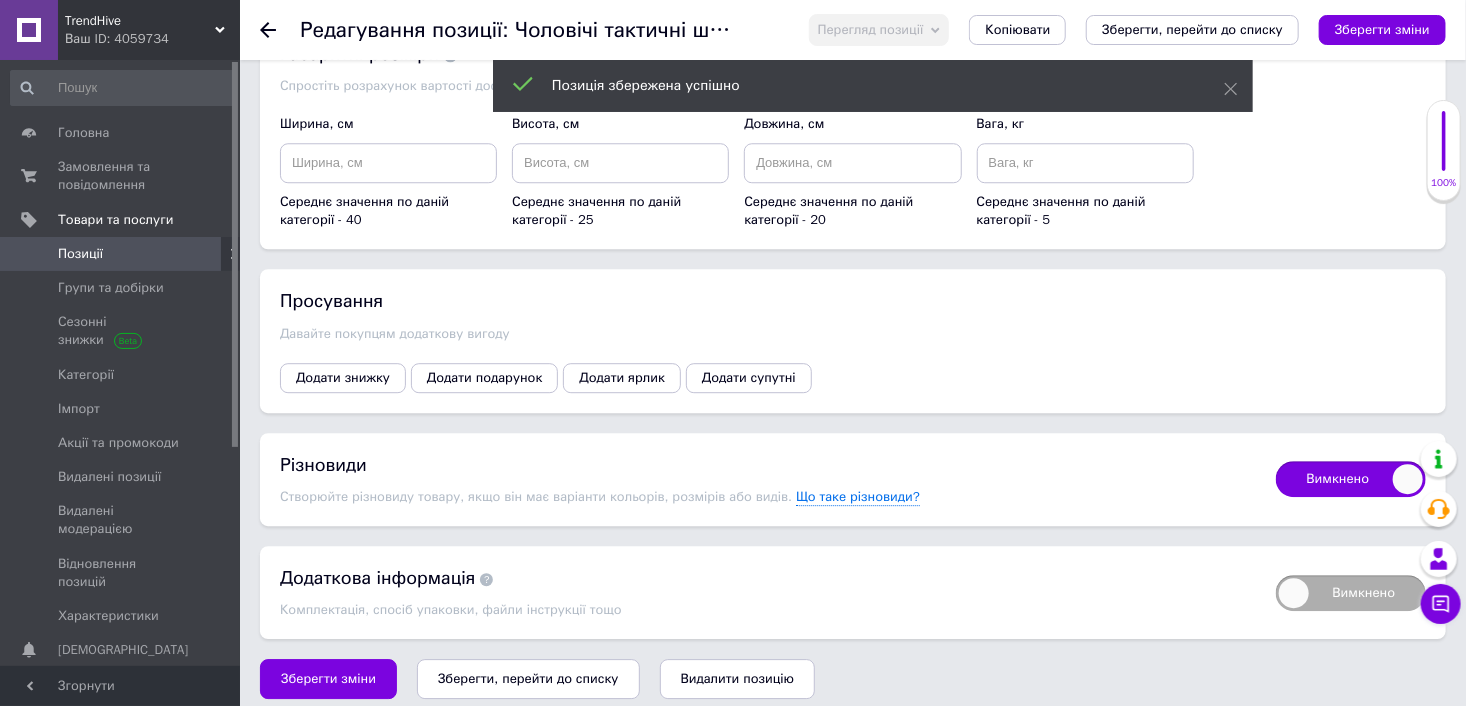 checkbox on "true" 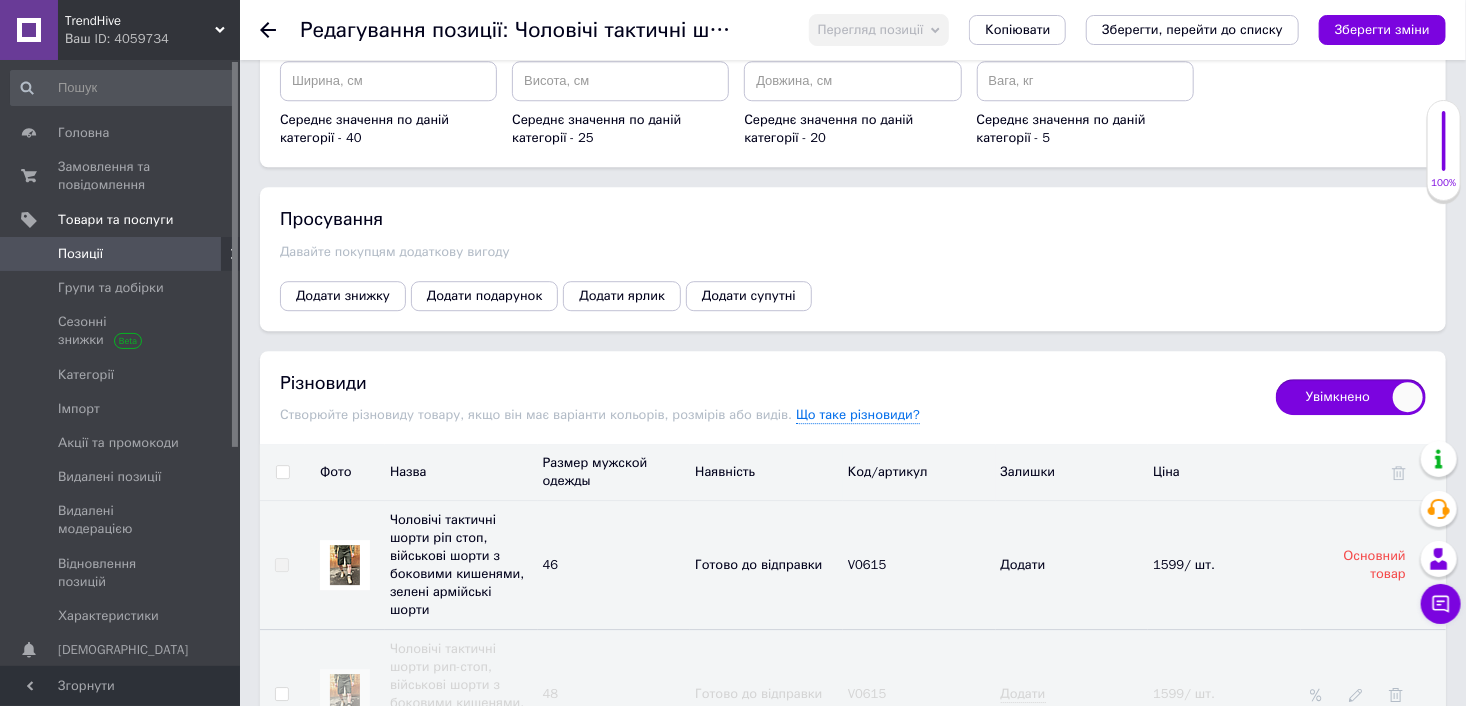 scroll, scrollTop: 2771, scrollLeft: 0, axis: vertical 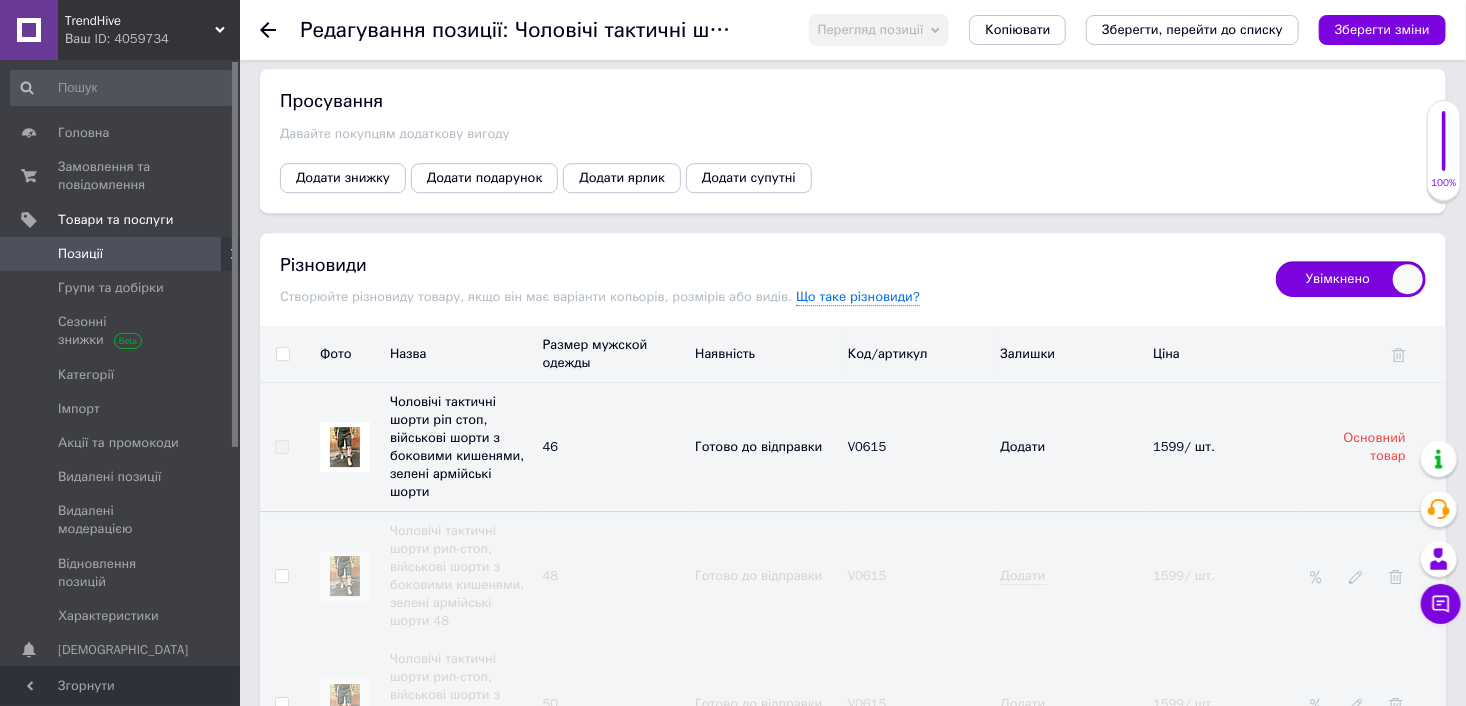 click at bounding box center (282, 354) 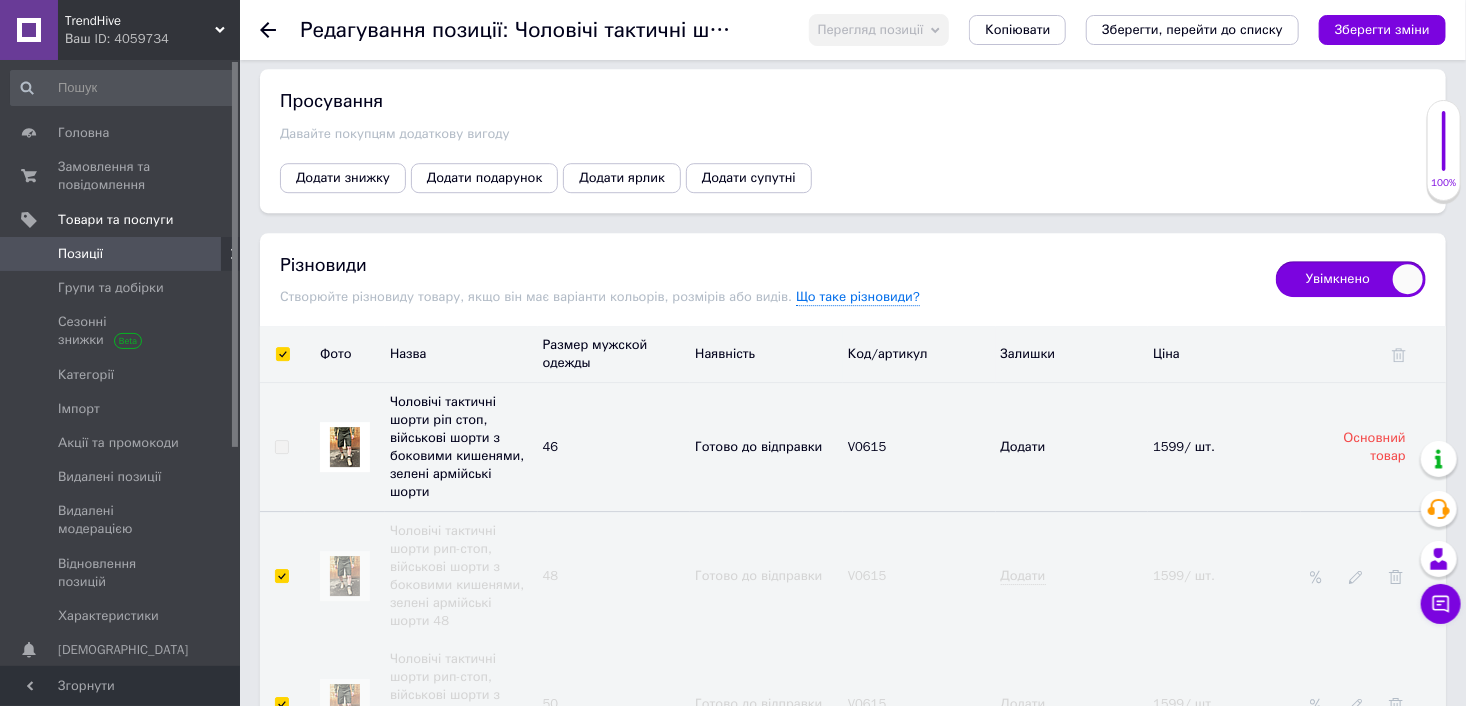 checkbox on "true" 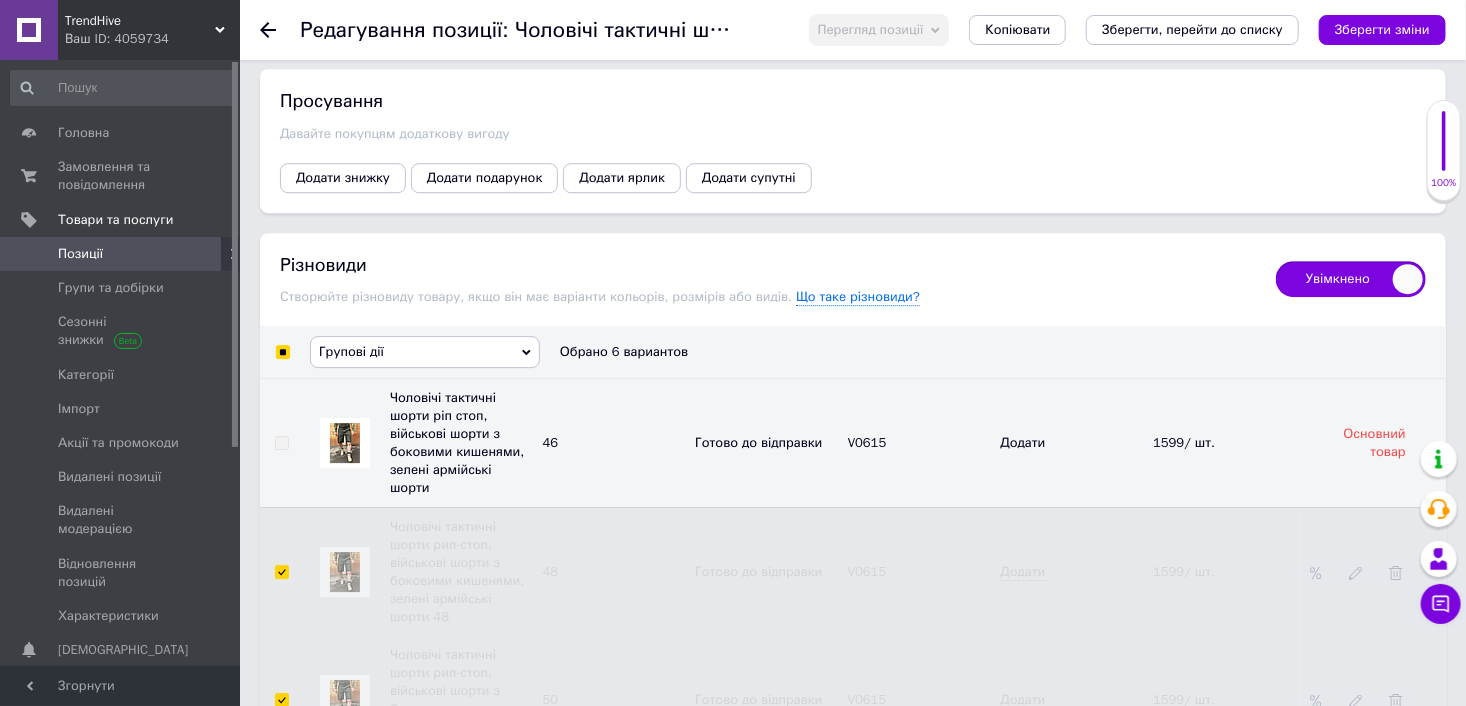 click on "Групові дії" at bounding box center (425, 352) 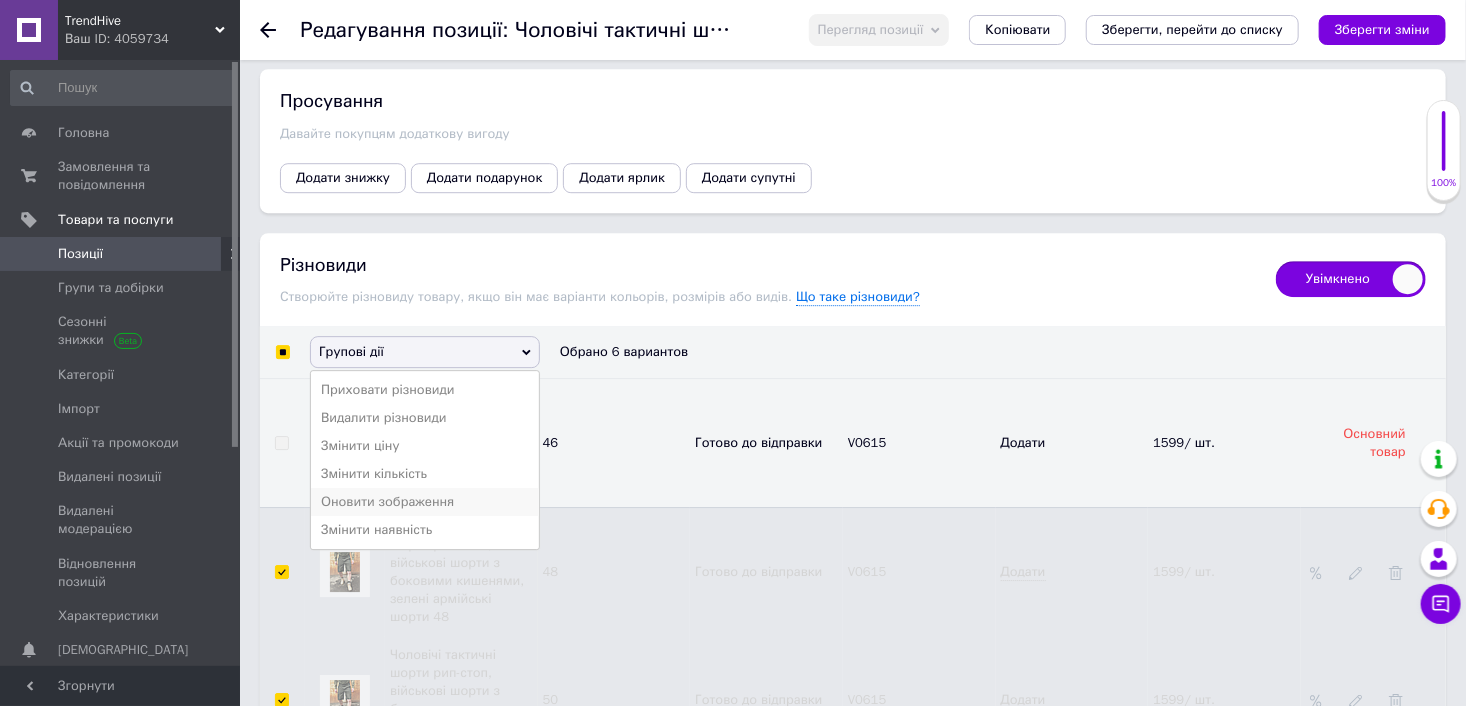 click on "Оновити зображення" at bounding box center (425, 502) 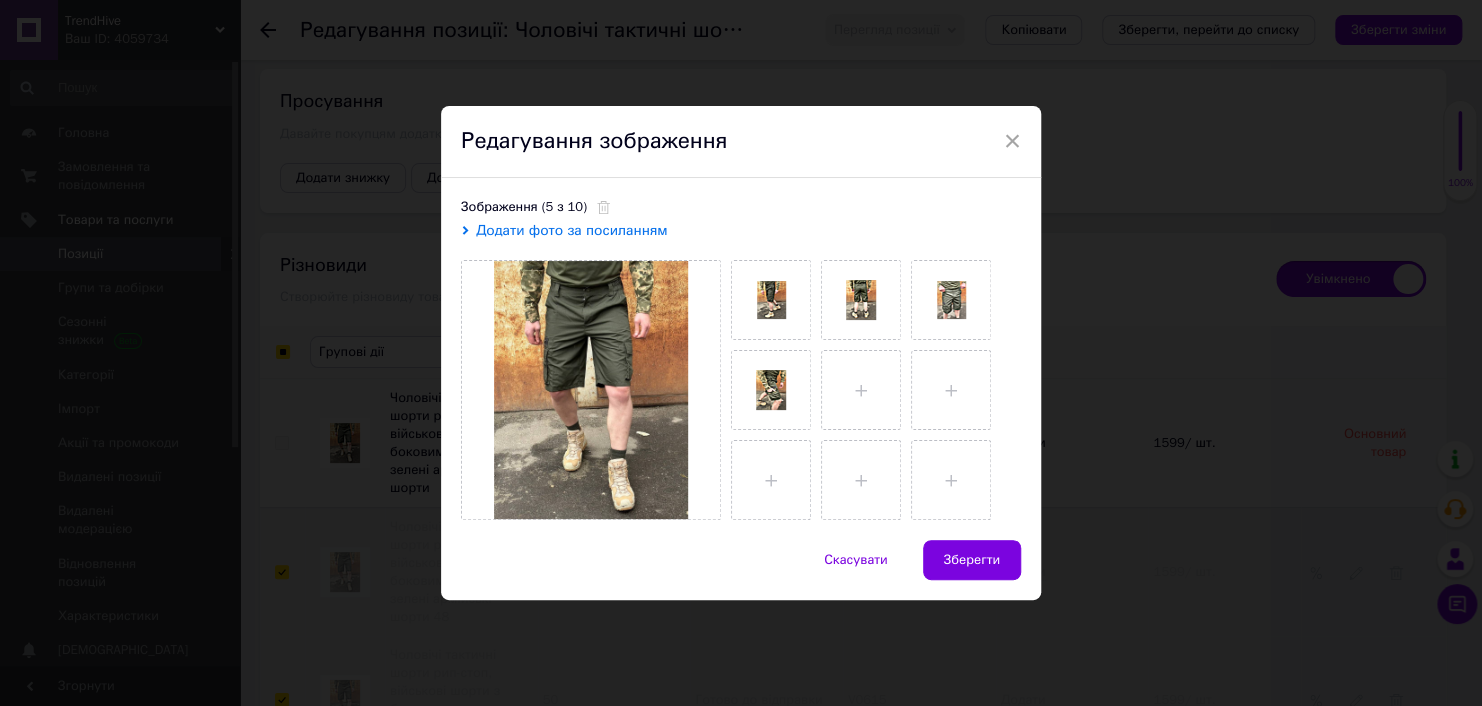 click on "Зберегти" at bounding box center [972, 560] 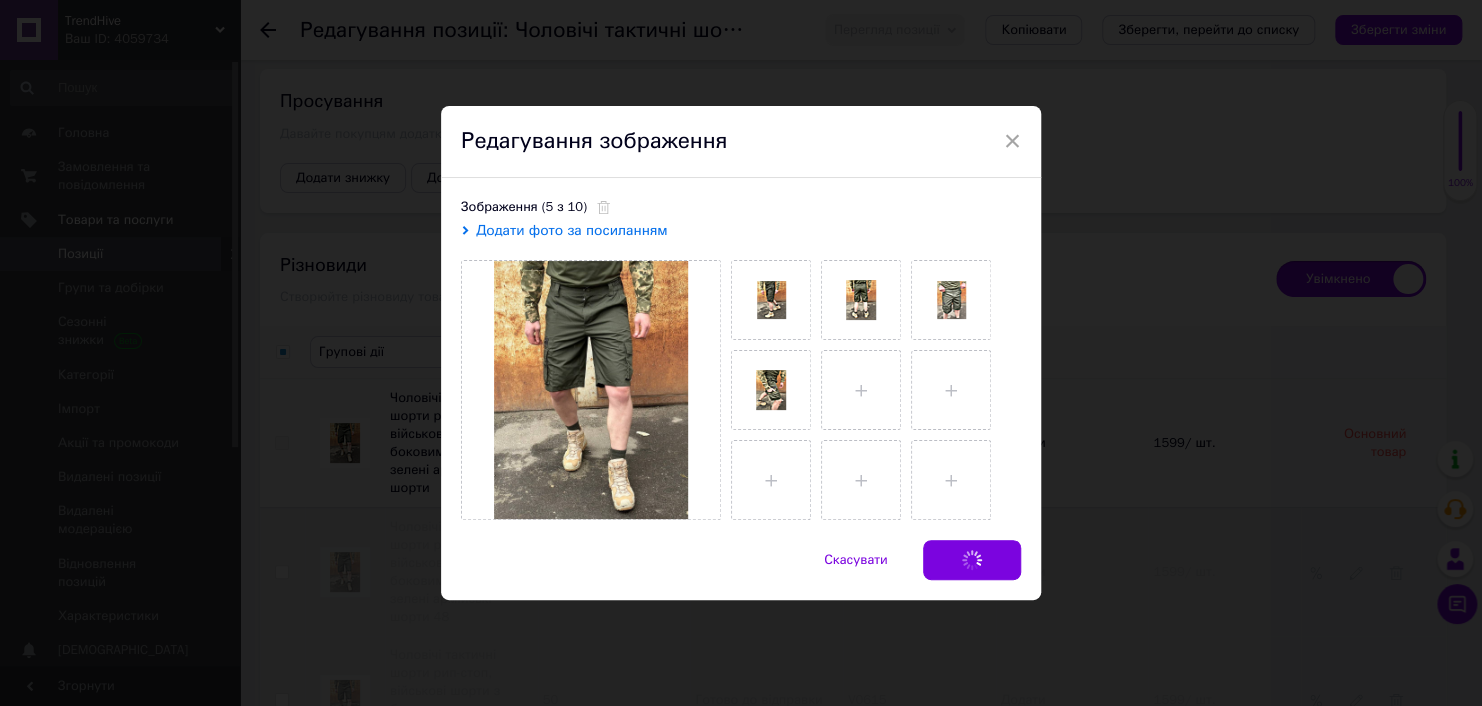 checkbox on "false" 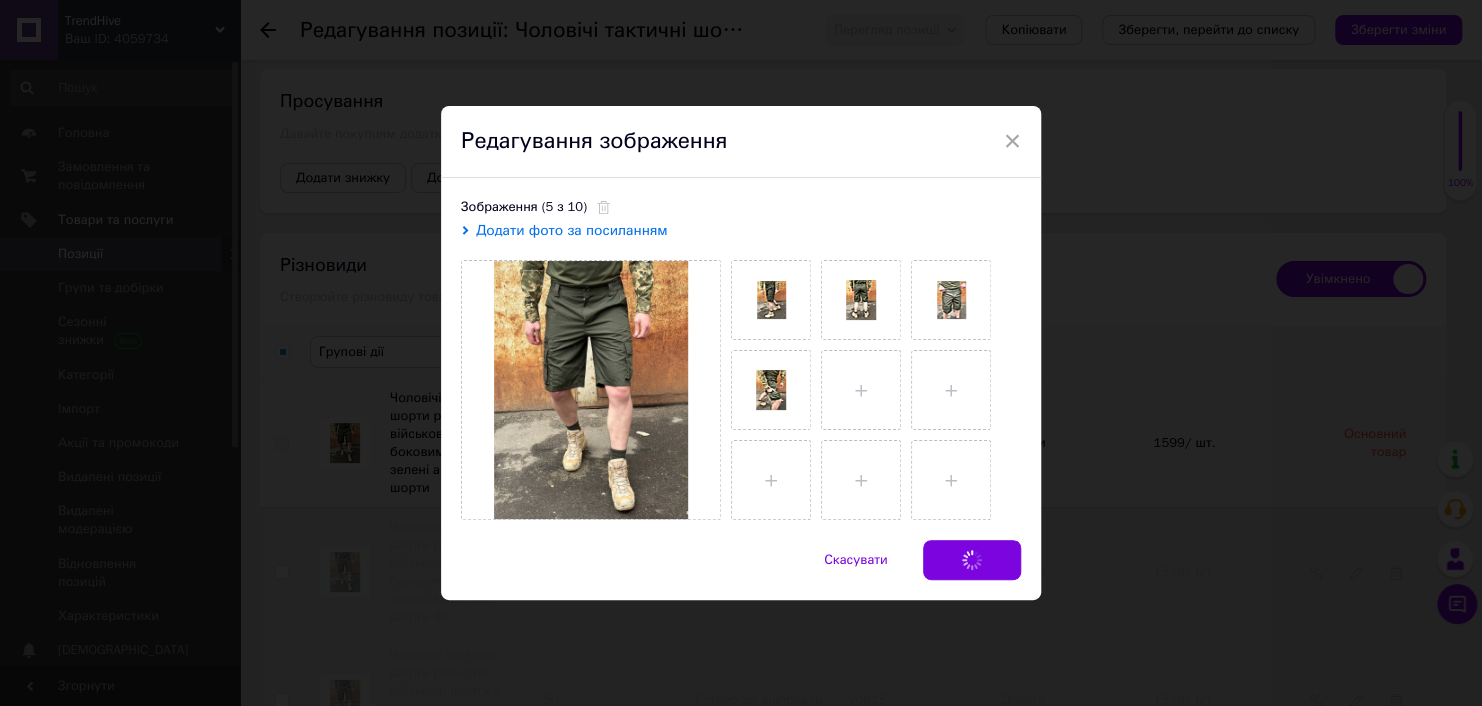 checkbox on "false" 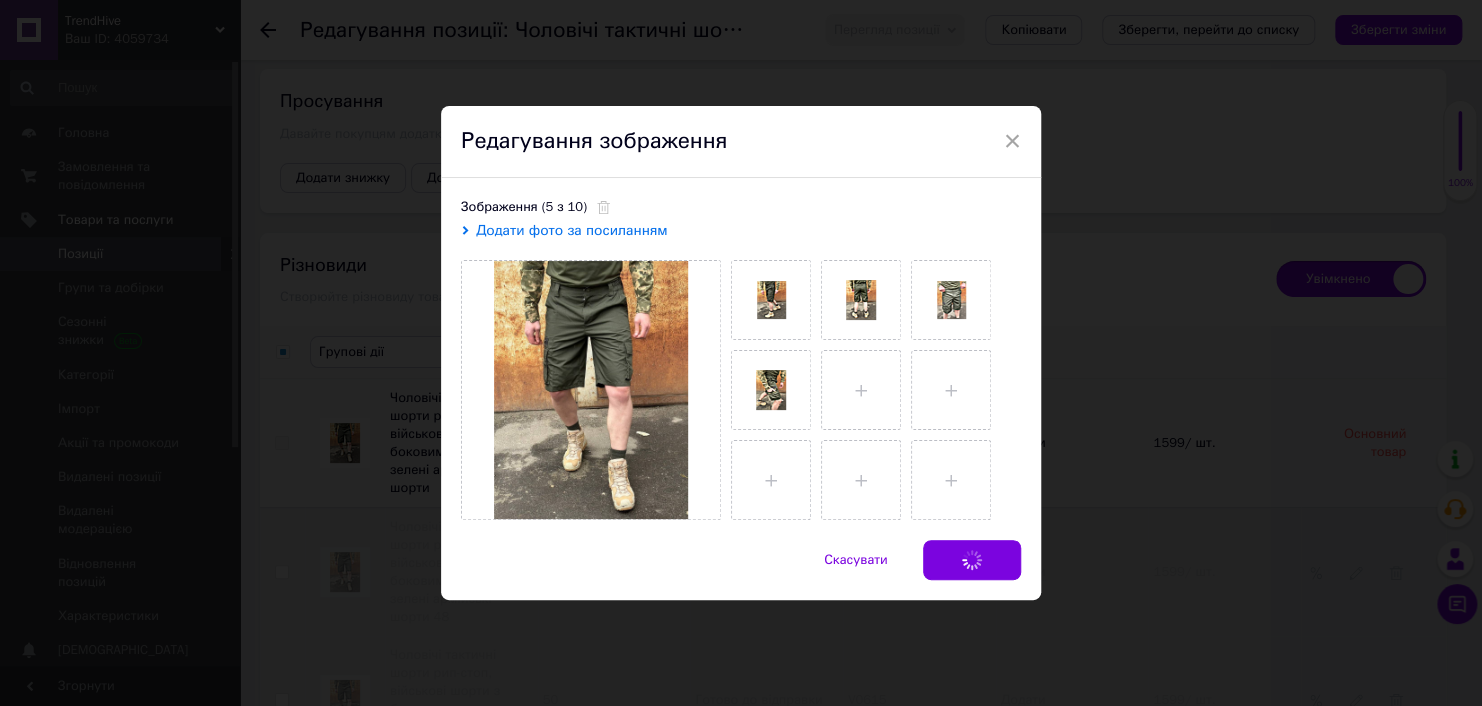 checkbox on "false" 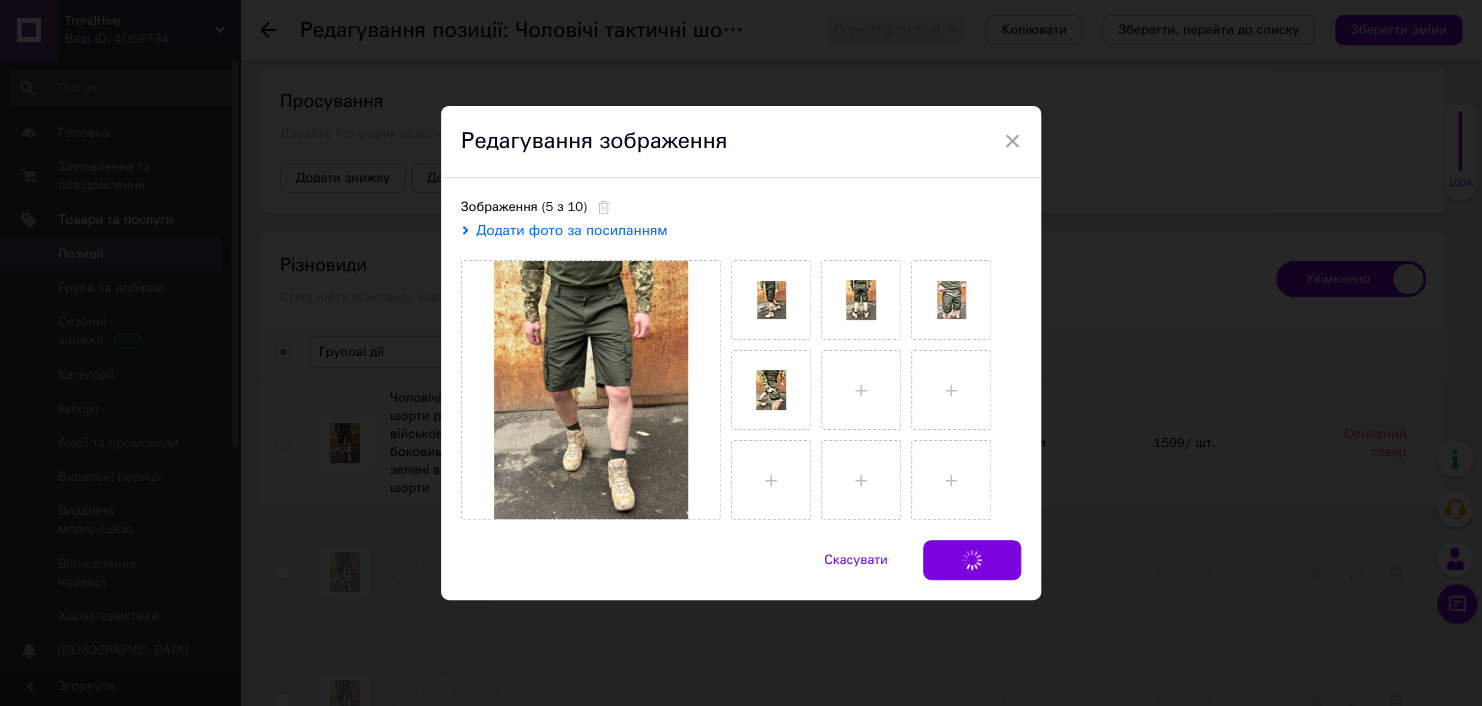 checkbox on "false" 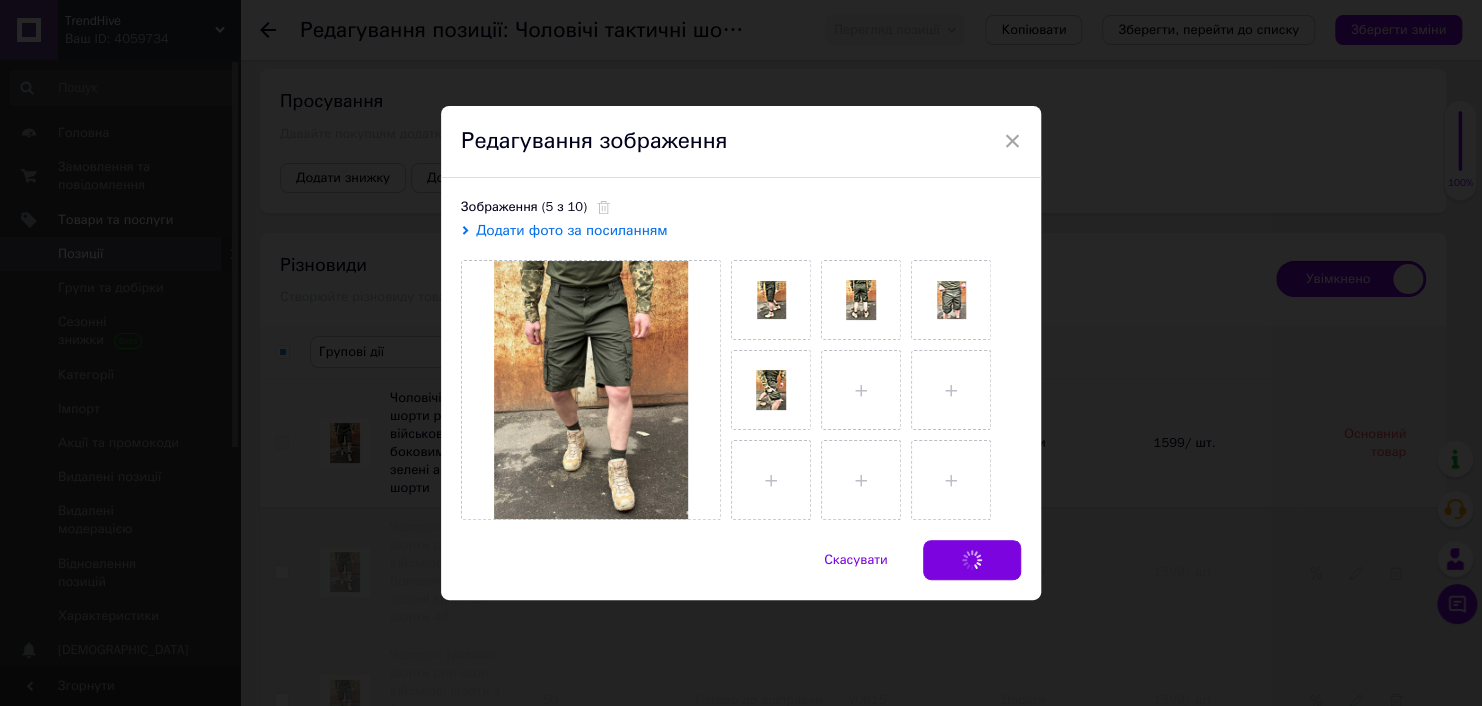checkbox on "false" 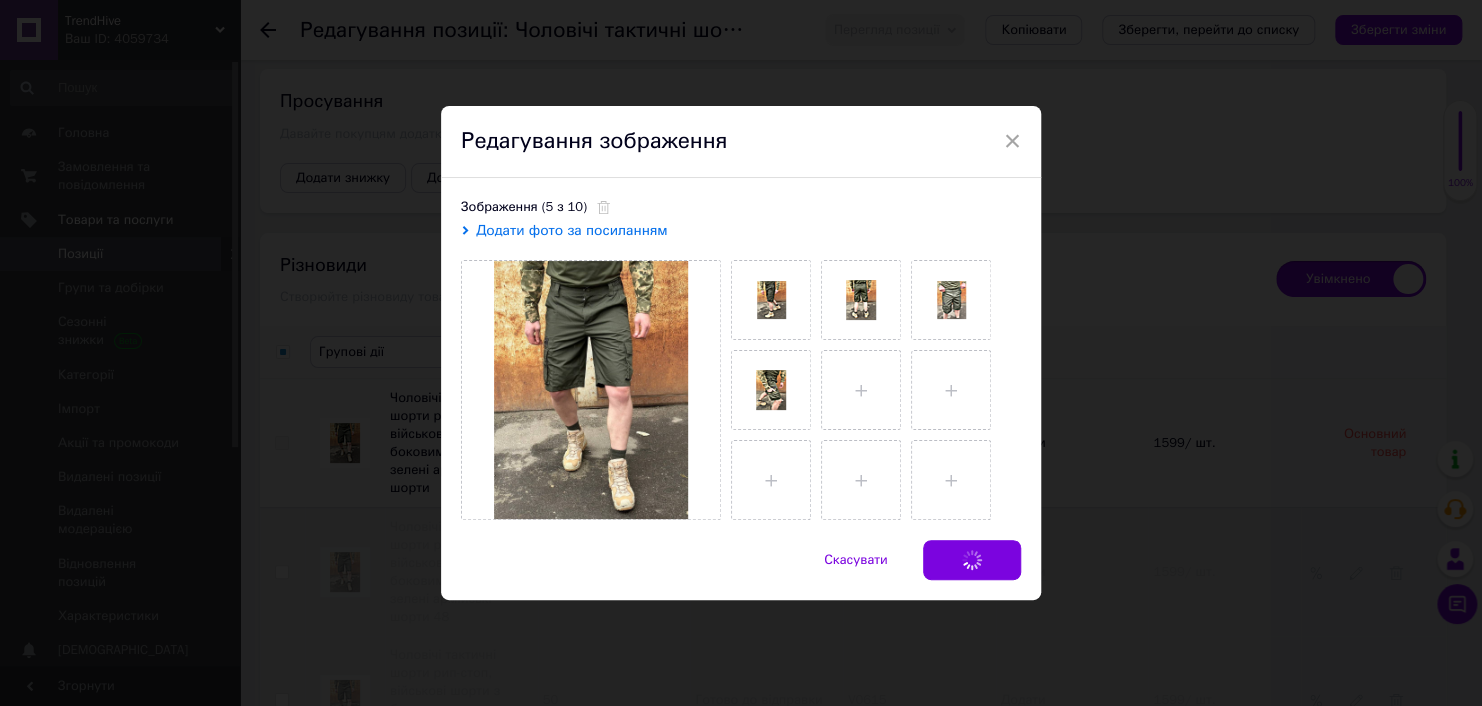checkbox on "false" 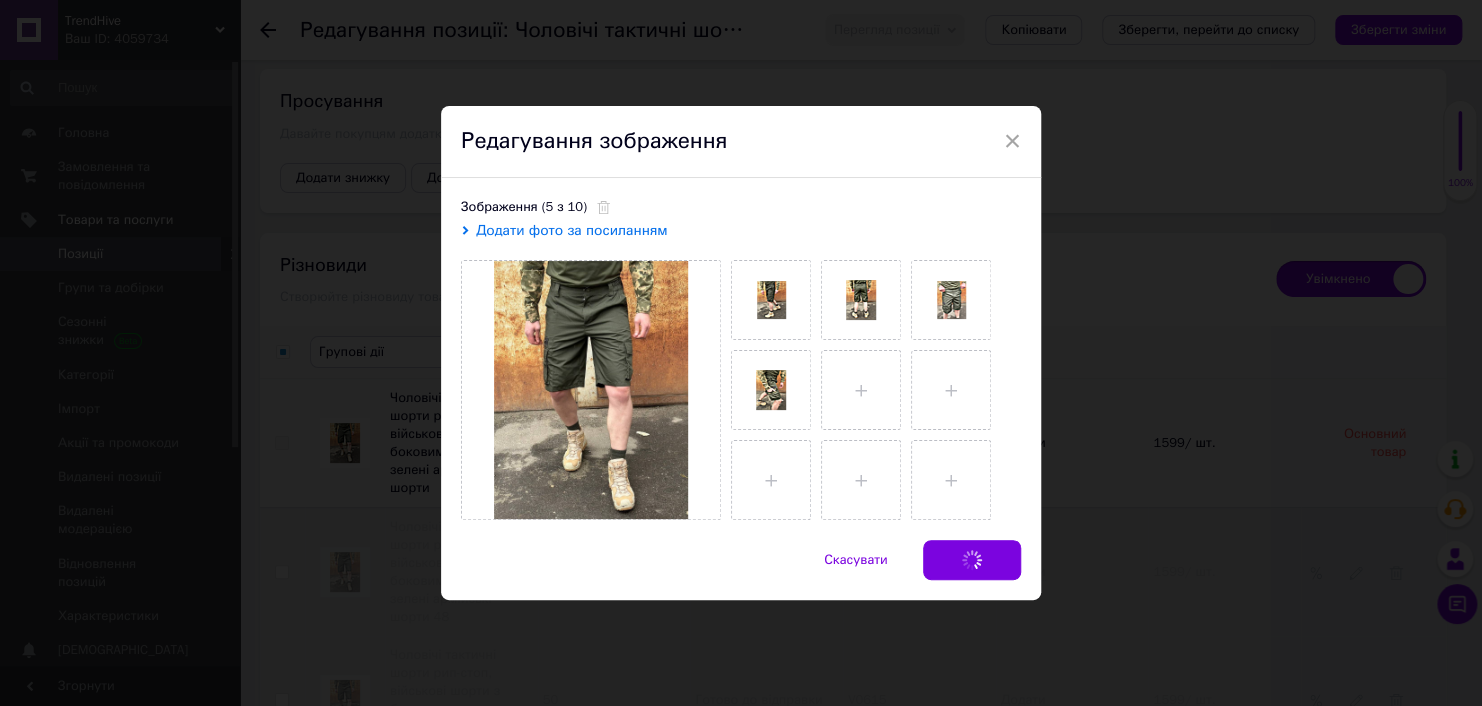 checkbox on "false" 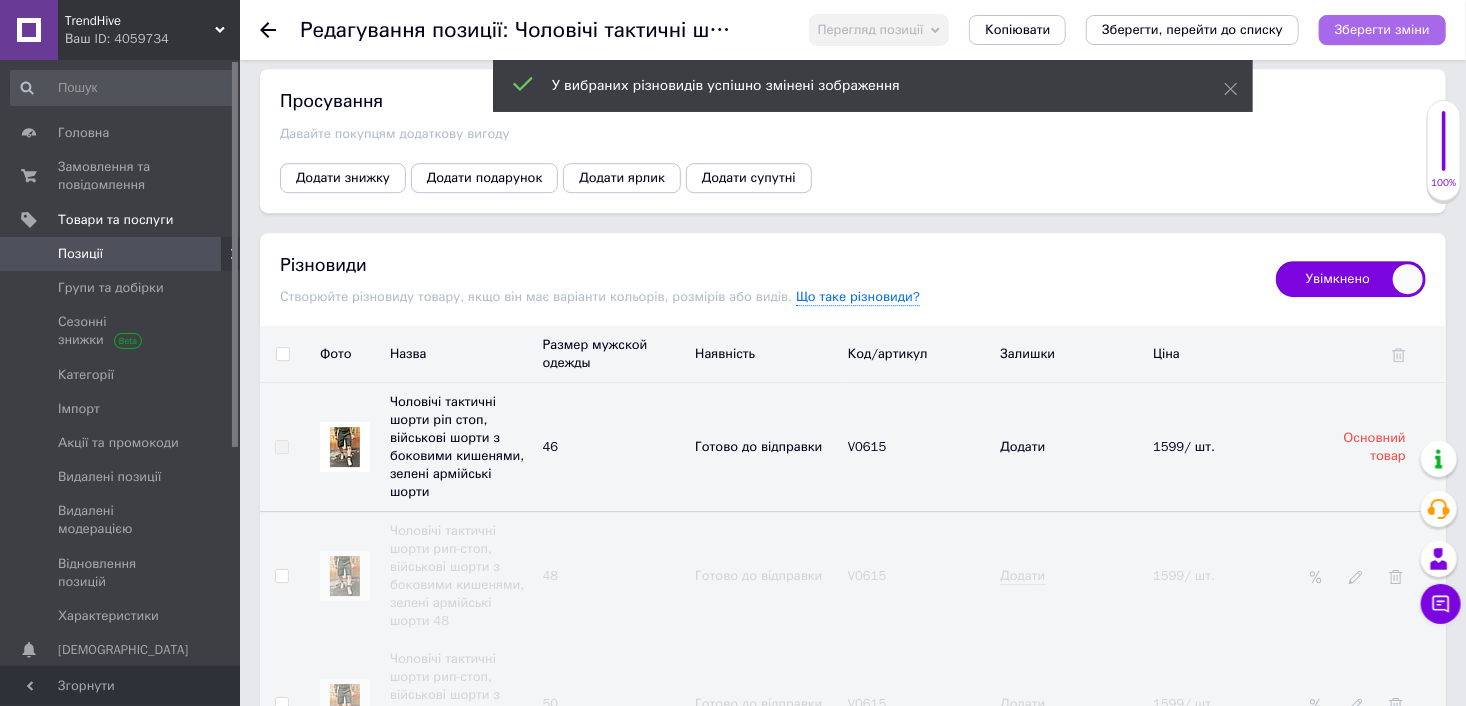 click on "Зберегти зміни" at bounding box center [1382, 29] 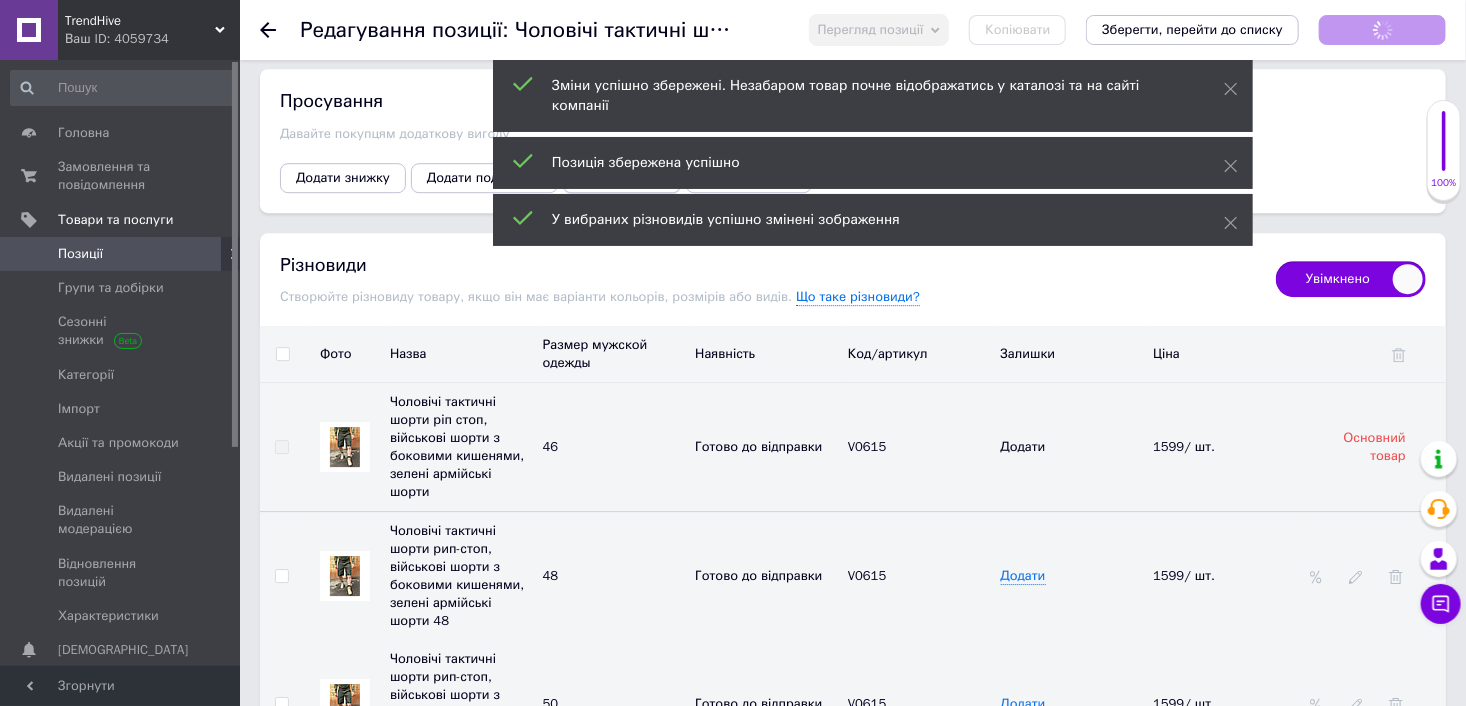 click on "Зміни успішно збережені. Незабаром товар почне відображатись у каталозі та на сайті компанії Позиція збережена успішно У вибраних різновидів успішно змінені зображення" at bounding box center (873, 155) 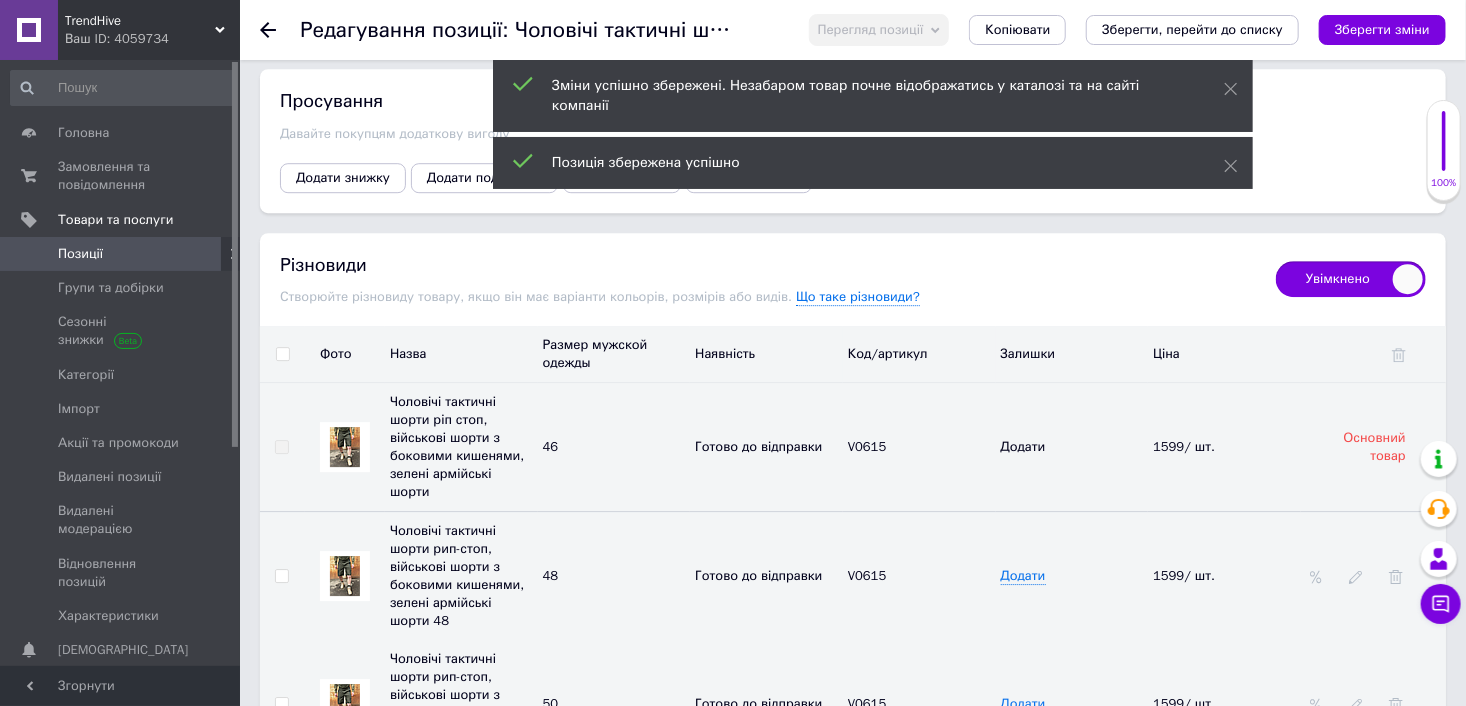 click on "Зміни успішно збережені. Незабаром товар почне відображатись у каталозі та на сайті компанії Позиція збережена успішно" at bounding box center (873, 127) 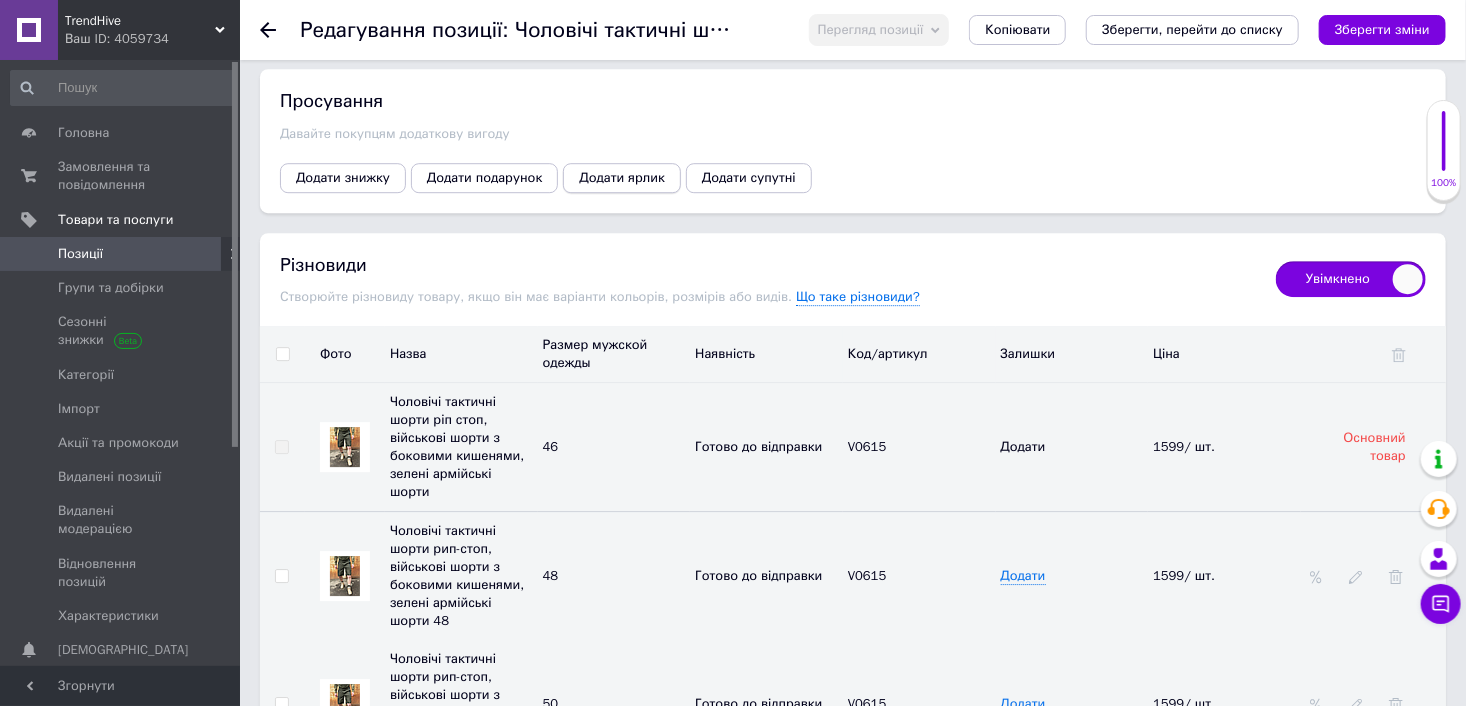 click on "Додати ярлик" at bounding box center (622, 178) 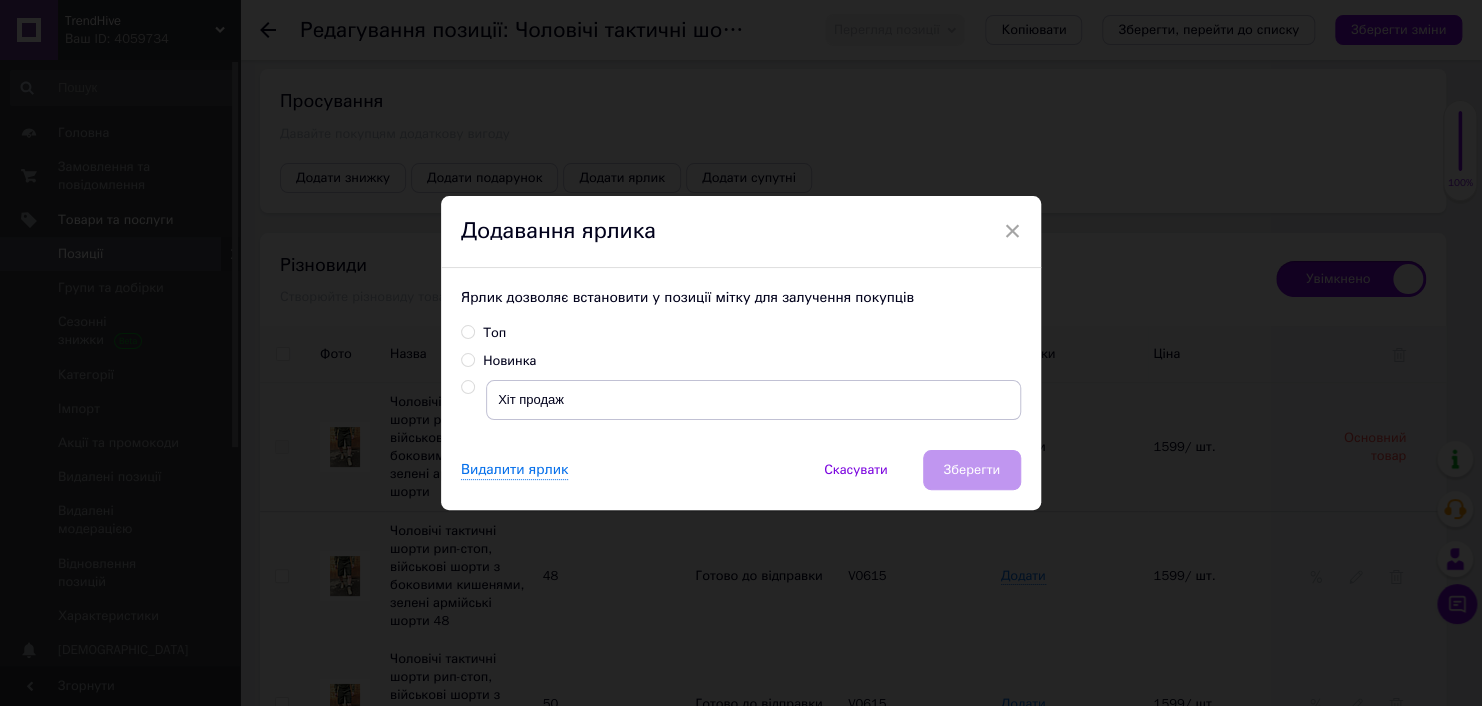 click on "Ярлик дозволяє встановити у позиції мітку для залучення покупців Топ Новинка Хіт продаж" at bounding box center [741, 359] 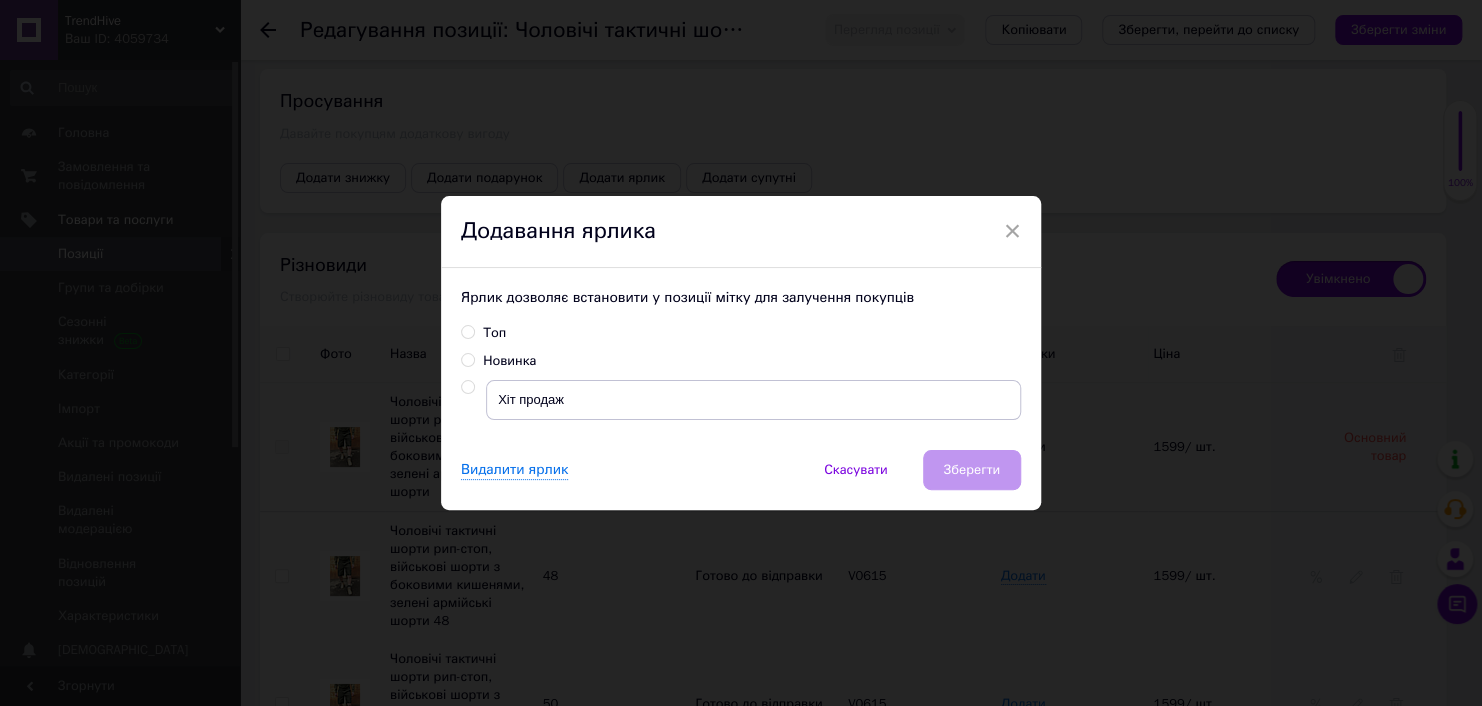 radio on "true" 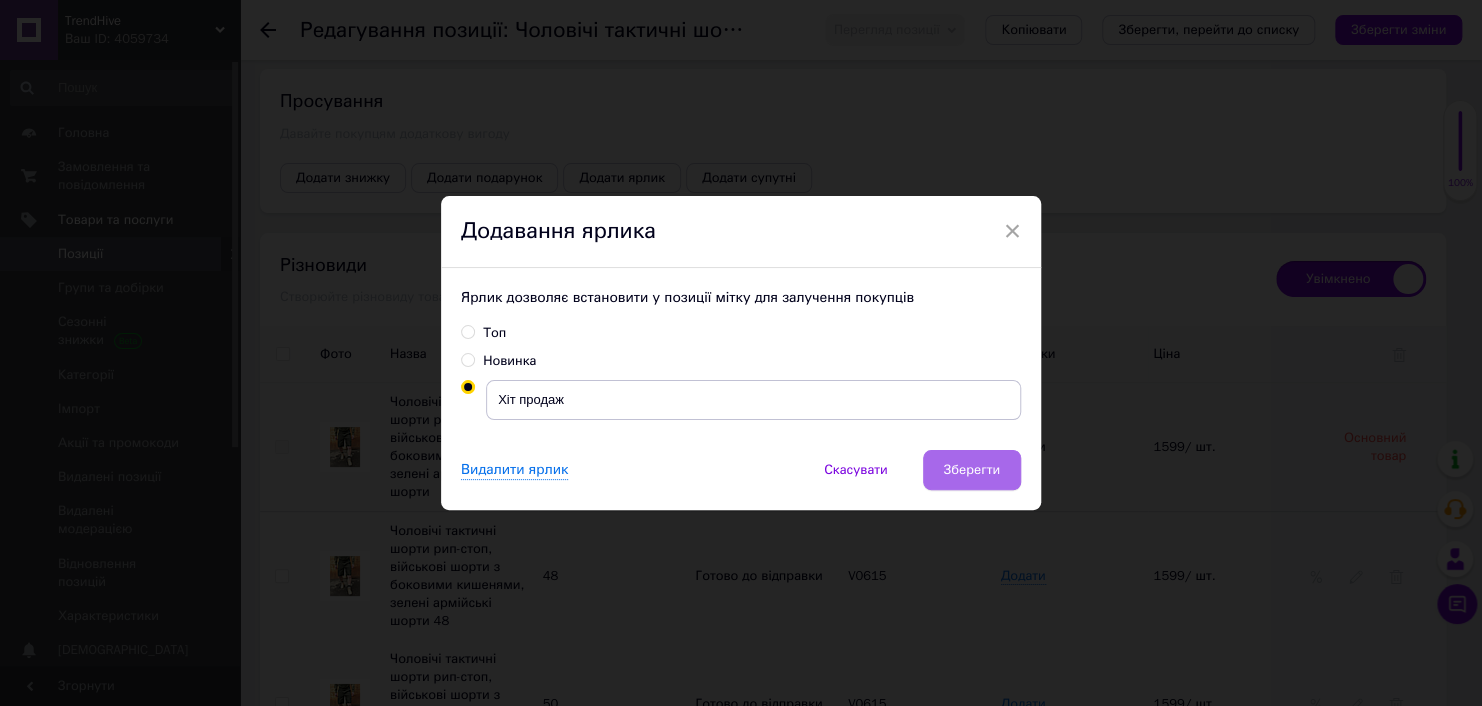 click on "Зберегти" at bounding box center [972, 470] 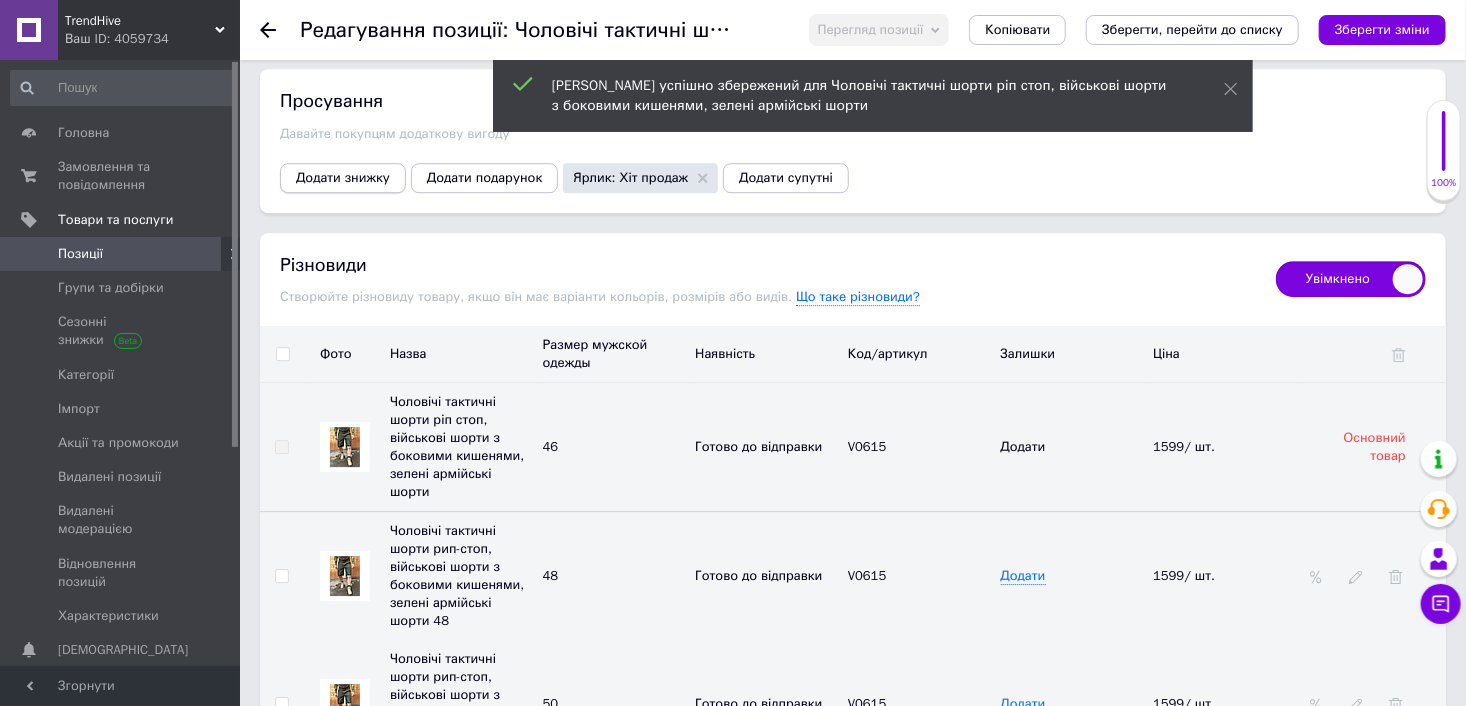 click on "Додати знижку" at bounding box center [343, 178] 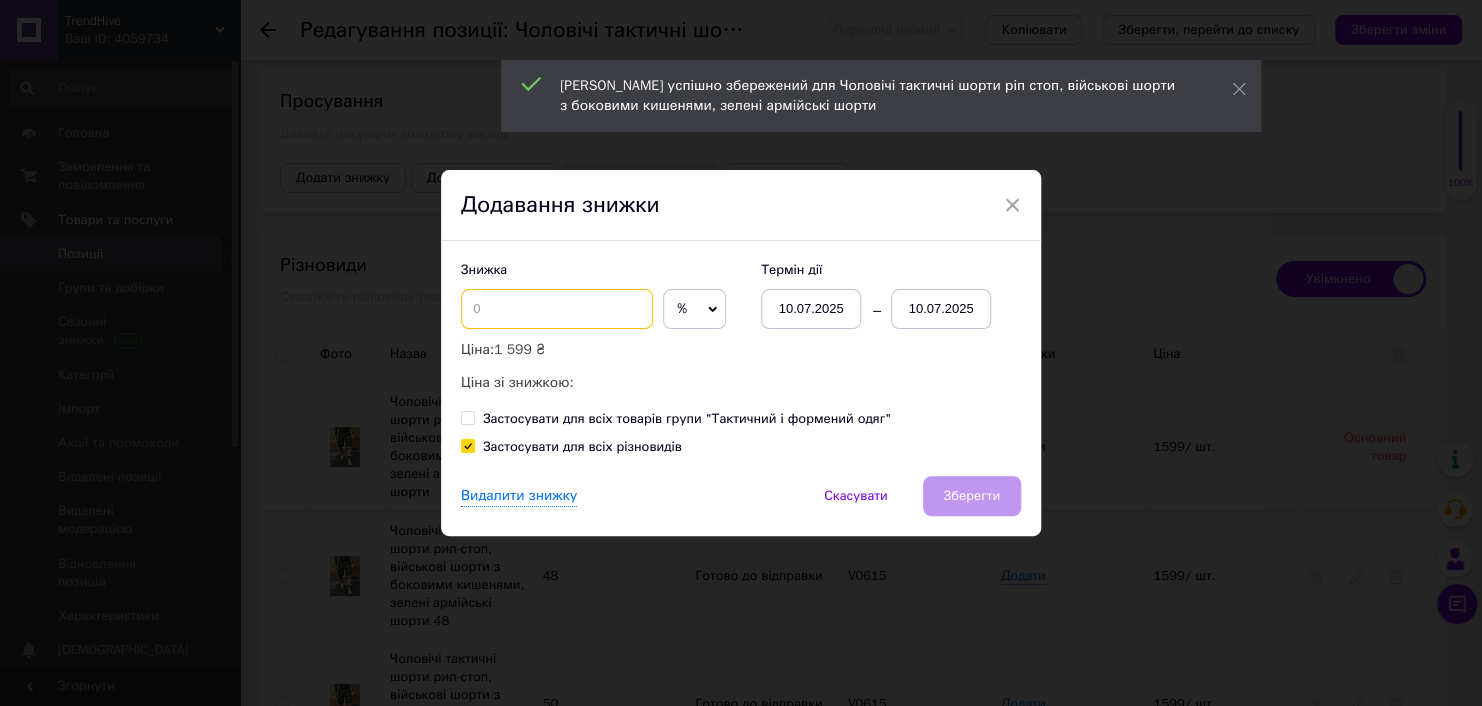 click at bounding box center (557, 309) 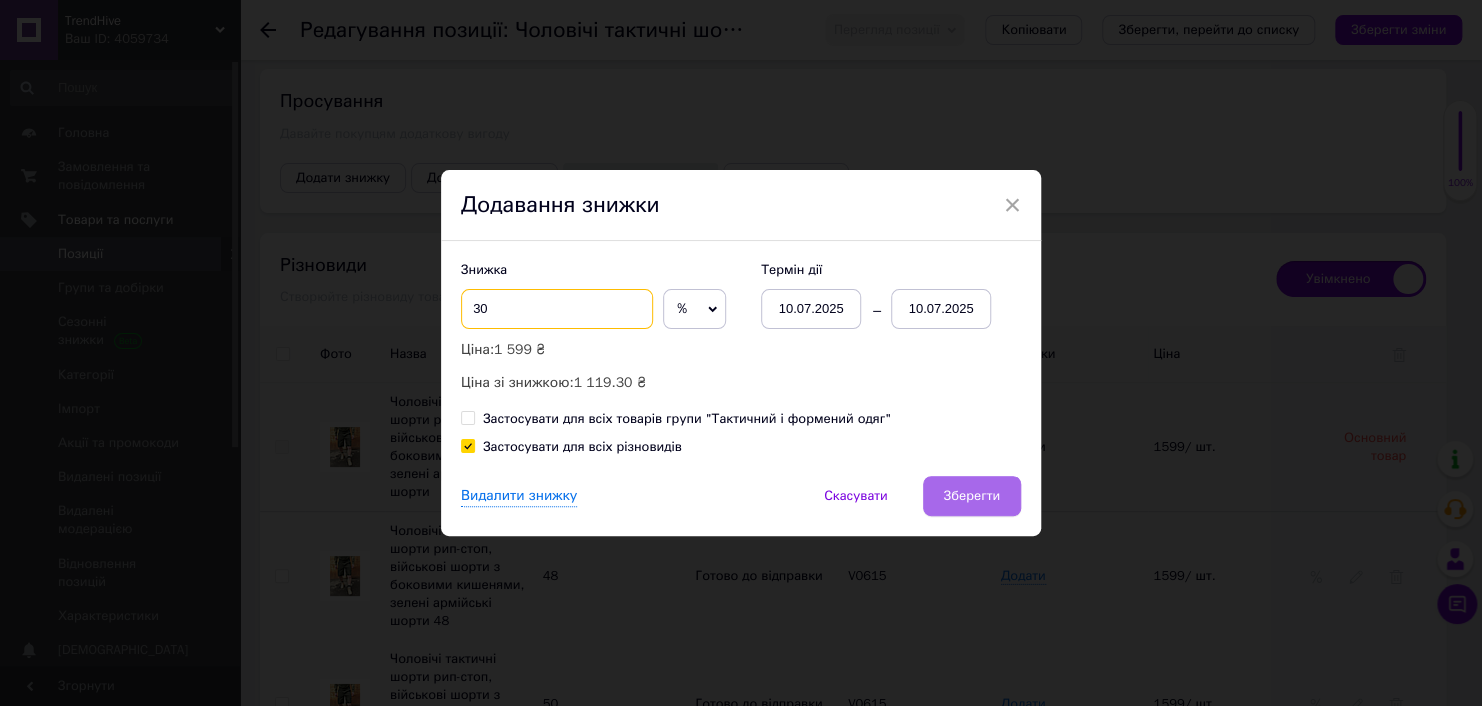 type on "30" 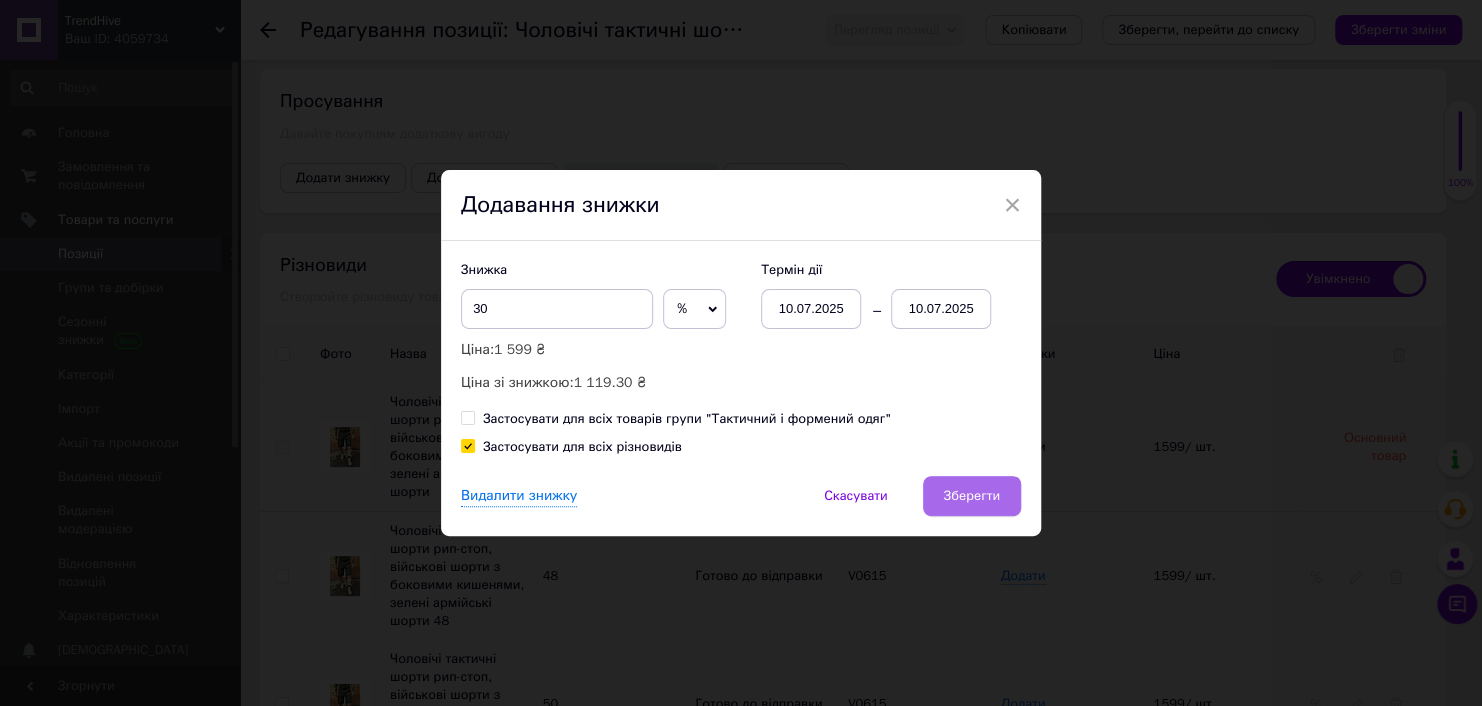 click on "Зберегти" at bounding box center (972, 496) 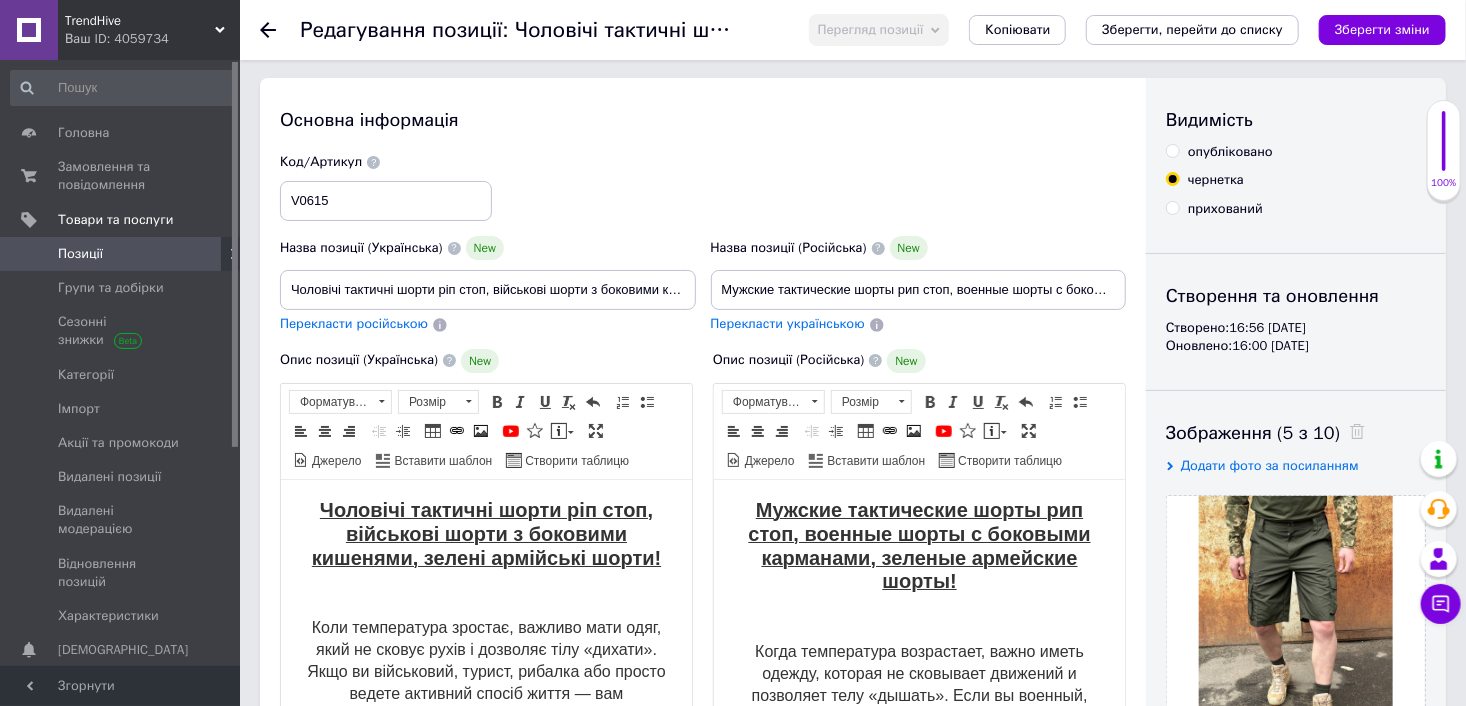 scroll, scrollTop: 0, scrollLeft: 0, axis: both 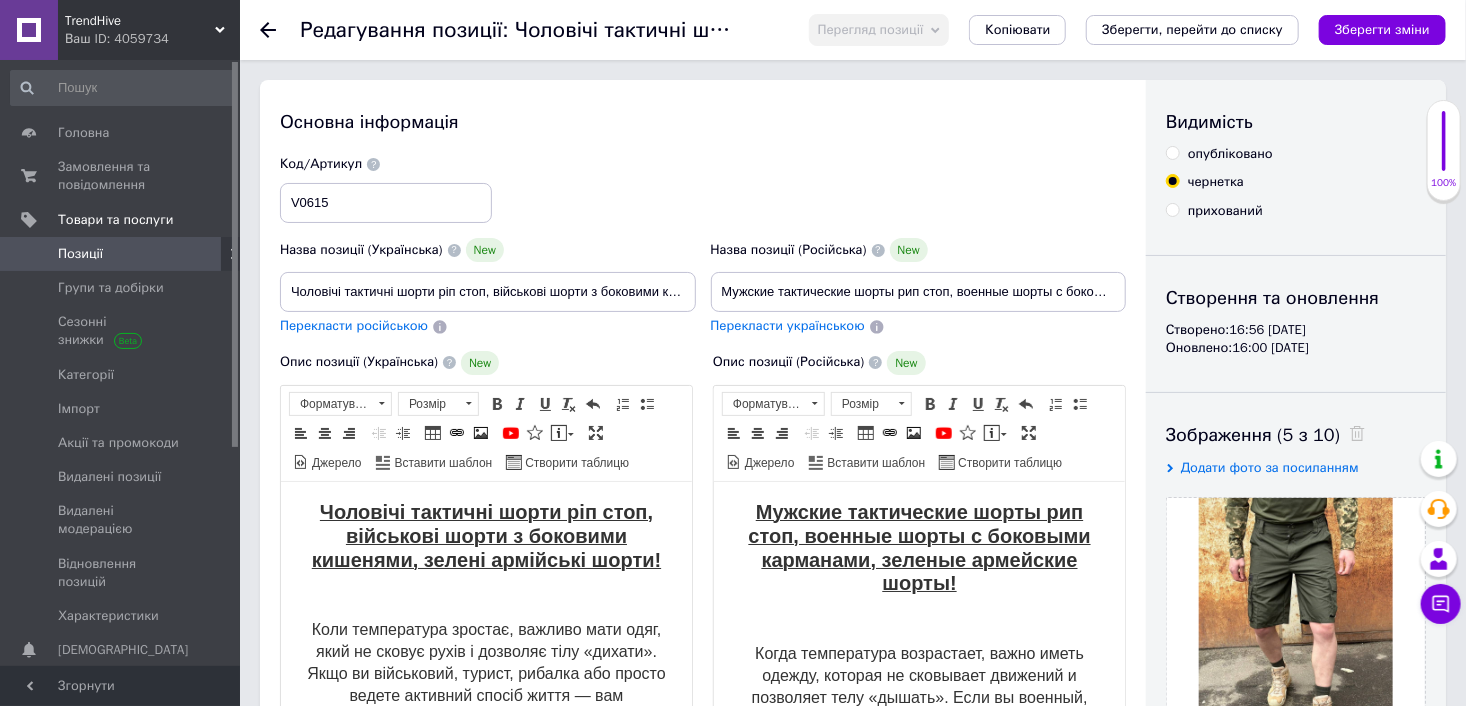 click on "опубліковано" at bounding box center [1172, 152] 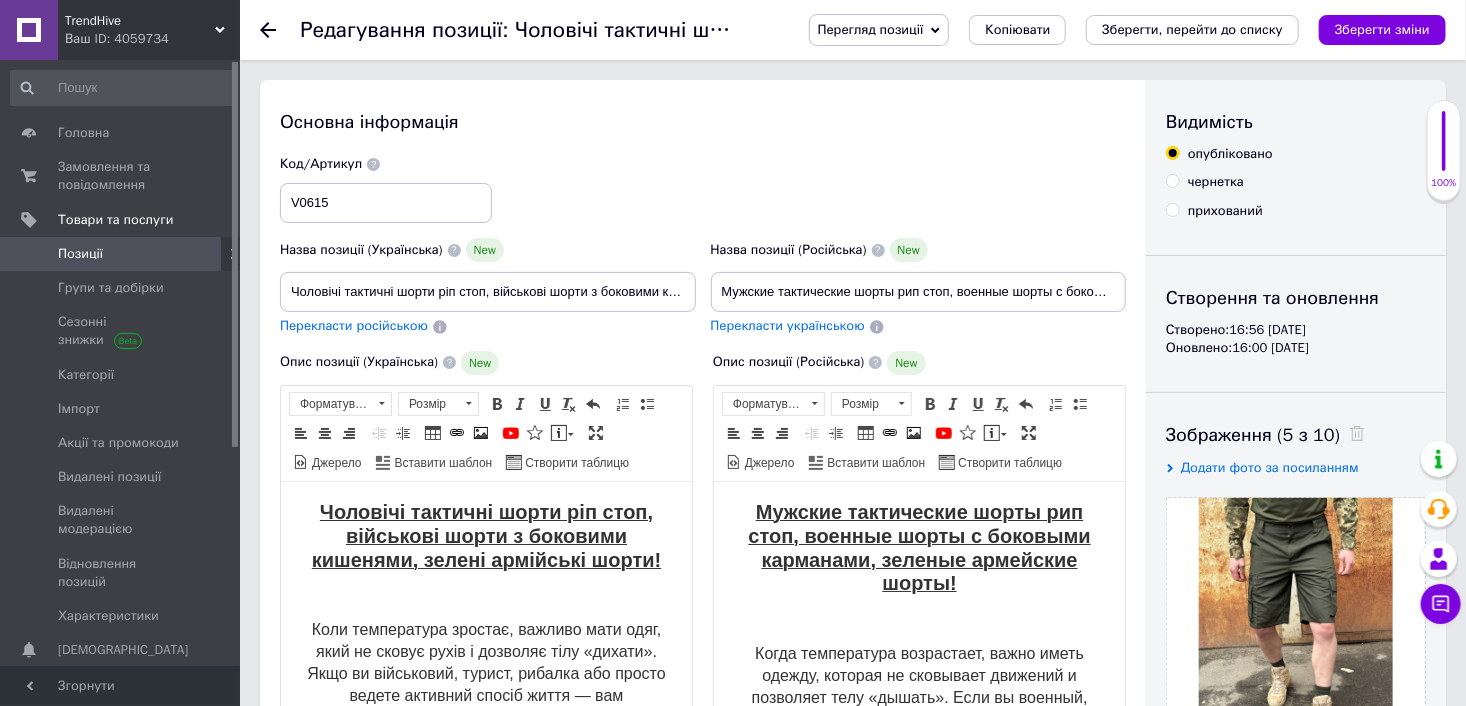 click on "Зберегти зміни" at bounding box center (1382, 29) 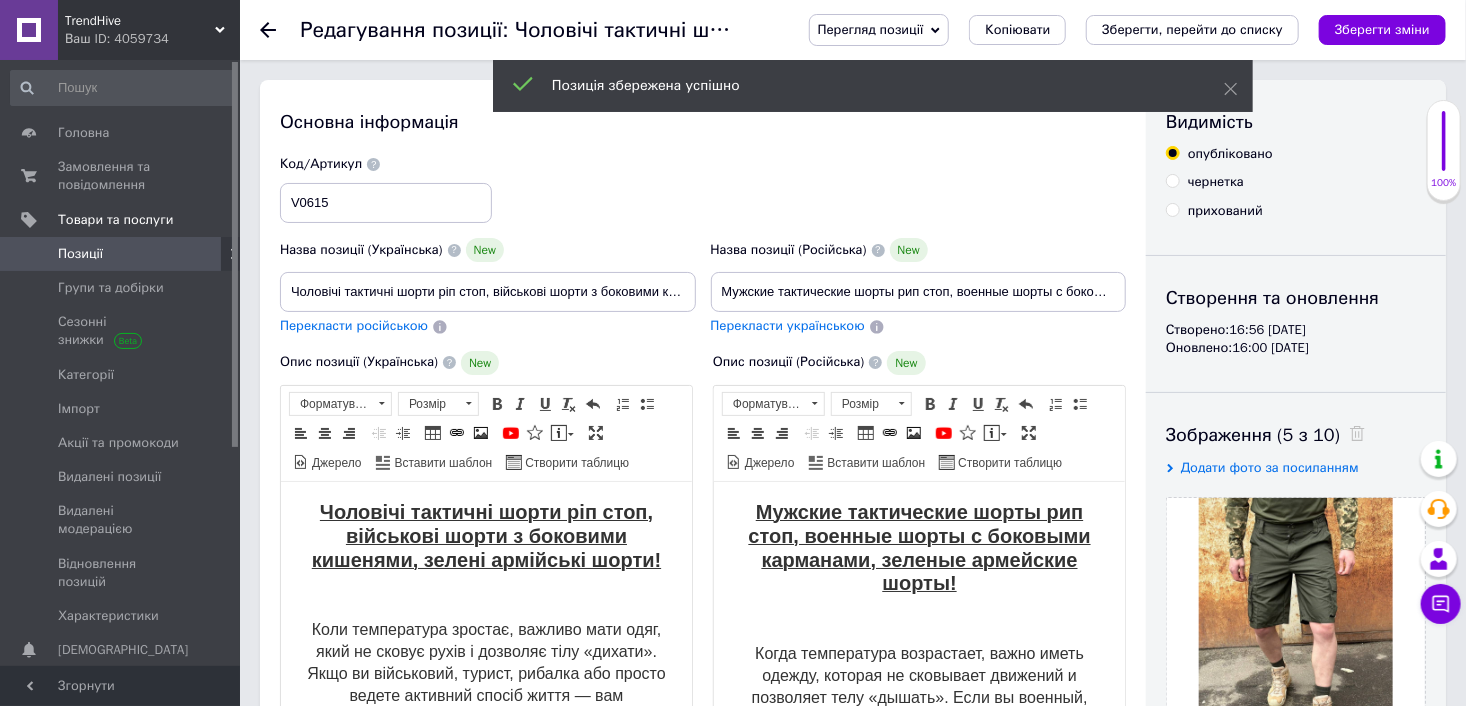 click at bounding box center (212, 254) 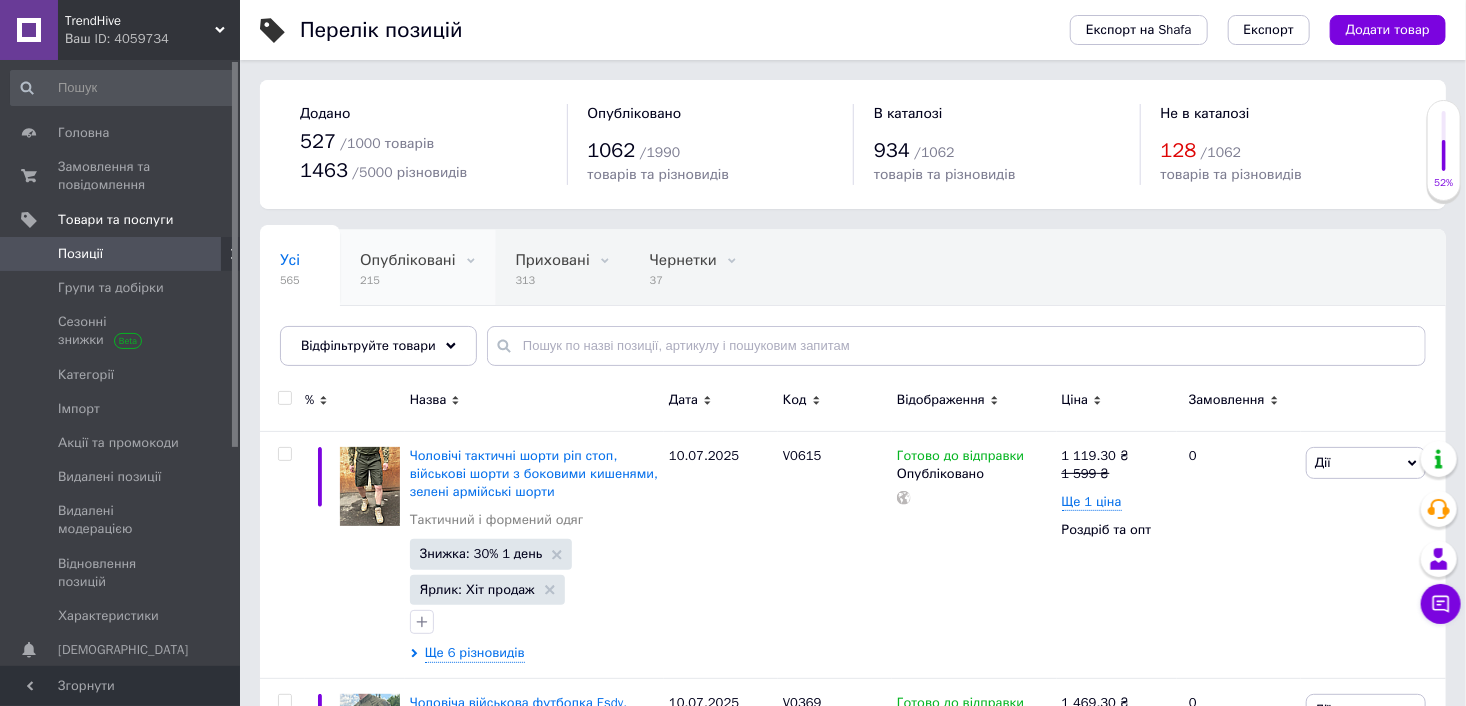 click on "Опубліковані" at bounding box center [407, 260] 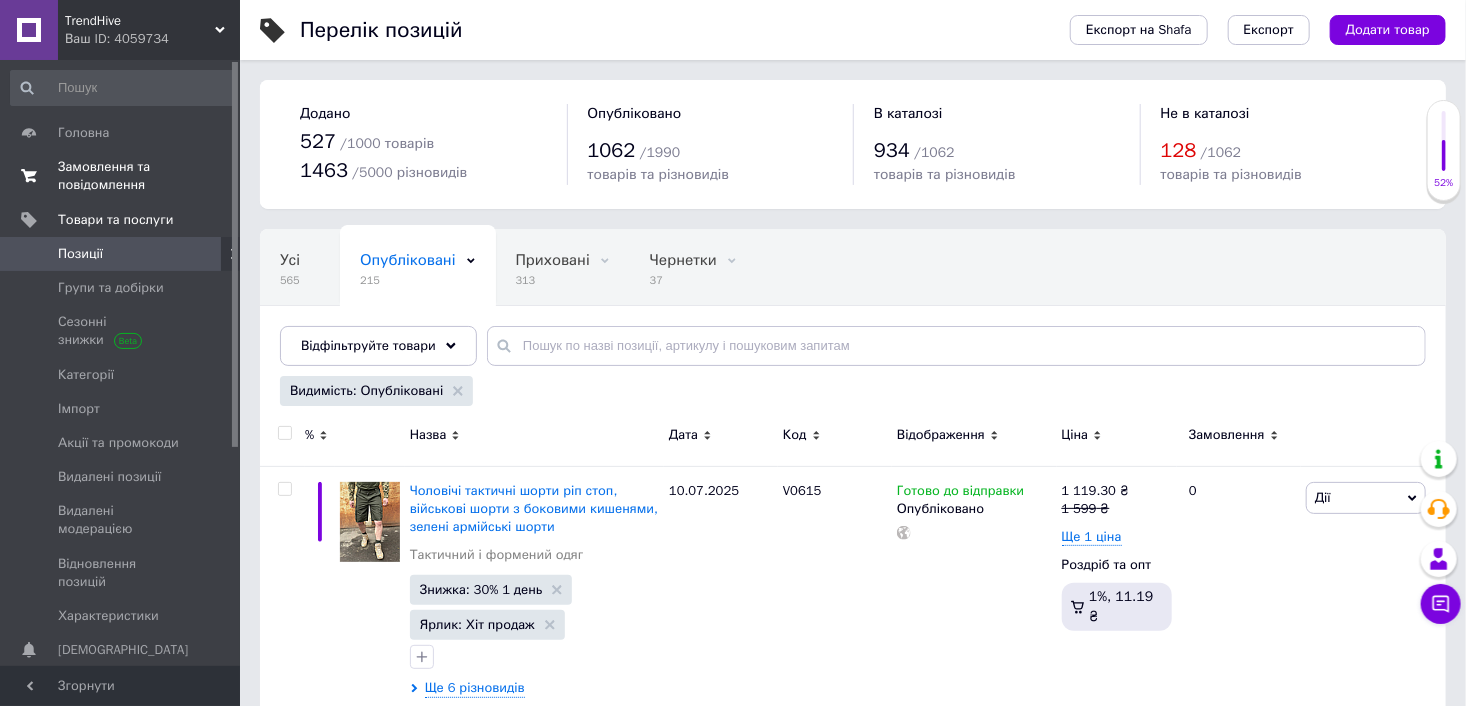 click on "Замовлення та повідомлення" at bounding box center [121, 176] 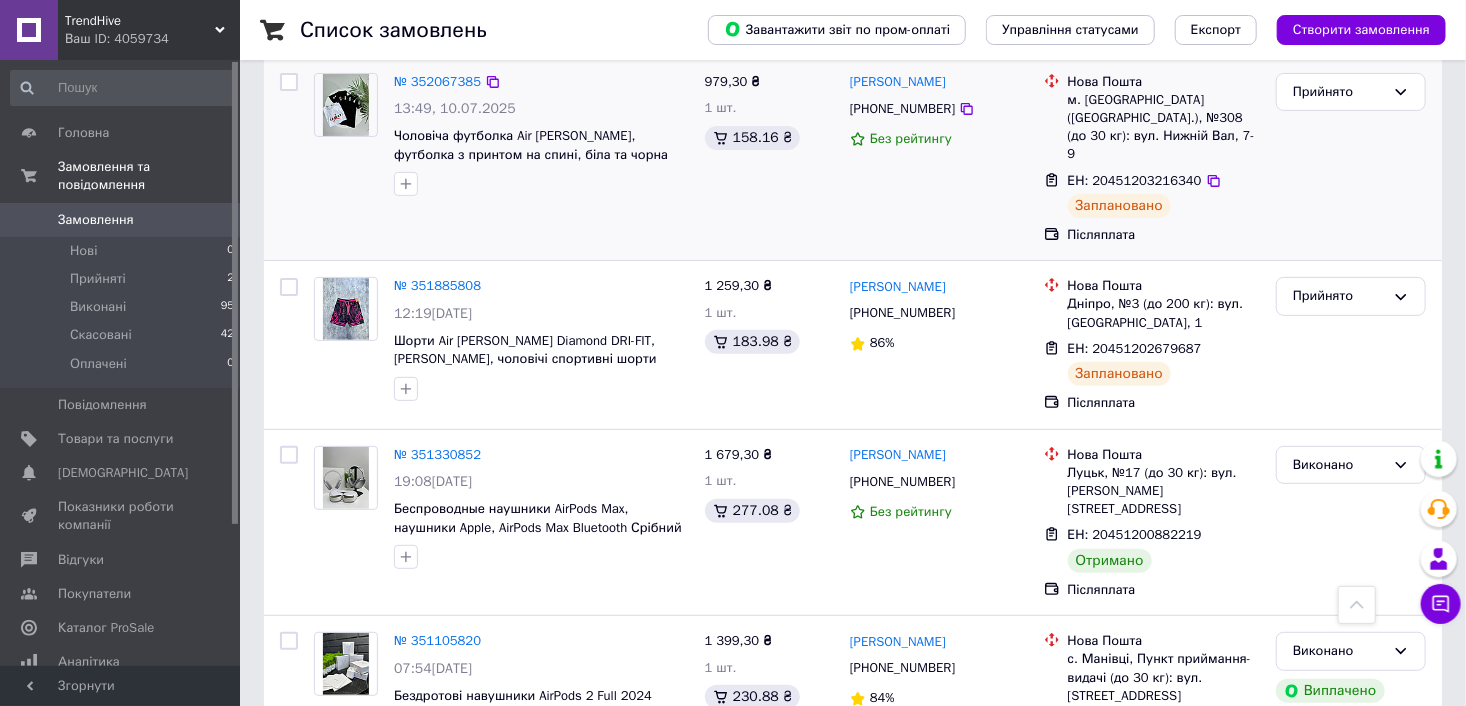 scroll, scrollTop: 0, scrollLeft: 0, axis: both 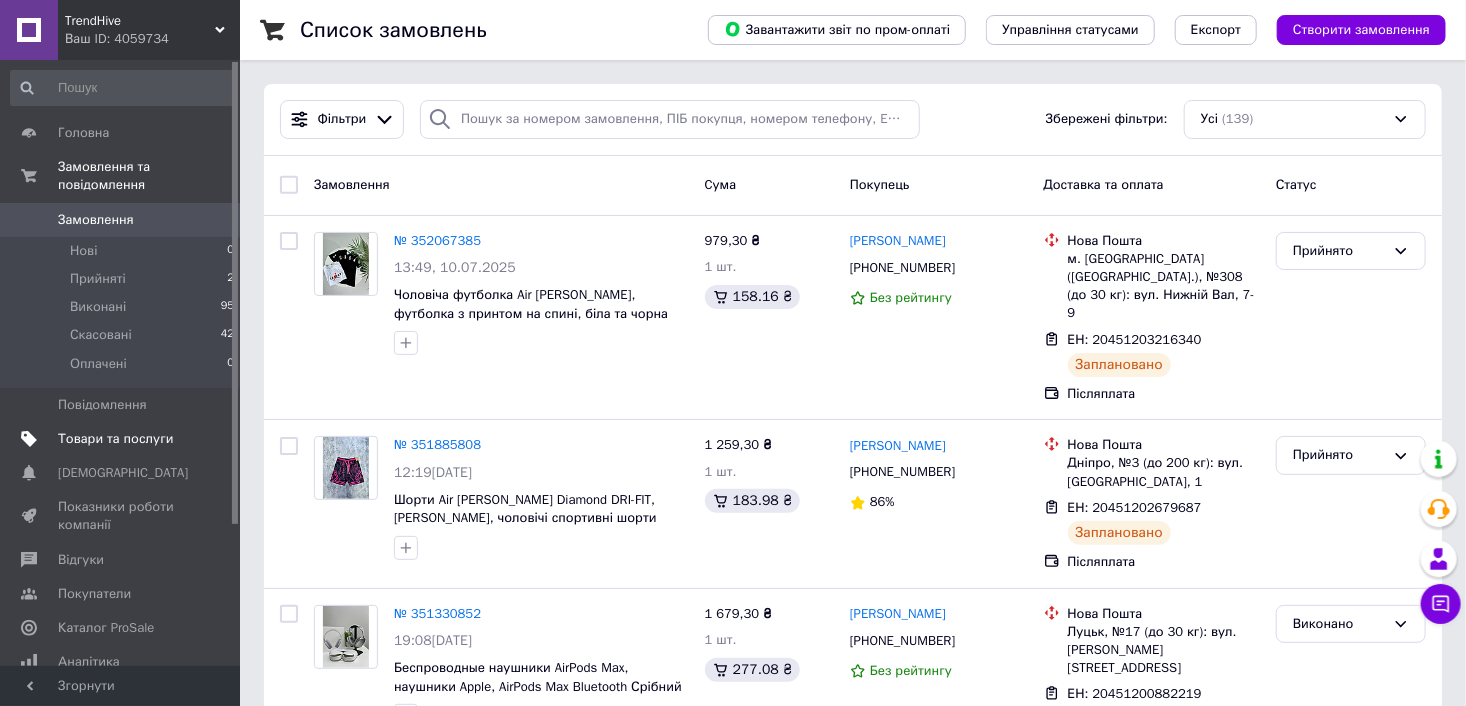 click on "Товари та послуги" at bounding box center [115, 439] 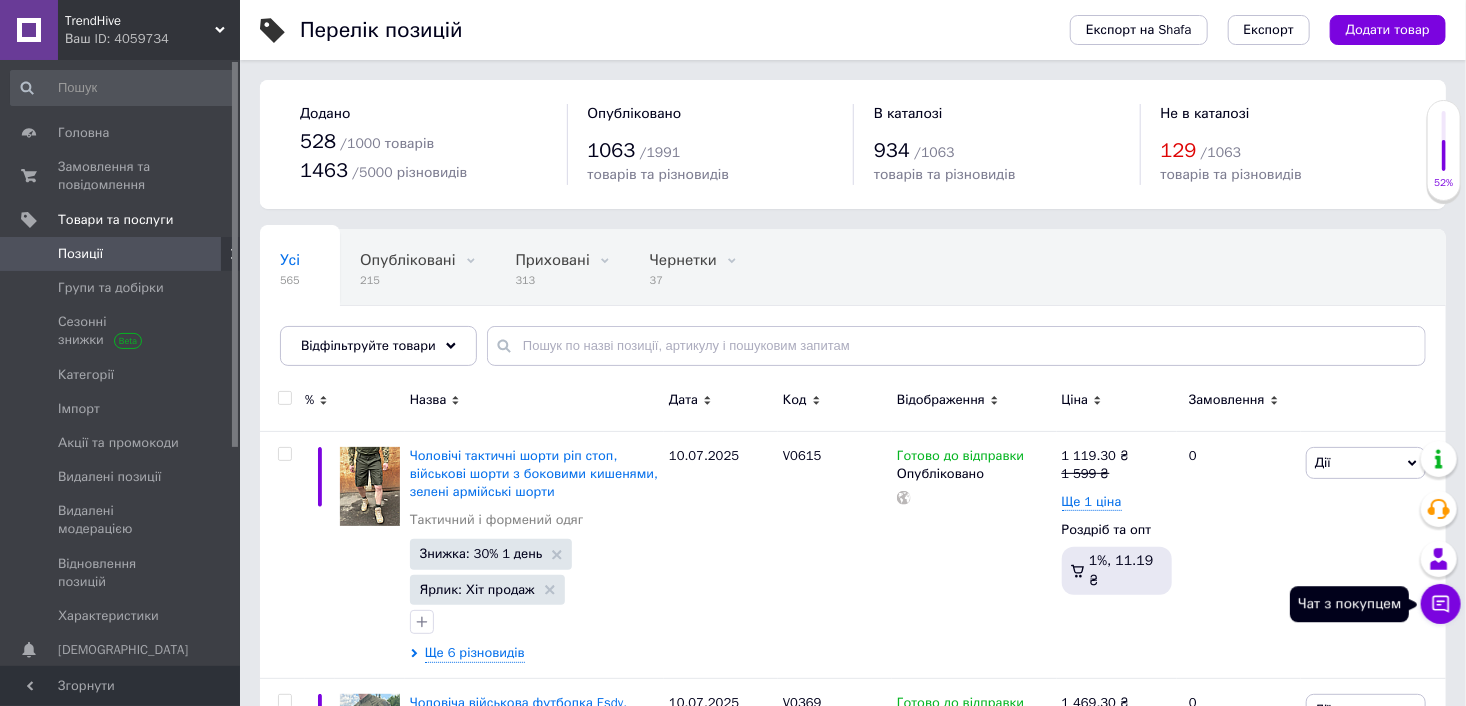 click 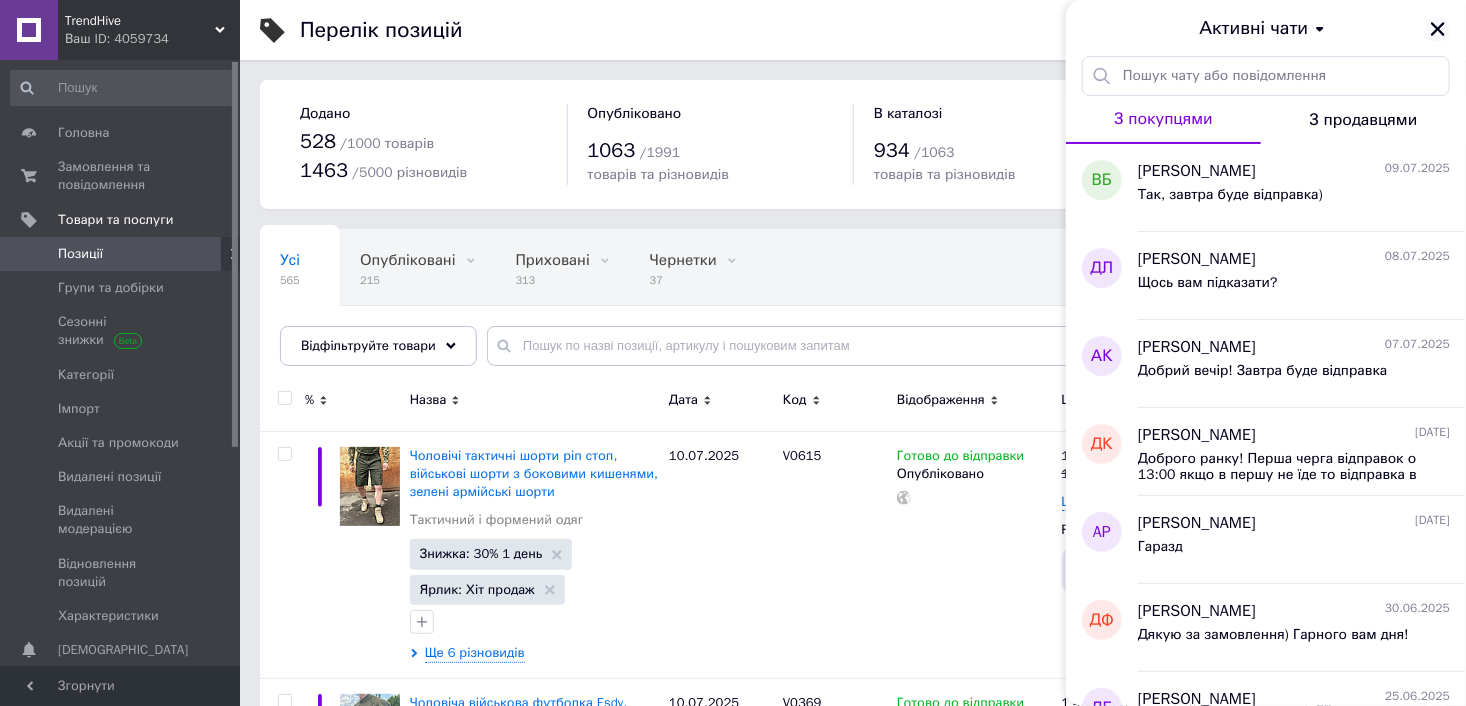 click 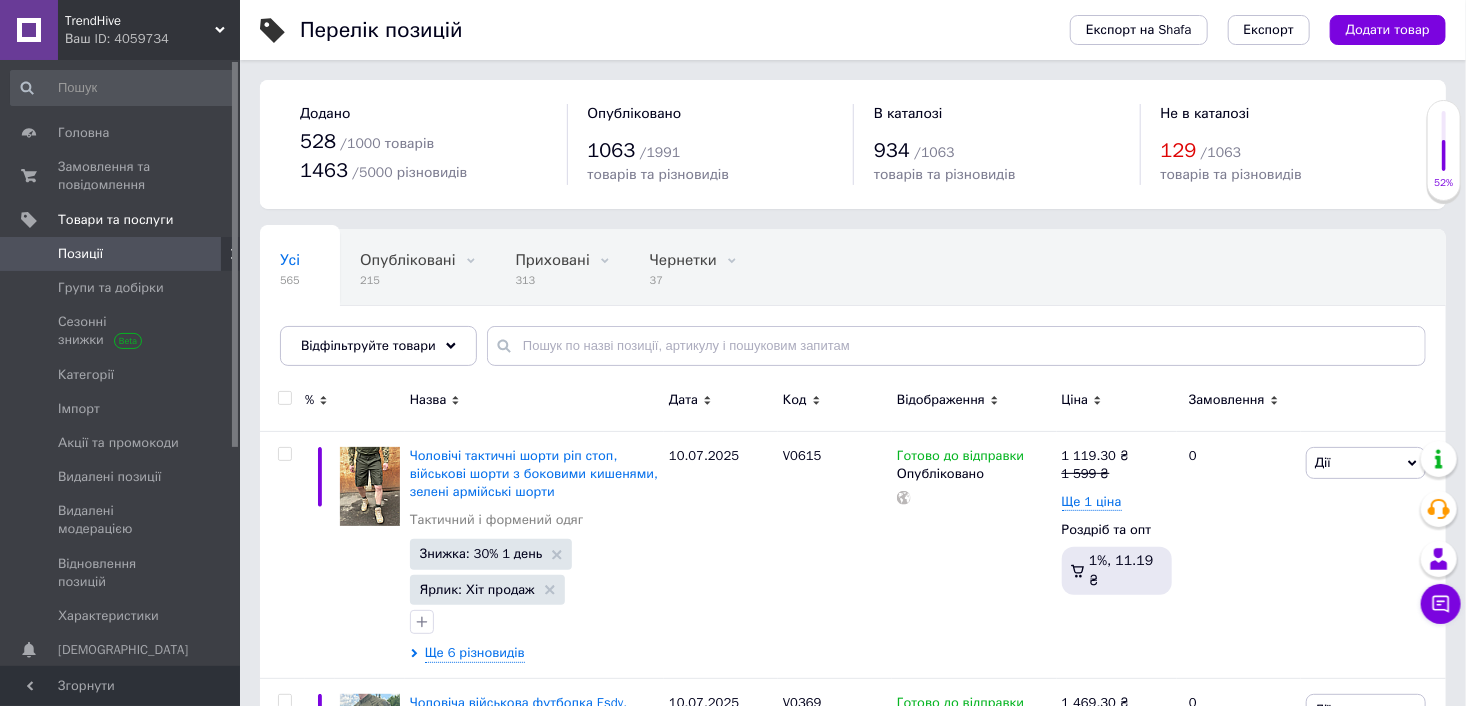 click on "TrendHive" at bounding box center (140, 21) 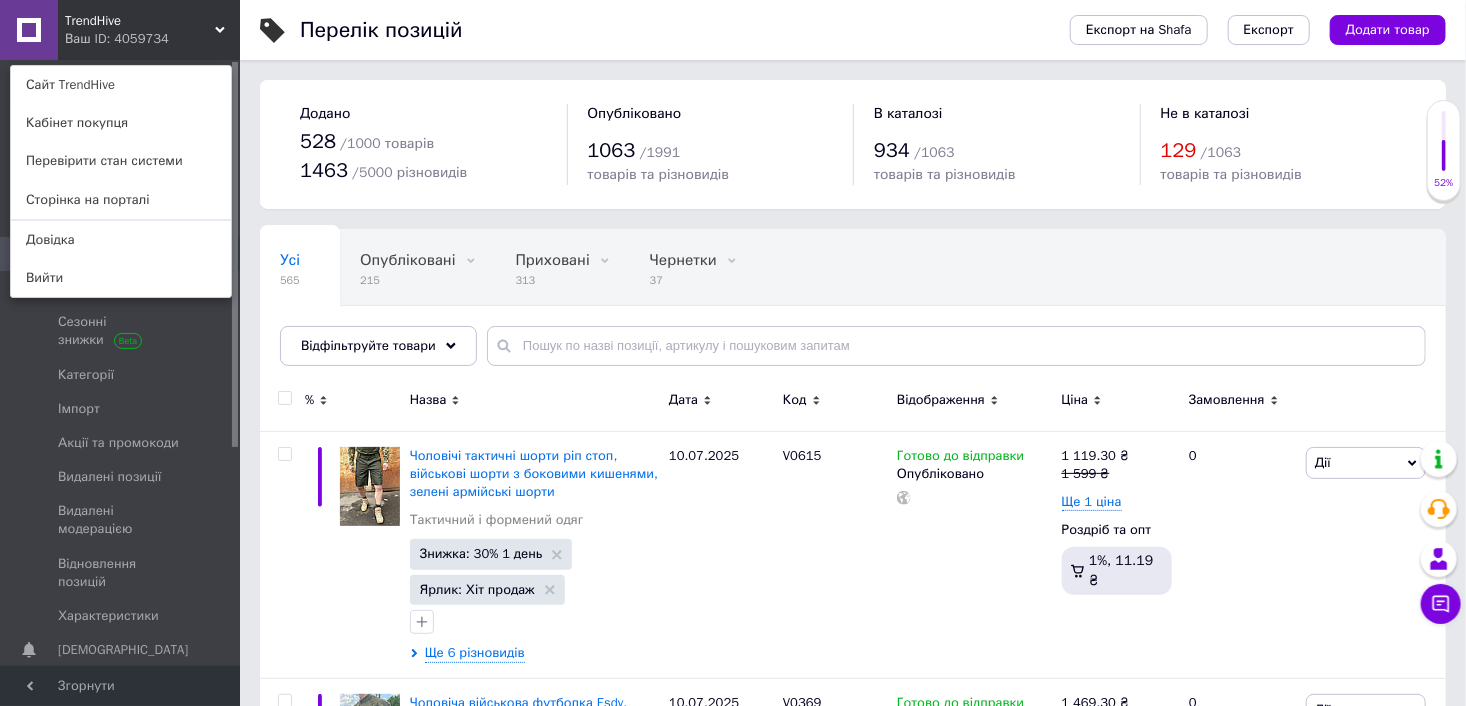 click on "Усі 565 Опубліковані 215 Видалити Редагувати Приховані 313 Видалити Редагувати Чернетки 37 Видалити Редагувати Ok Відфільтровано...  Зберегти" at bounding box center (594, 268) 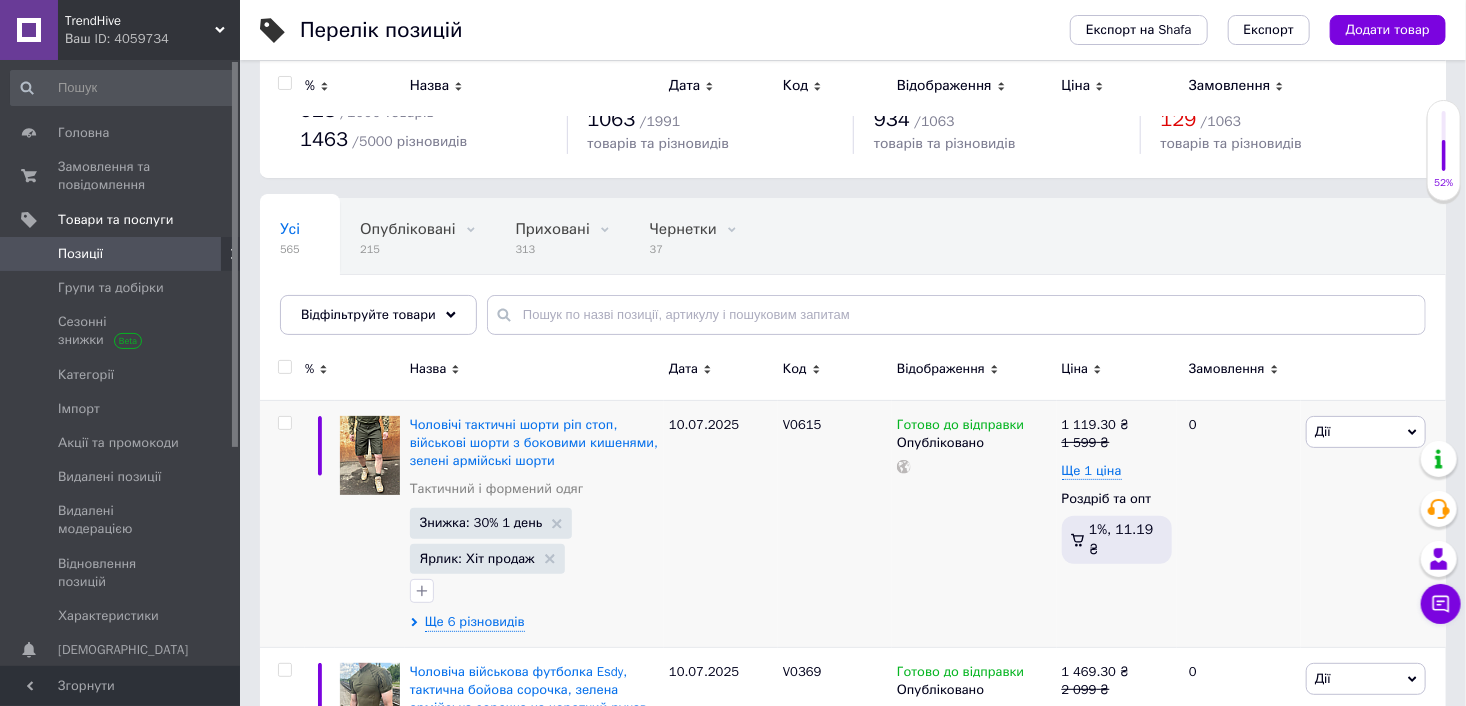 scroll, scrollTop: 0, scrollLeft: 0, axis: both 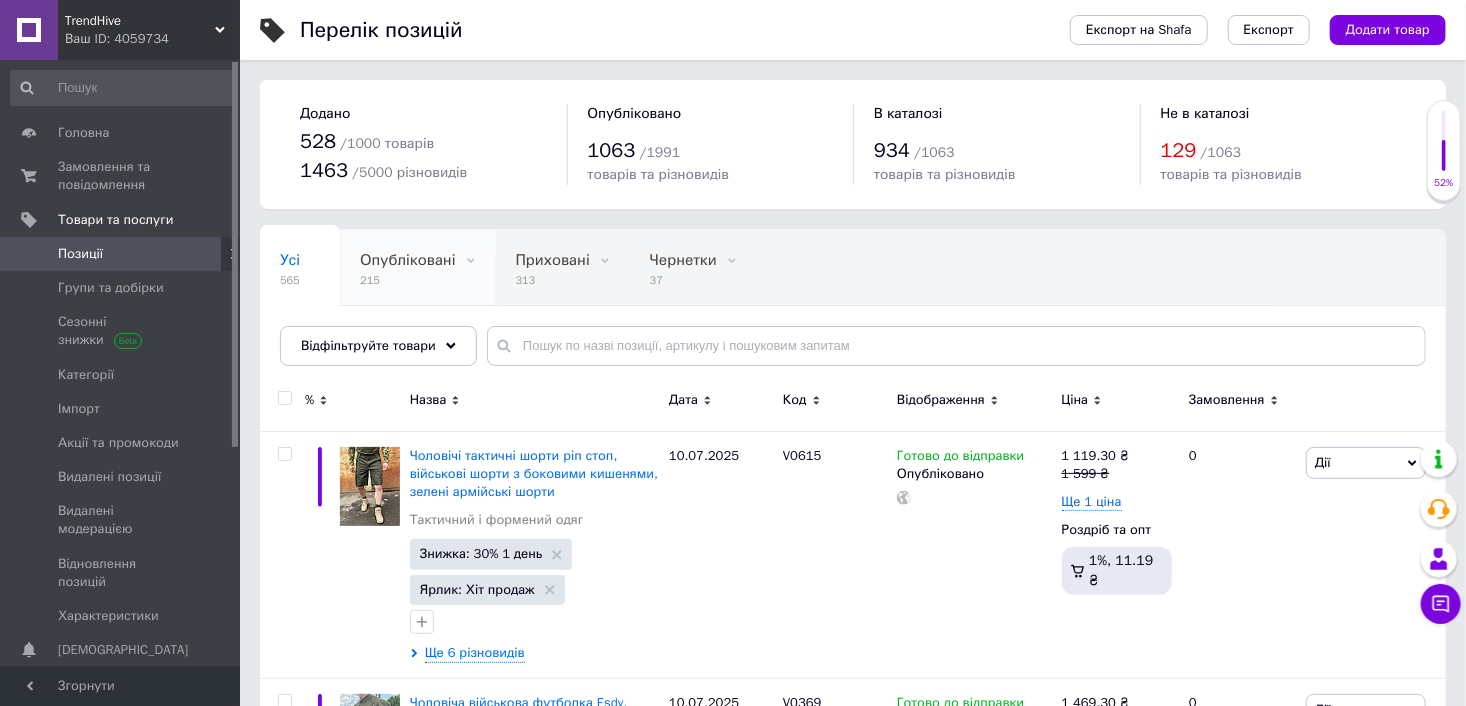 click on "215" at bounding box center [407, 280] 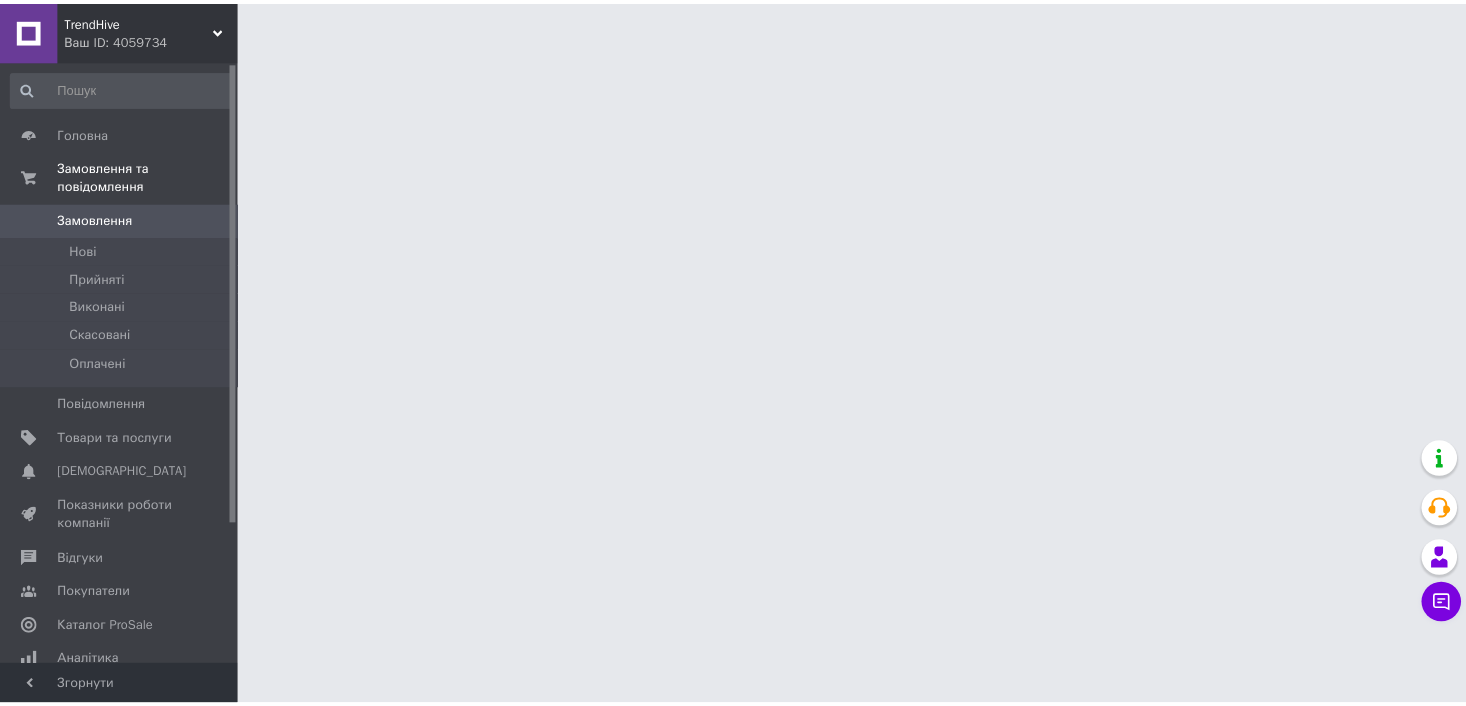 scroll, scrollTop: 0, scrollLeft: 0, axis: both 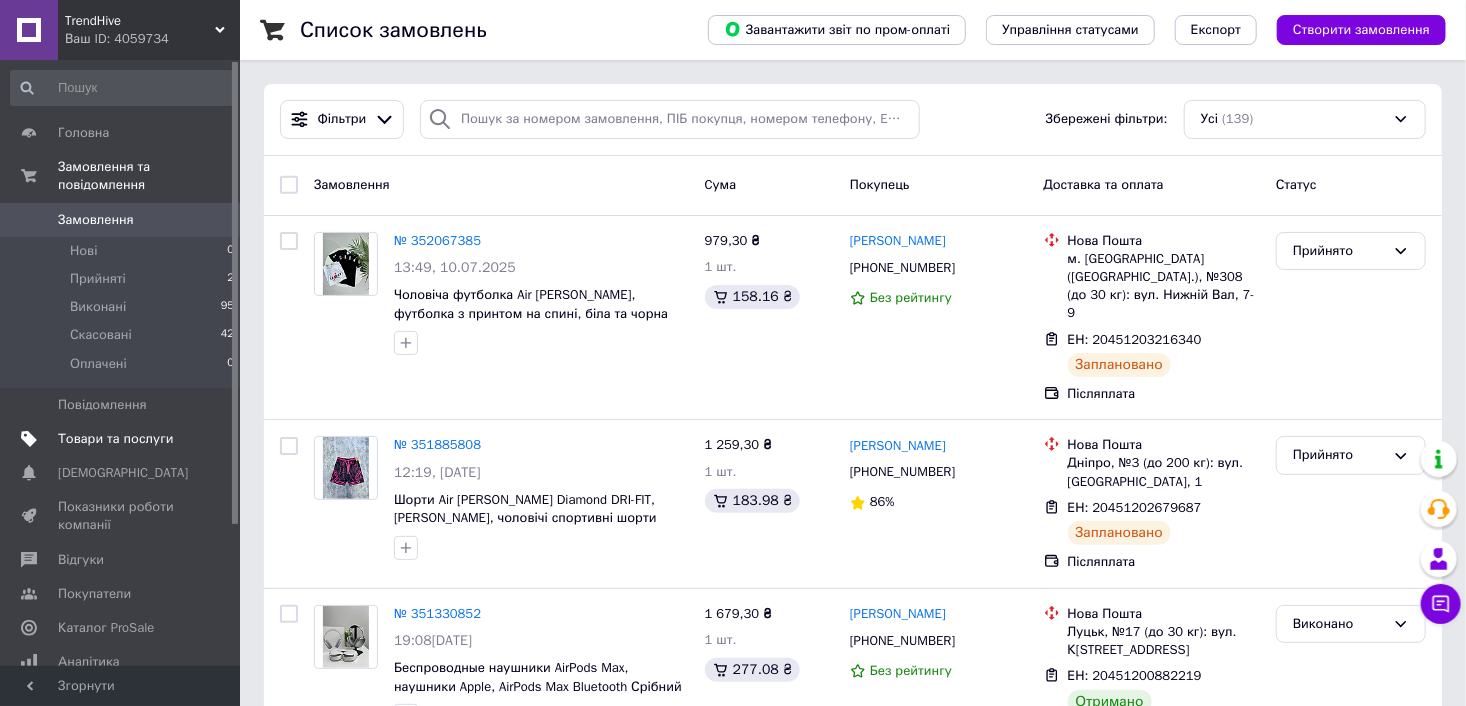click on "Товари та послуги" at bounding box center [115, 439] 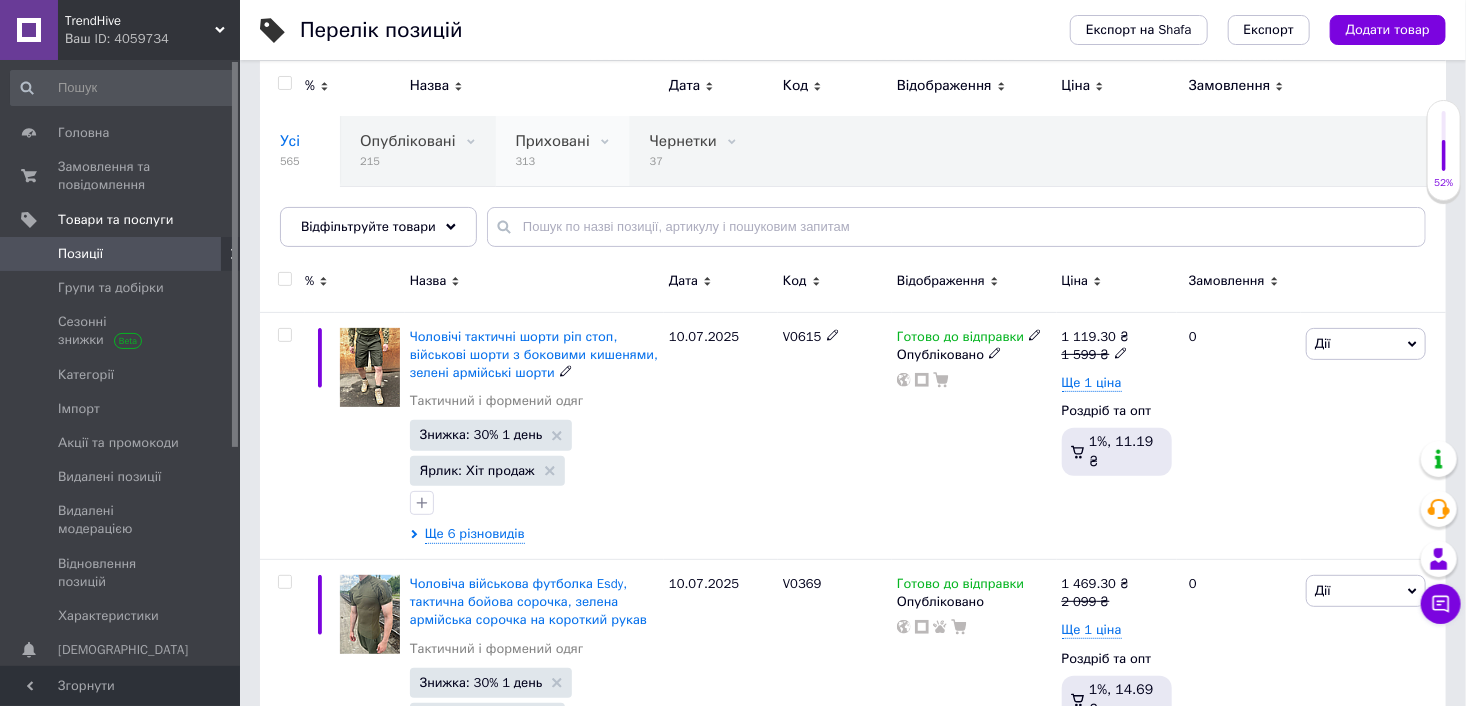 scroll, scrollTop: 0, scrollLeft: 0, axis: both 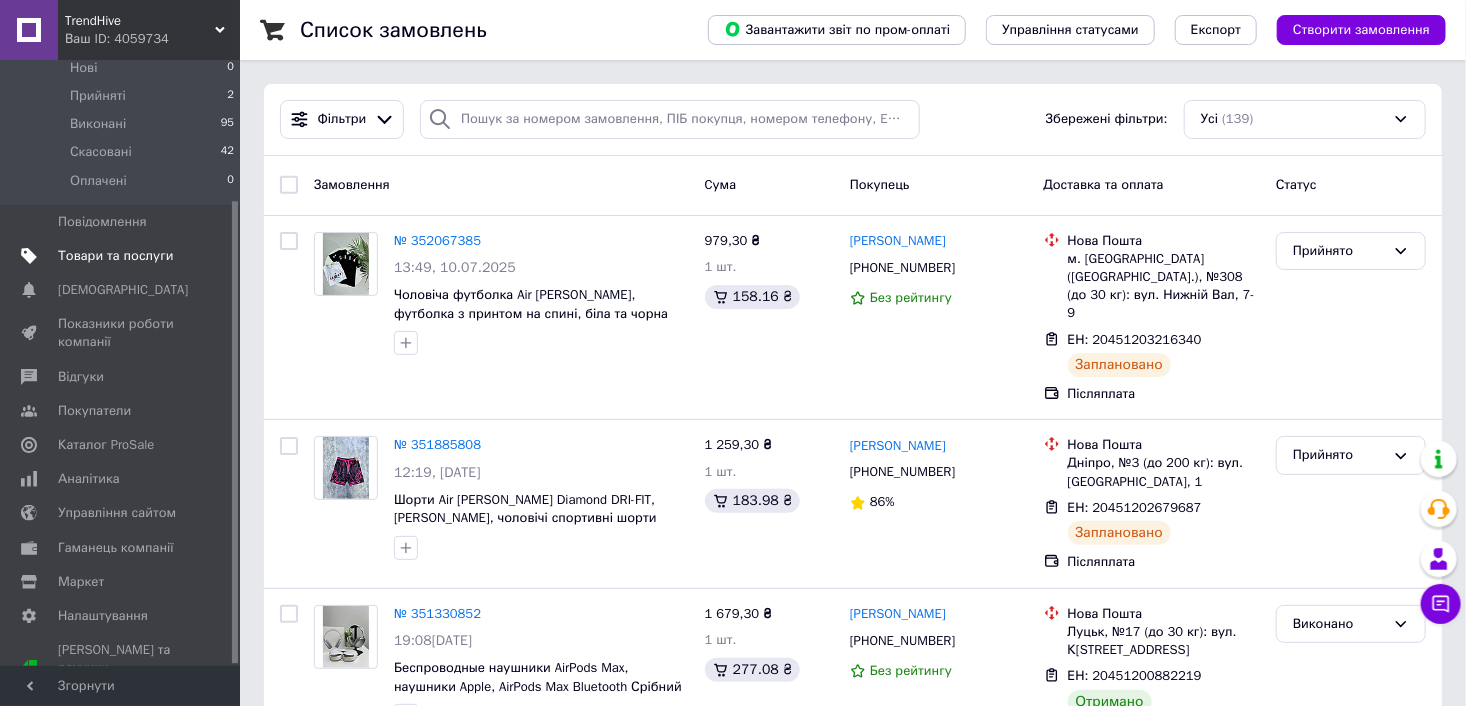 click on "Товари та послуги" at bounding box center [123, 256] 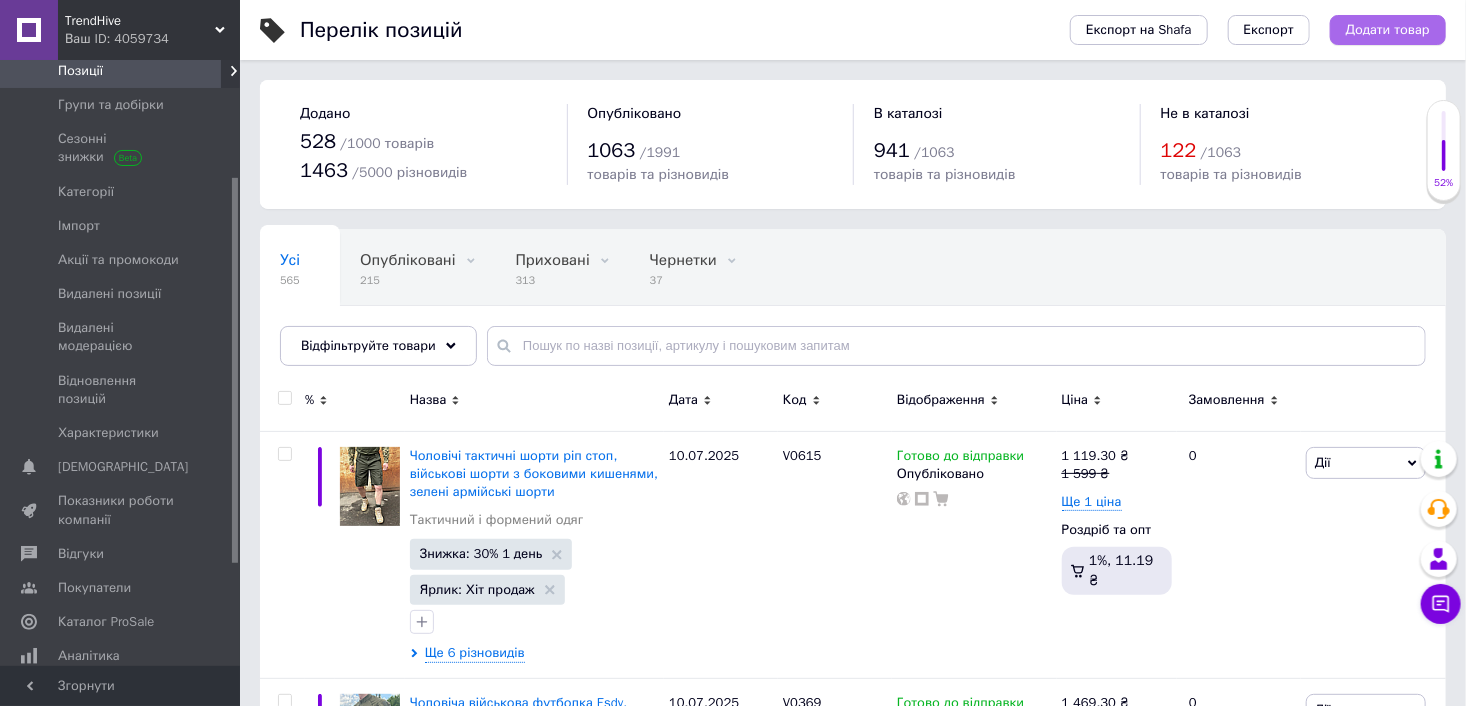 click on "Додати товар" at bounding box center [1388, 30] 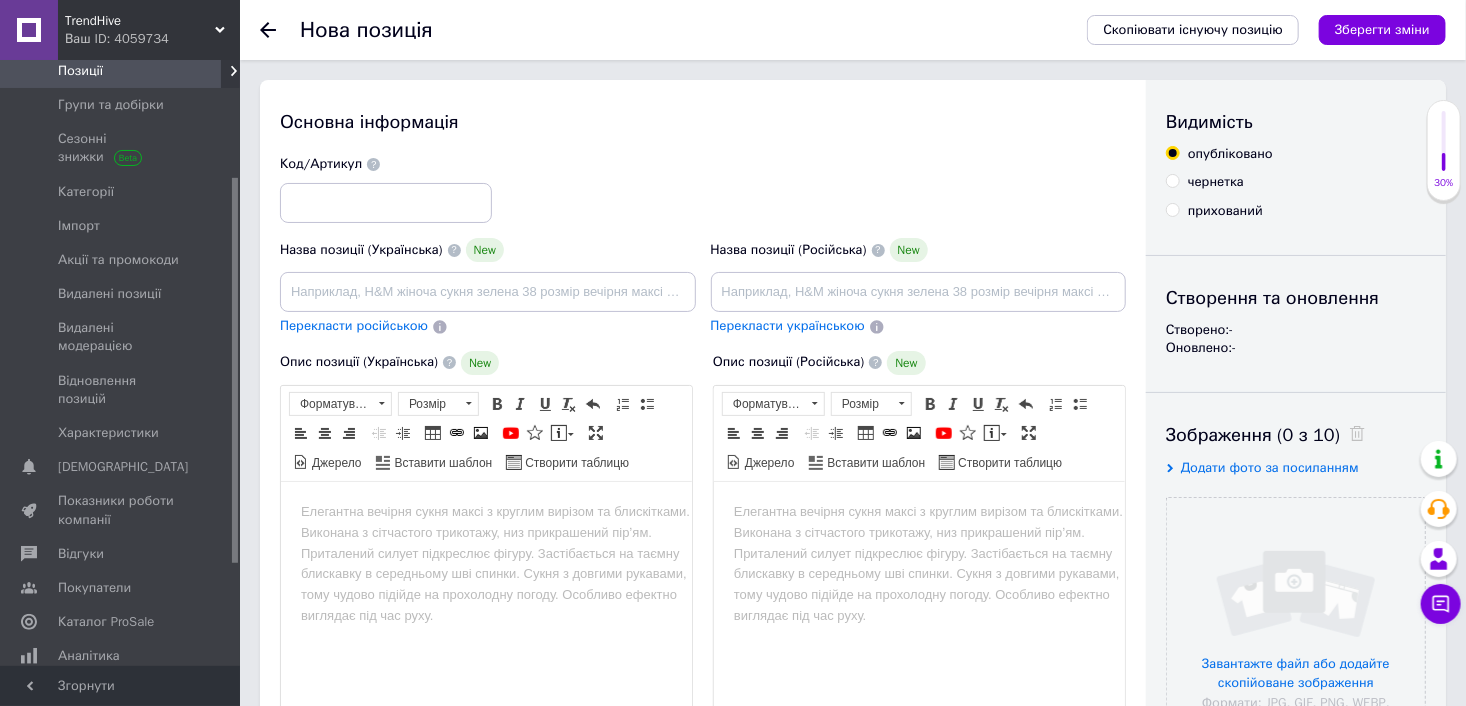 scroll, scrollTop: 0, scrollLeft: 0, axis: both 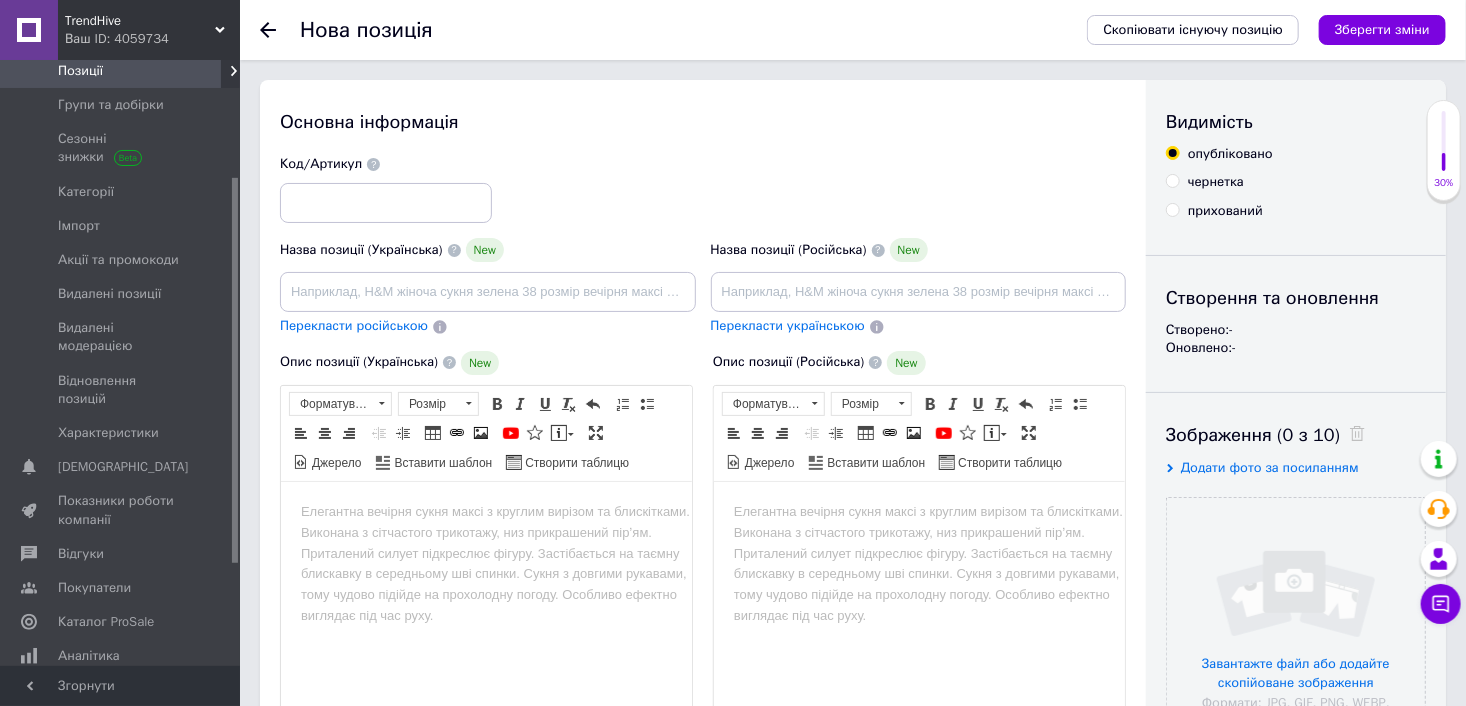 click on "Код/Артикул" at bounding box center [703, 189] 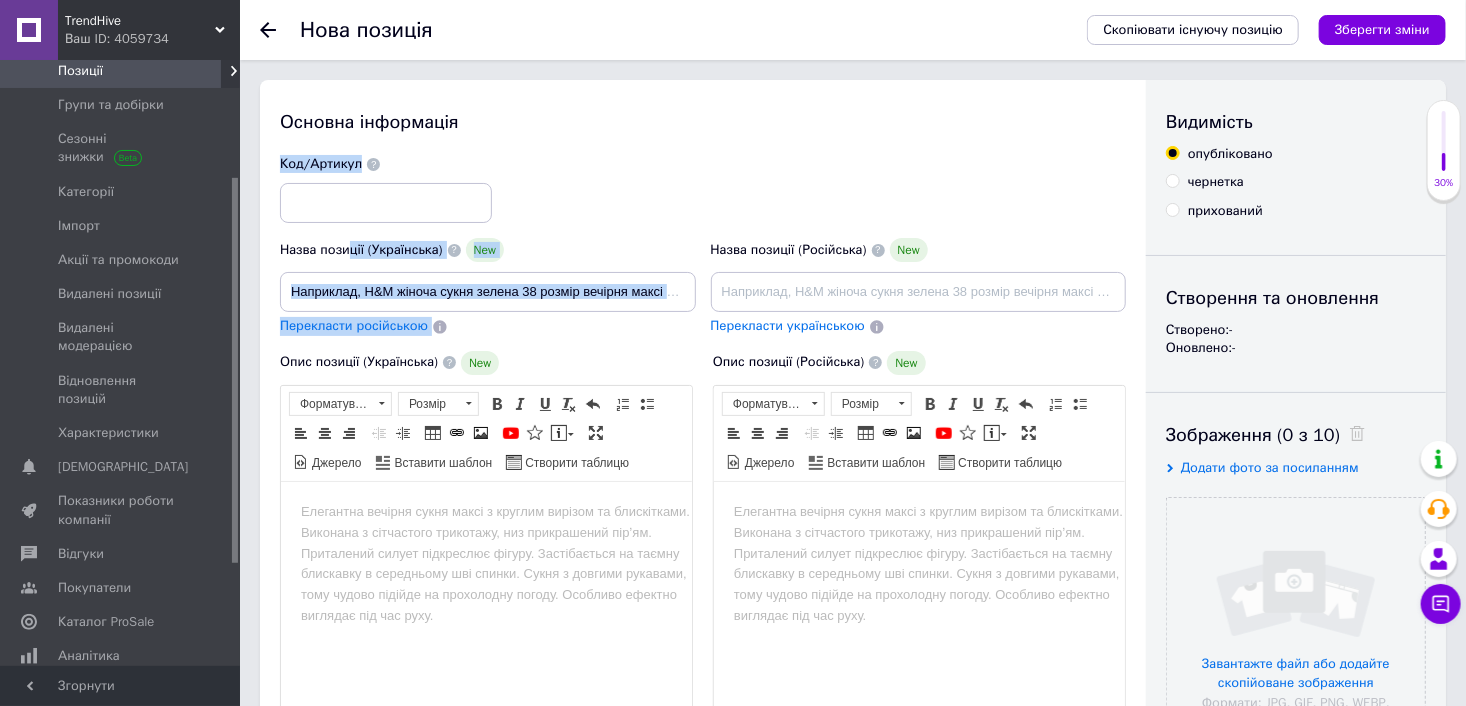 click on "Назва позиції (Українська) New Перекласти російською Код/Артикул Назва позиції (Російська) New Перекласти українською" at bounding box center [703, 246] 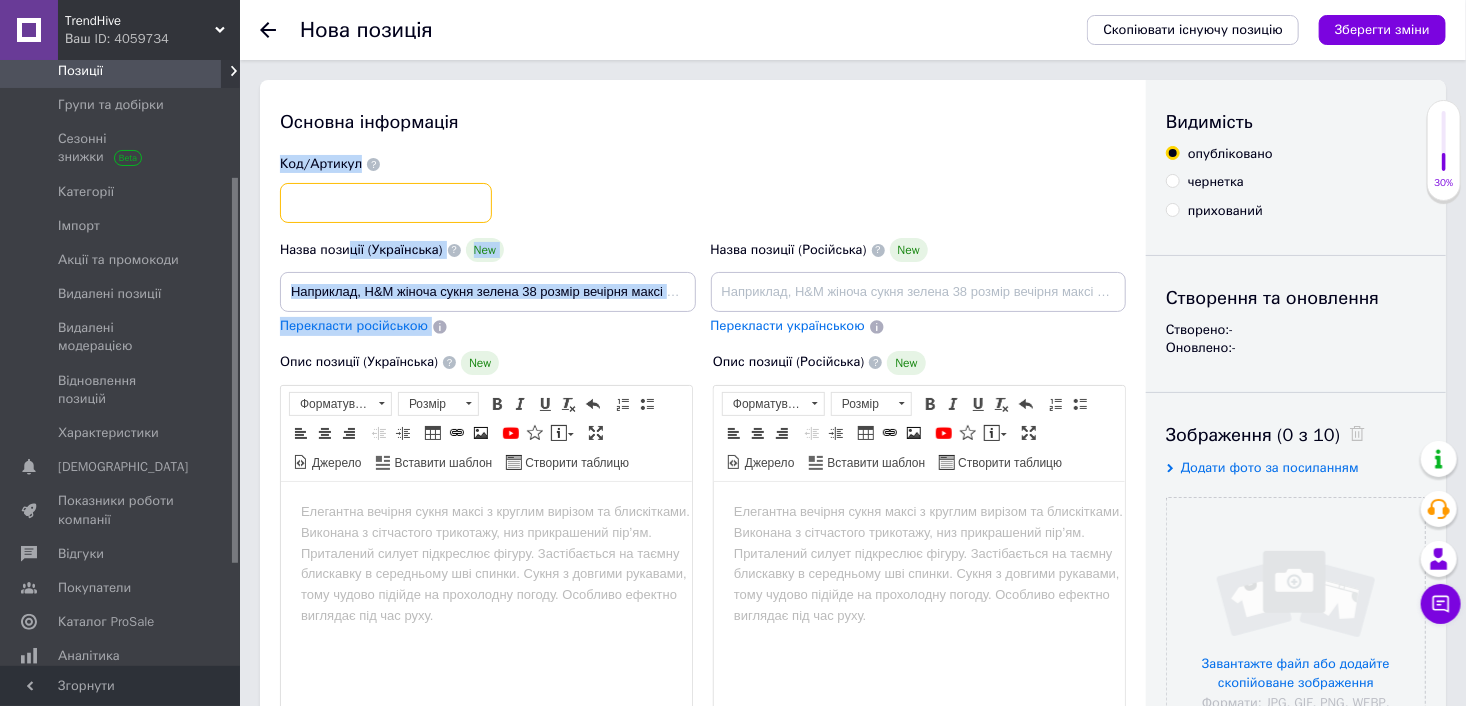 drag, startPoint x: 352, startPoint y: 238, endPoint x: 349, endPoint y: 221, distance: 17.262676 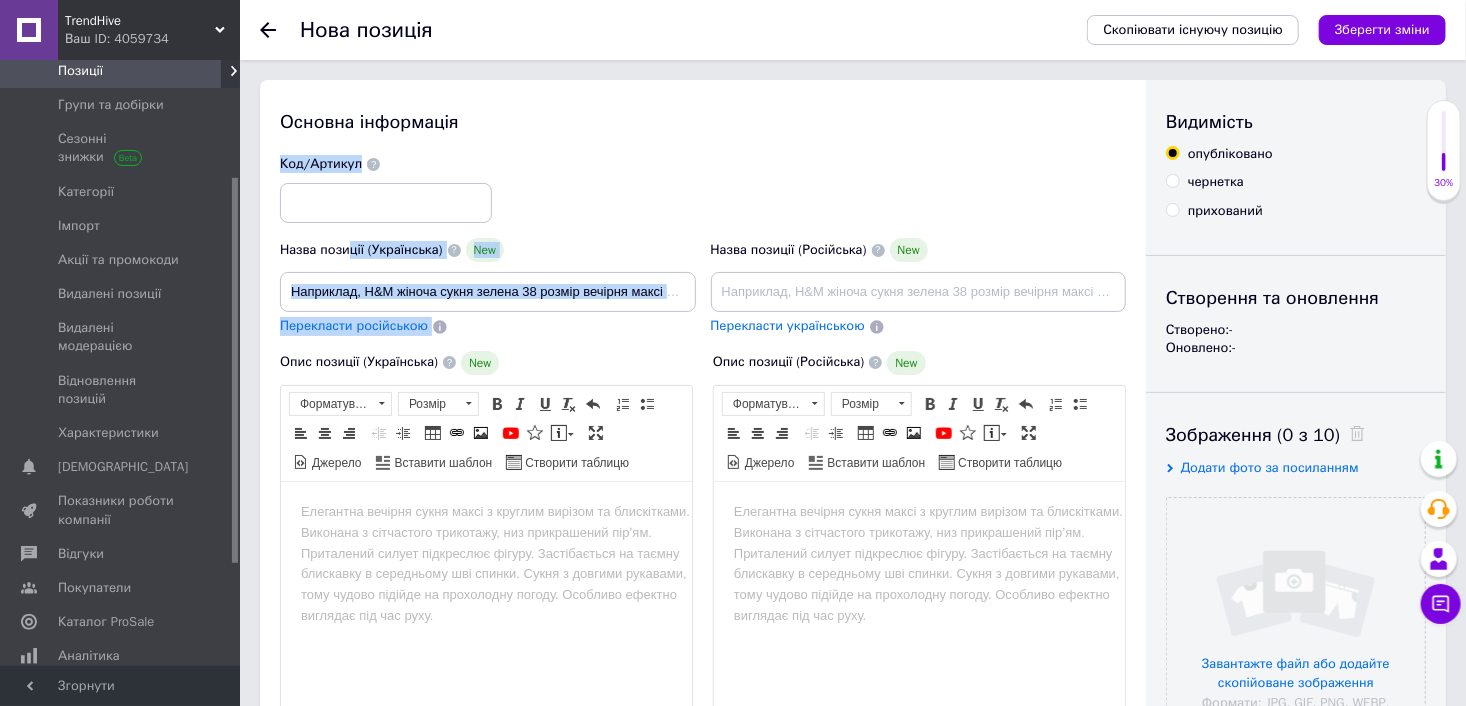 click on "Код/Артикул" at bounding box center (703, 189) 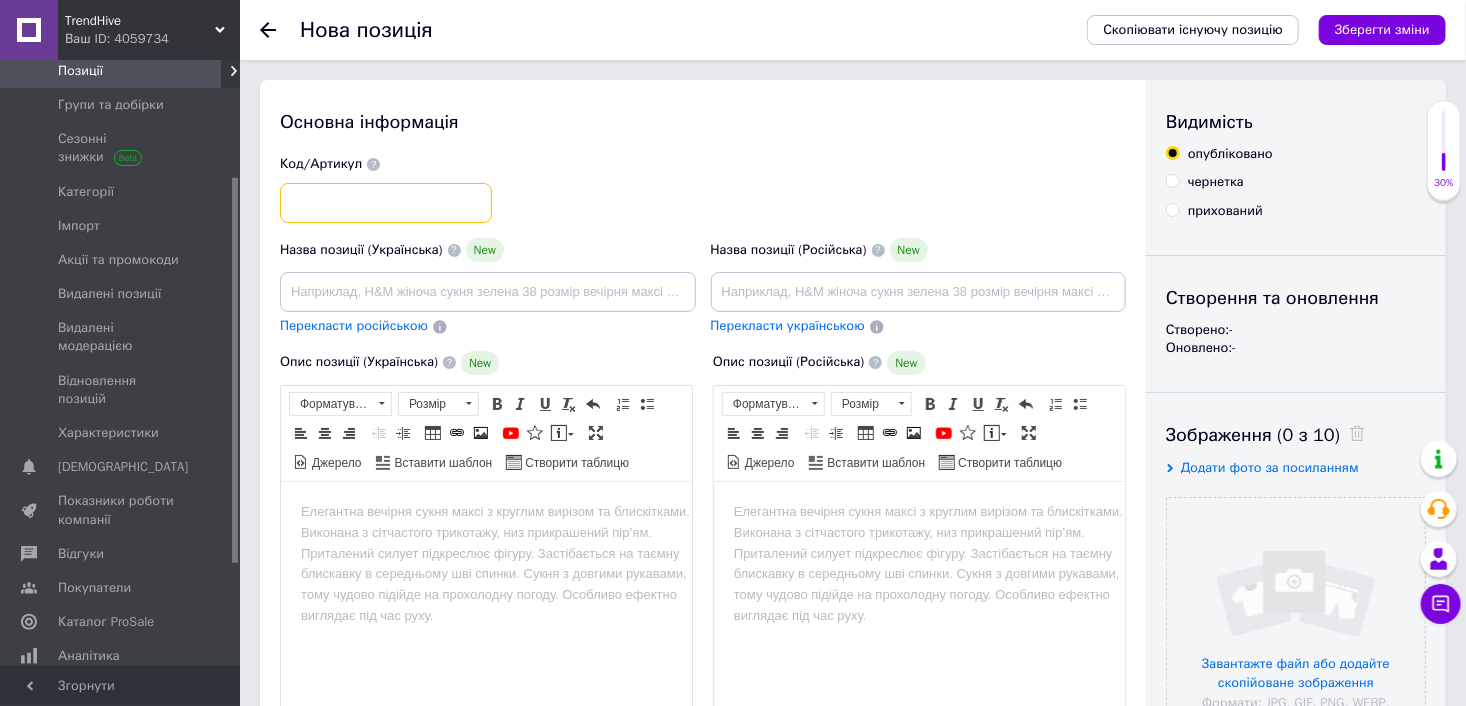 click at bounding box center [386, 203] 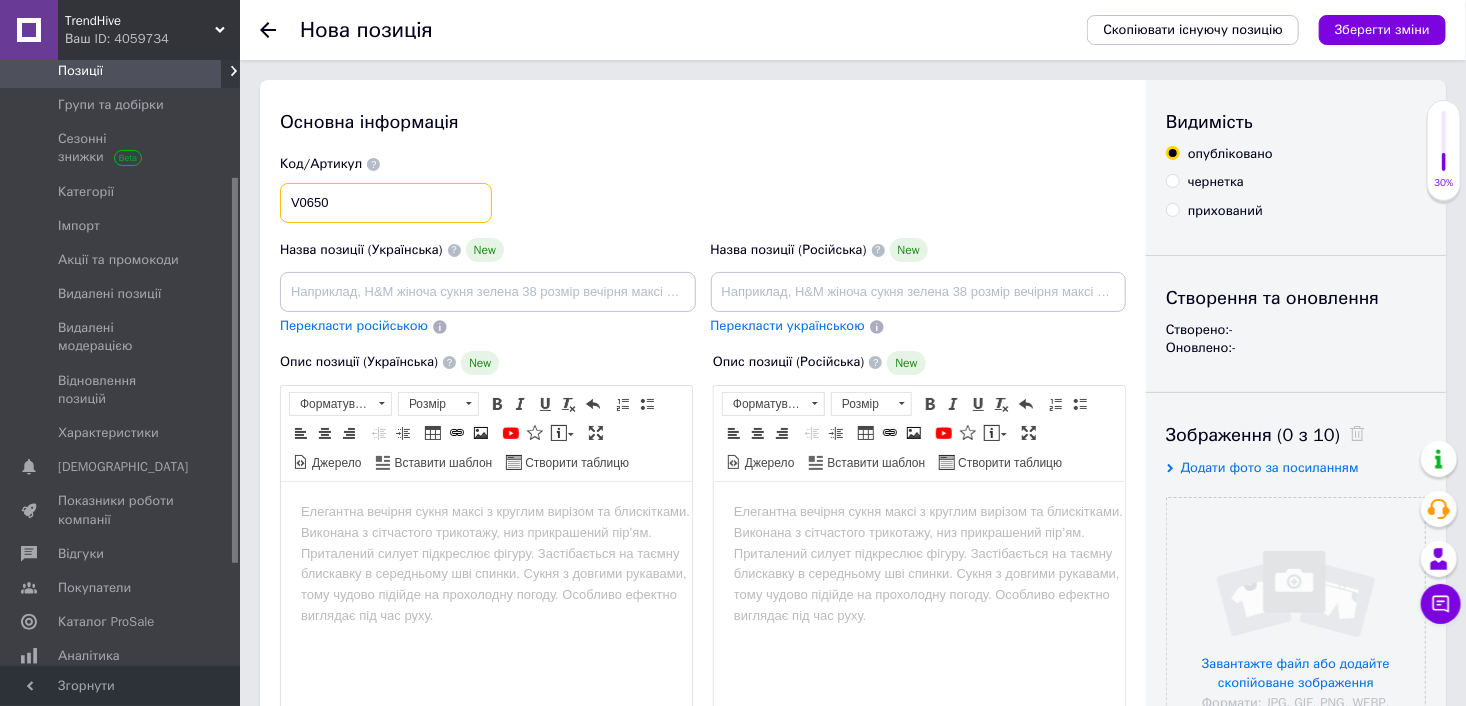 type on "V0650" 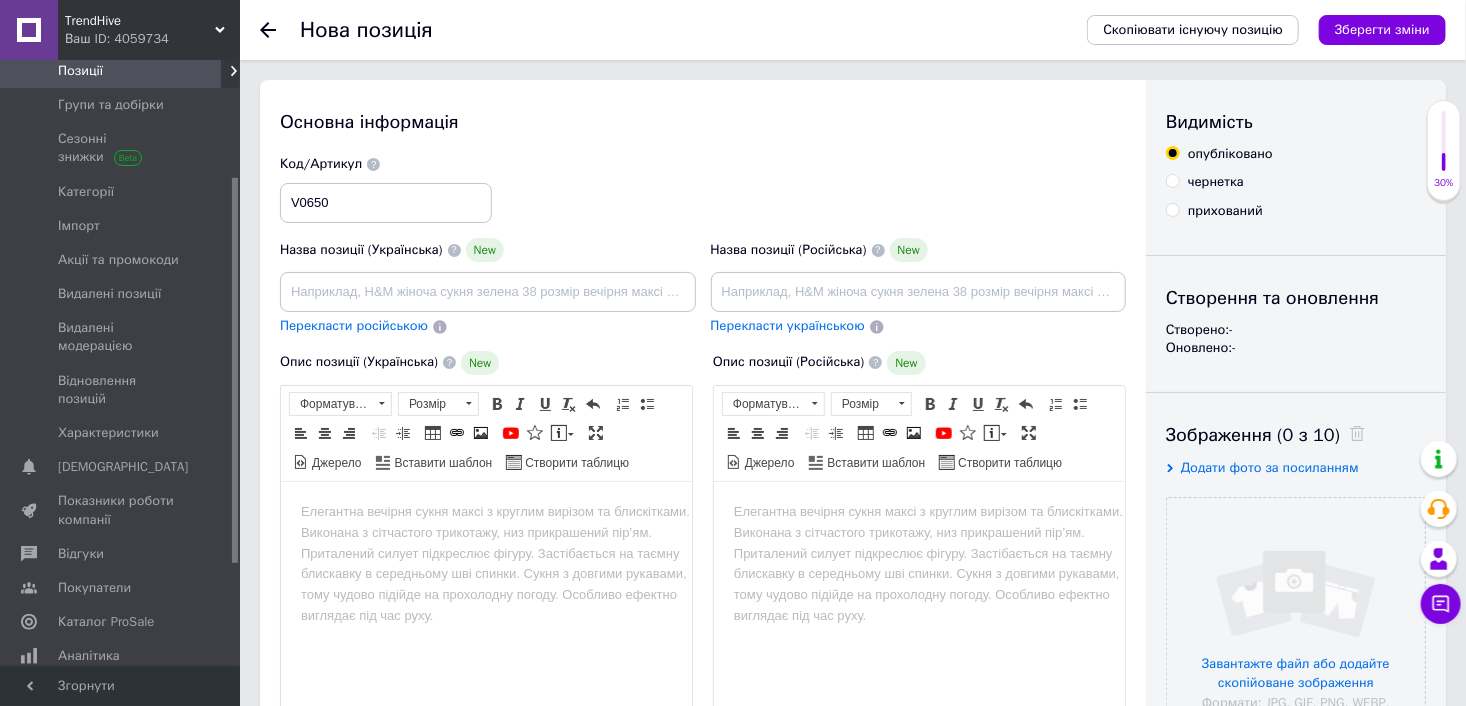 click on "чернетка" at bounding box center [1172, 180] 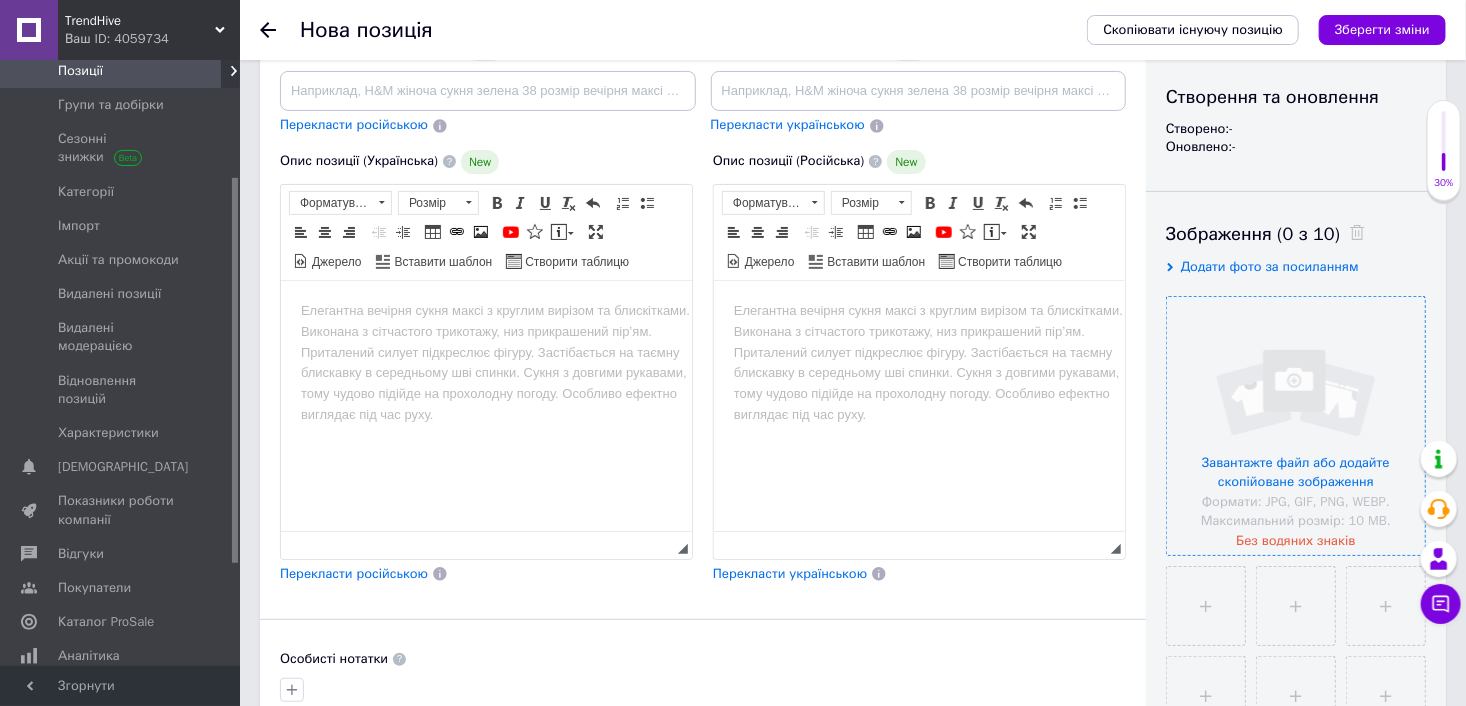 scroll, scrollTop: 500, scrollLeft: 0, axis: vertical 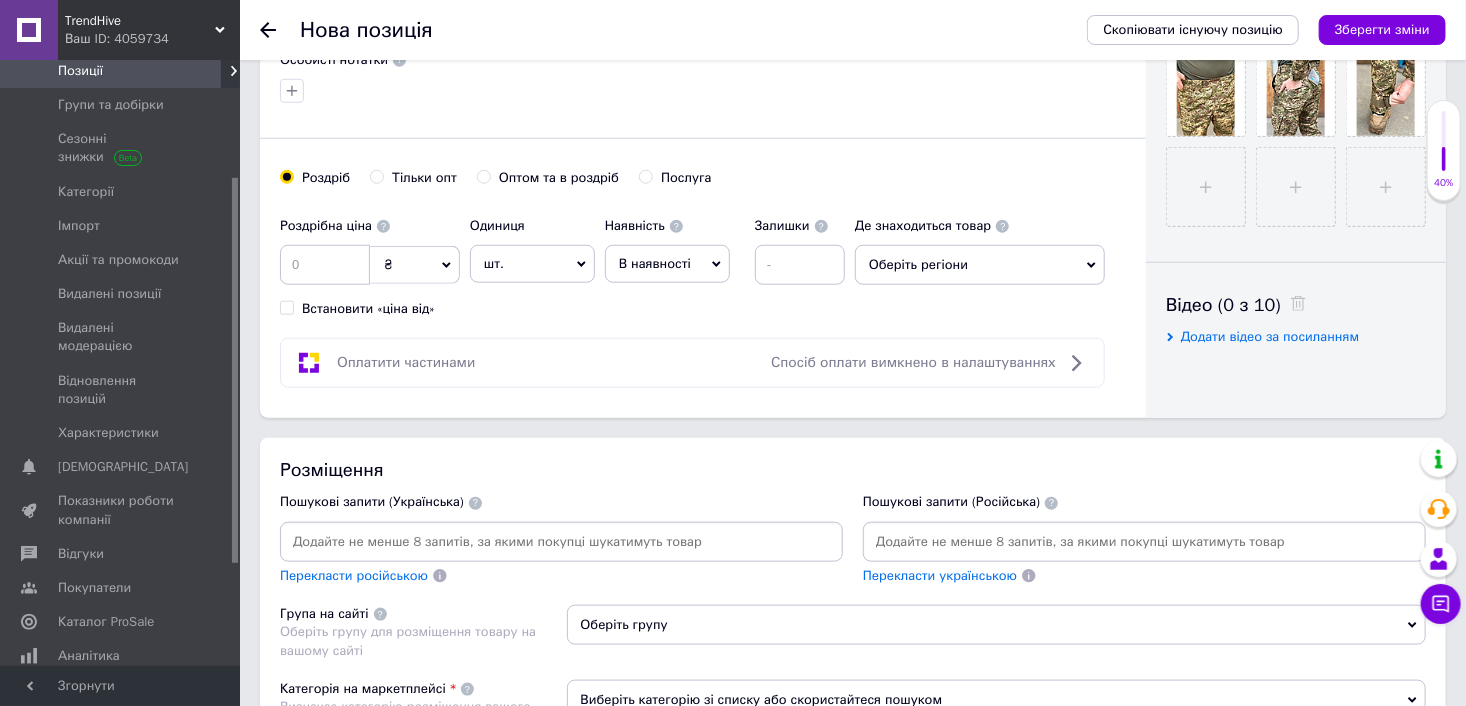 click on "Оптом та в роздріб" at bounding box center (483, 176) 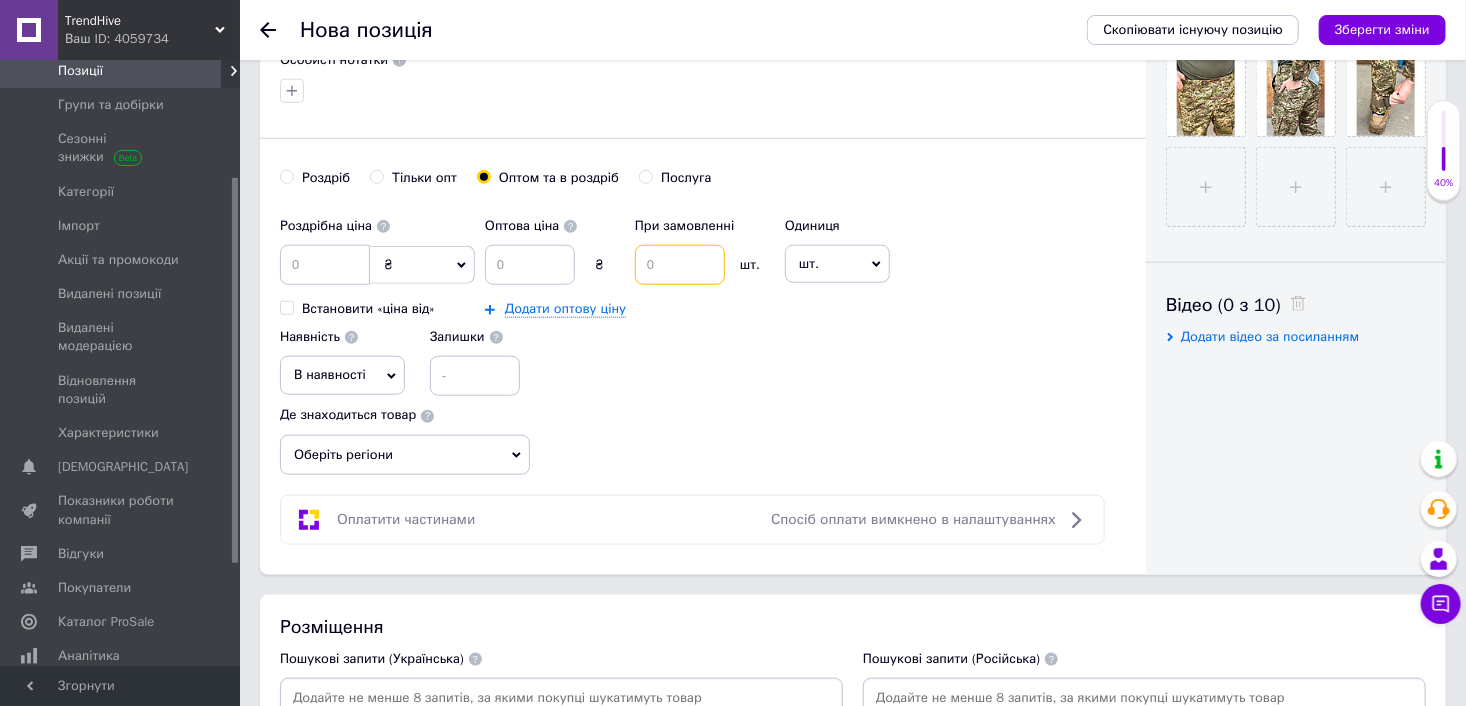 click at bounding box center [680, 265] 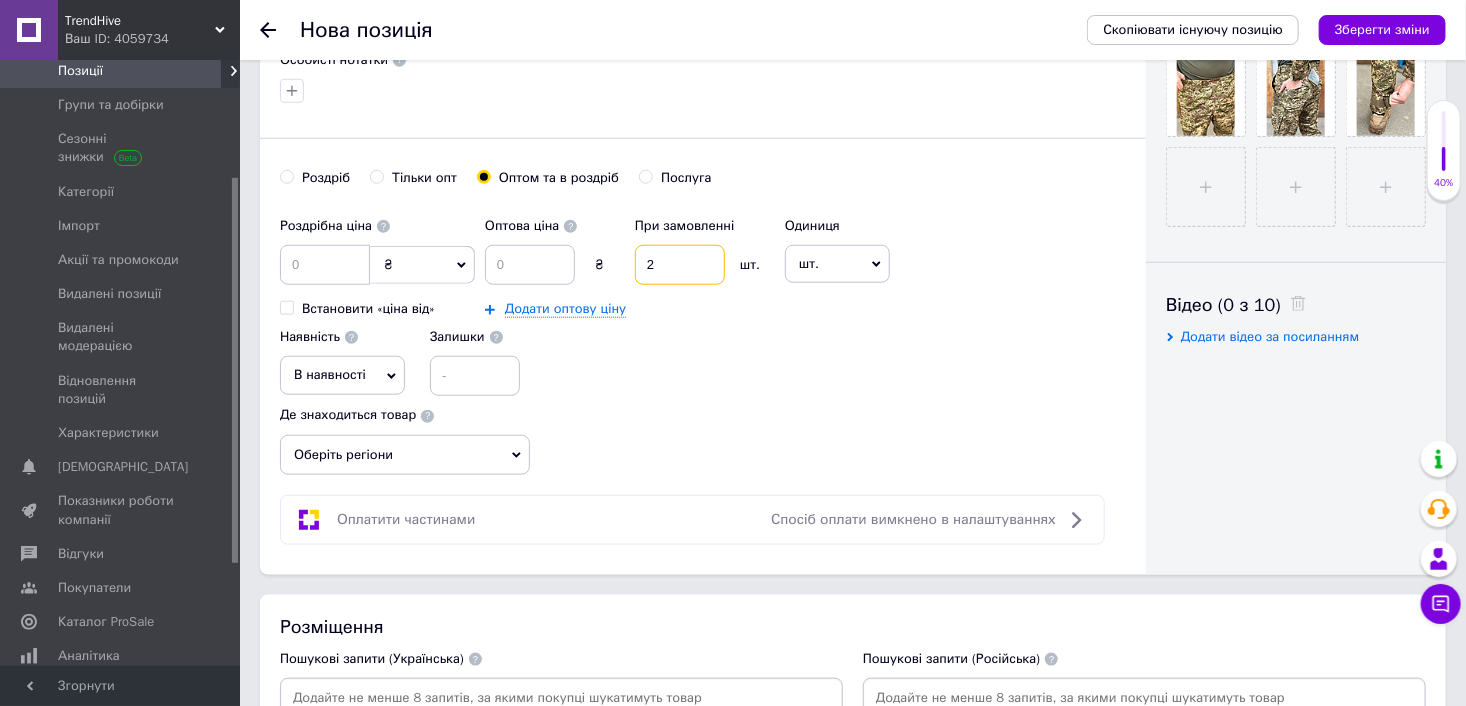 type on "2" 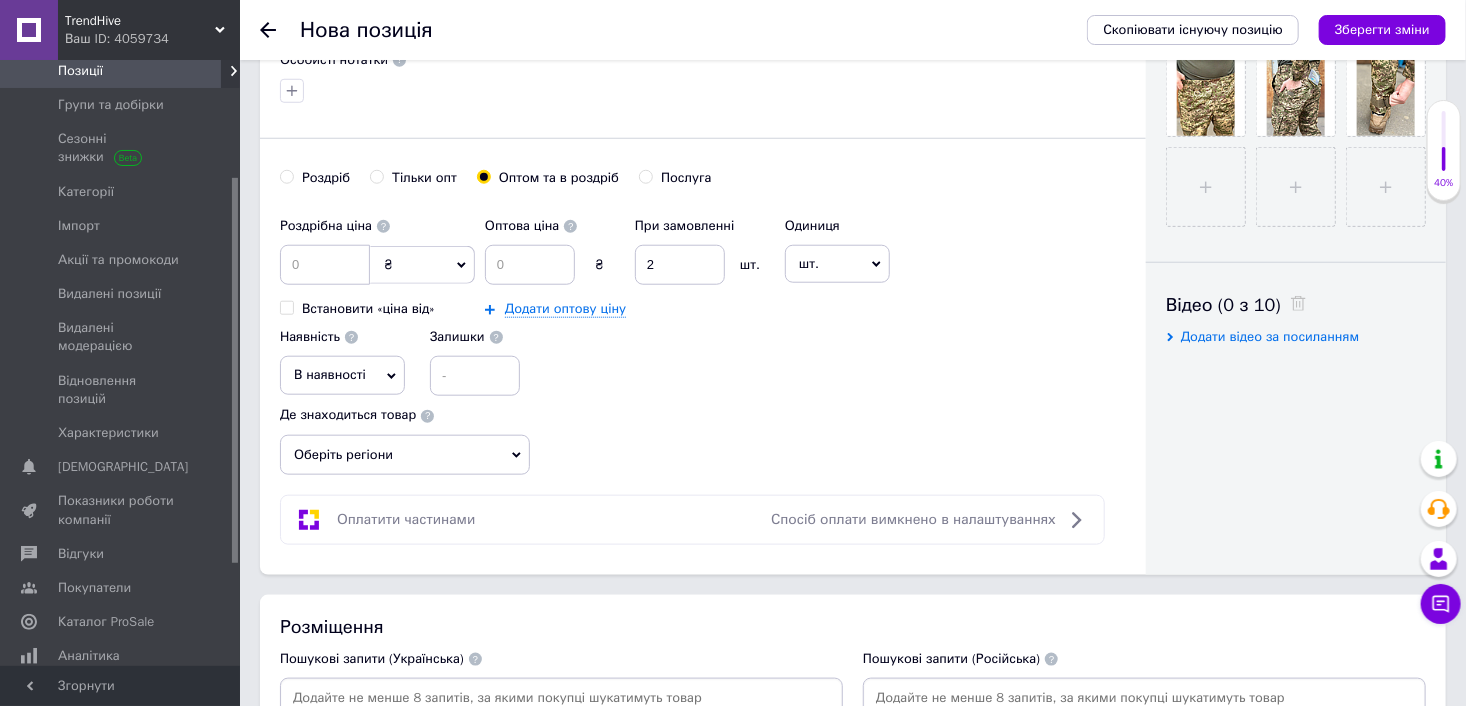 click on "В наявності" at bounding box center [342, 375] 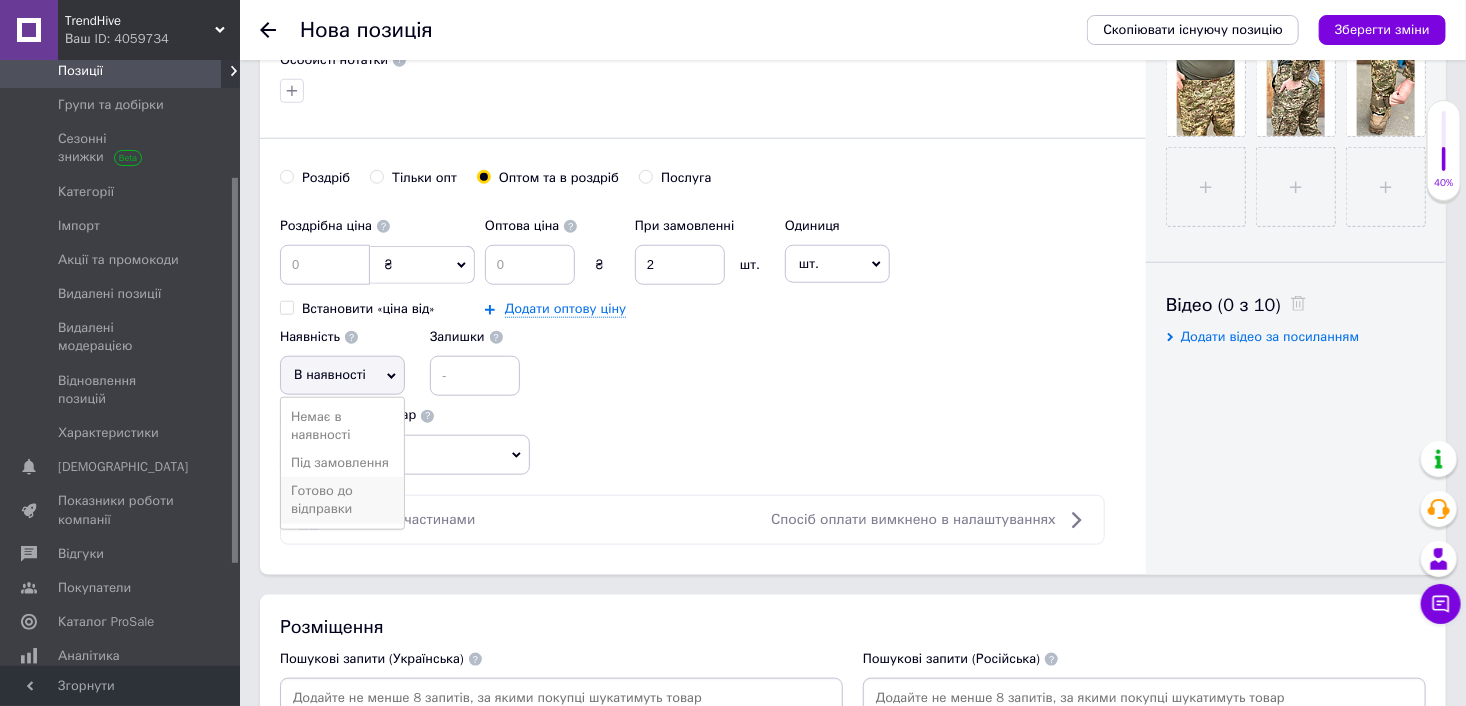 click on "Готово до відправки" at bounding box center [342, 500] 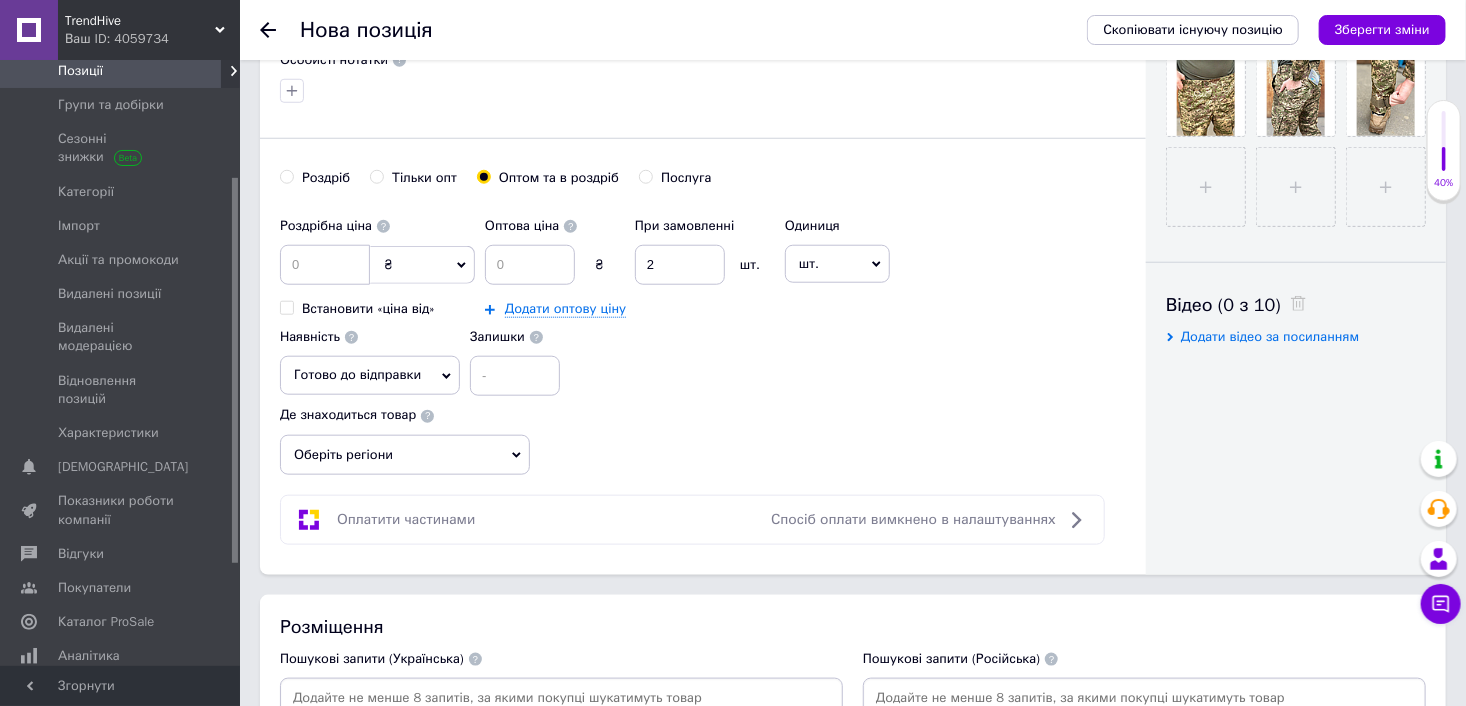 click on "Оберіть регіони" at bounding box center [405, 455] 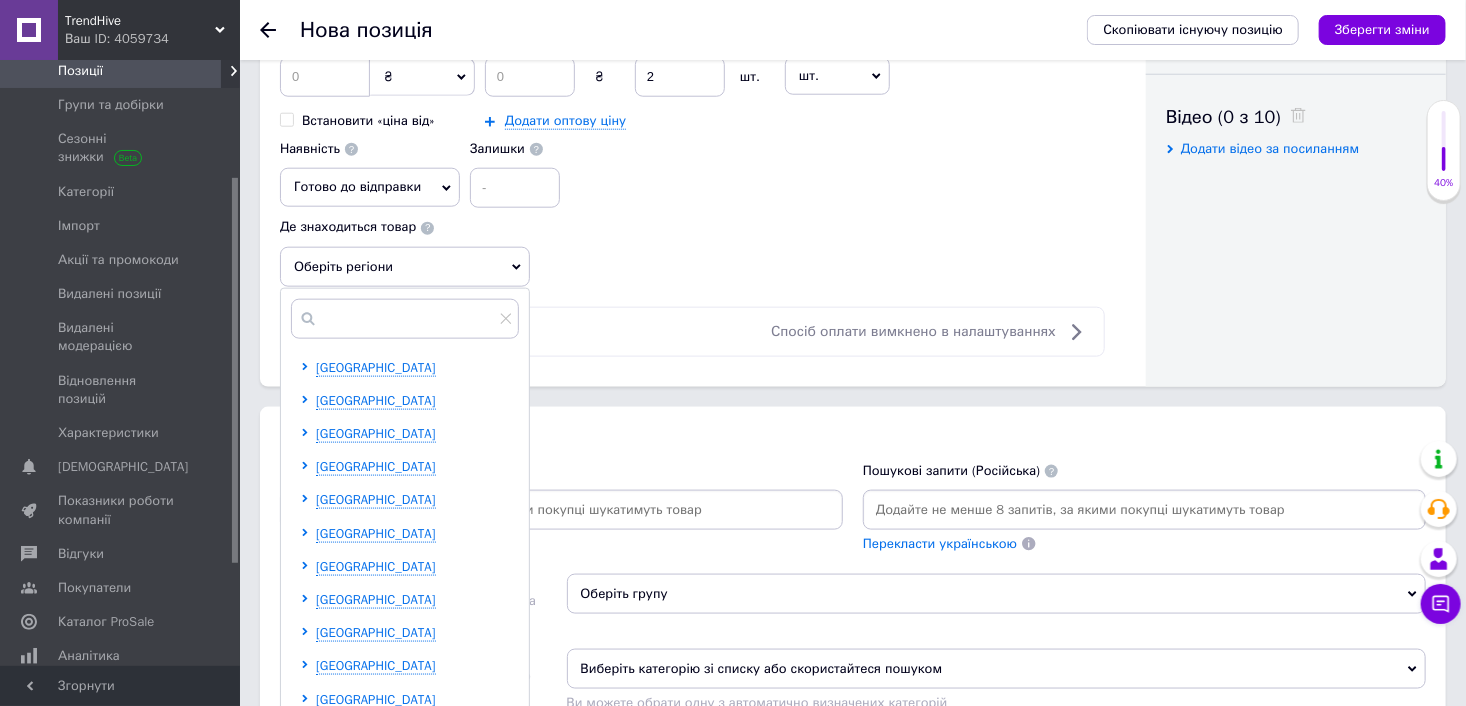 scroll, scrollTop: 1000, scrollLeft: 0, axis: vertical 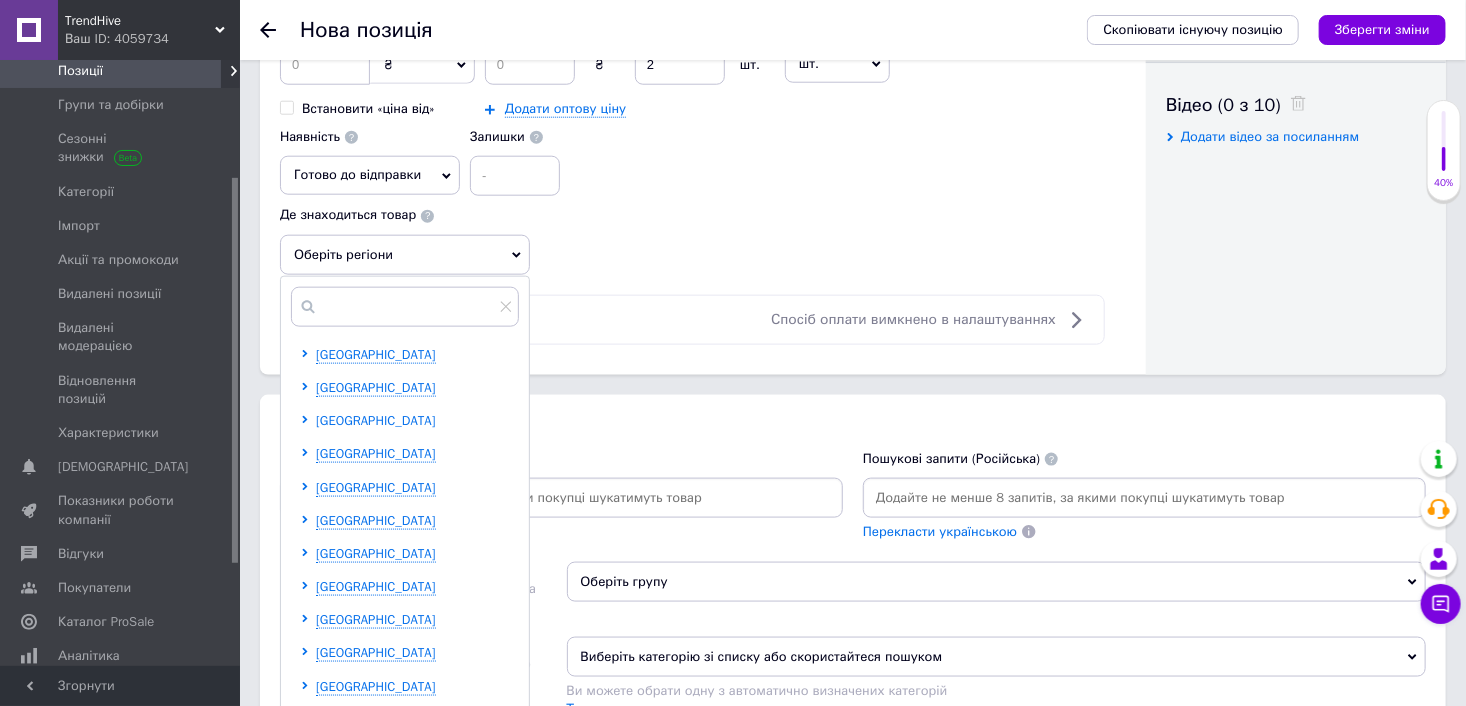 click on "[GEOGRAPHIC_DATA]" at bounding box center [376, 420] 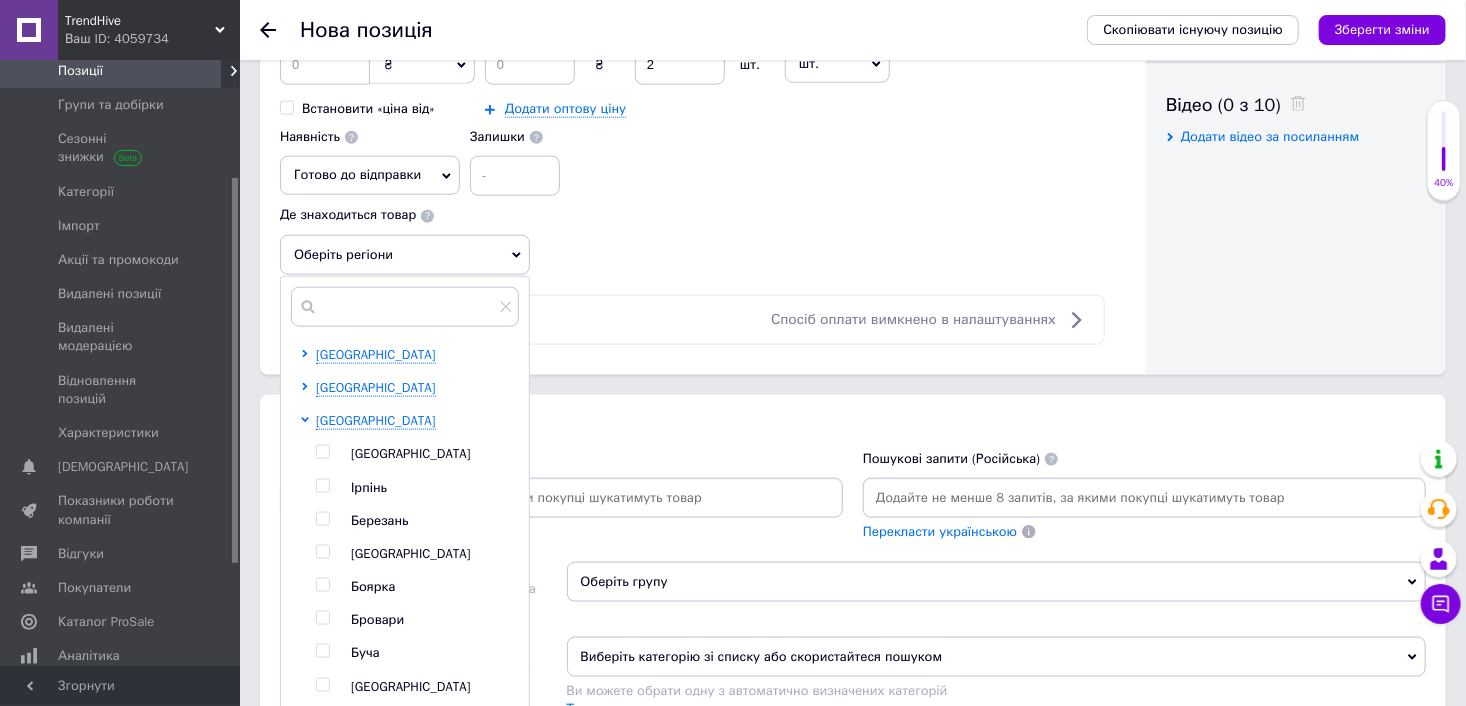 click at bounding box center (322, 452) 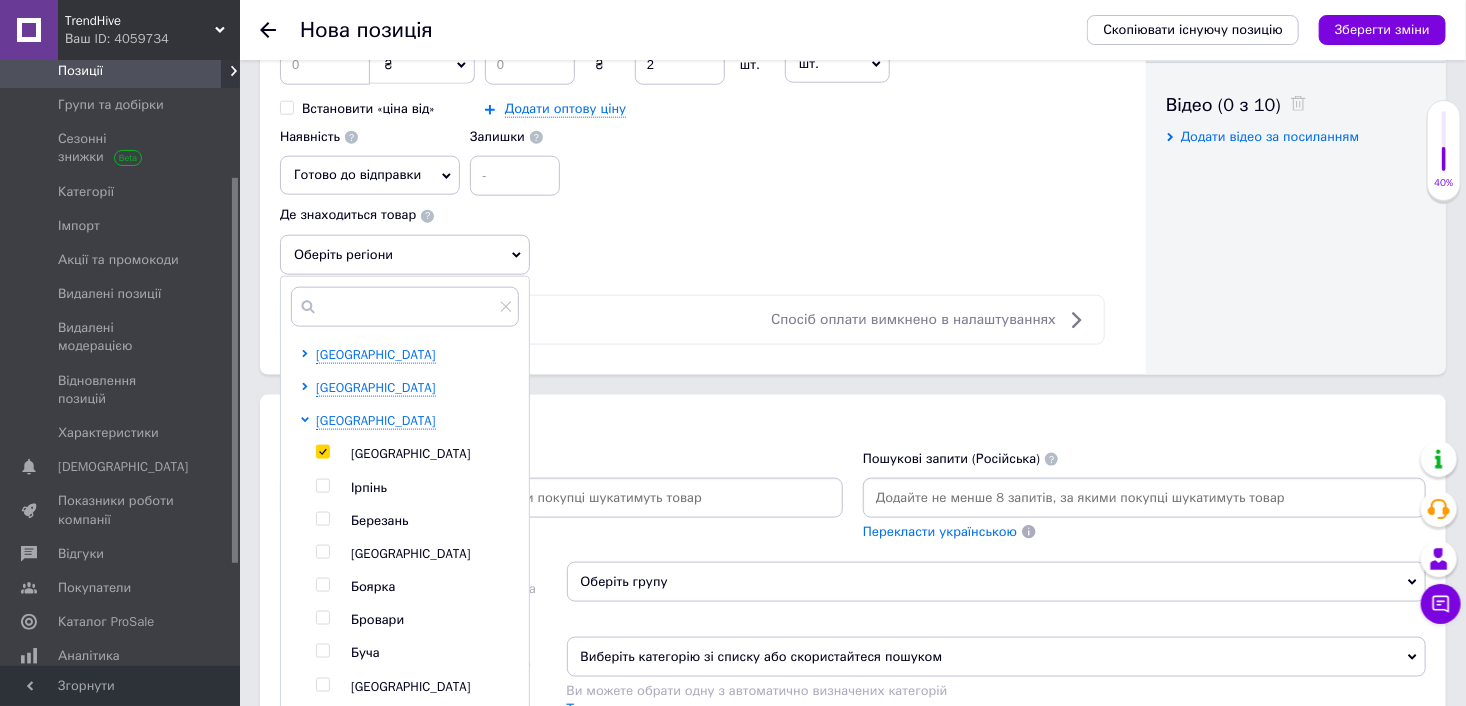 checkbox on "true" 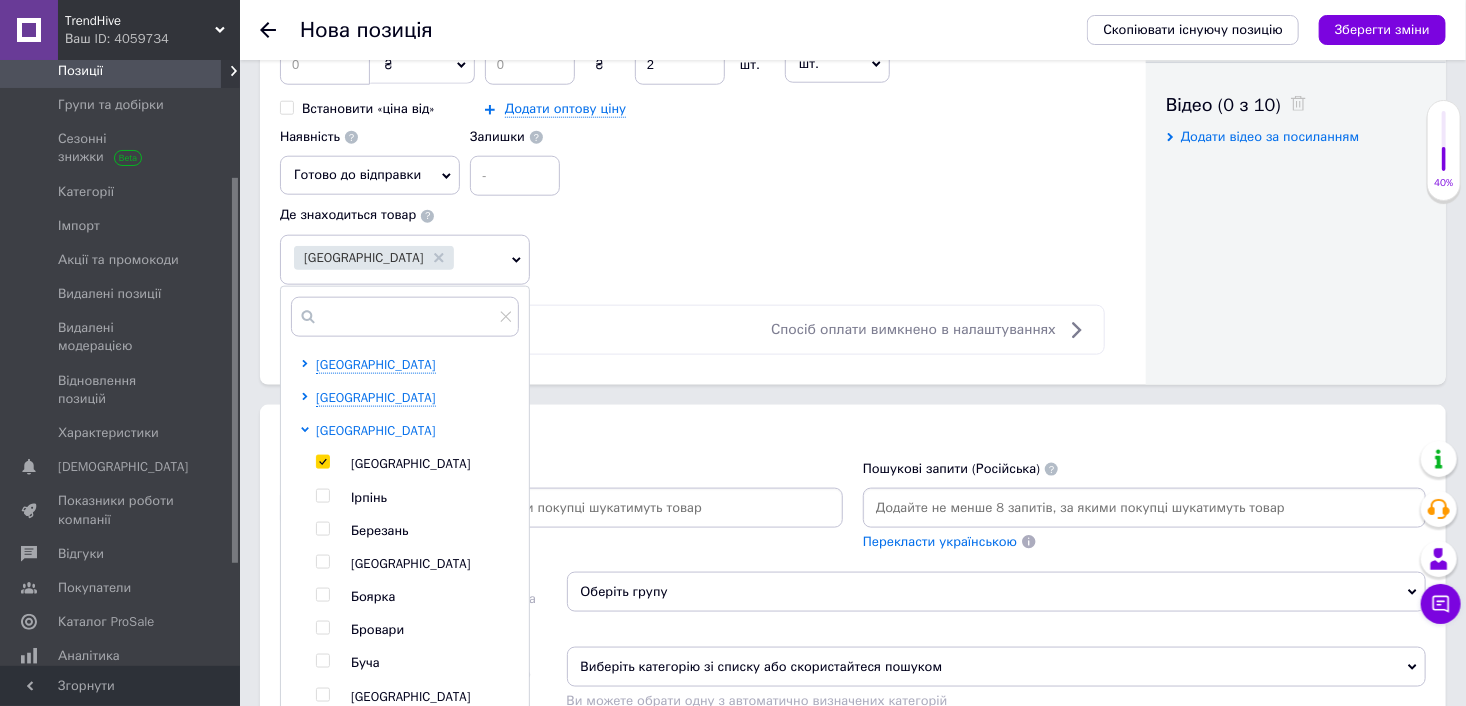 click on "[GEOGRAPHIC_DATA]" at bounding box center (376, 430) 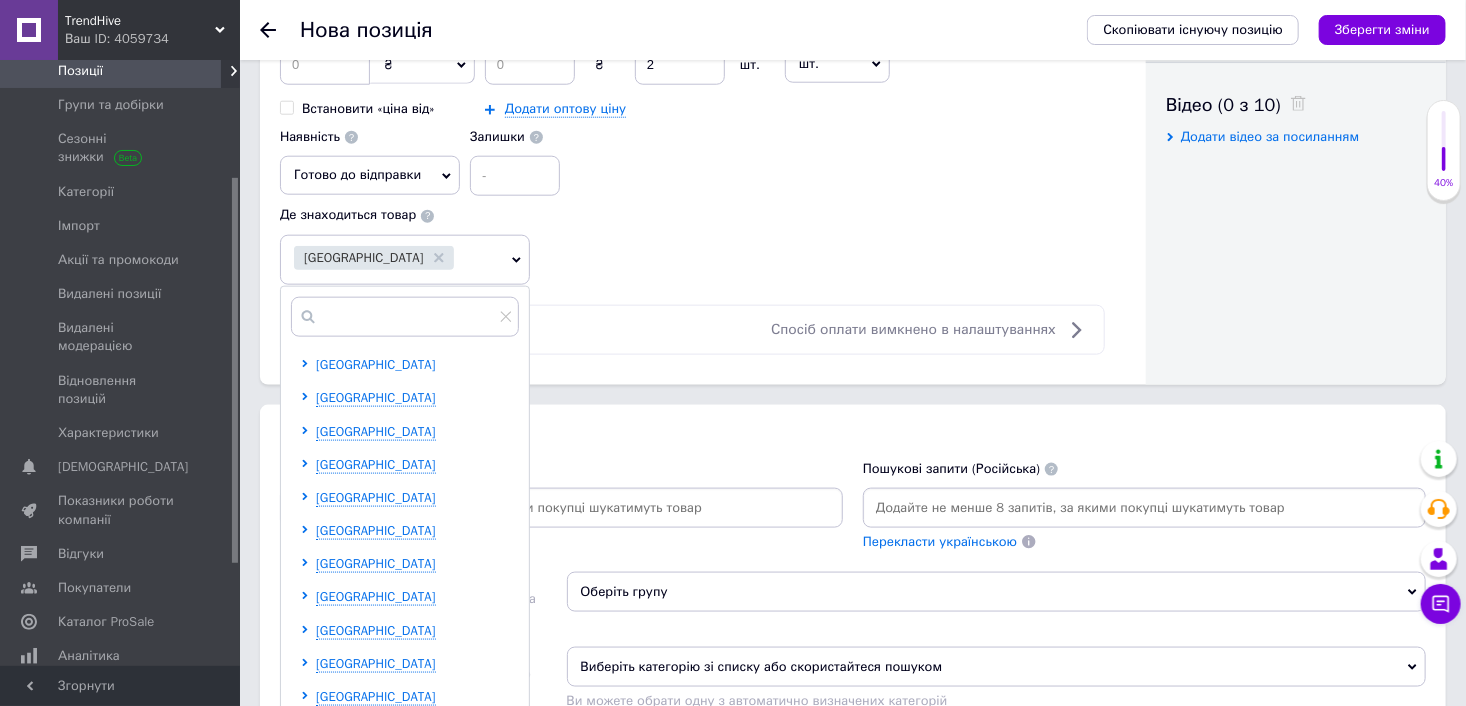 scroll, scrollTop: 300, scrollLeft: 0, axis: vertical 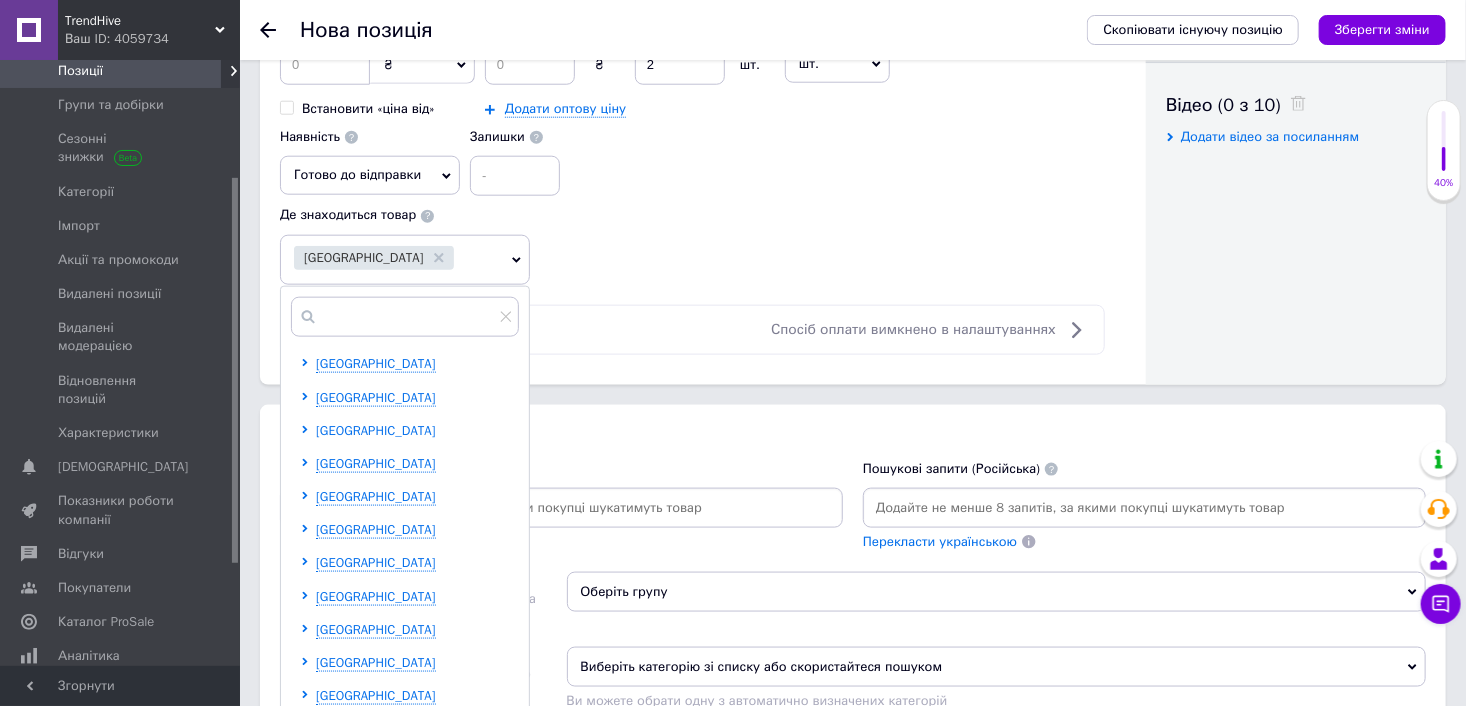click on "[GEOGRAPHIC_DATA]" at bounding box center (376, 430) 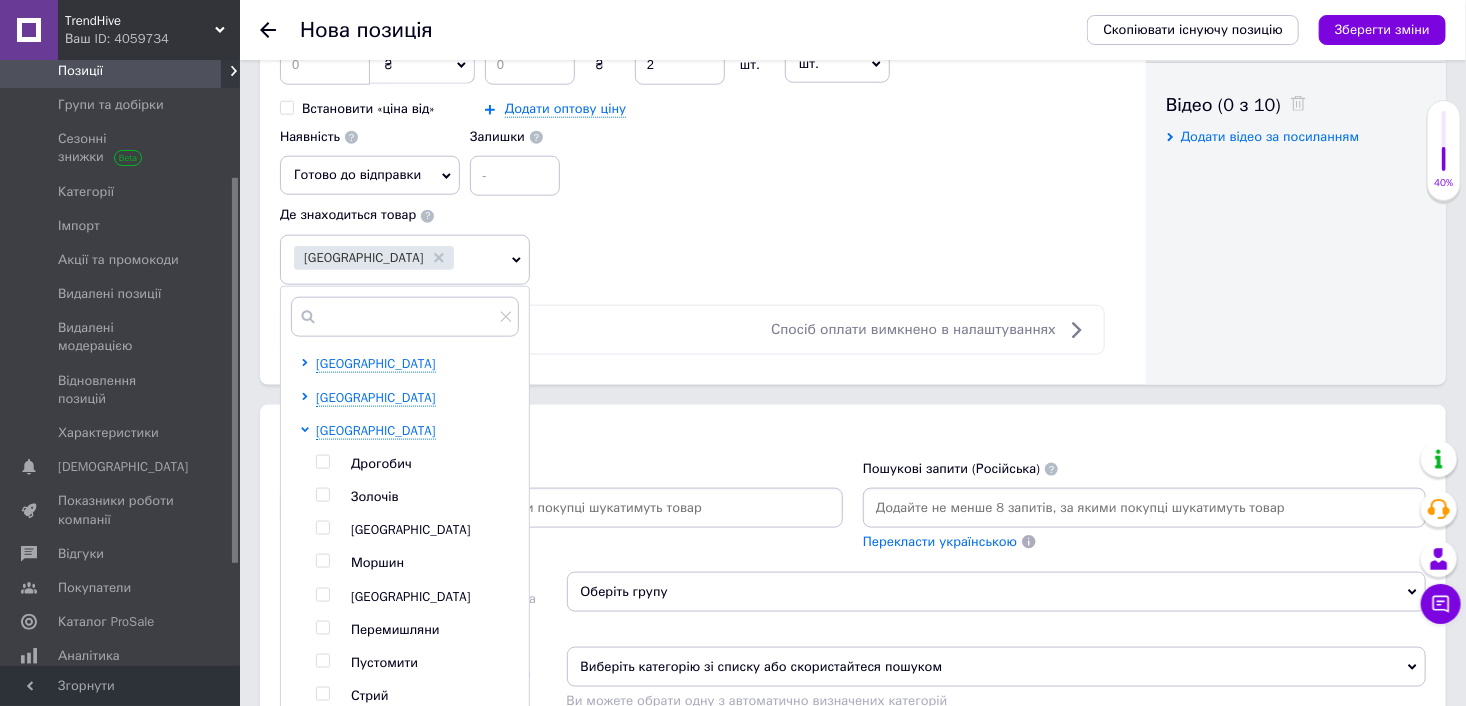 click at bounding box center [322, 528] 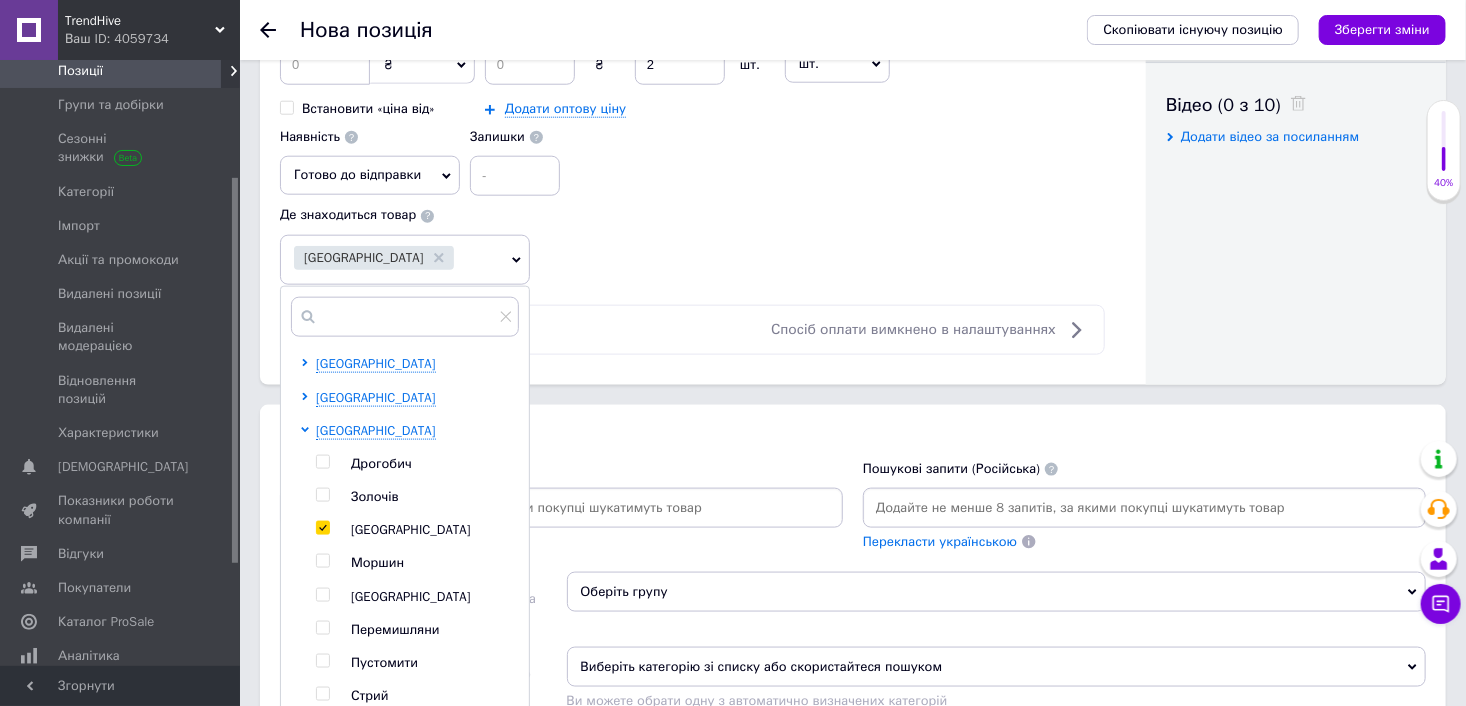 checkbox on "true" 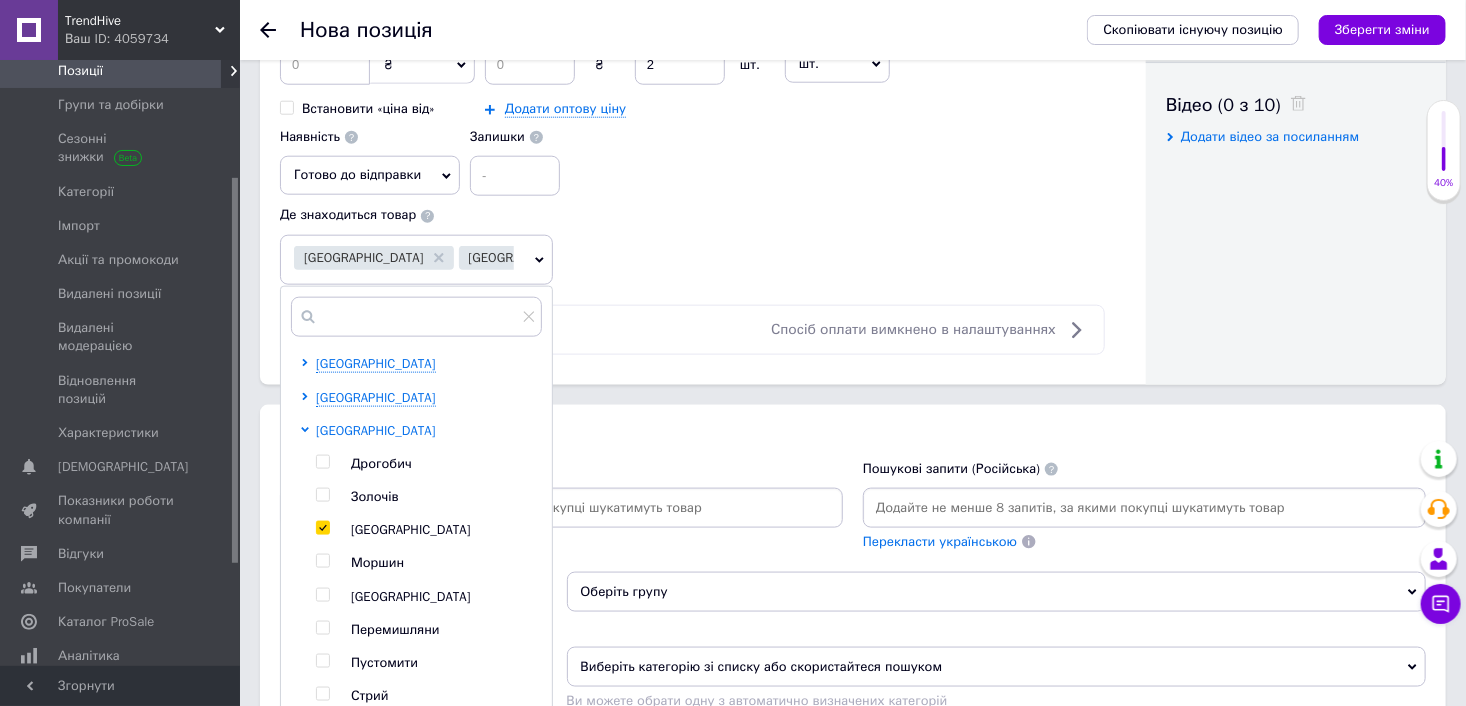 click on "[GEOGRAPHIC_DATA]" at bounding box center [376, 430] 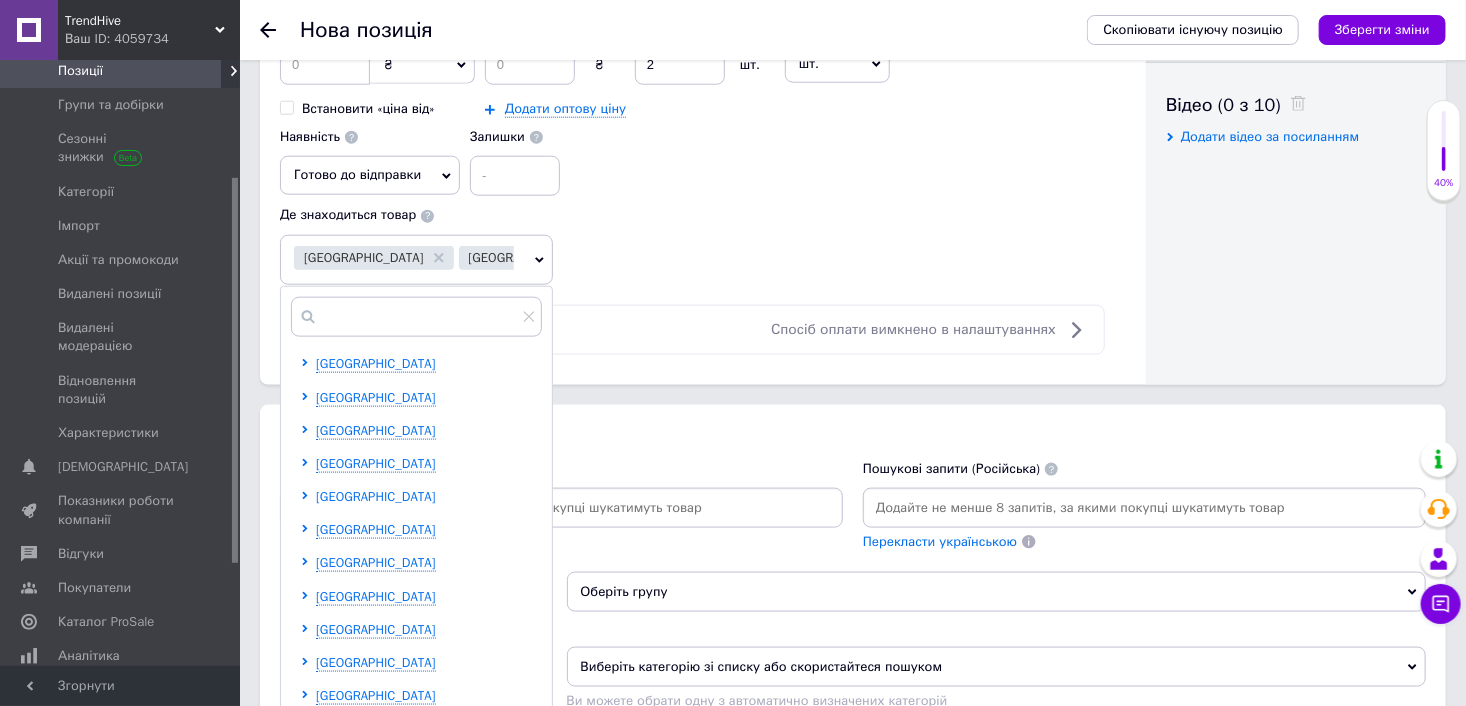 click on "[GEOGRAPHIC_DATA]" at bounding box center [376, 496] 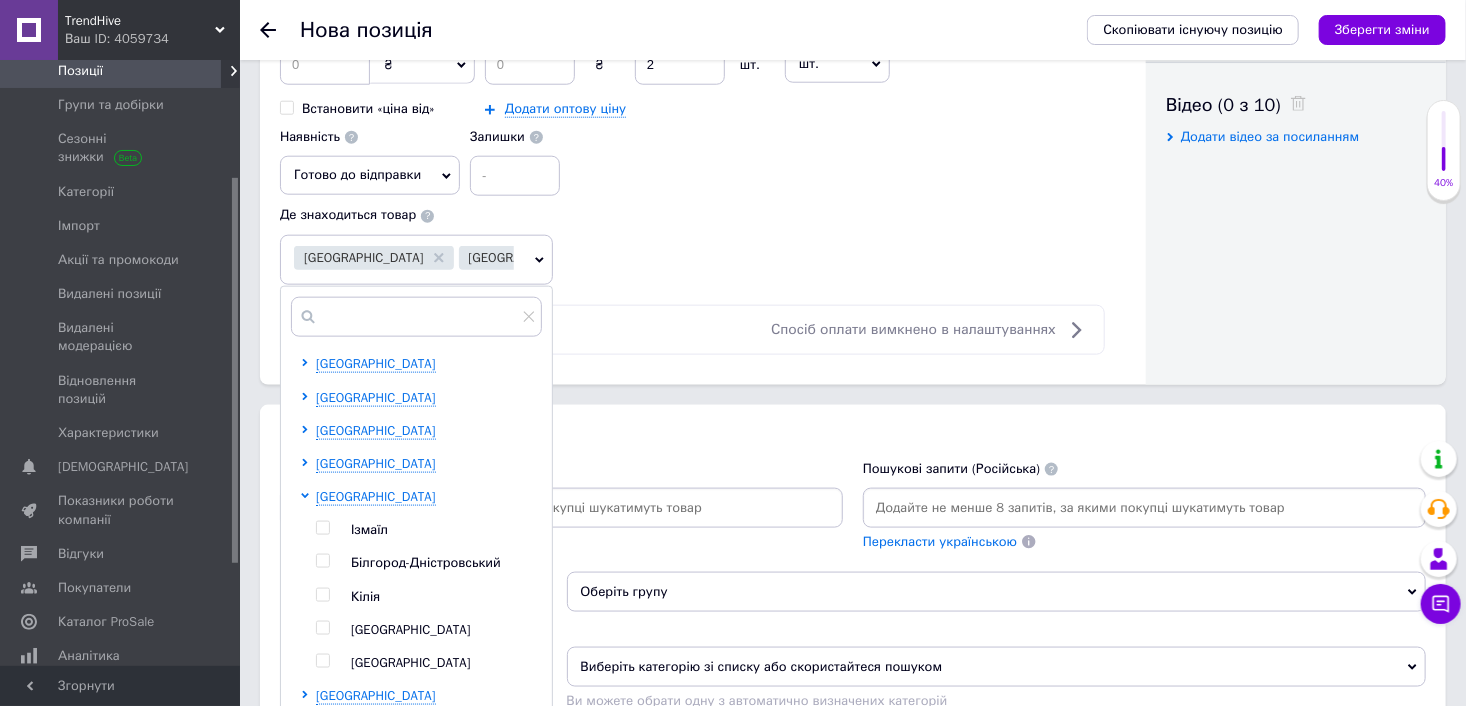 click at bounding box center [322, 628] 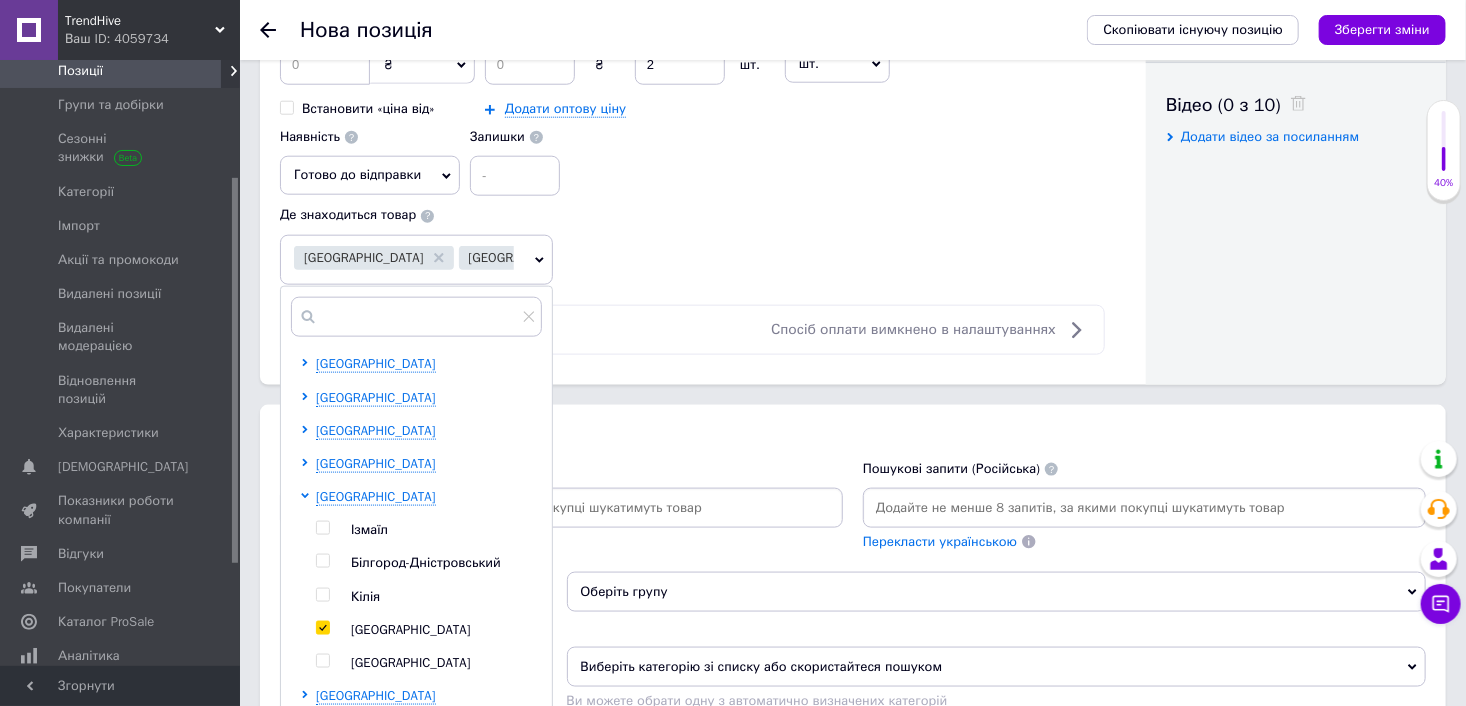 checkbox on "true" 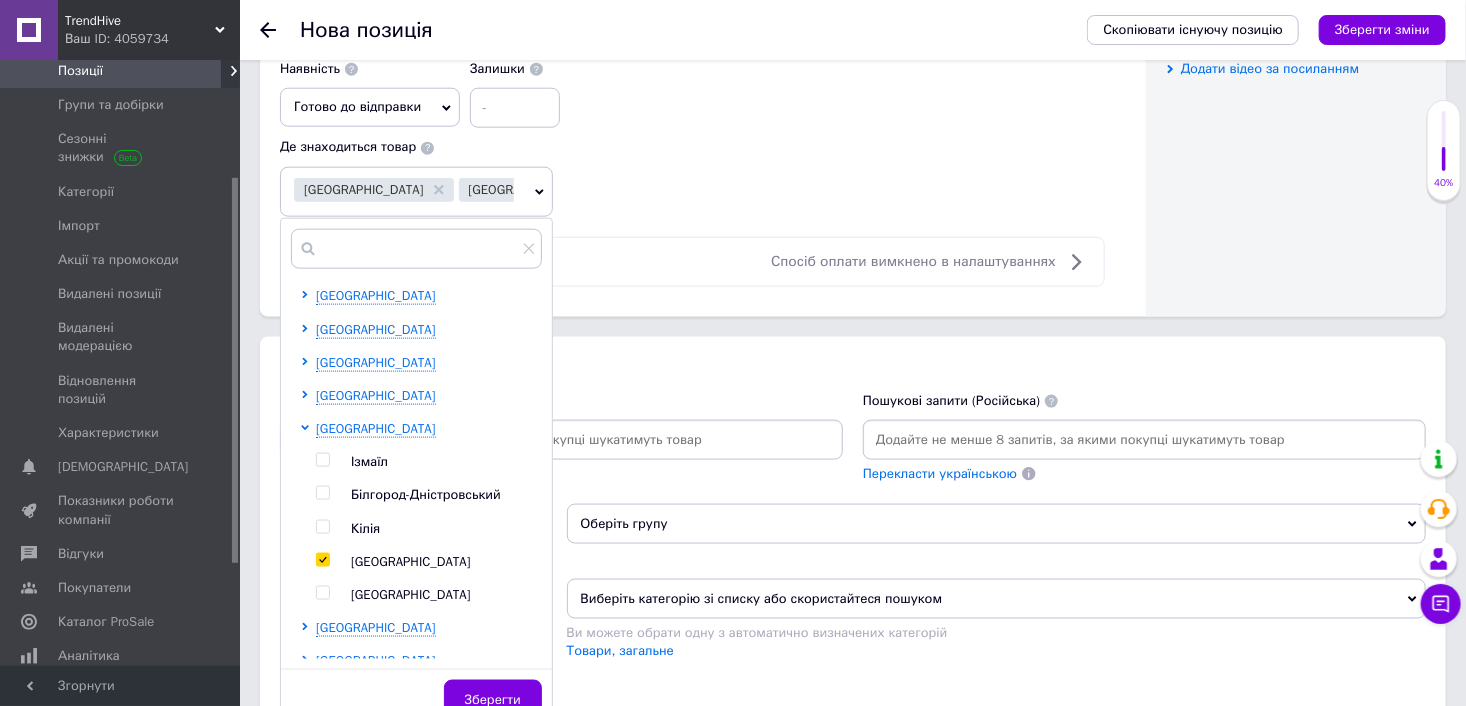 scroll, scrollTop: 1100, scrollLeft: 0, axis: vertical 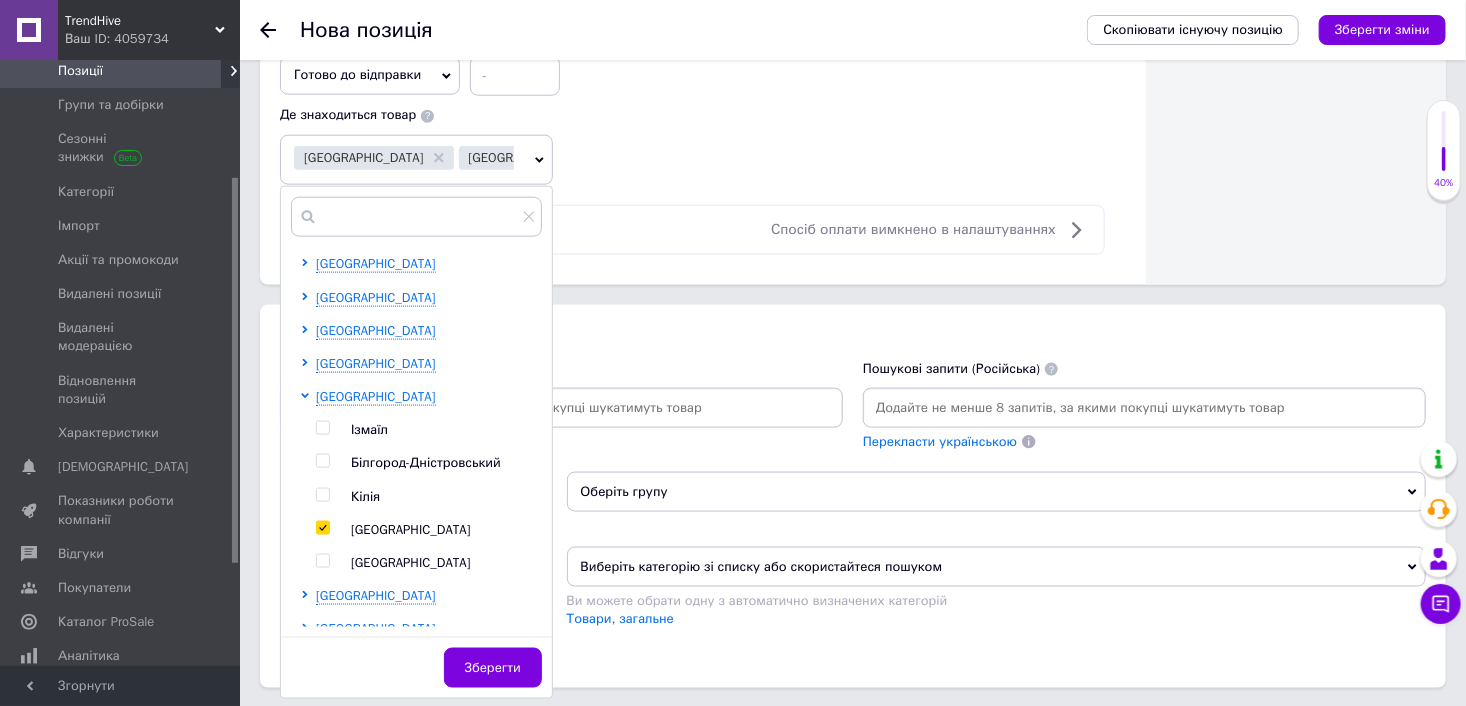 click on "Зберегти" at bounding box center (493, 668) 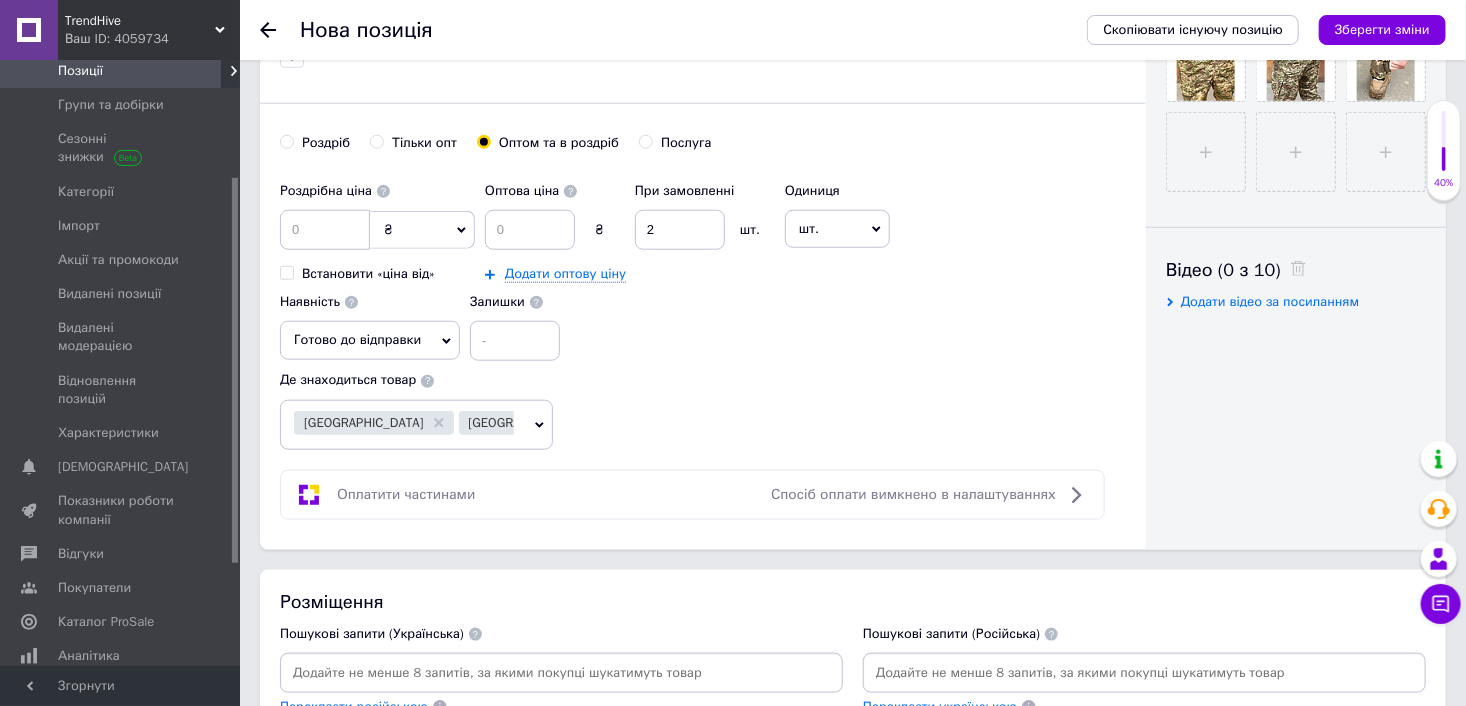 scroll, scrollTop: 800, scrollLeft: 0, axis: vertical 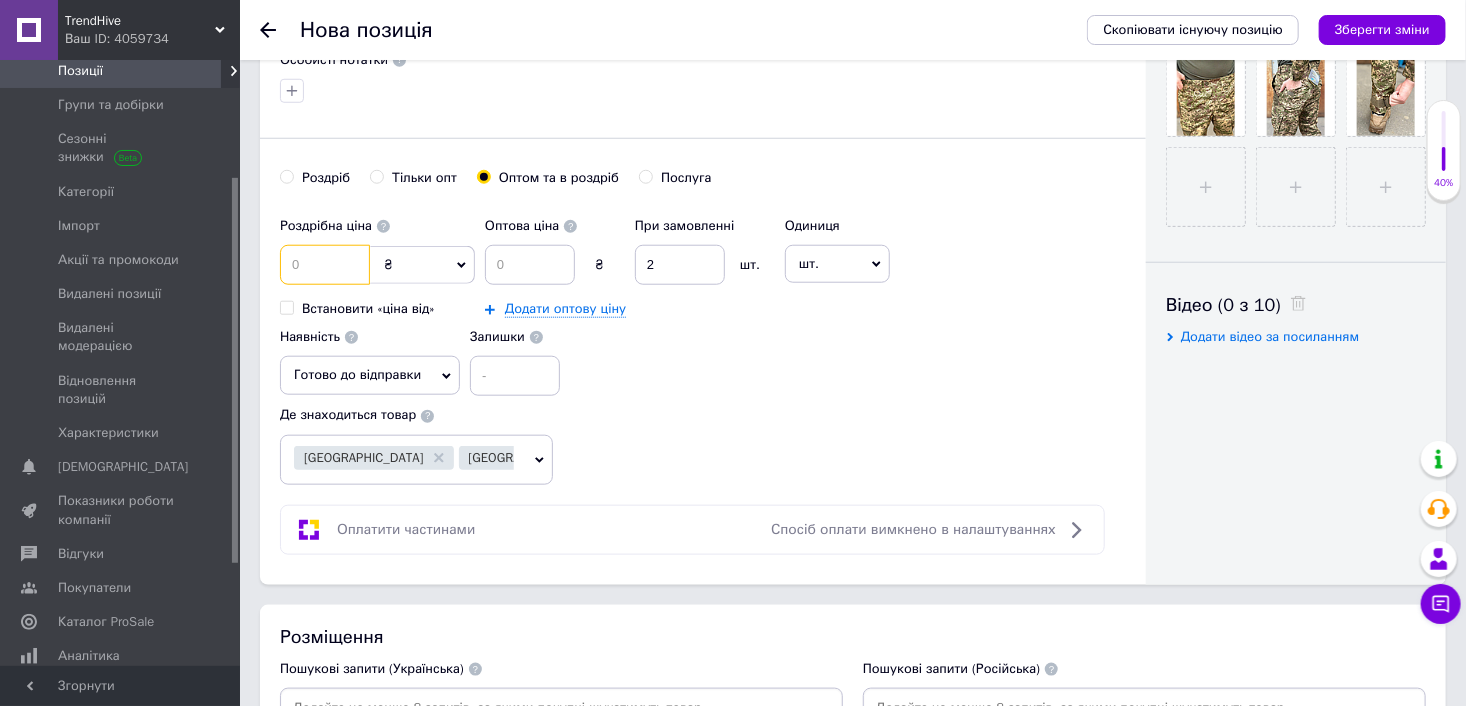 click at bounding box center [325, 265] 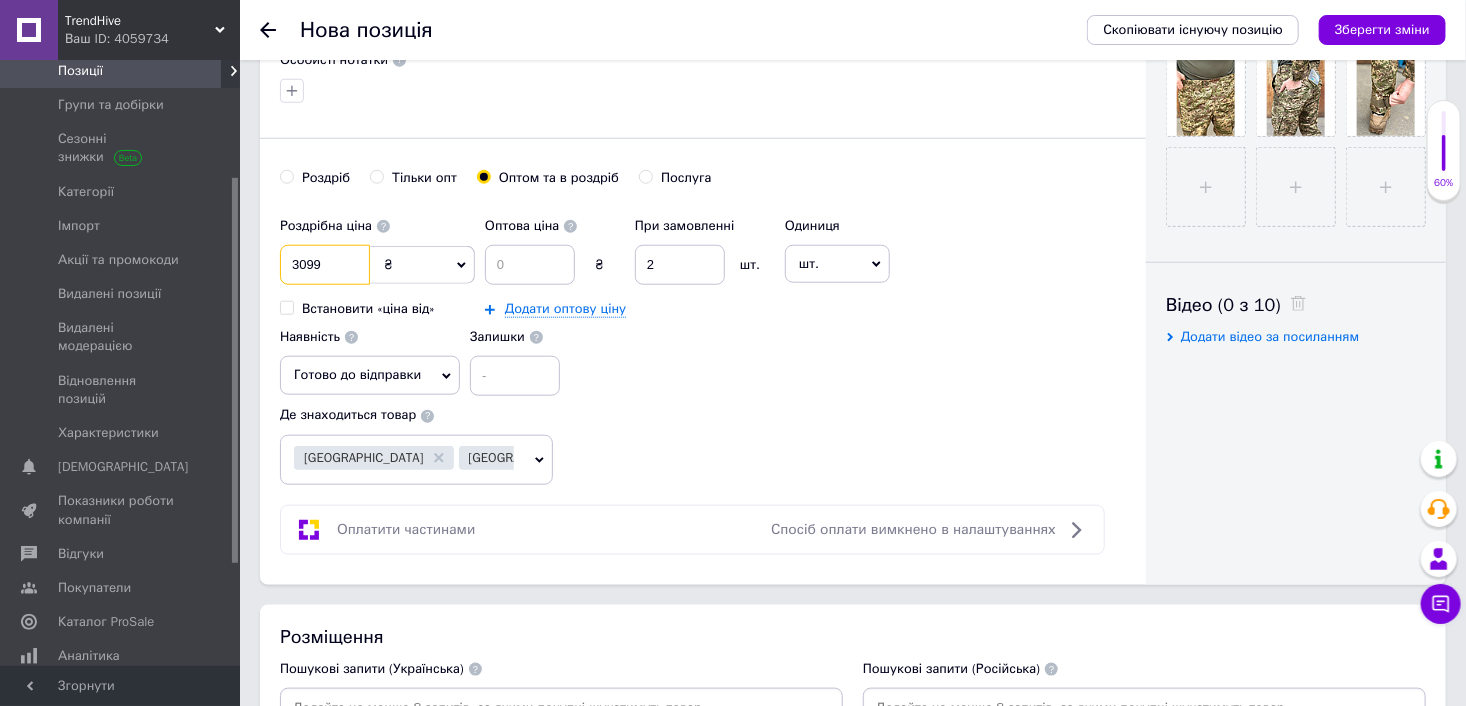type on "3099" 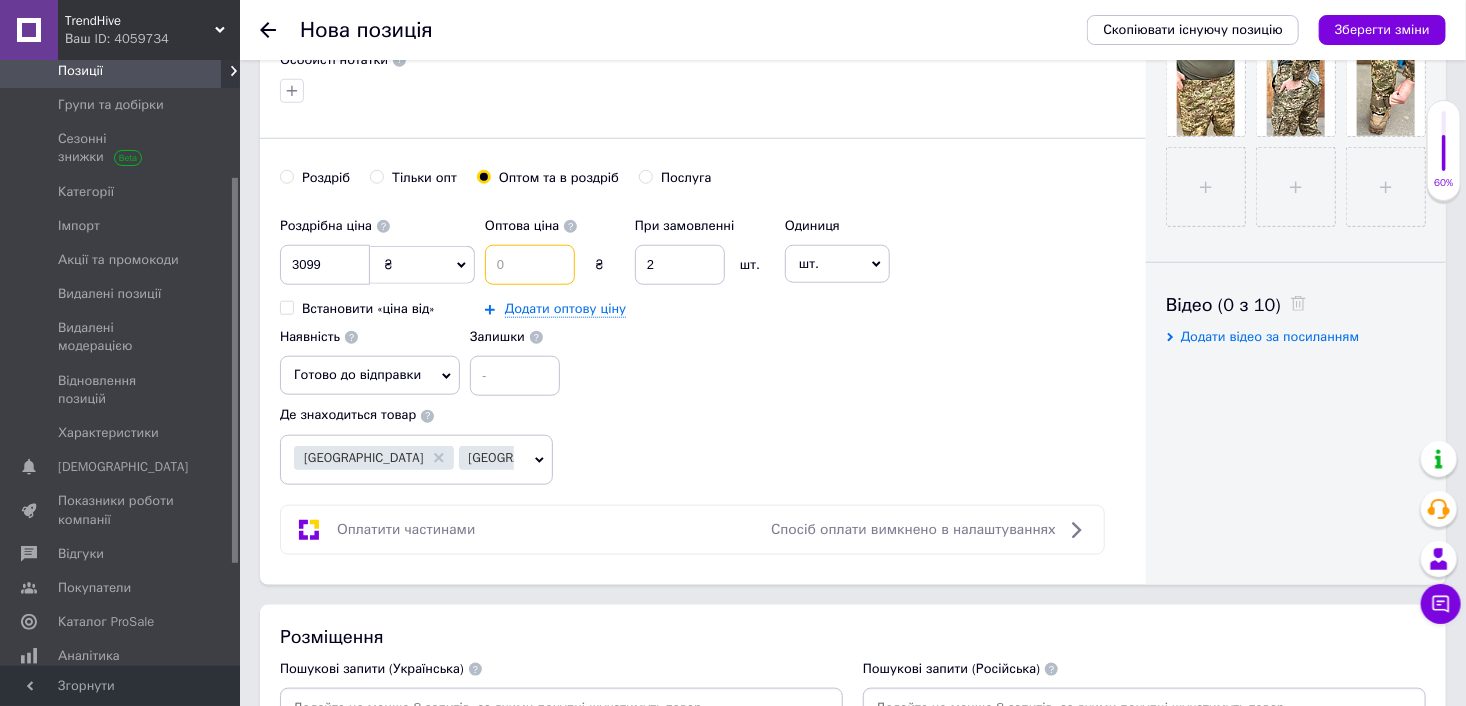 click at bounding box center (530, 265) 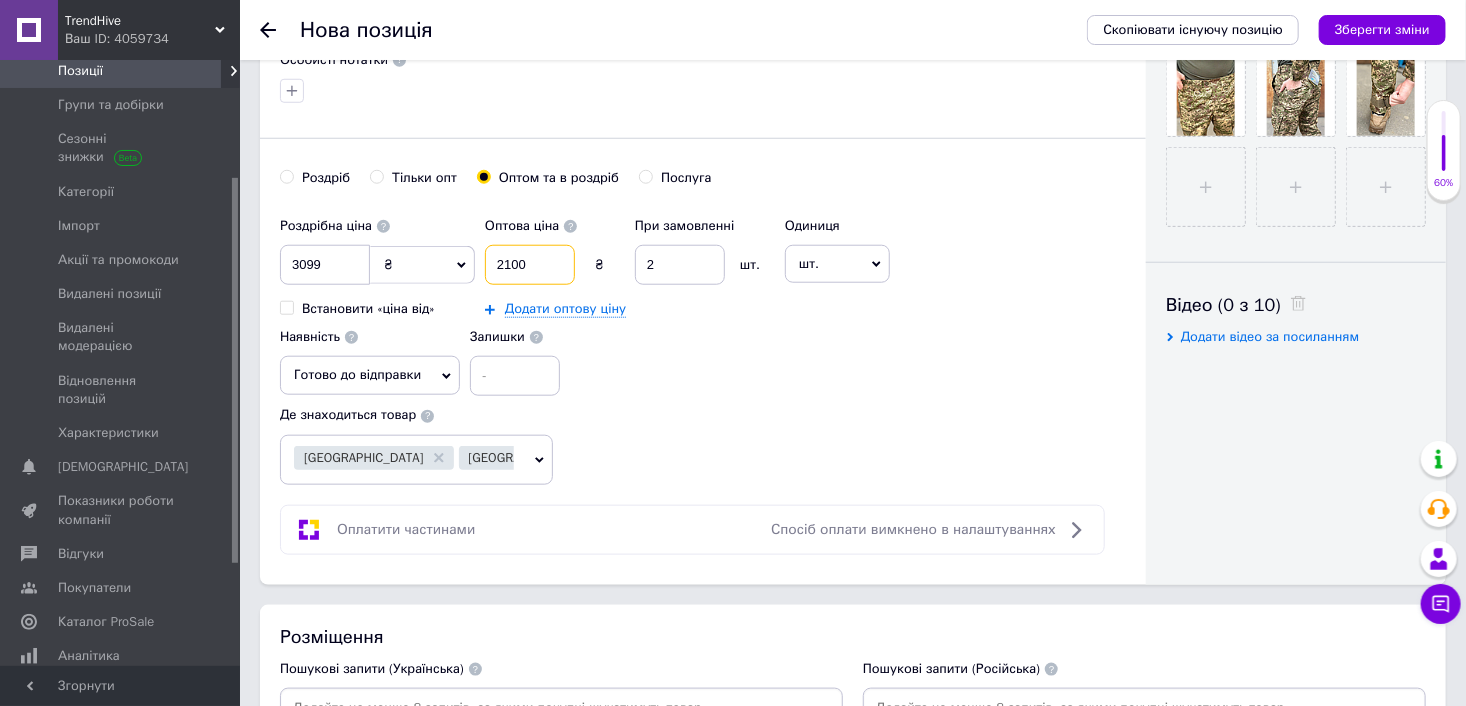 type on "2100" 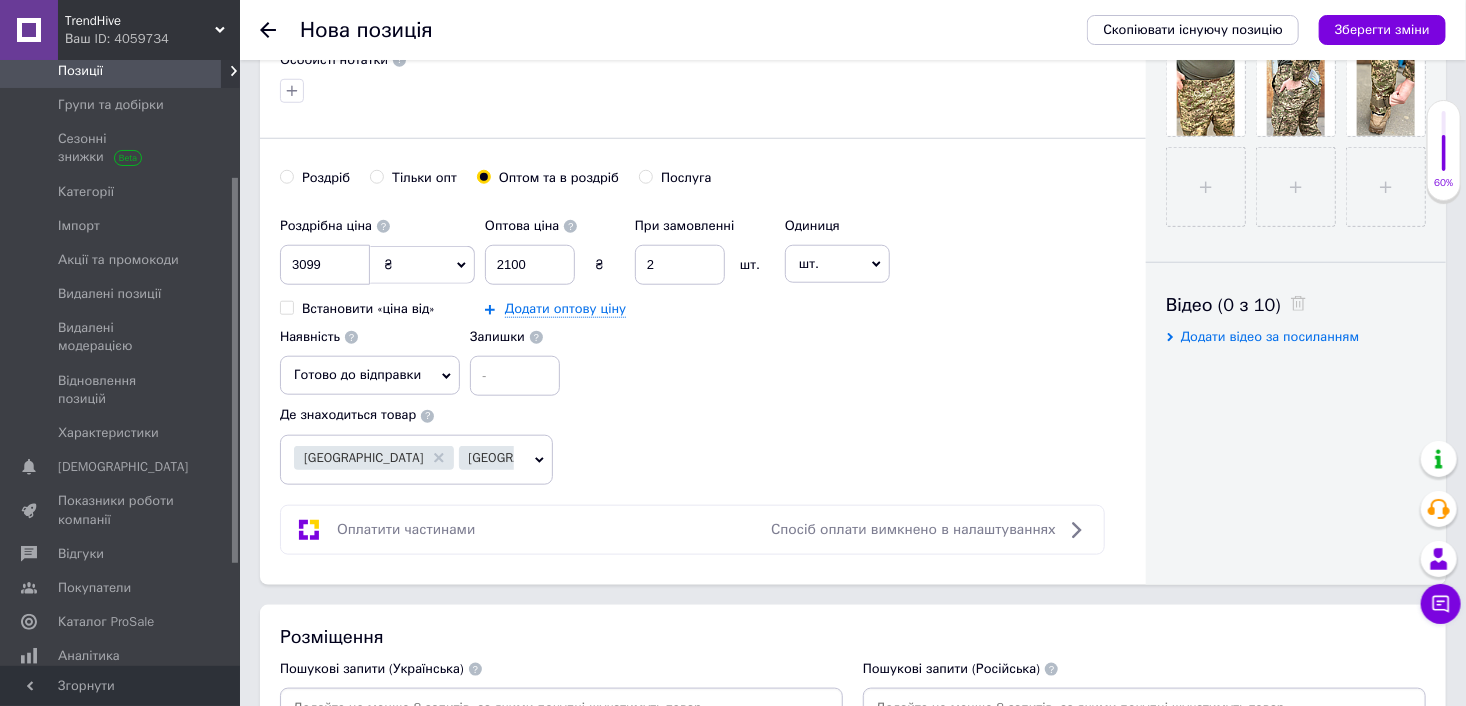 click on "Роздрібна ціна 3099 ₴ $ EUR CHF GBP ¥ PLN ₸ MDL HUF KGS CNY TRY KRW lei Встановити «ціна від» Оптова ціна 2100 ₴ При замовленні 2 шт. Додати оптову ціну Одиниця шт. Популярне комплект упаковка кв.м пара м кг пог.м послуга т а автоцистерна ампула б балон банка блістер бобіна бочка [PERSON_NAME] бухта в ват виїзд відро г г га година гр/кв.м гігакалорія д дав два місяці день доба доза є єврокуб з зміна к кВт каністра карат кв.дм кв.м кв.см кв.фут квартал кг кг/кв.м км колесо комплект коробка куб.дм куб.м л л лист м м мВт мл мм моток місяць мішок н набір номер о об'єкт од. п палетомісце пара партія пач р" at bounding box center (703, 302) 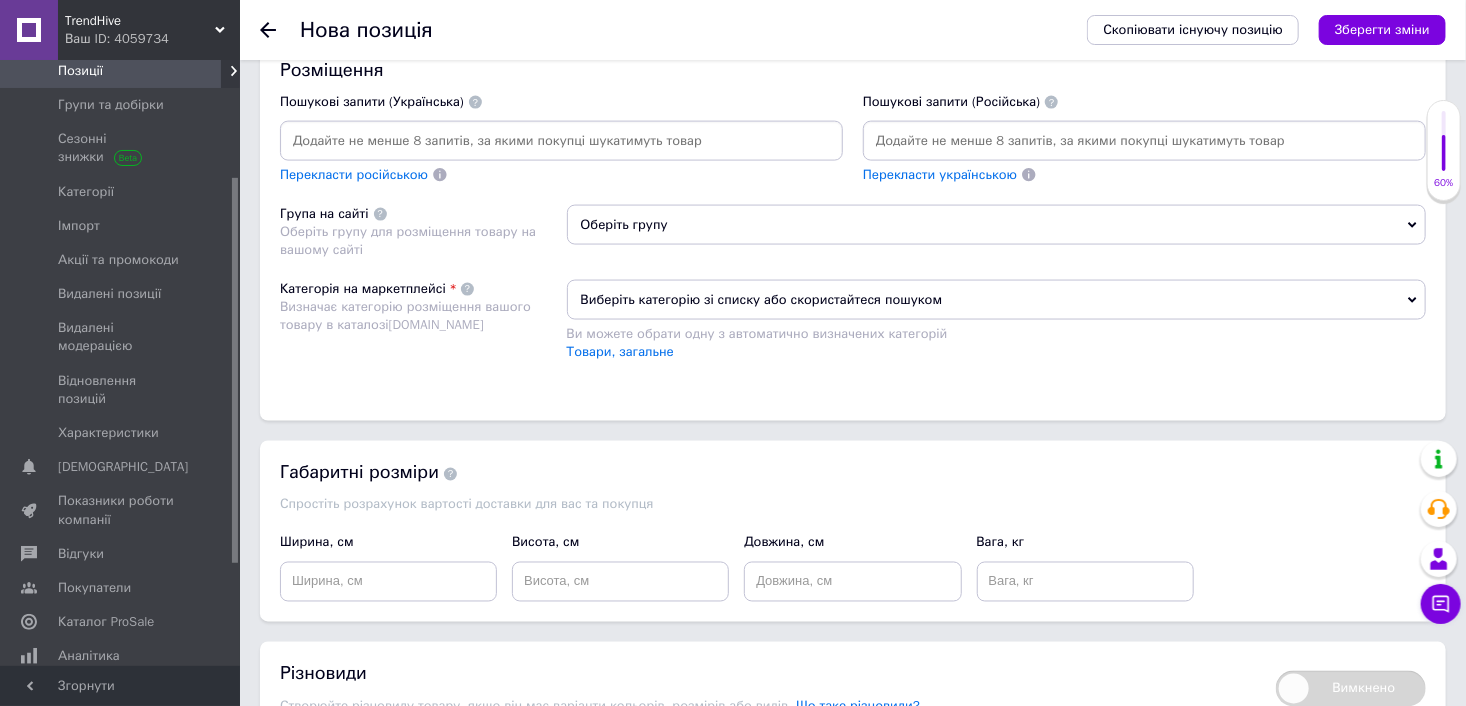 scroll, scrollTop: 1400, scrollLeft: 0, axis: vertical 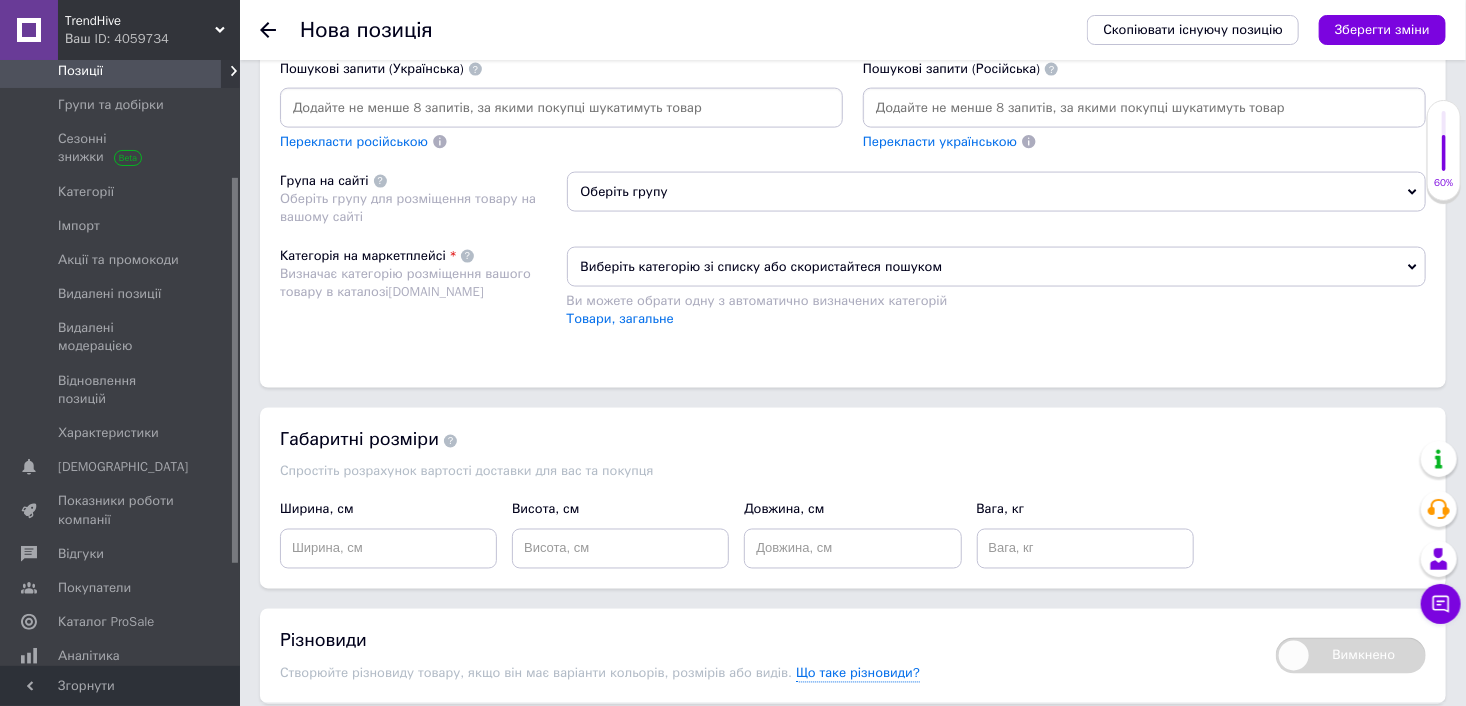 click on "Оберіть групу" at bounding box center [997, 192] 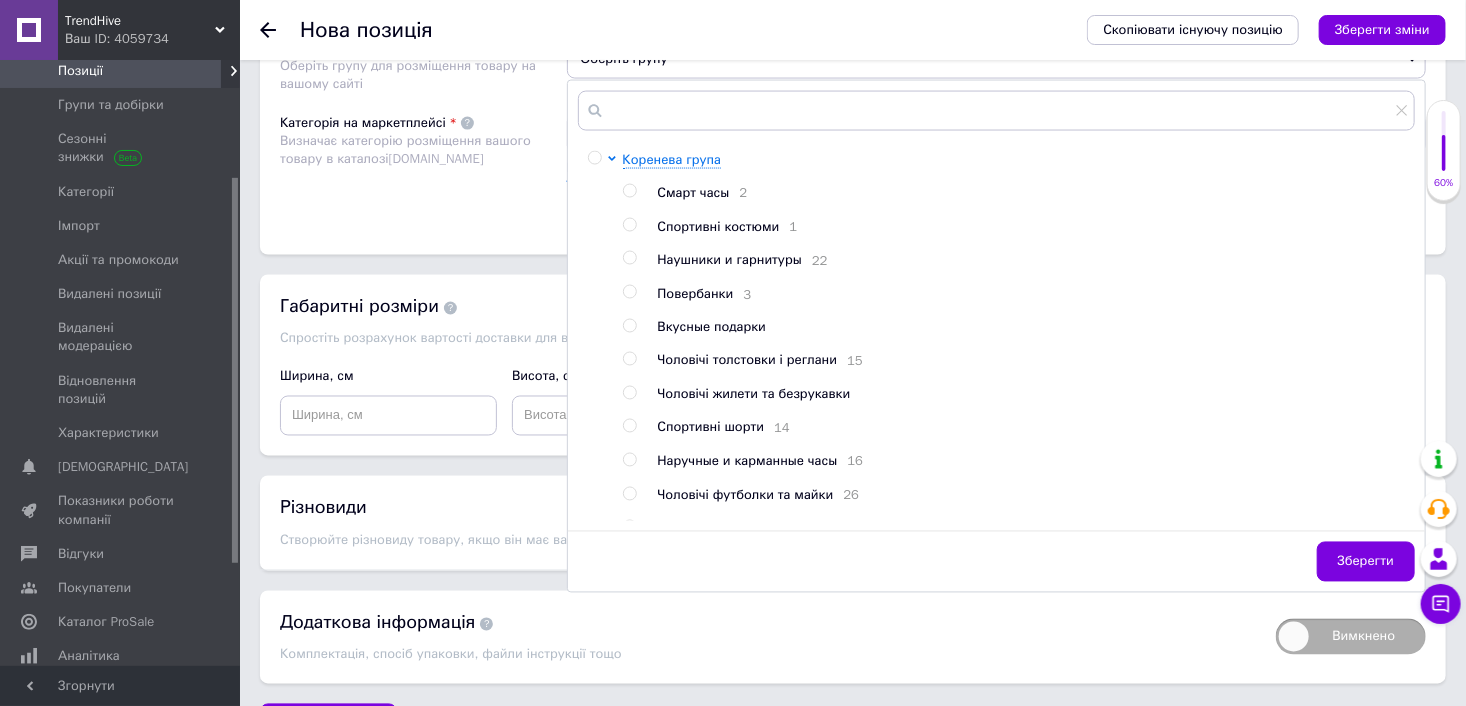 scroll, scrollTop: 1585, scrollLeft: 0, axis: vertical 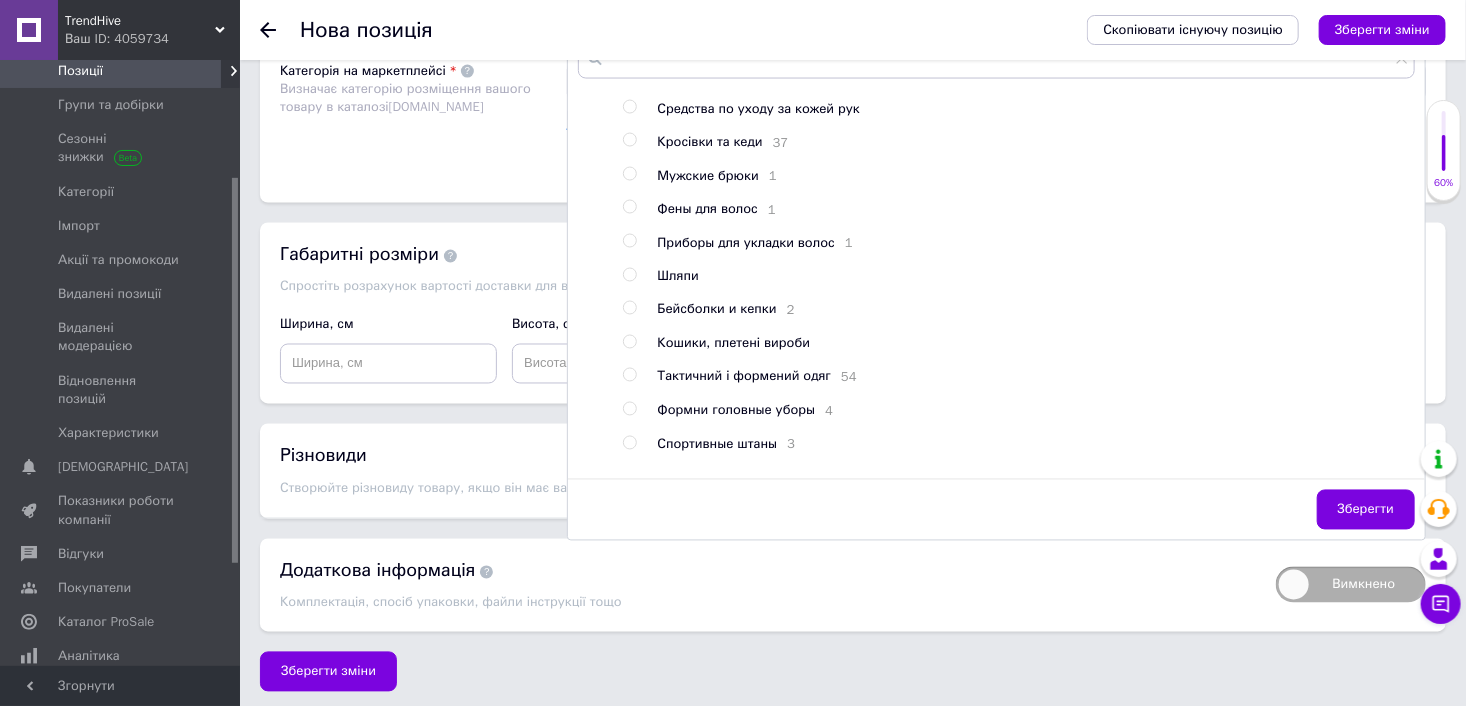 click at bounding box center [629, 375] 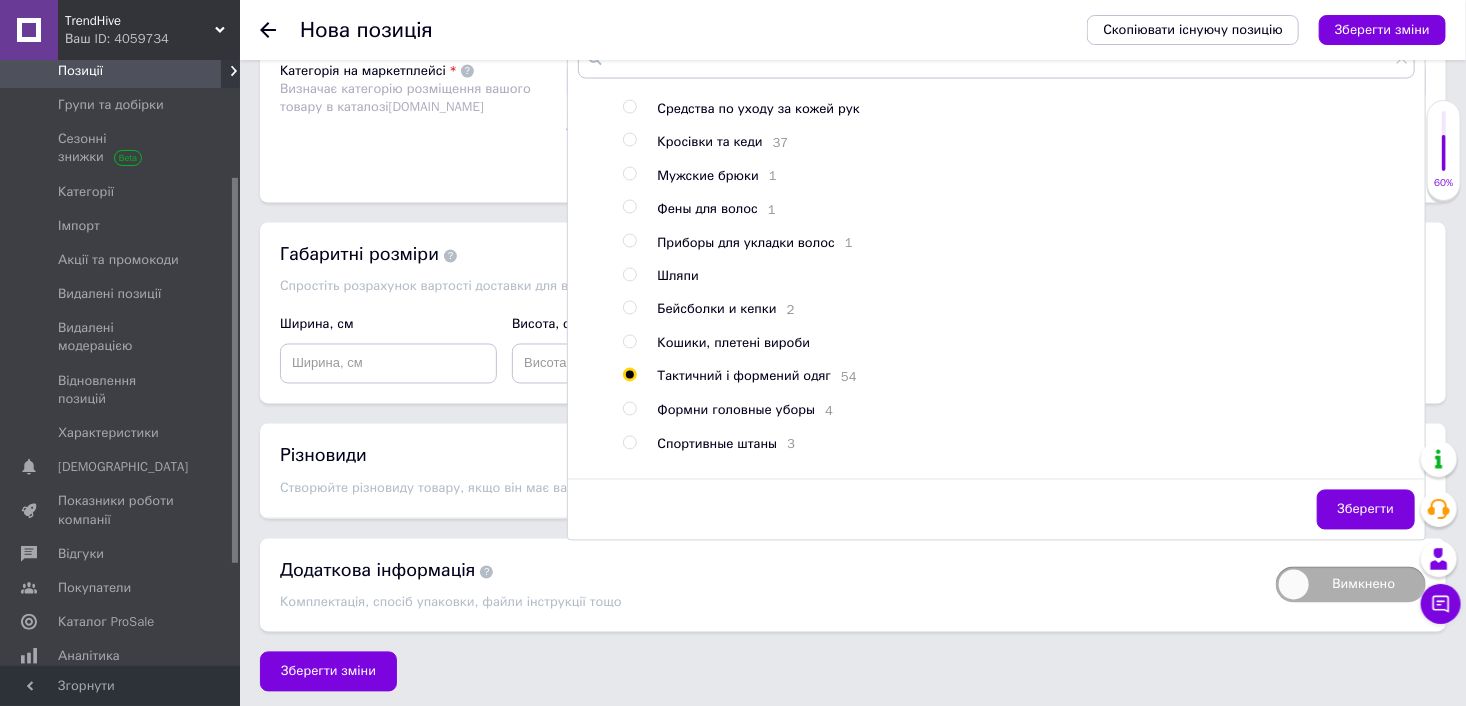 radio on "true" 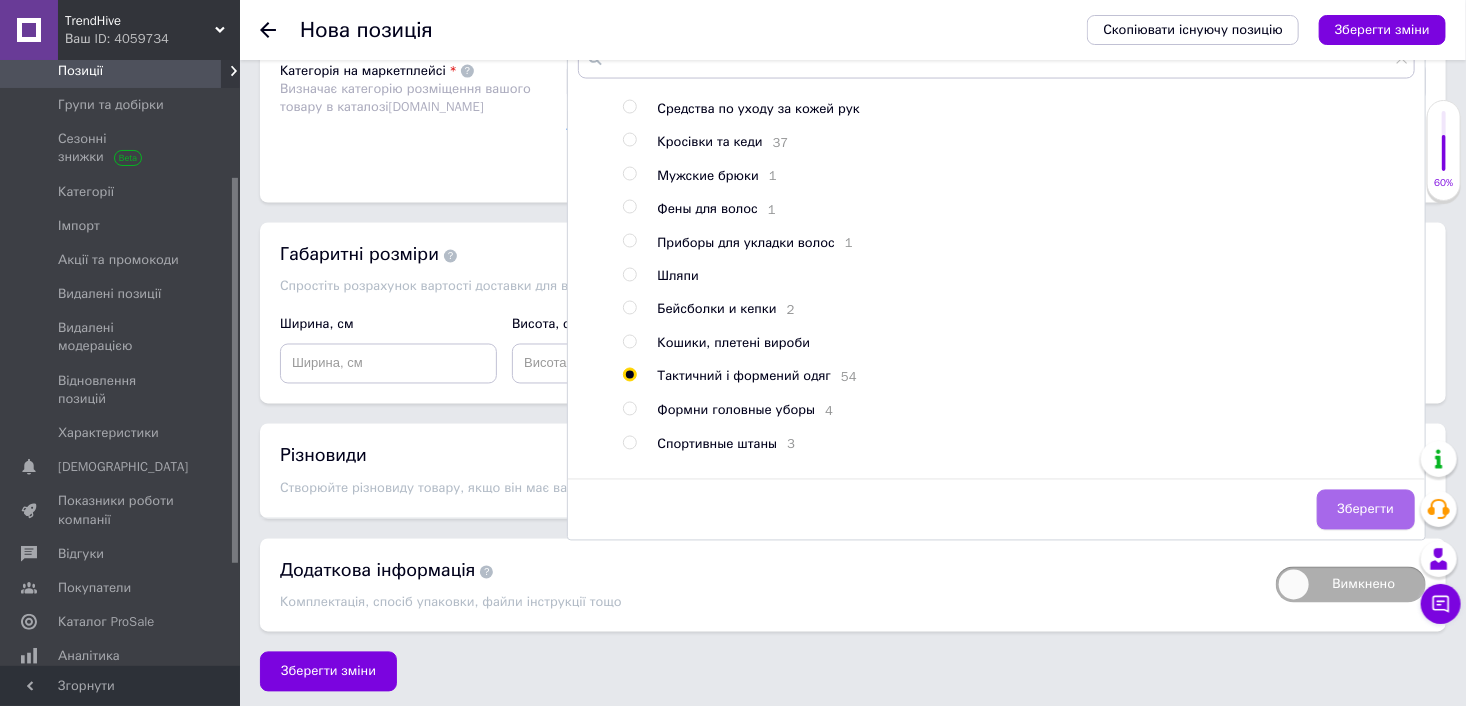 click on "Зберегти" at bounding box center [1366, 510] 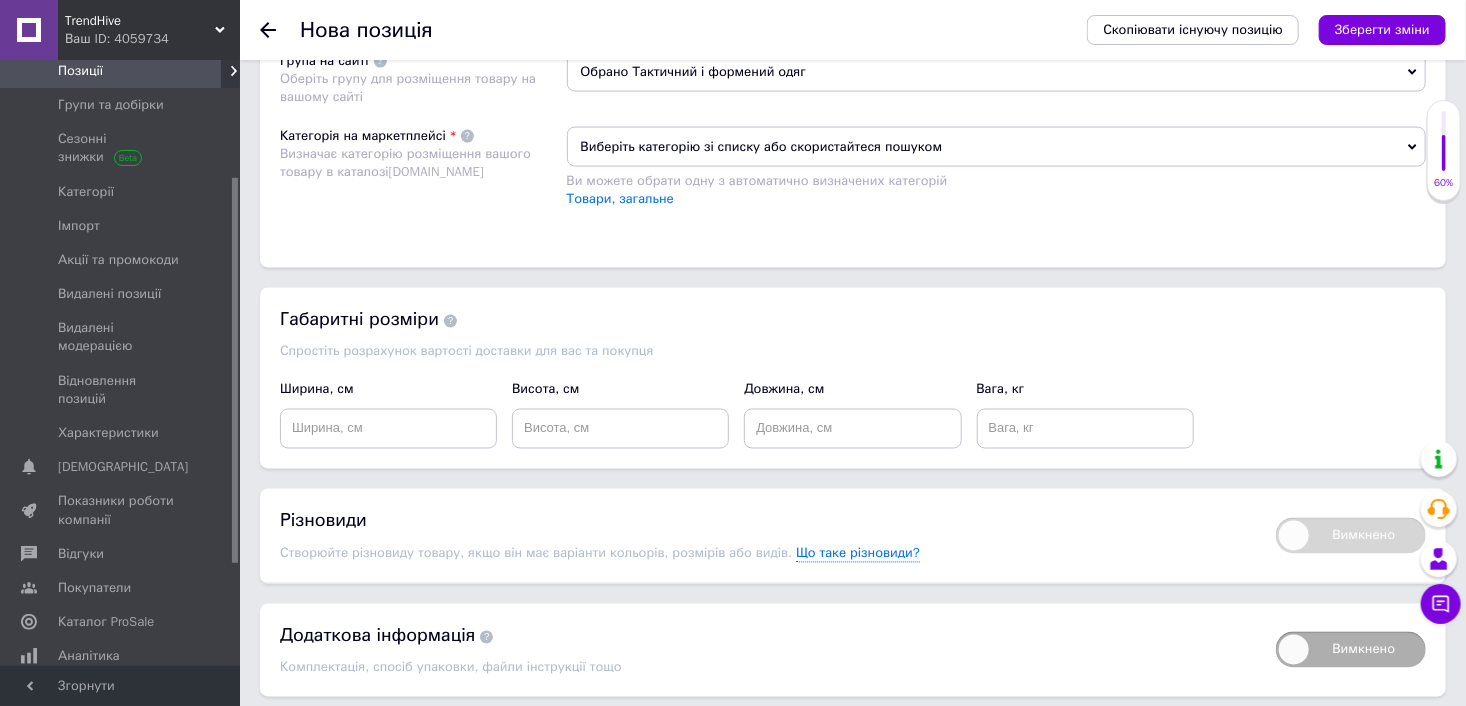 scroll, scrollTop: 1485, scrollLeft: 0, axis: vertical 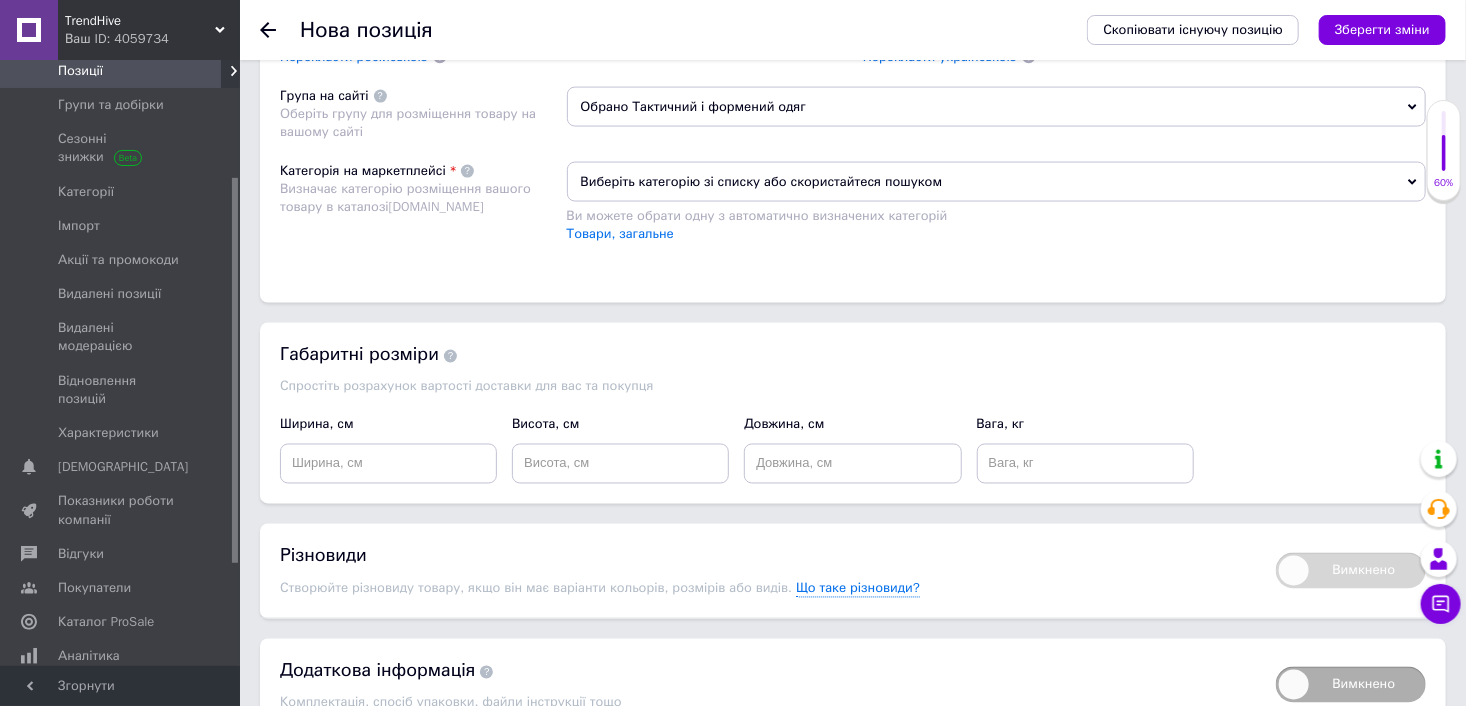click on "Виберіть категорію зі списку або скористайтеся пошуком" at bounding box center [997, 182] 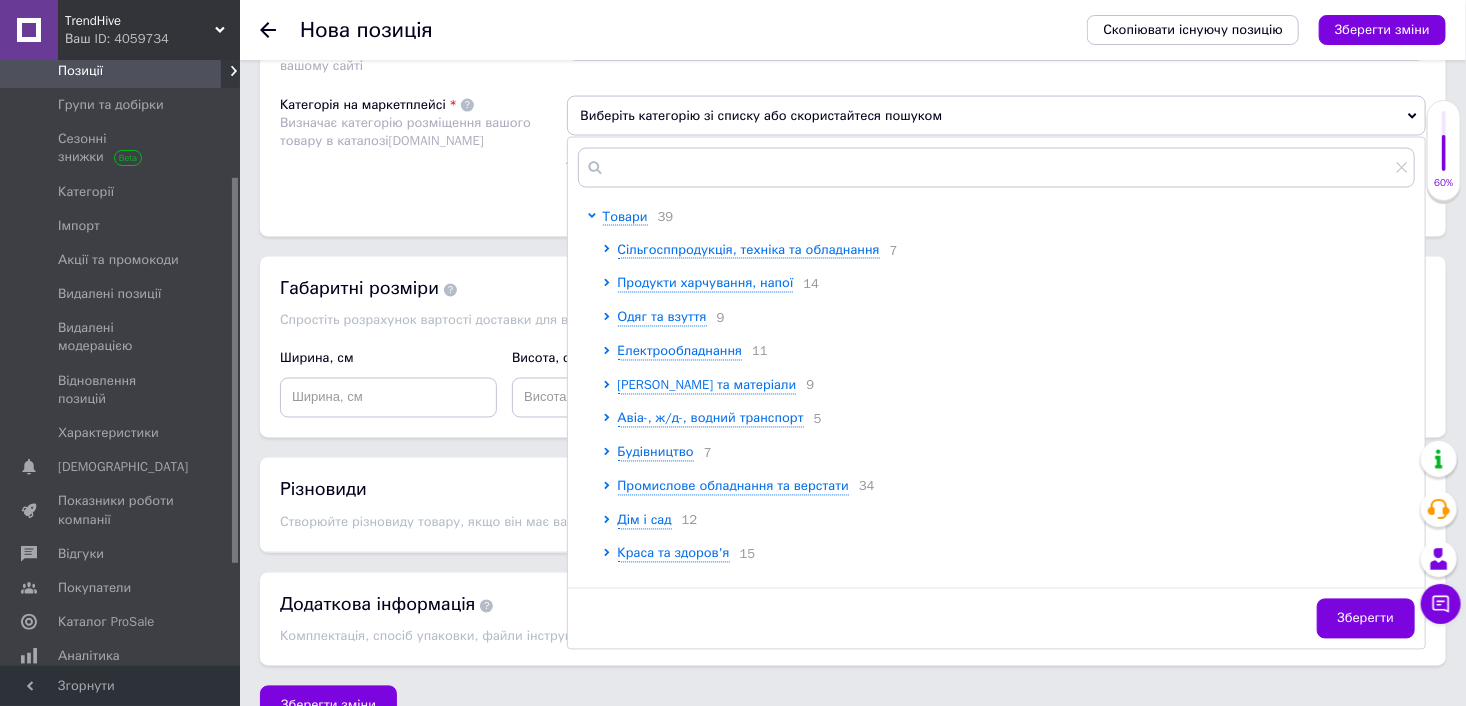 scroll, scrollTop: 1585, scrollLeft: 0, axis: vertical 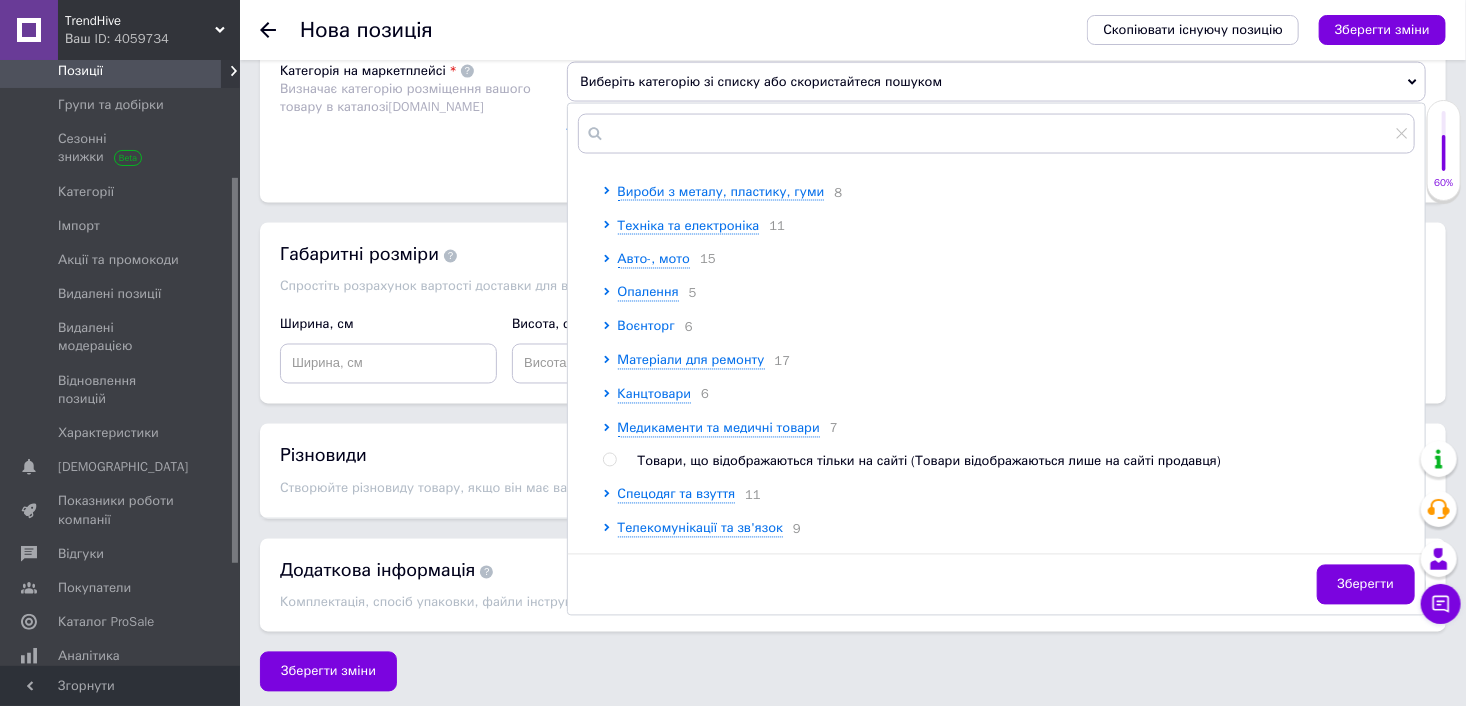 click on "Воєнторг" at bounding box center [646, 326] 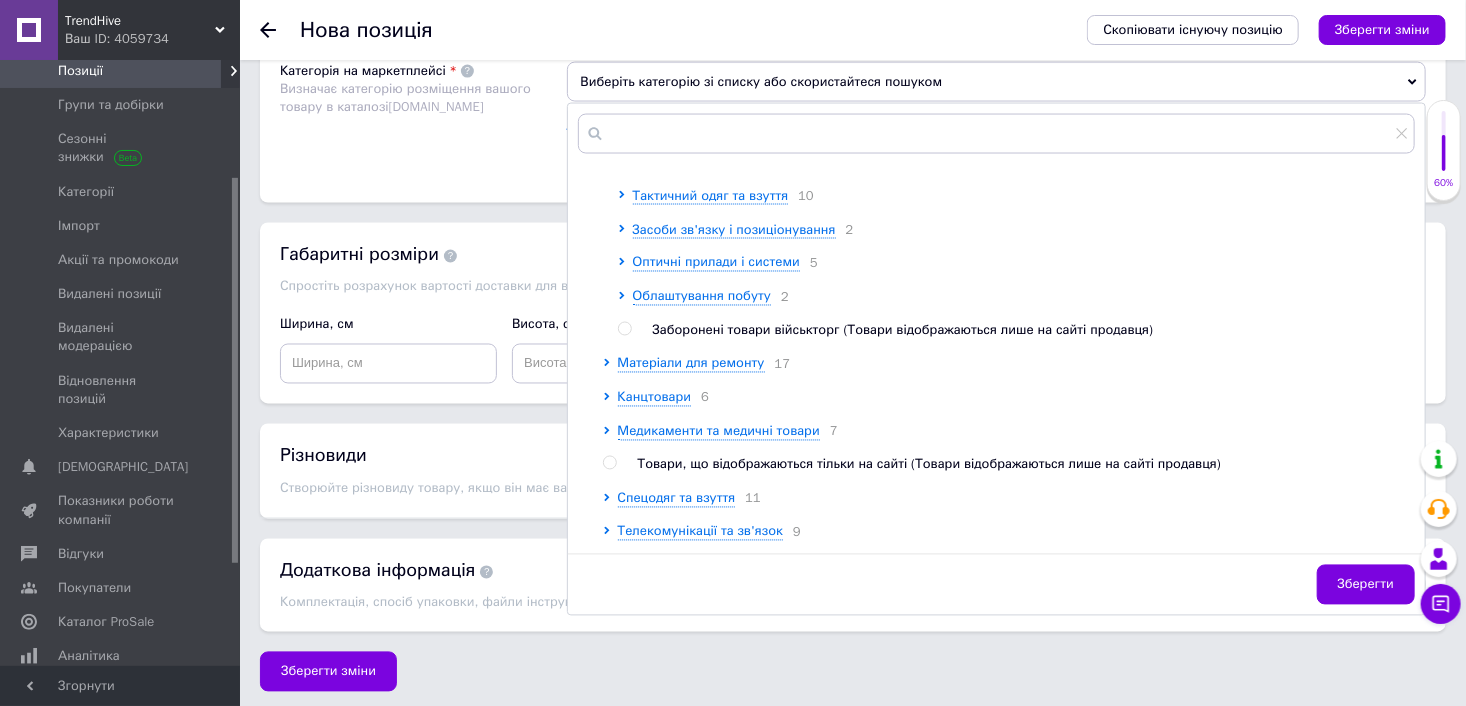 scroll, scrollTop: 900, scrollLeft: 0, axis: vertical 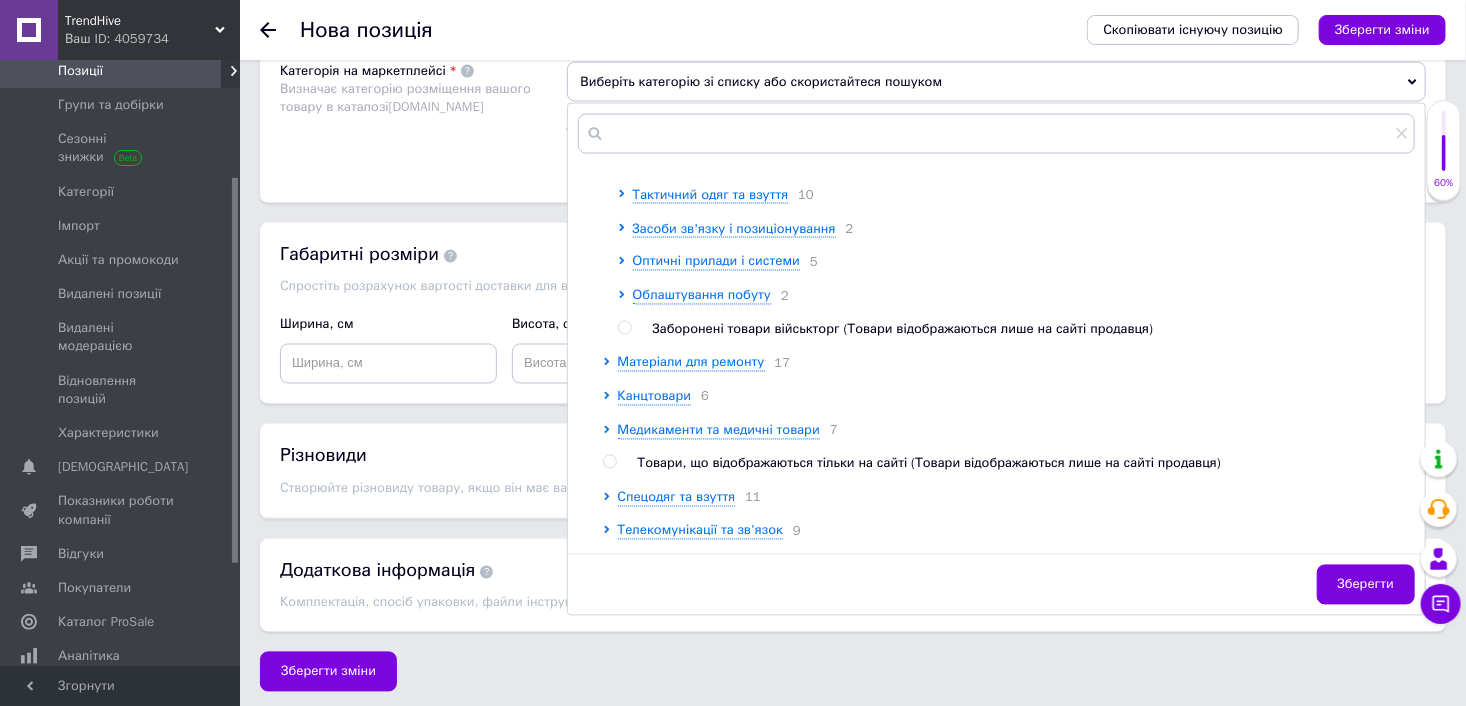 click on "Тактичний одяг та взуття 10" at bounding box center [1024, 195] 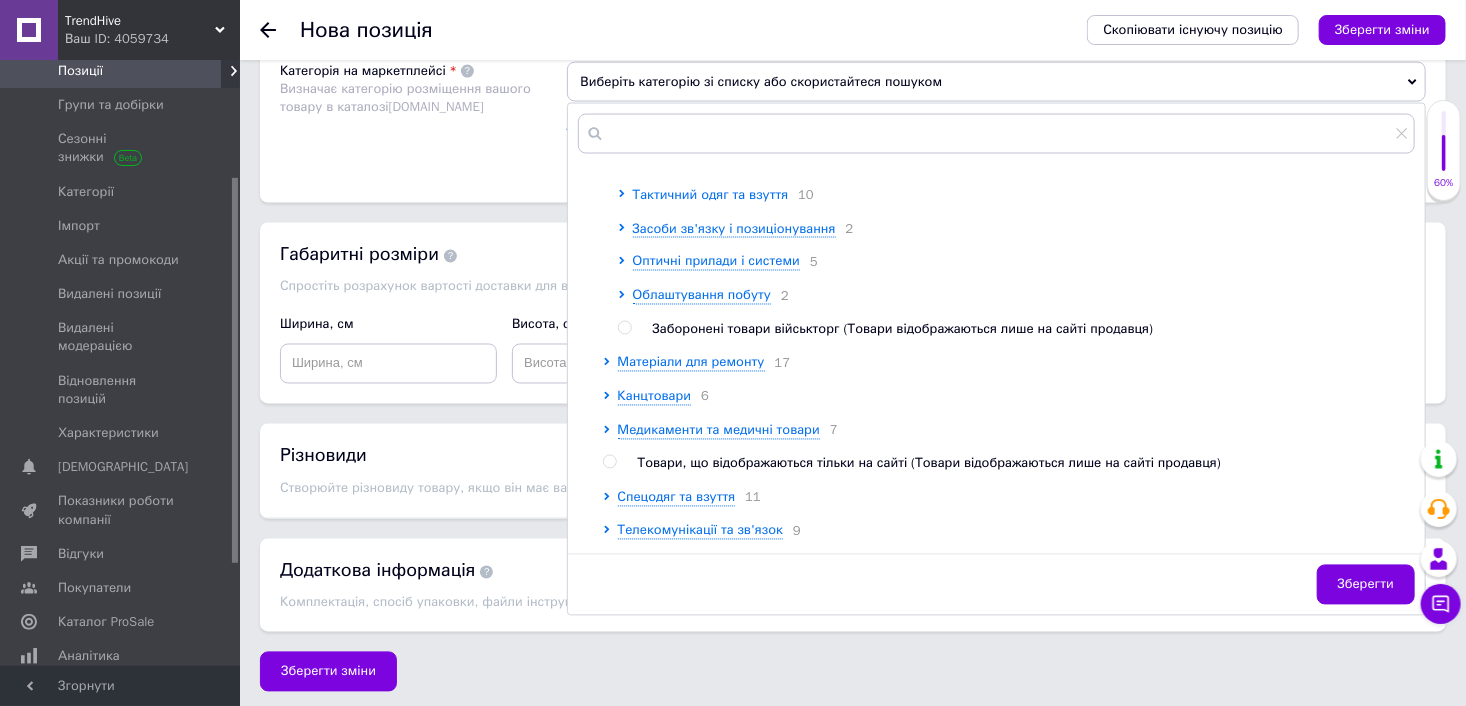 click on "Тактичний одяг та взуття" at bounding box center (711, 194) 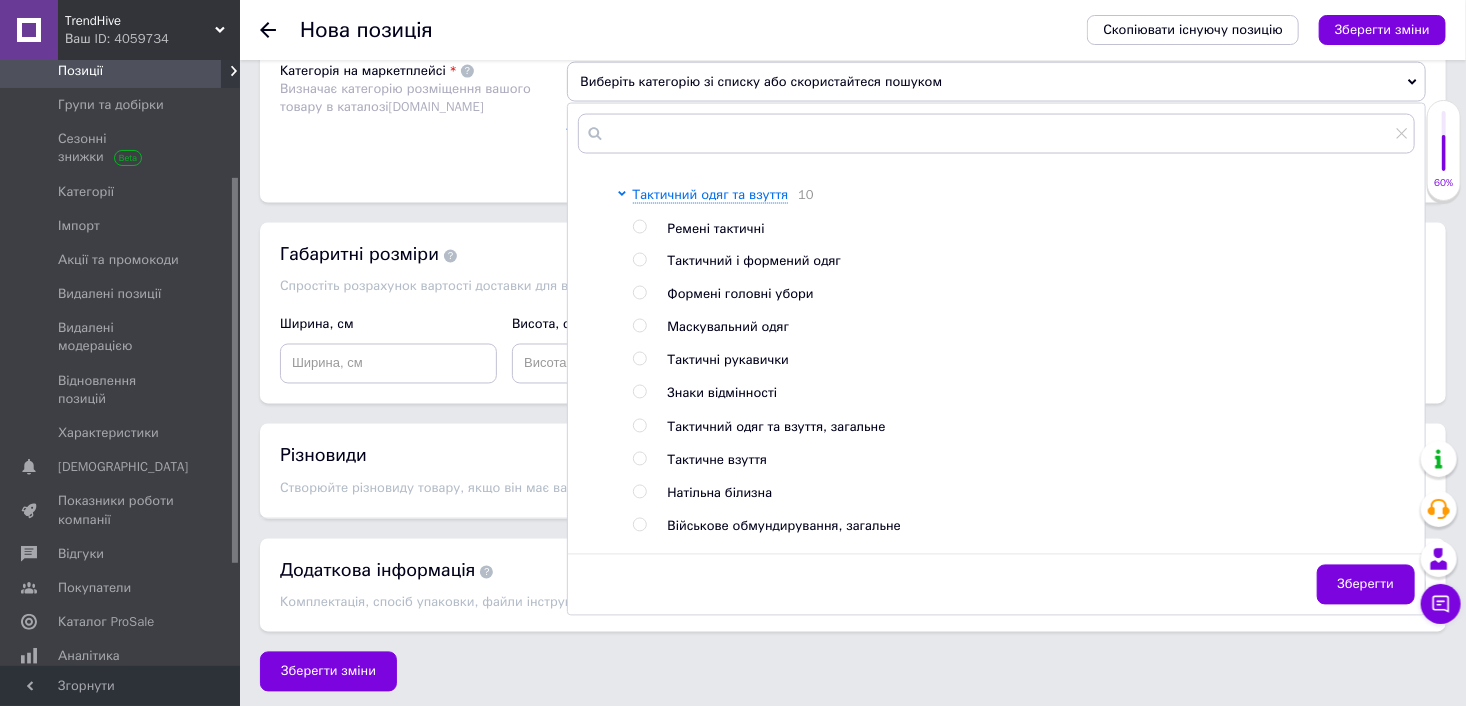 click at bounding box center [639, 260] 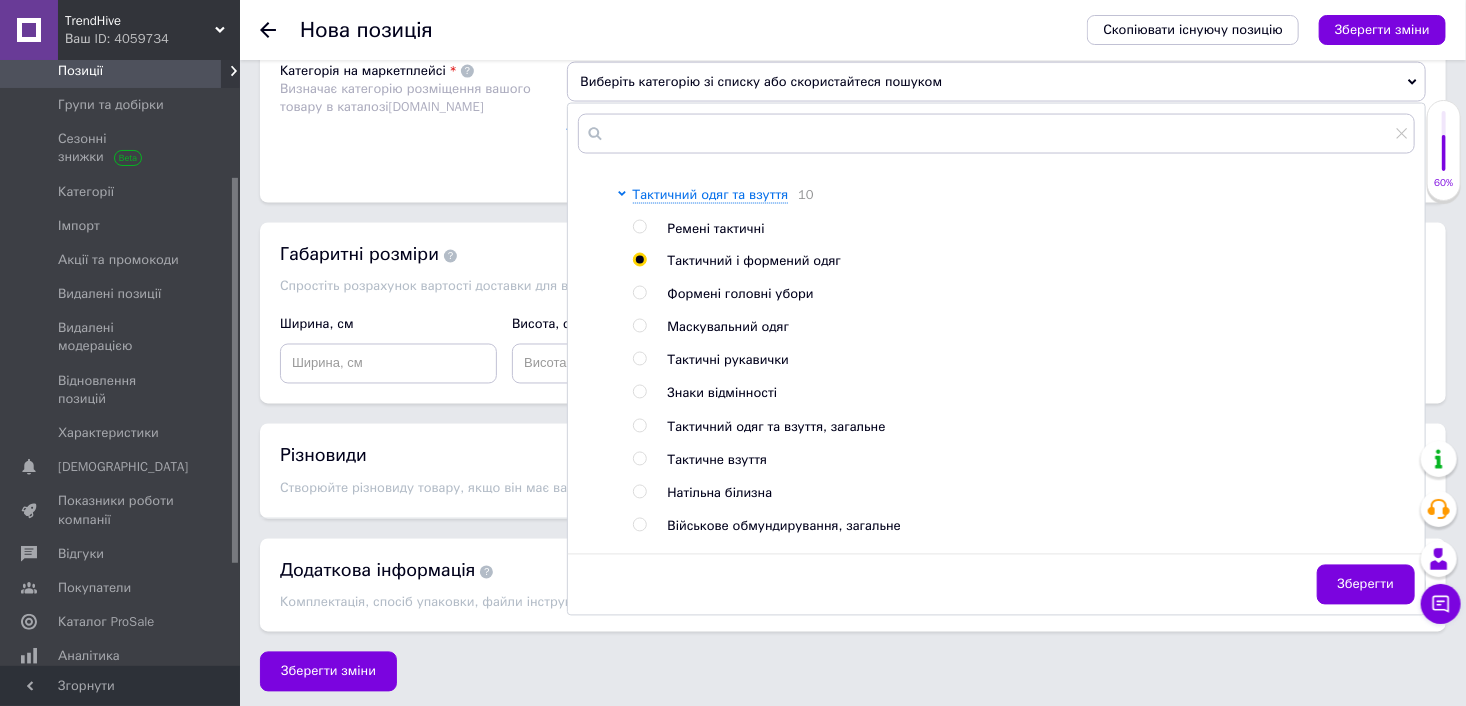 radio on "true" 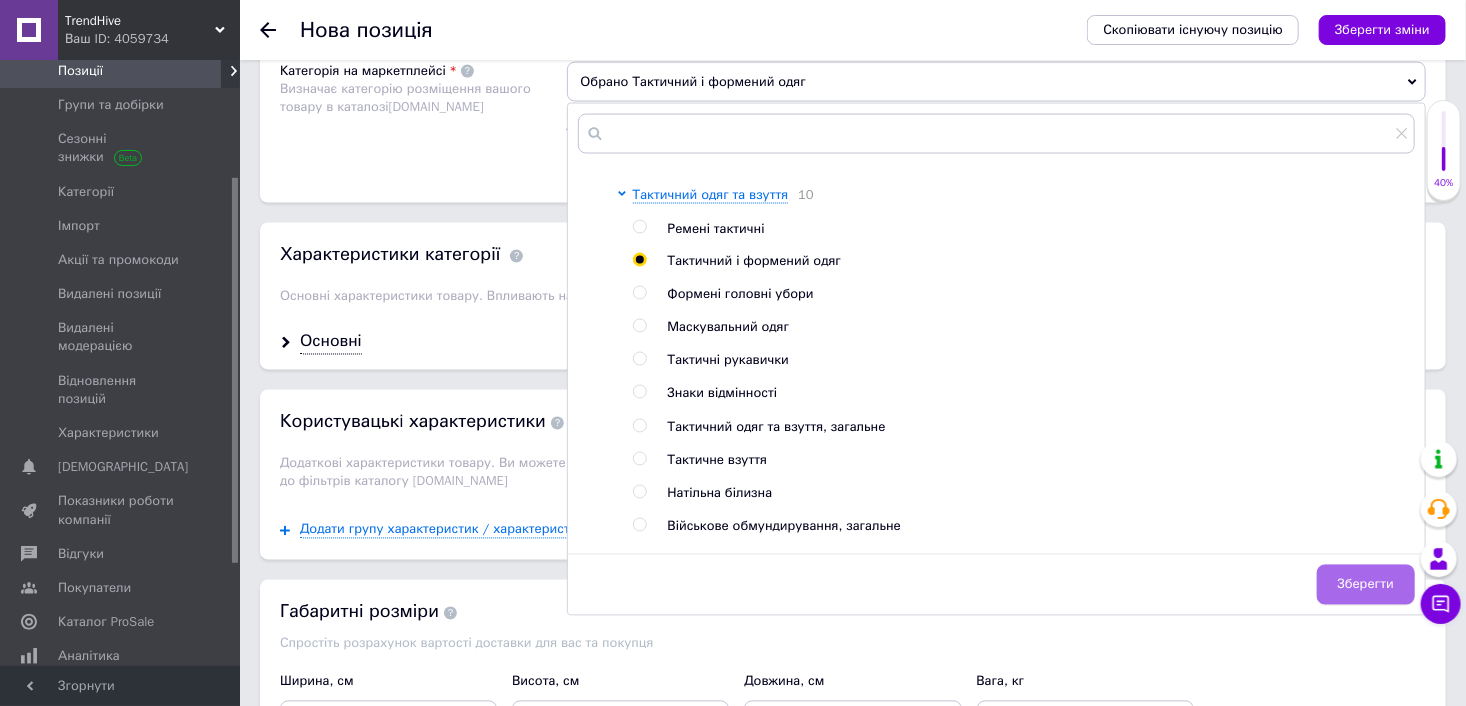 click on "Зберегти" at bounding box center [1366, 585] 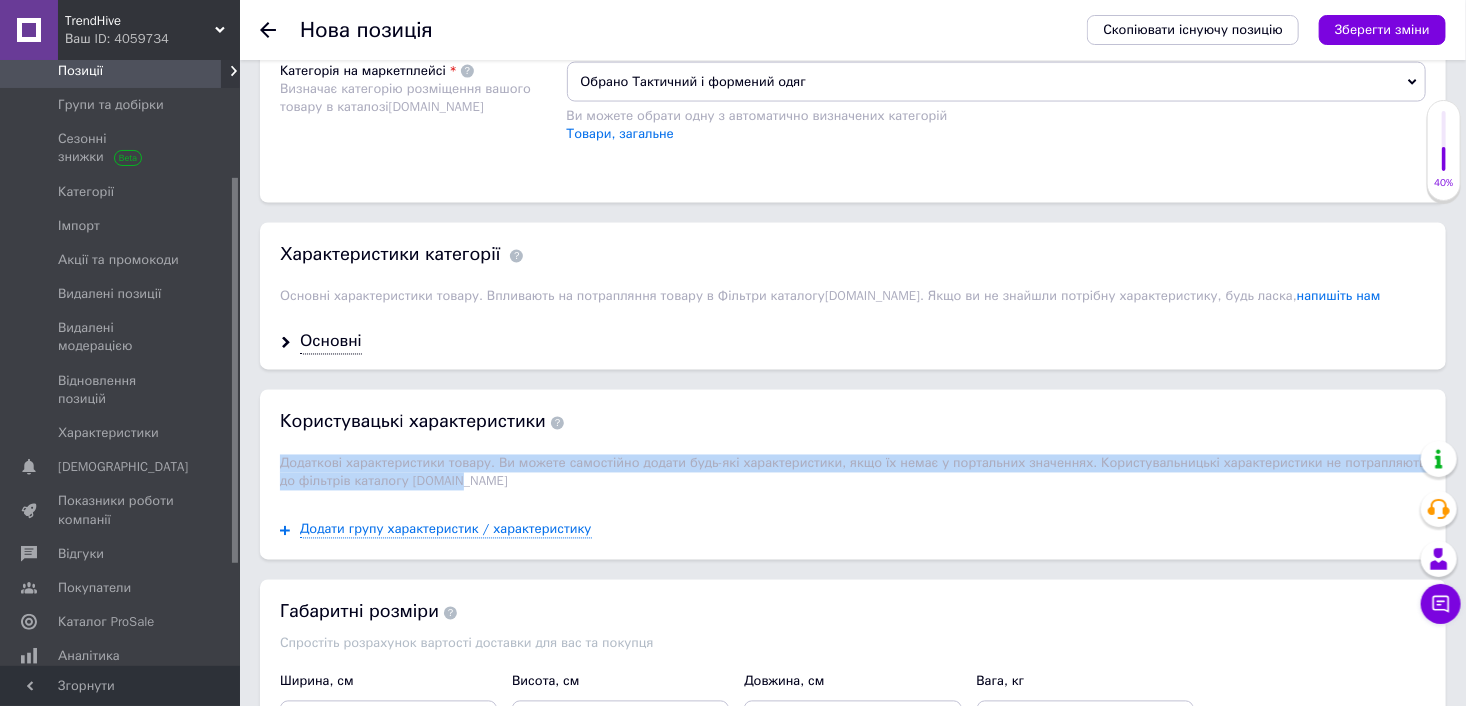 drag, startPoint x: 281, startPoint y: 454, endPoint x: 434, endPoint y: 470, distance: 153.83432 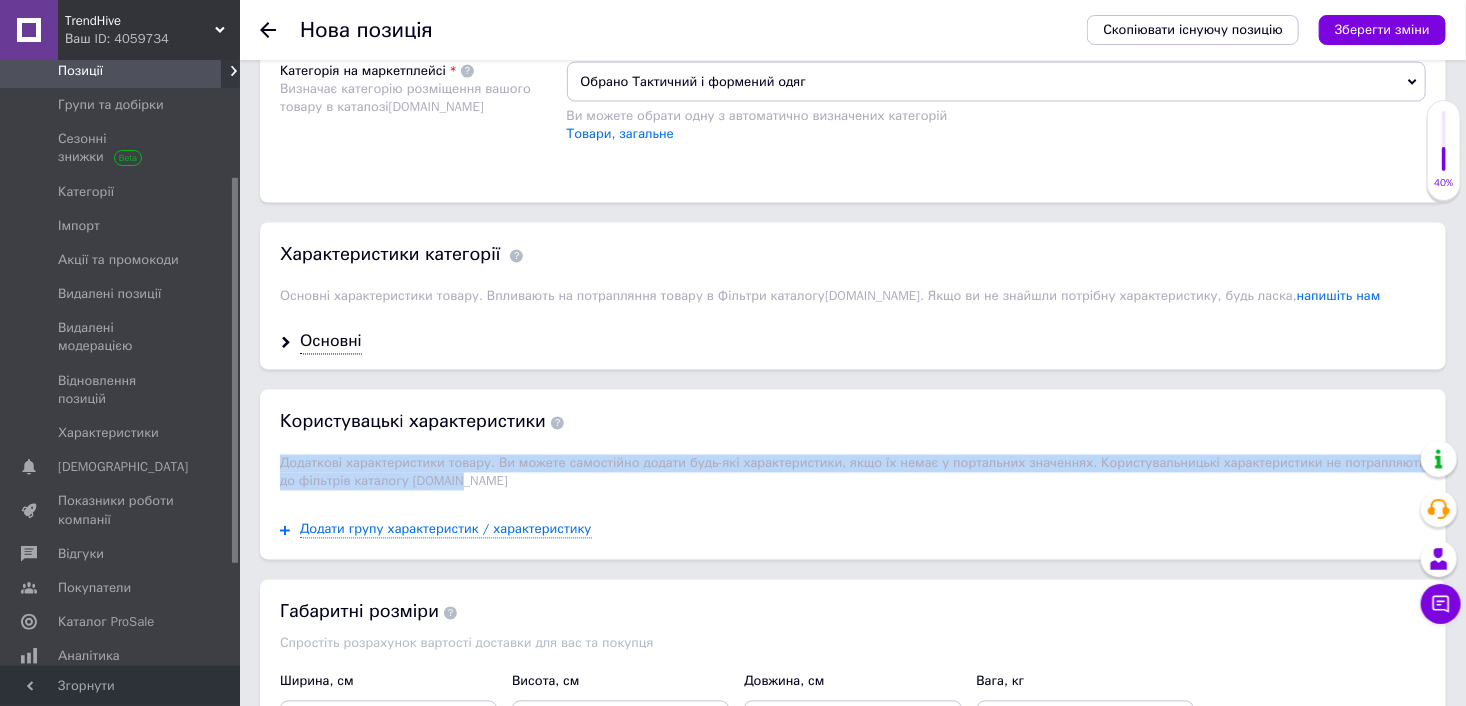 click on "Додаткові характеристики товару.
Ви можете самостійно додати будь-які характеристики, якщо їх немає
у портальних значеннях. Користувальницькі
характеристики не потрапляють до фільтрів каталогу [DOMAIN_NAME]" at bounding box center (853, 473) 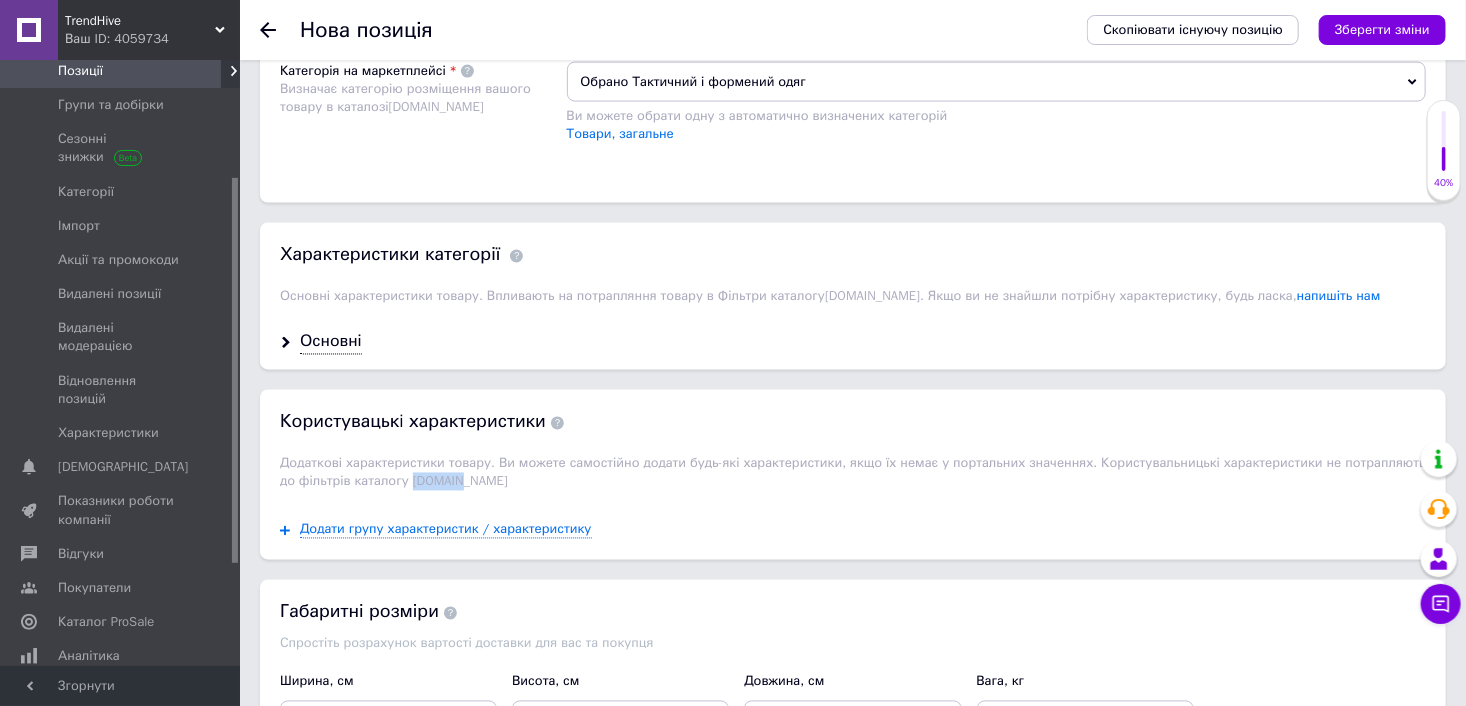 drag, startPoint x: 432, startPoint y: 482, endPoint x: 389, endPoint y: 482, distance: 43 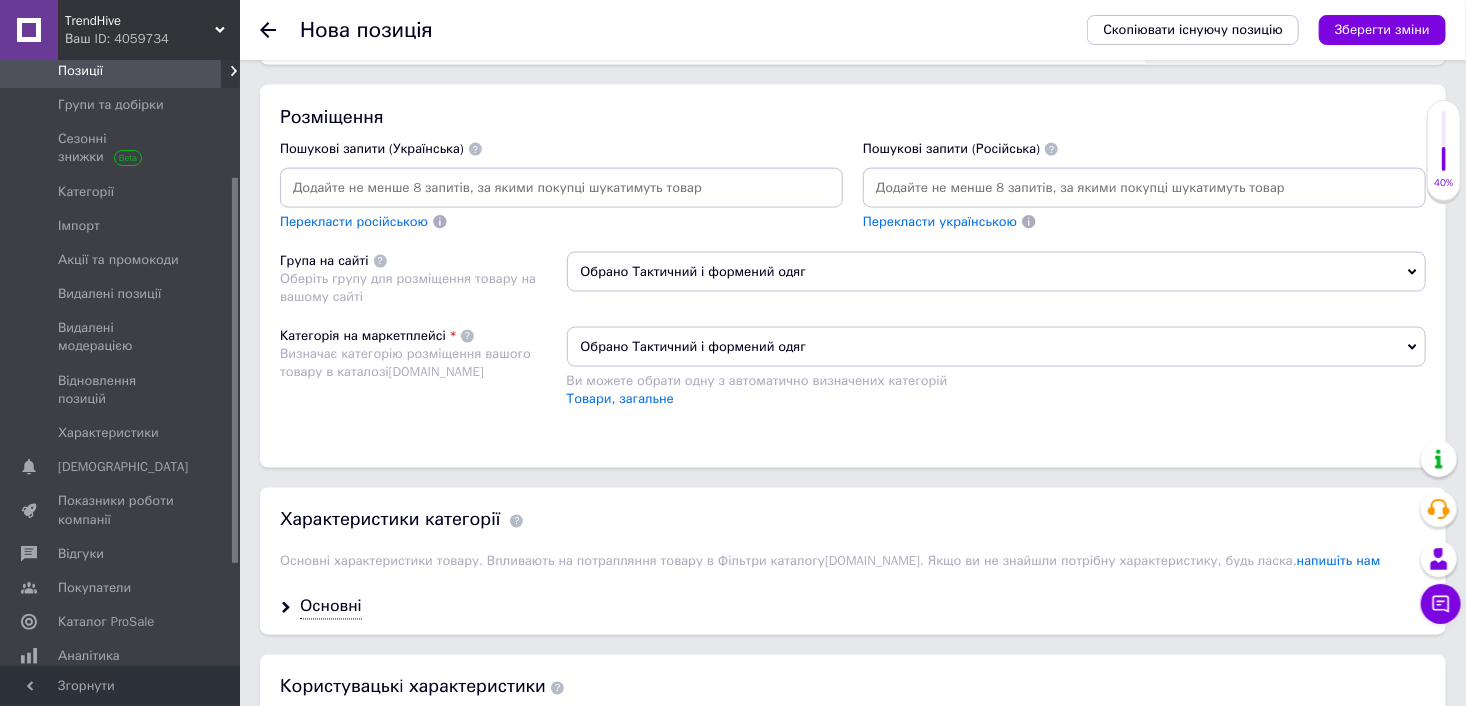 scroll, scrollTop: 1285, scrollLeft: 0, axis: vertical 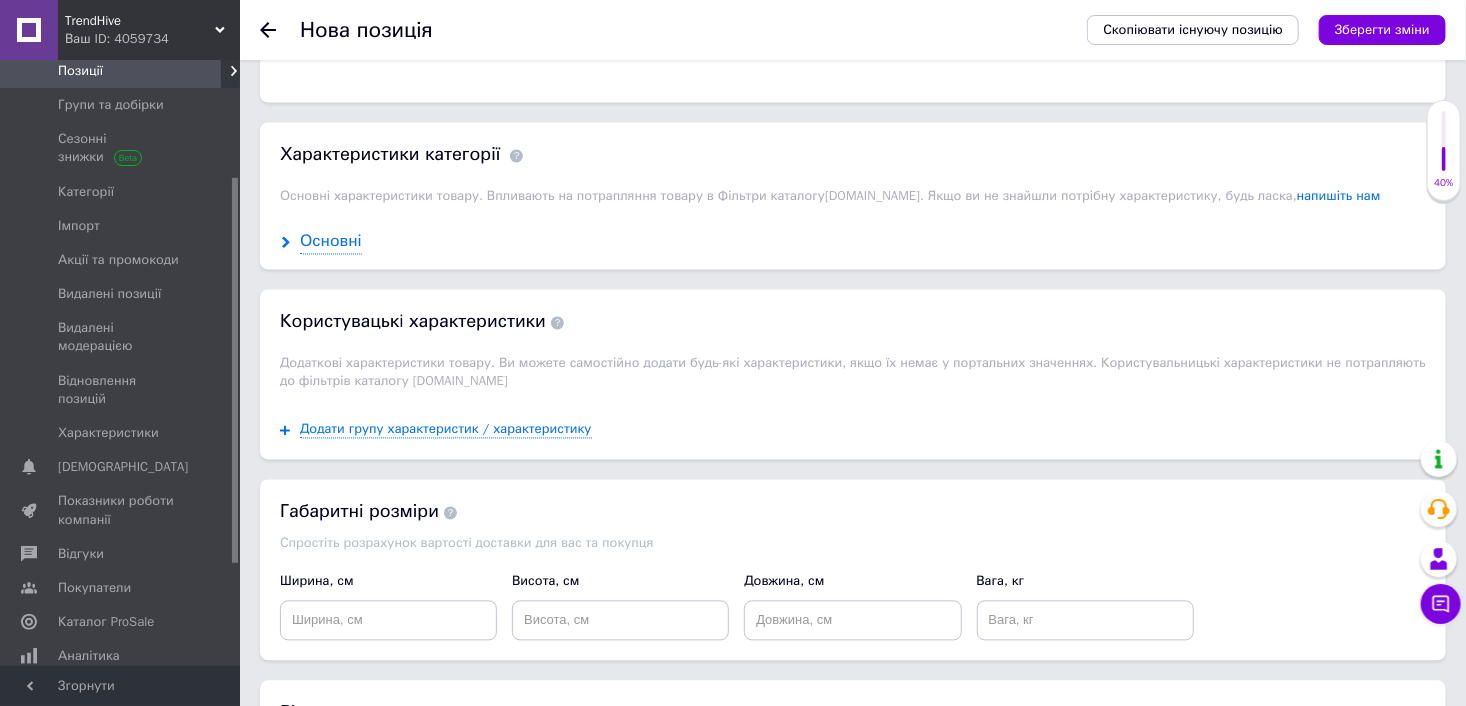 click on "Основні" at bounding box center [331, 242] 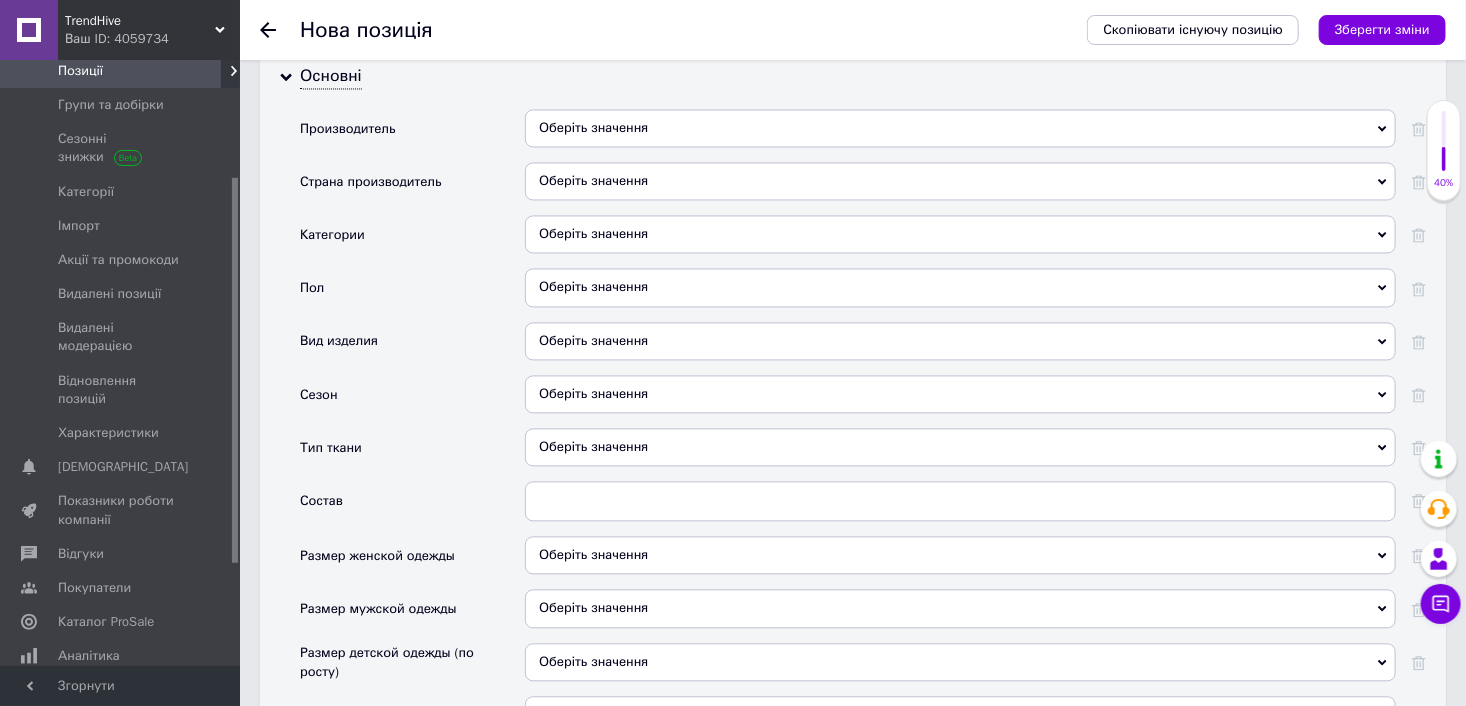 scroll, scrollTop: 1885, scrollLeft: 0, axis: vertical 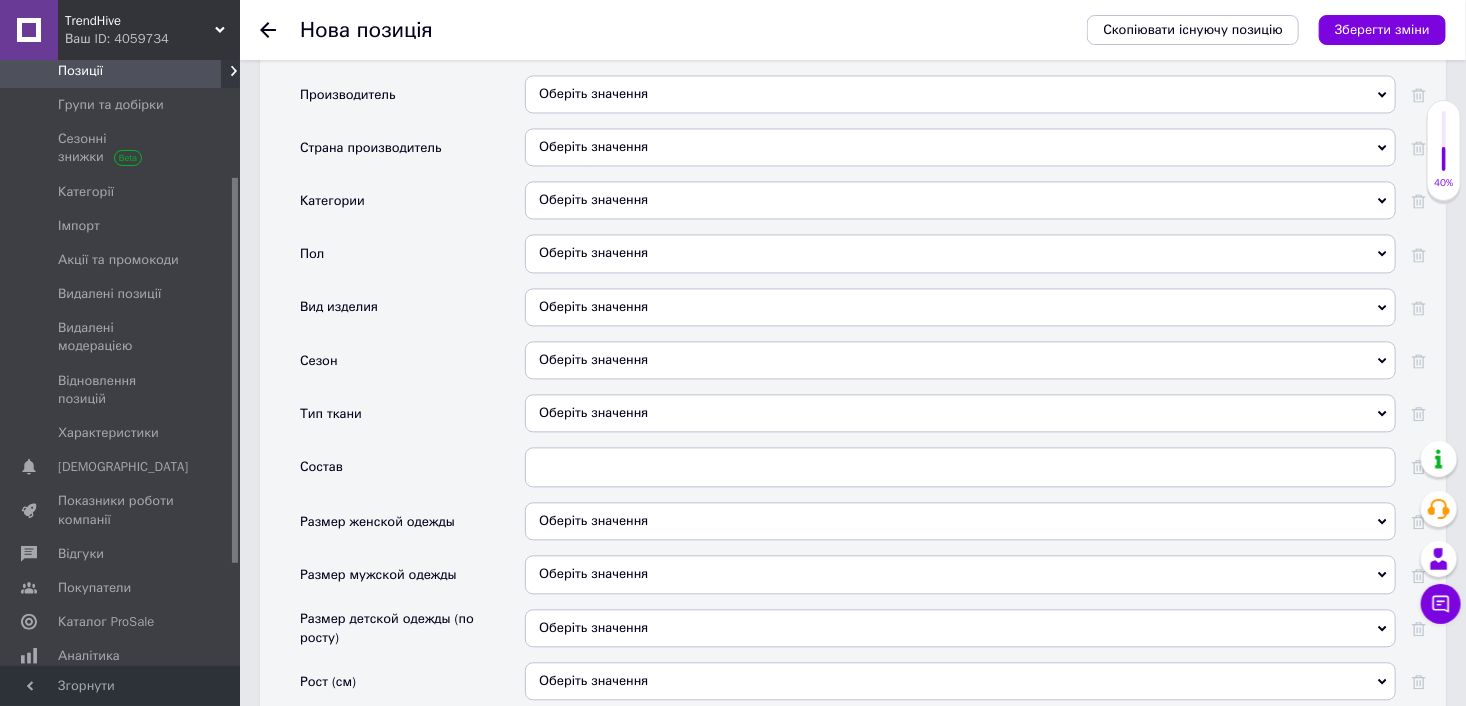 click on "Оберіть значення" at bounding box center (960, 200) 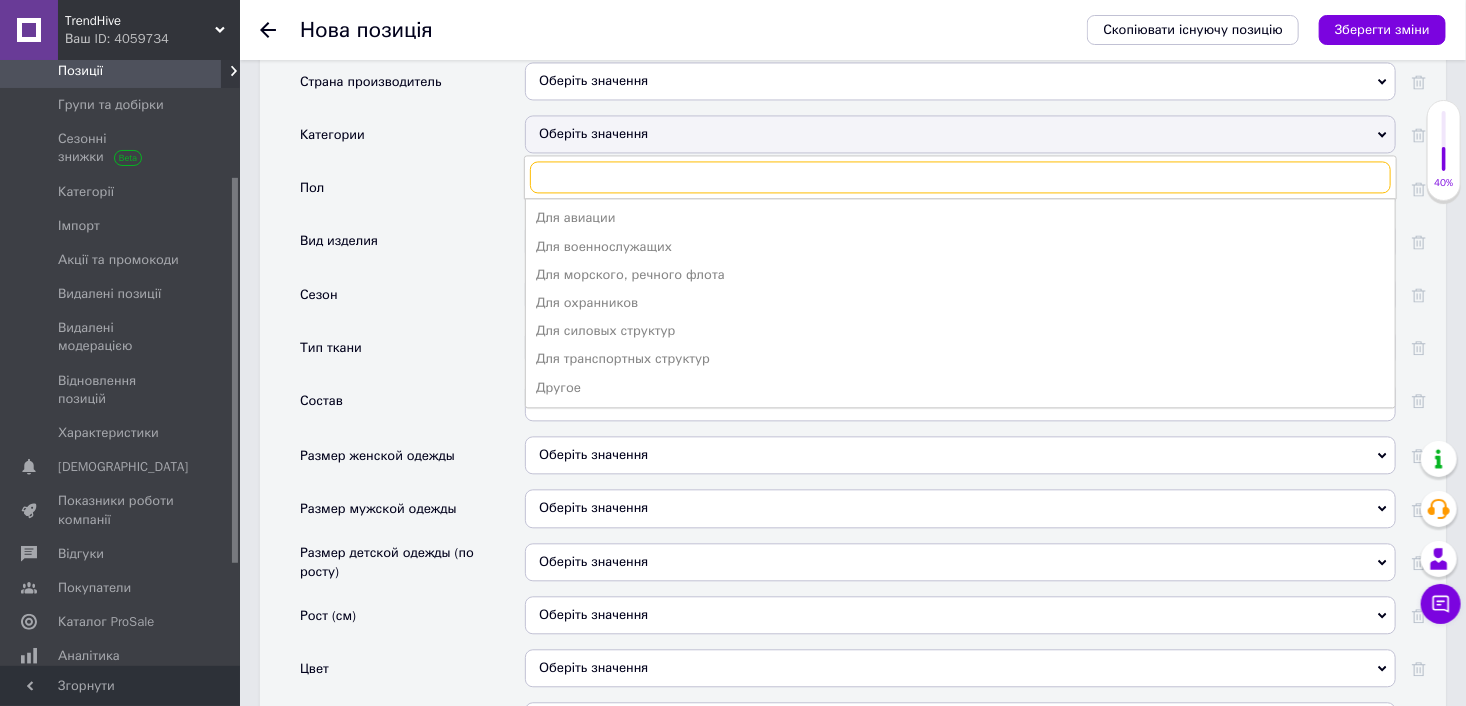 scroll, scrollTop: 1985, scrollLeft: 0, axis: vertical 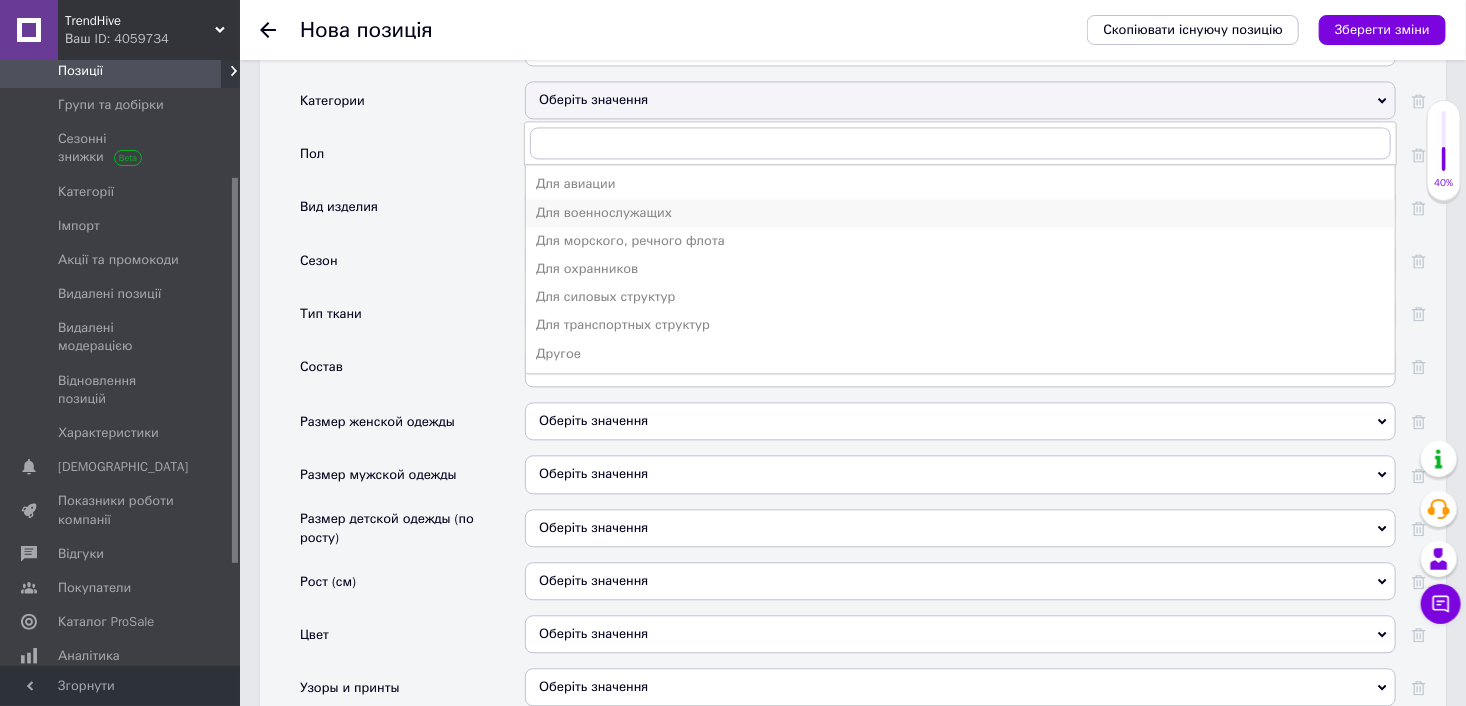 click on "Для военнослужащих" at bounding box center (960, 213) 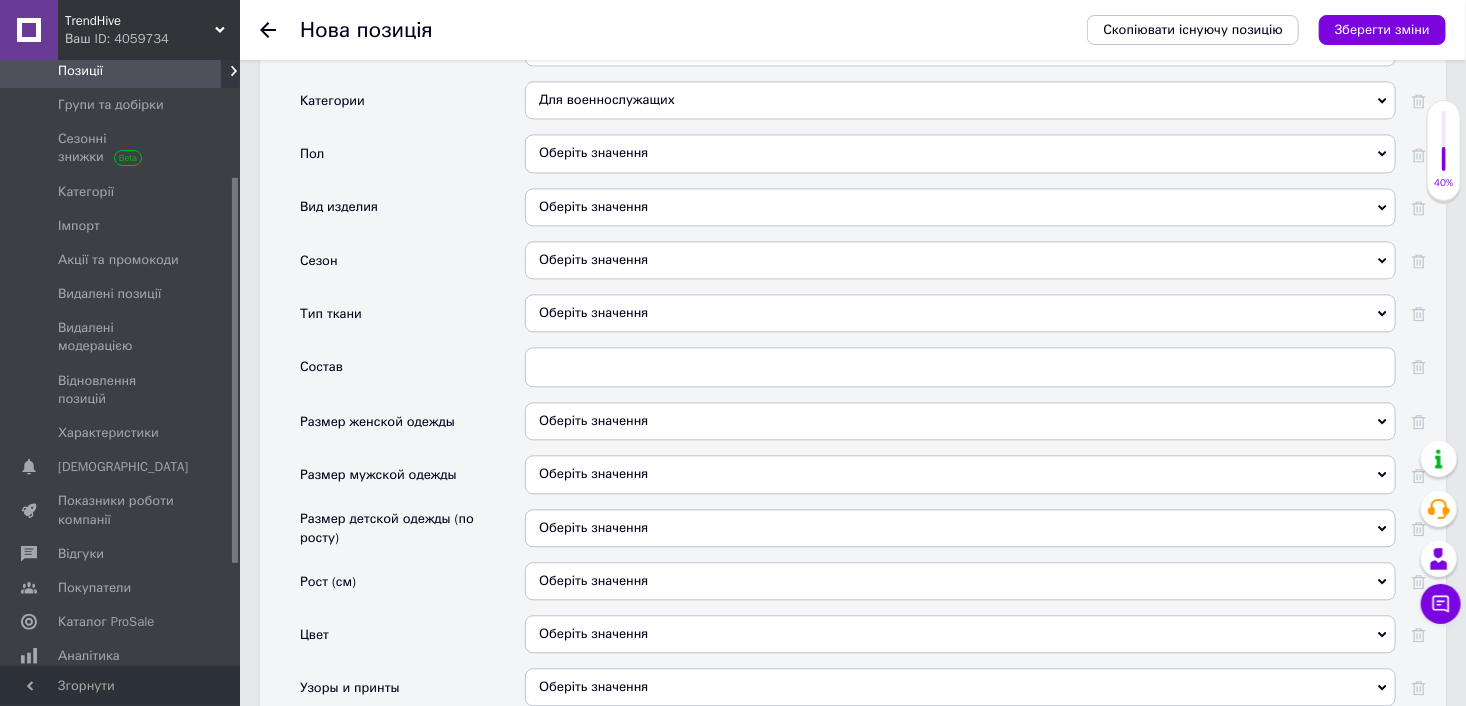 click on "Оберіть значення" at bounding box center [960, 153] 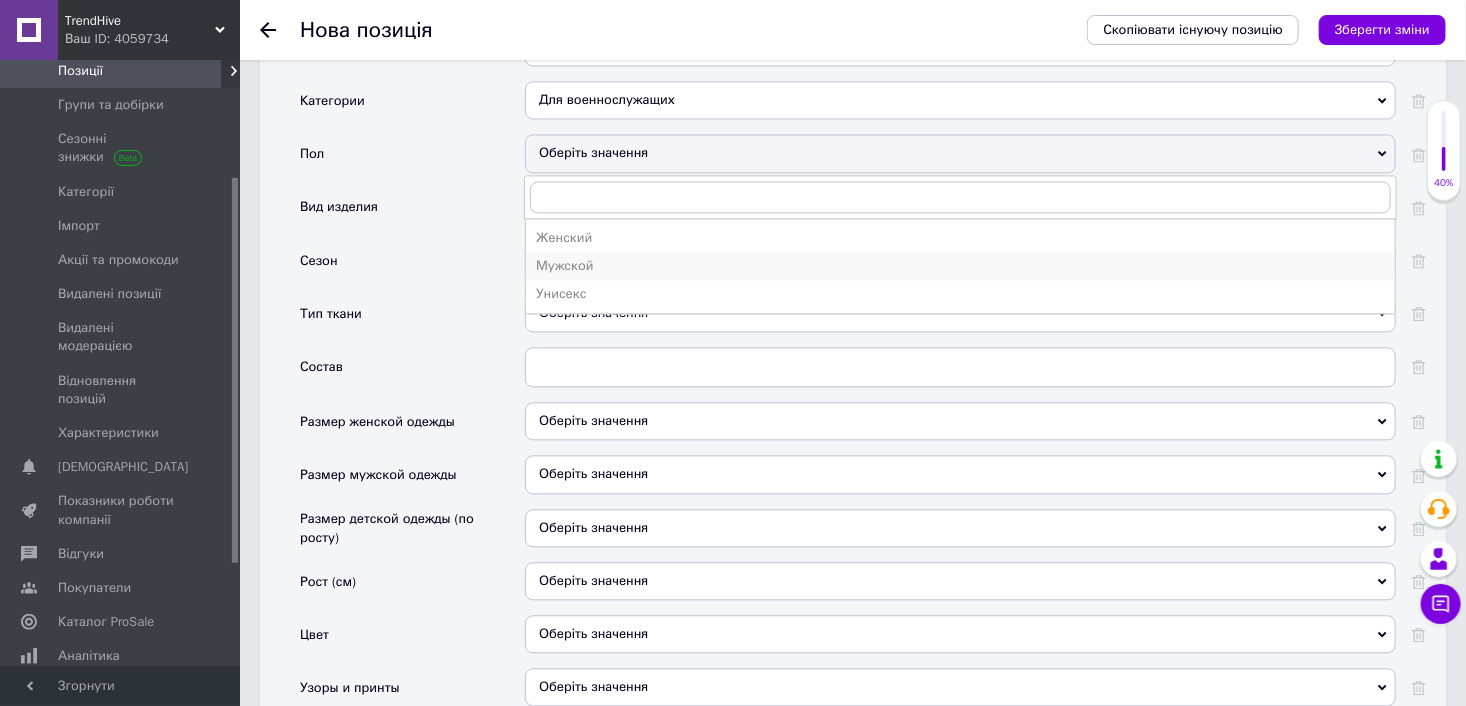 click on "Мужской" at bounding box center [960, 266] 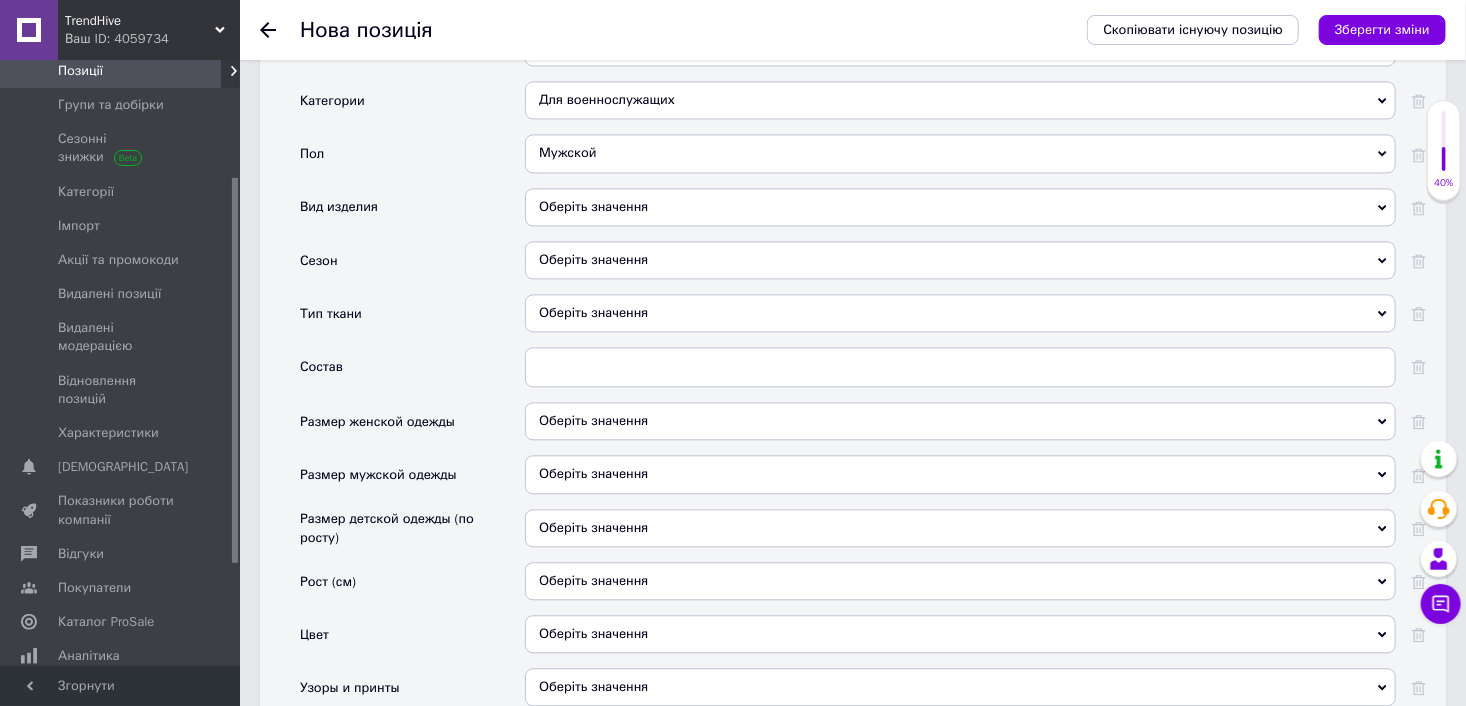 click on "Оберіть значення" at bounding box center (960, 207) 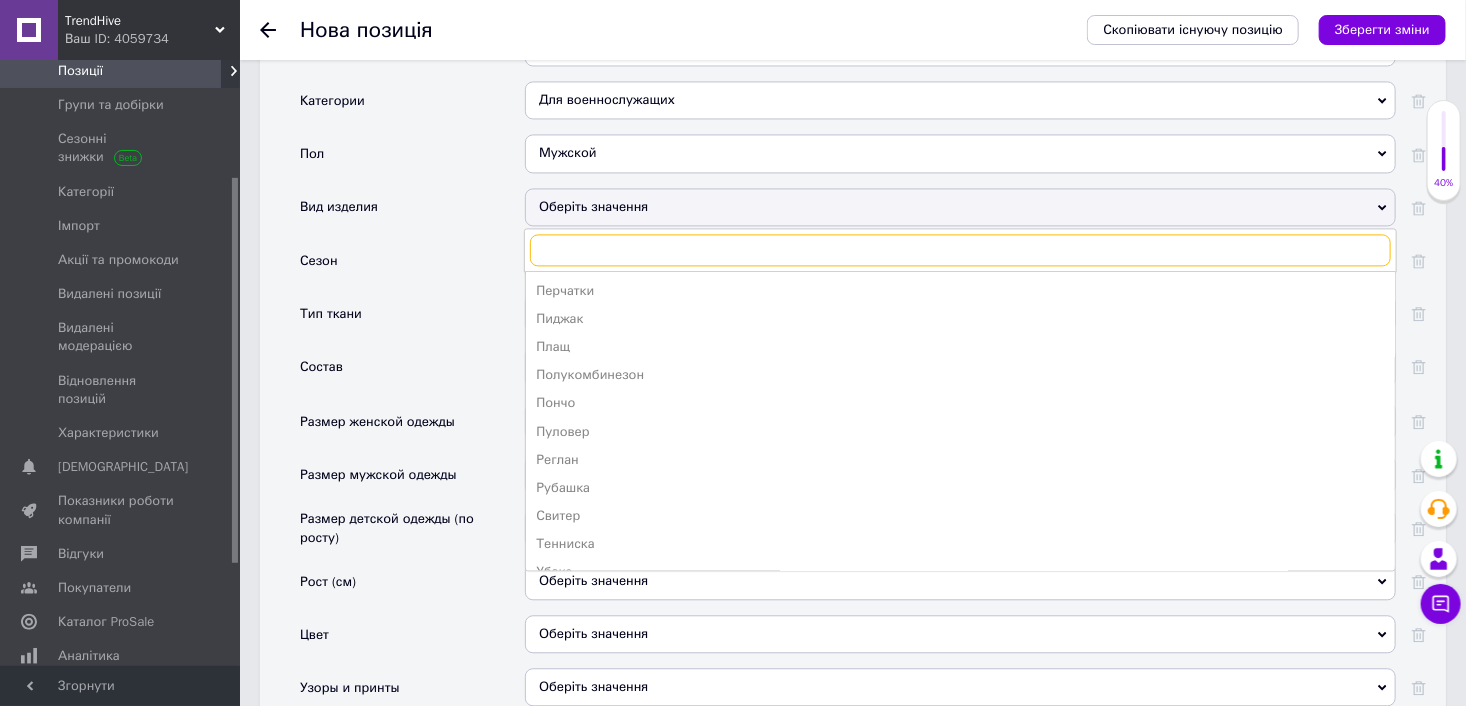 scroll, scrollTop: 642, scrollLeft: 0, axis: vertical 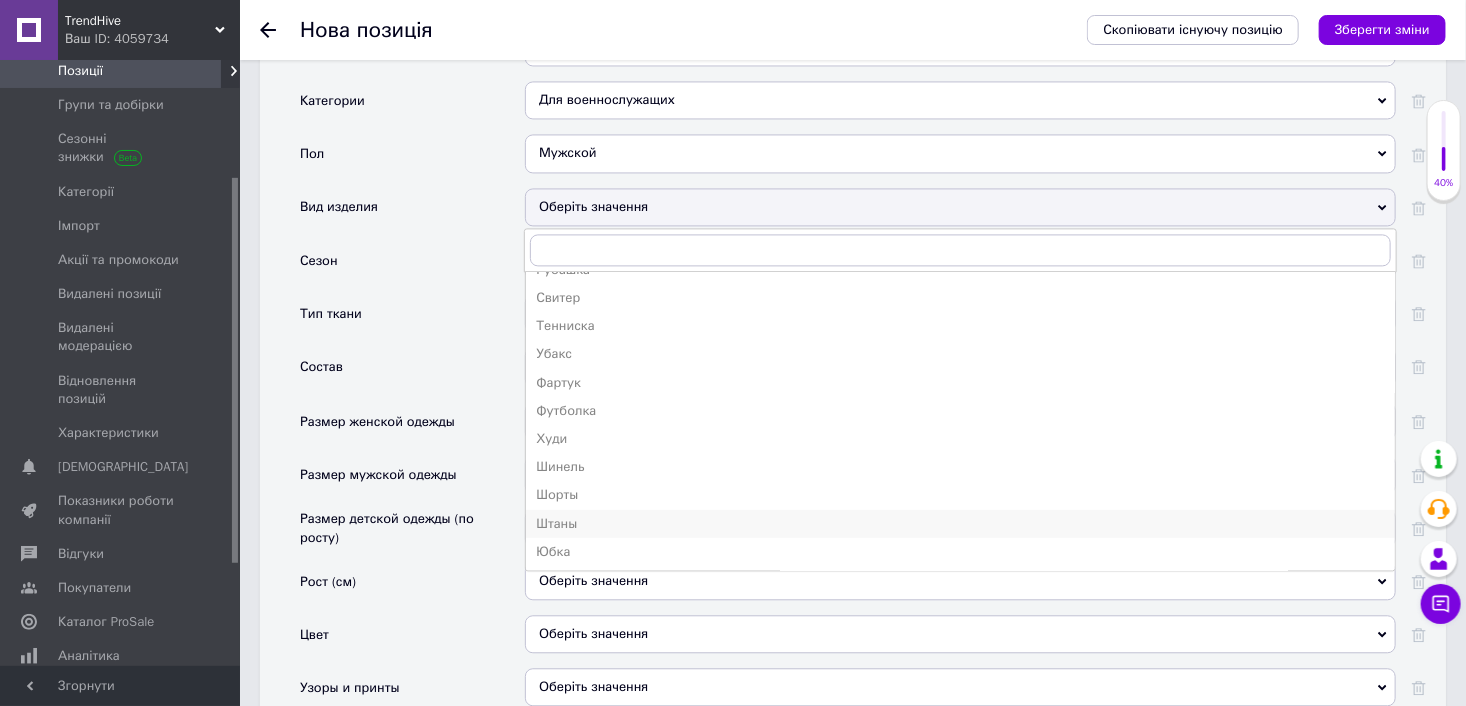 click on "Штаны" at bounding box center [960, 523] 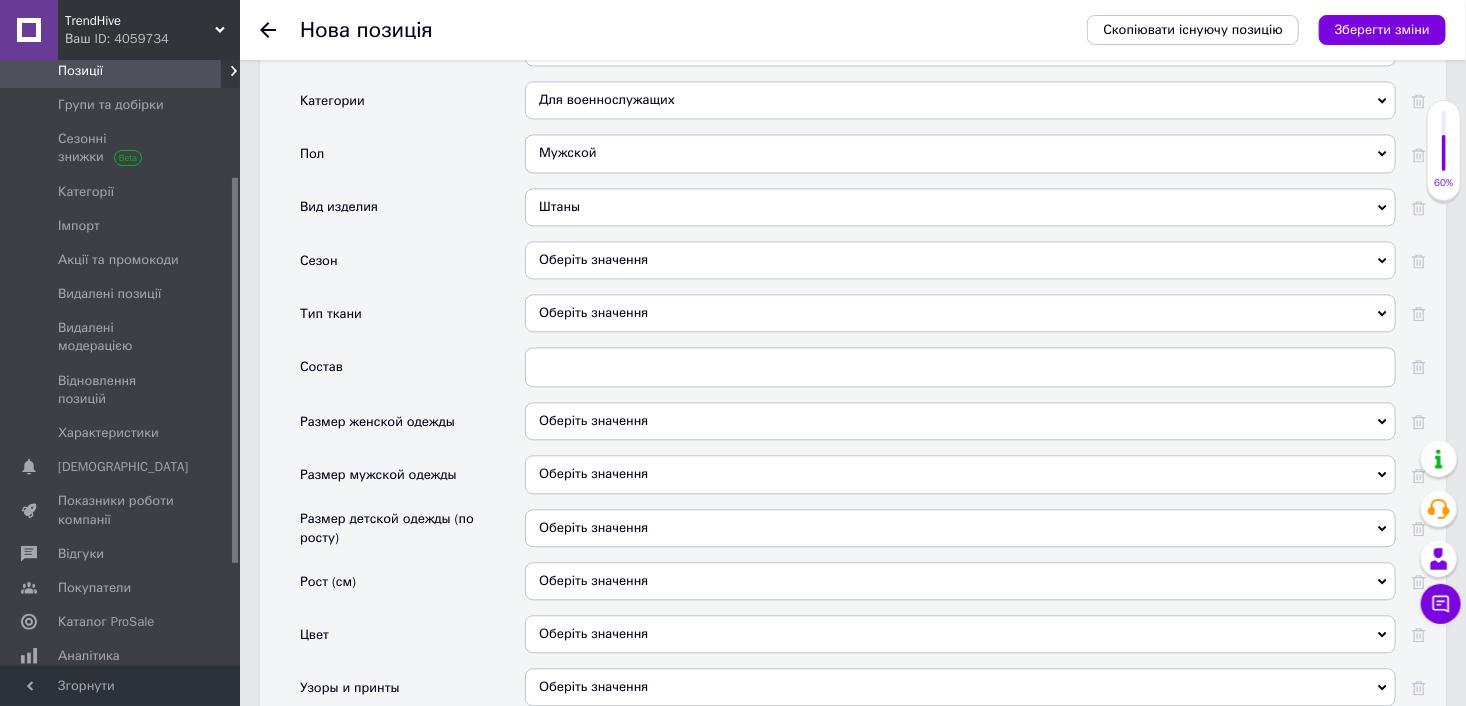 click on "Оберіть значення" at bounding box center [960, 260] 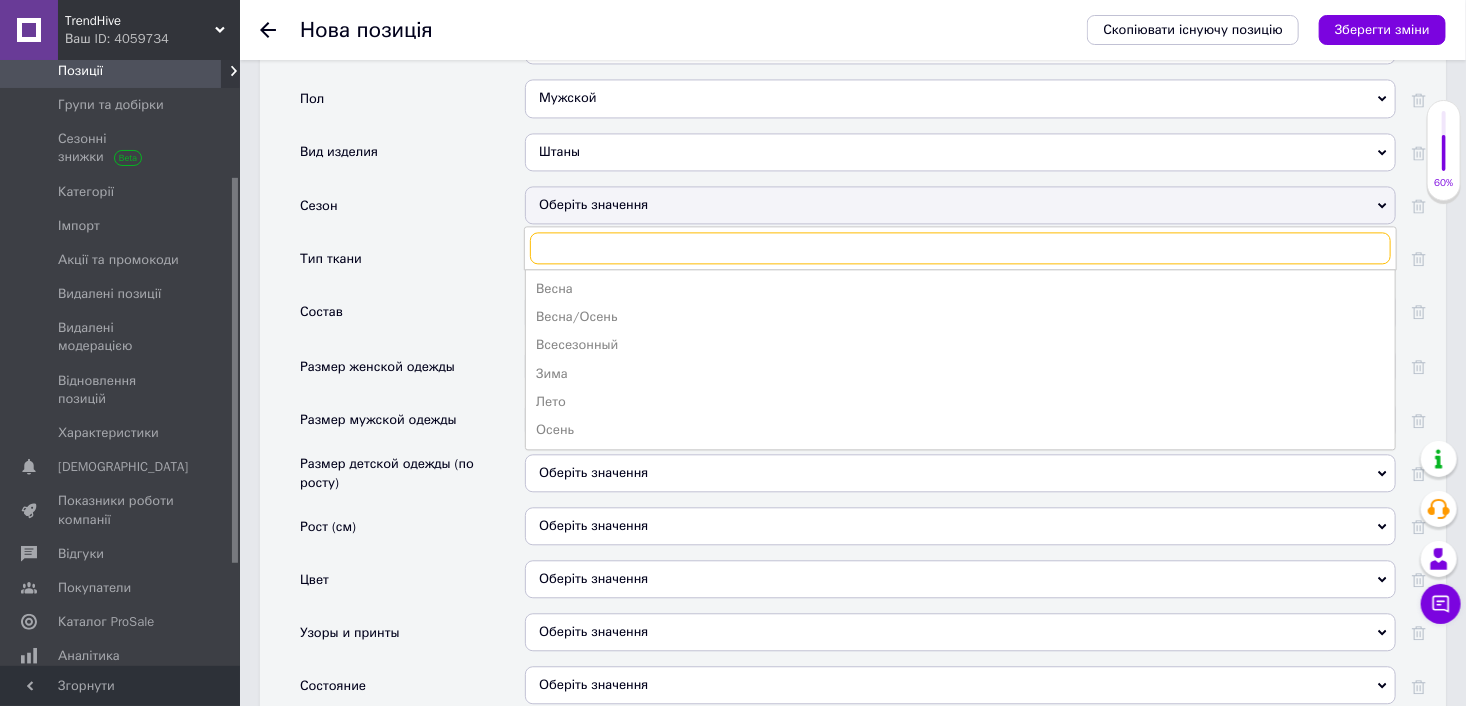 scroll, scrollTop: 2085, scrollLeft: 0, axis: vertical 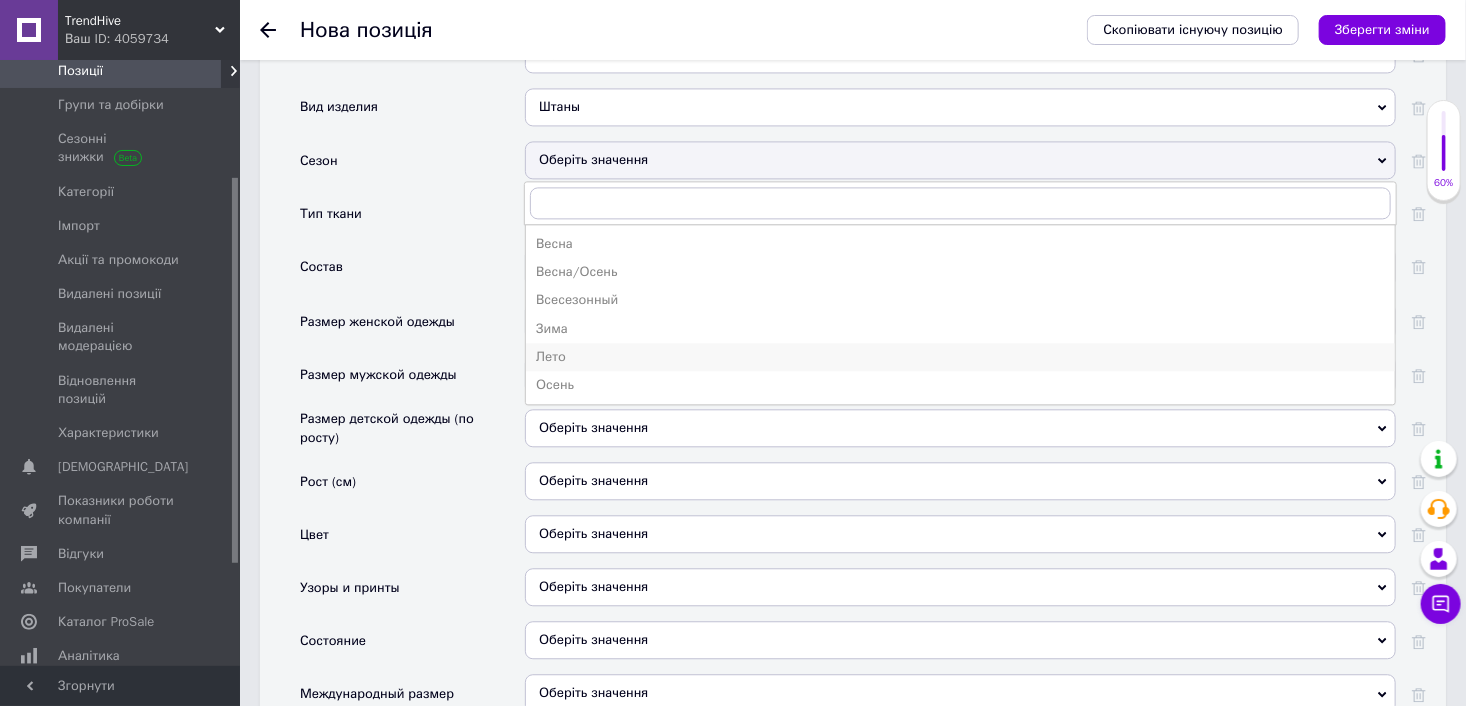click on "Лето" at bounding box center (960, 357) 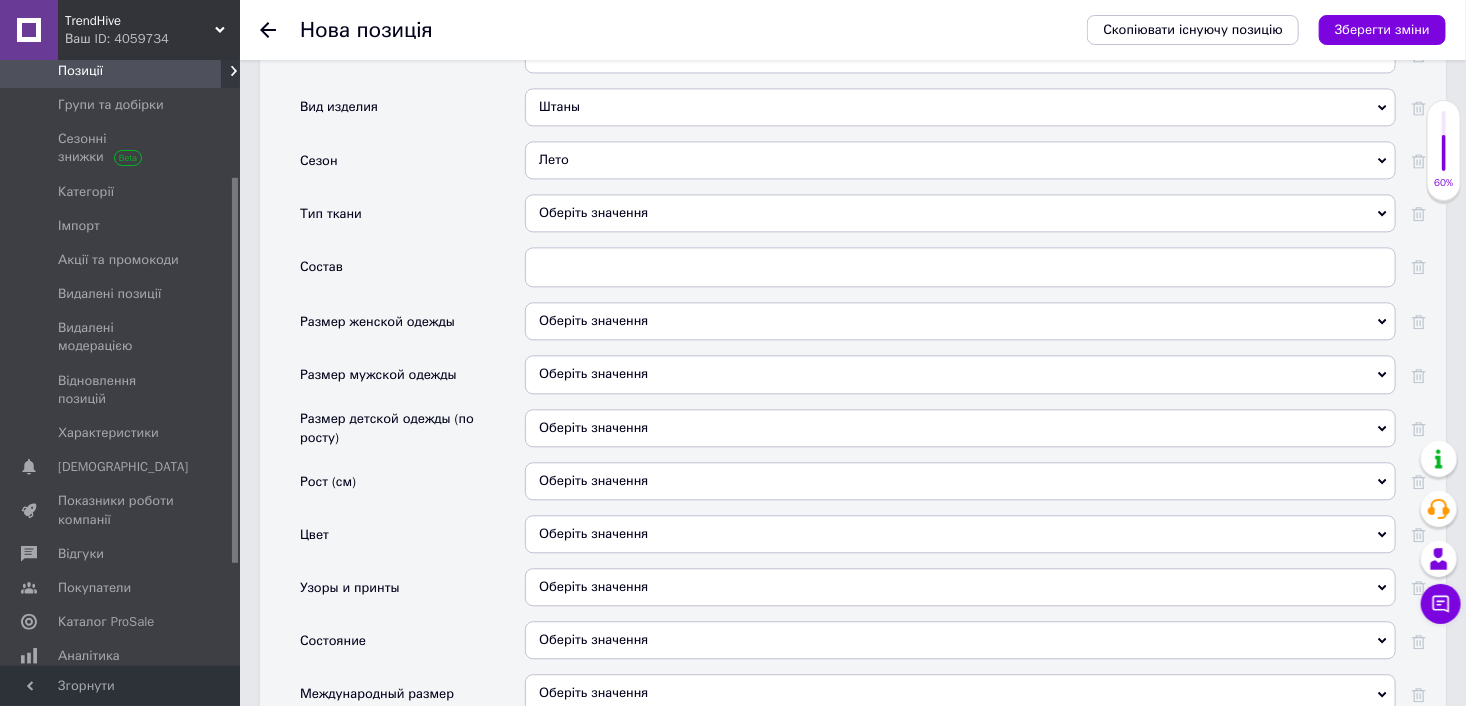 click on "Оберіть значення" at bounding box center [960, 213] 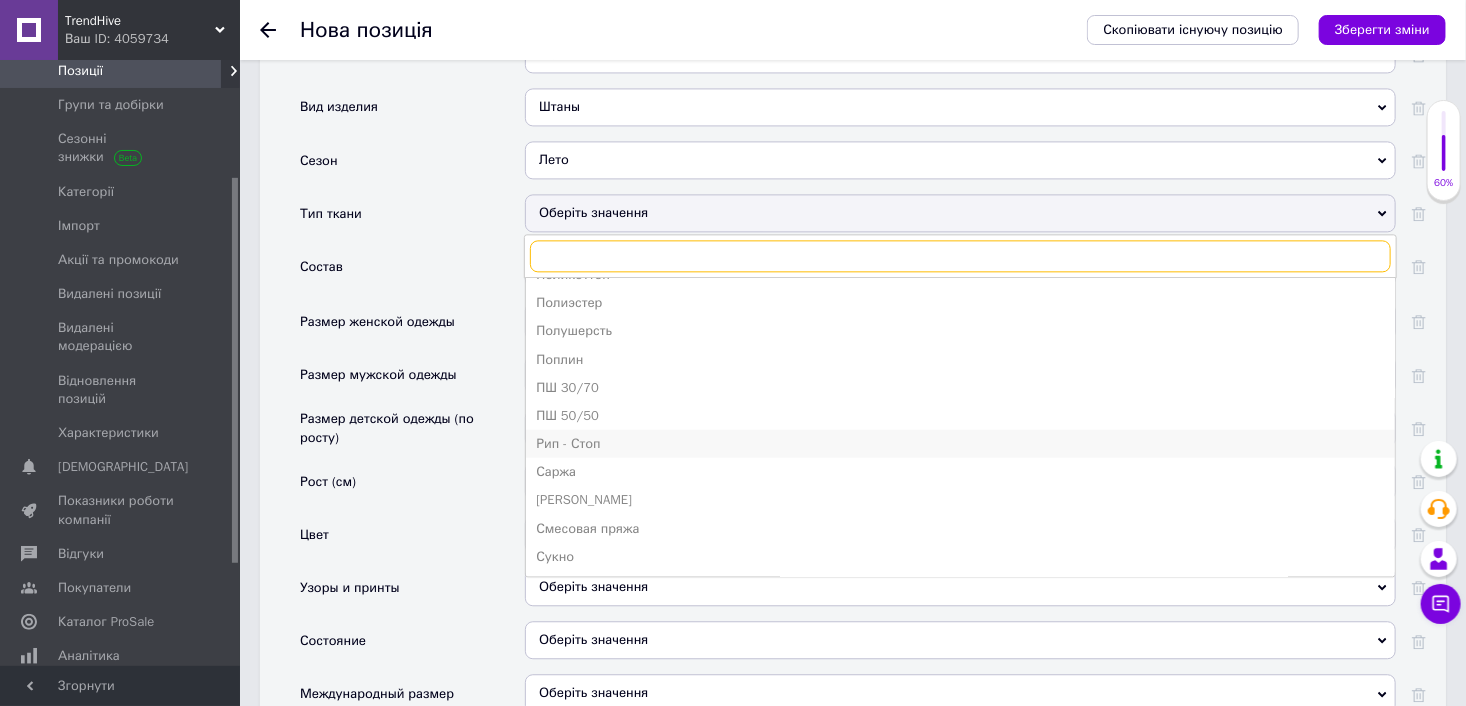scroll, scrollTop: 900, scrollLeft: 0, axis: vertical 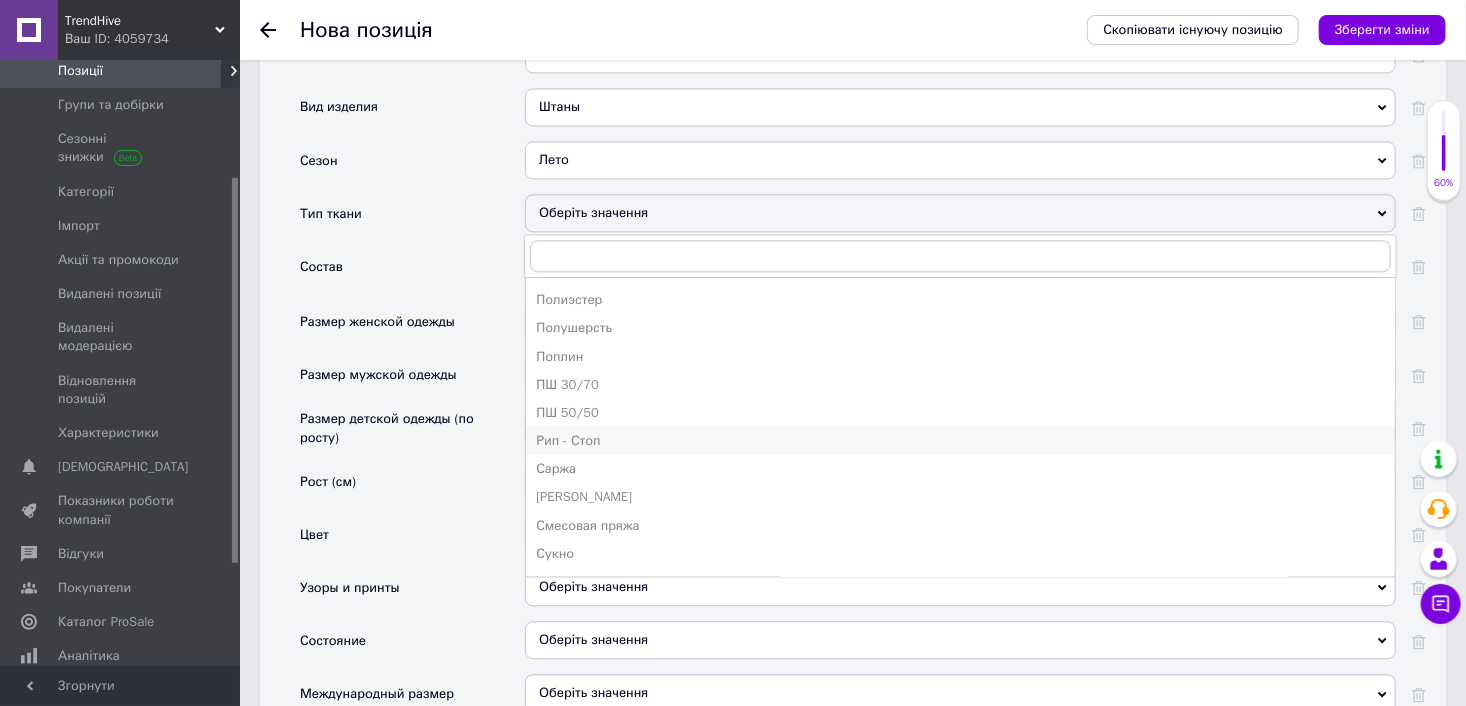 click on "Рип - Стоп" at bounding box center [960, 440] 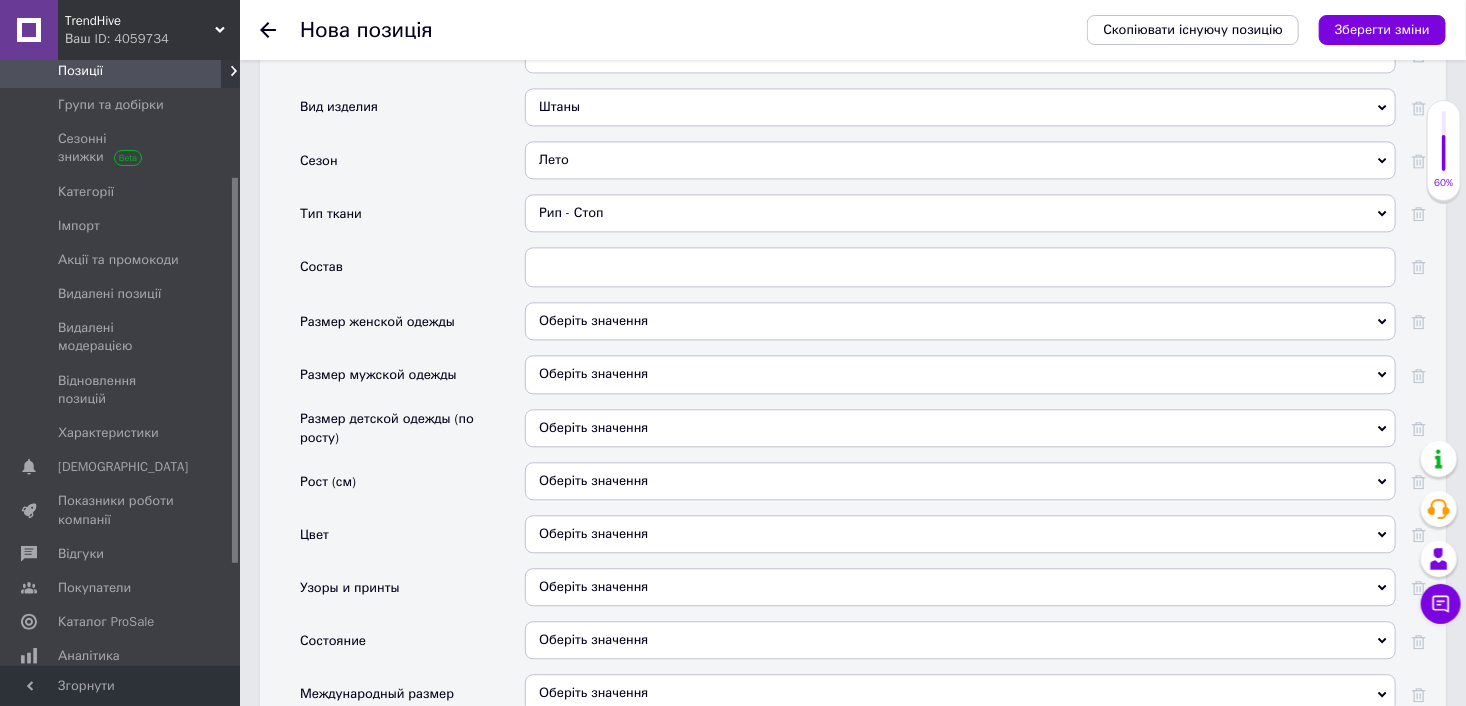scroll, scrollTop: 2185, scrollLeft: 0, axis: vertical 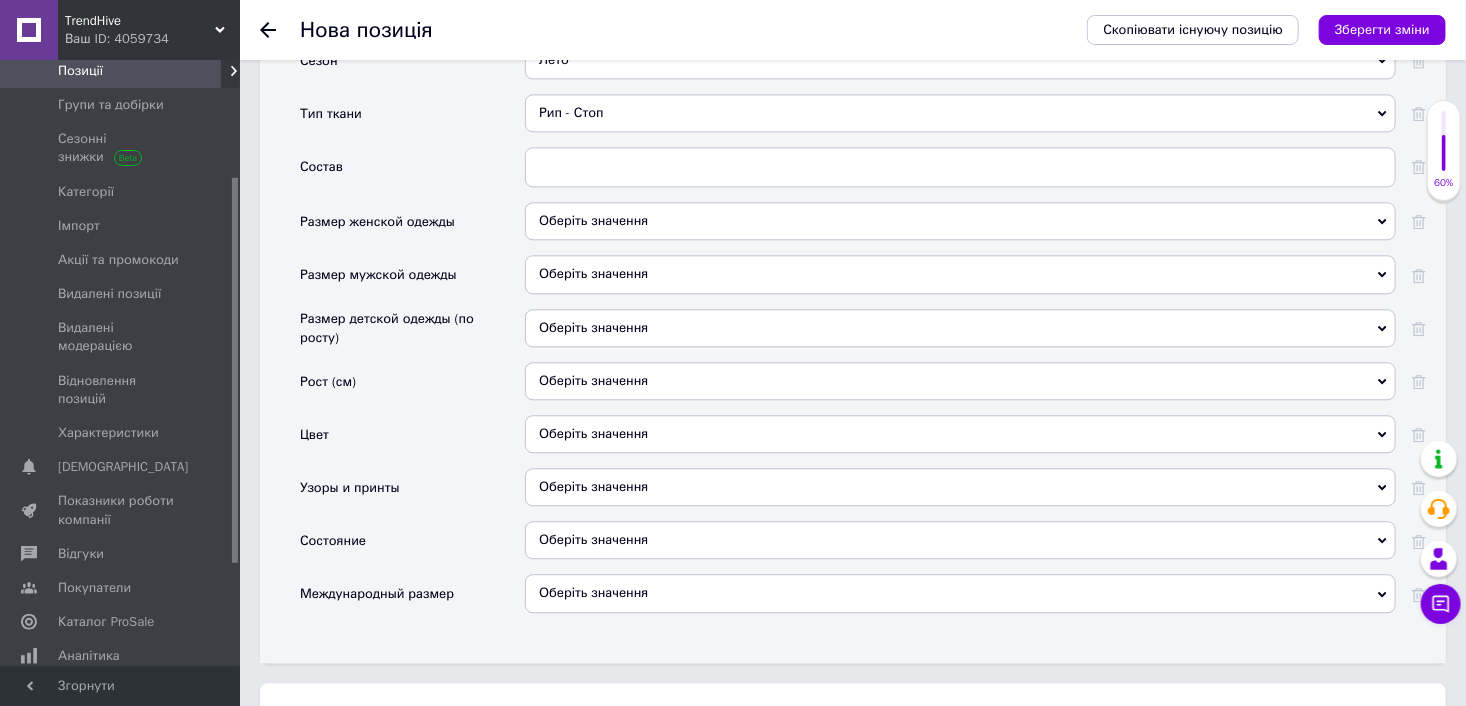 click on "Оберіть значення" at bounding box center (960, 434) 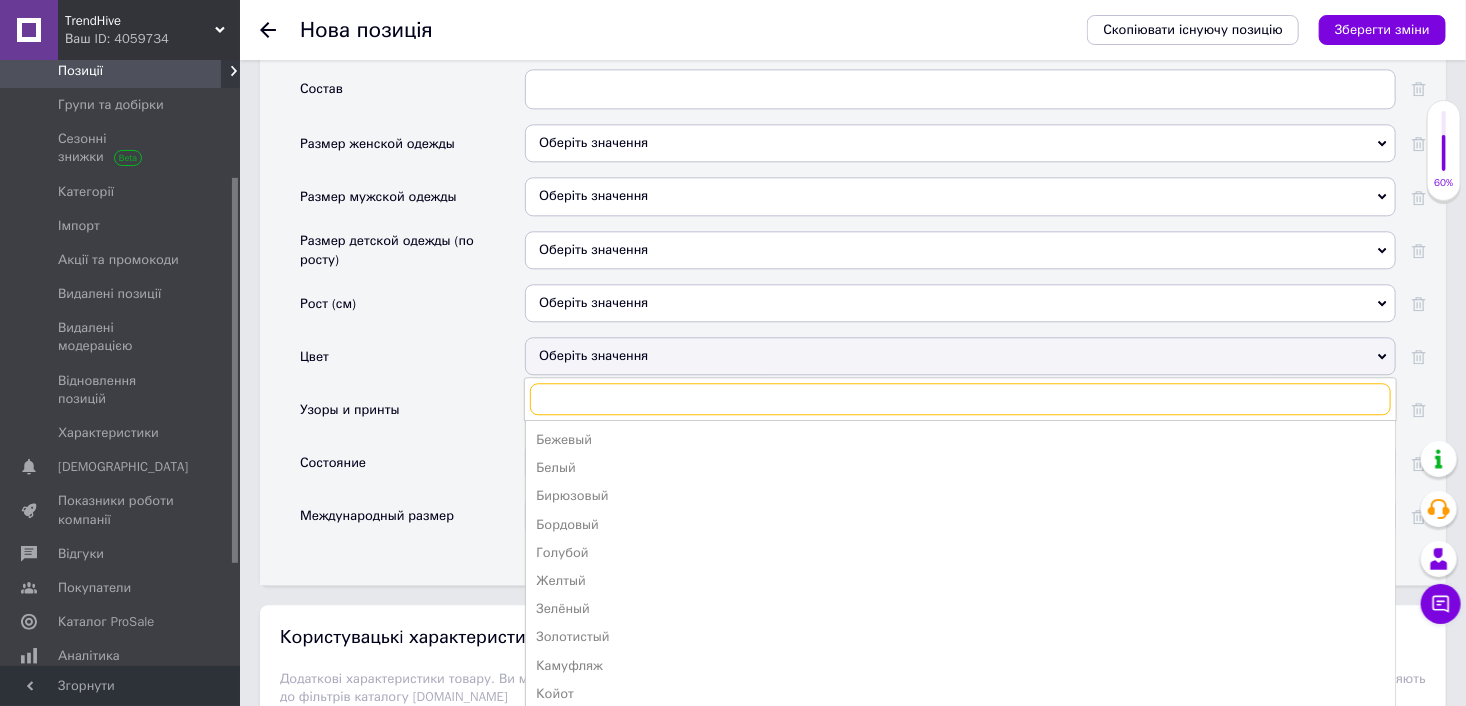 scroll, scrollTop: 2285, scrollLeft: 0, axis: vertical 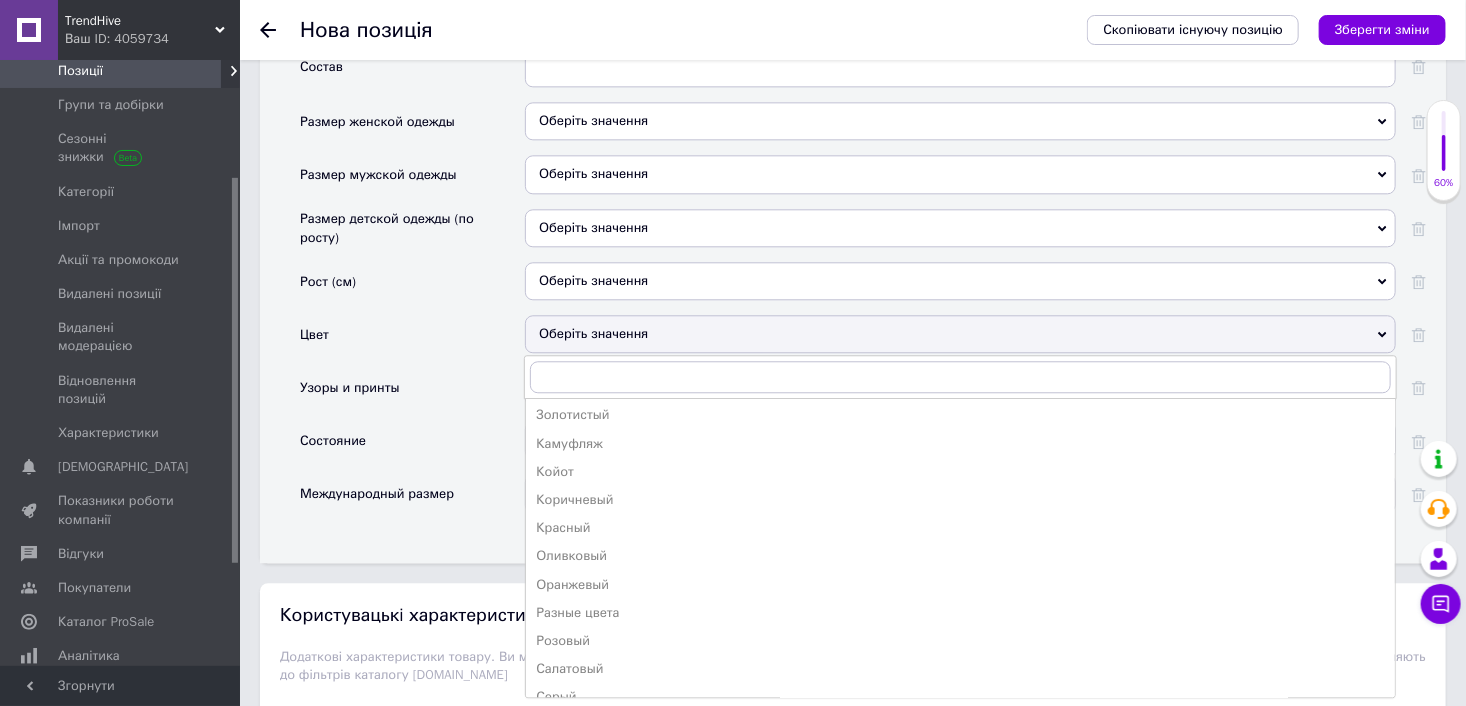 click on "Камуфляж" at bounding box center [960, 444] 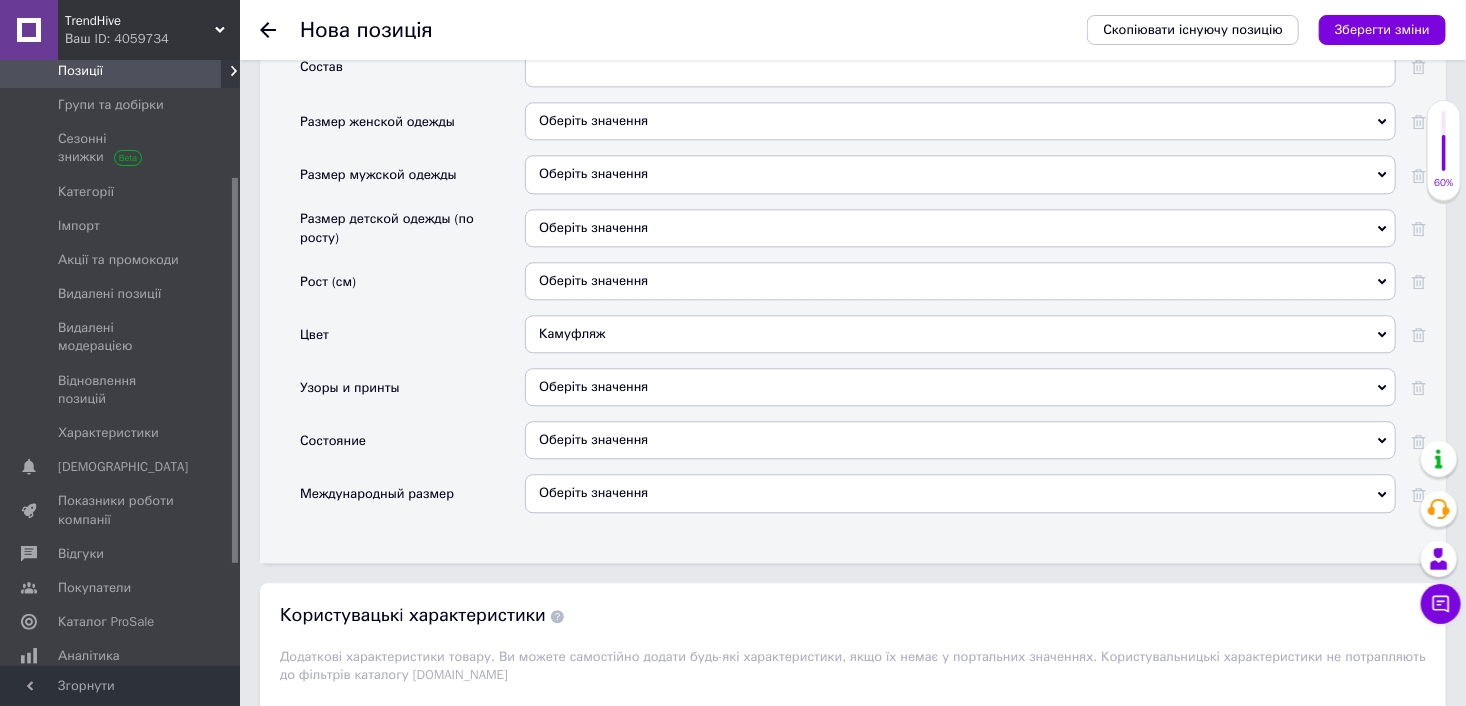 click on "Оберіть значення" at bounding box center (960, 387) 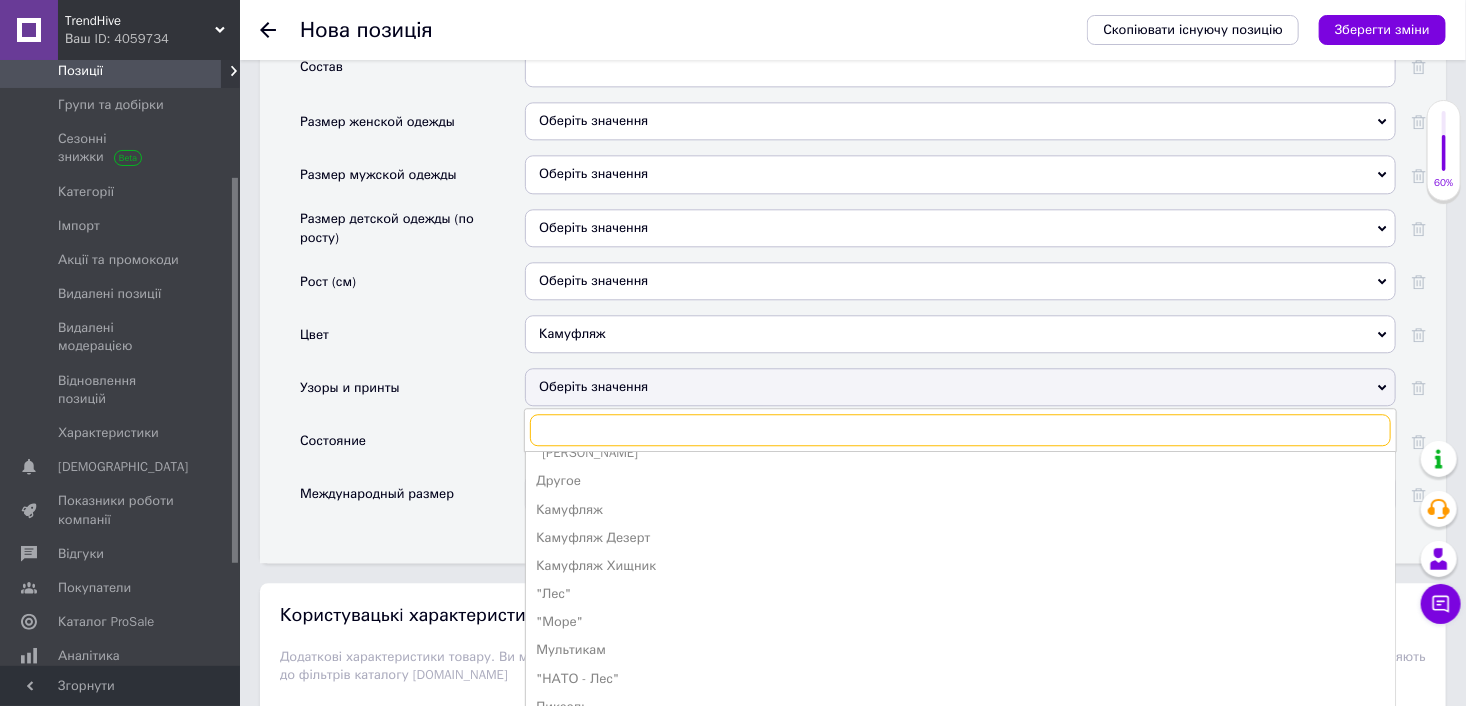 scroll, scrollTop: 360, scrollLeft: 0, axis: vertical 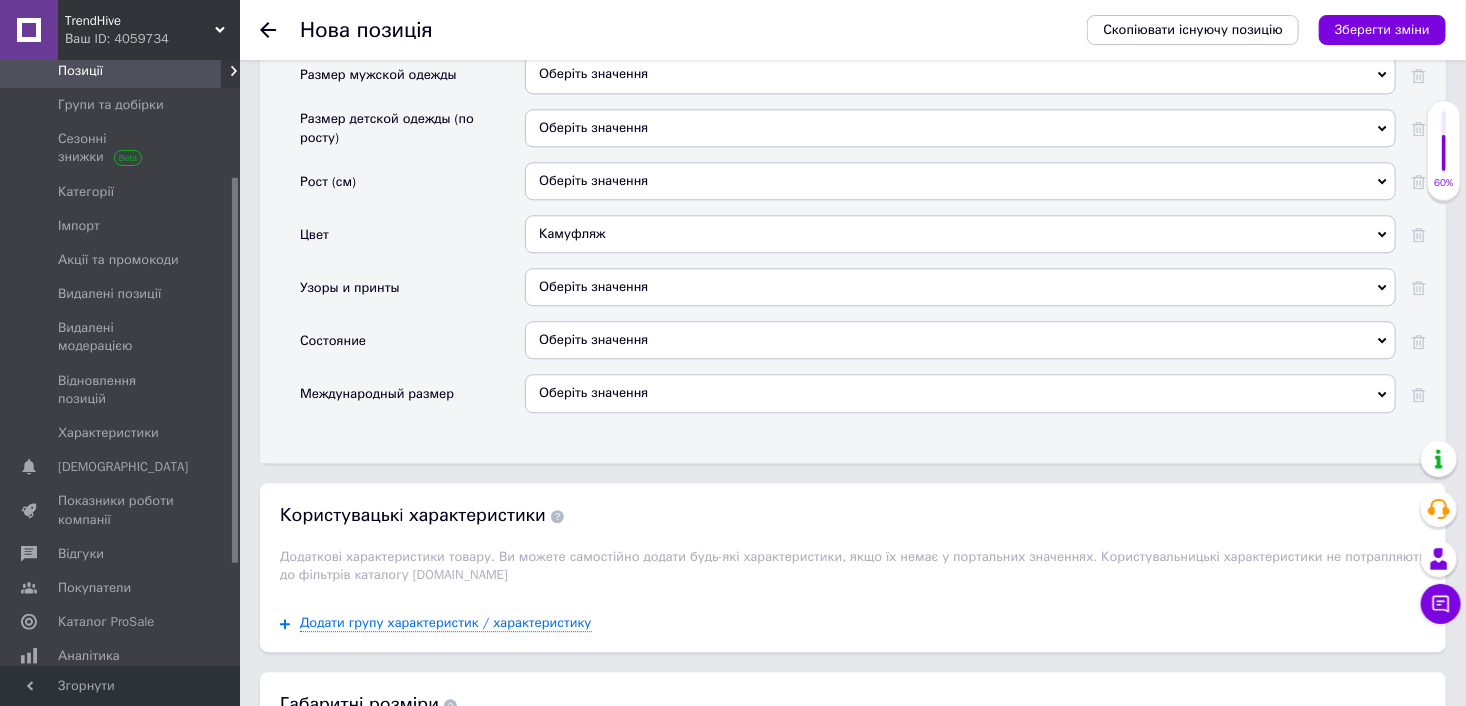 click on "Основні Производитель Оберіть значення Страна производитель Оберіть значення Категории Для военнослужащих Для авиации Для военнослужащих Для морского, речного флота Для охранников Для силовых структур Для транспортных структур Другое Пол Мужской Женский Мужской Унисекс Вид изделия Штаны Бекеша/Тулуп Блузка Брюки Бушлат Головной убор Жилеты и безрукавки Китель Комбинезон Комплект Костюм Кофта [PERSON_NAME] и полукомбинезон Лонгслив Майка Перчатки Пиджак Плащ Полукомбинезон Пончо Пуловер Реглан Рубашка Свитер Тенниска Убакс Фартук Футболка Coolmax" at bounding box center (853, -11) 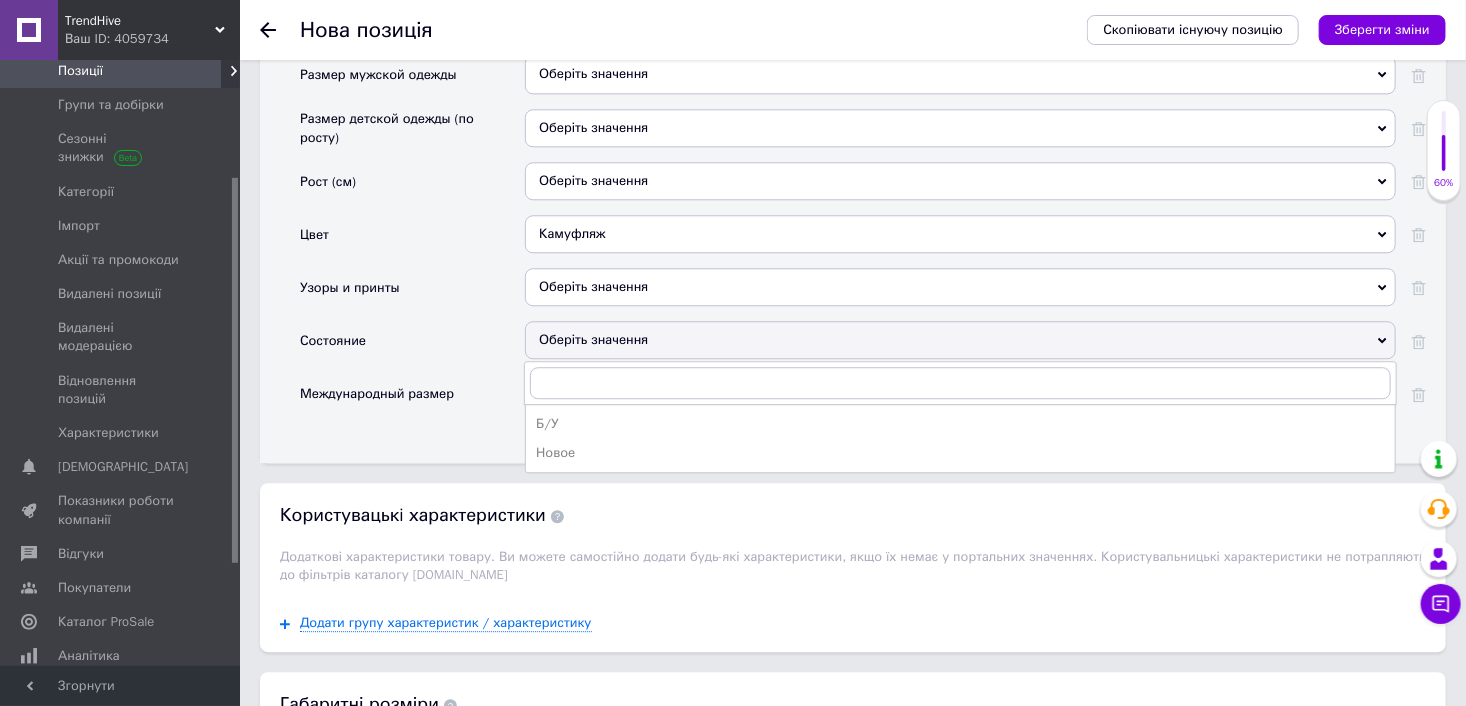 click on "Новое" at bounding box center (960, 453) 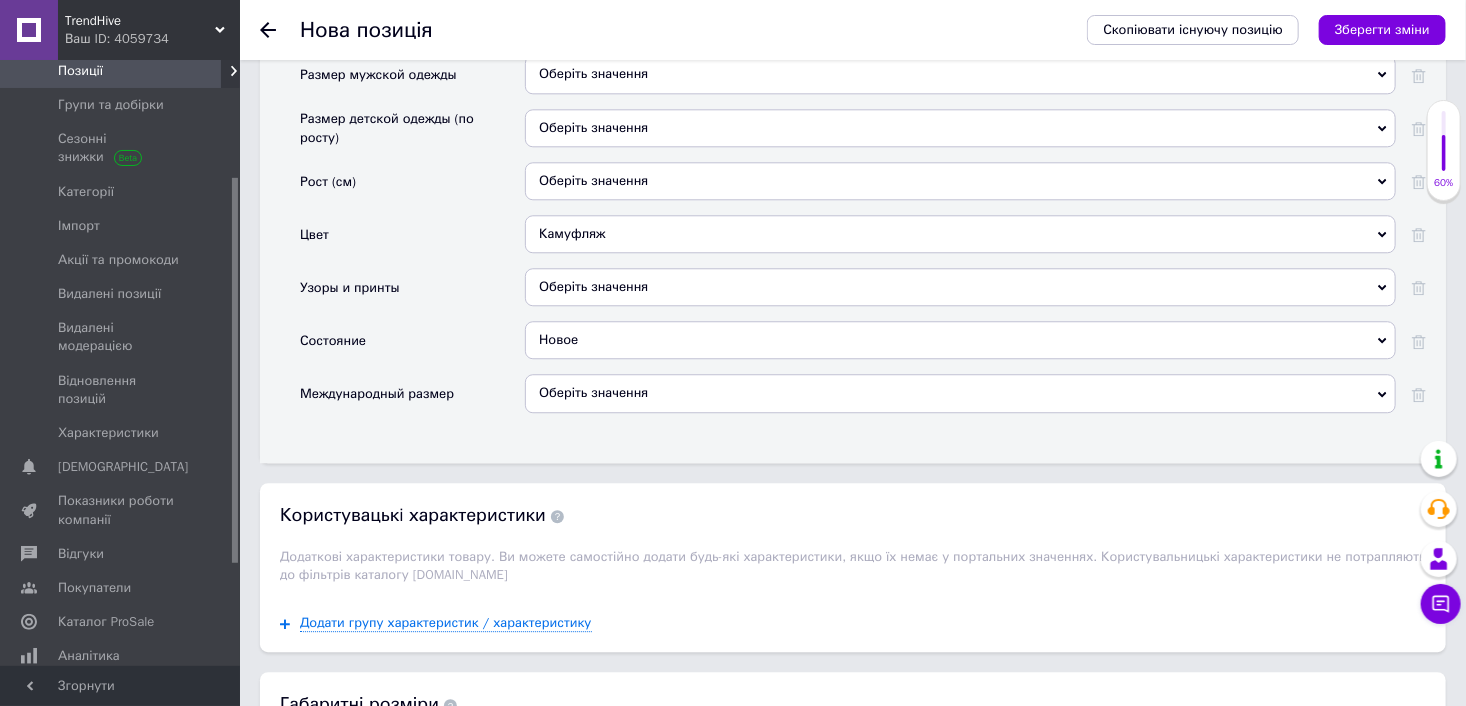 click on "Оберіть значення" at bounding box center (960, 393) 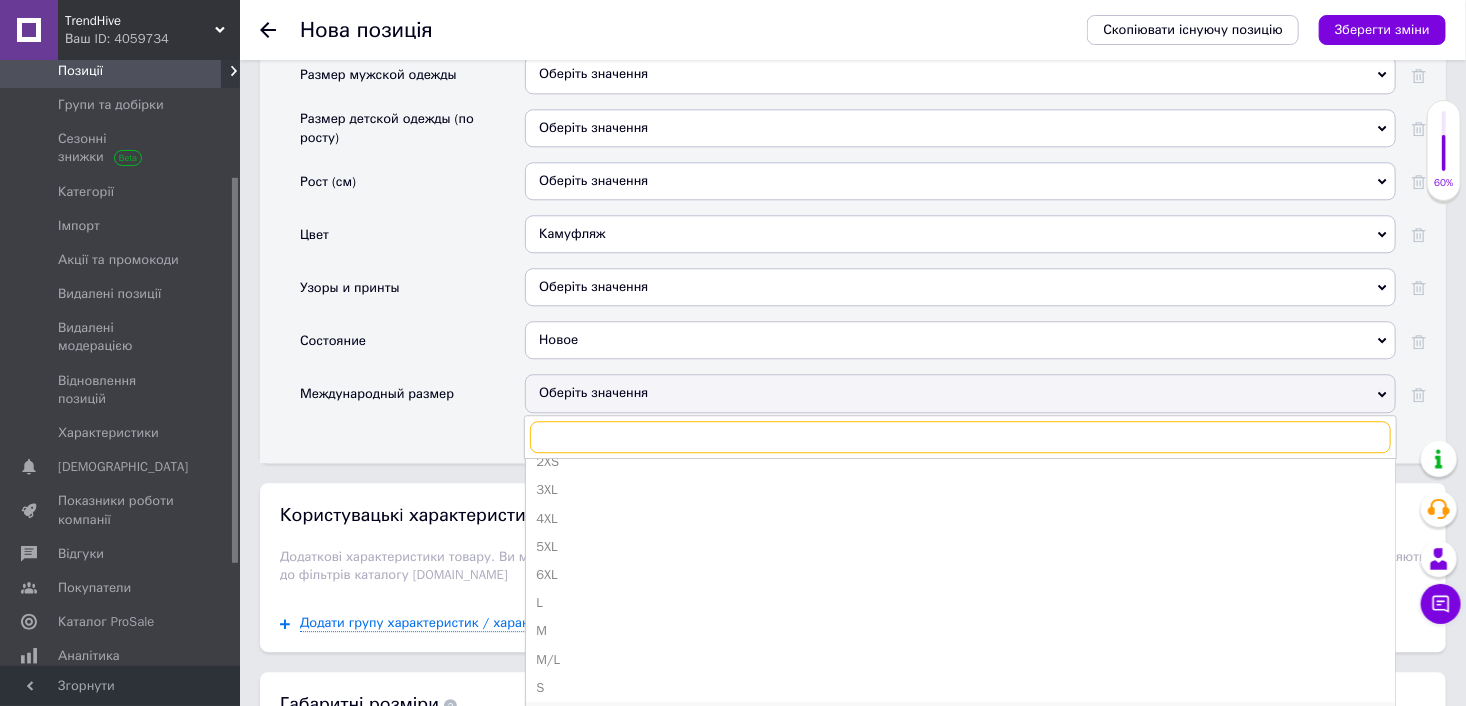 scroll, scrollTop: 200, scrollLeft: 0, axis: vertical 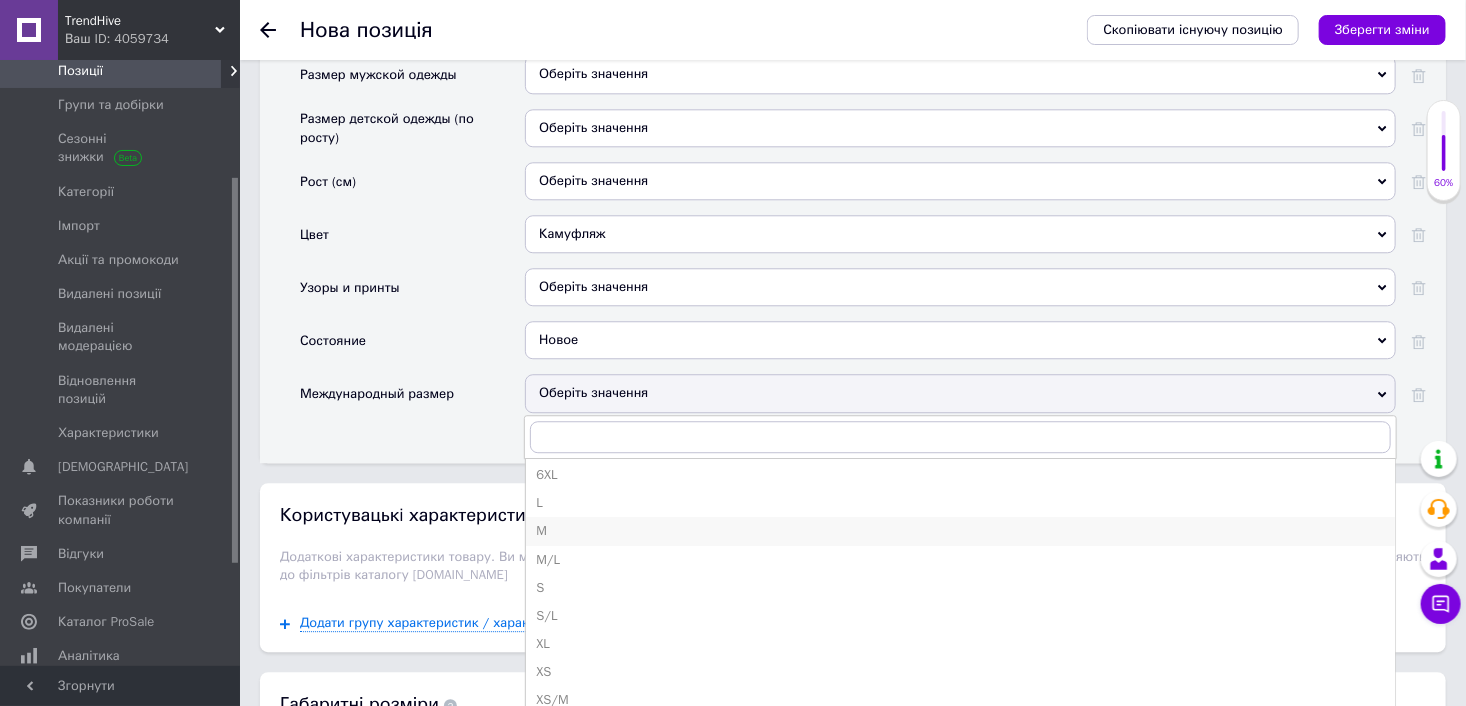 click on "M" at bounding box center [960, 531] 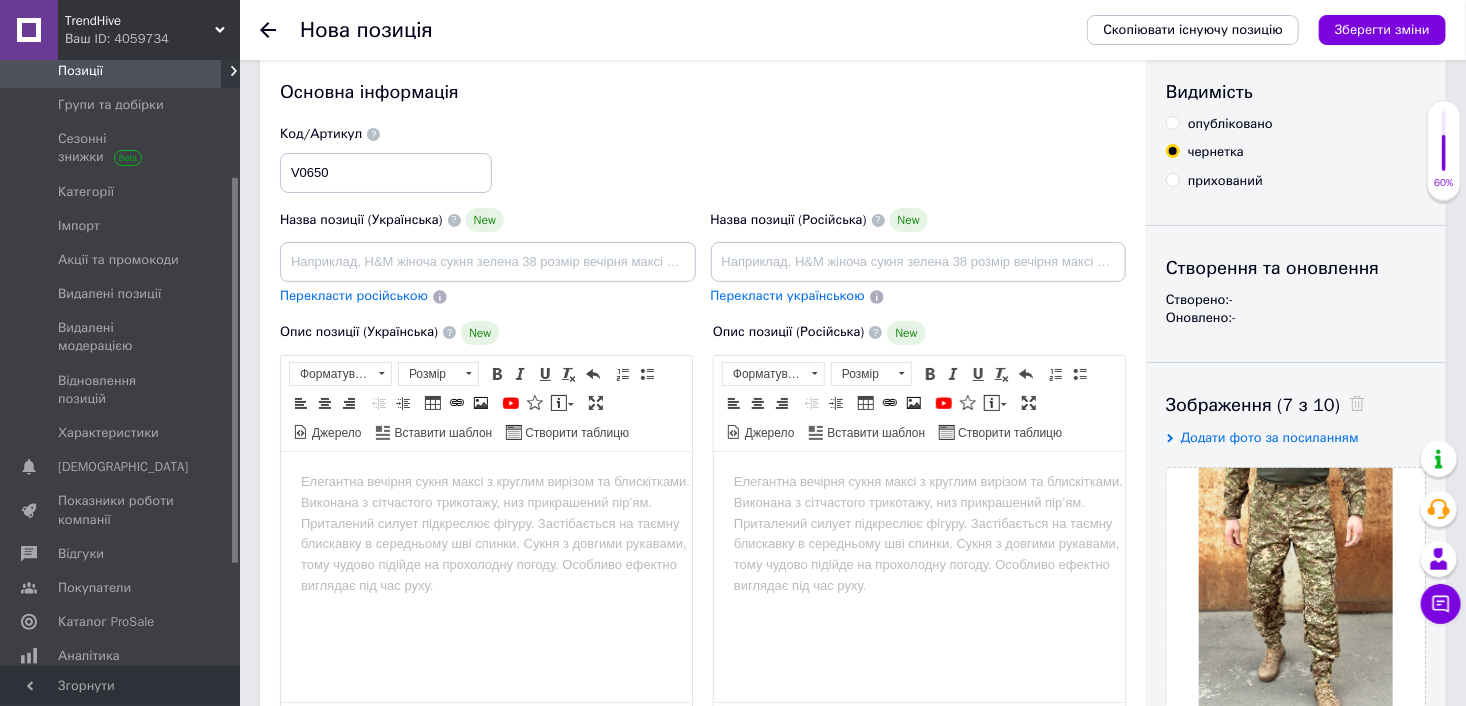 scroll, scrollTop: 0, scrollLeft: 0, axis: both 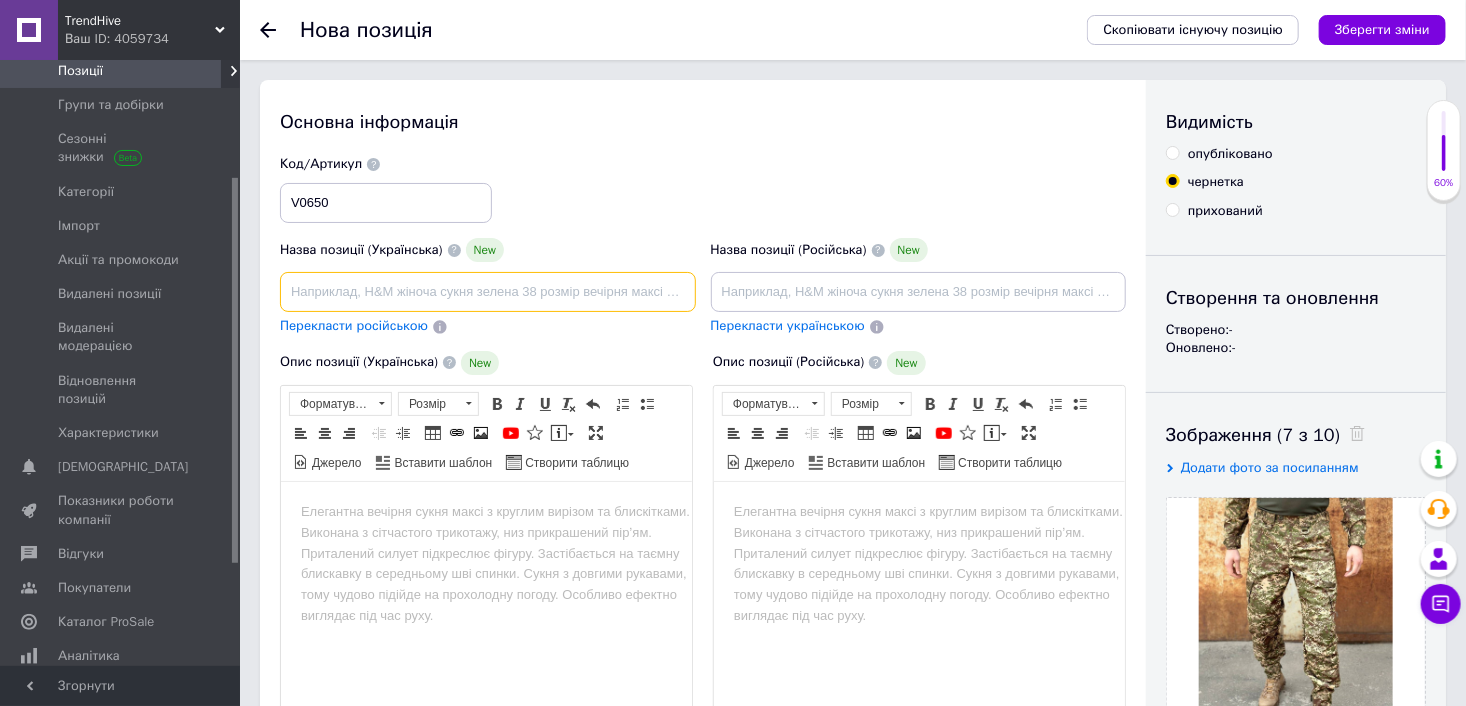click at bounding box center (488, 292) 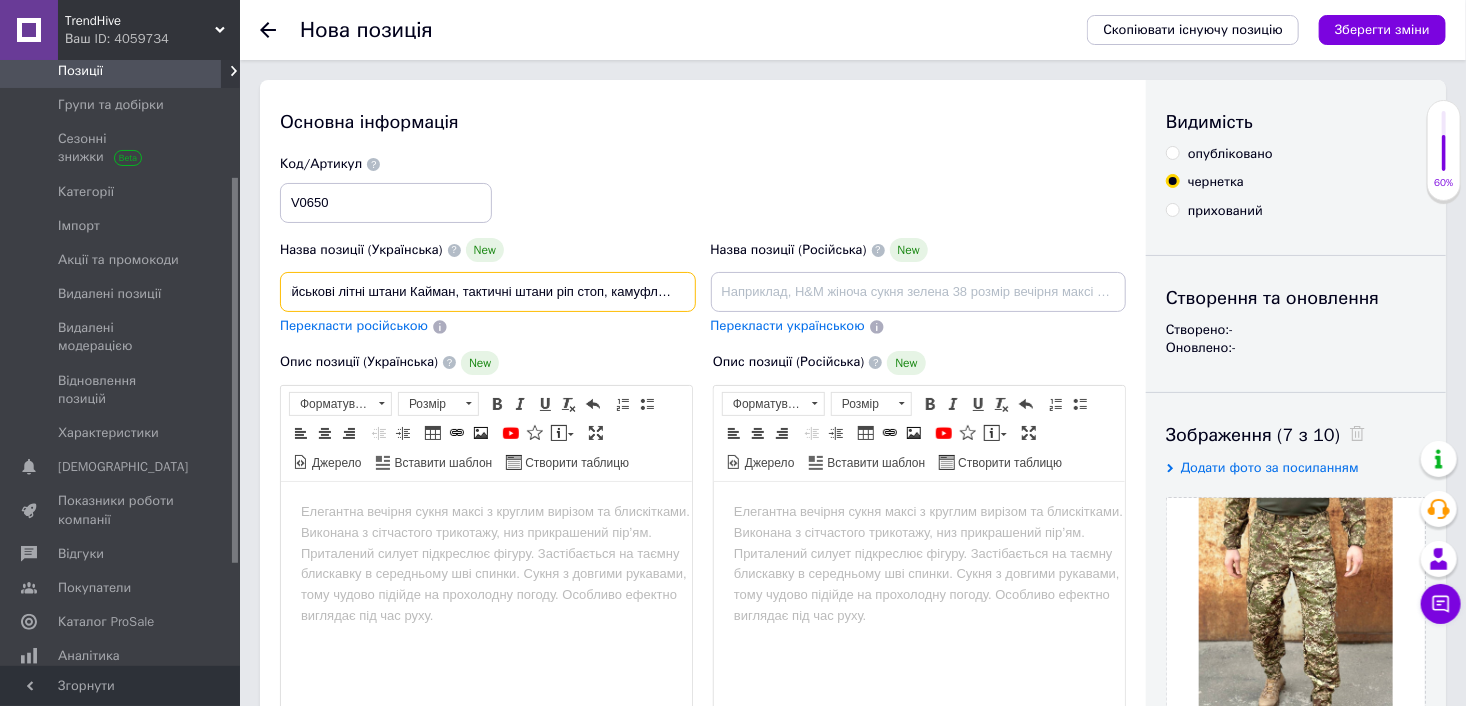 scroll, scrollTop: 0, scrollLeft: 15, axis: horizontal 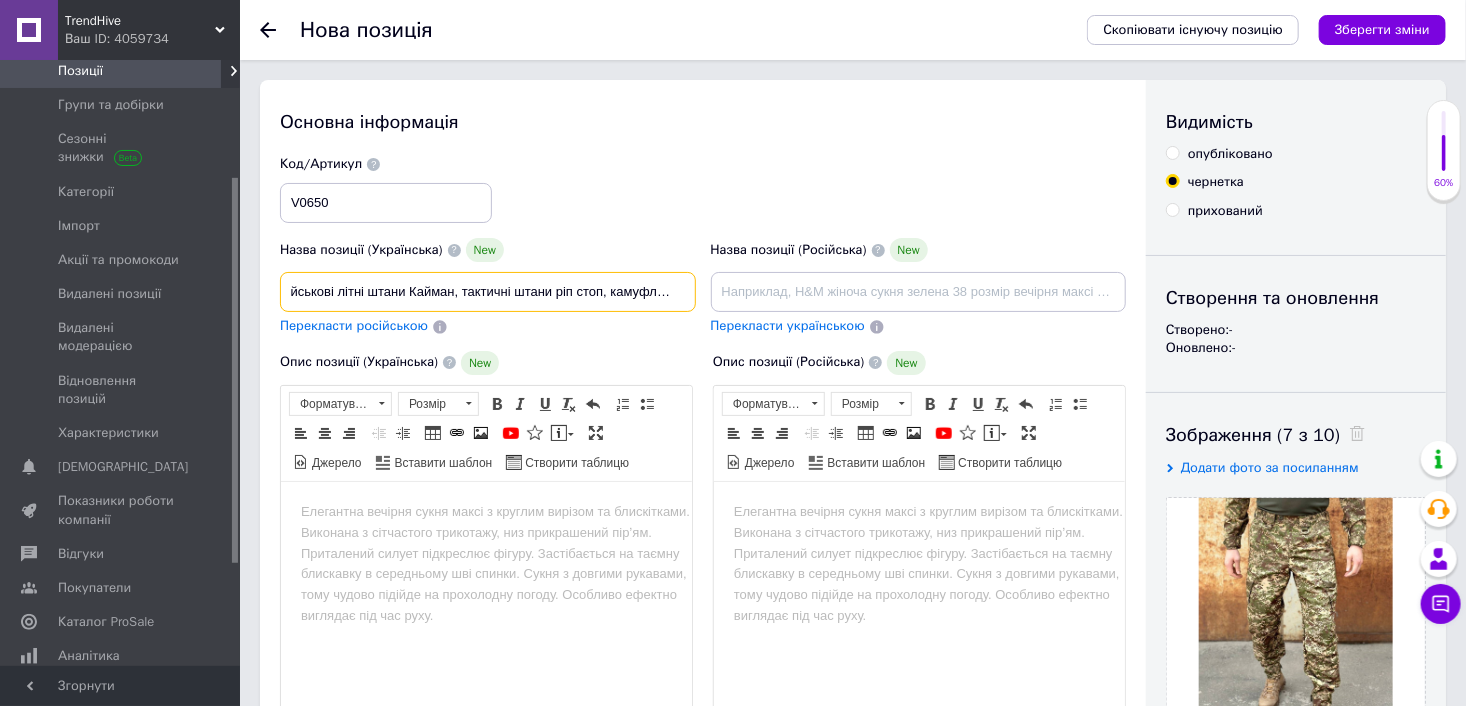 click on "Військові літні штани Кайман, тактичні штани ріп стоп, камуфляжні" at bounding box center (488, 292) 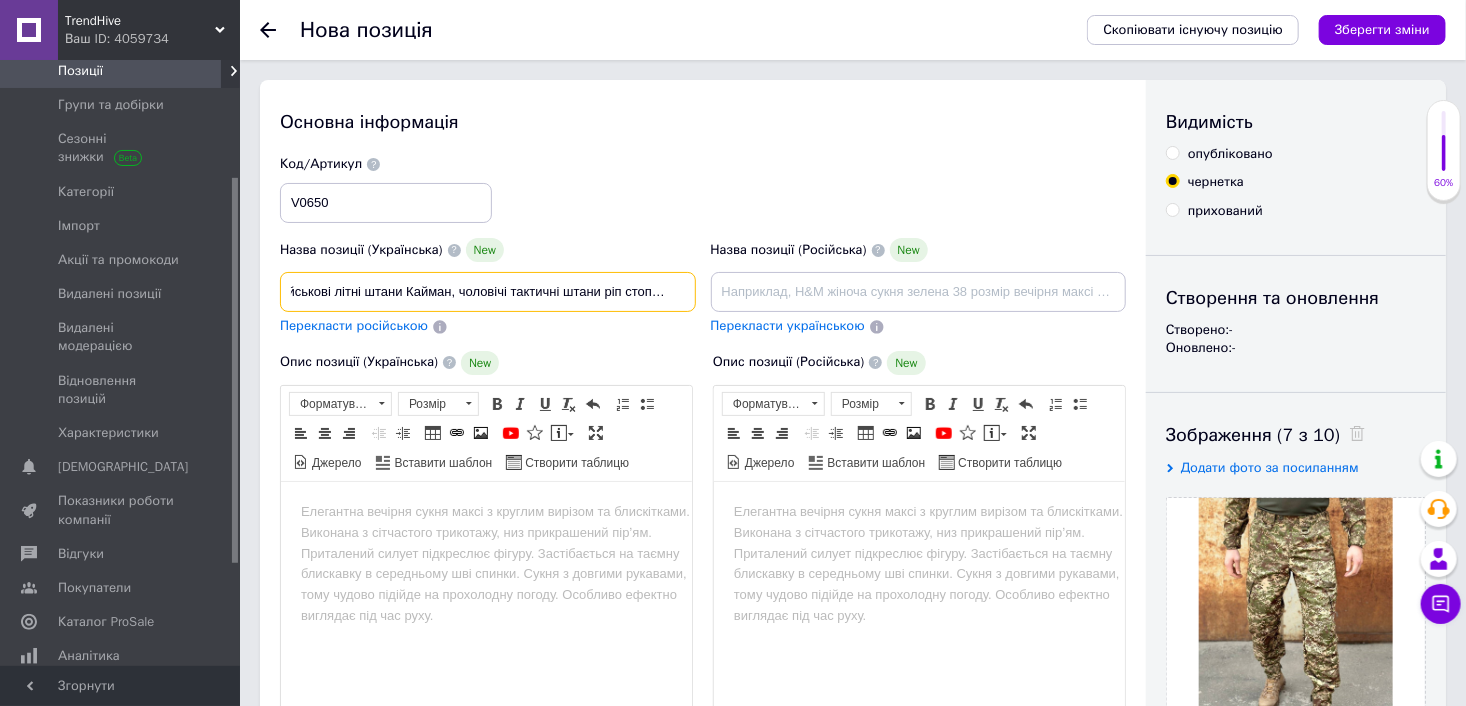 scroll, scrollTop: 0, scrollLeft: 67, axis: horizontal 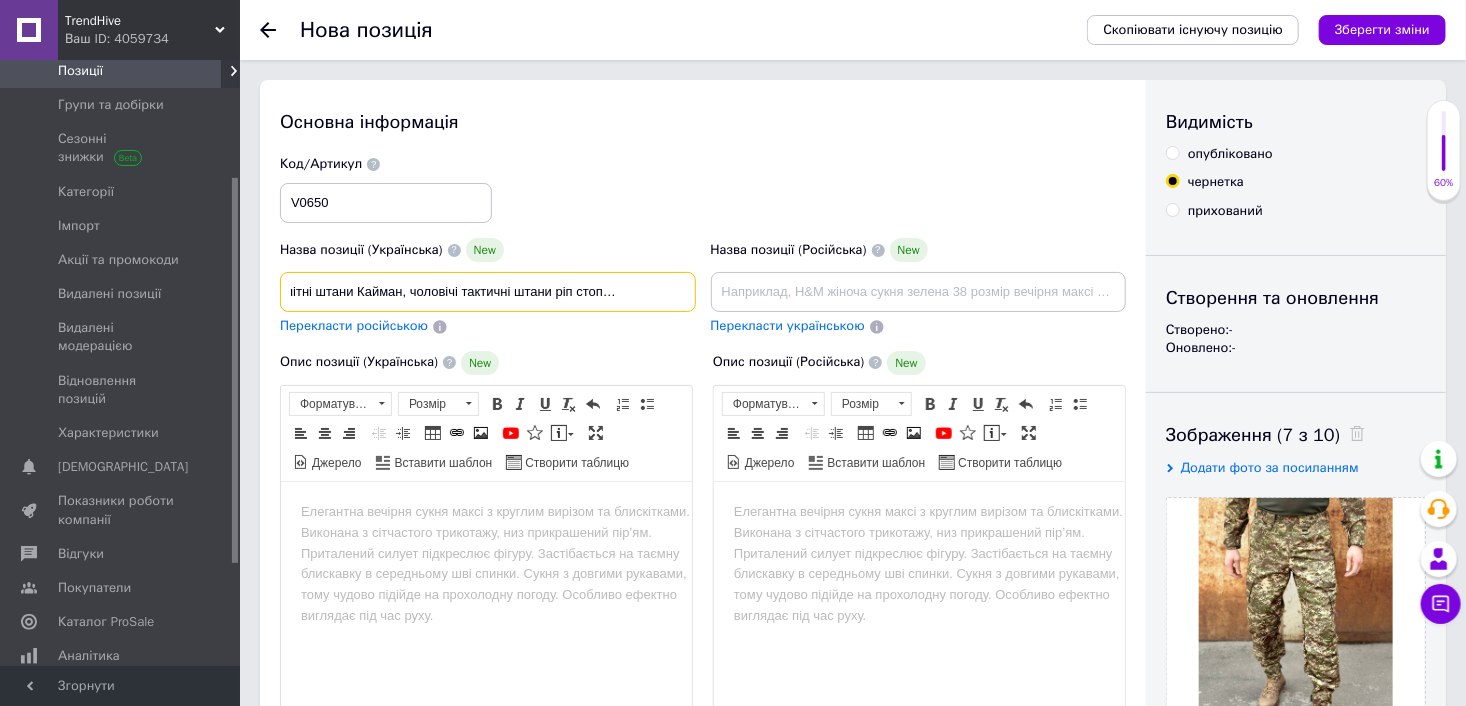 drag, startPoint x: 665, startPoint y: 298, endPoint x: 693, endPoint y: 303, distance: 28.442924 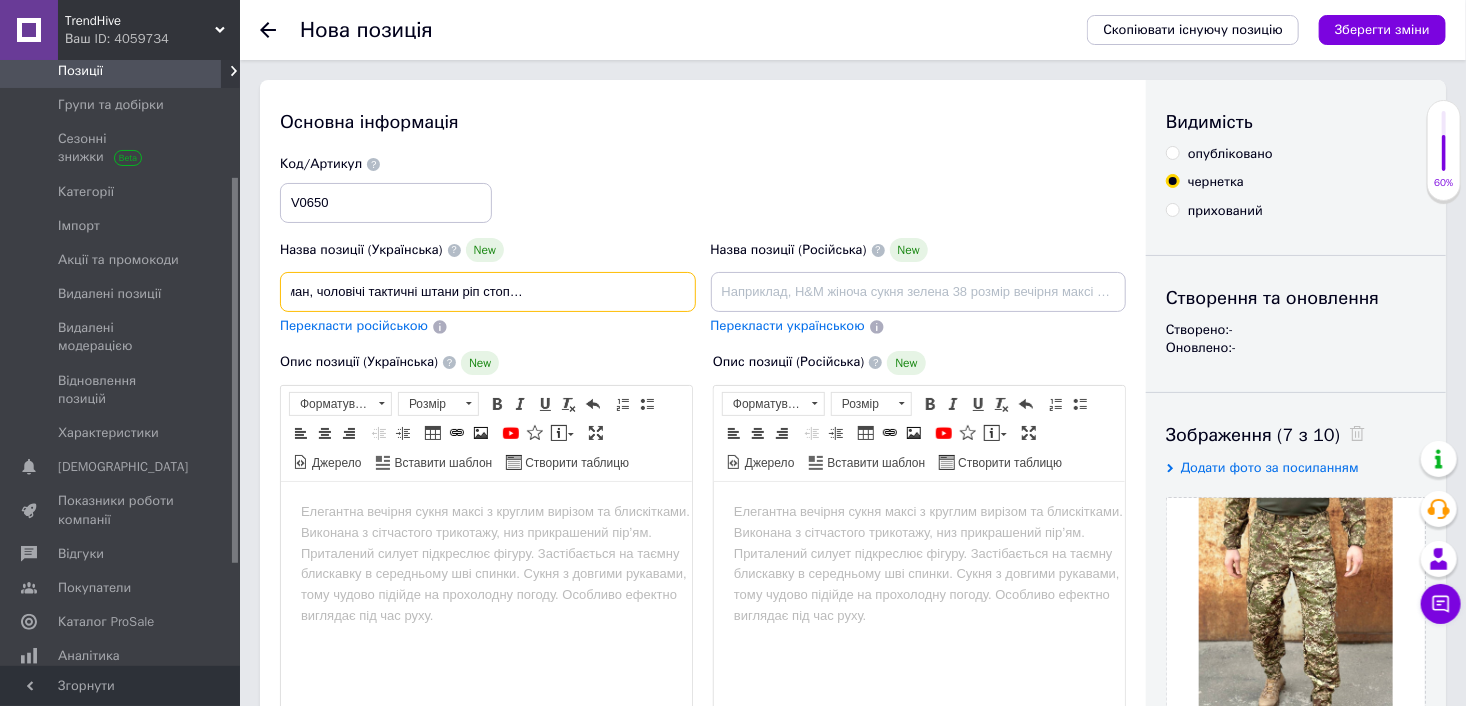 scroll, scrollTop: 0, scrollLeft: 164, axis: horizontal 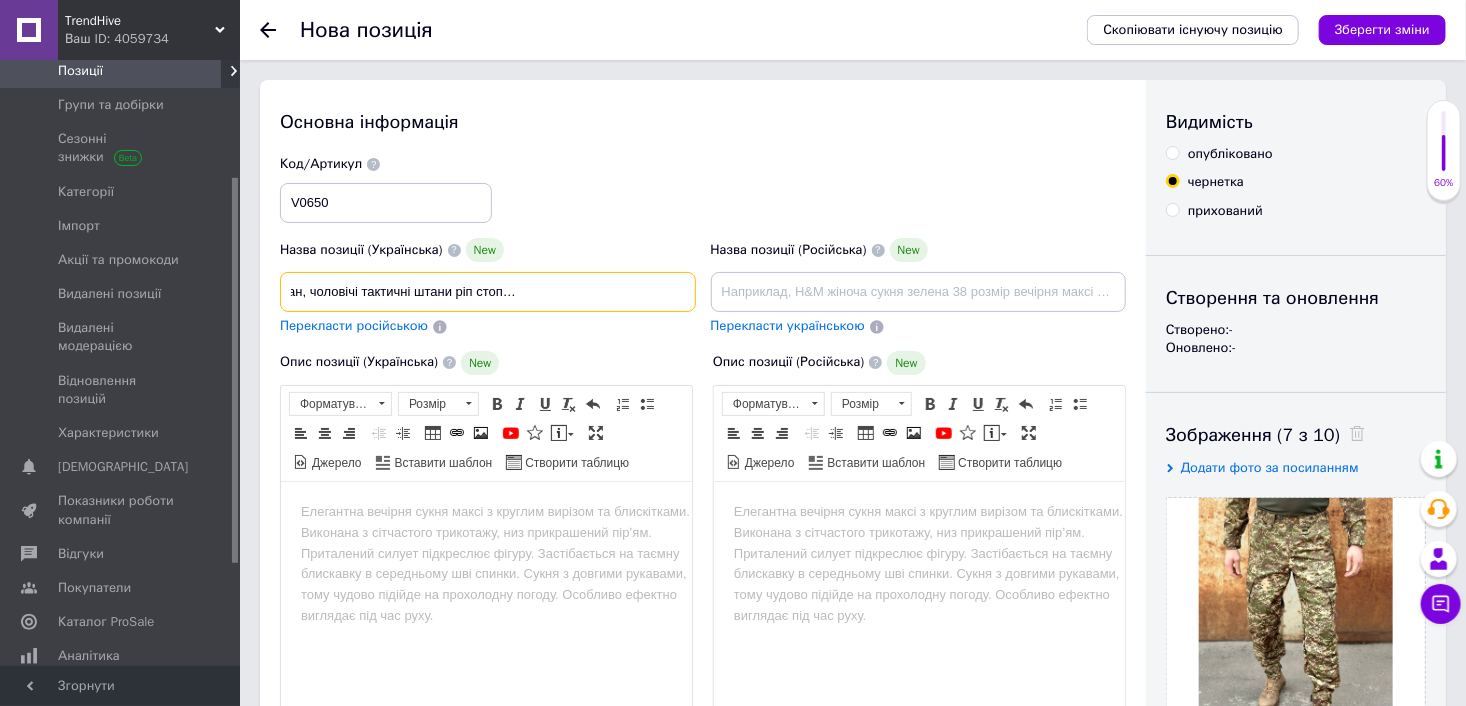 type on "Військові літні штани Кайман, чоловічі тактичні штани ріп стоп, камуфляжні армійські штани" 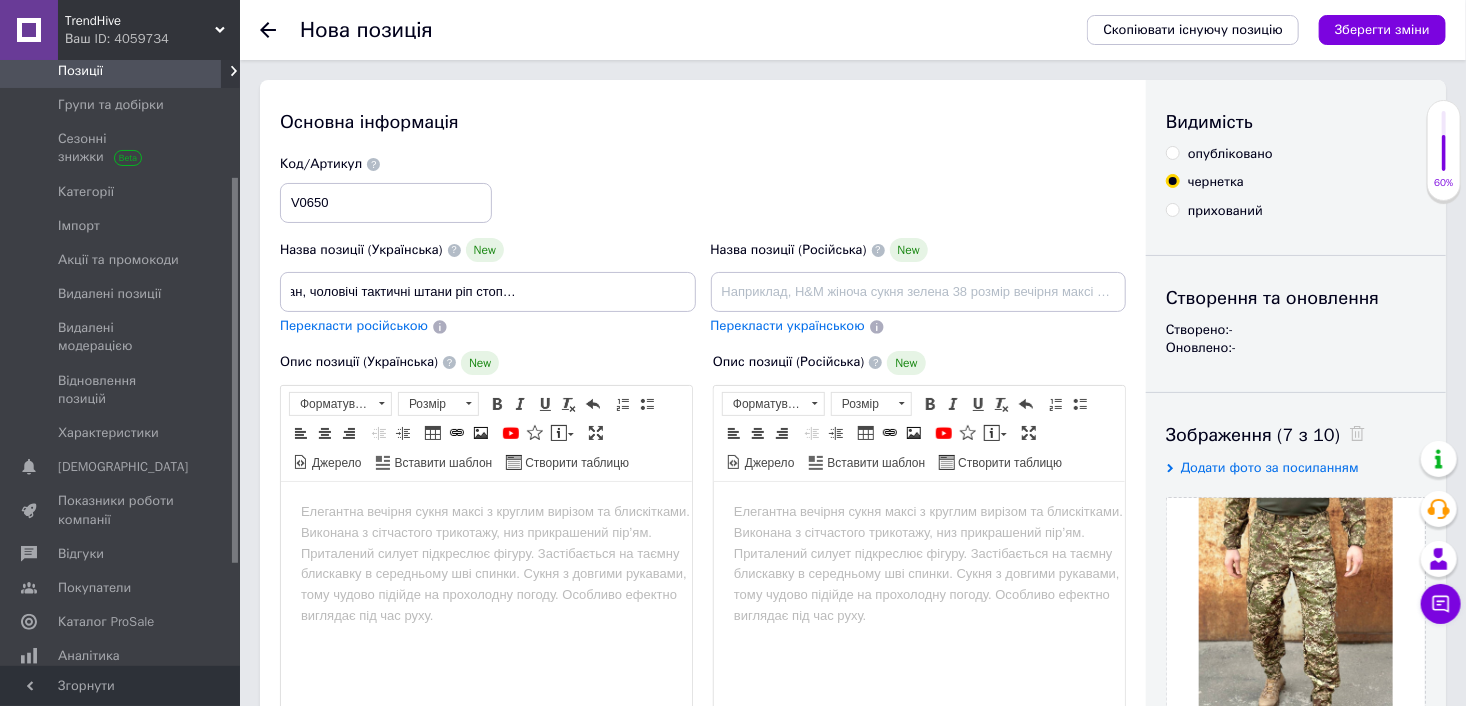click on "Перекласти російською" at bounding box center (354, 325) 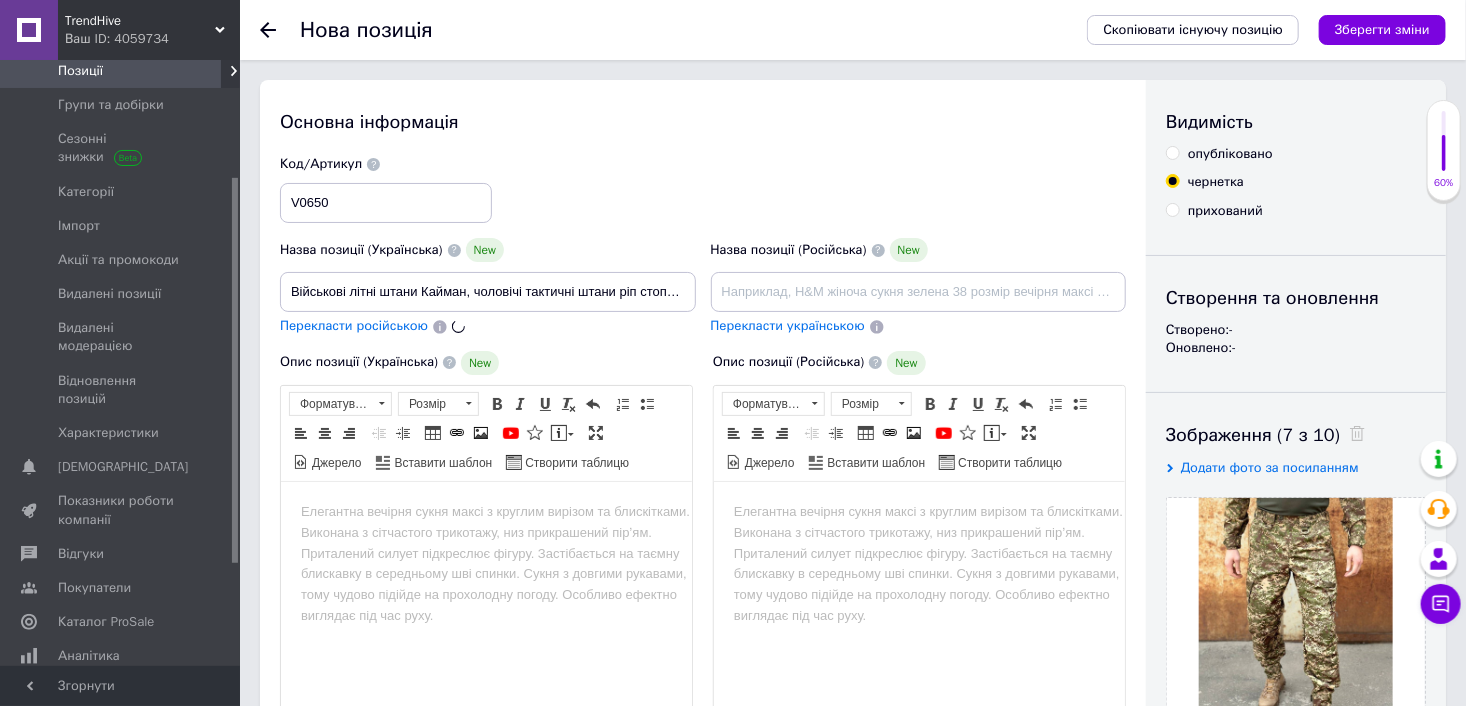 type on "Военные летние [PERSON_NAME], мужские тактические брюки рип стоп, камуфляжные армейские штаны" 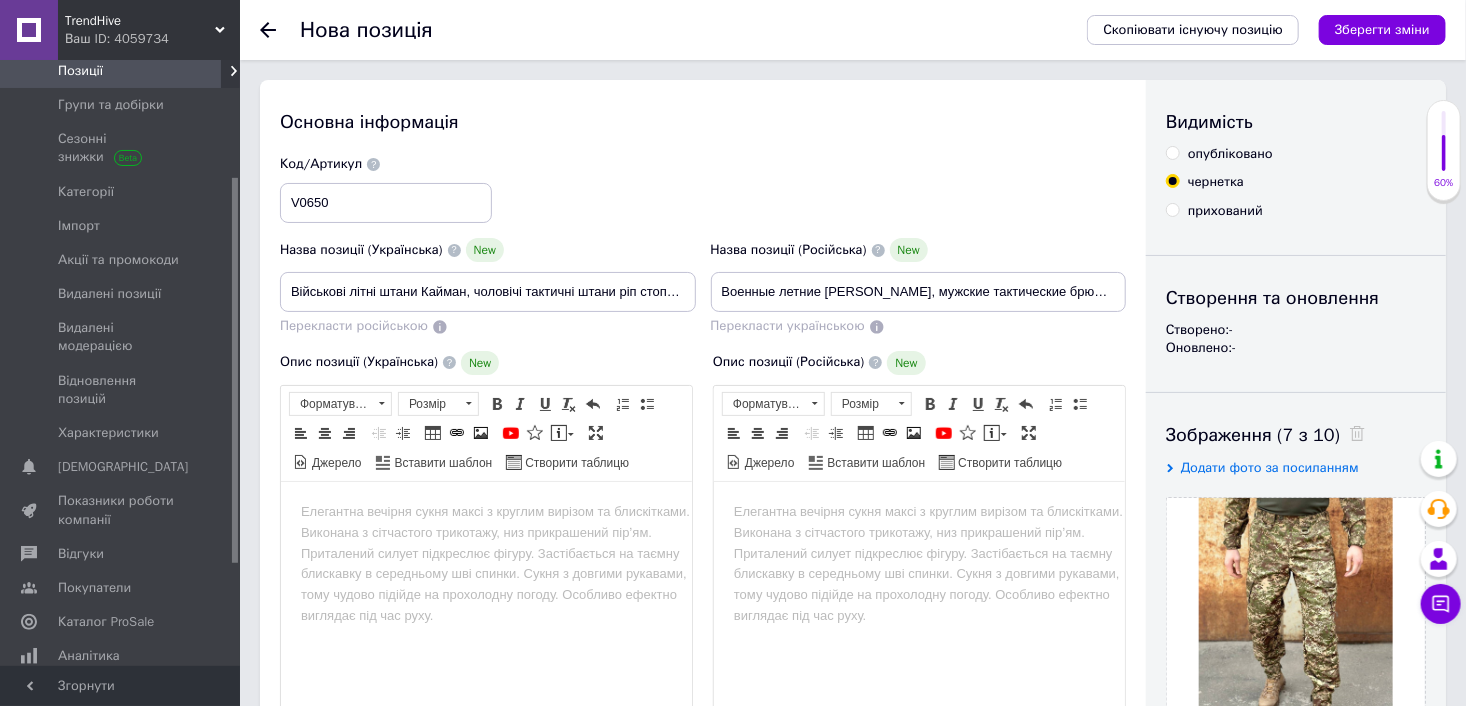 drag, startPoint x: 277, startPoint y: 302, endPoint x: 321, endPoint y: 296, distance: 44.407207 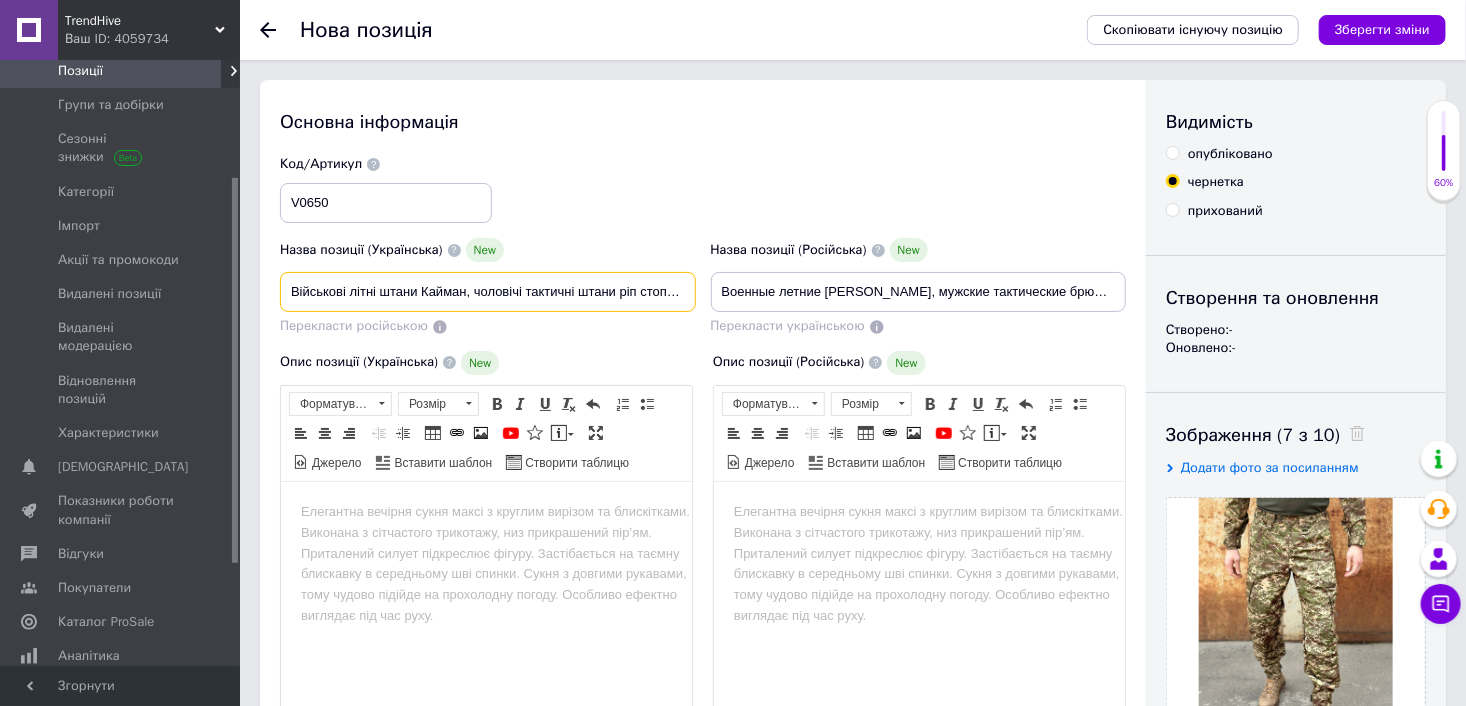 scroll, scrollTop: 0, scrollLeft: 168, axis: horizontal 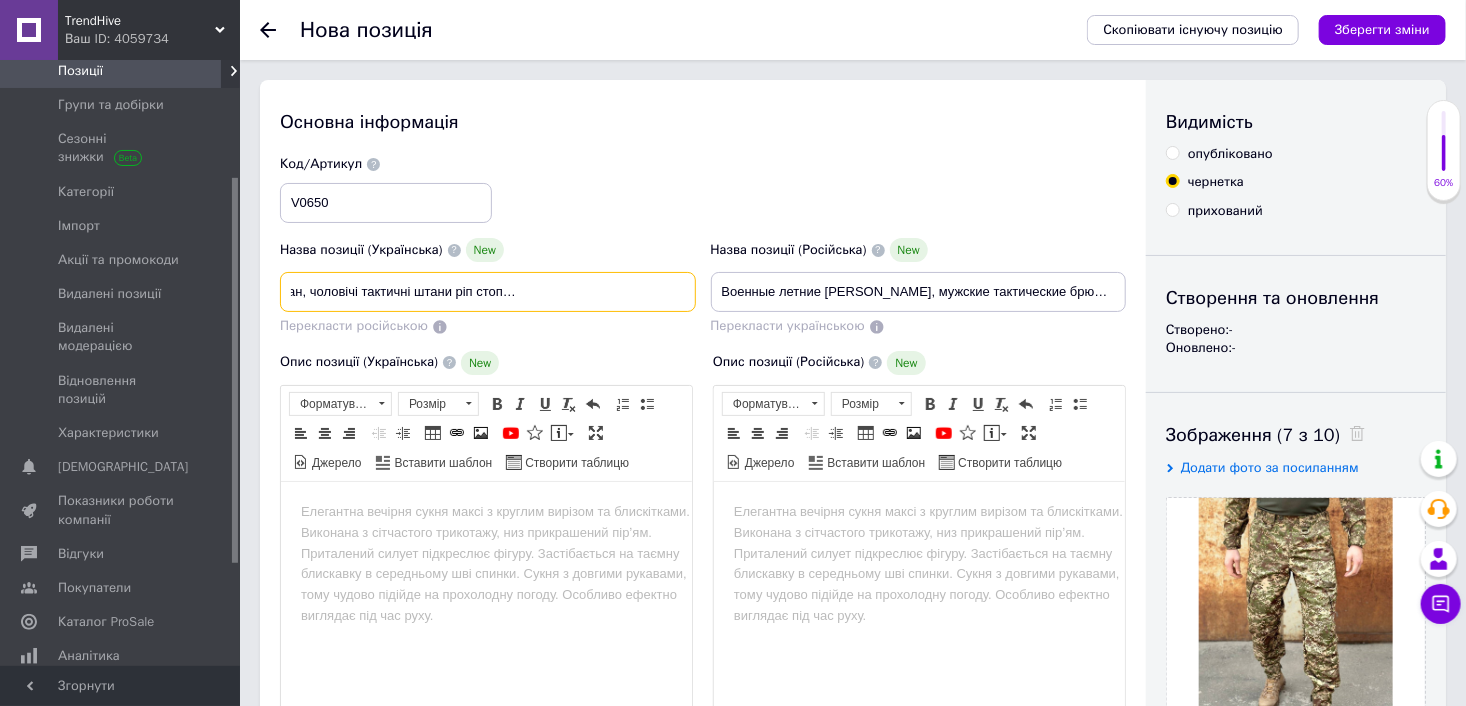 drag, startPoint x: 280, startPoint y: 290, endPoint x: 744, endPoint y: 311, distance: 464.47498 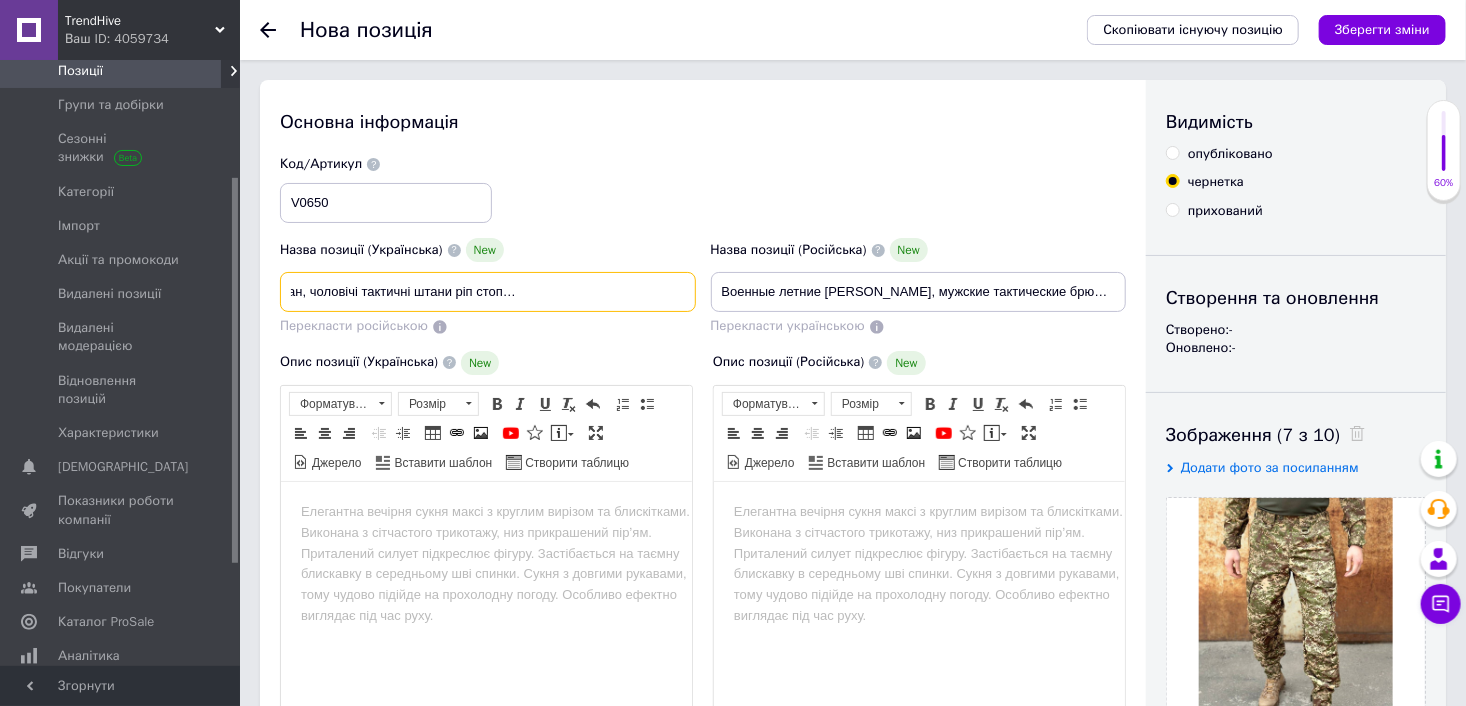 click on "Назва позиції (Українська) New Військові літні штани Кайман, чоловічі тактичні штани ріп стоп, камуфляжні армійські штани Перекласти російською Код/Артикул V0650 Назва позиції (Російська) New Военные летние брюки Кайман, мужские тактические брюки рип стоп, камуфляжные армейские штаны Перекласти українською" at bounding box center [703, 246] 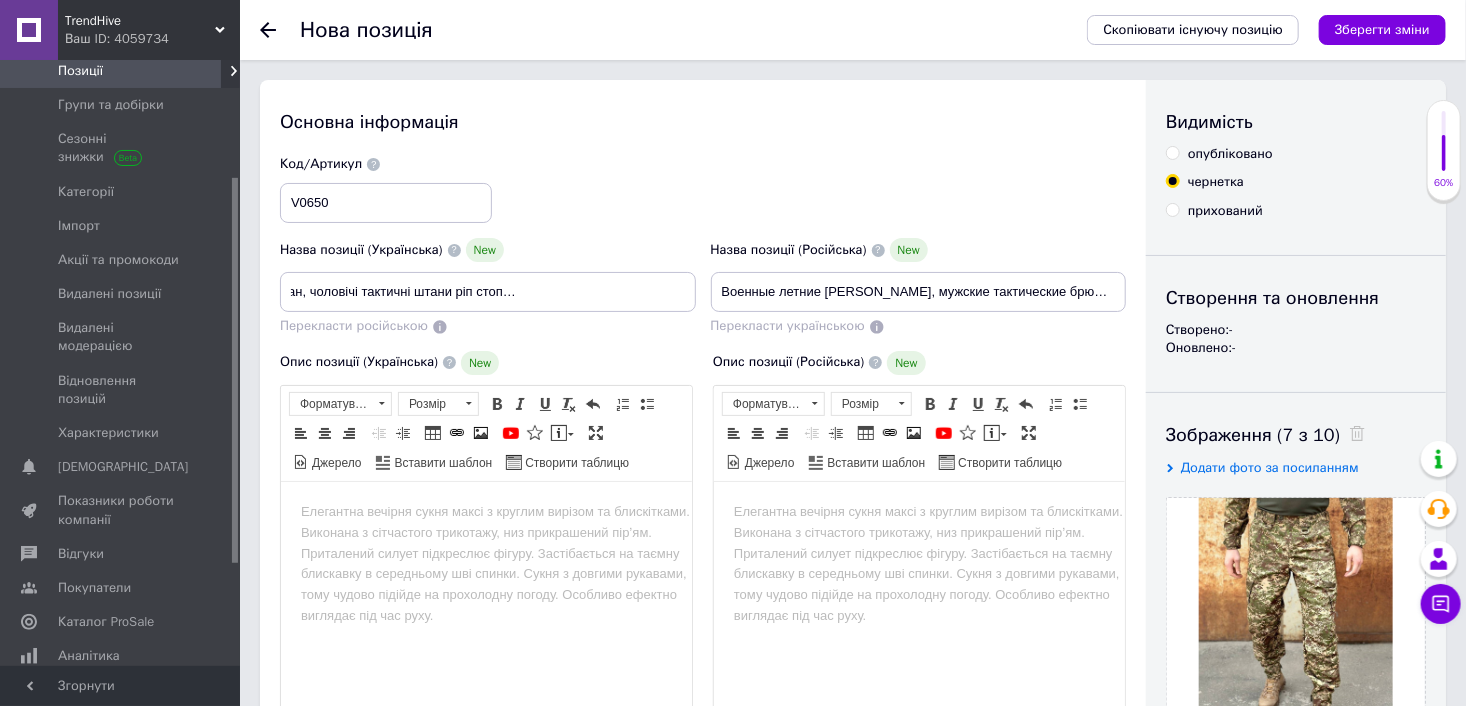click on "Опис позиції (Українська) New Розширений текстовий редактор, 2421A6EB-6BAD-4138-B350-91BEC075D2FB Панель інструментів редактора Форматування Форматування Розмір Розмір   Жирний  Сполучення клавіш Ctrl+B   Курсив  Сполучення клавіш Ctrl+I   Підкреслений  Сполучення клавіш Ctrl+U   Видалити форматування   Повернути  Сполучення клавіш Ctrl+Z   Вставити/видалити нумерований список   Вставити/видалити маркований список   По лівому краю   По центру   По правому краю   Зменшити відступ   Збільшити відступ   Таблиця   Вставити/Редагувати посилання  Сполучення клавіш Ctrl+L   Зображення" at bounding box center (486, 568) 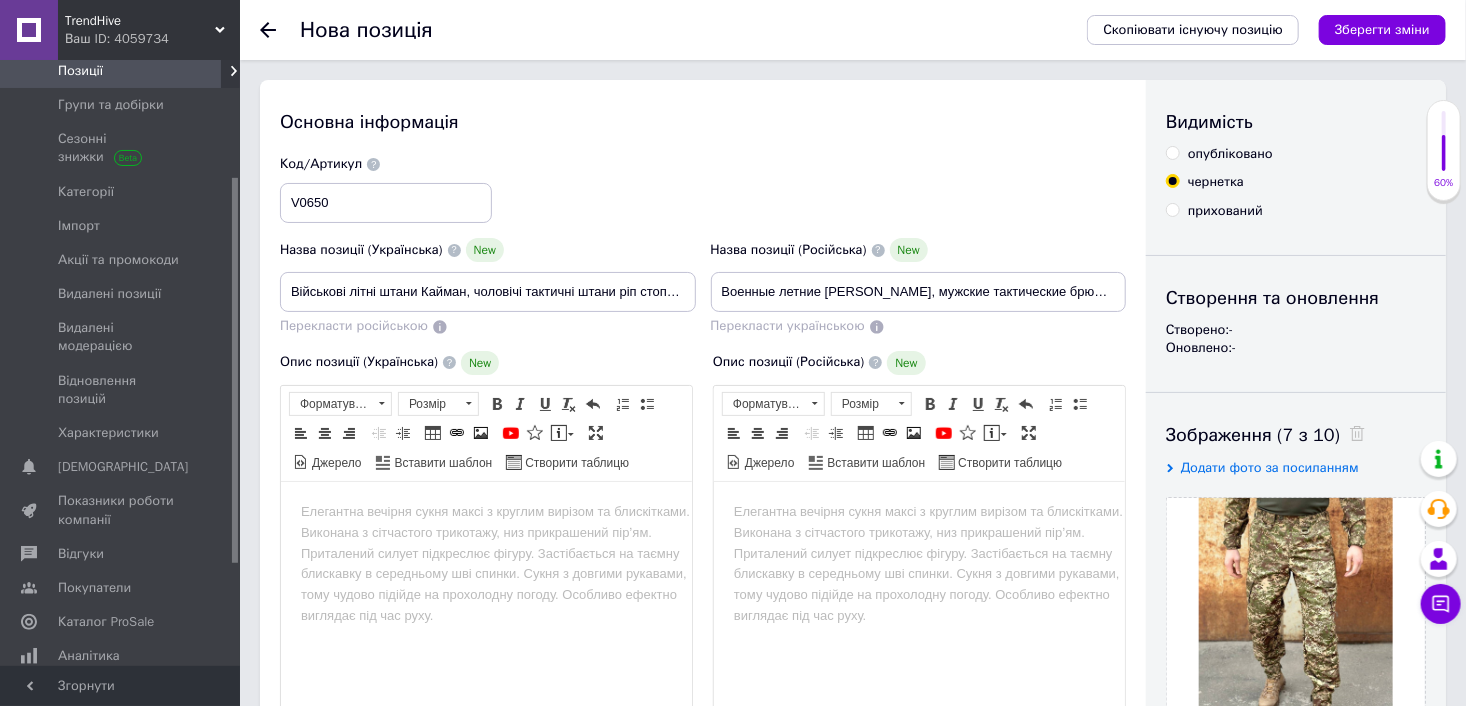 click at bounding box center (485, 511) 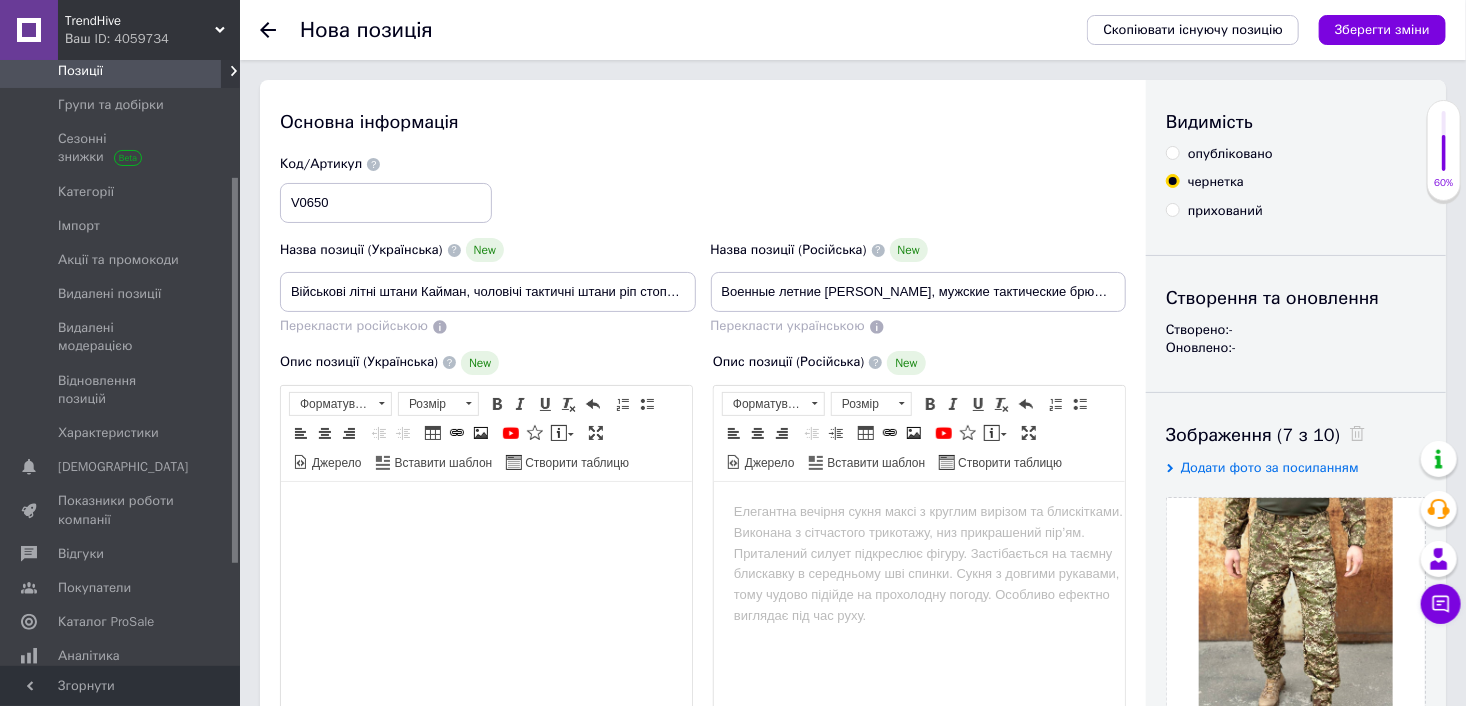 type 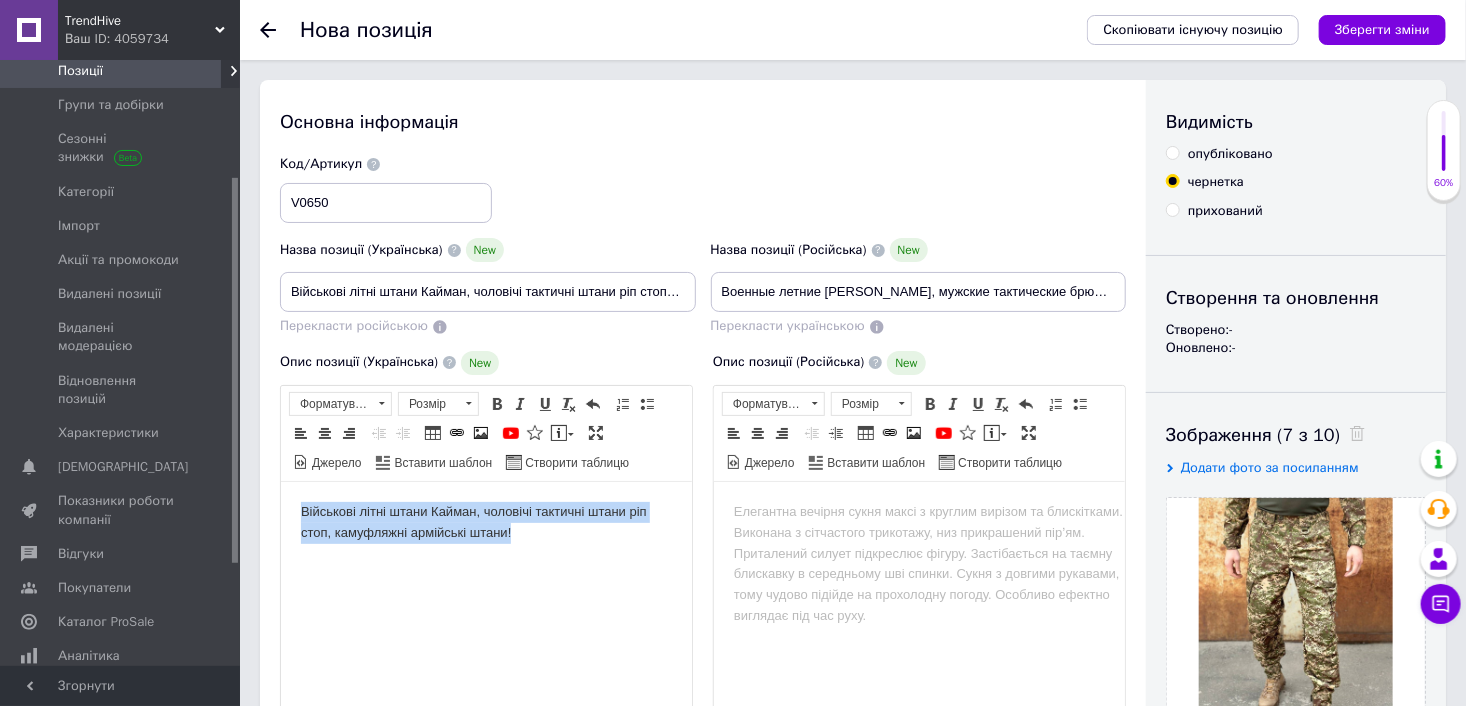 drag, startPoint x: 525, startPoint y: 537, endPoint x: 285, endPoint y: 517, distance: 240.8319 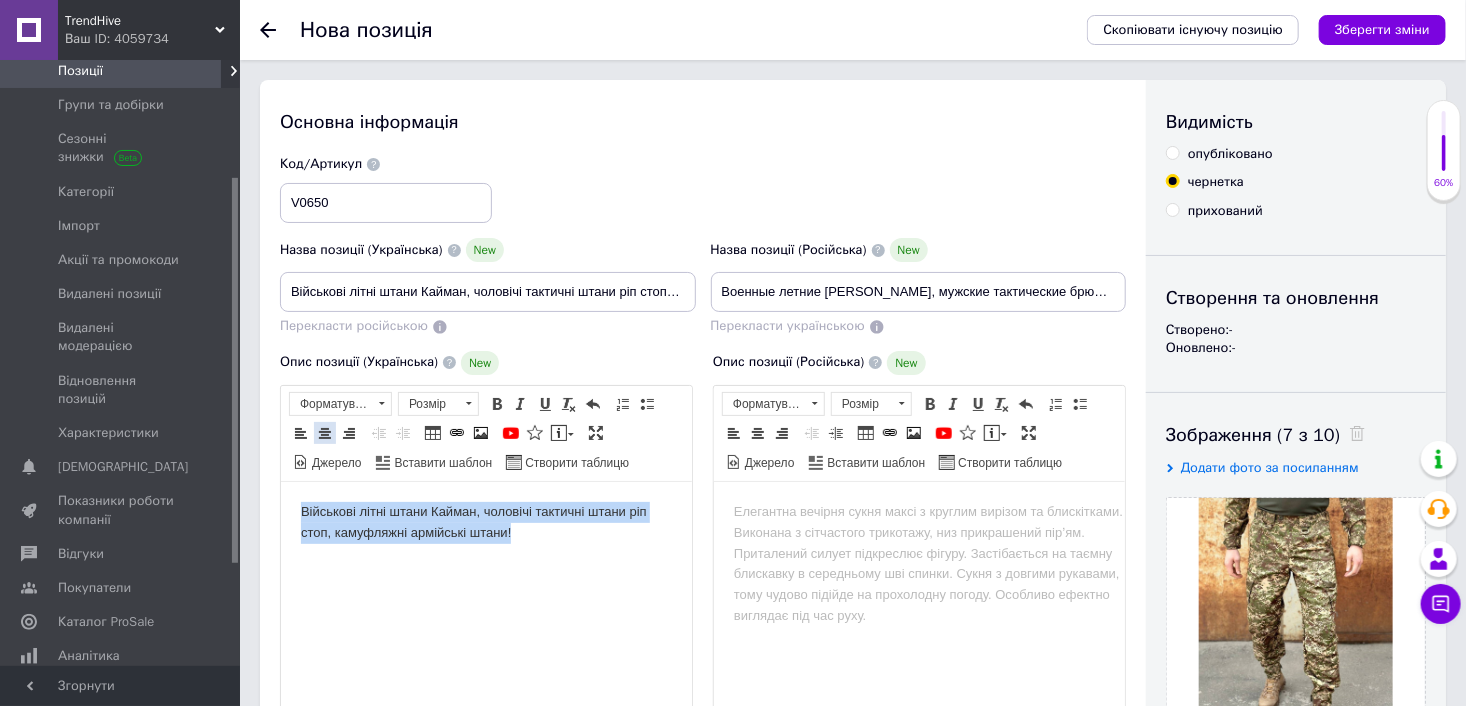 click at bounding box center [325, 433] 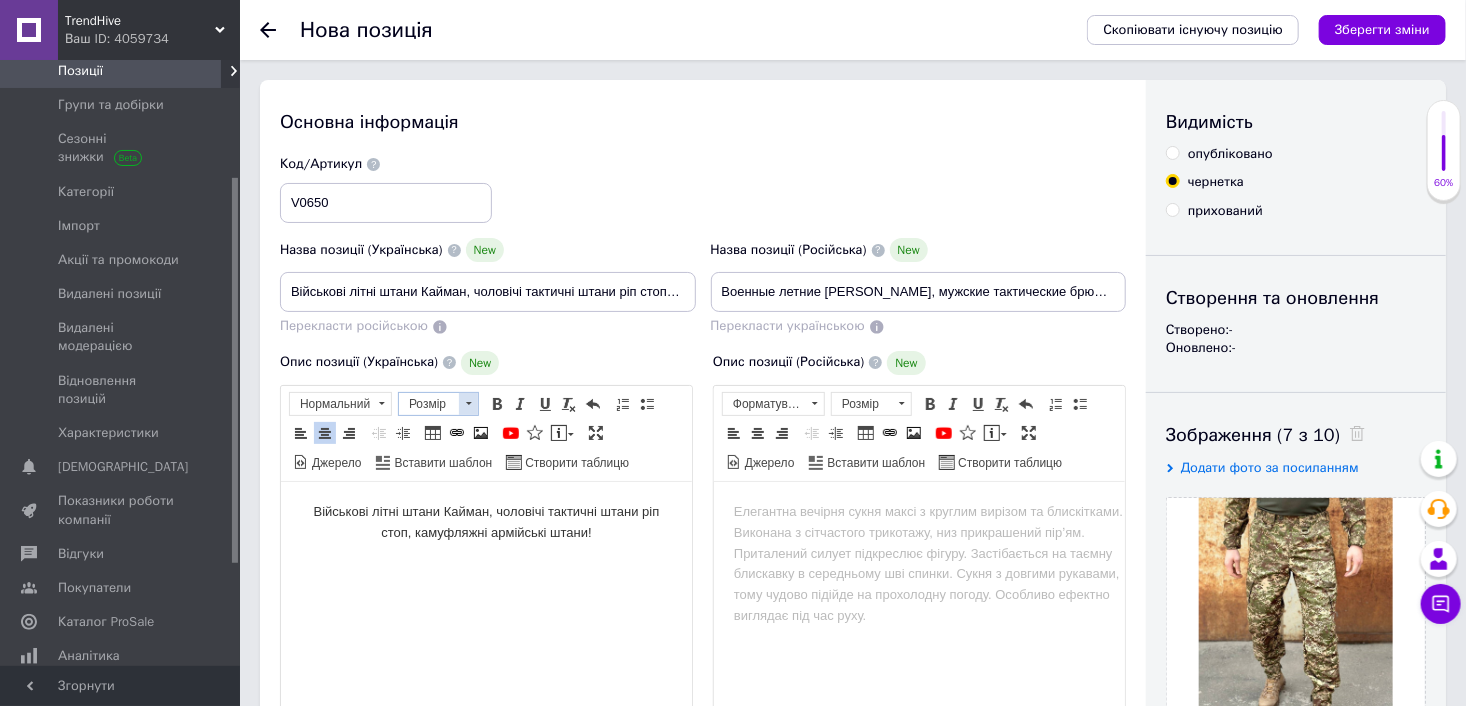 click on "Розмір" at bounding box center [429, 404] 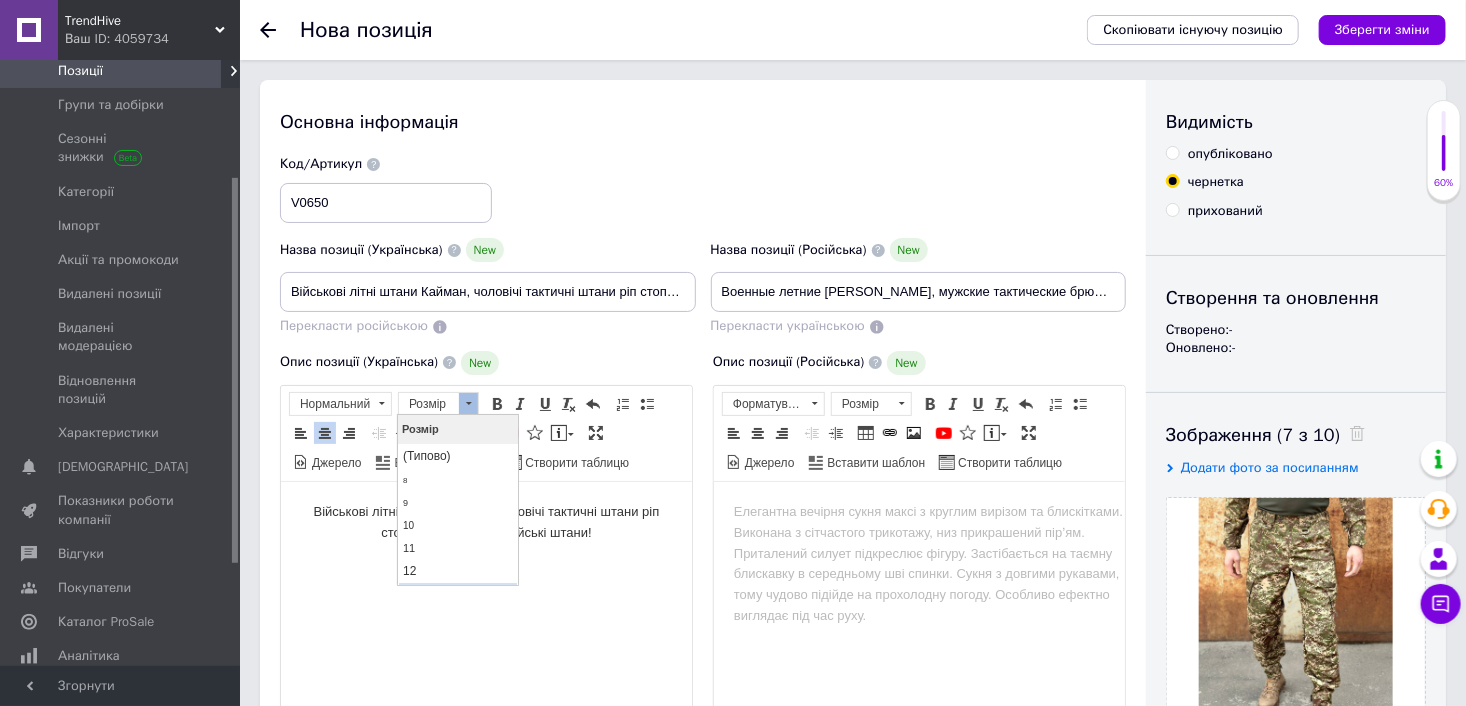 scroll, scrollTop: 100, scrollLeft: 0, axis: vertical 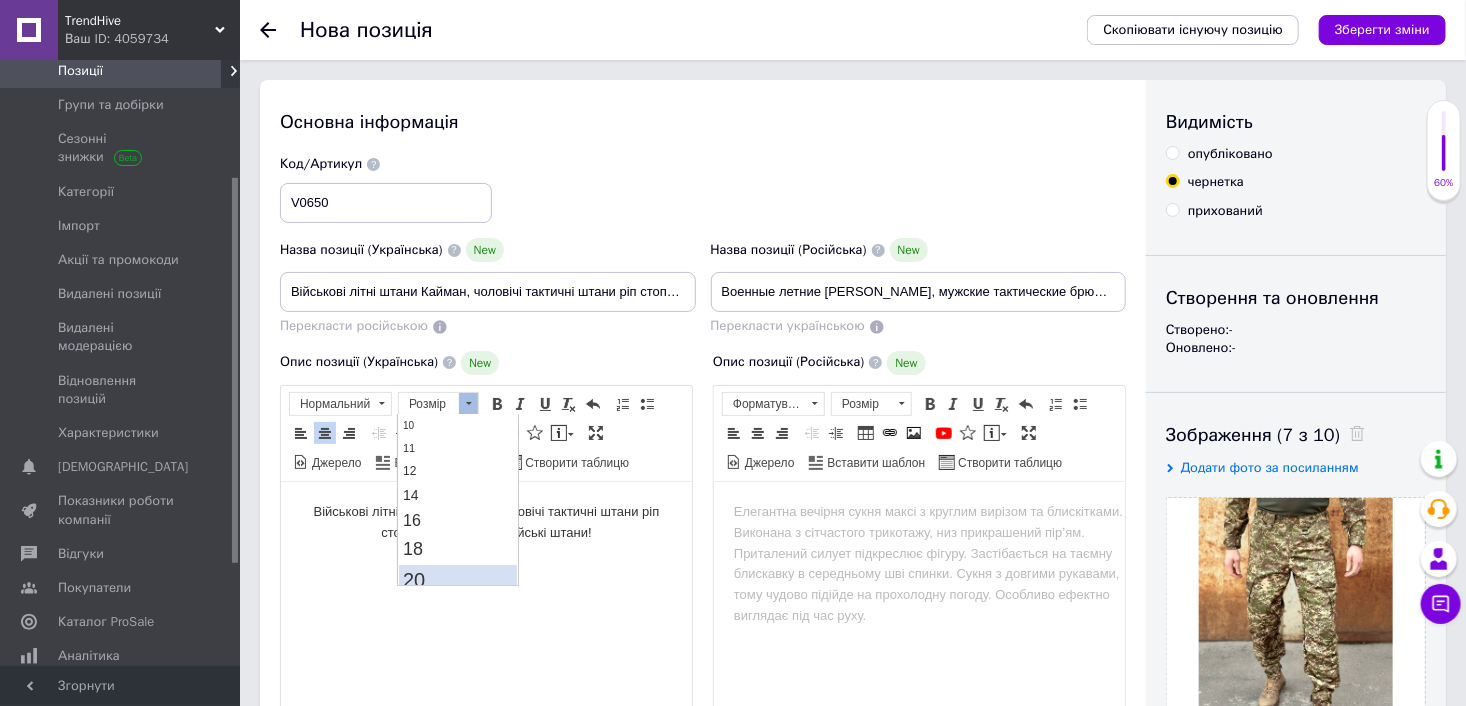 click on "20" at bounding box center (458, 579) 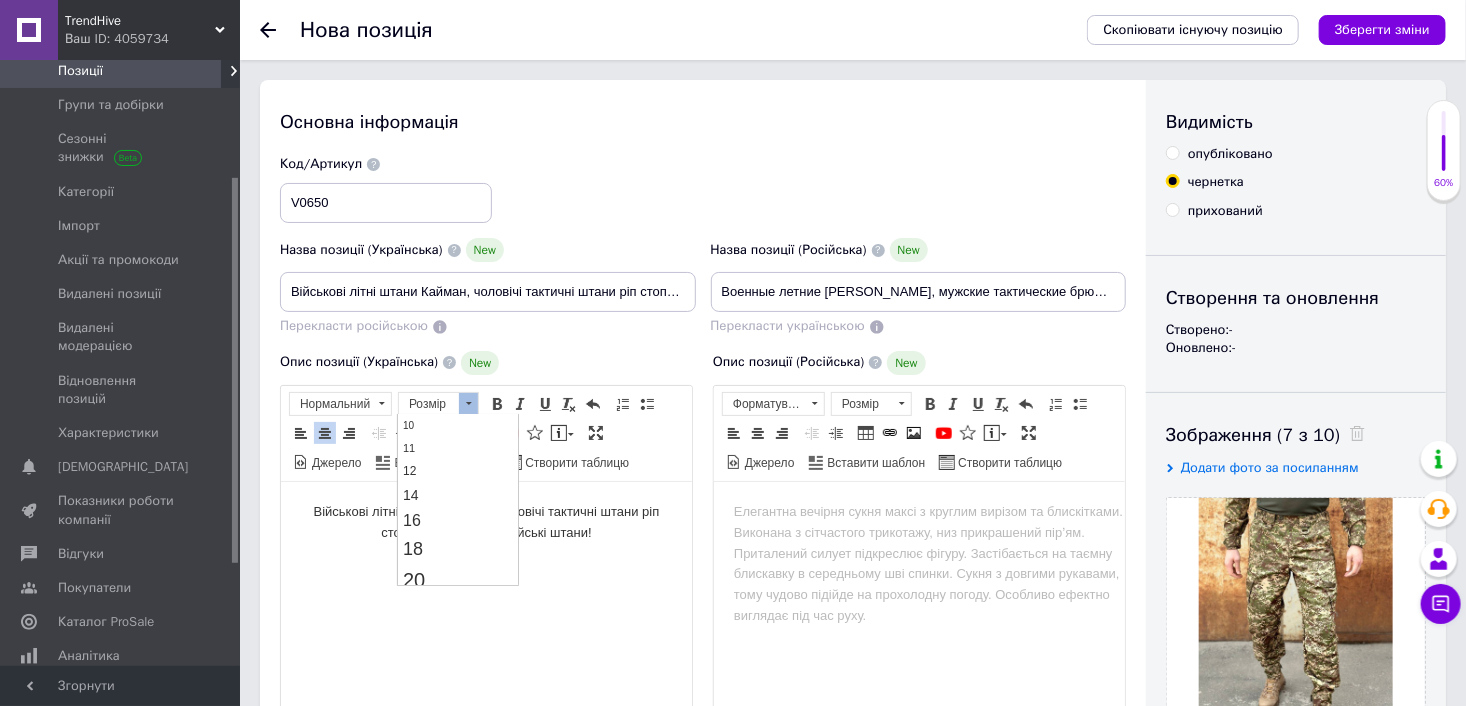 scroll, scrollTop: 0, scrollLeft: 0, axis: both 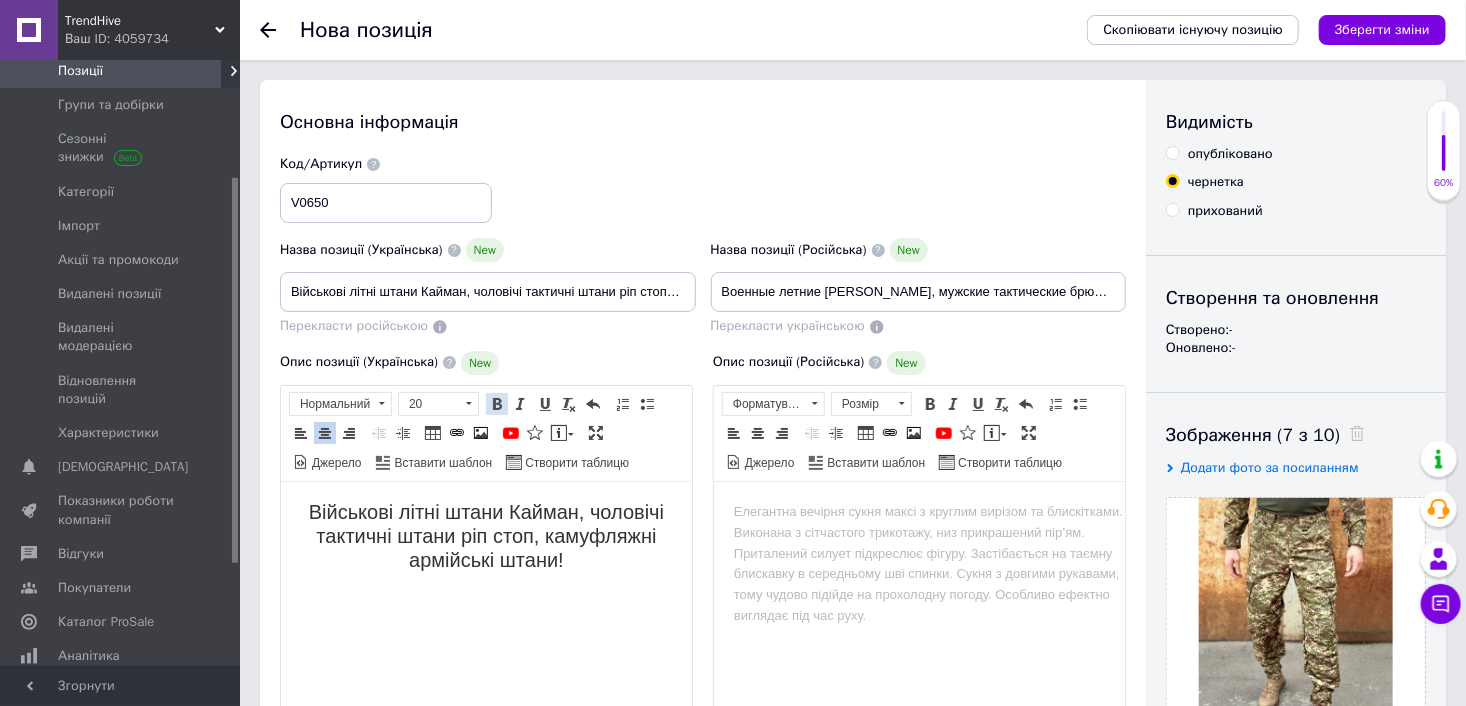 click at bounding box center [497, 404] 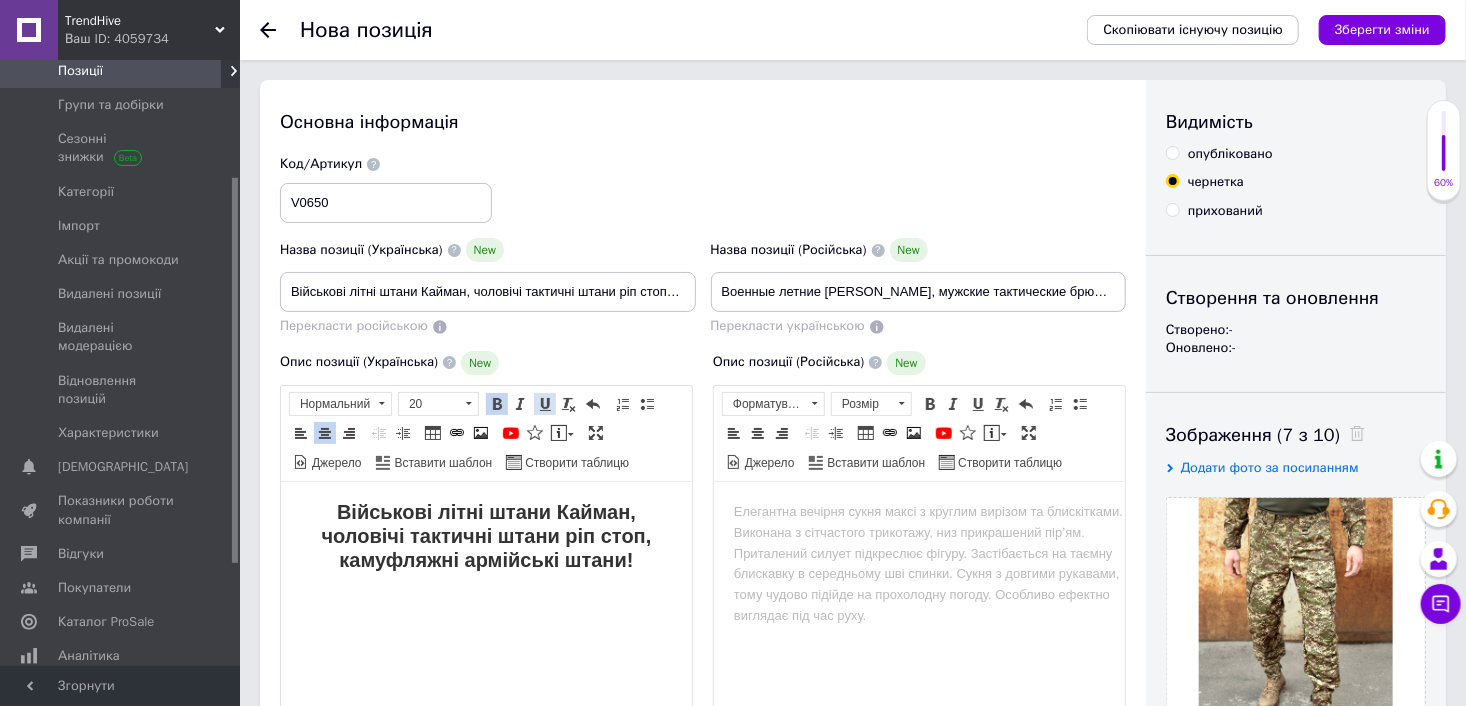 click at bounding box center (545, 404) 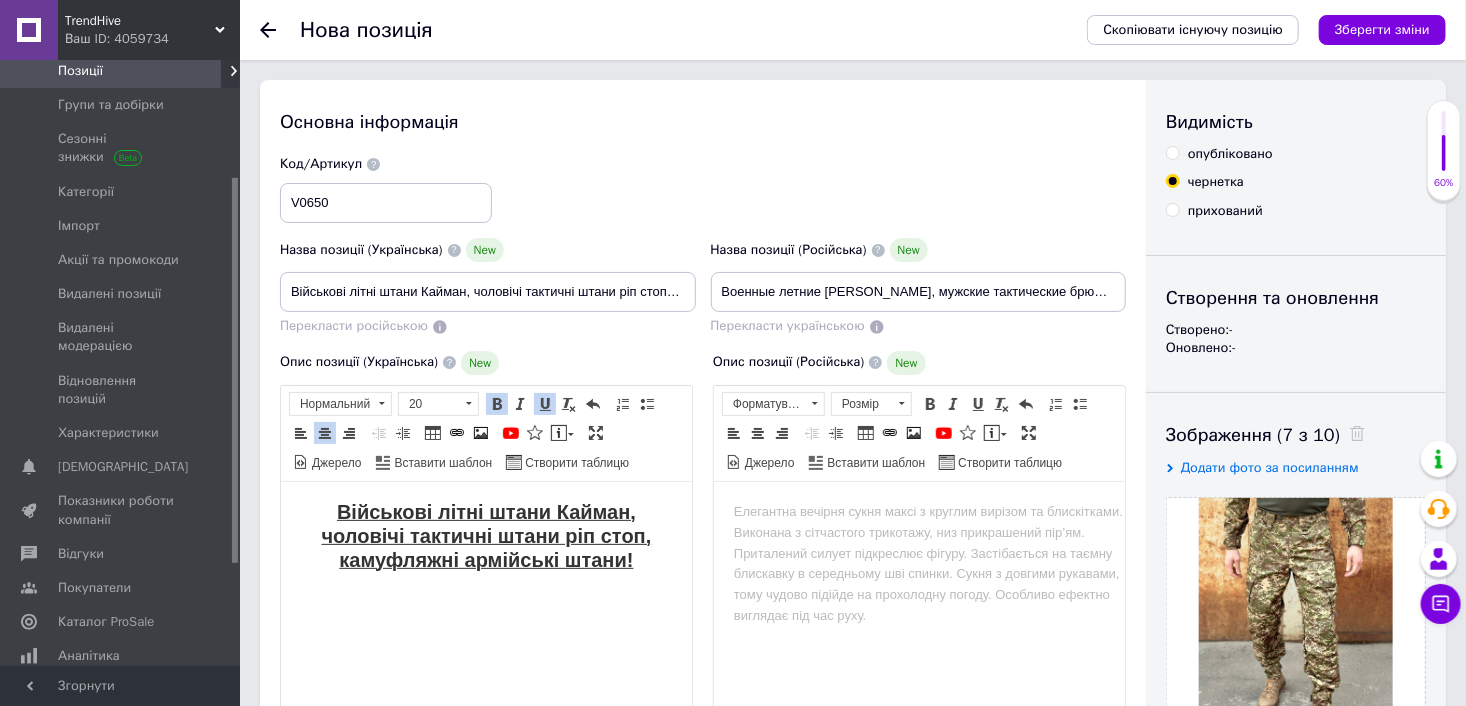 click on "Військові літні штани Кайман, чоловічі тактичні штани ріп стоп, камуфляжні армійські штани!" at bounding box center (485, 536) 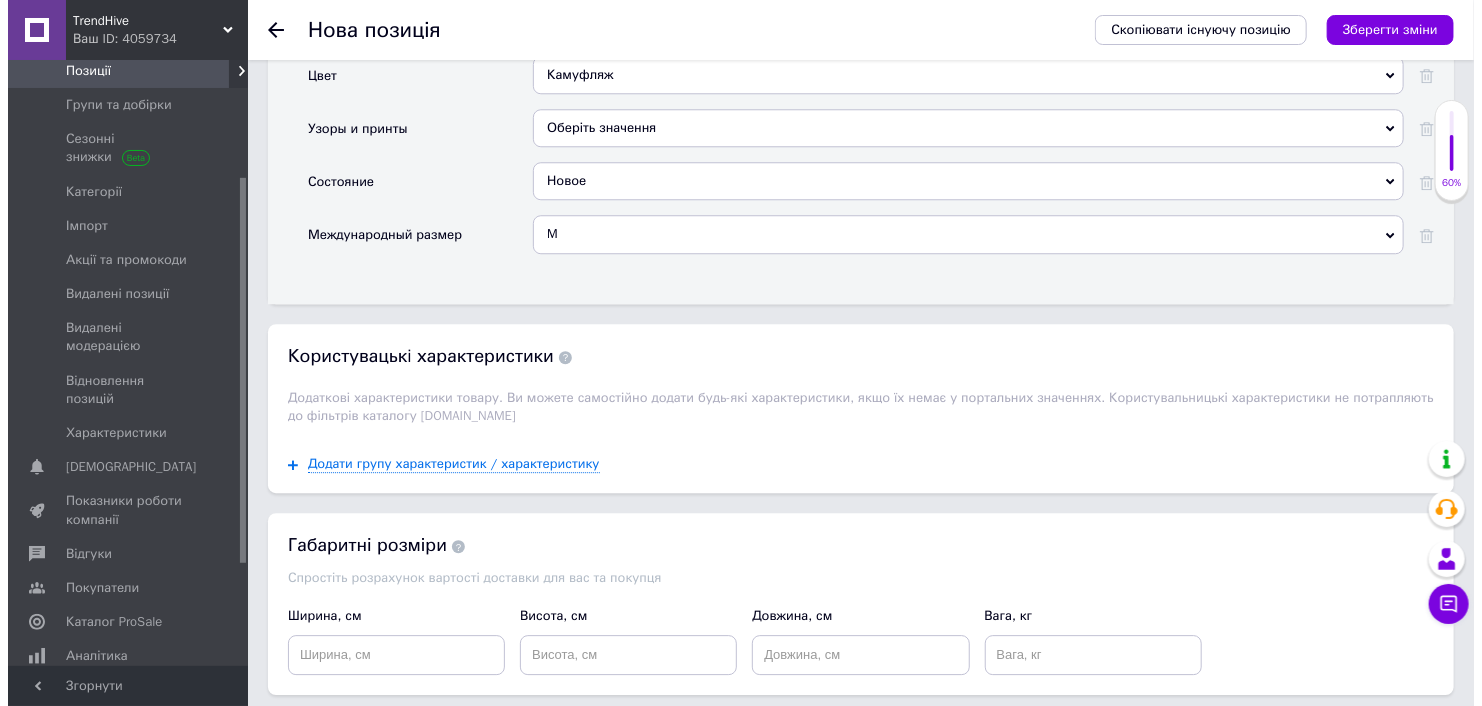 scroll, scrollTop: 2700, scrollLeft: 0, axis: vertical 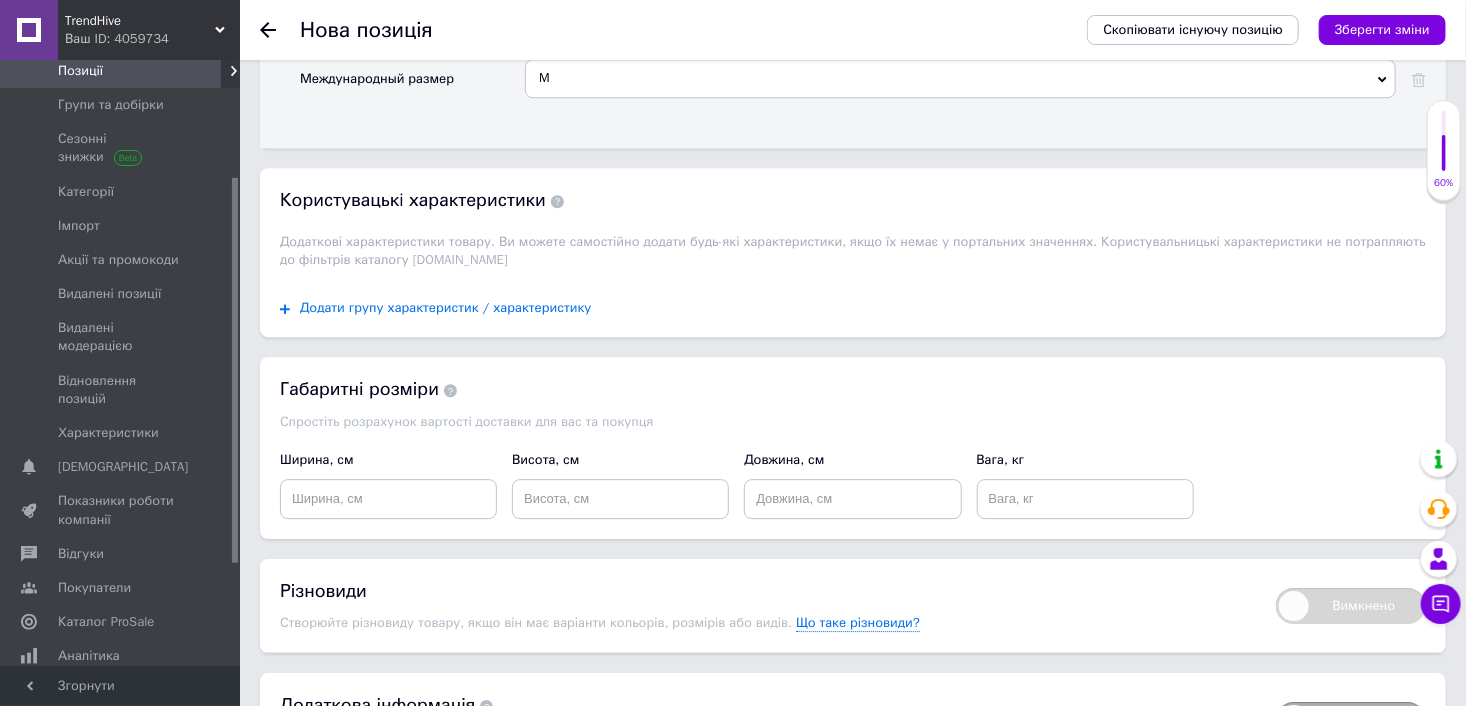 click on "Додати групу характеристик / характеристику" at bounding box center [446, 308] 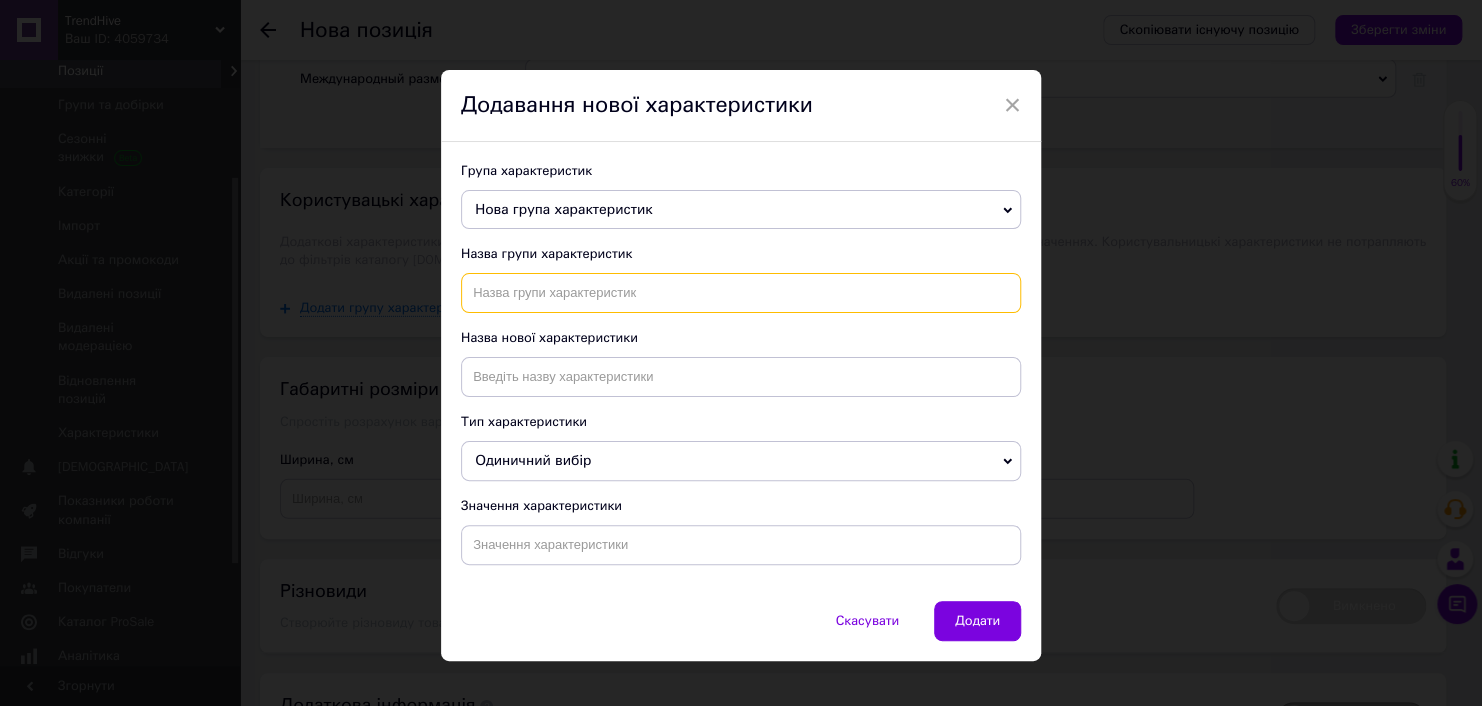 click at bounding box center [741, 293] 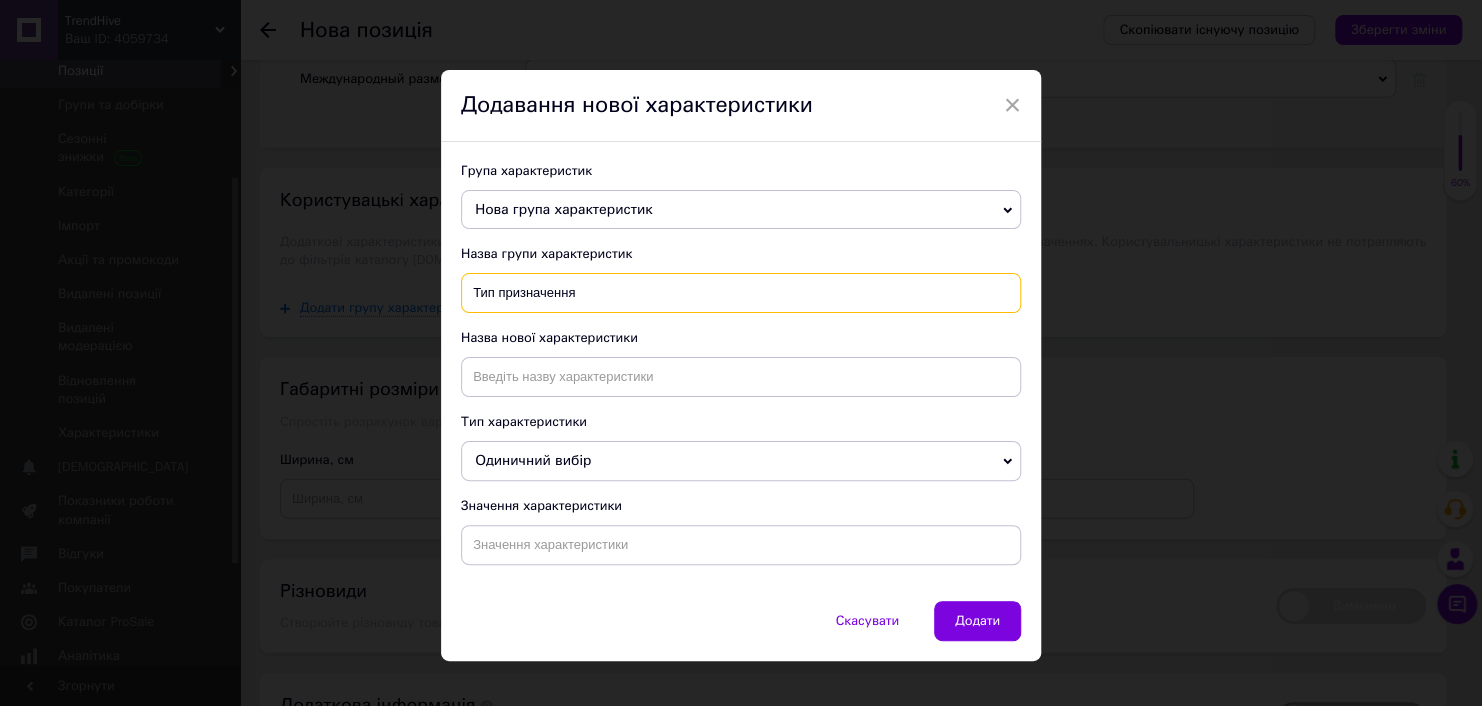 type on "Тип призначення" 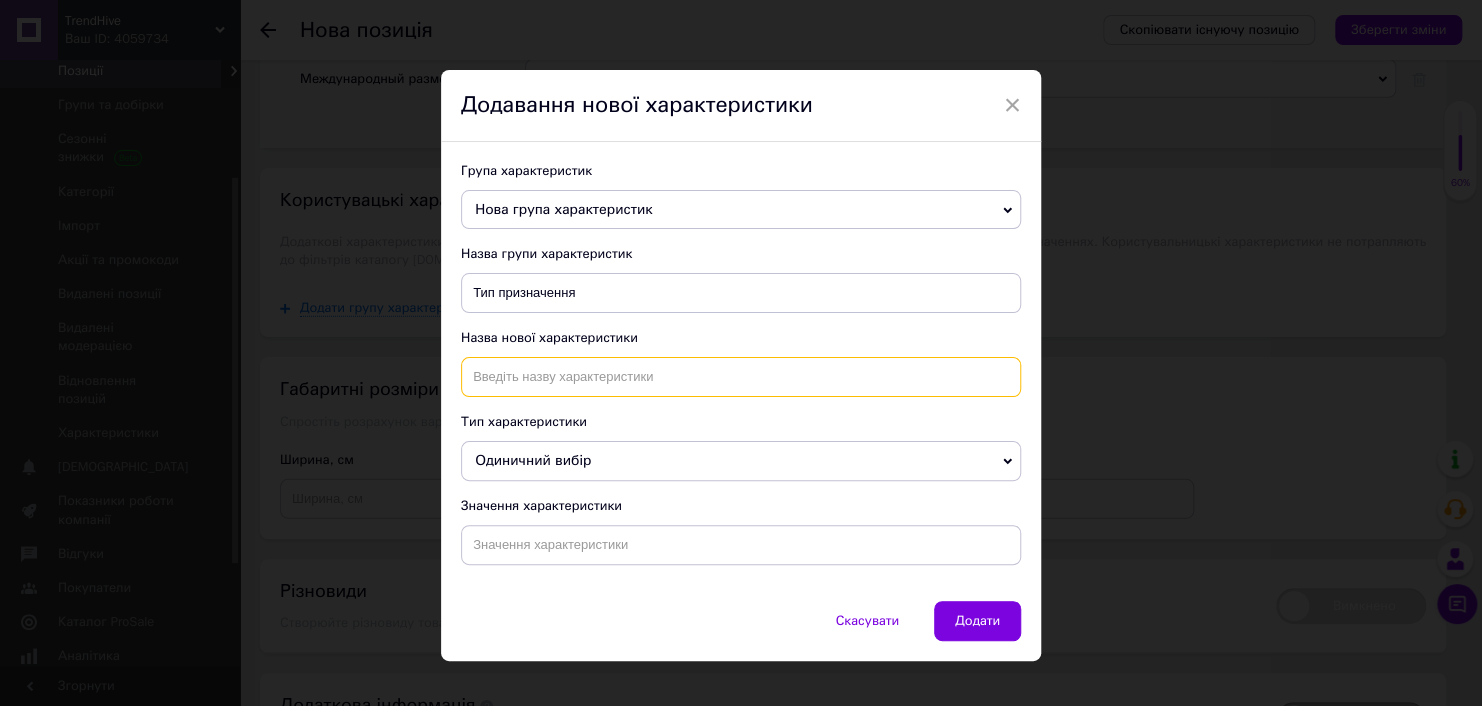 click at bounding box center (741, 377) 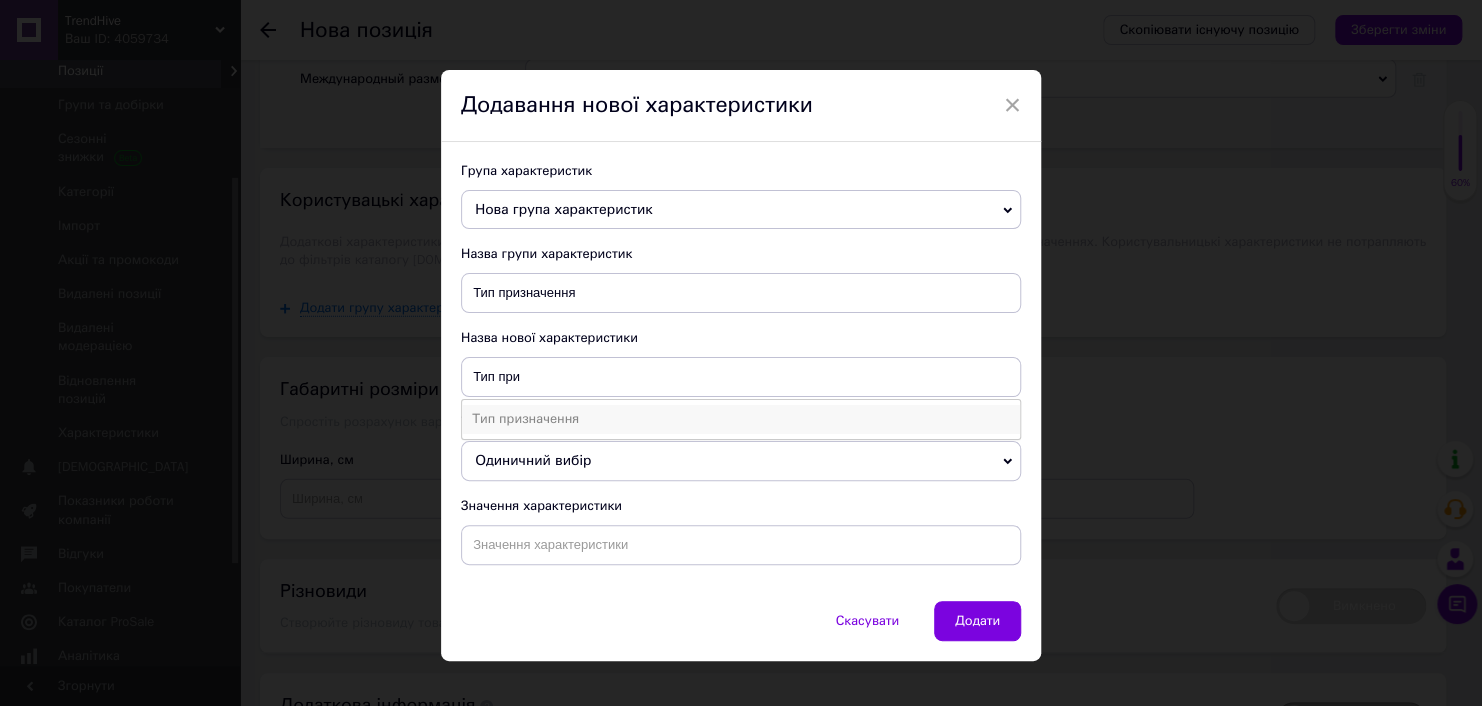 click on "Тип призначення" at bounding box center (741, 419) 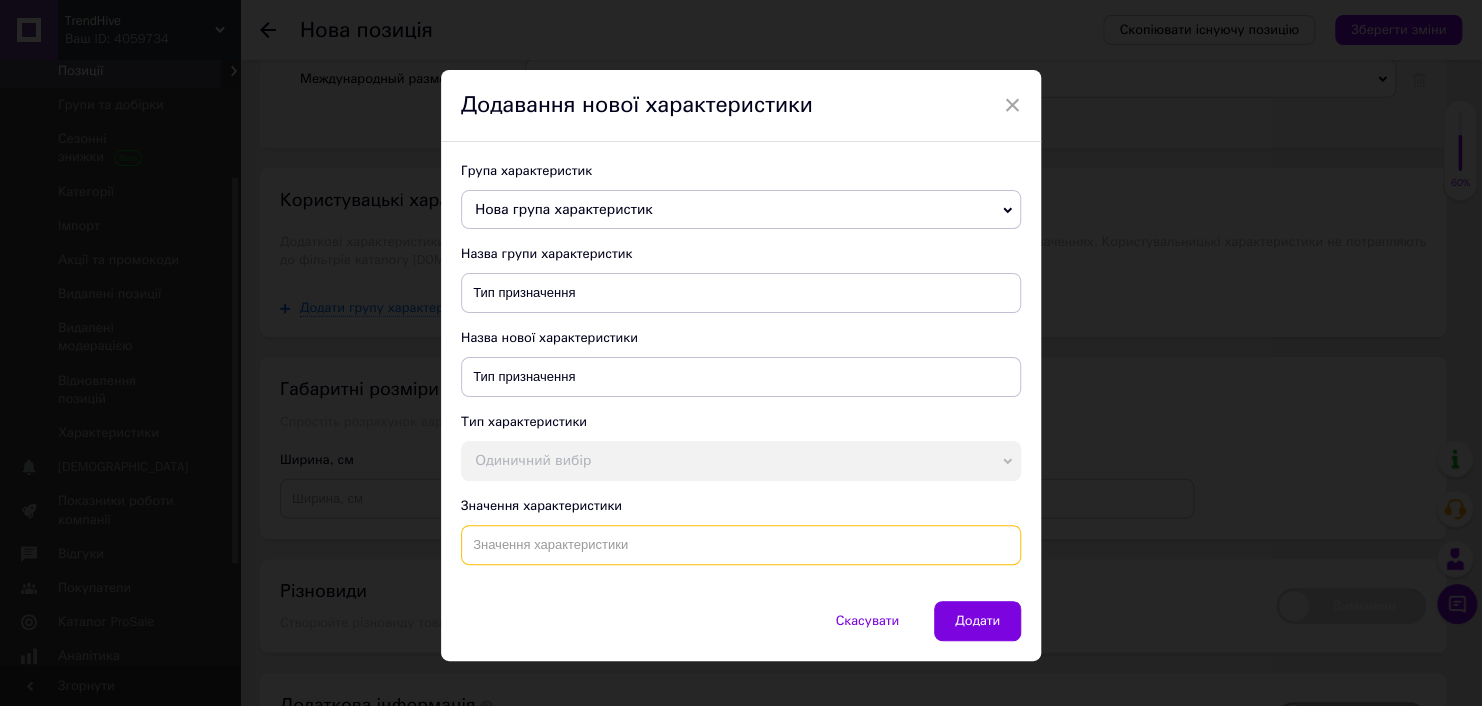 click at bounding box center [741, 545] 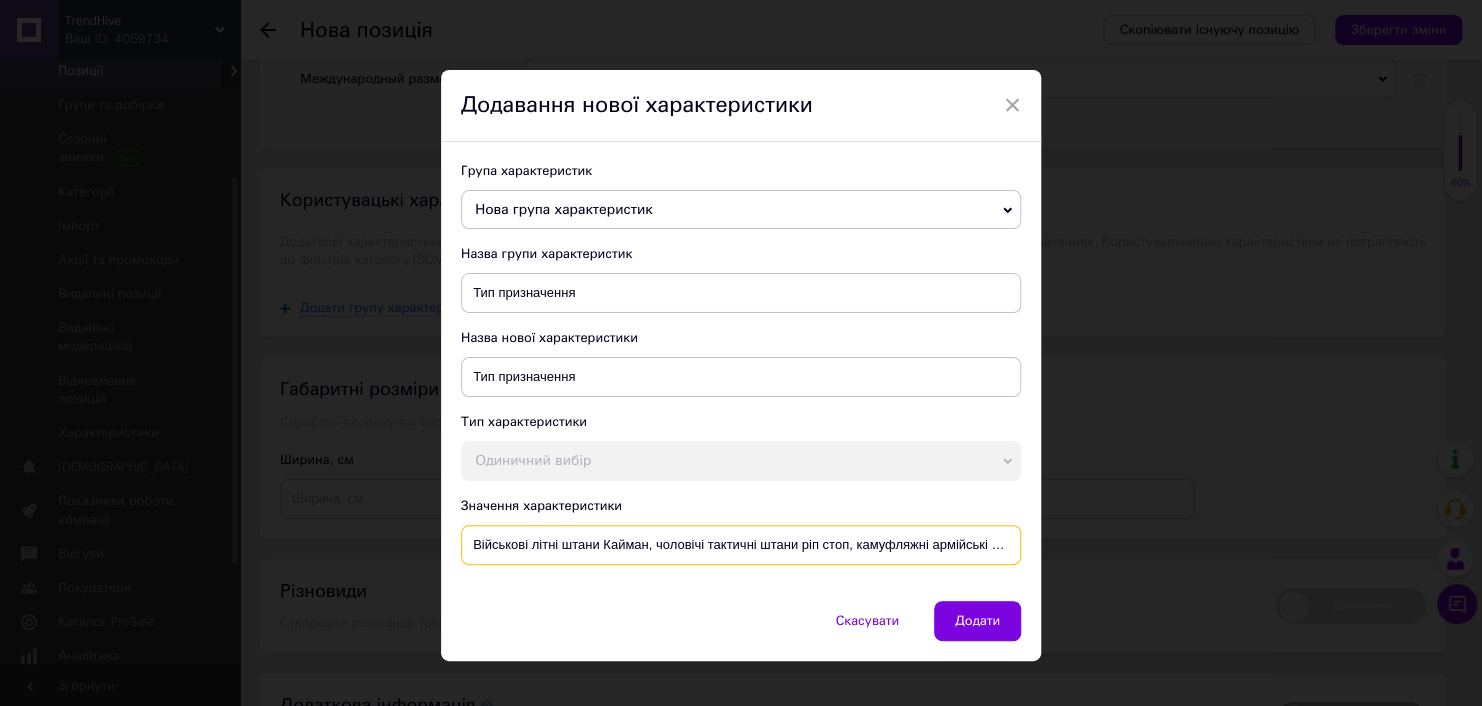 scroll, scrollTop: 0, scrollLeft: 23, axis: horizontal 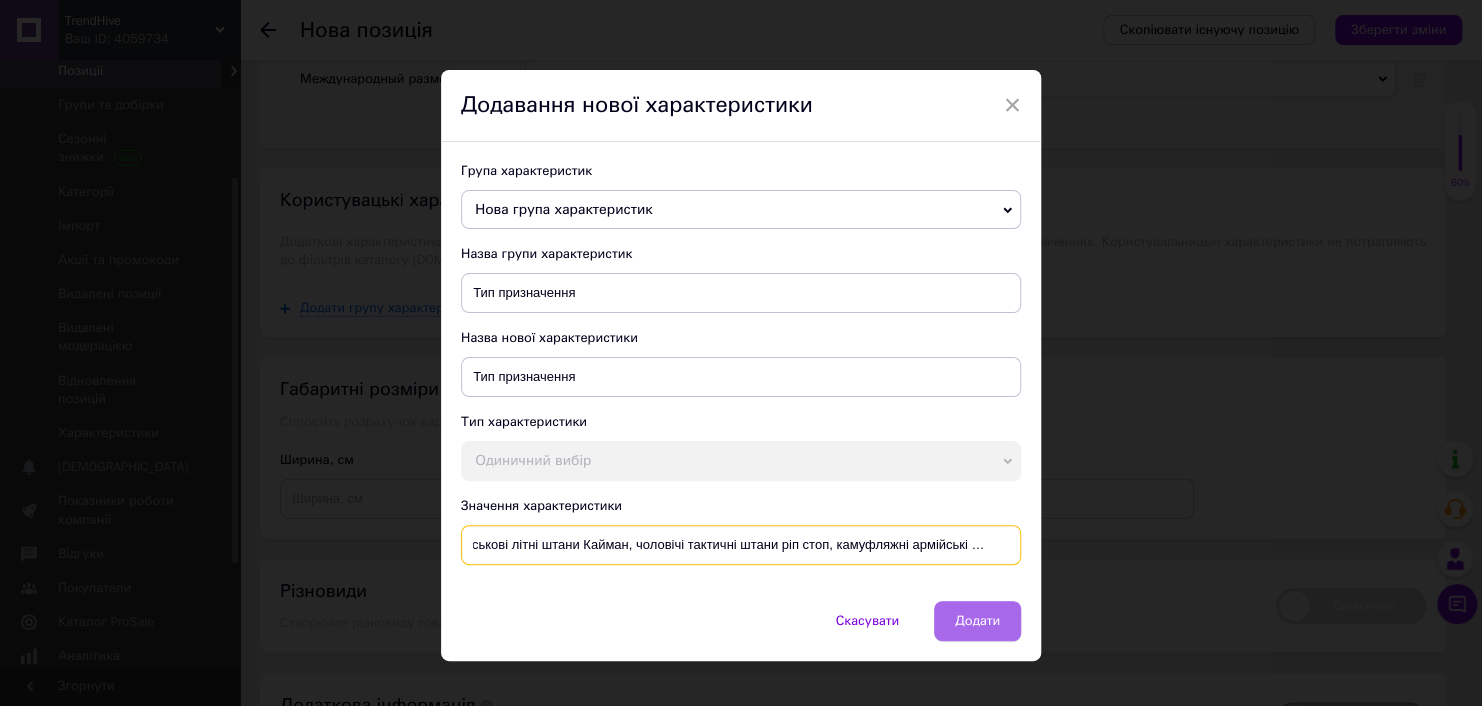 type on "Військові літні штани Кайман, чоловічі тактичні штани ріп стоп, камуфляжні армійські штани" 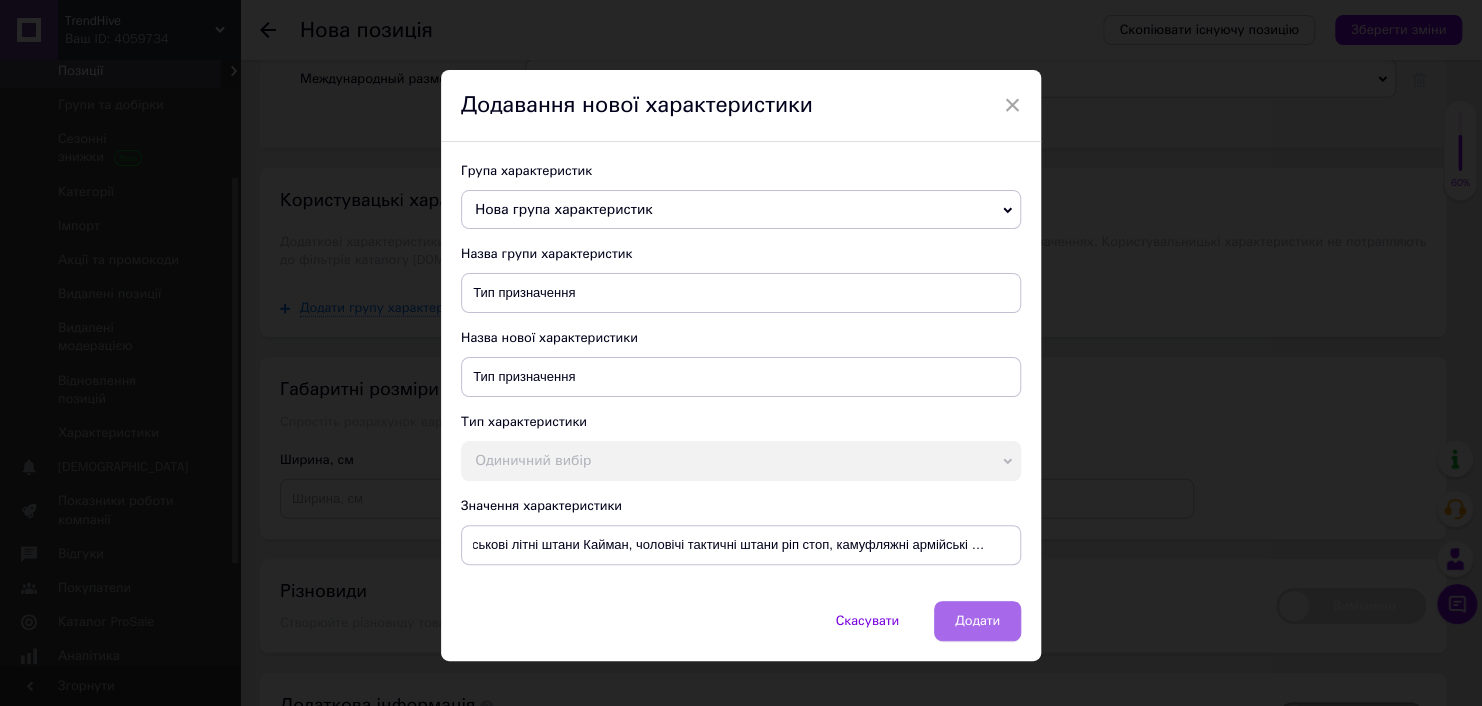 click on "Додати" at bounding box center (977, 621) 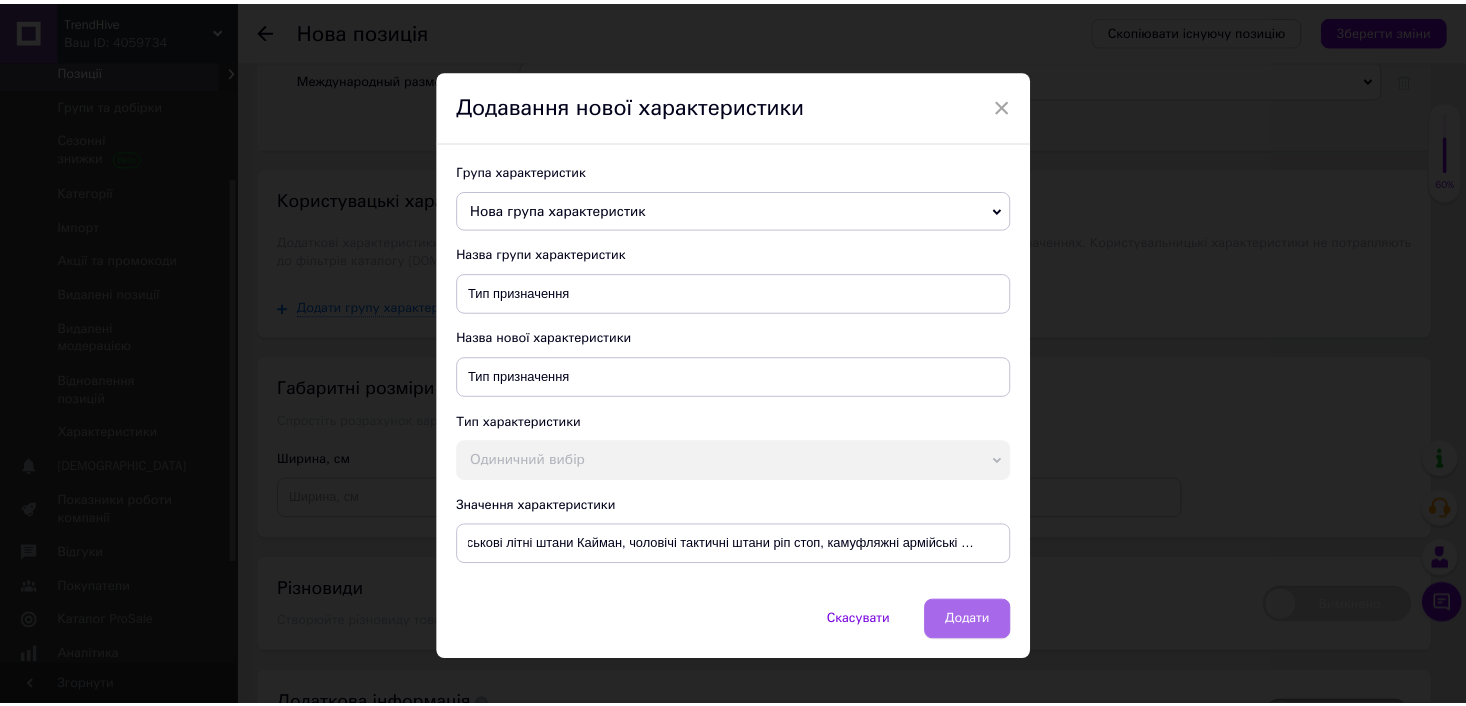 scroll, scrollTop: 0, scrollLeft: 0, axis: both 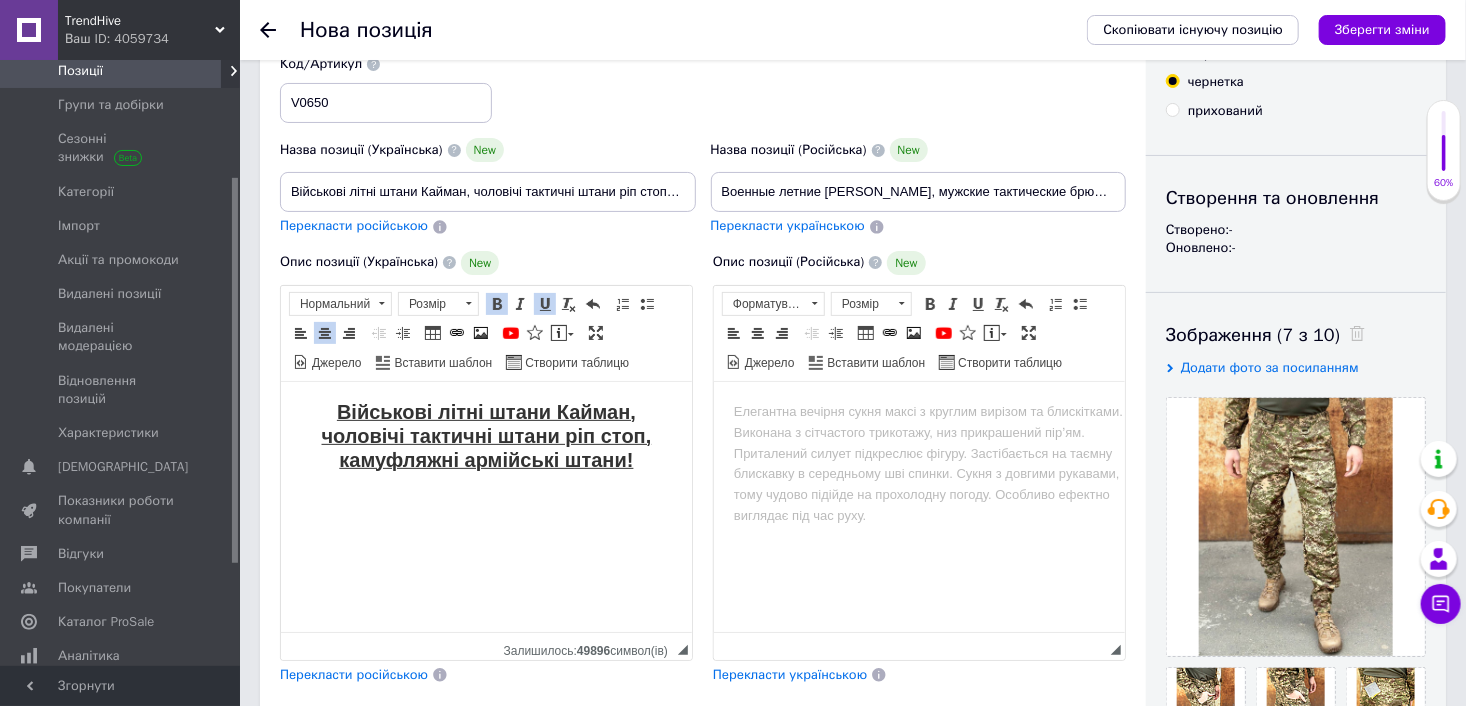 click on "​​​​​​​" at bounding box center (485, 529) 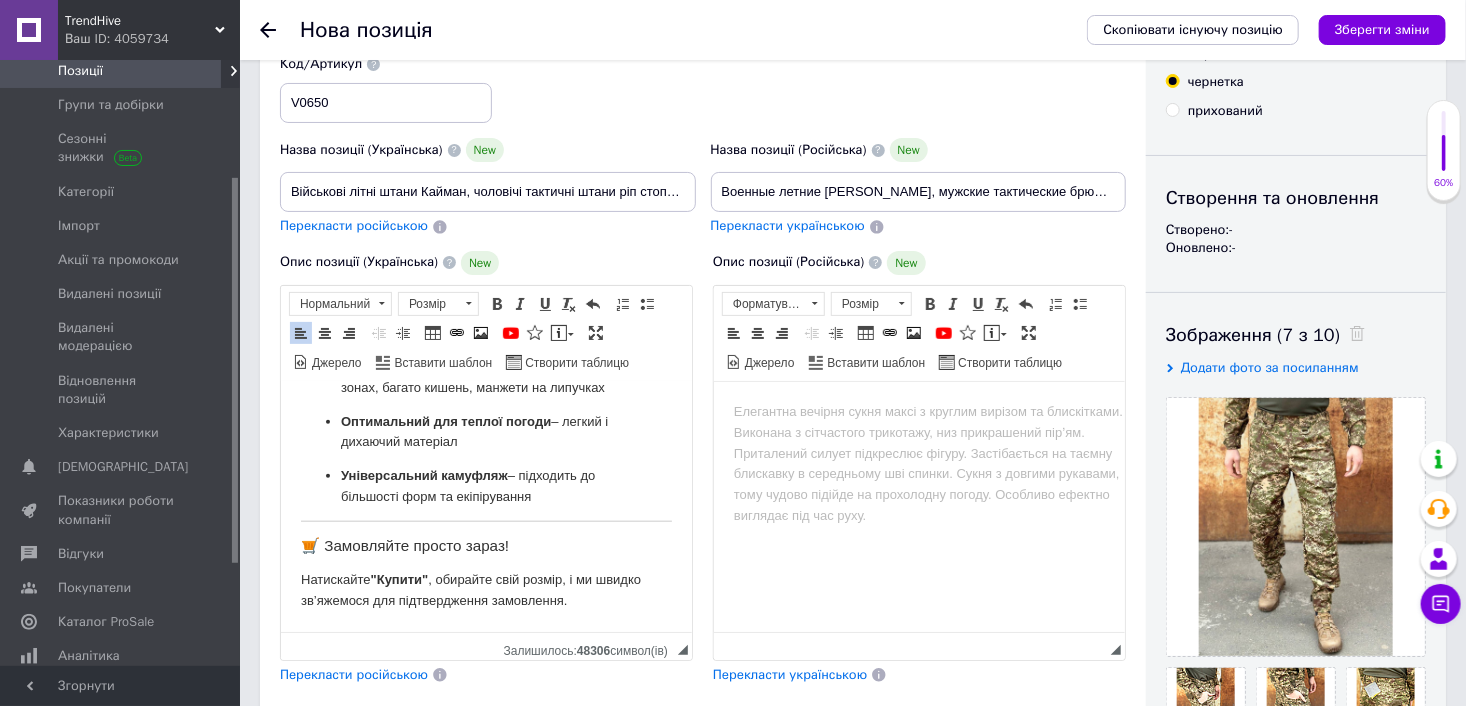 scroll, scrollTop: 1148, scrollLeft: 0, axis: vertical 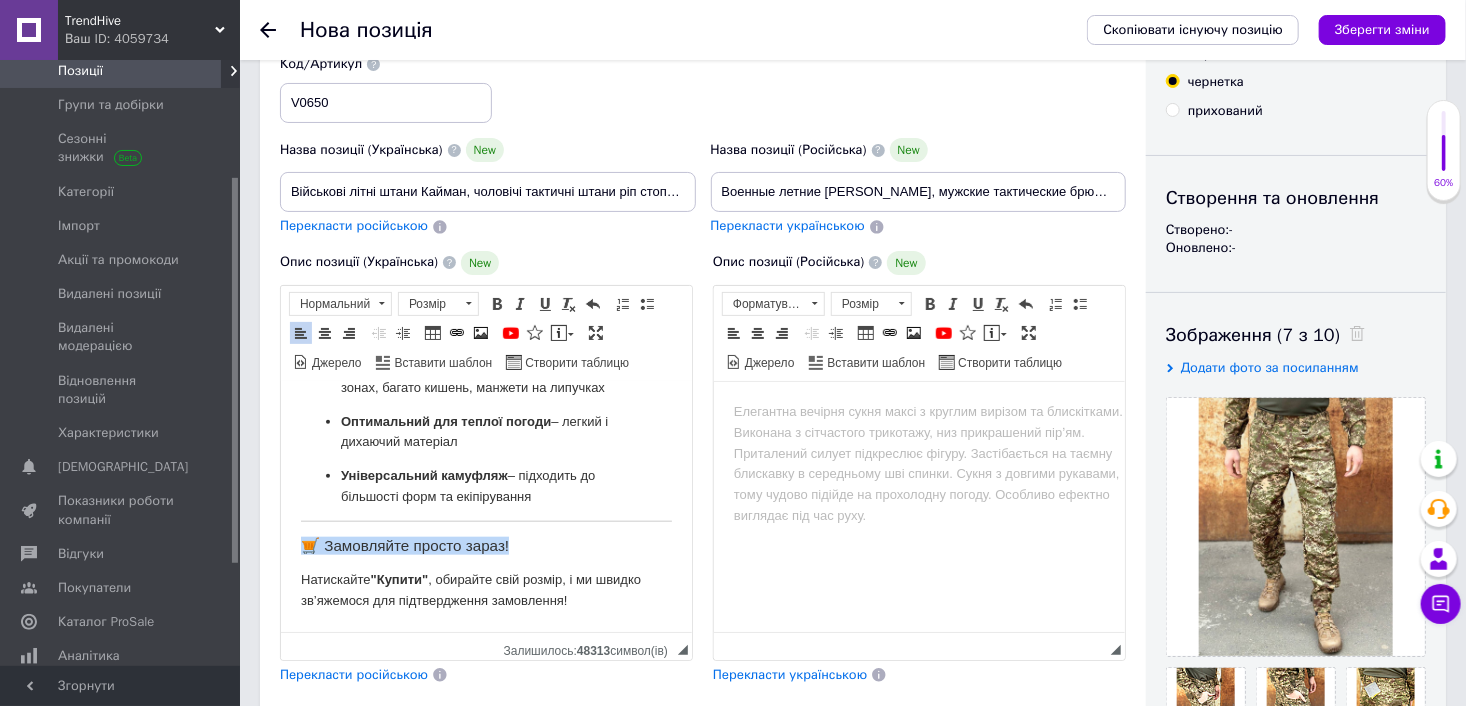 drag, startPoint x: 305, startPoint y: 546, endPoint x: 521, endPoint y: 547, distance: 216.00232 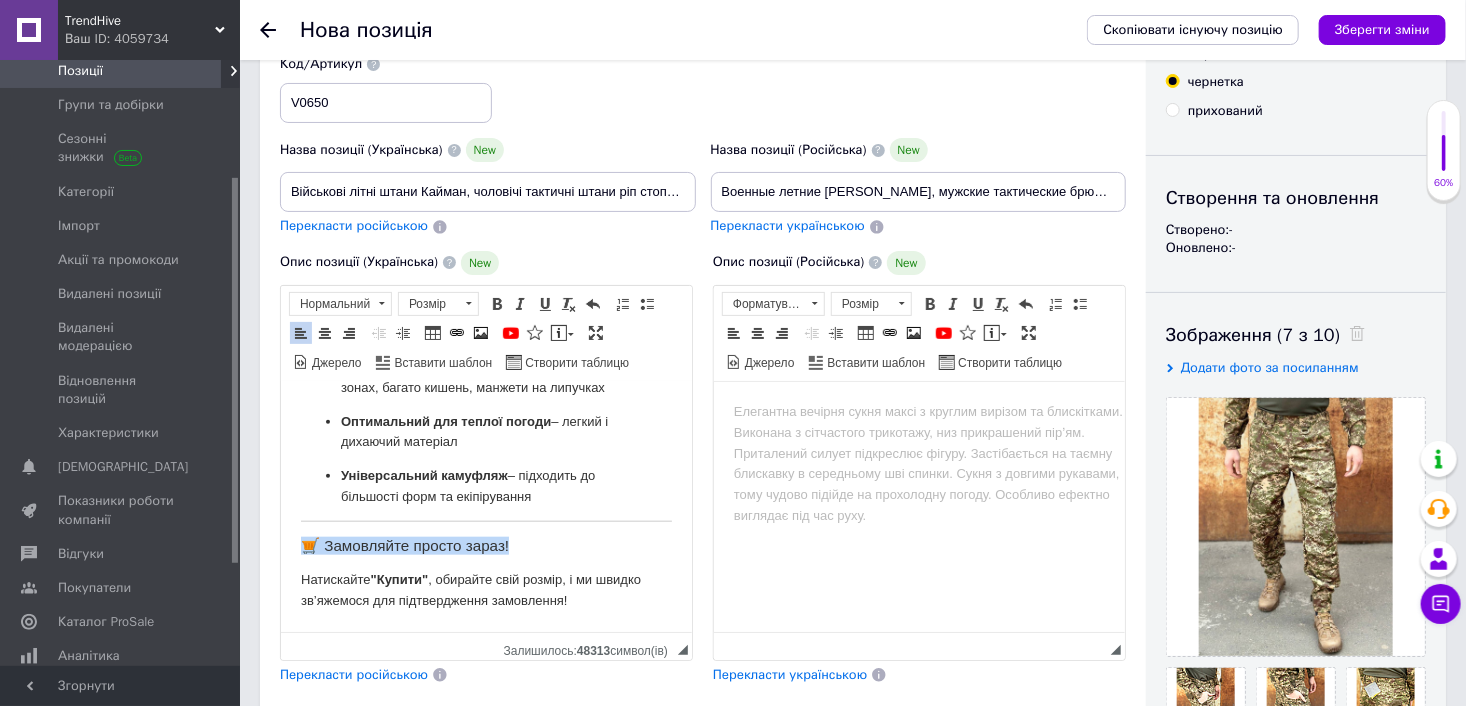 click on "🛒 Замовляйте просто зараз!" at bounding box center (485, 545) 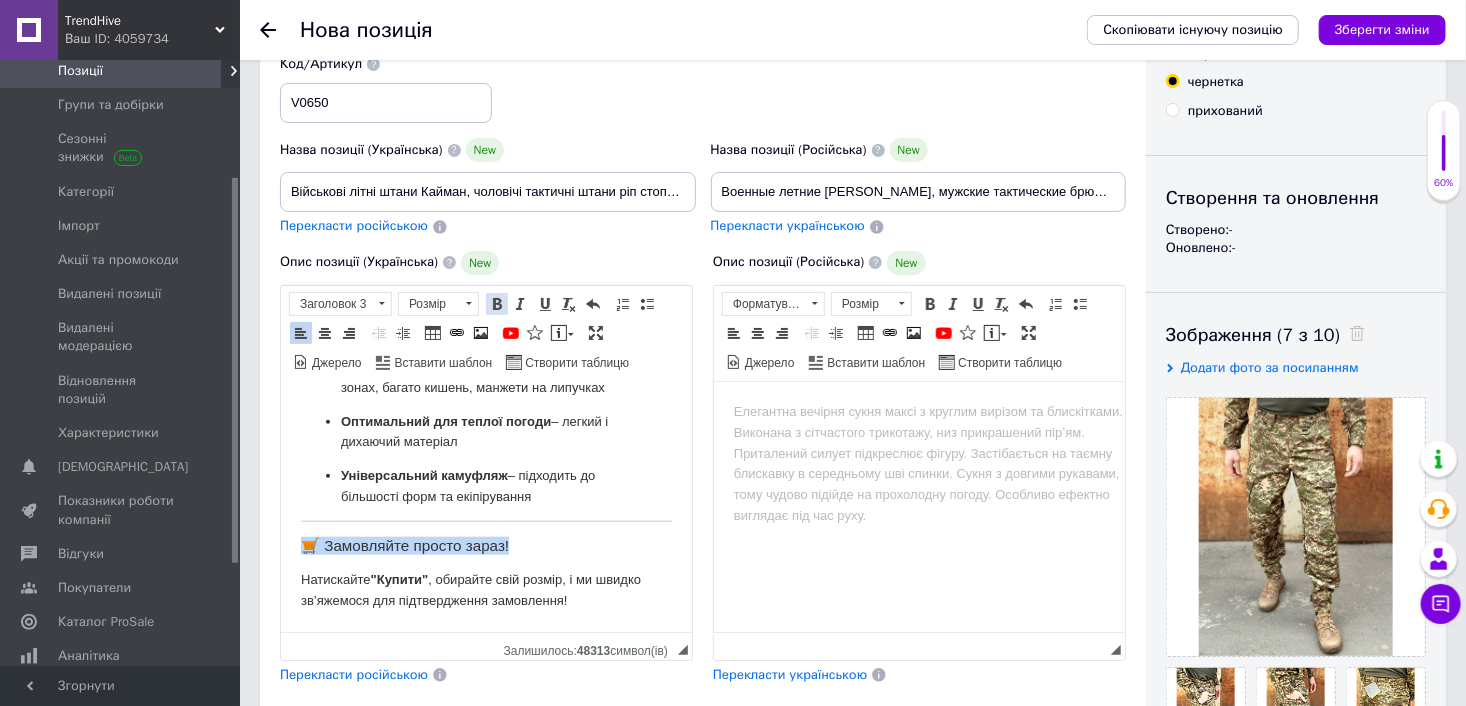 click at bounding box center [497, 304] 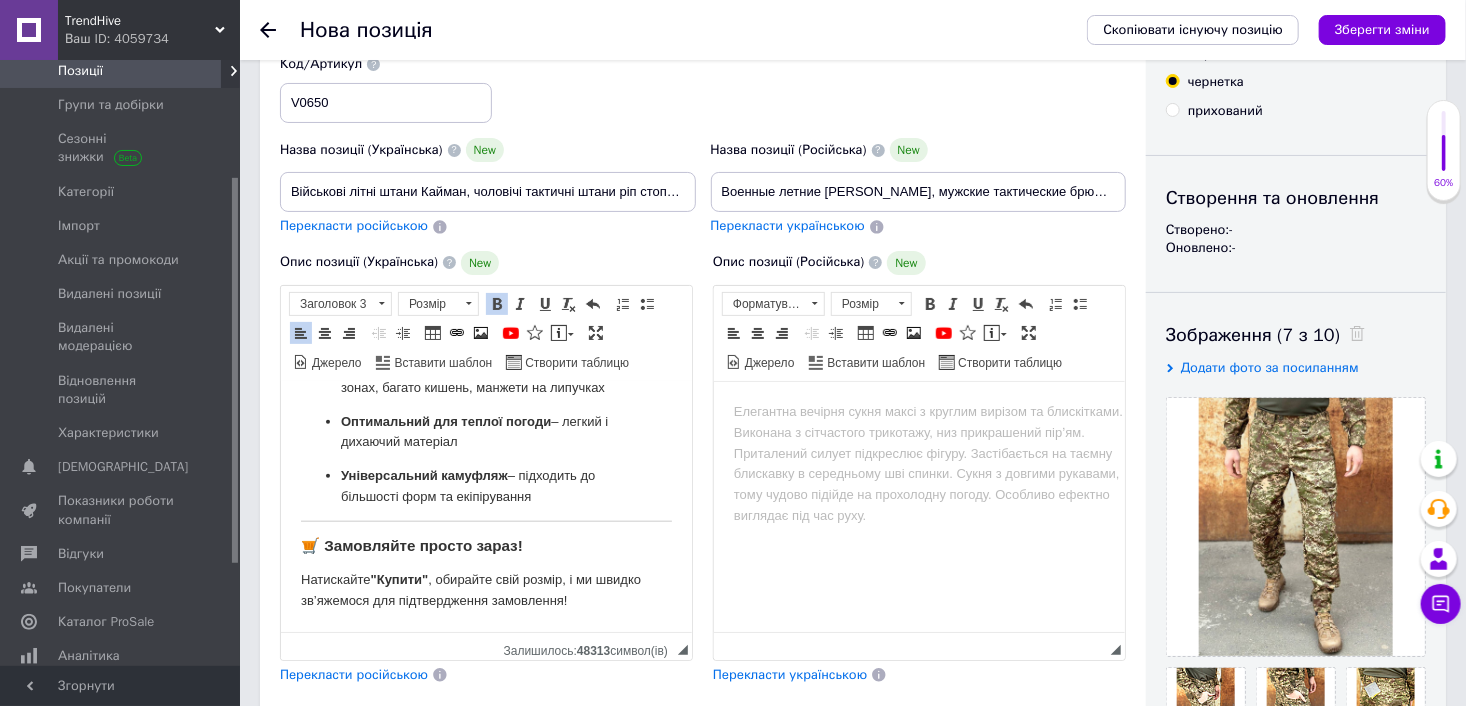 click on "🛒 Замовляйте просто зараз!" at bounding box center (485, 545) 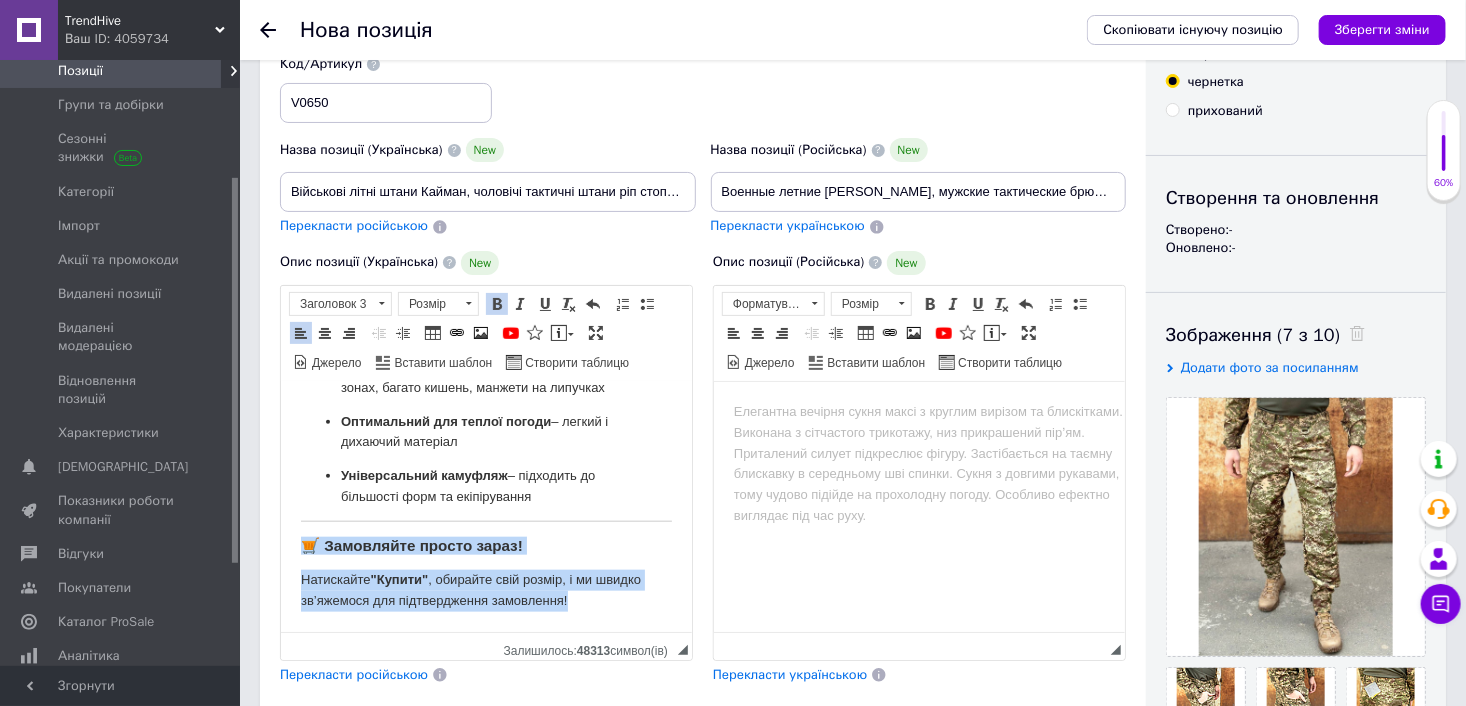 drag, startPoint x: 301, startPoint y: 550, endPoint x: 589, endPoint y: 601, distance: 292.48077 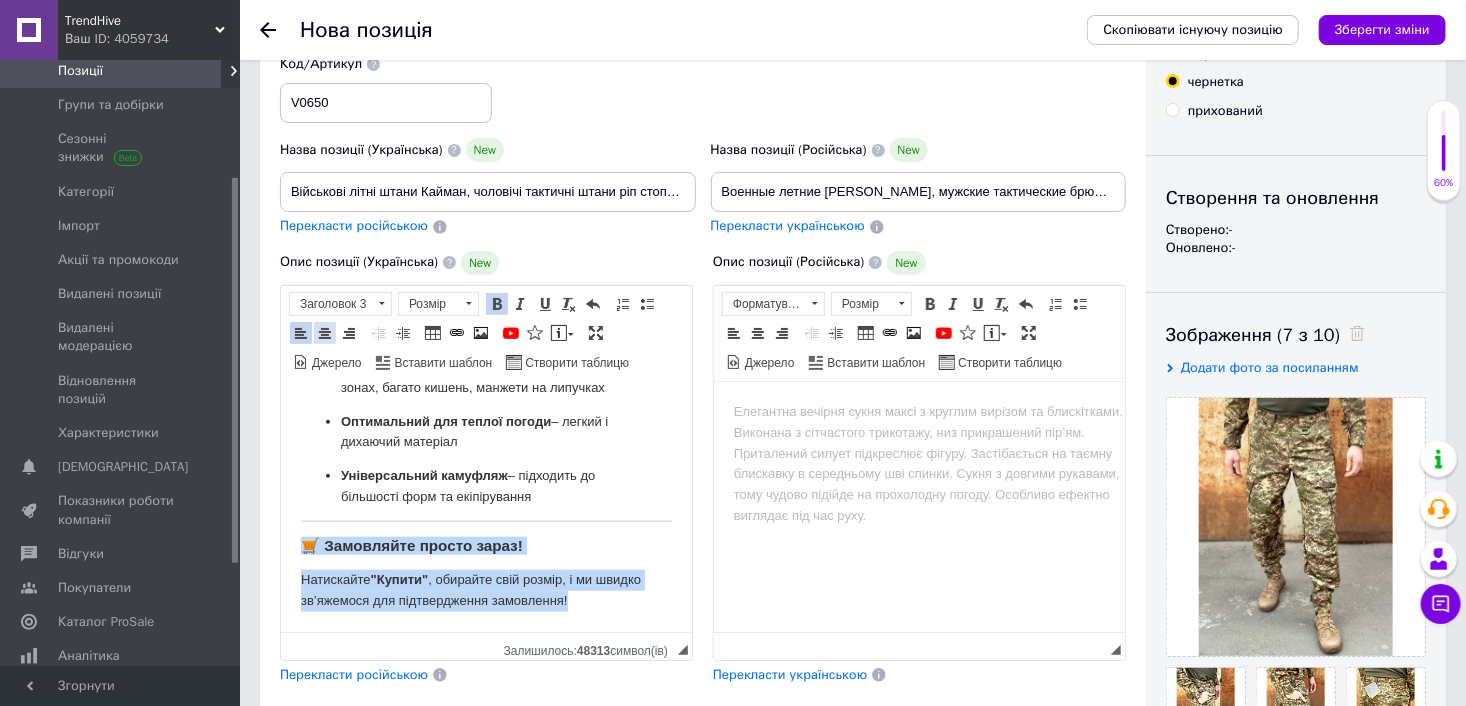 click on "По центру" at bounding box center [325, 333] 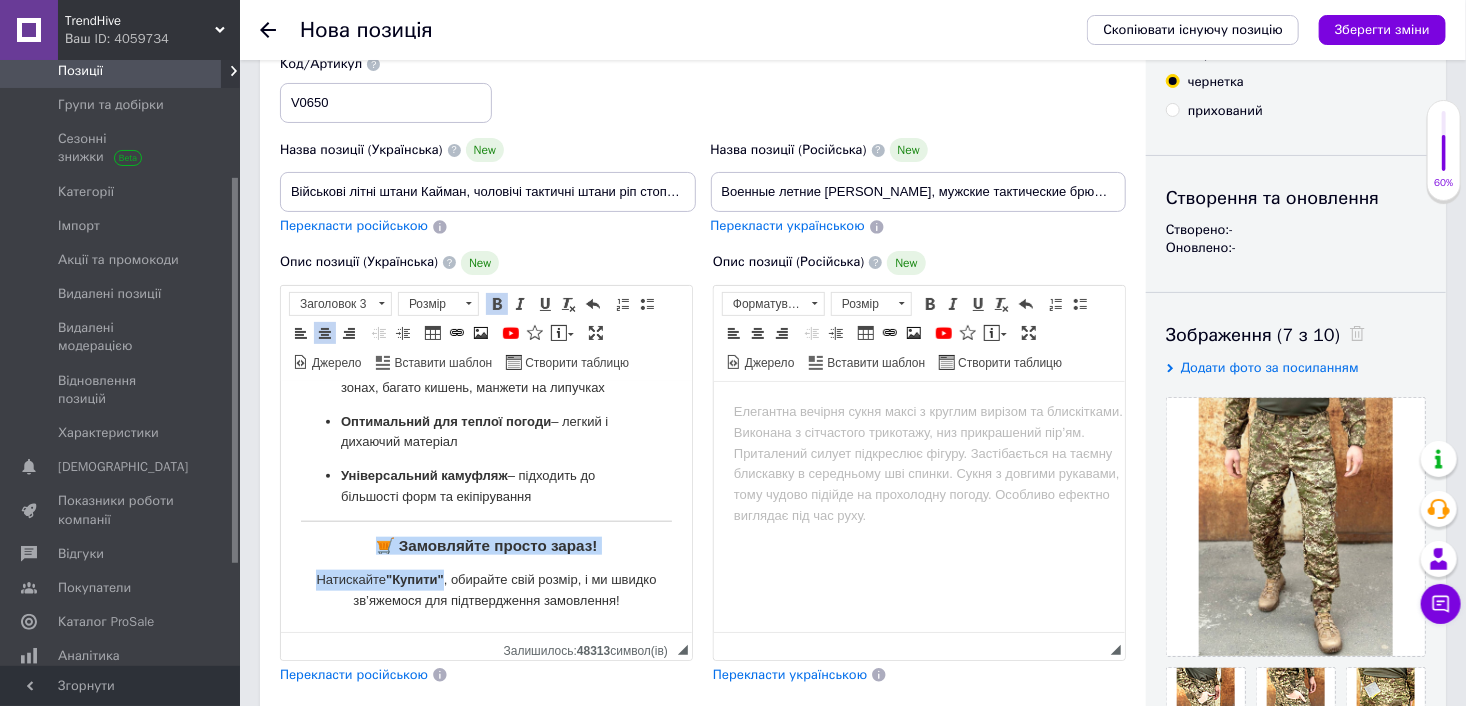 click on "🛒 Замовляйте просто зараз!" at bounding box center [486, 544] 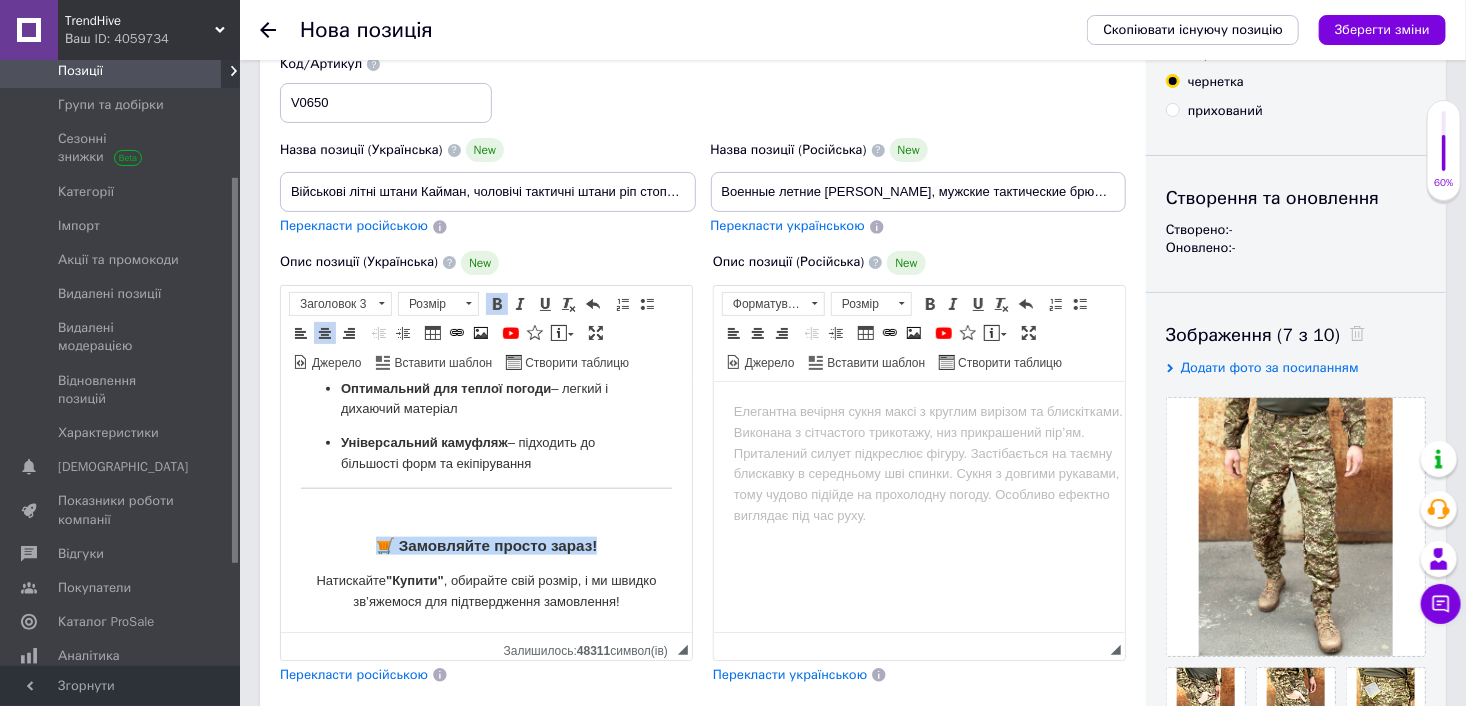 drag, startPoint x: 477, startPoint y: 584, endPoint x: 654, endPoint y: 560, distance: 178.6197 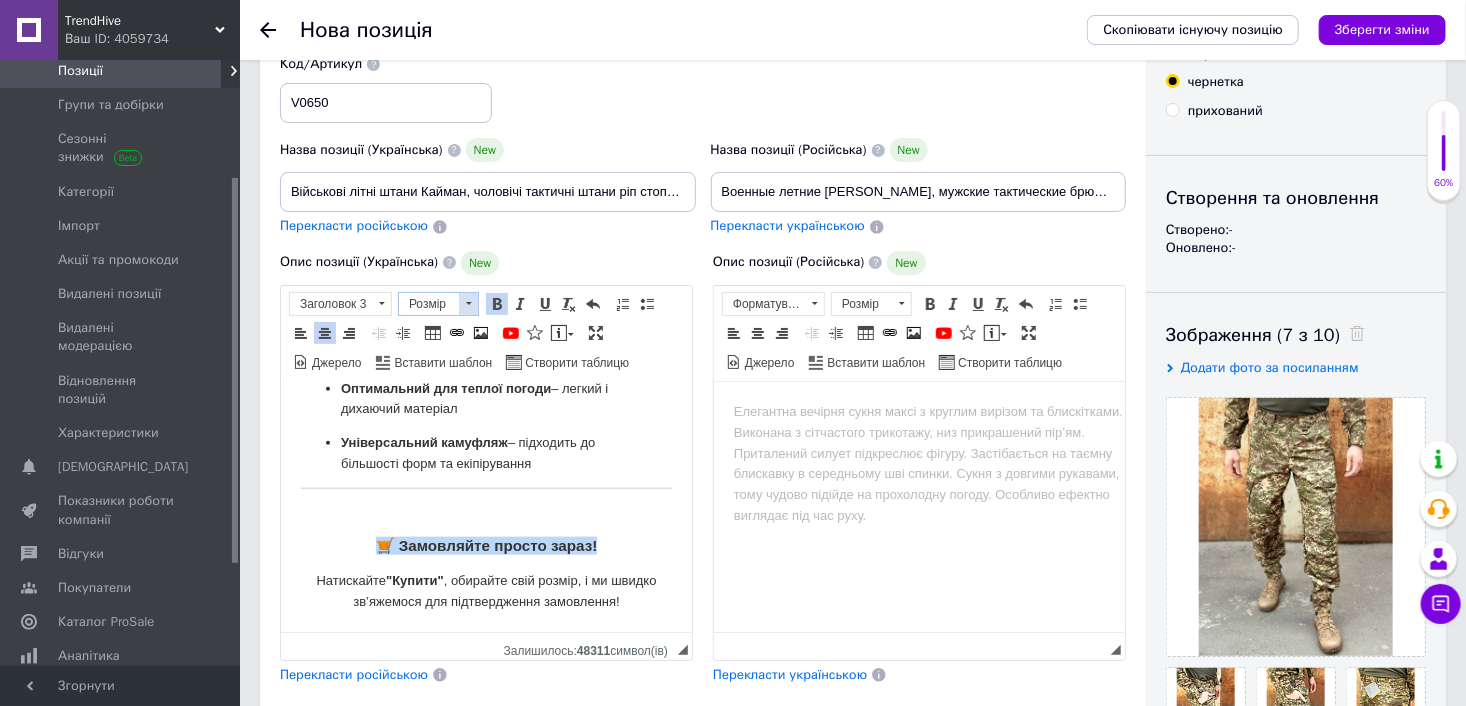 click at bounding box center [468, 304] 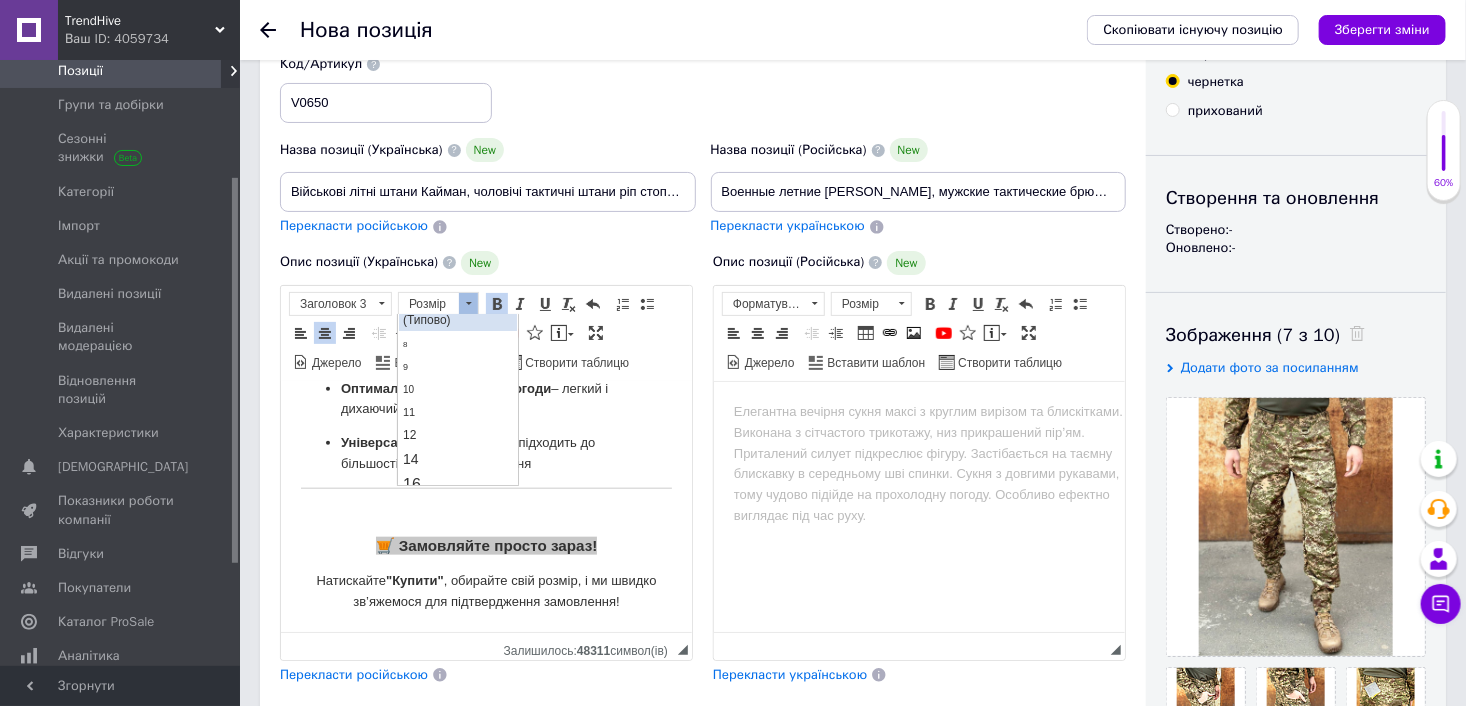 scroll, scrollTop: 100, scrollLeft: 0, axis: vertical 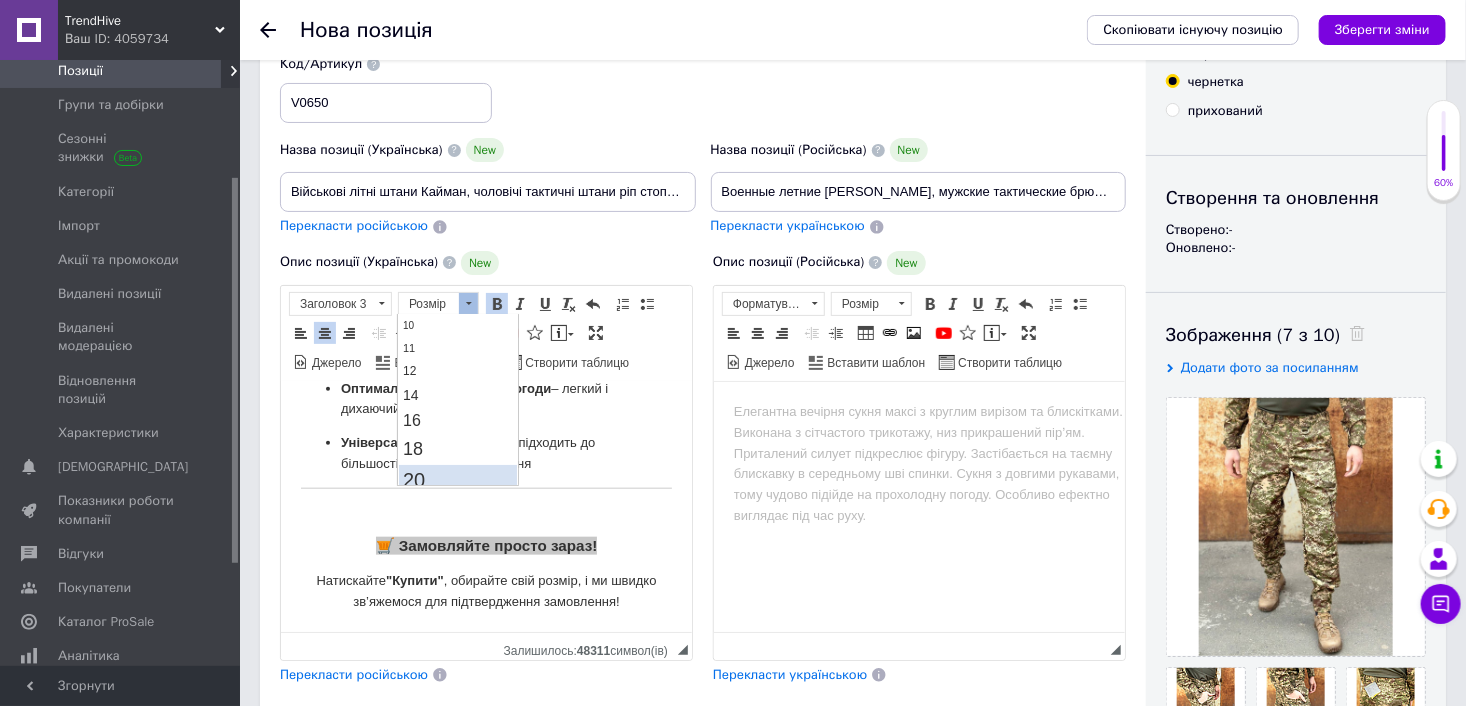 click on "20" at bounding box center (458, 479) 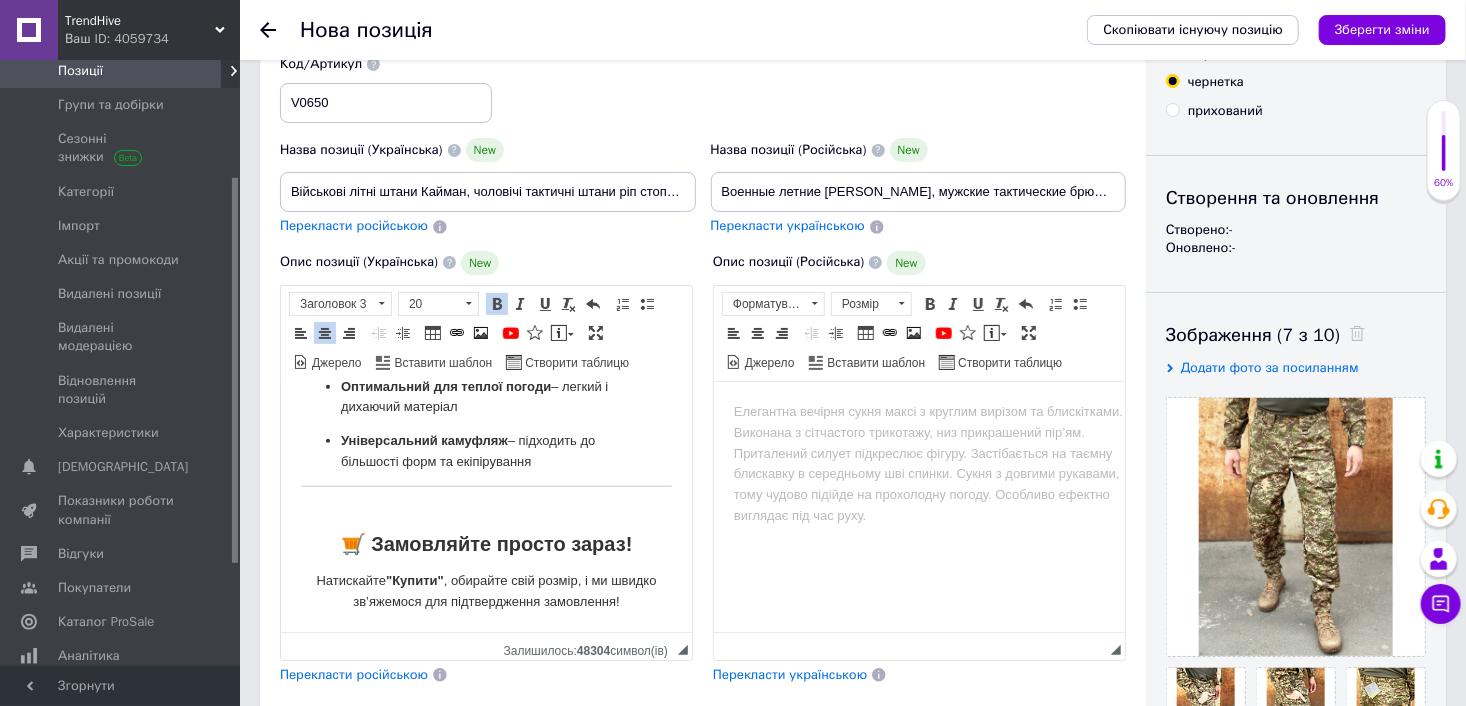 scroll, scrollTop: 1184, scrollLeft: 0, axis: vertical 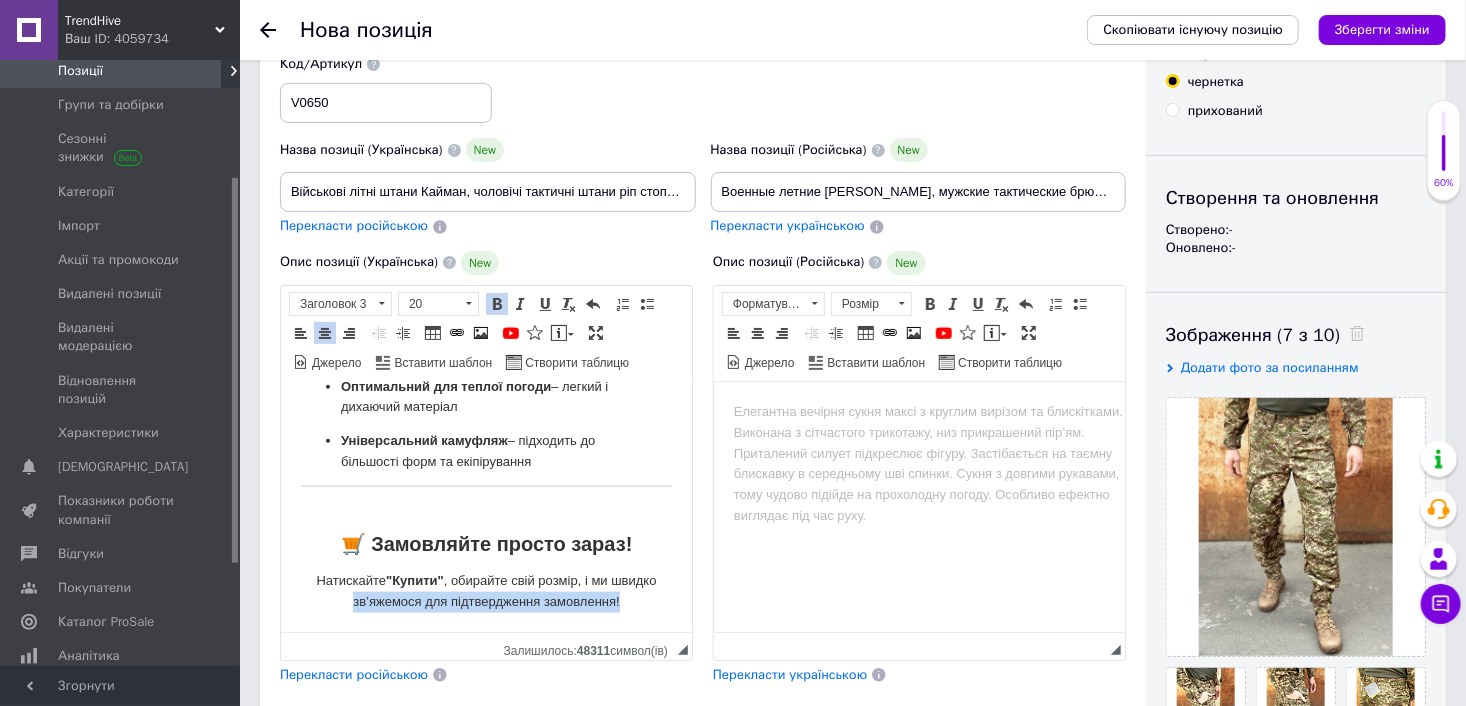 drag, startPoint x: 626, startPoint y: 602, endPoint x: 298, endPoint y: 586, distance: 328.39 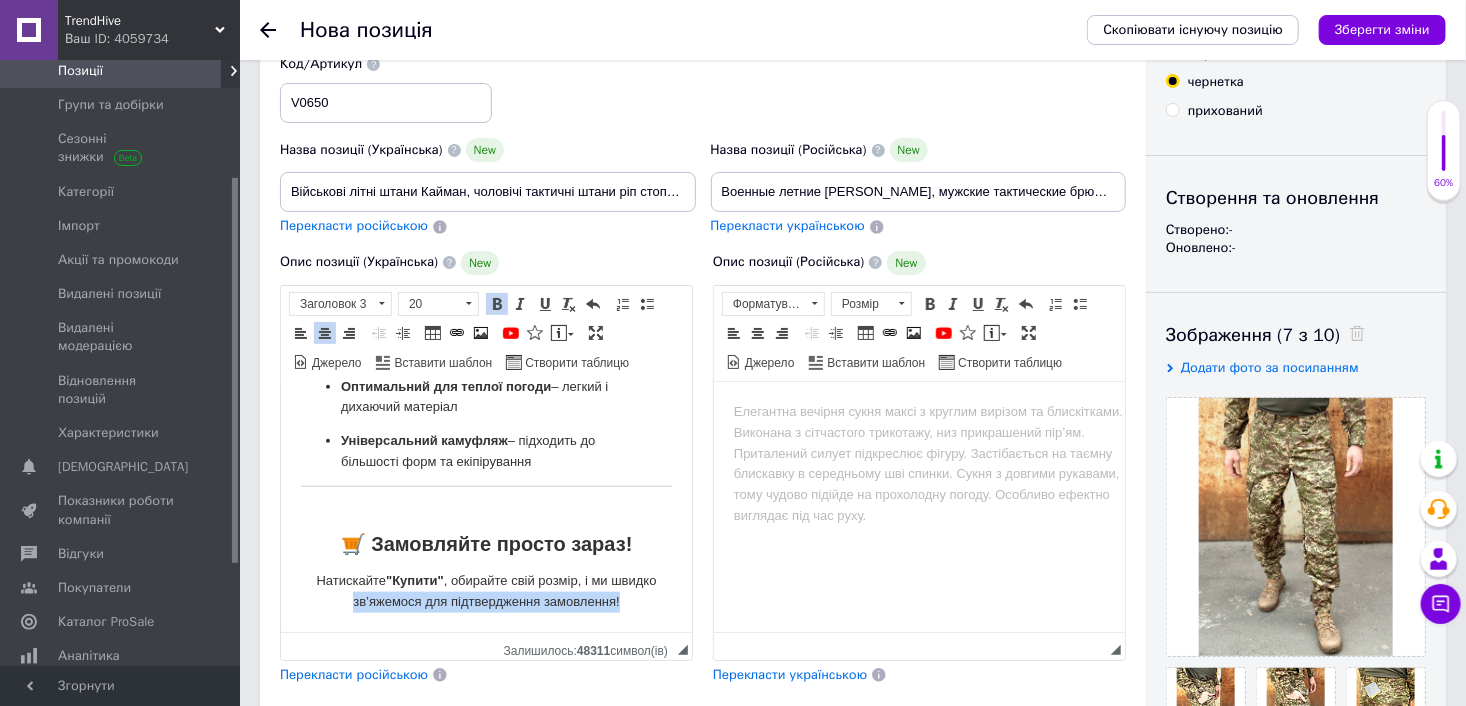 click on "Військові літні штани Кайман, чоловічі тактичні штани ріп стоп, камуфляжні армійські штани! У спекотну погоду чи в демісезон, коли потрібна легкість, свобода рухів і захист — на допомогу приходять  тактичні штани "Кайман" . Ця модель створена для військових, охоронців, стрільців, туристів і всіх, хто проводить час активно. Продуманий крій і міцна тканина дозволяють комфортно рухатись, працювати чи проходити багатогодинні тренування. Штани виготовлені з  зносостійкої ріпстоп-тканини манжетами на липучках , має   та  велику кількість кишень Сезон:  M – 2XL" at bounding box center [485, -67] 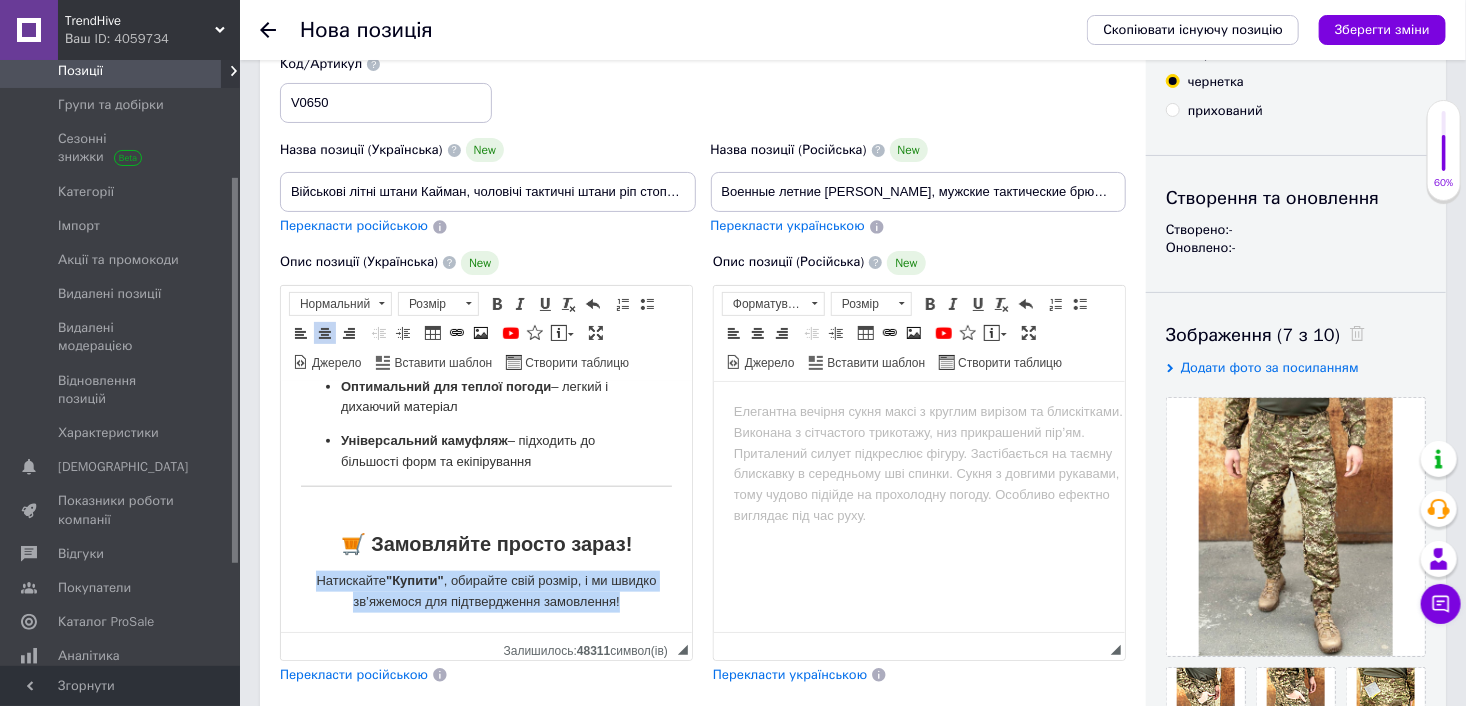 drag, startPoint x: 298, startPoint y: 578, endPoint x: 634, endPoint y: 606, distance: 337.16464 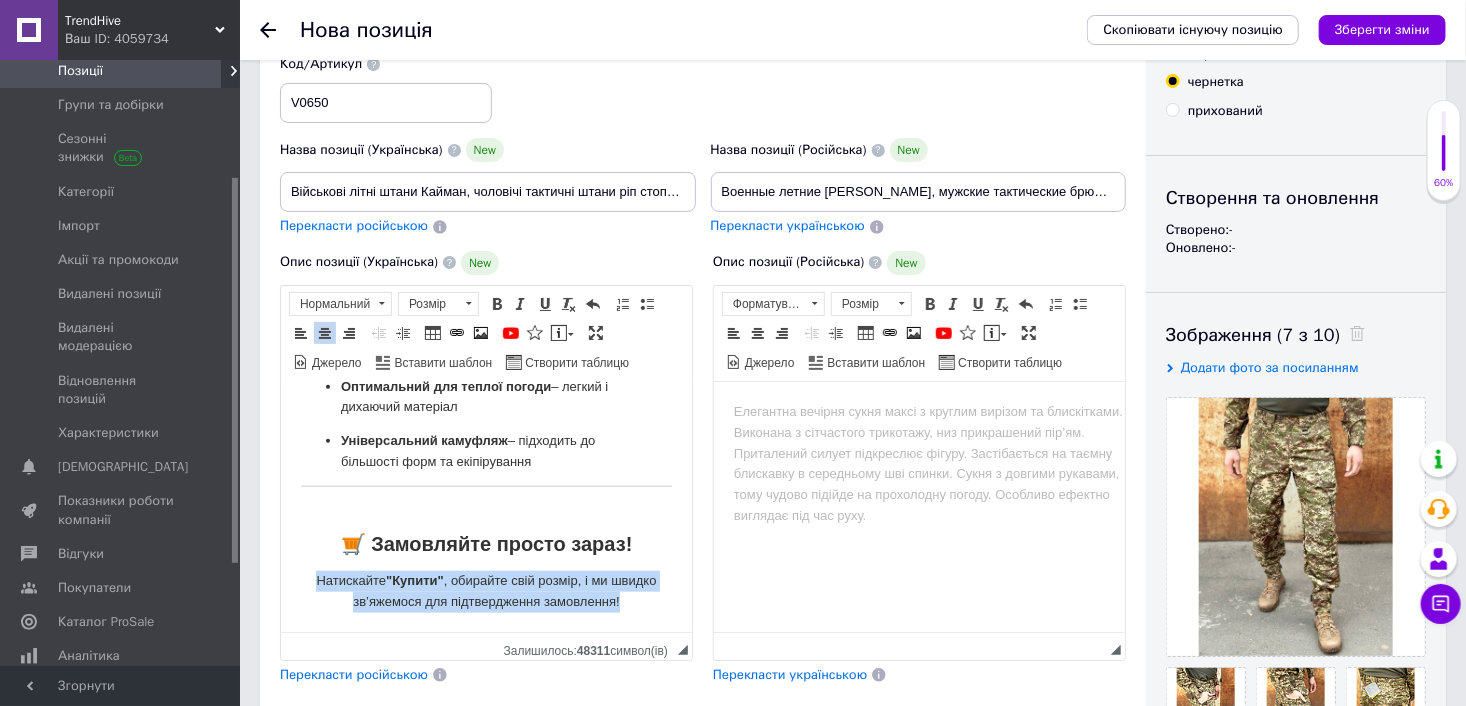 click on "Військові літні штани Кайман, чоловічі тактичні штани ріп стоп, камуфляжні армійські штани! У спекотну погоду чи в демісезон, коли потрібна легкість, свобода рухів і захист — на допомогу приходять  тактичні штани "Кайман" . Ця модель створена для військових, охоронців, стрільців, туристів і всіх, хто проводить час активно. Продуманий крій і міцна тканина дозволяють комфортно рухатись, працювати чи проходити багатогодинні тренування. Штани виготовлені з  зносостійкої ріпстоп-тканини манжетами на липучках , має   та  велику кількість кишень Сезон:  M – 2XL" at bounding box center [485, -67] 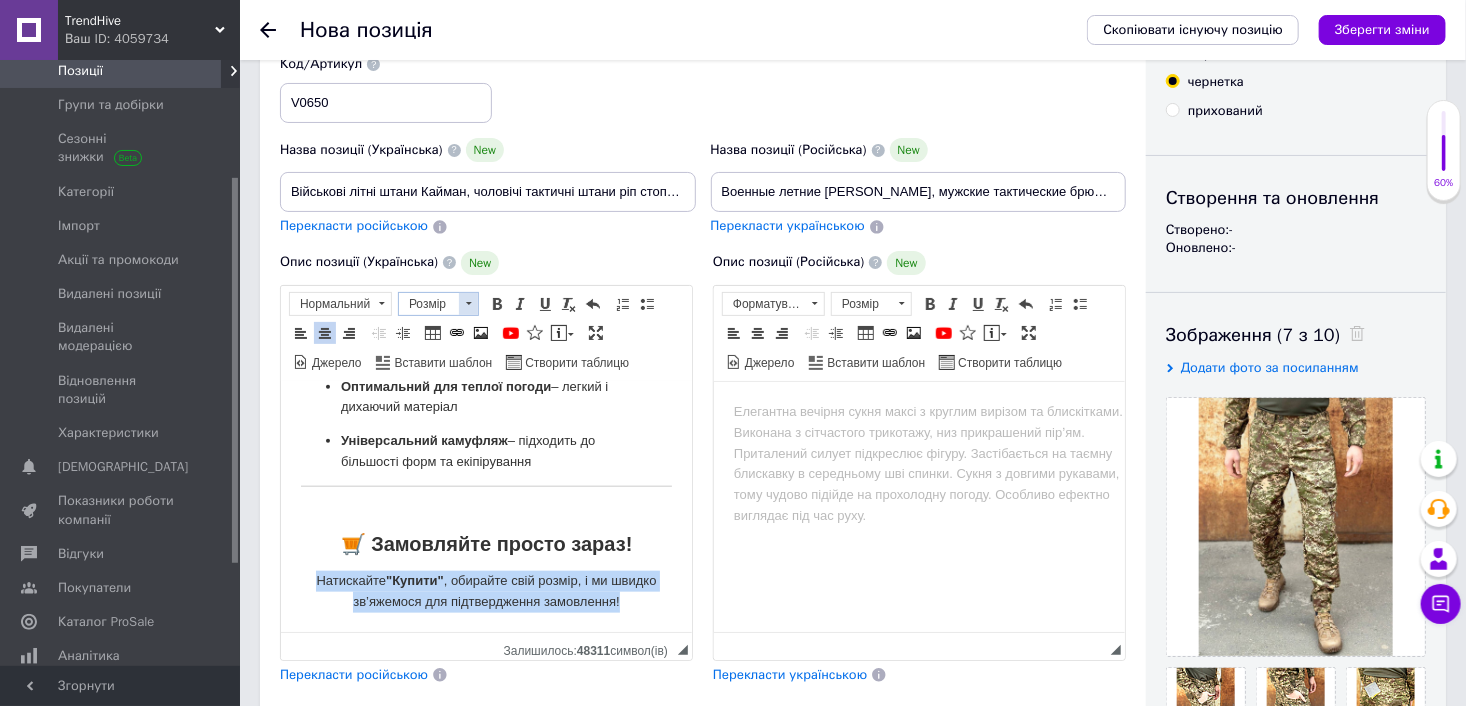 click on "Розмір" at bounding box center [429, 304] 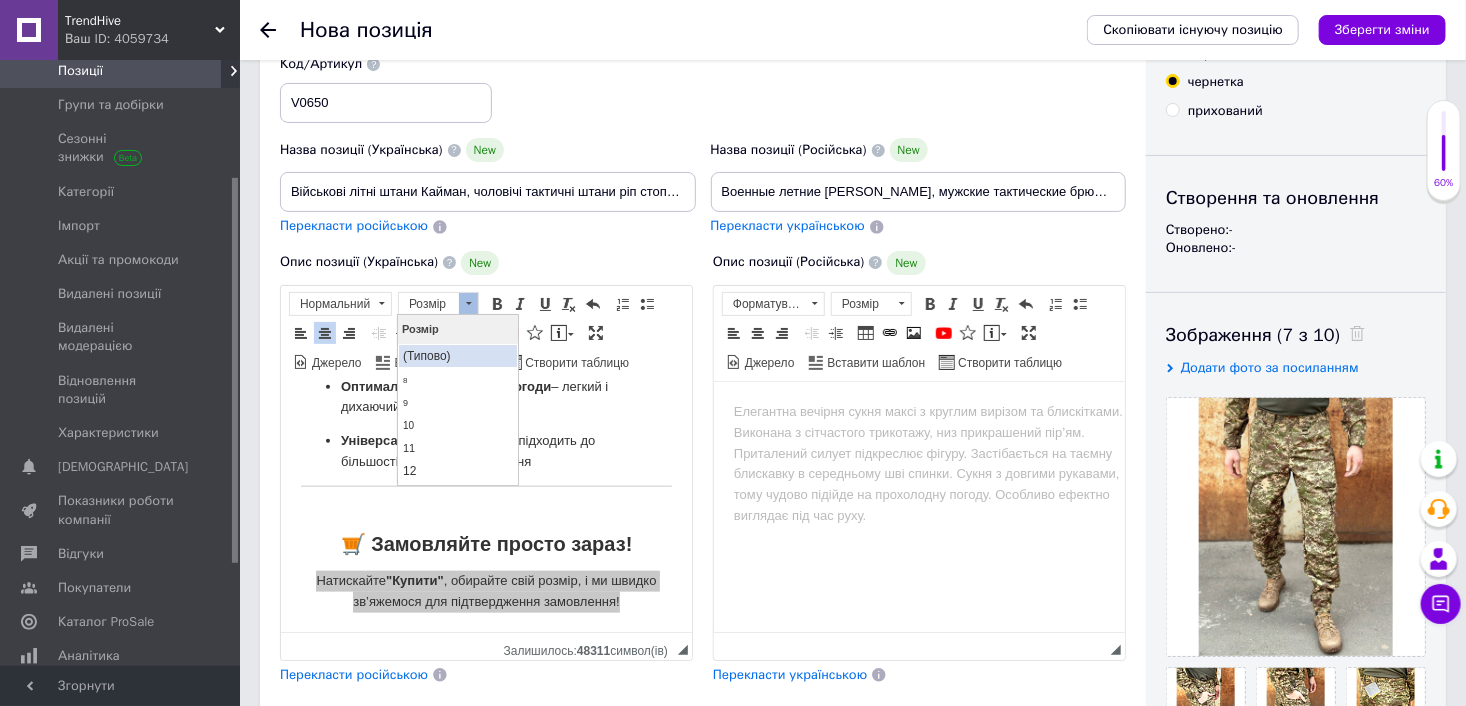 scroll, scrollTop: 100, scrollLeft: 0, axis: vertical 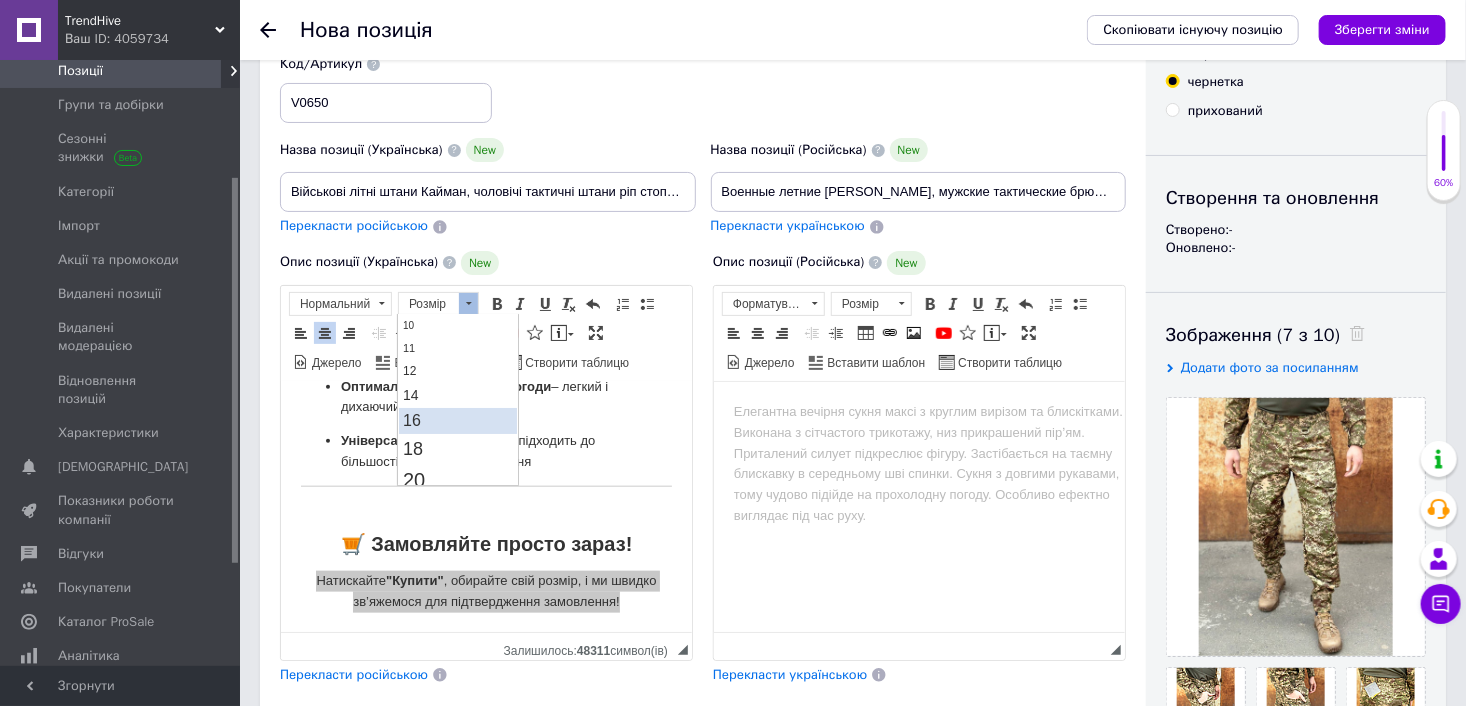 click on "16" at bounding box center (458, 420) 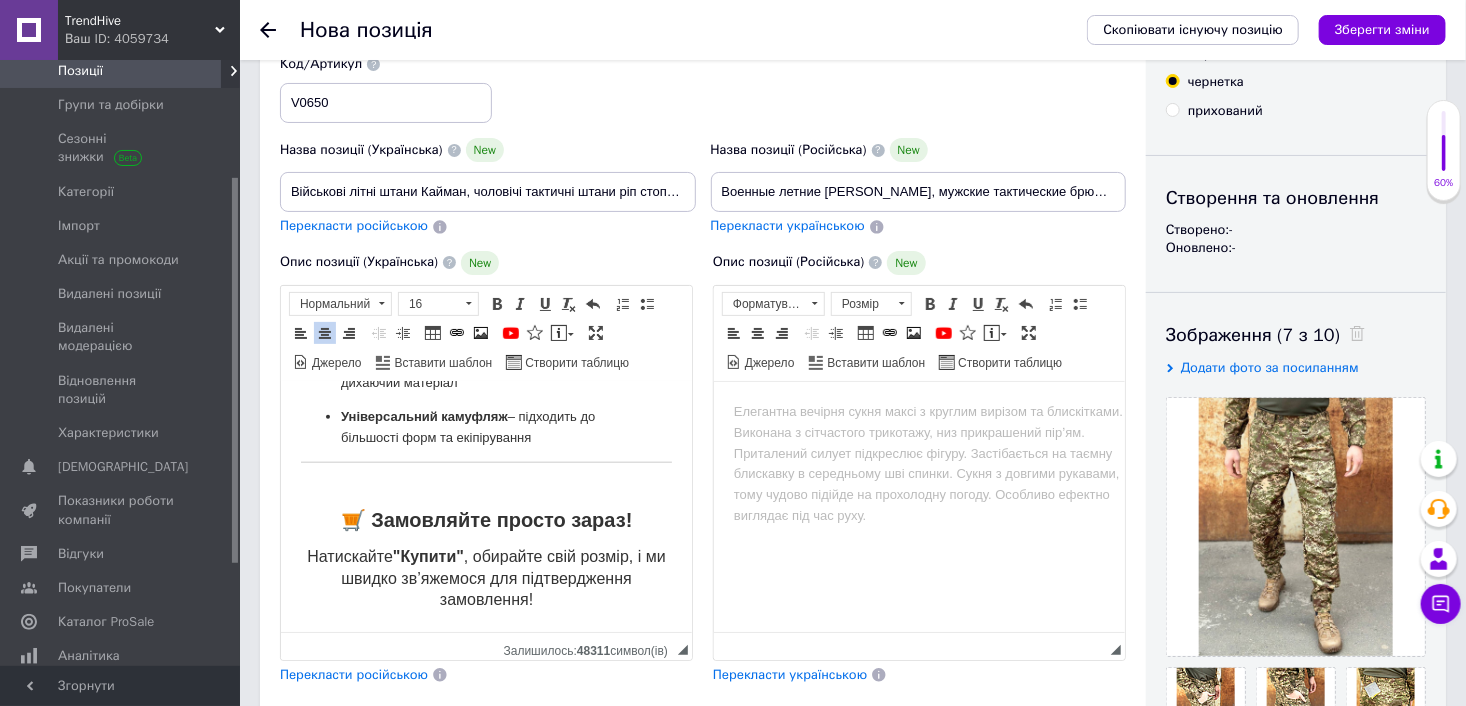 scroll, scrollTop: 1208, scrollLeft: 0, axis: vertical 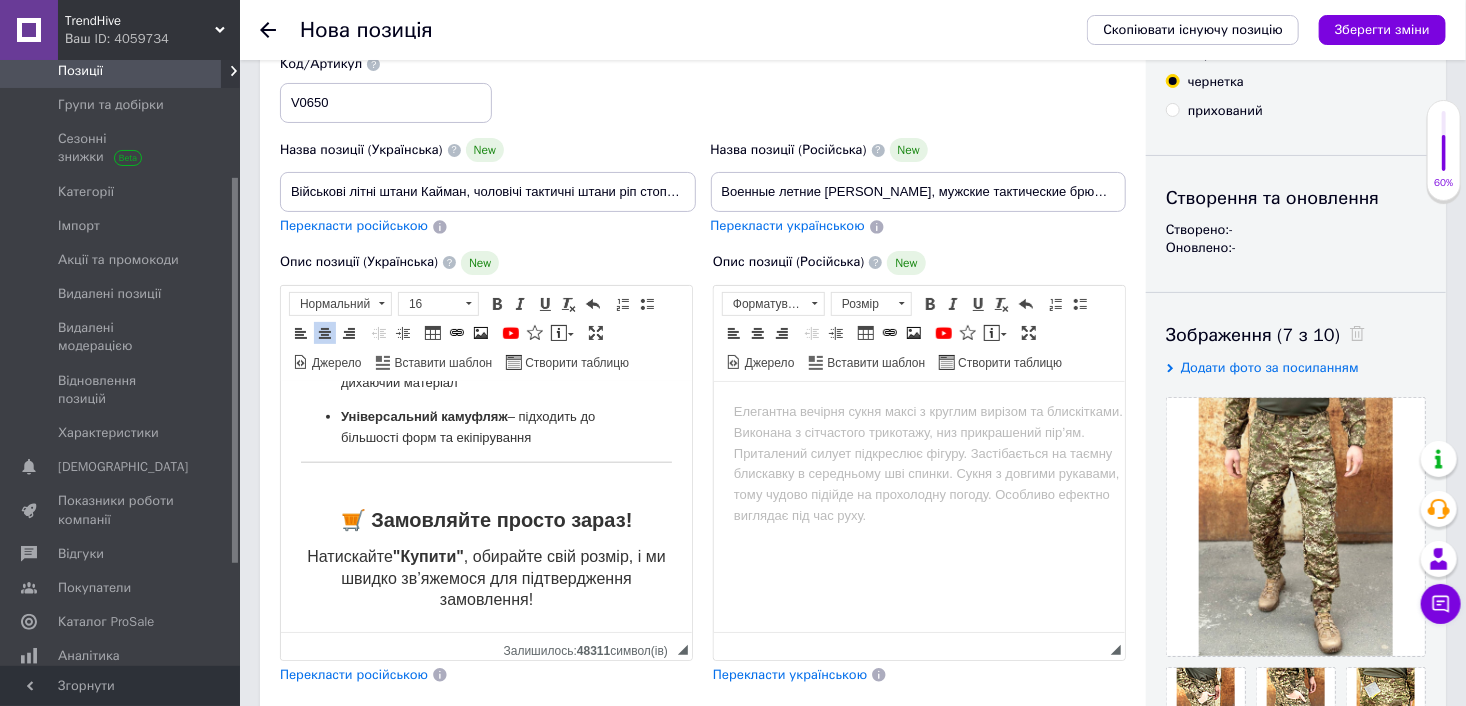 click on "Натискайте  "Купити" , обирайте свій розмір, і ми швидко зв’яжемося для підтвердження замовлення!" at bounding box center [485, 578] 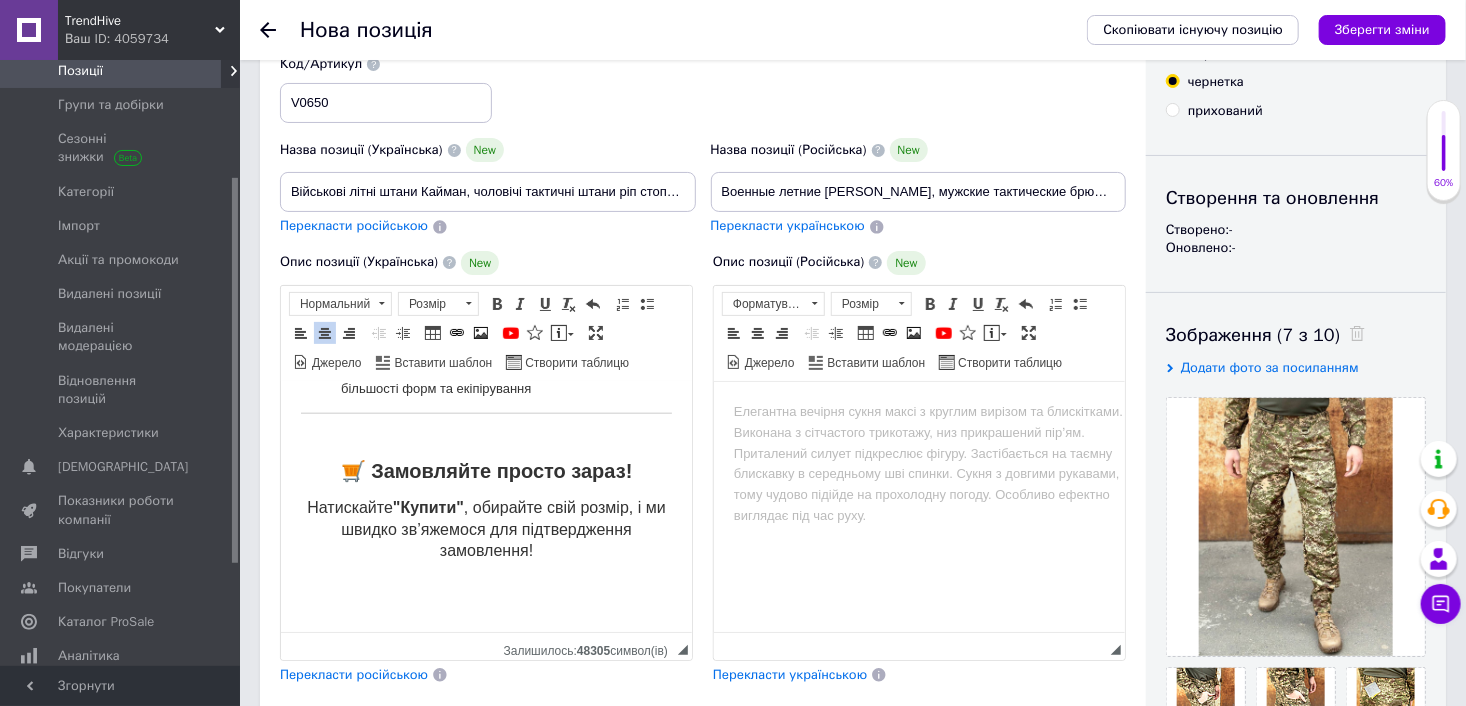 scroll, scrollTop: 1252, scrollLeft: 0, axis: vertical 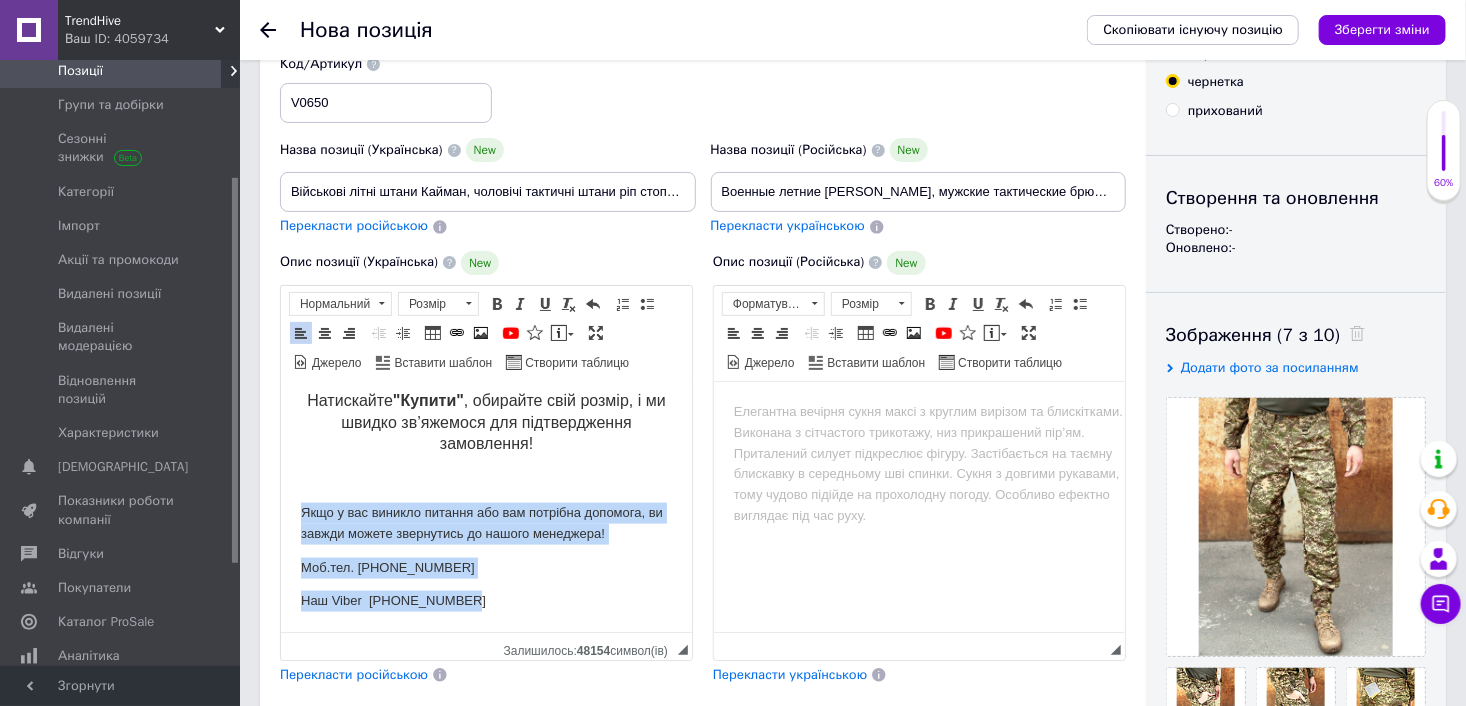 drag, startPoint x: 461, startPoint y: 605, endPoint x: 295, endPoint y: 532, distance: 181.34222 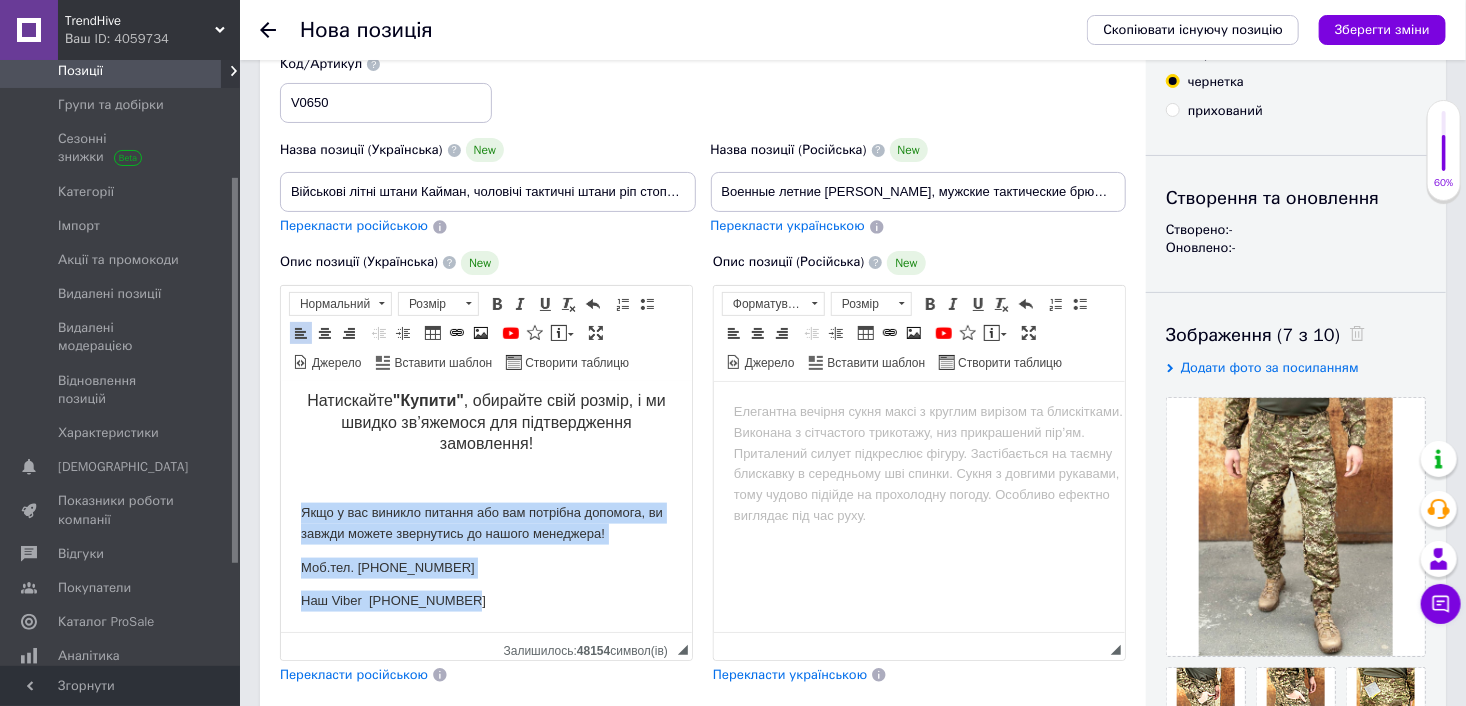click on "Військові літні штани Кайман, чоловічі тактичні штани ріп стоп, камуфляжні армійські штани! У спекотну погоду чи в демісезон, коли потрібна легкість, свобода рухів і захист — на допомогу приходять  тактичні штани "Кайман" . Ця модель створена для військових, охоронців, стрільців, туристів і всіх, хто проводить час активно. Продуманий крій і міцна тканина дозволяють комфортно рухатись, працювати чи проходити багатогодинні тренування. Штани виготовлені з  зносостійкої ріпстоп-тканини манжетами на липучках , має   та  велику кількість кишень Сезон:  M – 2XL" at bounding box center (485, -157) 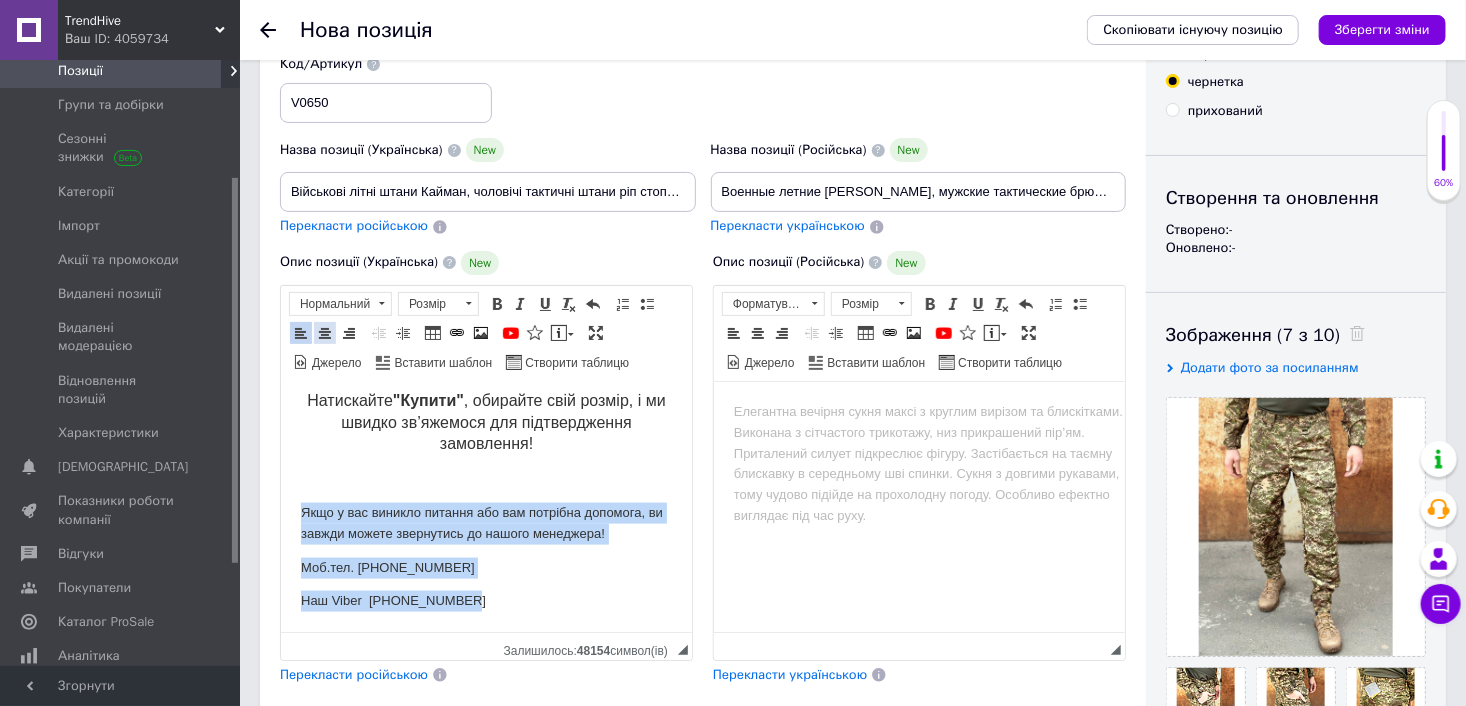click on "По центру" at bounding box center (325, 333) 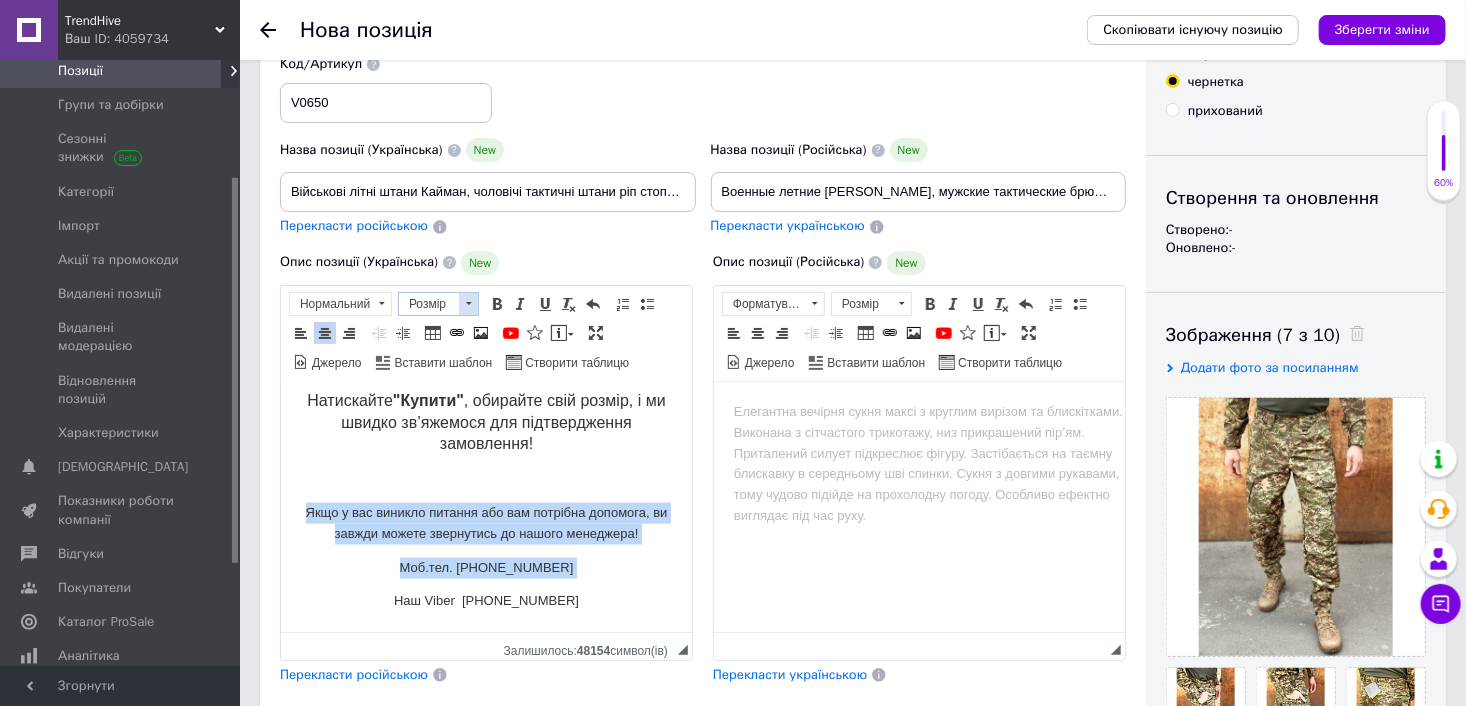 click on "Розмір" at bounding box center (429, 304) 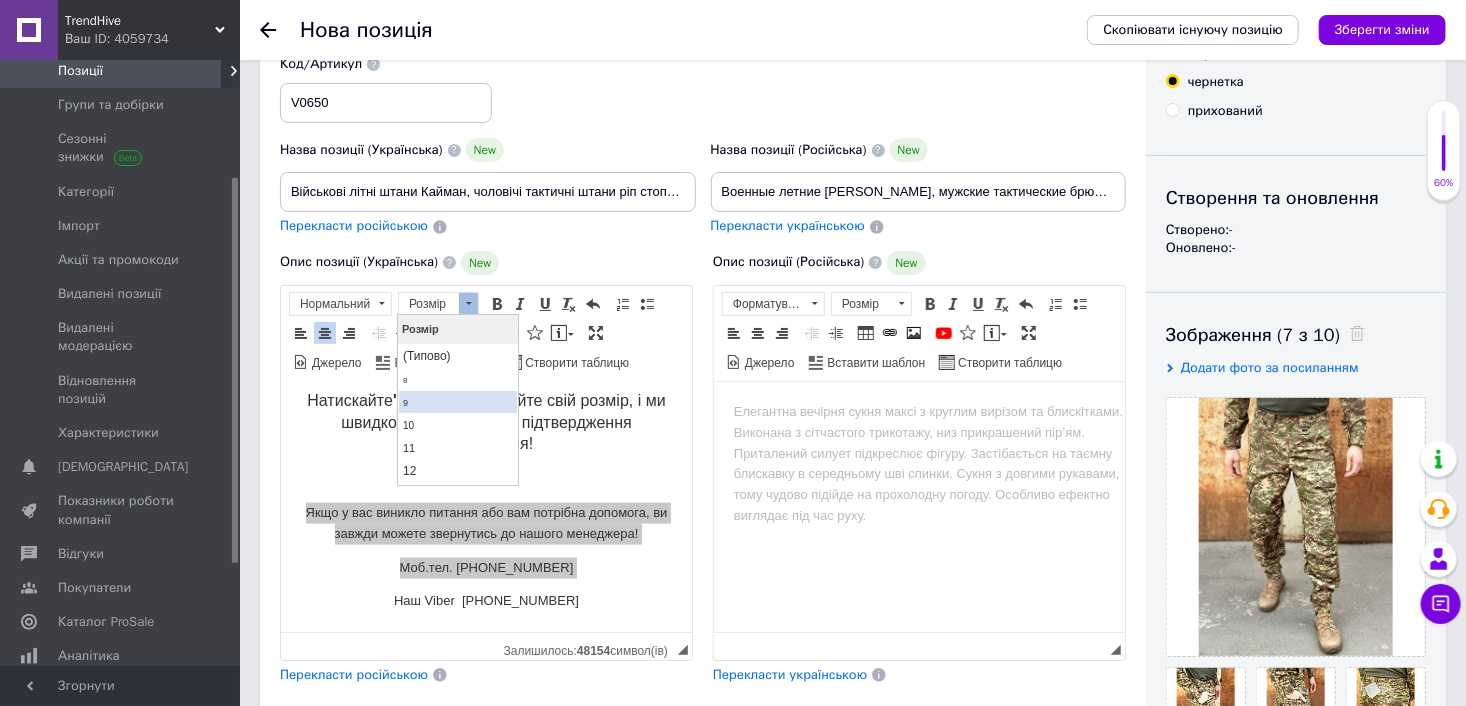 scroll, scrollTop: 100, scrollLeft: 0, axis: vertical 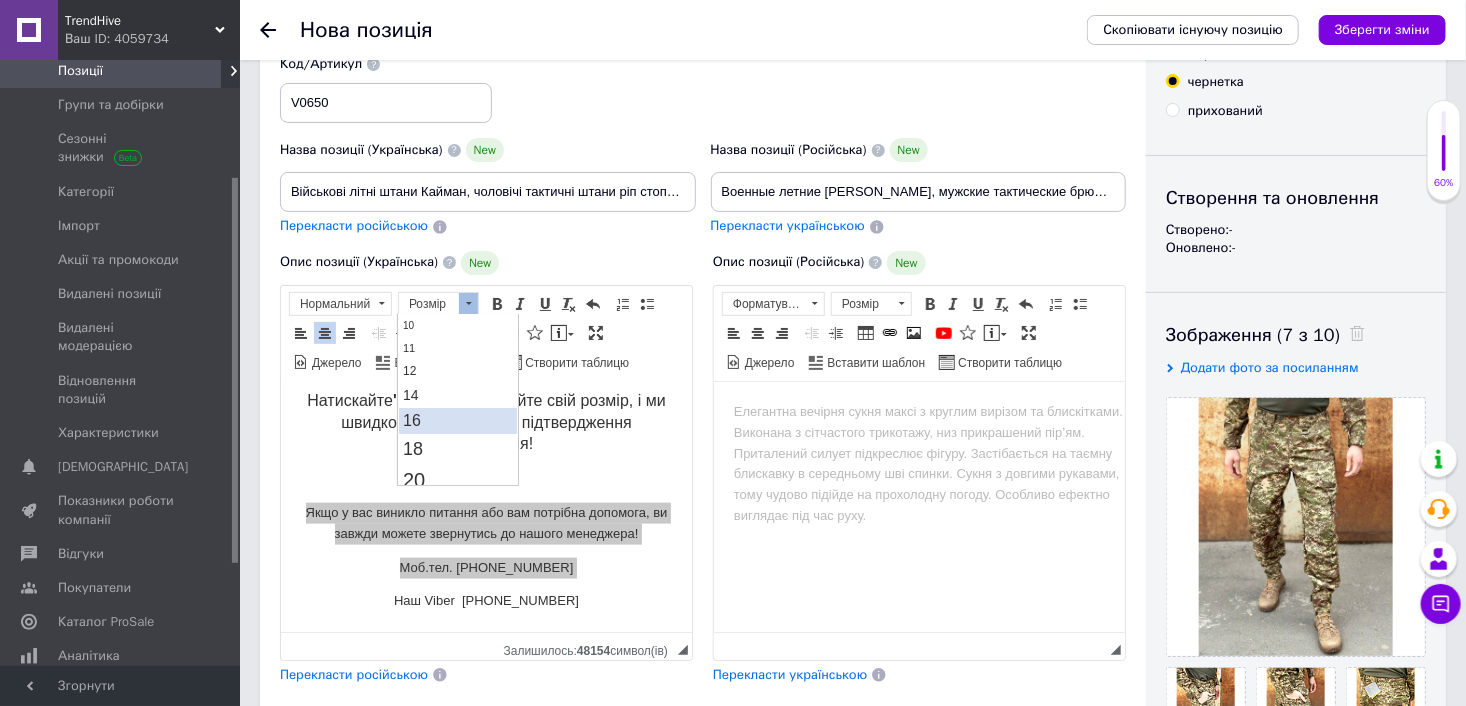 click on "16" at bounding box center [458, 420] 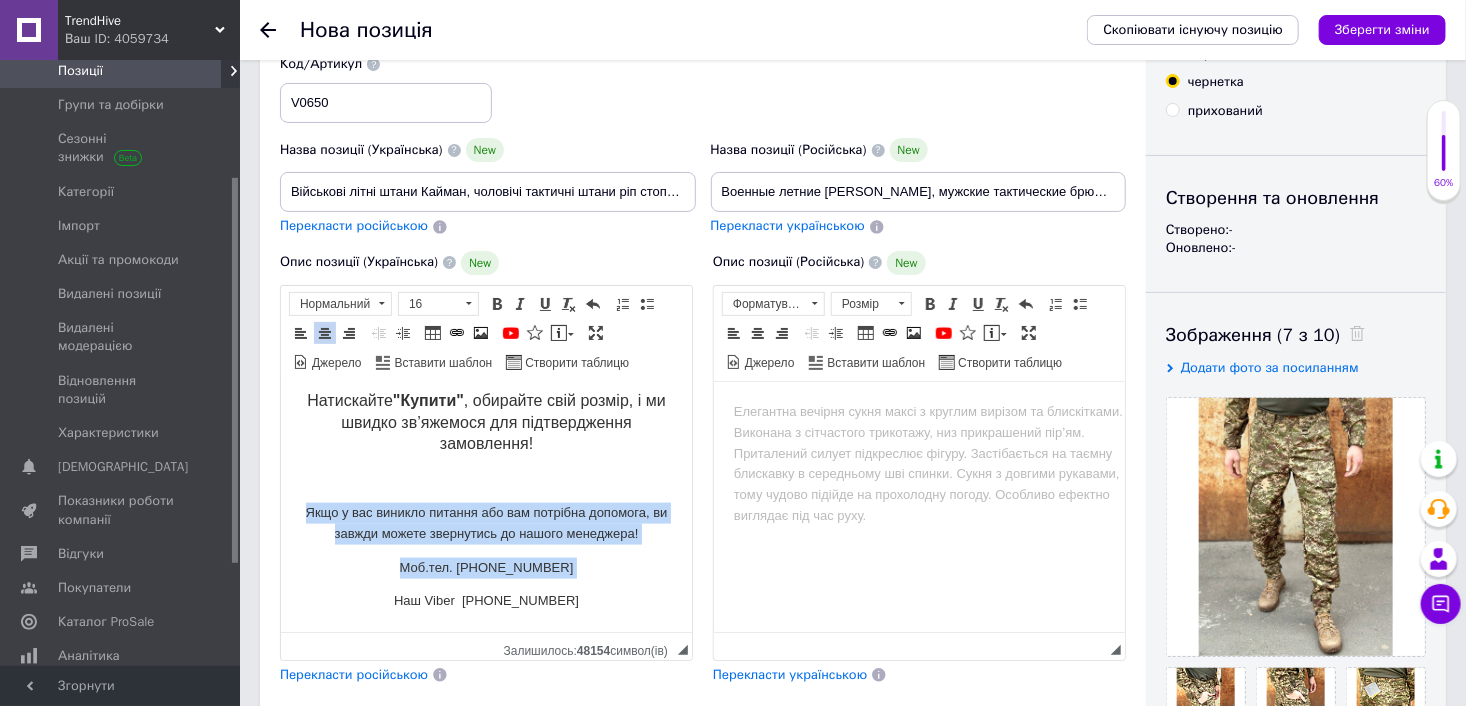 scroll, scrollTop: 0, scrollLeft: 0, axis: both 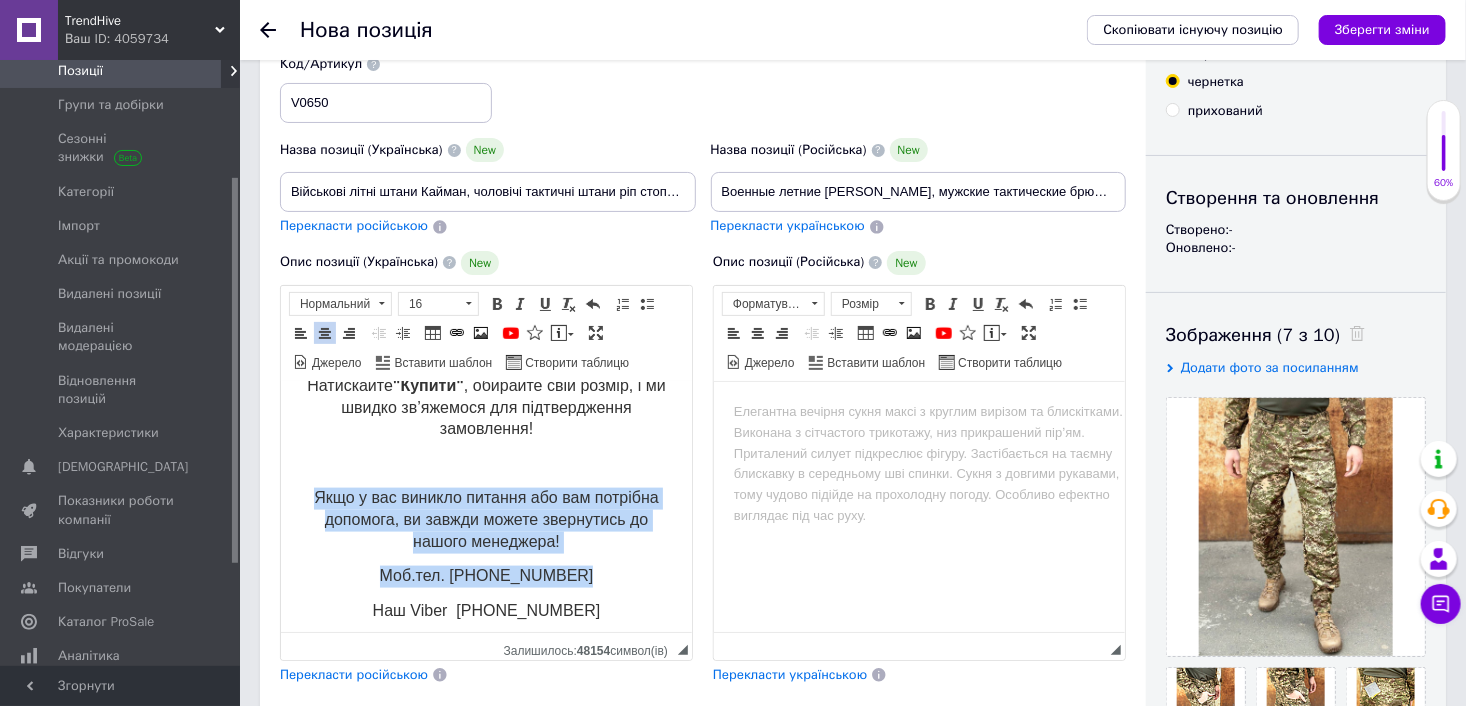 click at bounding box center (497, 304) 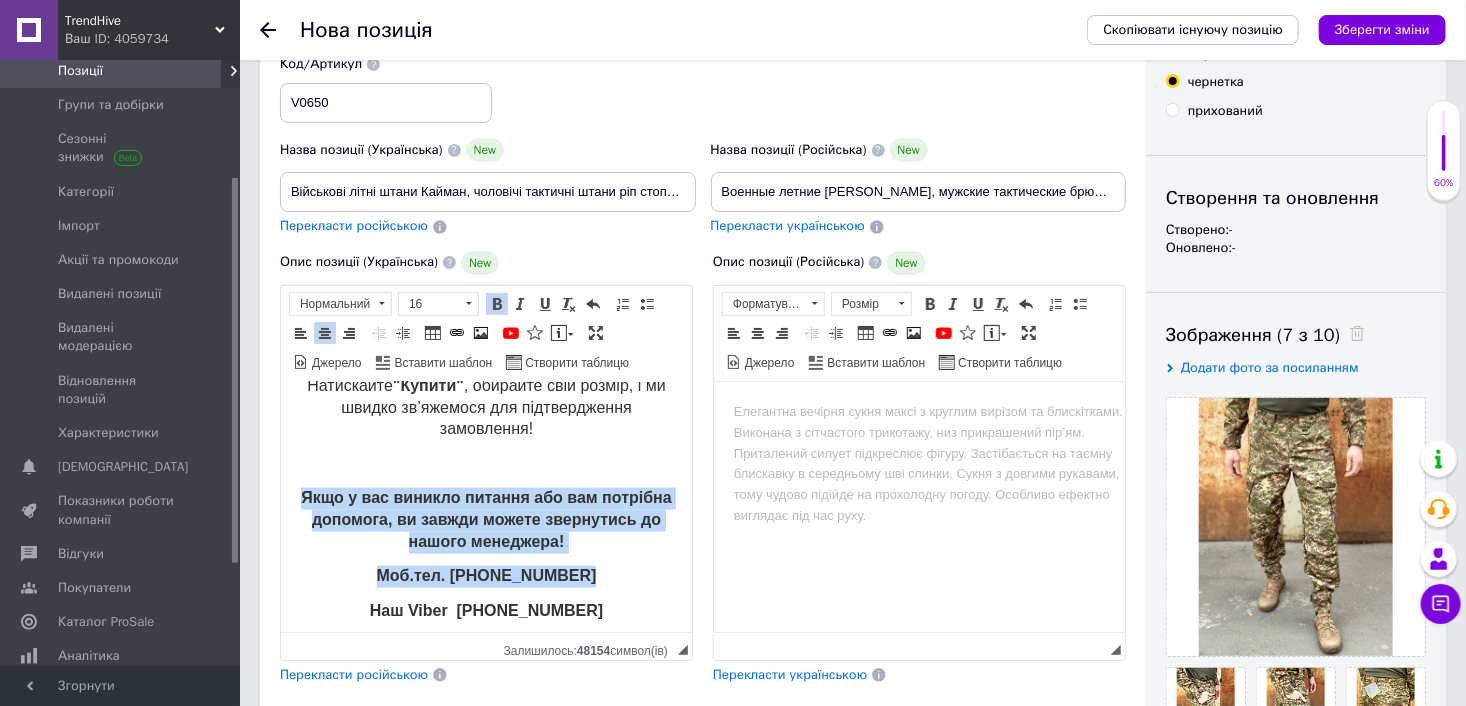 click on "Якщо у вас виникло питання або вам потрібна допомога, ви завжди можете звернутись до нашого менеджера!" at bounding box center [485, 518] 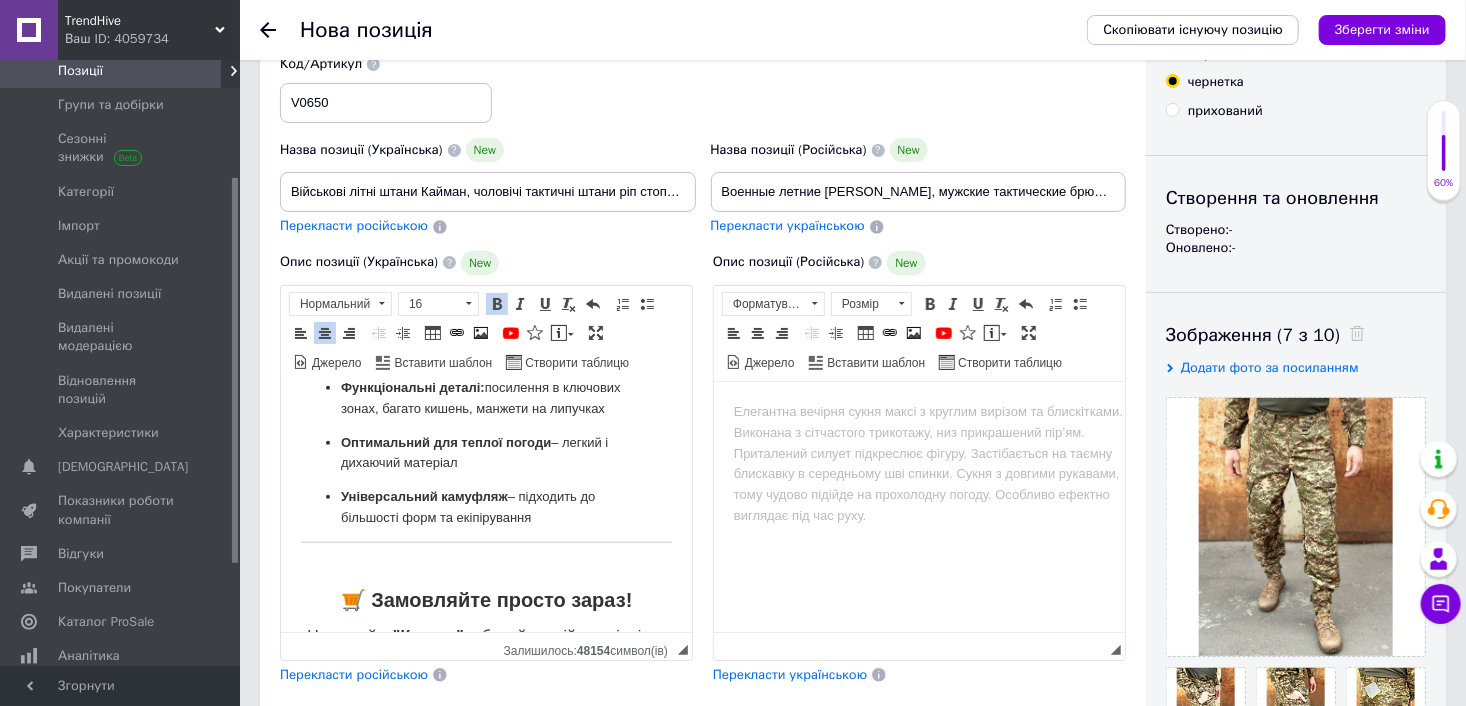 scroll, scrollTop: 1088, scrollLeft: 0, axis: vertical 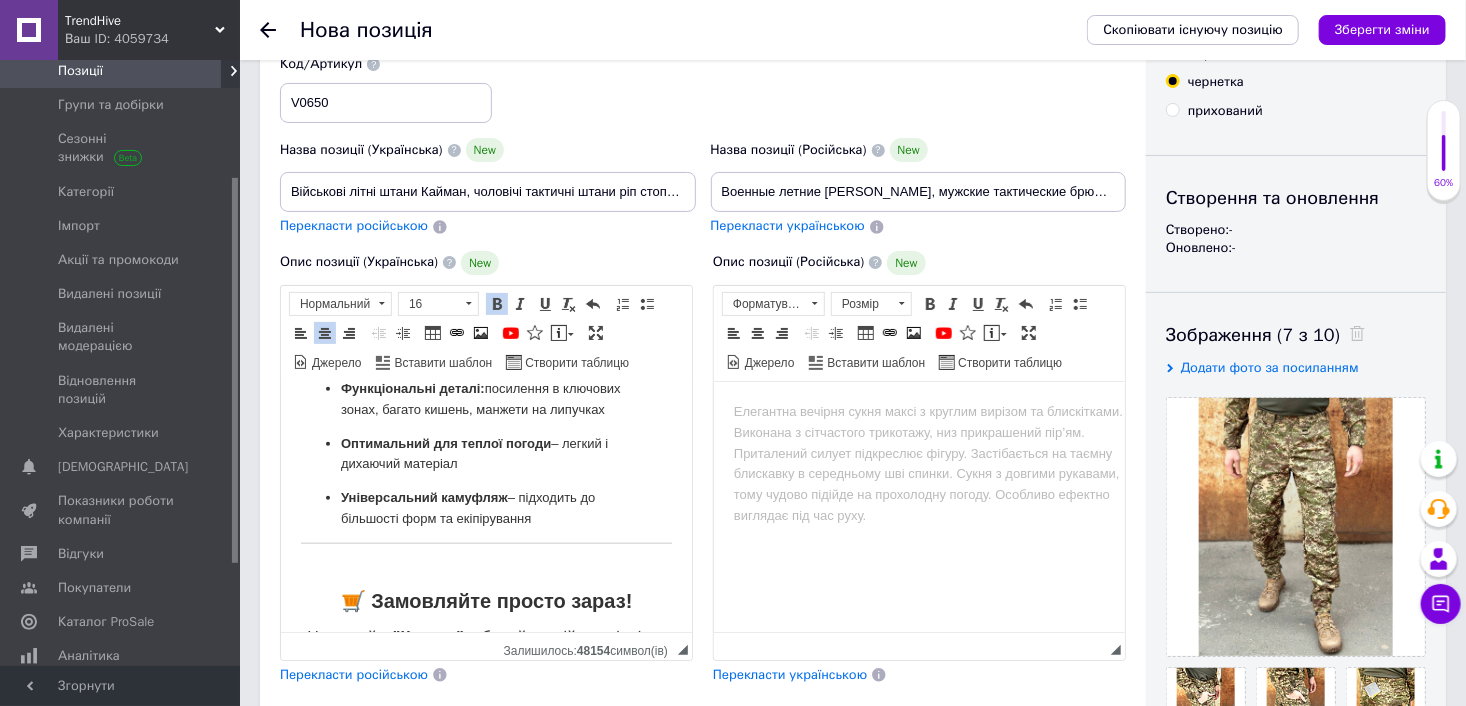 drag, startPoint x: 513, startPoint y: 531, endPoint x: 529, endPoint y: 548, distance: 23.345236 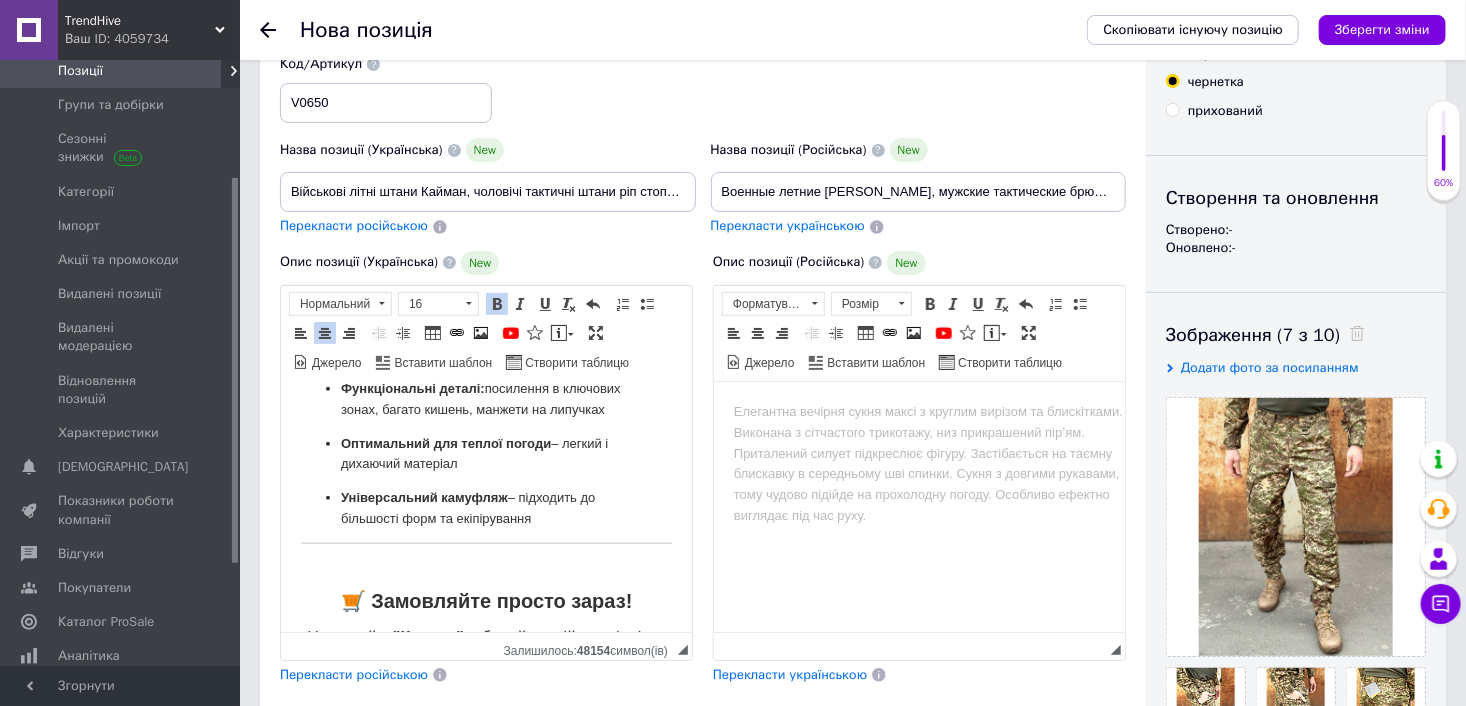 click on "Універсальний камуфляж  – підходить до більшості форм та екіпірування" at bounding box center [485, 508] 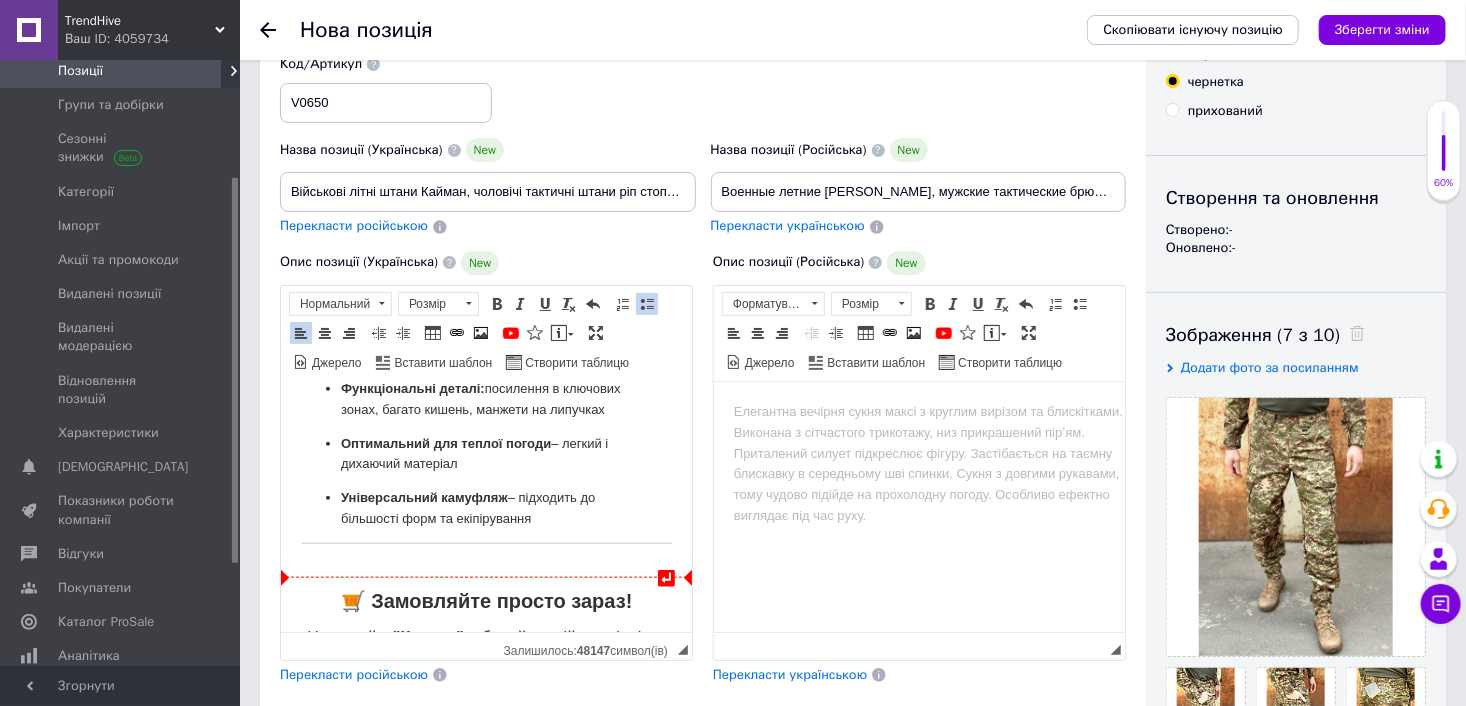 click on "Універсальний камуфляж  – підходить до більшості форм та екіпірування" at bounding box center [485, 508] 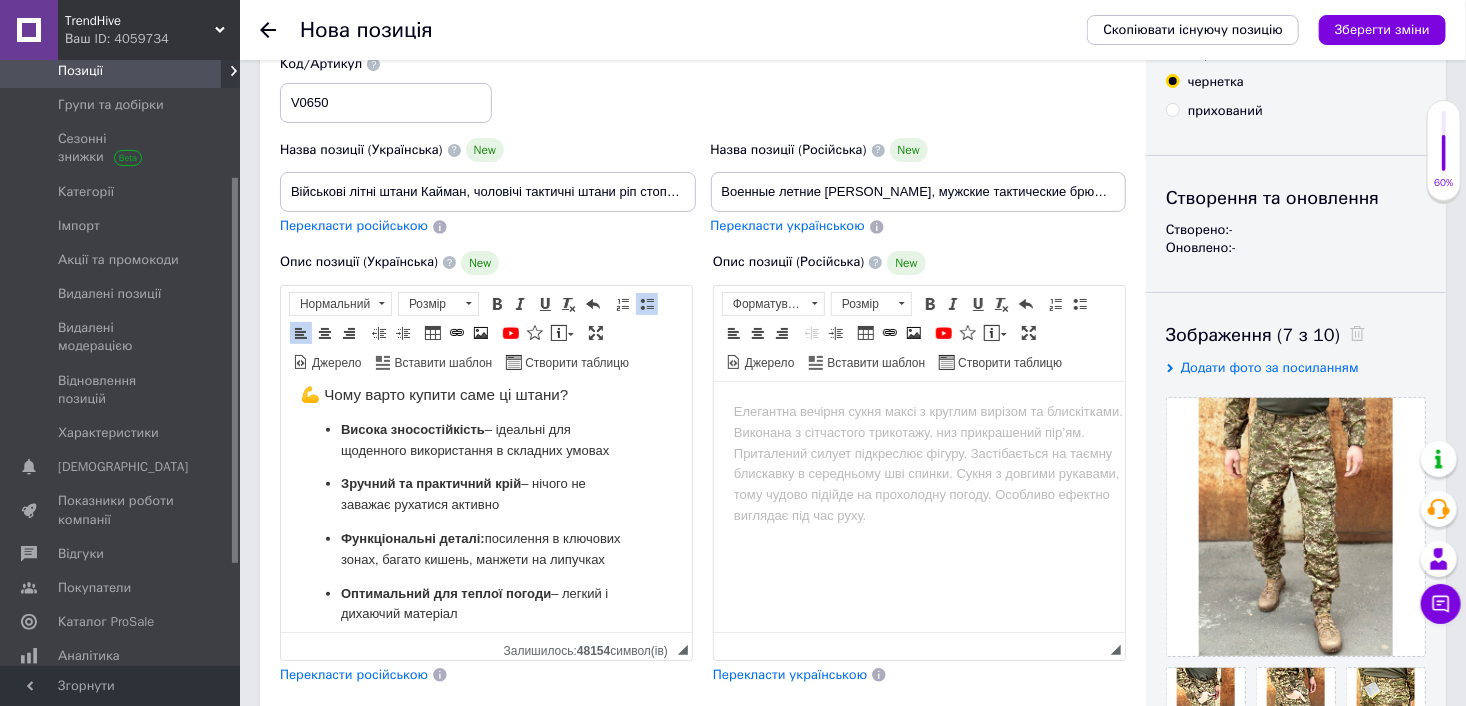 scroll, scrollTop: 892, scrollLeft: 0, axis: vertical 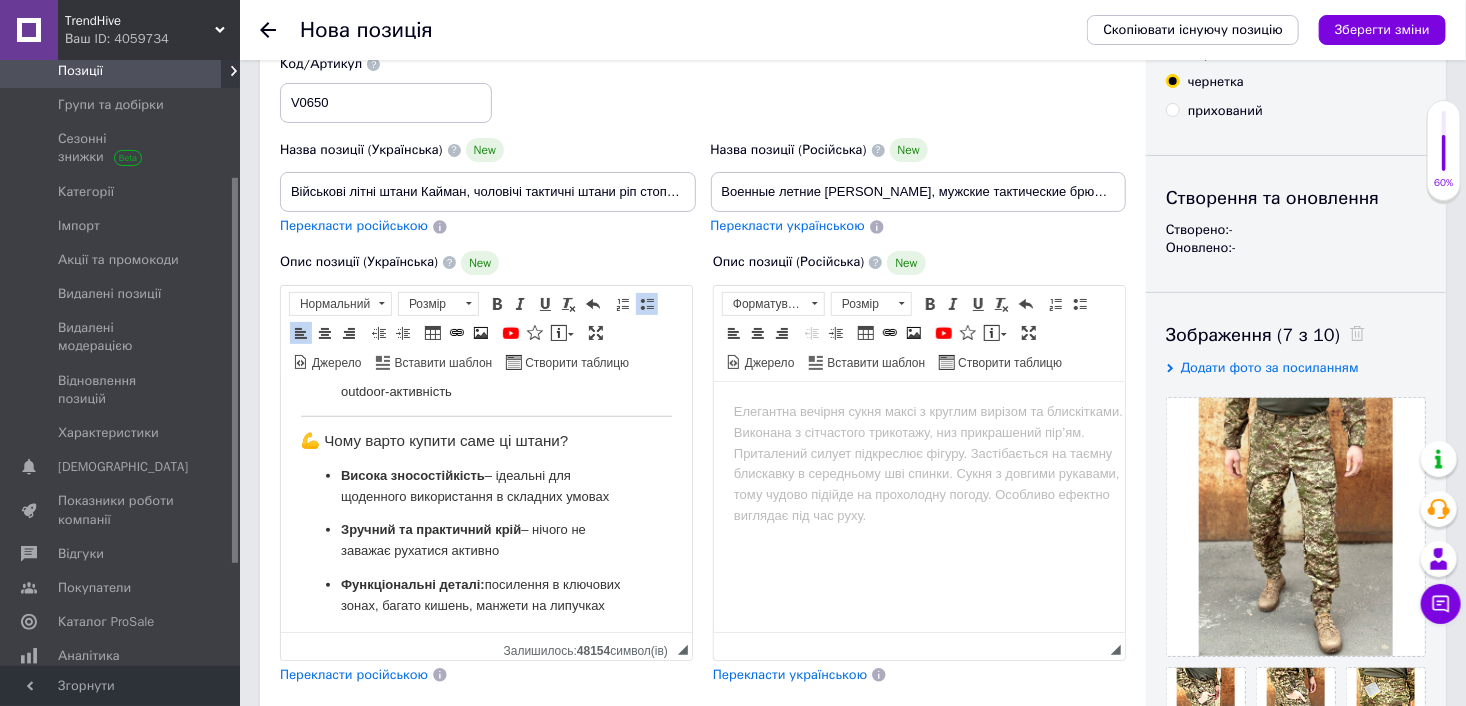 drag, startPoint x: 540, startPoint y: 559, endPoint x: 307, endPoint y: 453, distance: 255.97852 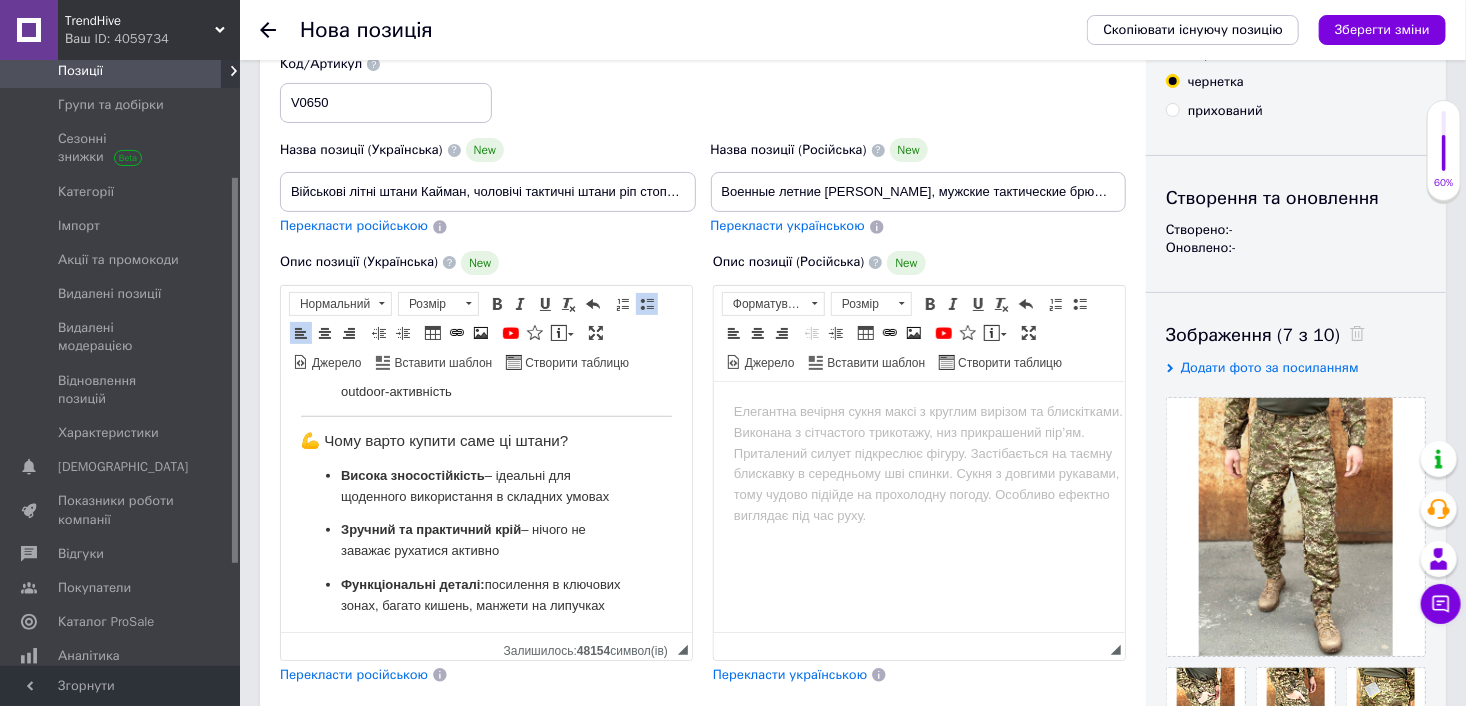 click on "Військові літні штани Кайман, чоловічі тактичні штани ріп стоп, камуфляжні армійські штани! У спекотну погоду чи в демісезон, коли потрібна легкість, свобода рухів і захист — на допомогу приходять  тактичні штани "Кайман" . Ця модель створена для військових, охоронців, стрільців, туристів і всіх, хто проводить час активно. Продуманий крій і міцна тканина дозволяють комфортно рухатись, працювати чи проходити багатогодинні тренування. Штани виготовлені з  зносостійкої ріпстоп-тканини манжетами на липучках , має   та  велику кількість кишень Сезон:  M – 2XL" at bounding box center [485, 289] 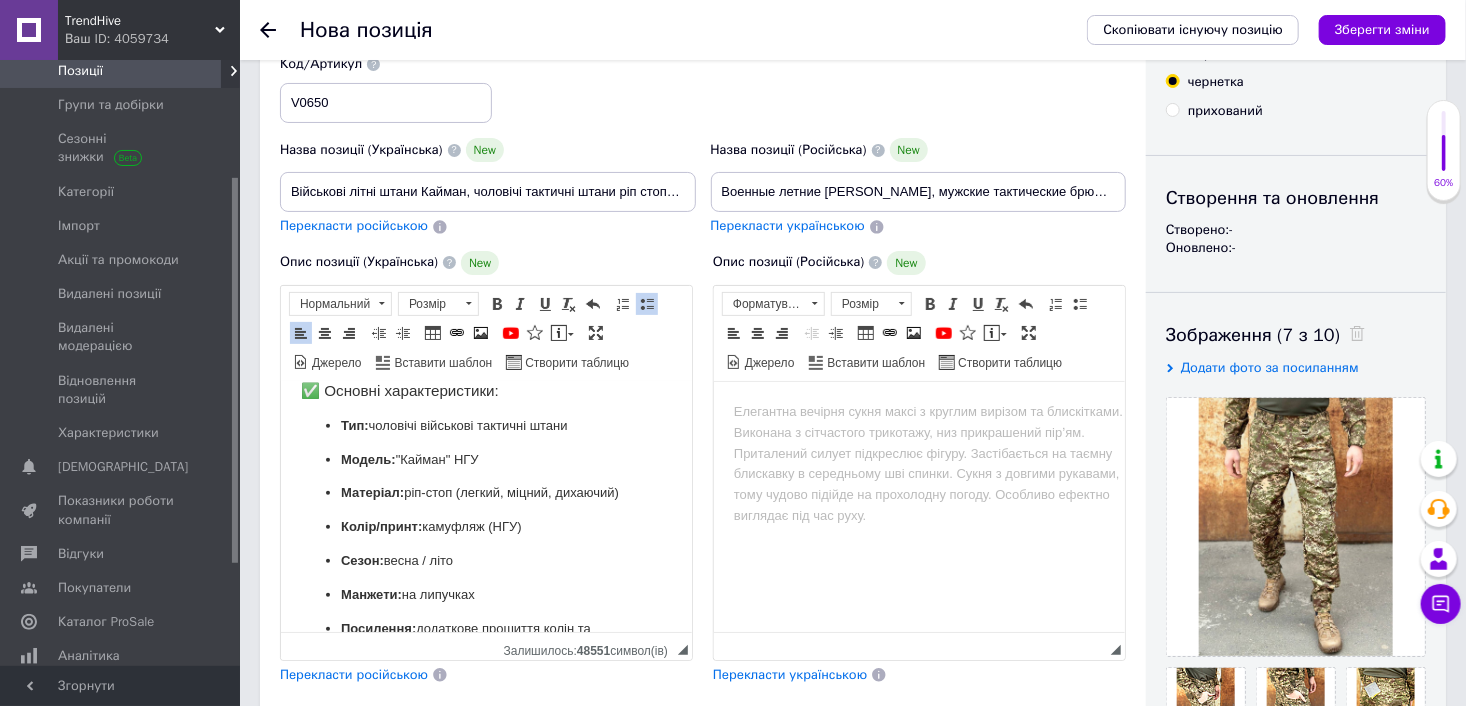 scroll, scrollTop: 392, scrollLeft: 0, axis: vertical 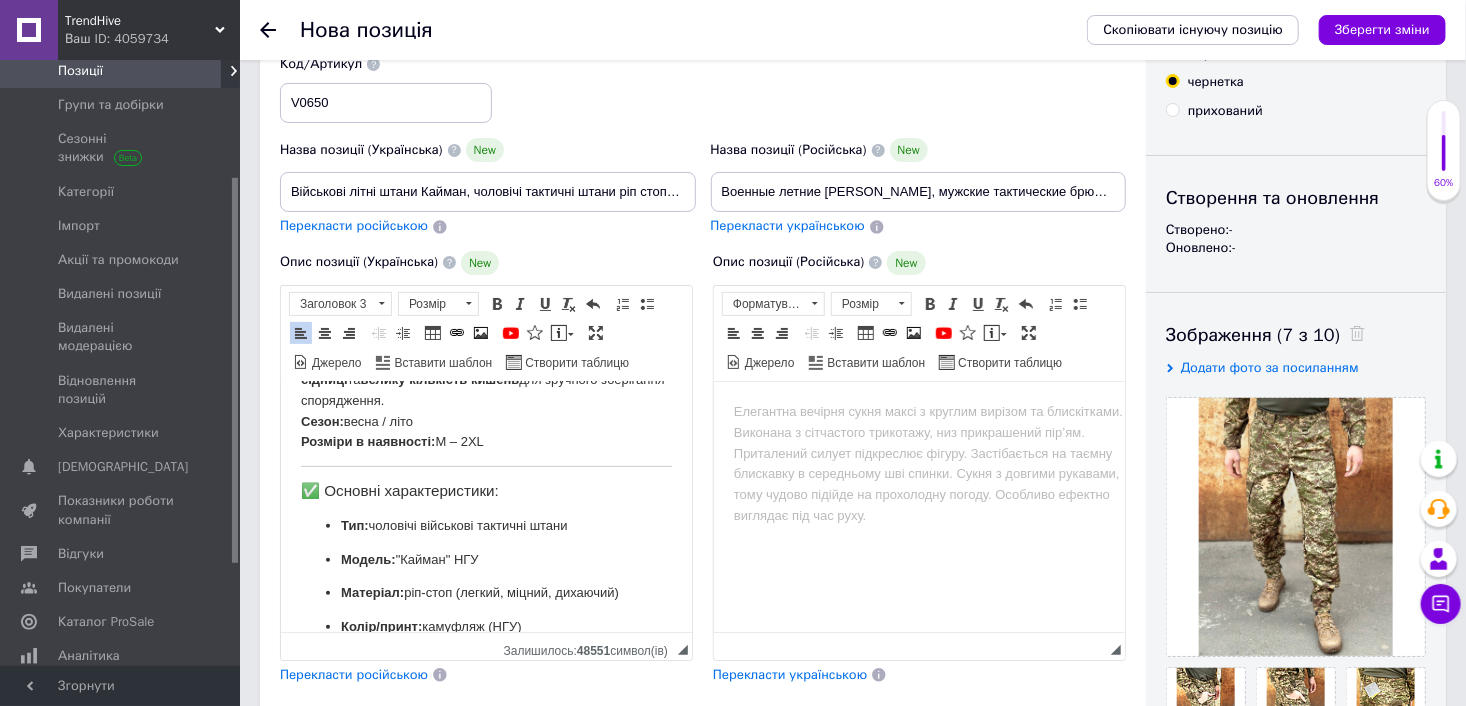 click on "Військові літні штани Кайман, чоловічі тактичні штани ріп стоп, камуфляжні армійські штани! У спекотну погоду чи в демісезон, коли потрібна легкість, свобода рухів і захист — на допомогу приходять  тактичні штани "Кайман" . Ця модель створена для військових, охоронців, стрільців, туристів і всіх, хто проводить час активно. Продуманий крій і міцна тканина дозволяють комфортно рухатись, працювати чи проходити багатогодинні тренування. Штани виготовлені з  зносостійкої ріпстоп-тканини манжетами на липучках , має   та  велику кількість кишень Сезон:  M – 2XL" at bounding box center [485, 628] 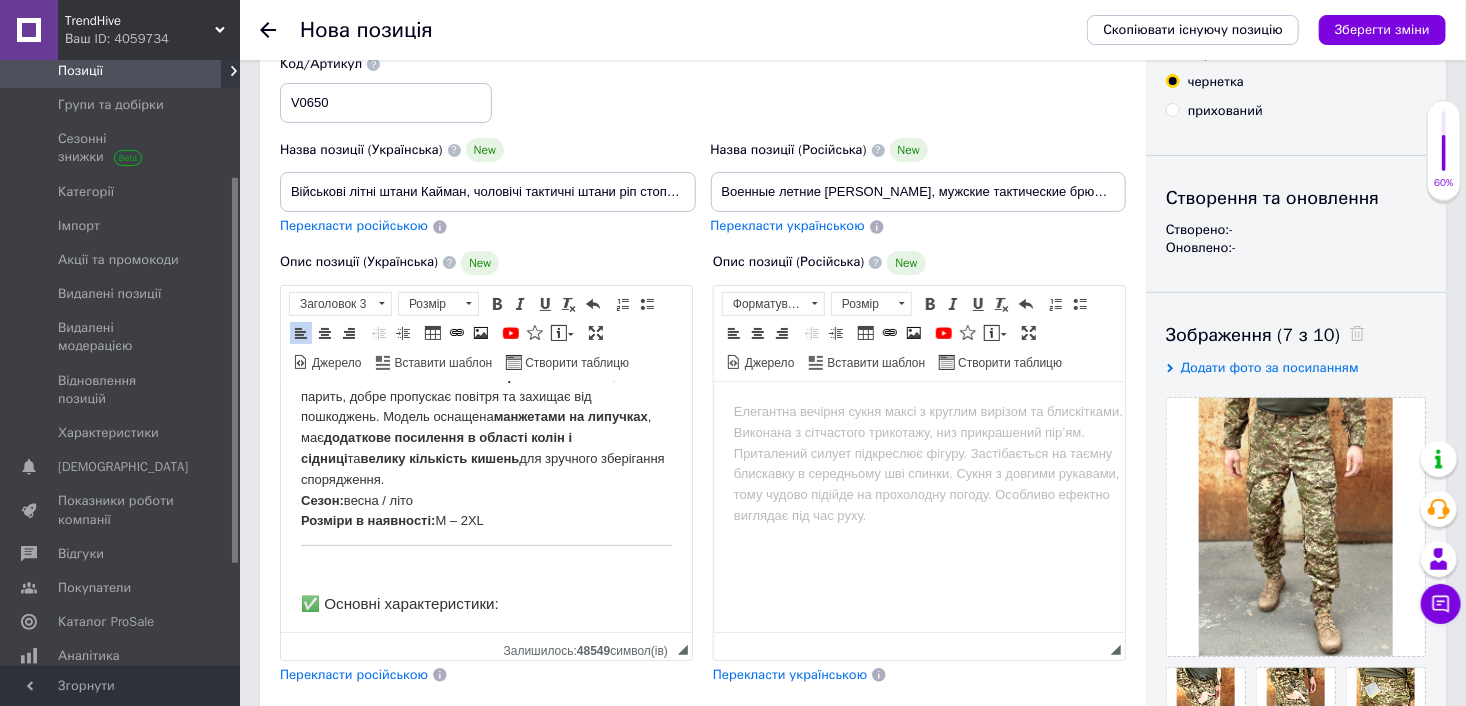 scroll, scrollTop: 292, scrollLeft: 0, axis: vertical 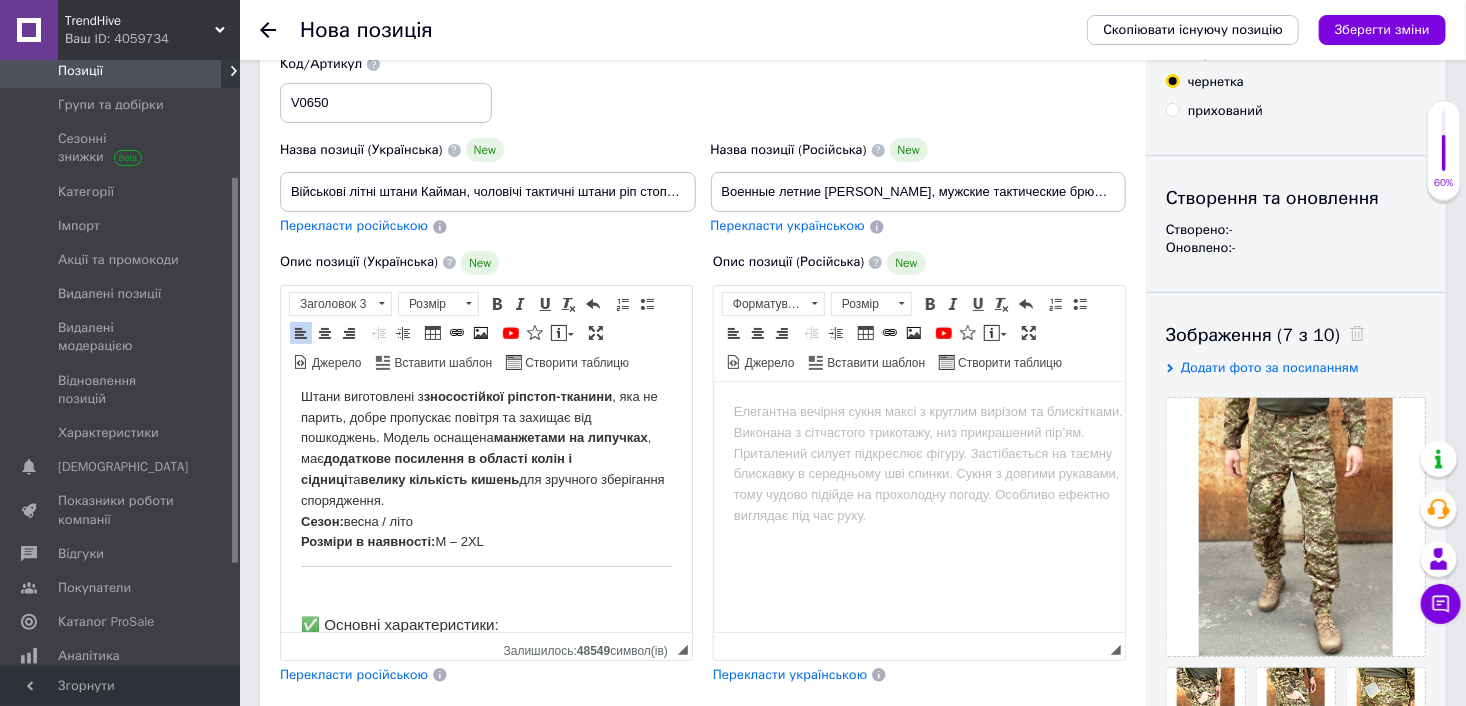 drag, startPoint x: 492, startPoint y: 533, endPoint x: 299, endPoint y: 397, distance: 236.10379 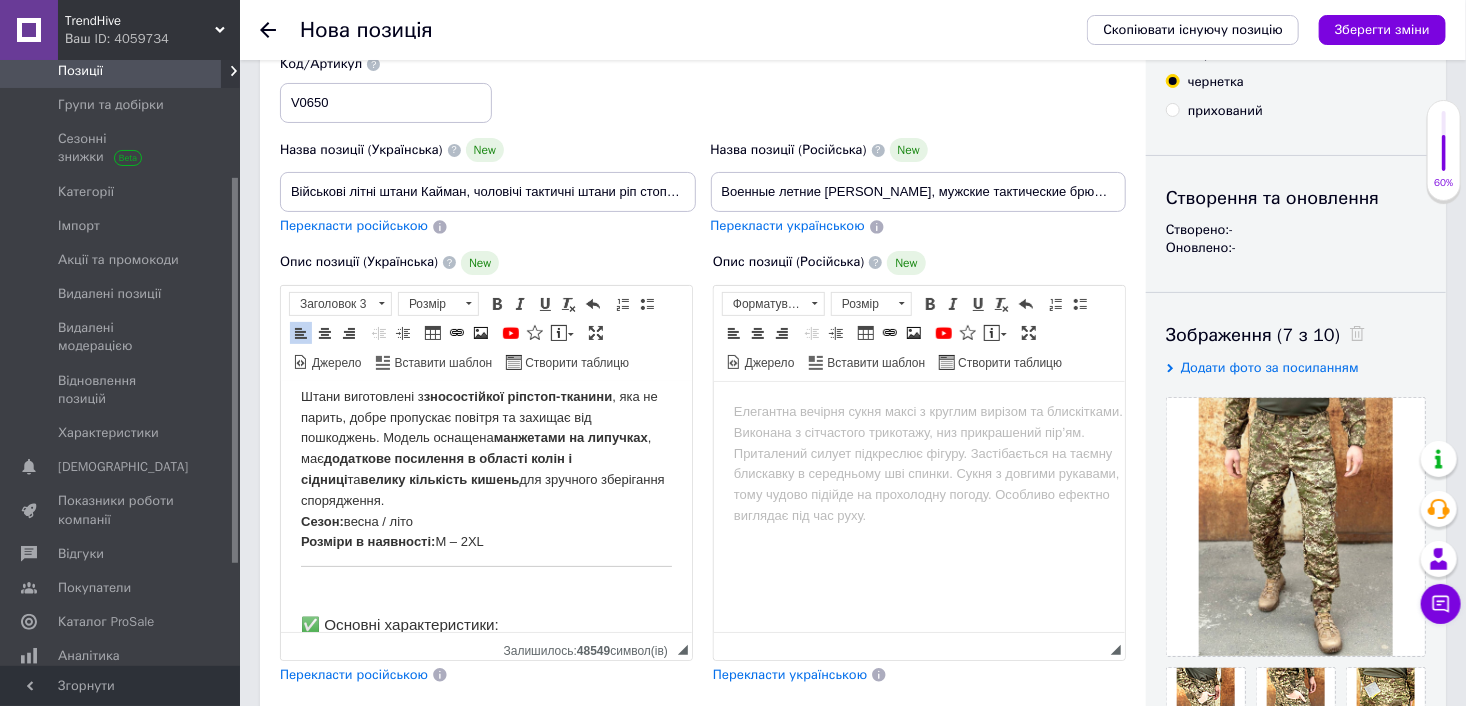 click on "Штани виготовлені з  зносостійкої ріпстоп-тканини , яка не парить, добре пропускає повітря та захищає від пошкоджень. Модель оснащена  манжетами на липучках , має  додаткове посилення в області колін і сідниці  та  велику кількість кишень  для зручного зберігання спорядження. Сезон:  весна / літо Розміри в наявності:  M – 2XL" at bounding box center (485, 469) 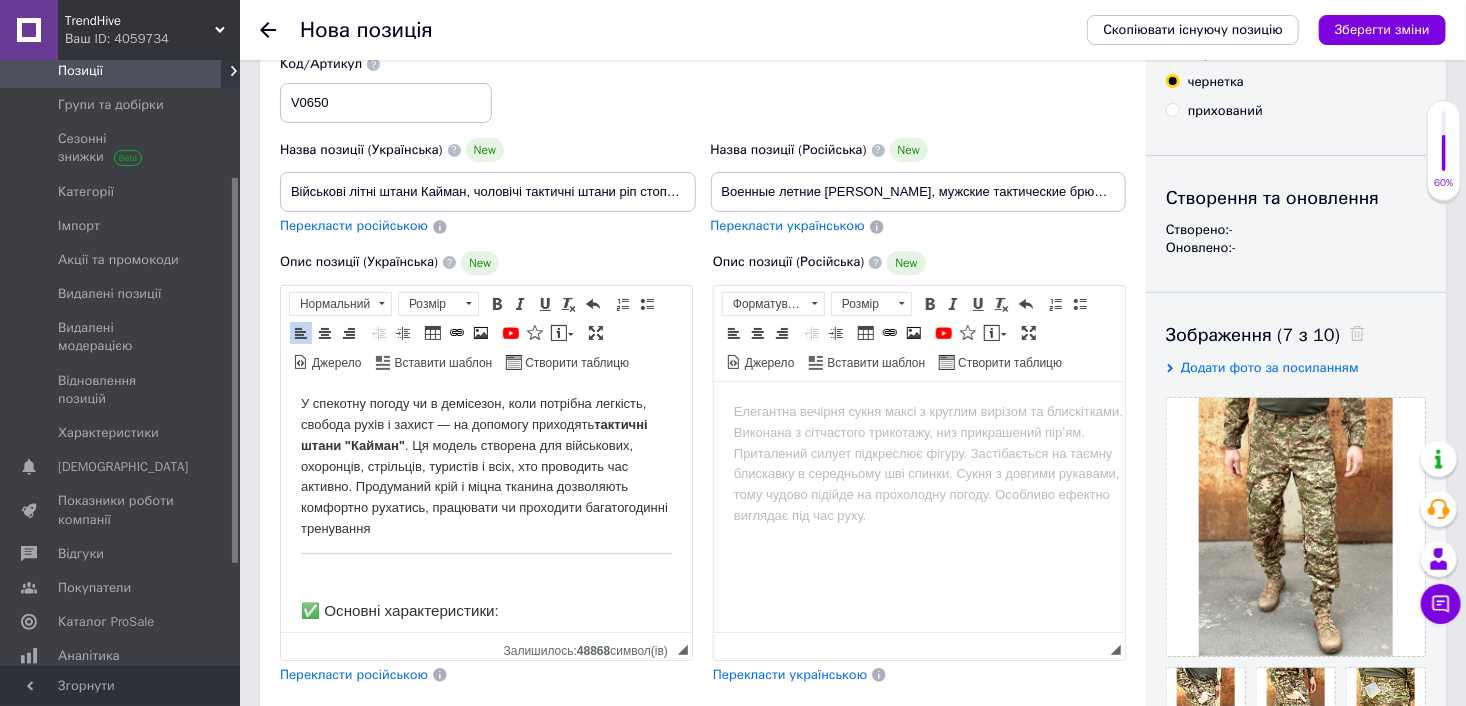 scroll, scrollTop: 92, scrollLeft: 0, axis: vertical 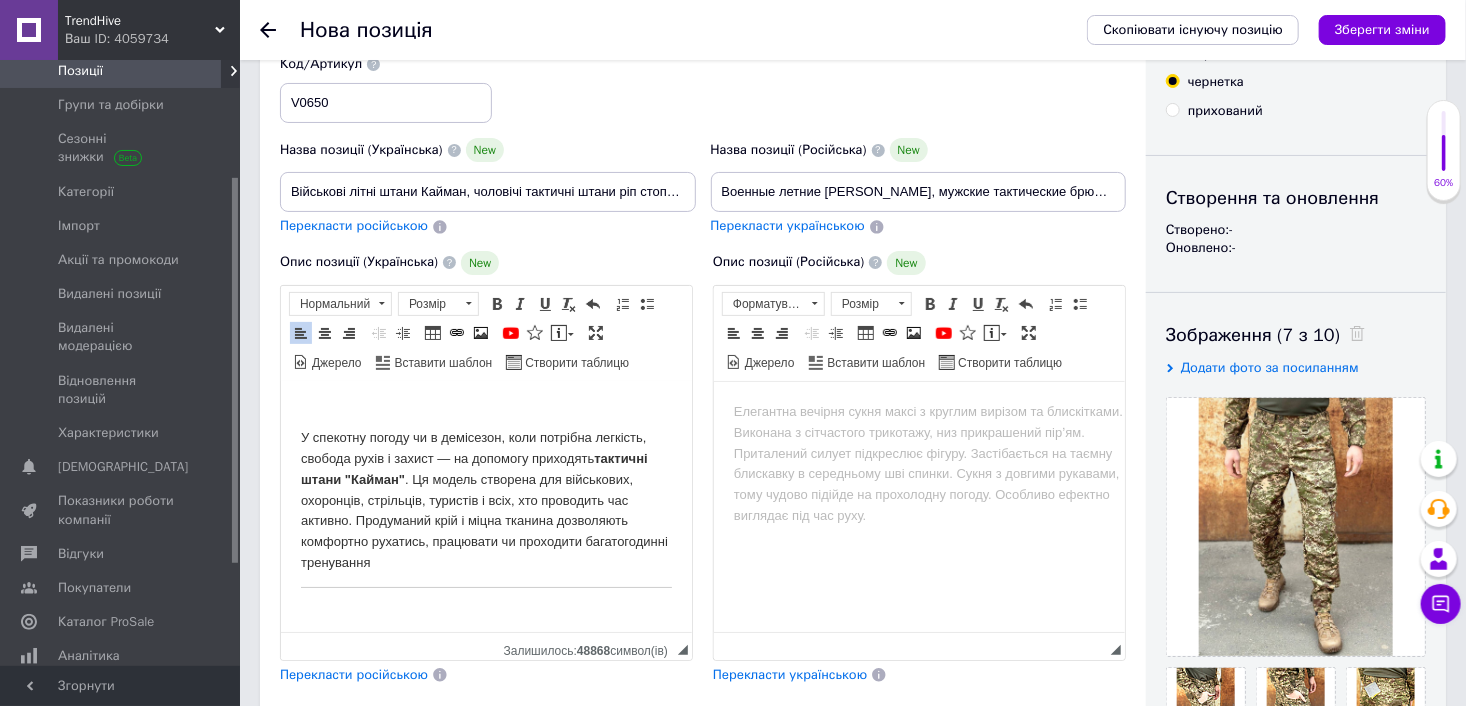 drag, startPoint x: 483, startPoint y: 571, endPoint x: 297, endPoint y: 433, distance: 231.6031 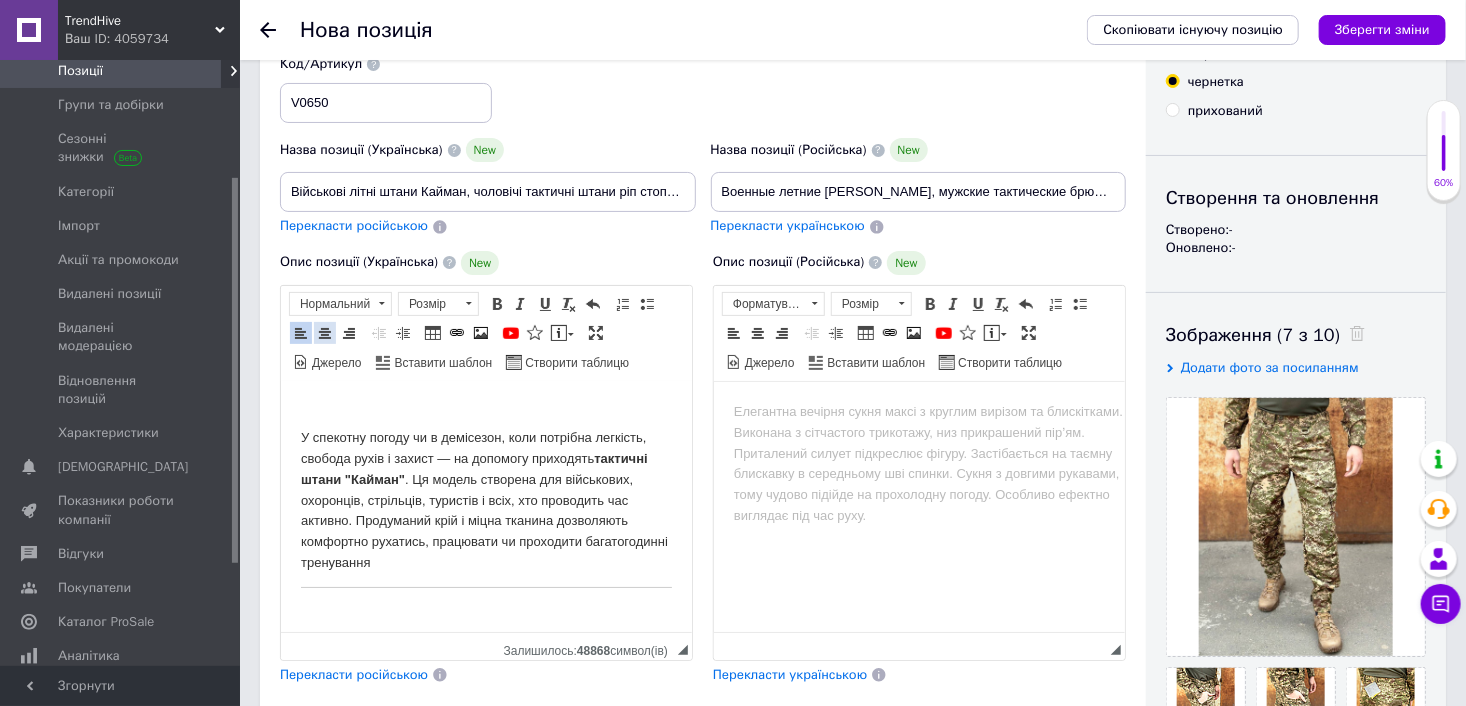 click at bounding box center (325, 333) 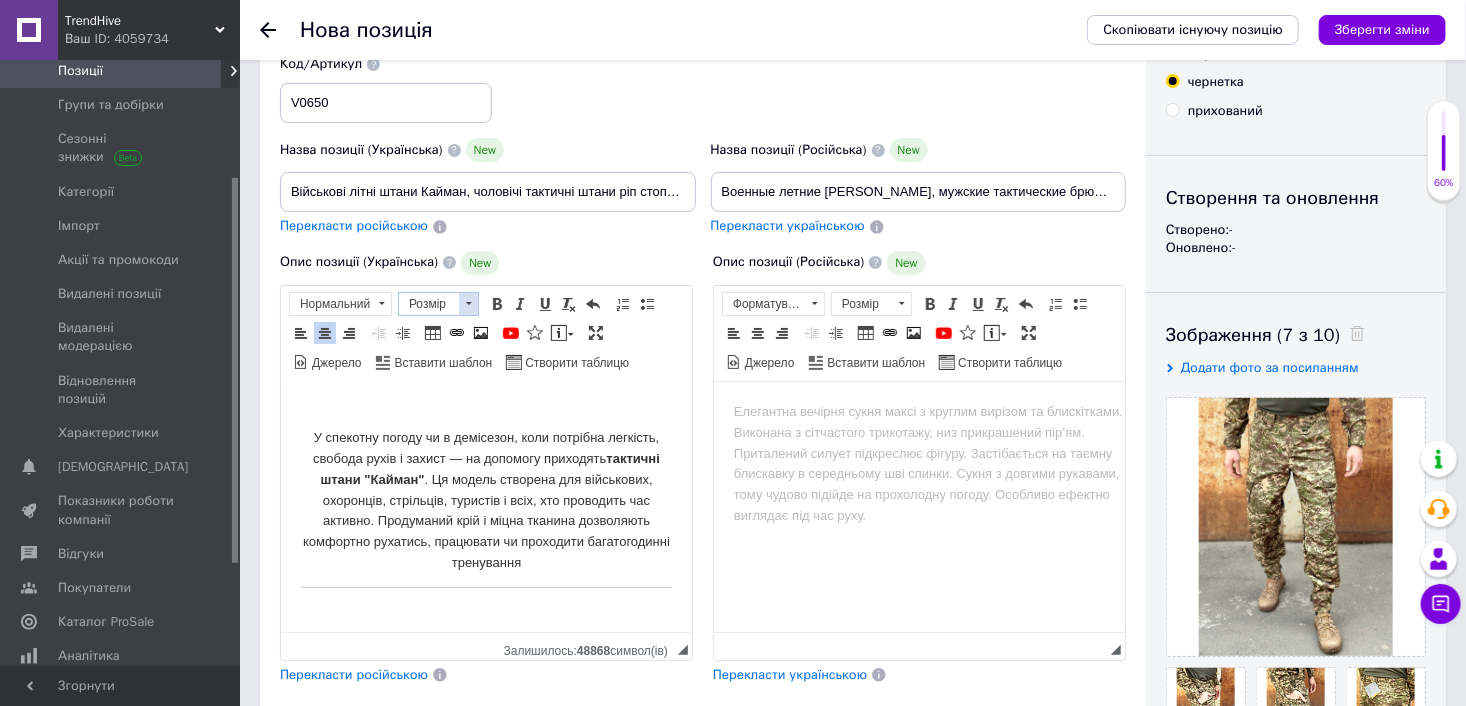 drag, startPoint x: 411, startPoint y: 308, endPoint x: 15, endPoint y: 8, distance: 496.8058 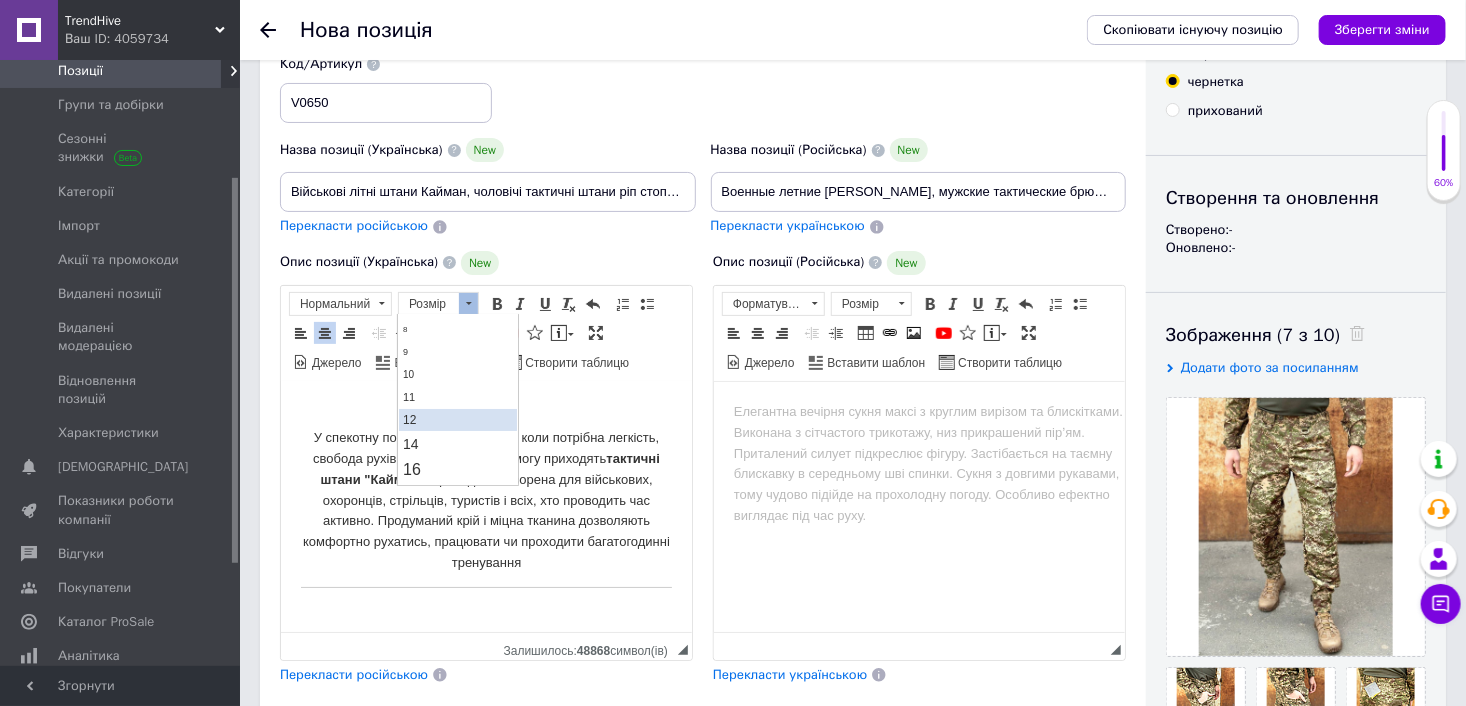 scroll, scrollTop: 100, scrollLeft: 0, axis: vertical 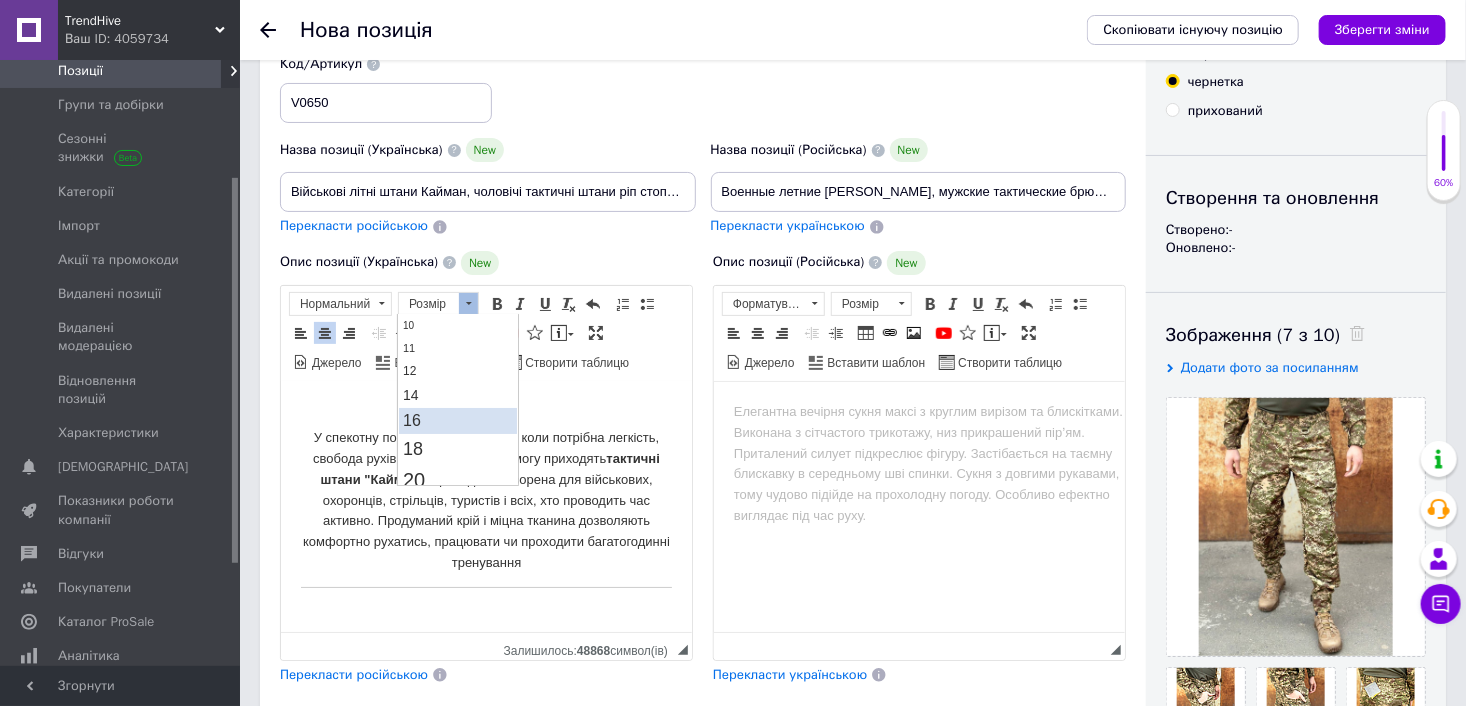 click on "16" at bounding box center (412, 419) 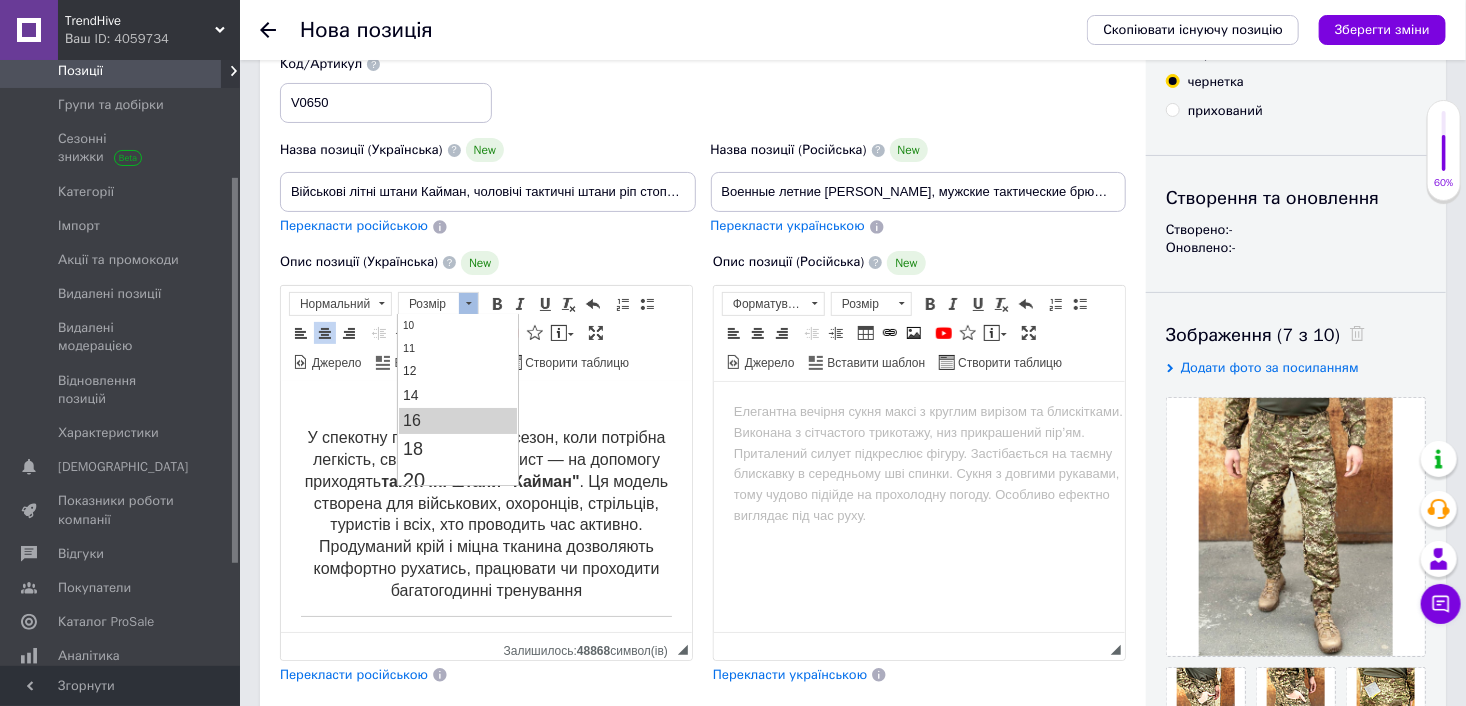 scroll, scrollTop: 0, scrollLeft: 0, axis: both 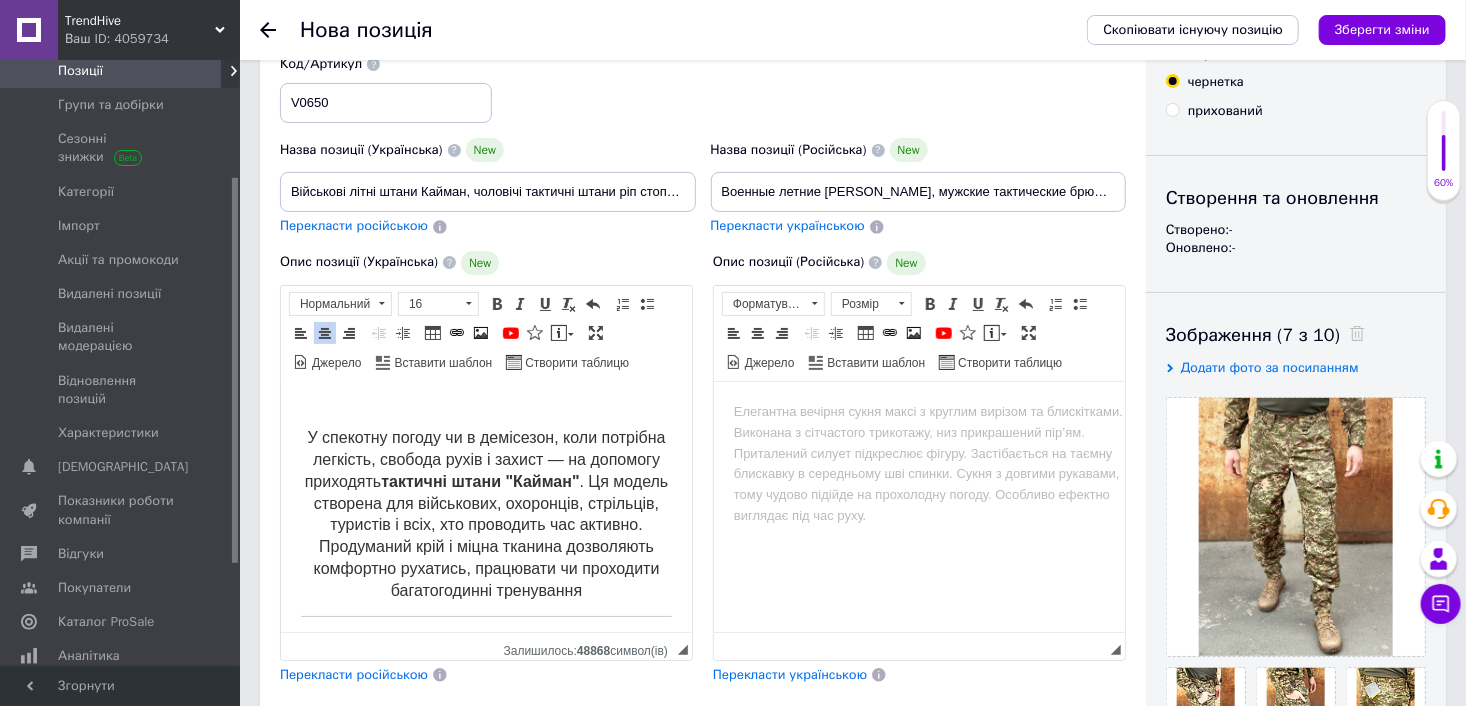 click on "У спекотну погоду чи в демісезон, коли потрібна легкість, свобода рухів і захист — на допомогу приходять  тактичні штани "Кайман" . Ця модель створена для військових, охоронців, стрільців, туристів і всіх, хто проводить час активно. Продуманий крій і міцна тканина дозволяють комфортно рухатись, працювати чи проходити багатогодинні тренування" at bounding box center [486, 513] 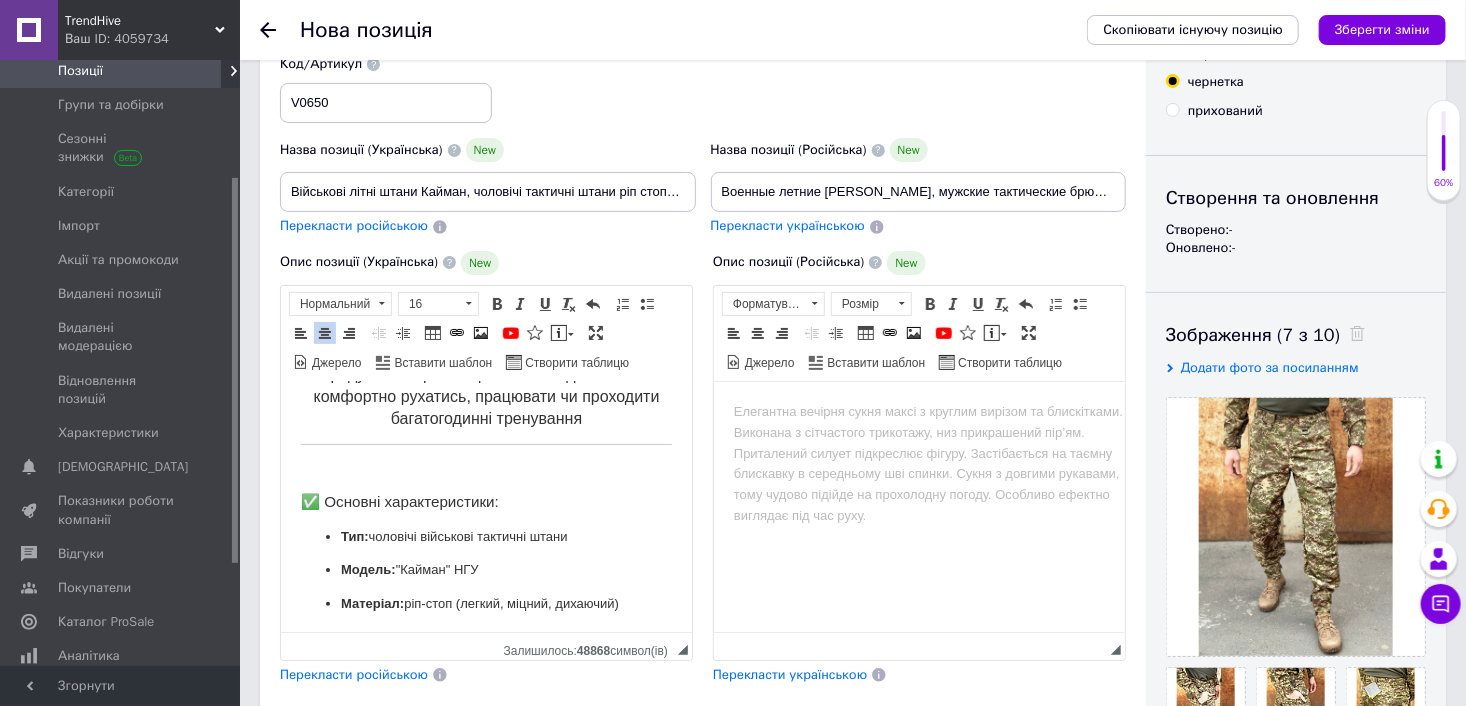 scroll, scrollTop: 300, scrollLeft: 0, axis: vertical 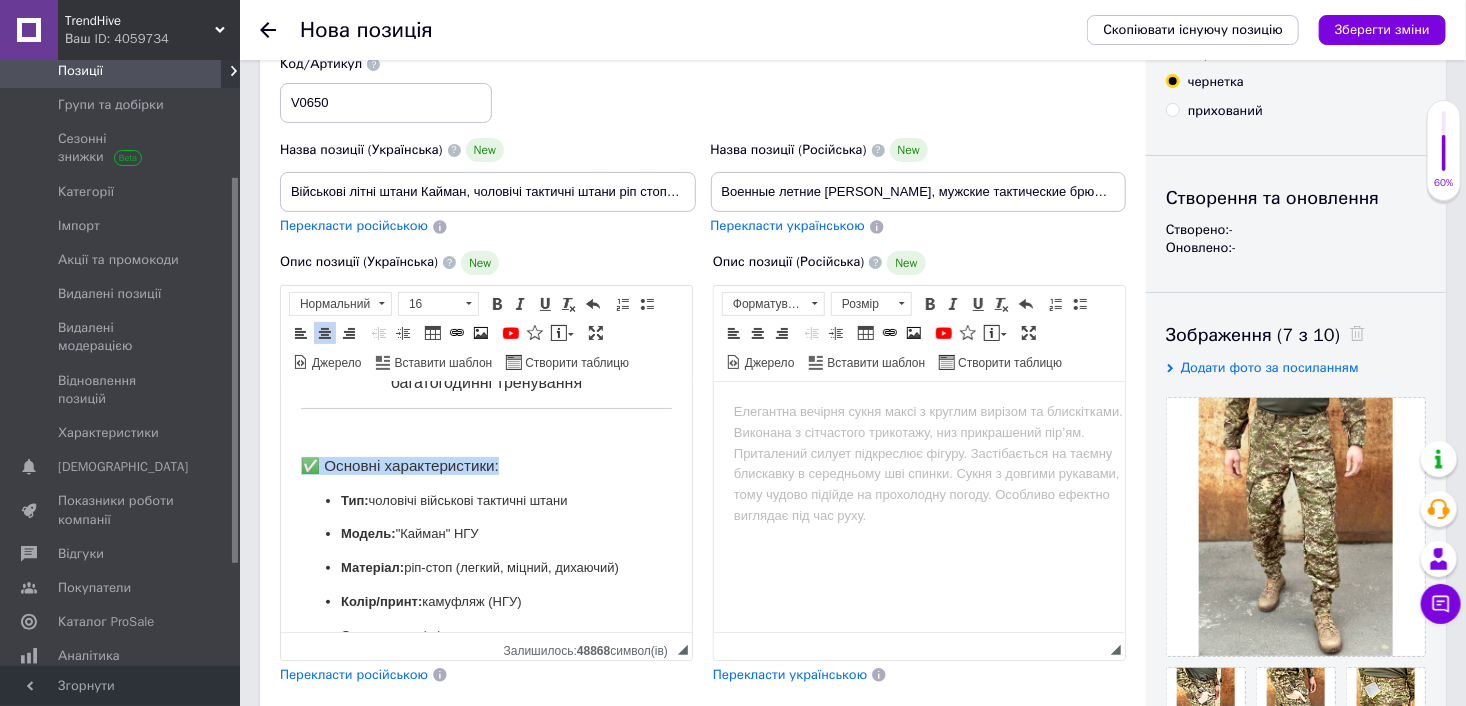 drag, startPoint x: 305, startPoint y: 488, endPoint x: 520, endPoint y: 423, distance: 224.61078 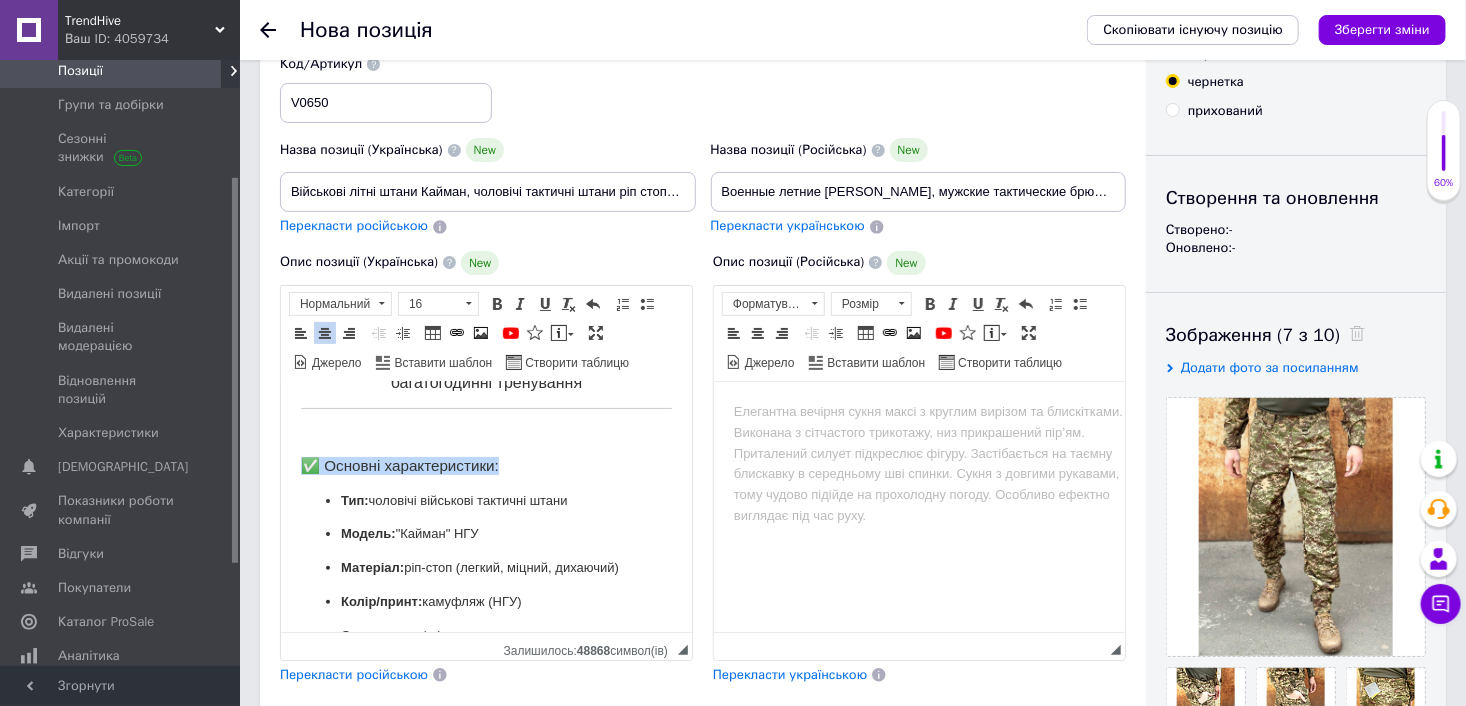 click on "✅ Основні характеристики:" at bounding box center [485, 465] 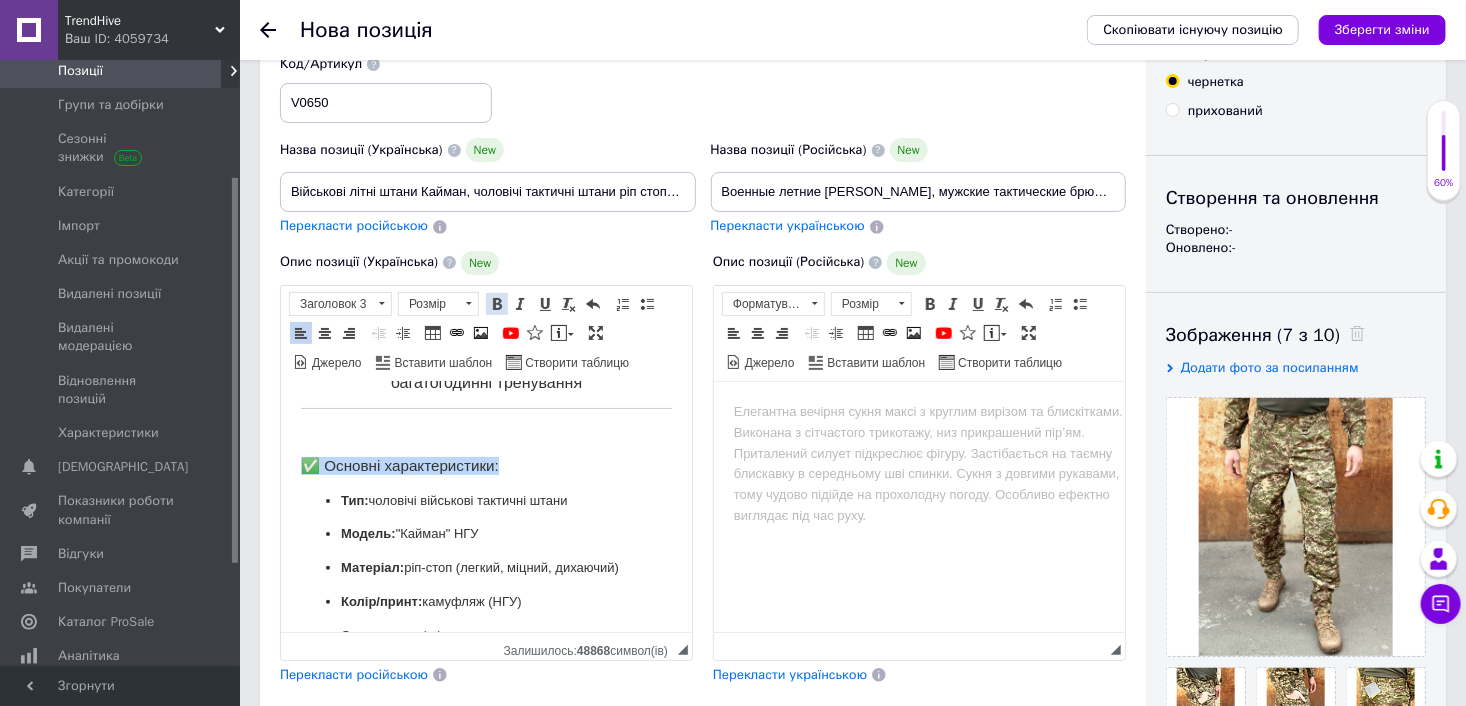 click at bounding box center [497, 304] 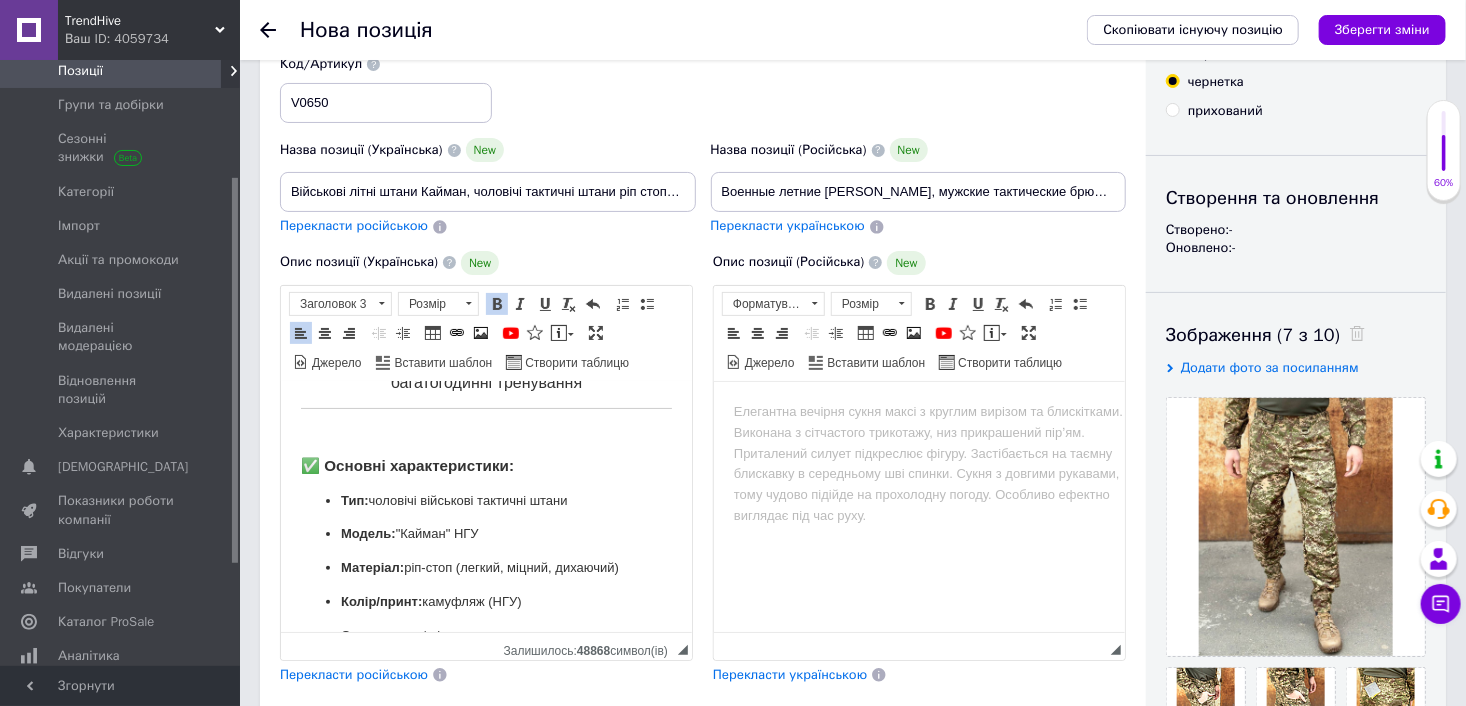 click on "✅ Основні характеристики:" at bounding box center [485, 465] 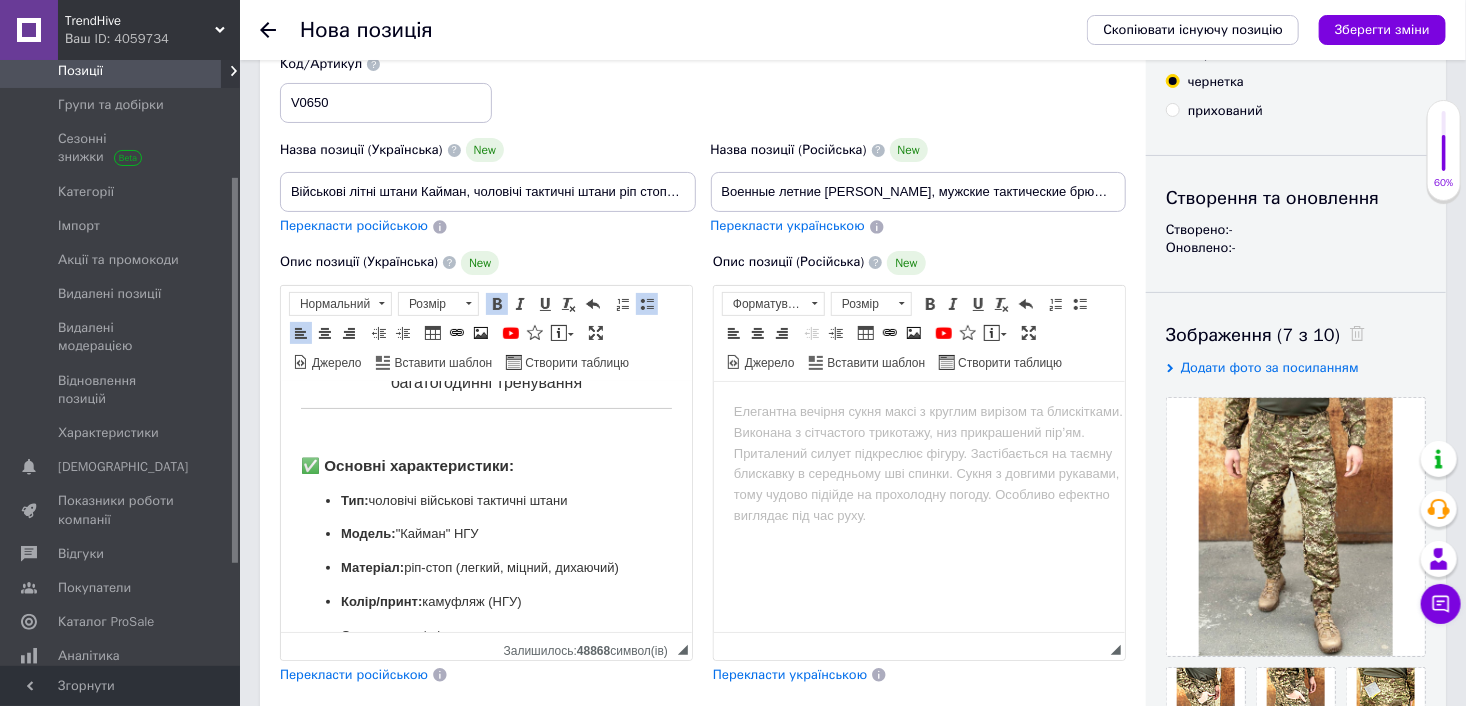 click on "Тип:  чоловічі військові тактичні штани Модель:  "Кайман" НГУ Матеріал:  ріп-стоп (легкий, міцний, дихаючий) Колір/принт:  камуфляж (НГУ) Сезон:  весна / літо Манжети:  на липучках Посилення:  додаткове прошиття колін та сідничної частини Кишені:  багатофункціональні, зручне розташування Розміри:  M, L, XL, 2XL Призначення:  армія, охорона, туризм, стрільба, outdoor-активність" at bounding box center [485, 683] 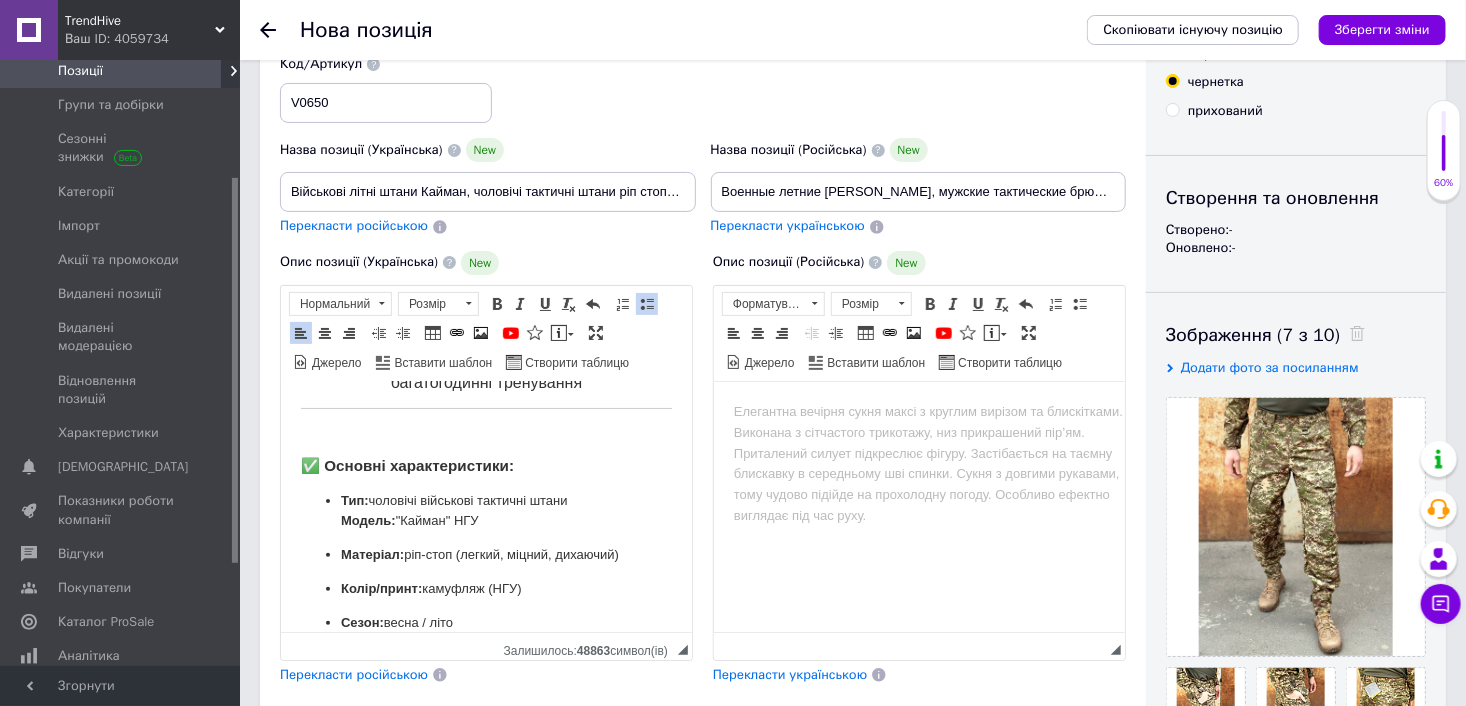 drag, startPoint x: 584, startPoint y: 294, endPoint x: 577, endPoint y: 315, distance: 22.135944 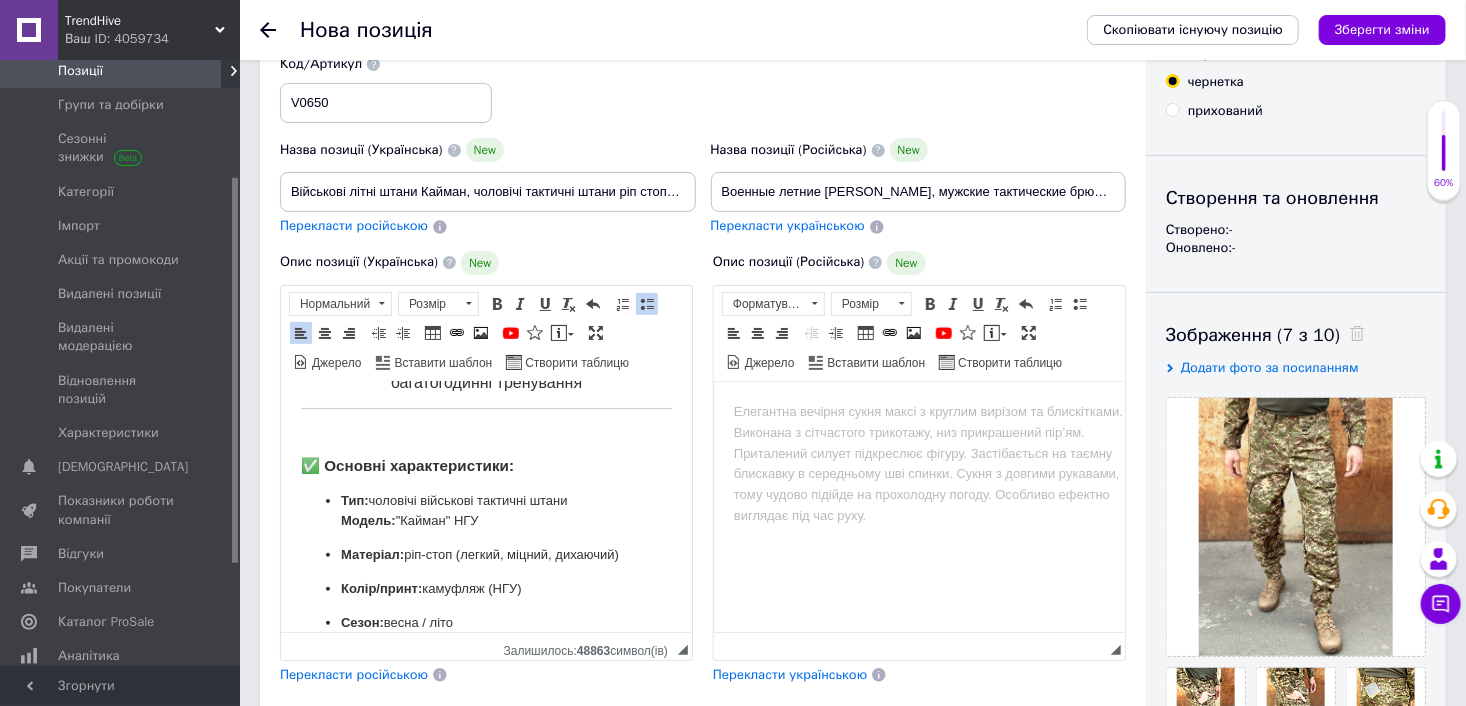 click at bounding box center (593, 304) 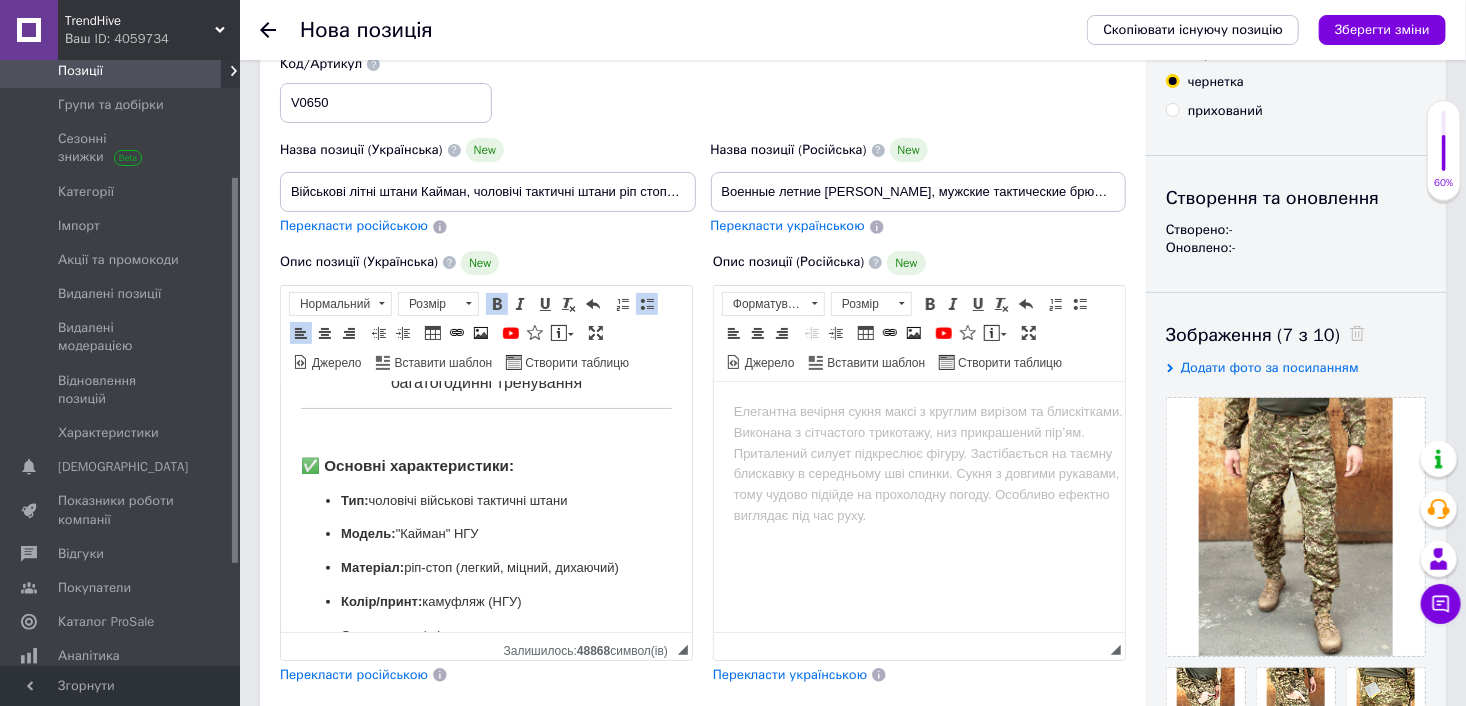 click on "Тип:  чоловічі військові тактичні штани" at bounding box center [485, 500] 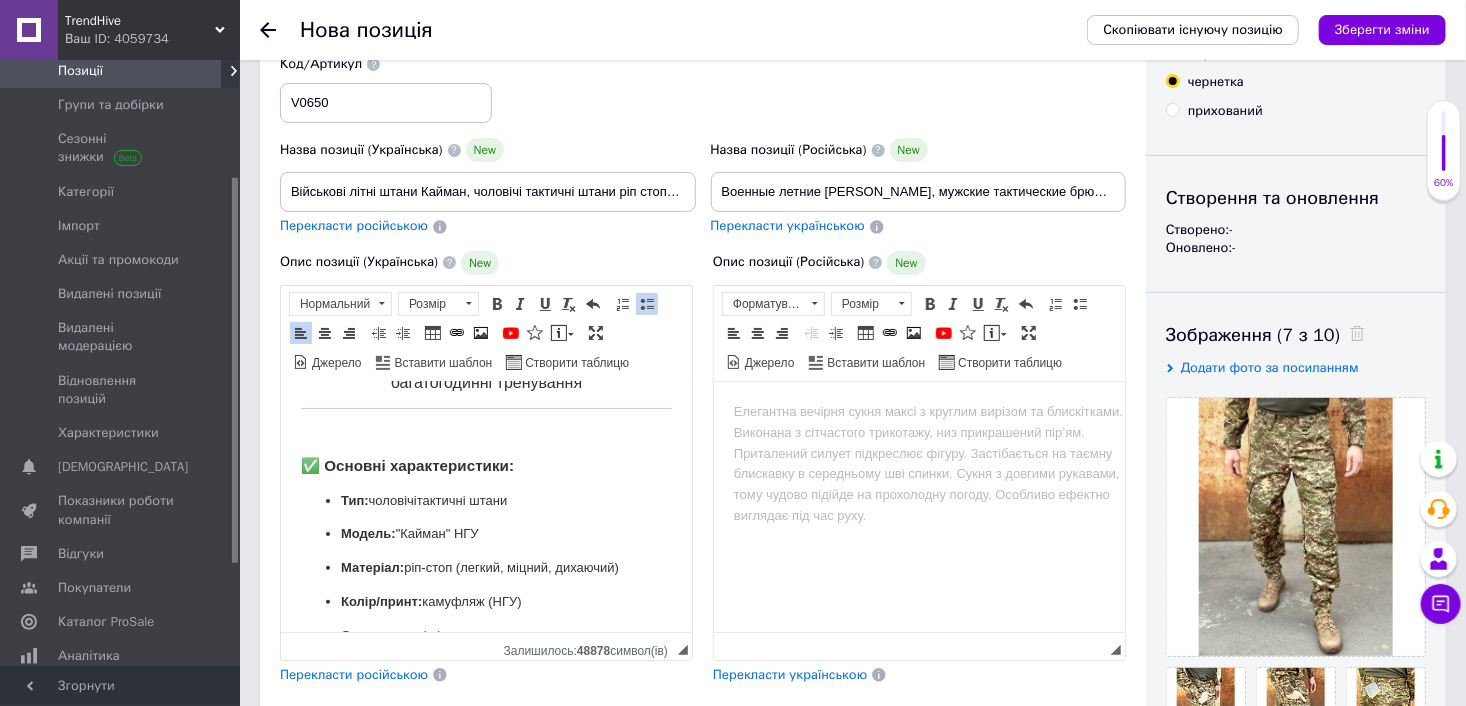 click on "Тип:  чоловічі  тактичні штани" at bounding box center [485, 500] 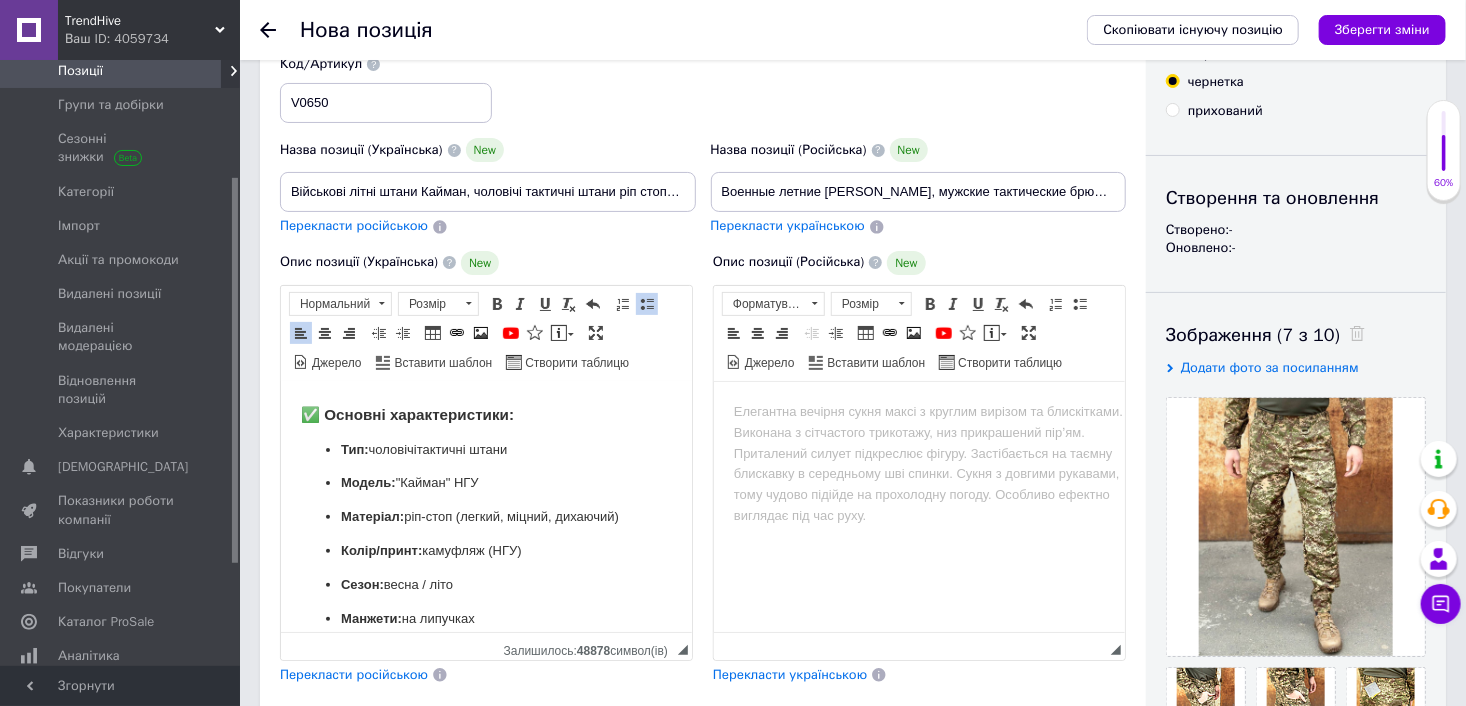 scroll, scrollTop: 400, scrollLeft: 0, axis: vertical 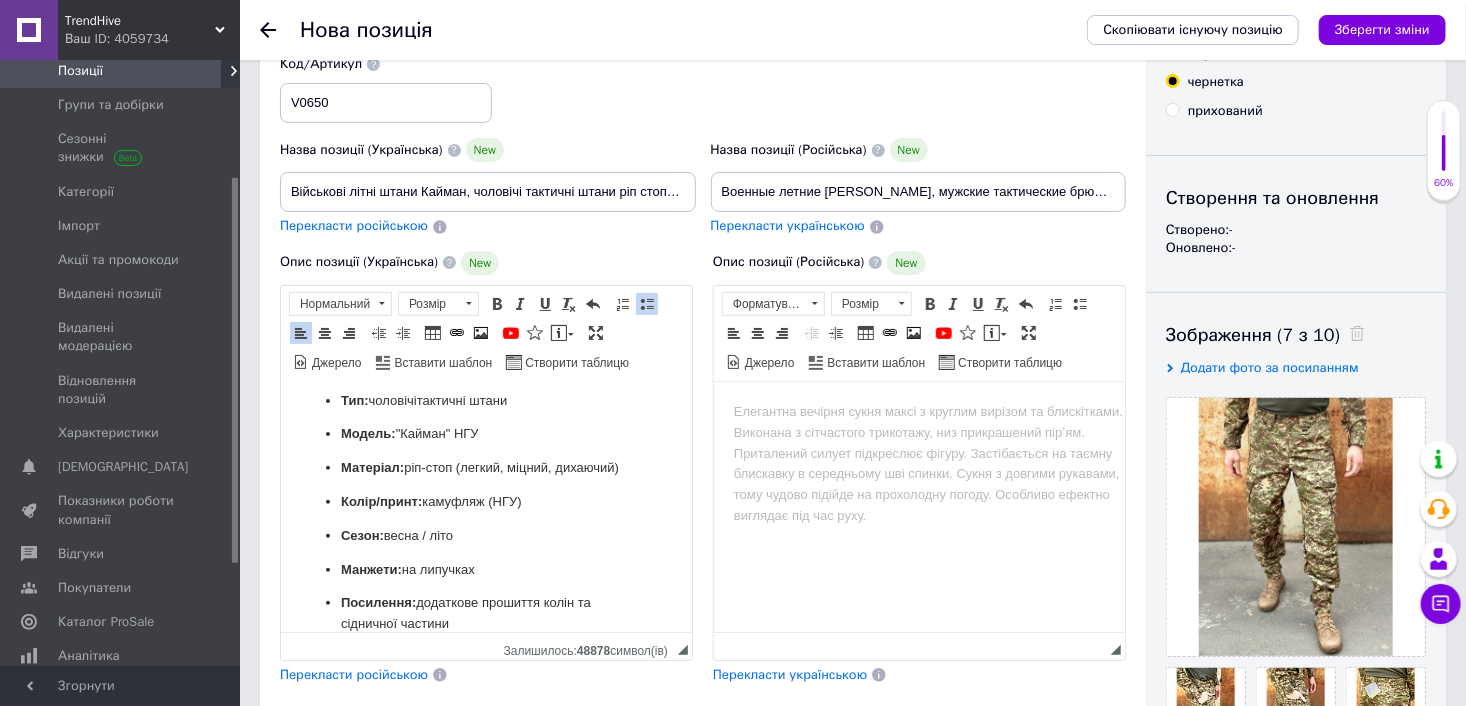 drag, startPoint x: 456, startPoint y: 489, endPoint x: 464, endPoint y: 505, distance: 17.888544 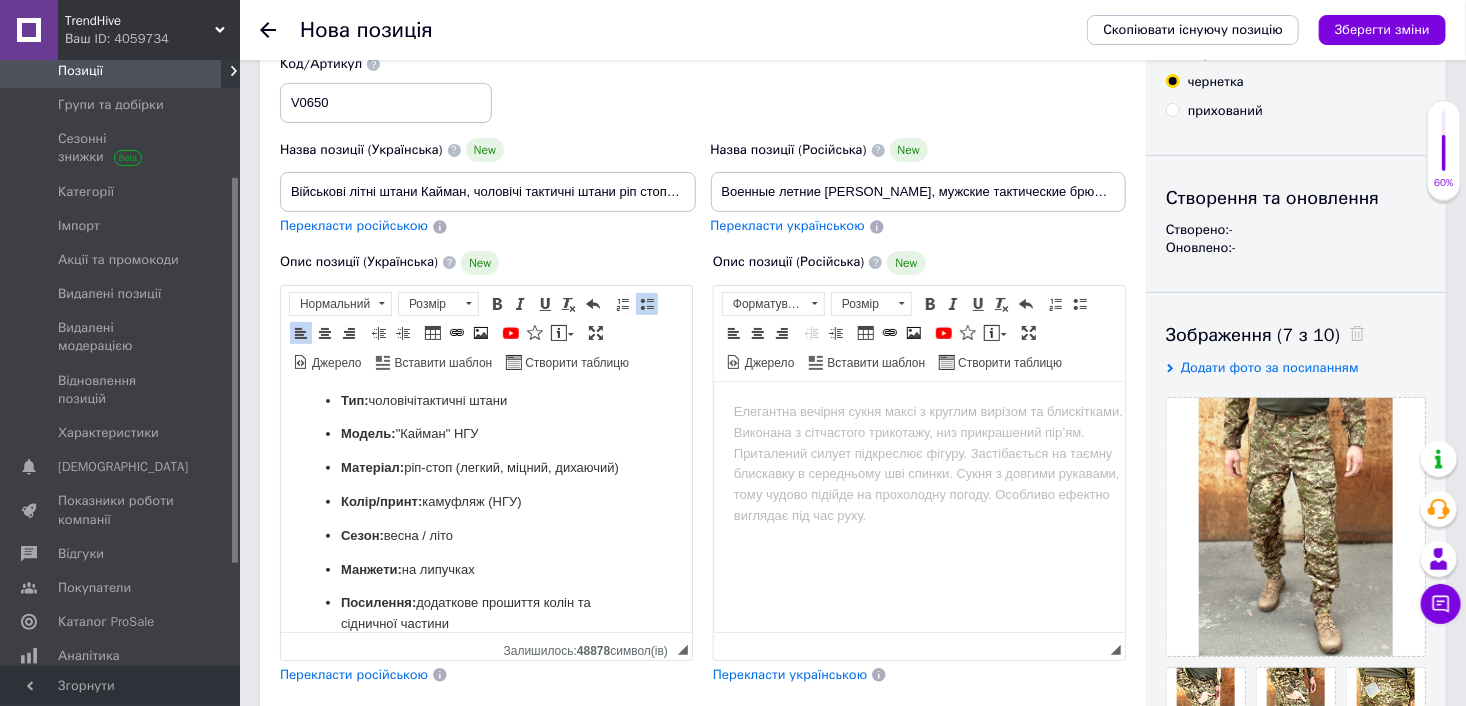 click on "Матеріал:  ріп-стоп (легкий, міцний, дихаючий)" at bounding box center [485, 467] 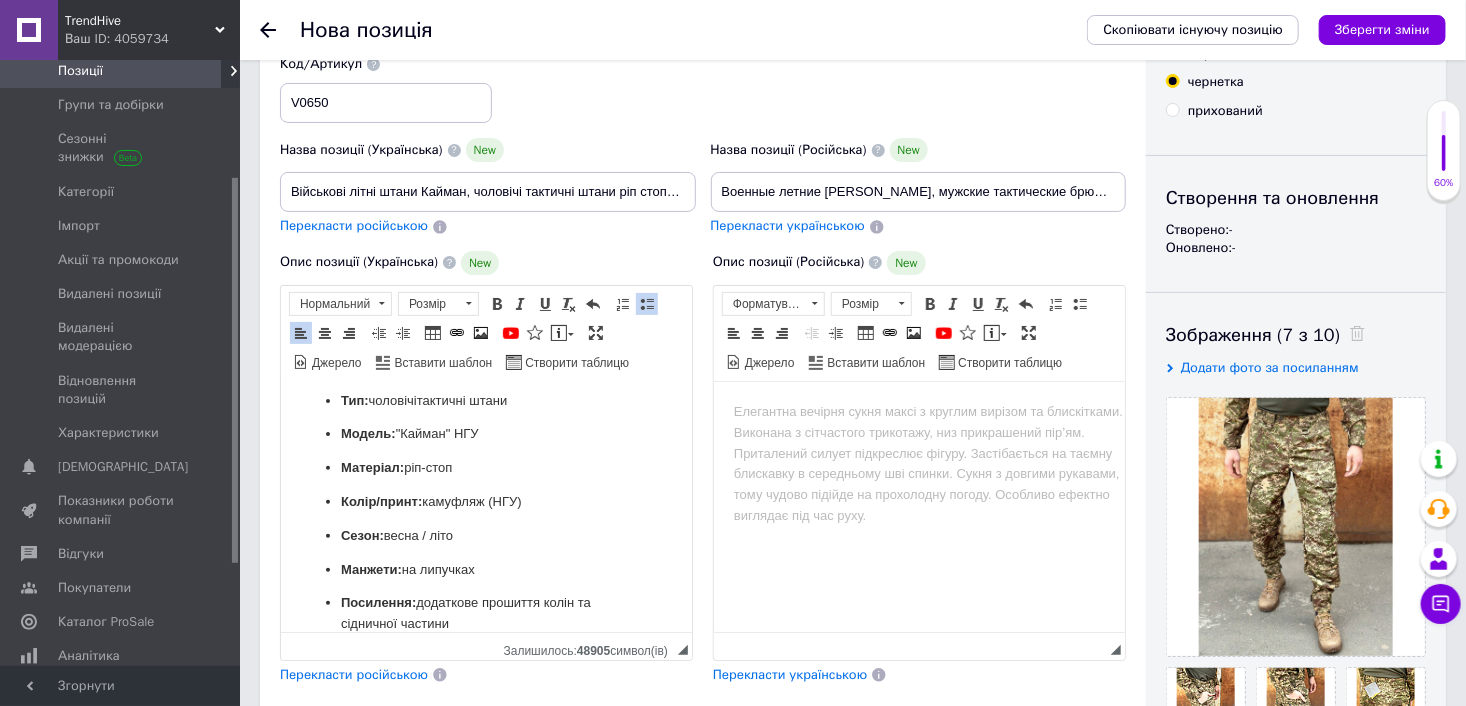 scroll, scrollTop: 500, scrollLeft: 0, axis: vertical 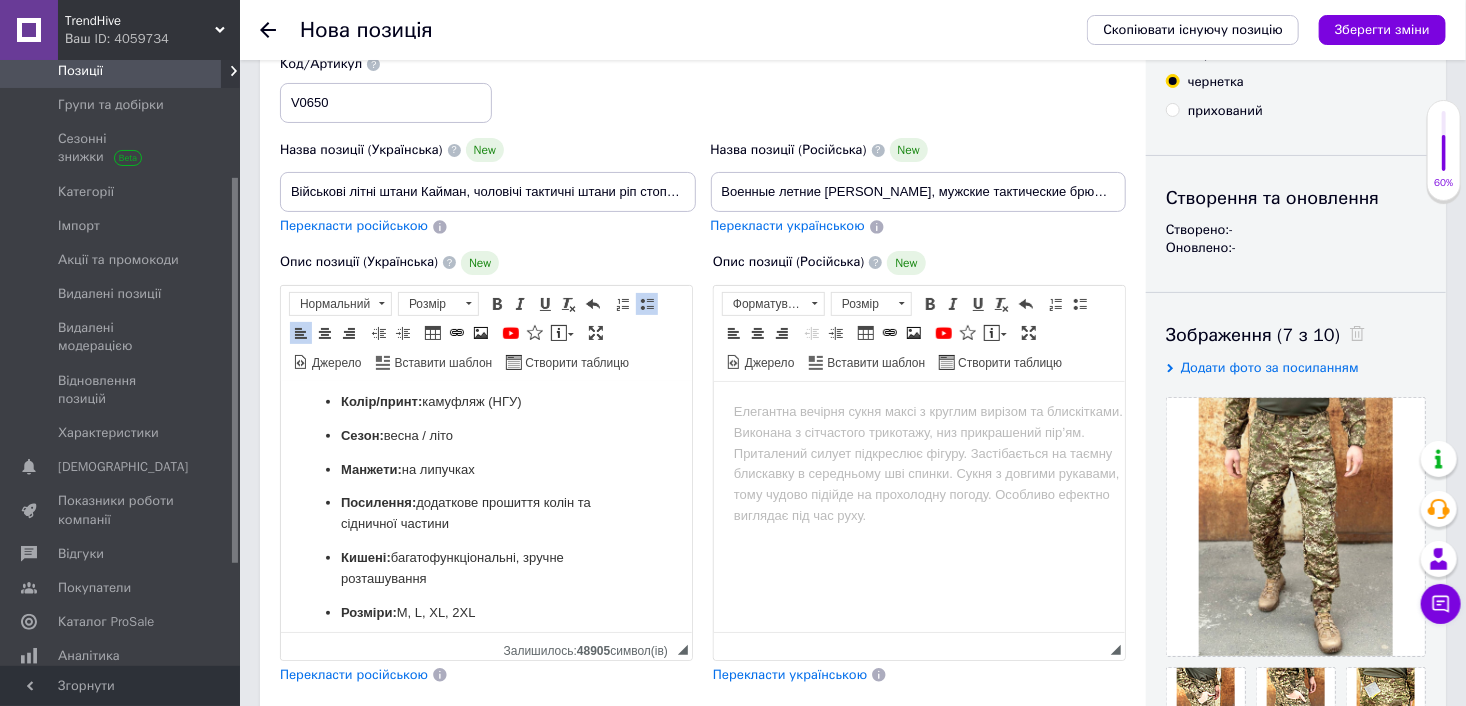 drag, startPoint x: 525, startPoint y: 416, endPoint x: 492, endPoint y: 421, distance: 33.37664 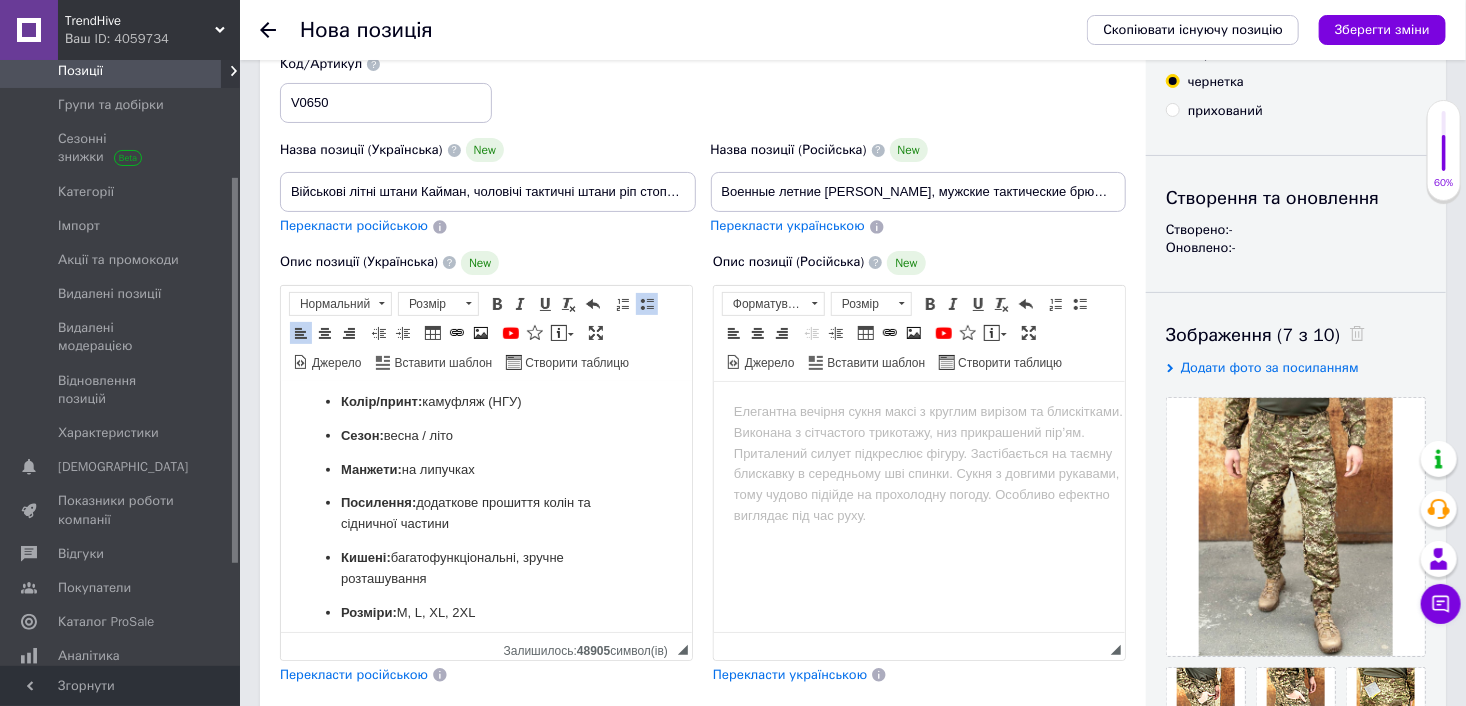 click on "Колір/принт:  камуфляж (НГУ)" at bounding box center (485, 401) 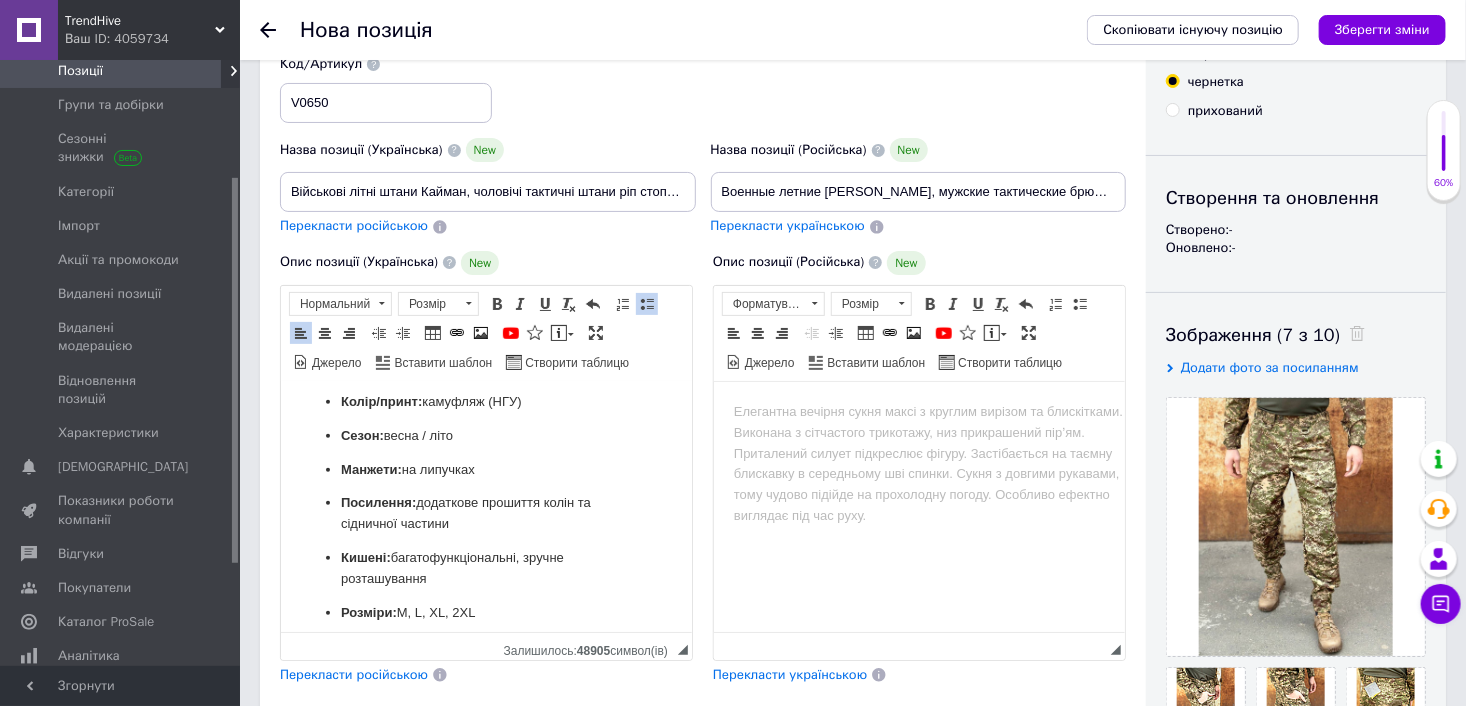 click on "Колір/принт:  камуфляж (НГУ)" at bounding box center [485, 401] 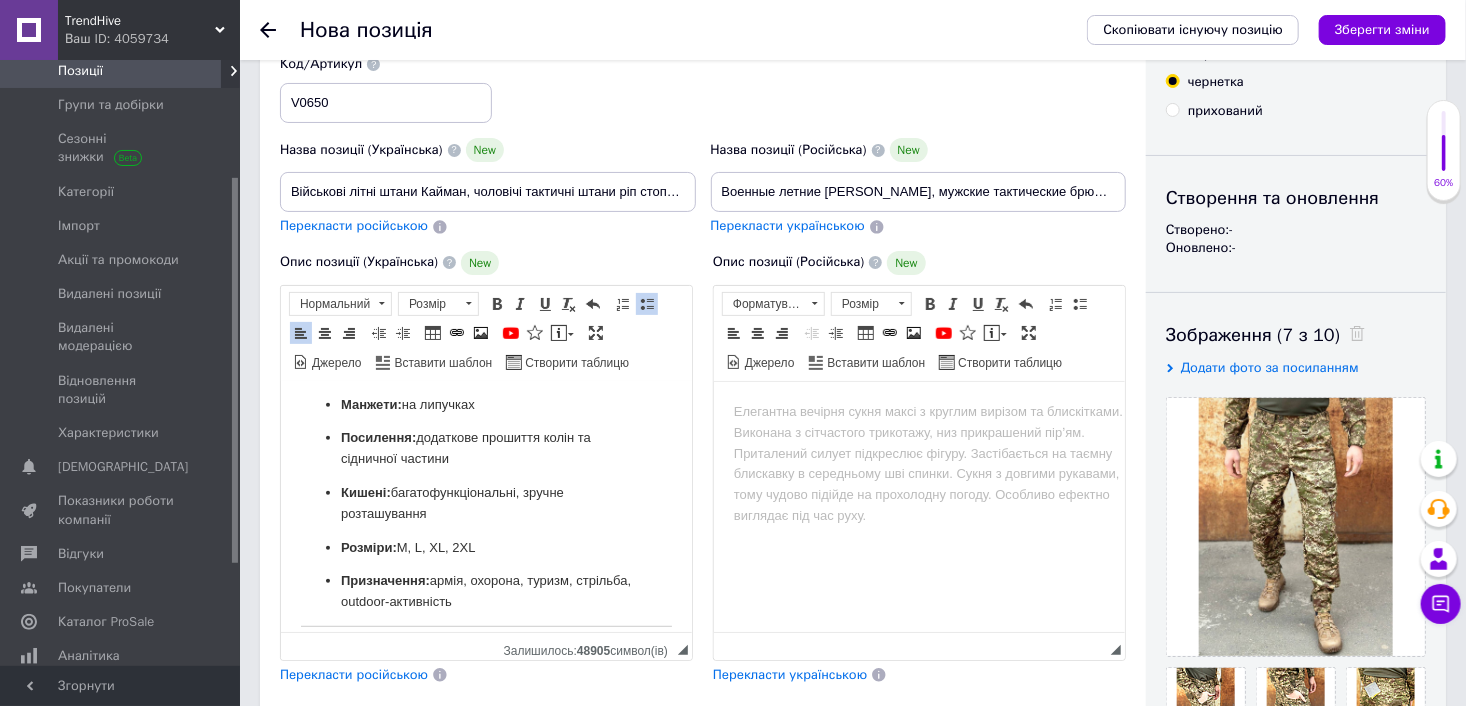 scroll, scrollTop: 600, scrollLeft: 0, axis: vertical 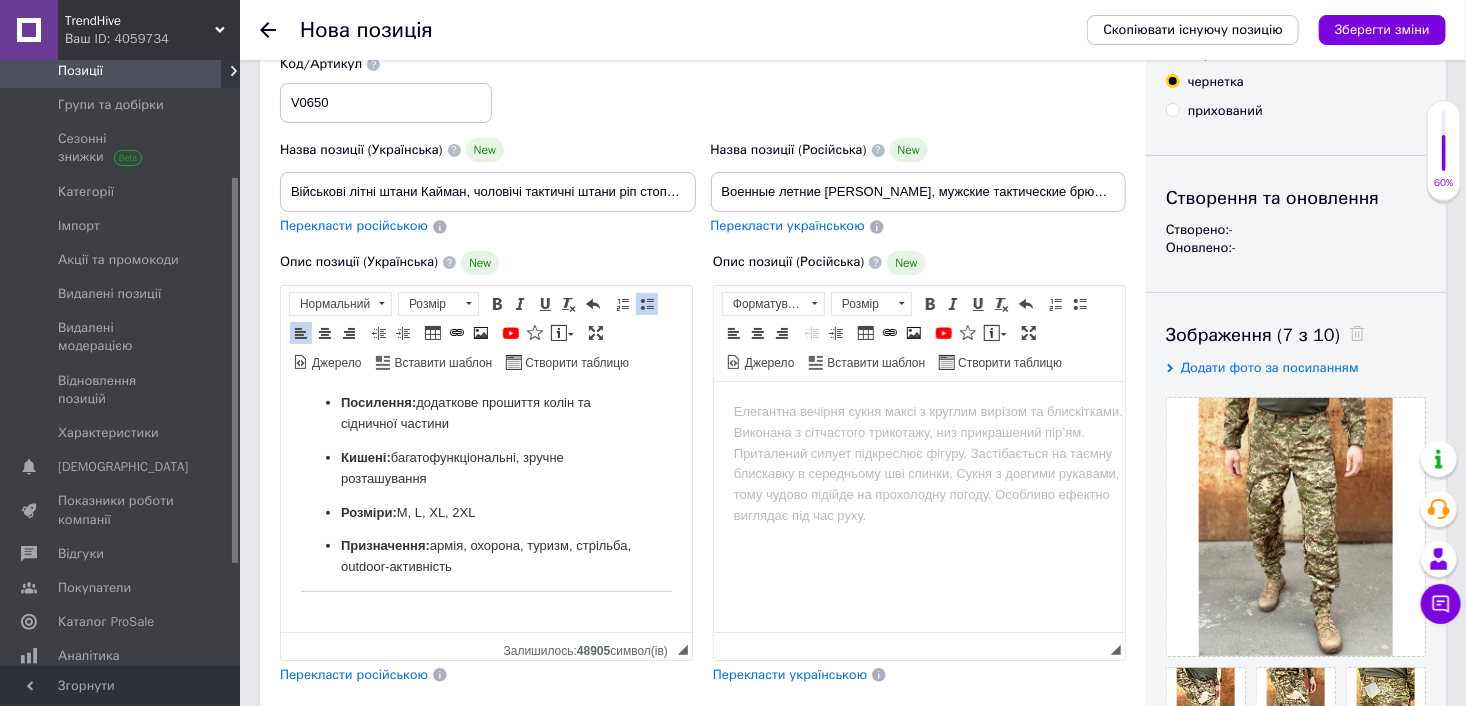 drag, startPoint x: 520, startPoint y: 584, endPoint x: 347, endPoint y: 552, distance: 175.93465 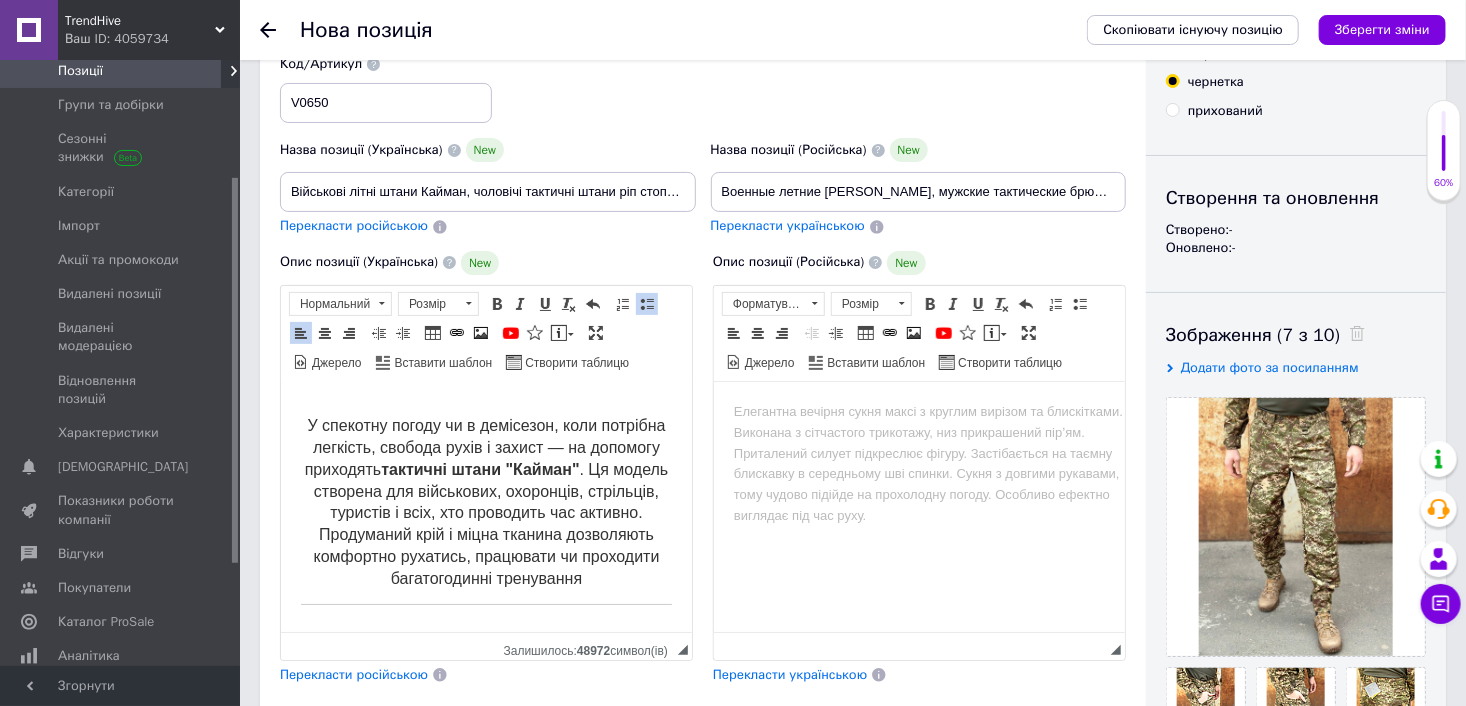 scroll, scrollTop: 308, scrollLeft: 0, axis: vertical 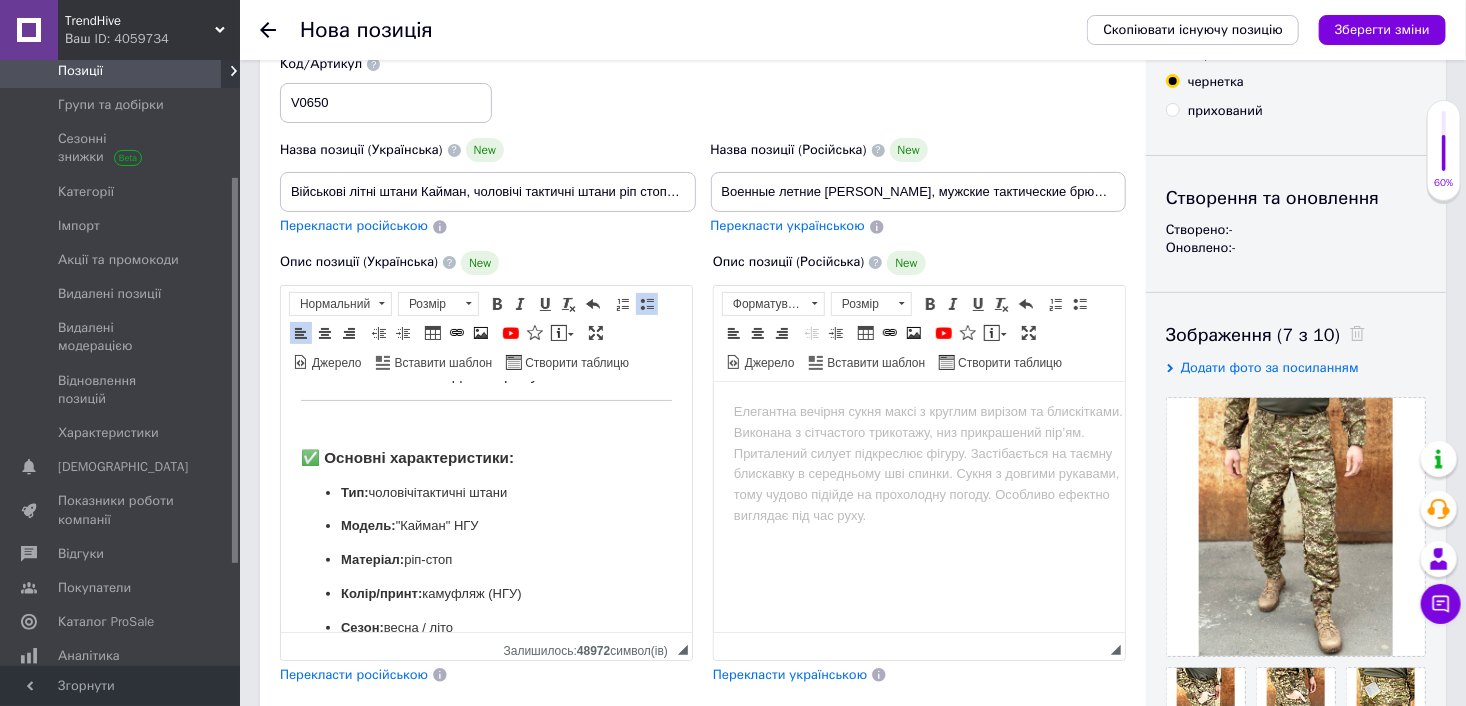 drag, startPoint x: 488, startPoint y: 532, endPoint x: 350, endPoint y: 399, distance: 191.65855 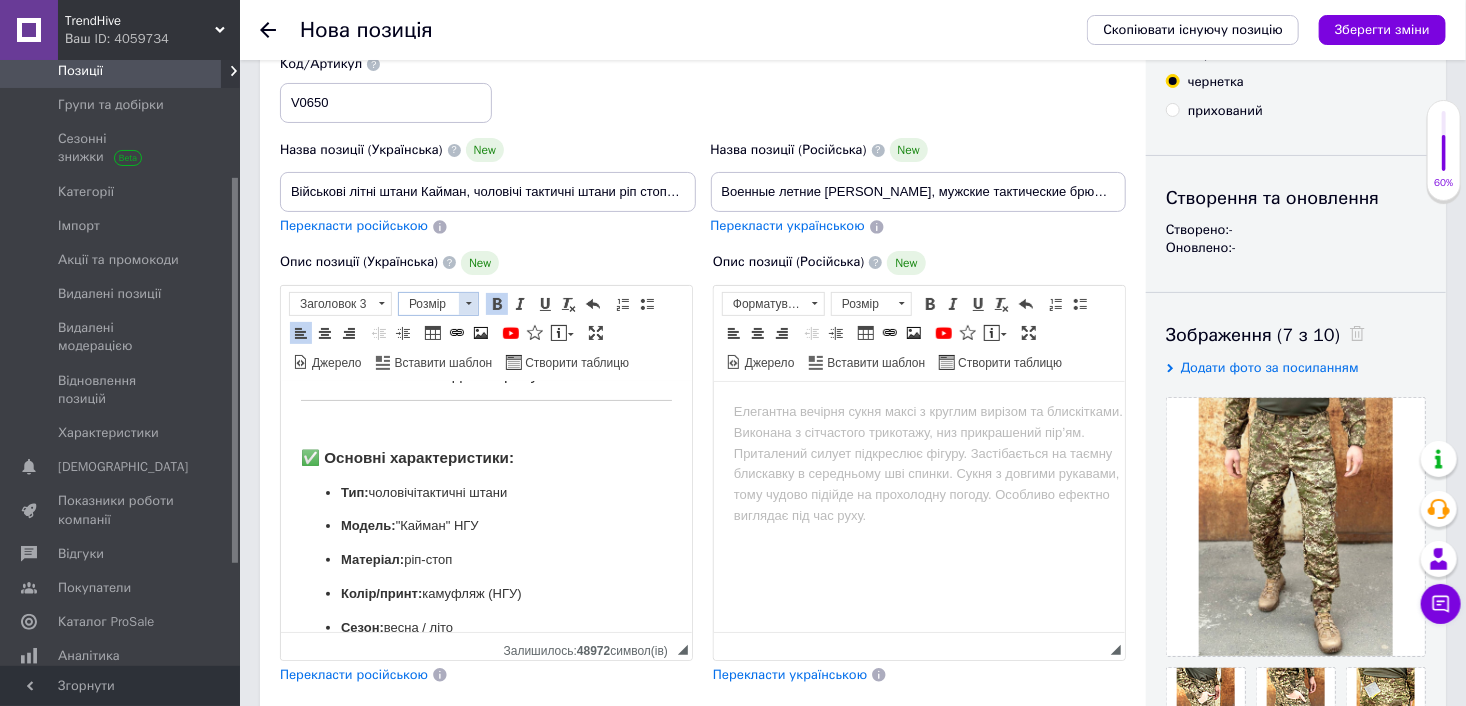 click on "Розмір" at bounding box center [429, 304] 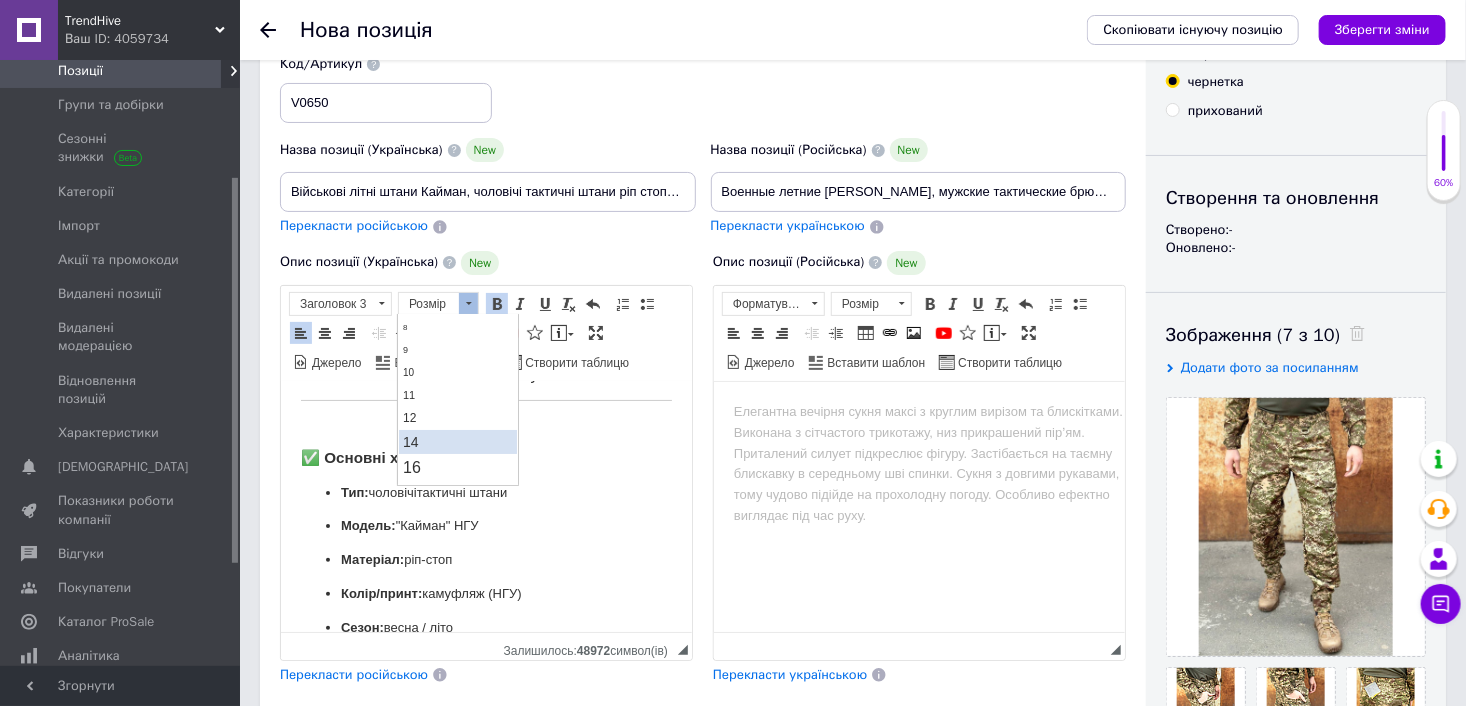 scroll, scrollTop: 100, scrollLeft: 0, axis: vertical 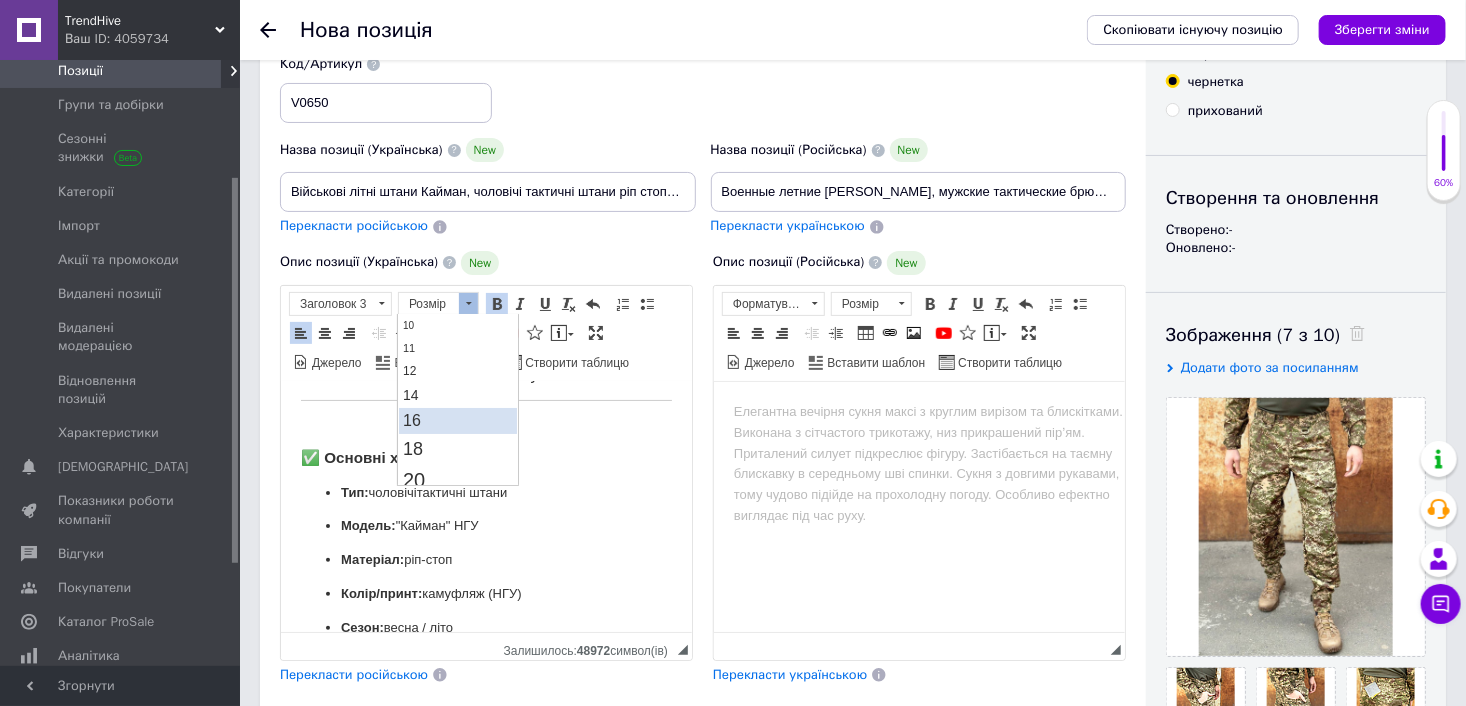 click on "16" at bounding box center (458, 420) 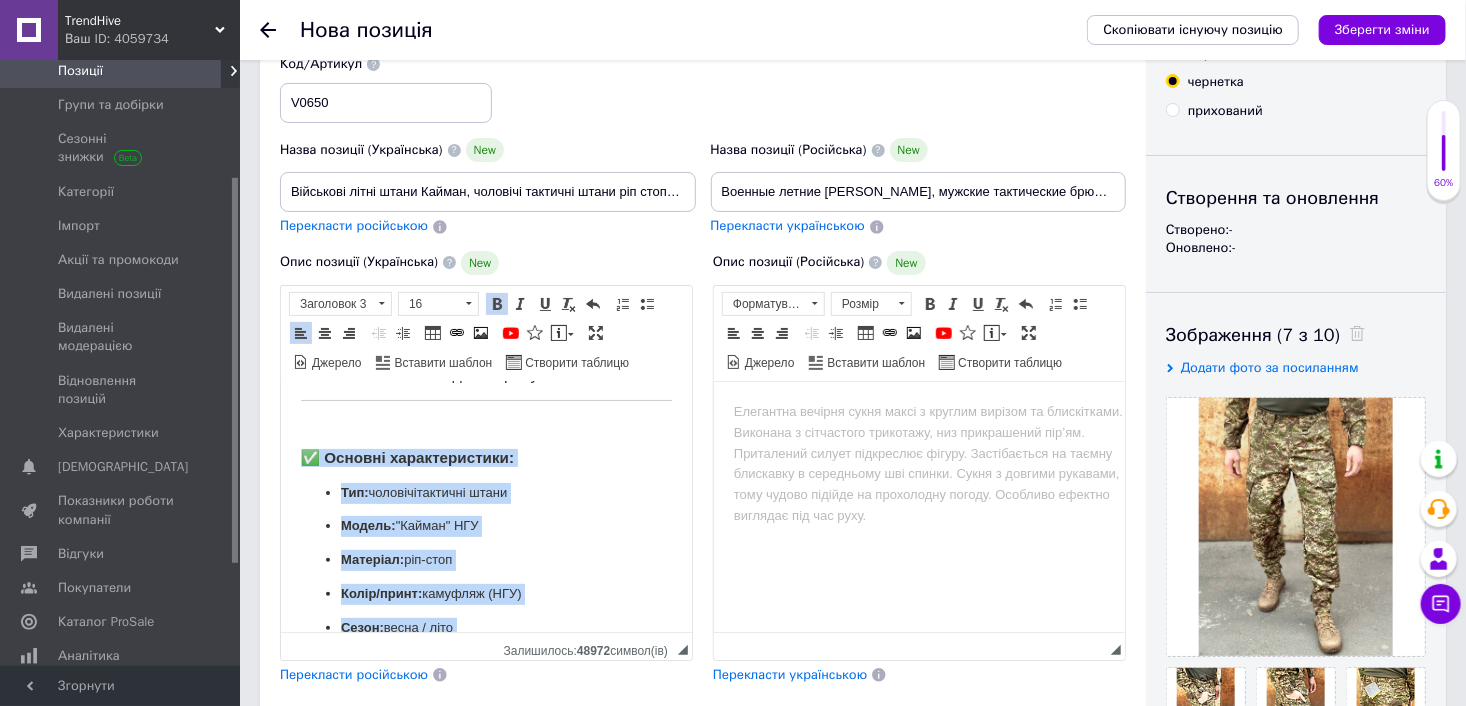 scroll, scrollTop: 0, scrollLeft: 0, axis: both 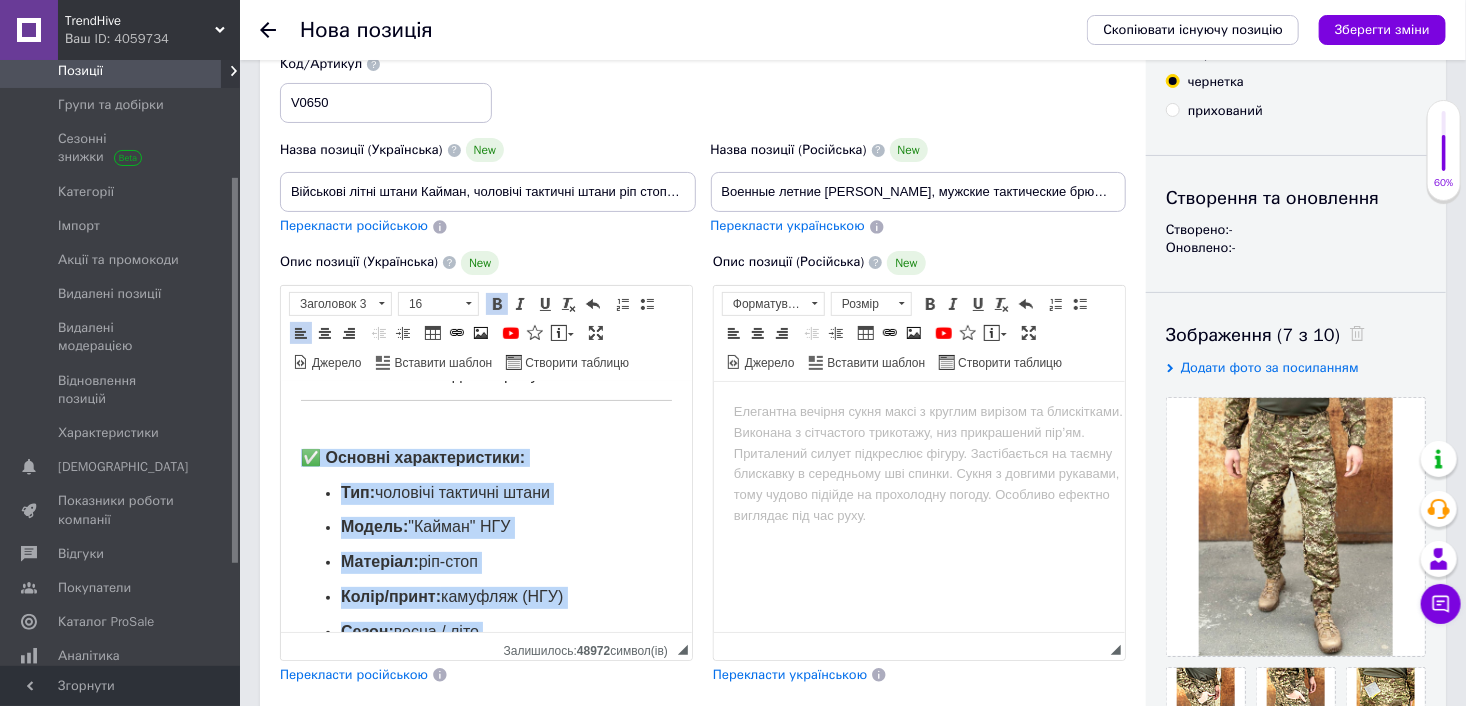 copy on "✅ Основні характеристики: Тип:  чоловічі  тактичні штани Модель:  "Кайман" НГУ Матеріал:  ріп-стоп Колір/принт:  камуфляж (НГУ) Сезон:  весна / літо Манжети:  на липучках Посилення:  додаткове прошиття колін та сідничної частини Кишені:  багатофункціональні, зручне розташування Розміри:" 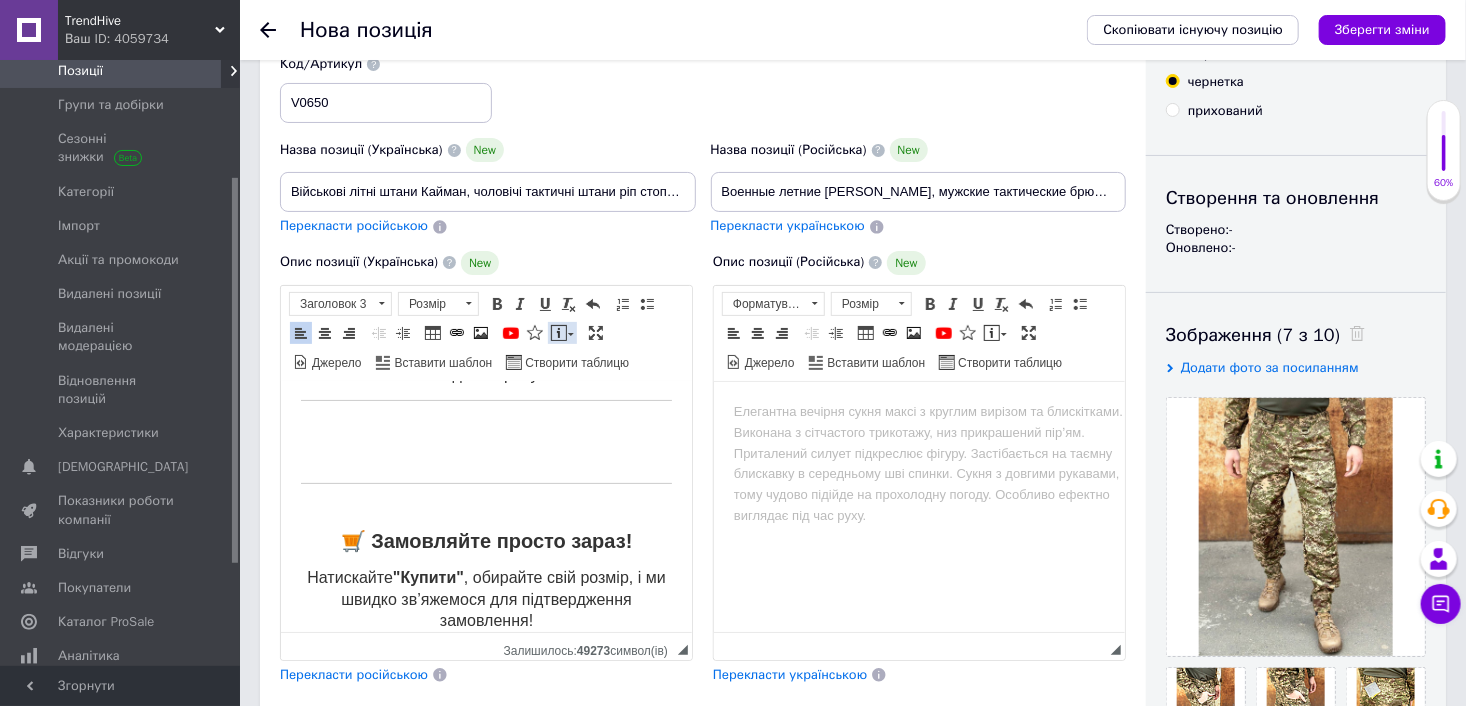drag, startPoint x: 580, startPoint y: 342, endPoint x: 557, endPoint y: 333, distance: 24.698177 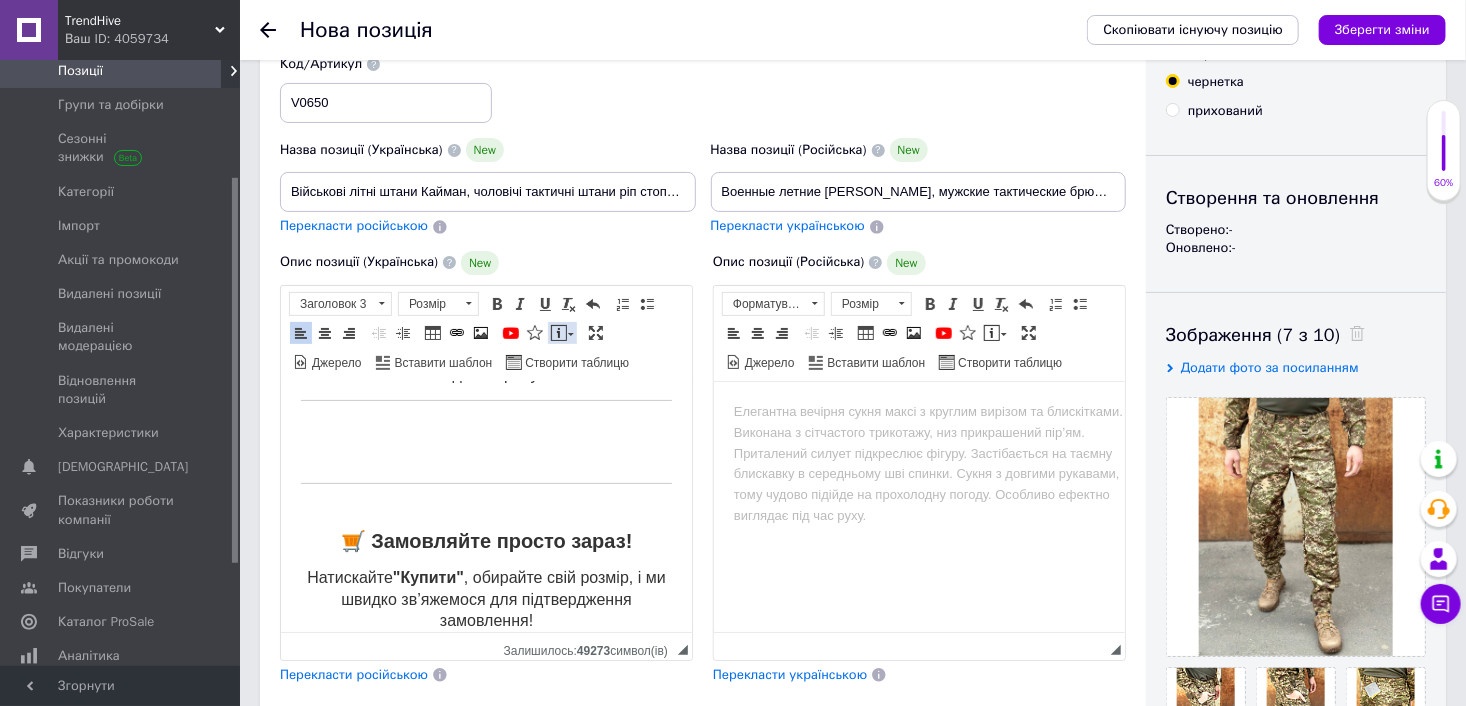 click on "Форматування Заголовок 3 Розмір Розмір   Жирний  Сполучення клавіш Ctrl+B   Курсив  Сполучення клавіш Ctrl+I   Підкреслений  Сполучення клавіш Ctrl+U   Видалити форматування   Повернути  Сполучення клавіш Ctrl+Z   Вставити/видалити нумерований список   Вставити/видалити маркований список   По лівому краю   По центру   По правому краю   Зменшити відступ   Збільшити відступ   Таблиця   Вставити/Редагувати посилання  Сполучення клавіш Ctrl+L   Зображення   YouTube   {label}   Вставити повідомлення   Максимізувати   Джерело   Вставити шаблон   Створити таблицю" at bounding box center [665, 292] 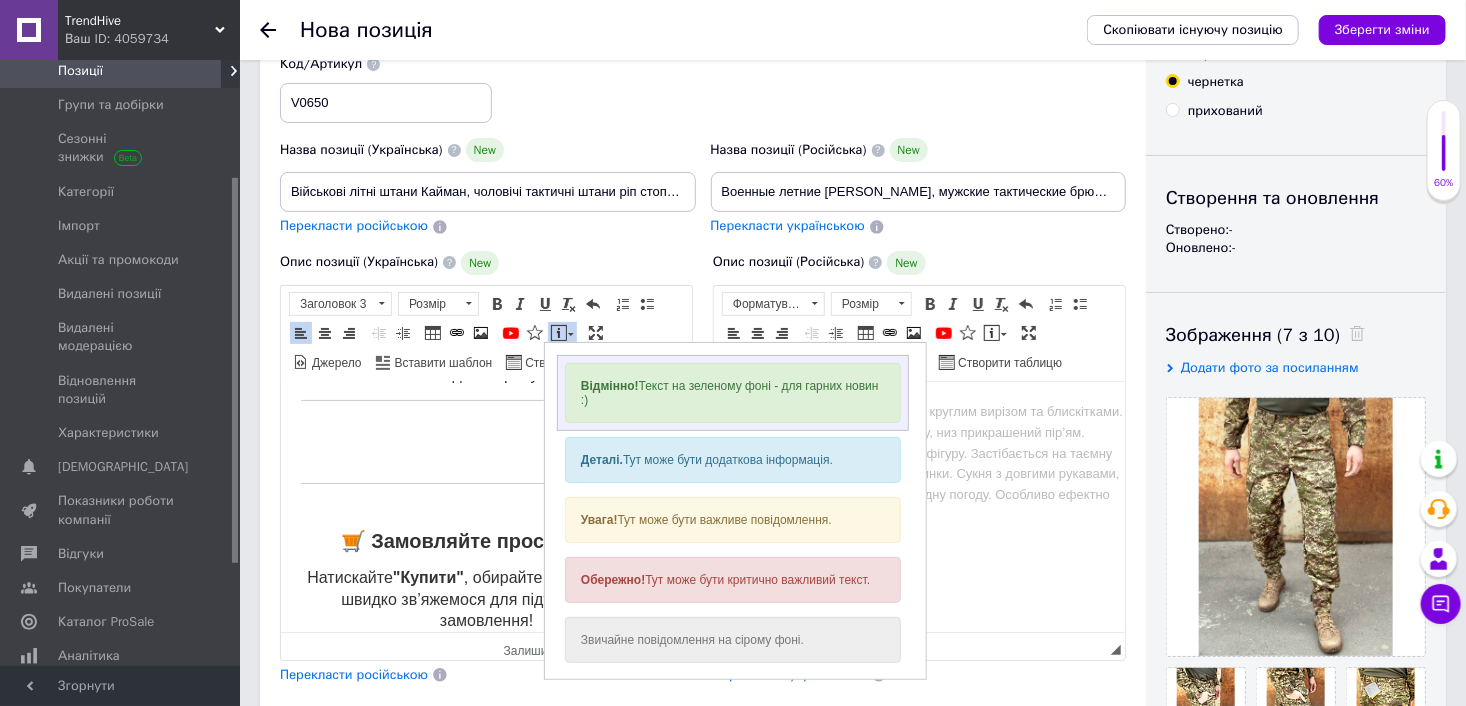 scroll, scrollTop: 0, scrollLeft: 0, axis: both 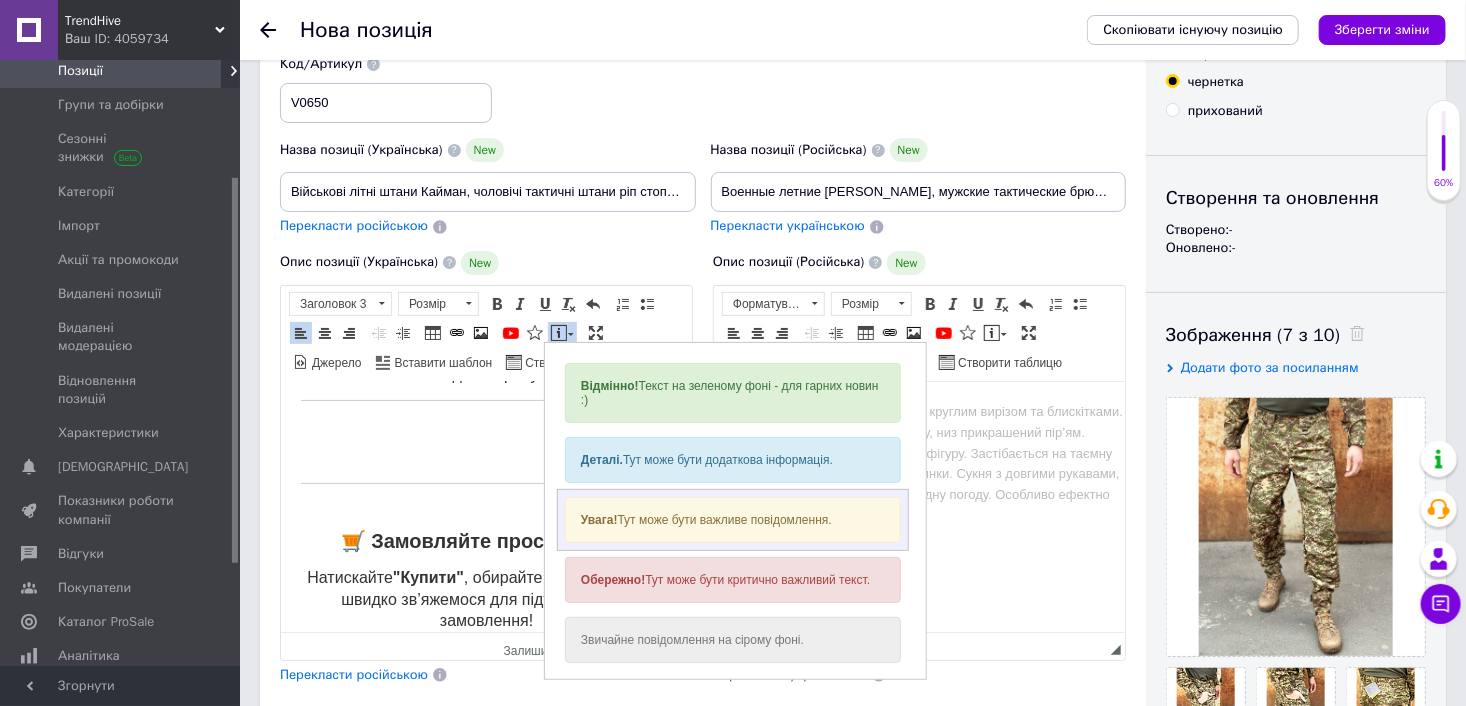 click on "Увага!  Тут може бути важливе повідомлення." at bounding box center [732, 519] 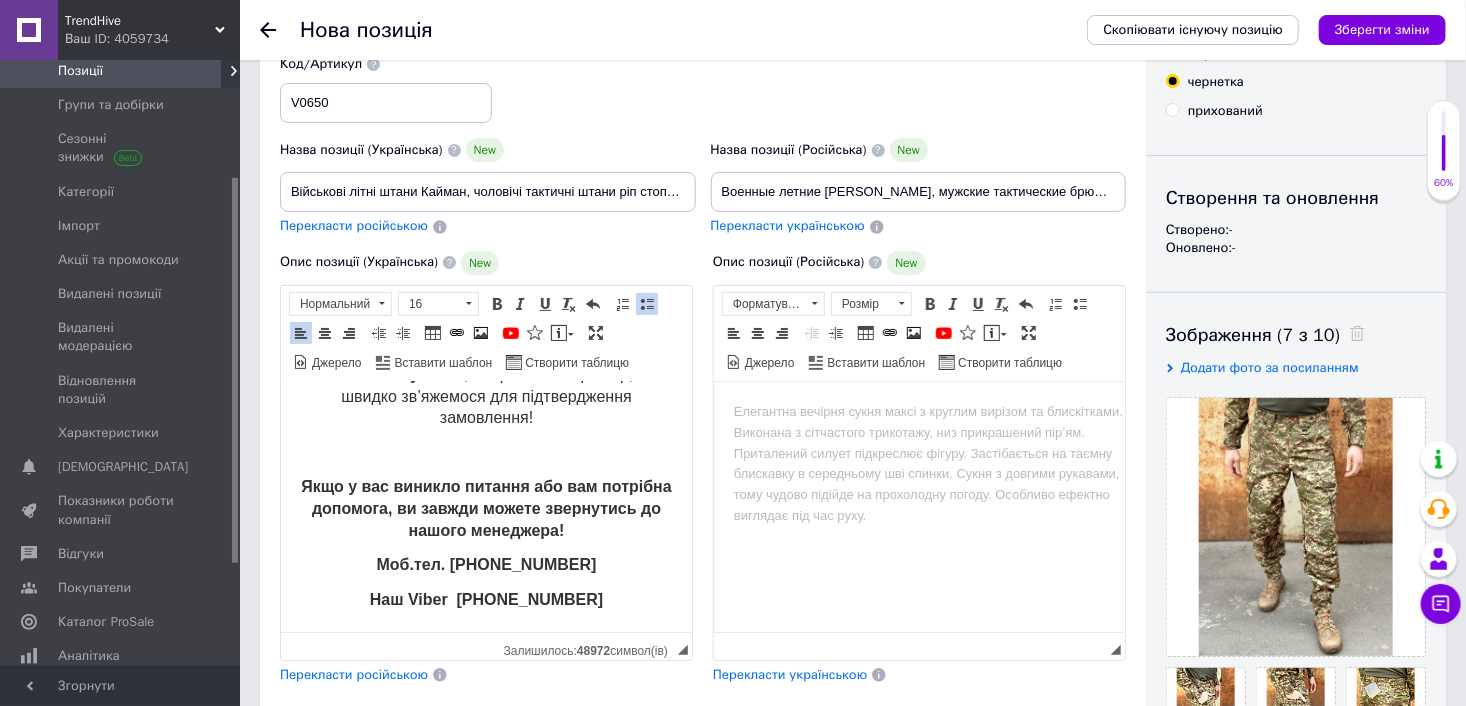 scroll, scrollTop: 960, scrollLeft: 0, axis: vertical 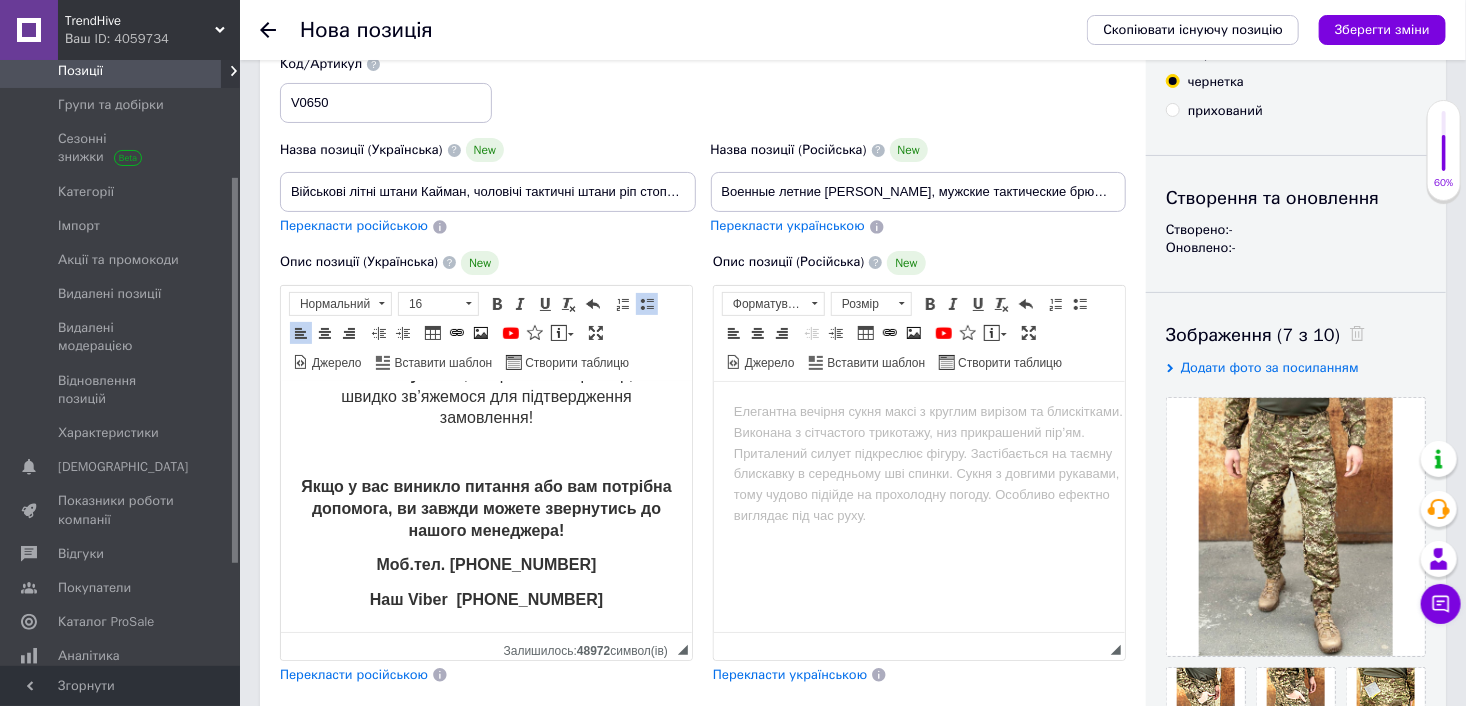 click on "Перекласти російською" at bounding box center [354, 674] 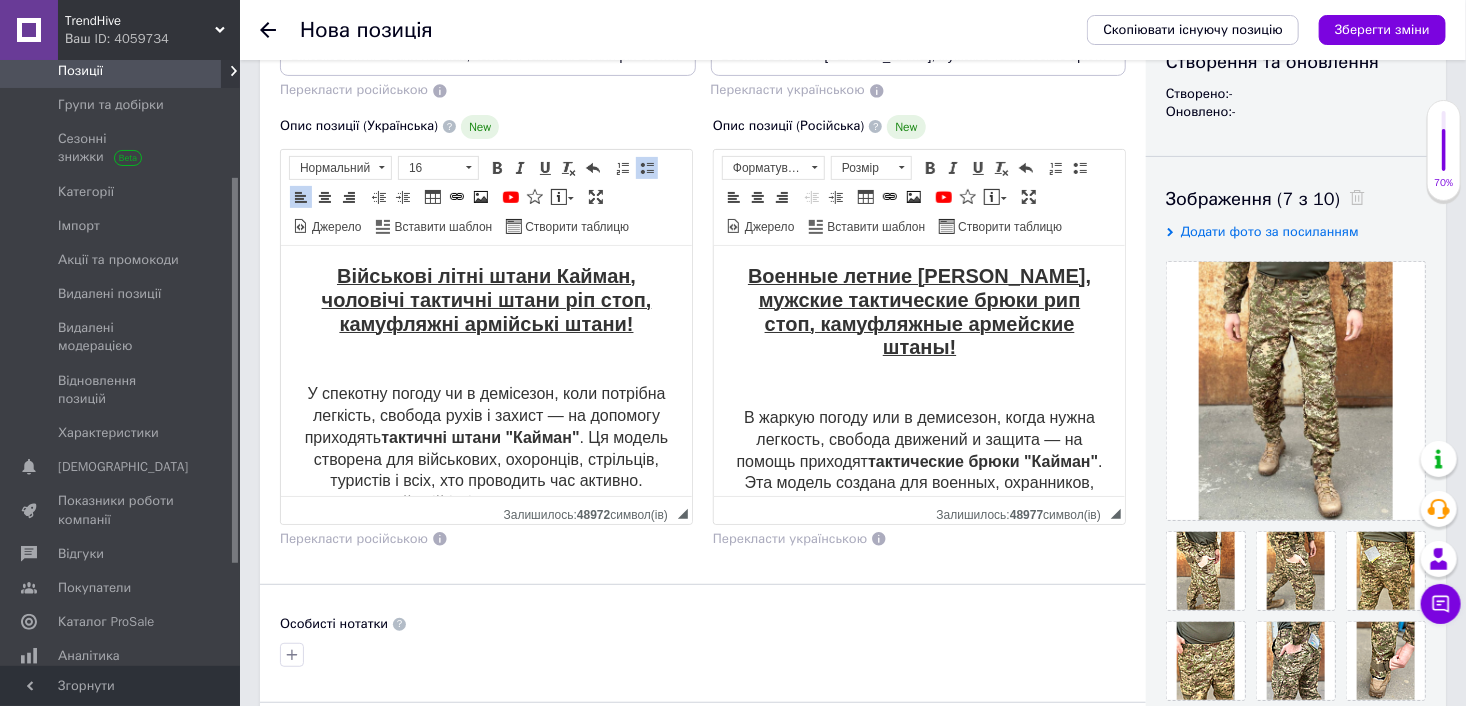 scroll, scrollTop: 300, scrollLeft: 0, axis: vertical 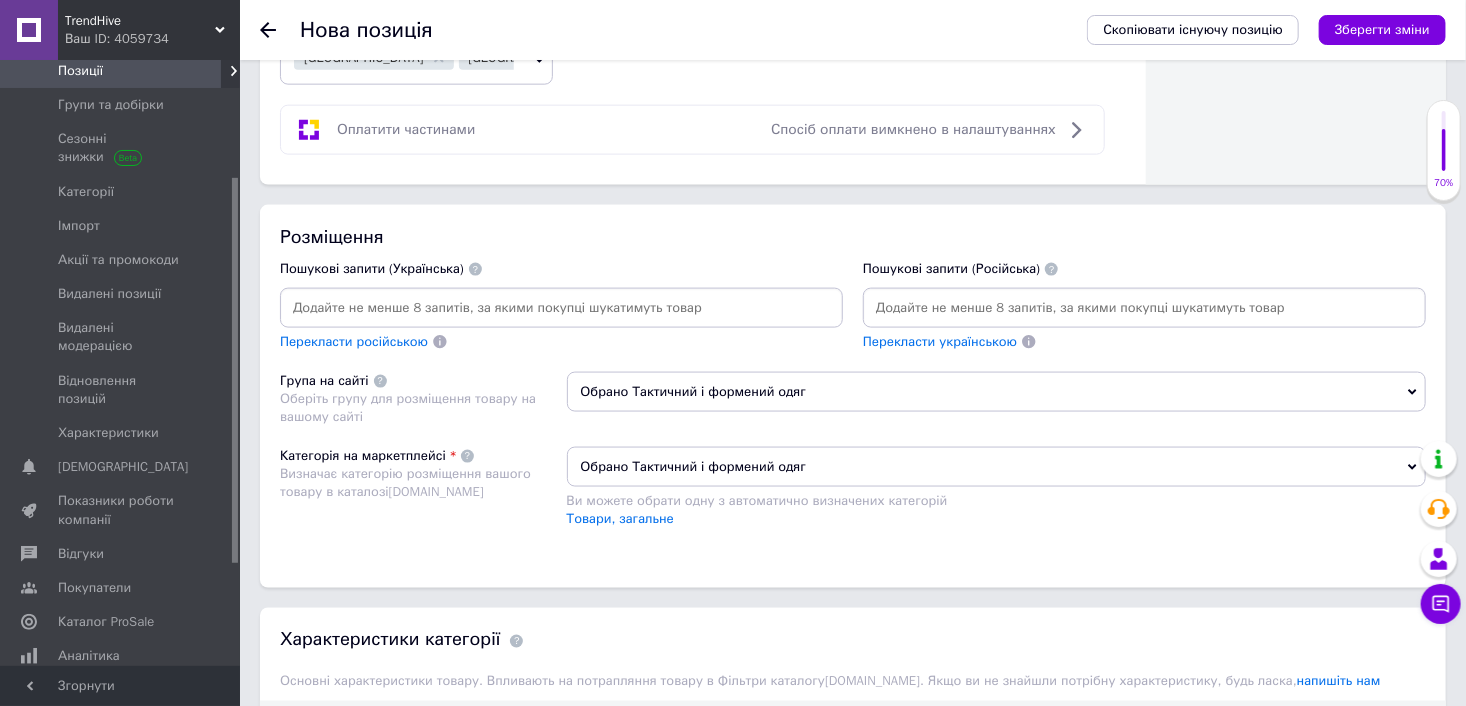 click at bounding box center (561, 308) 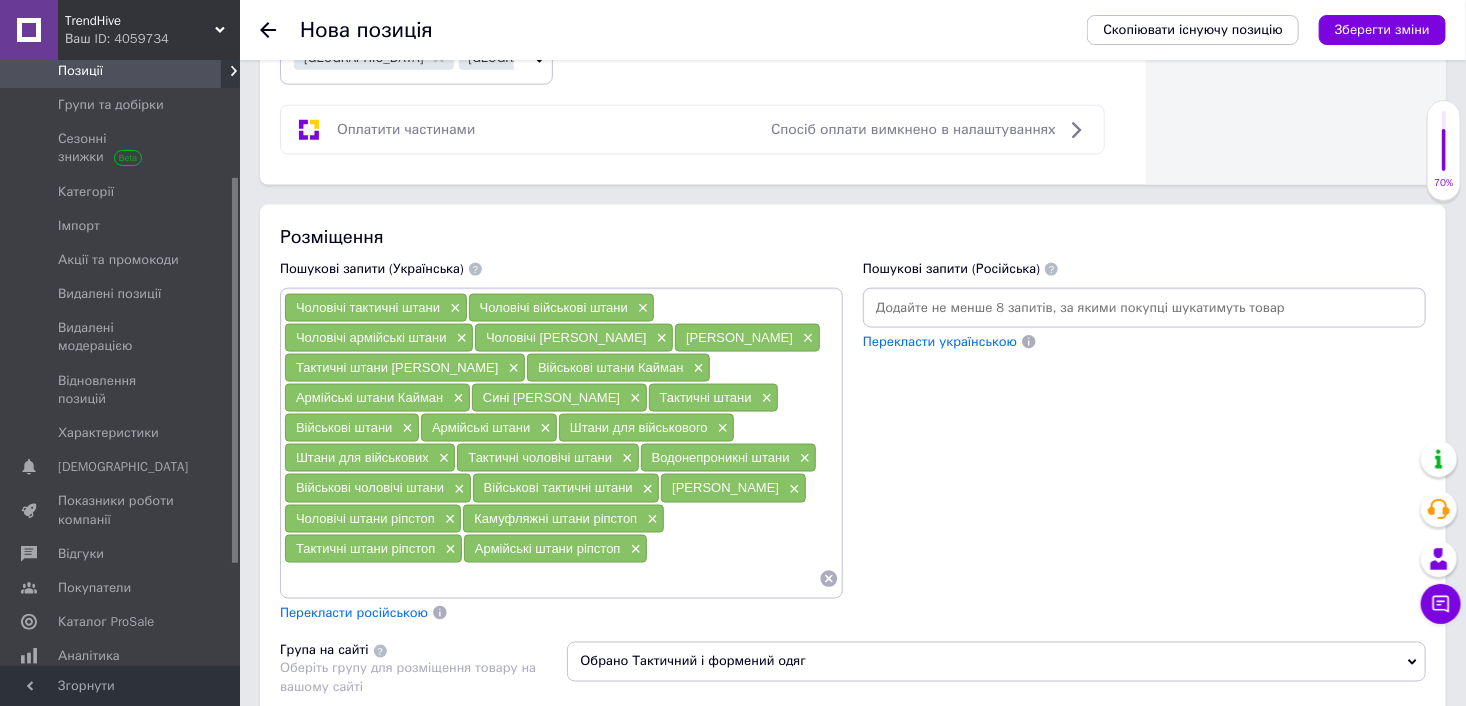 click on "Перекласти російською" at bounding box center (354, 613) 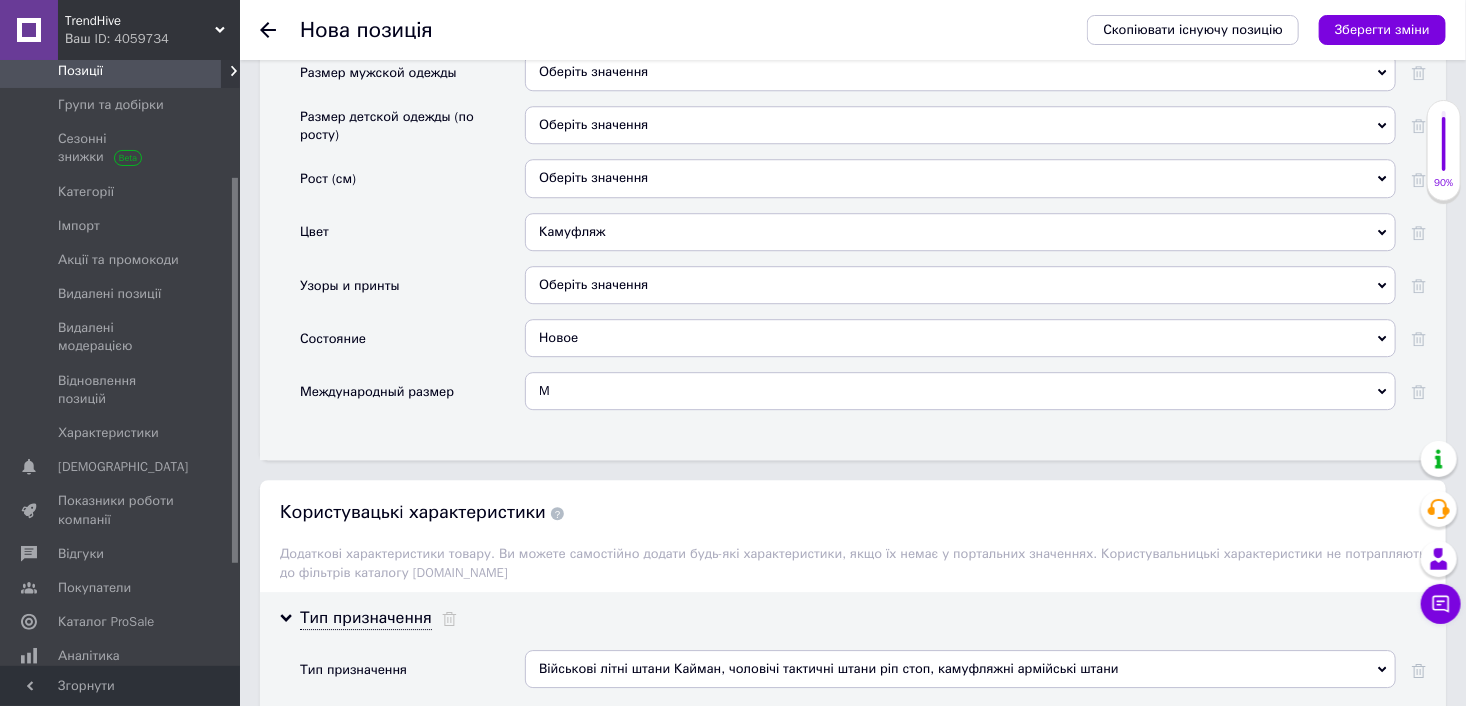 scroll, scrollTop: 3058, scrollLeft: 0, axis: vertical 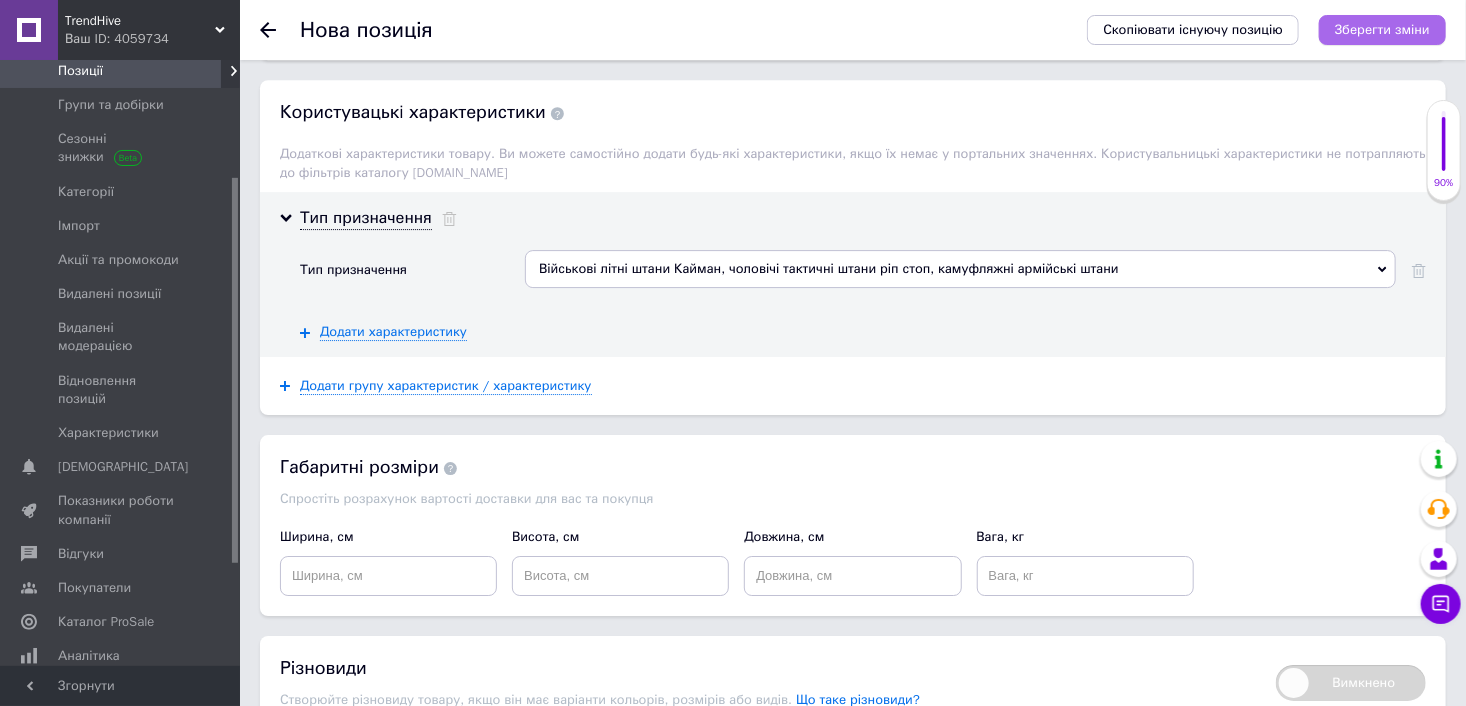 click on "Зберегти зміни" at bounding box center [1382, 29] 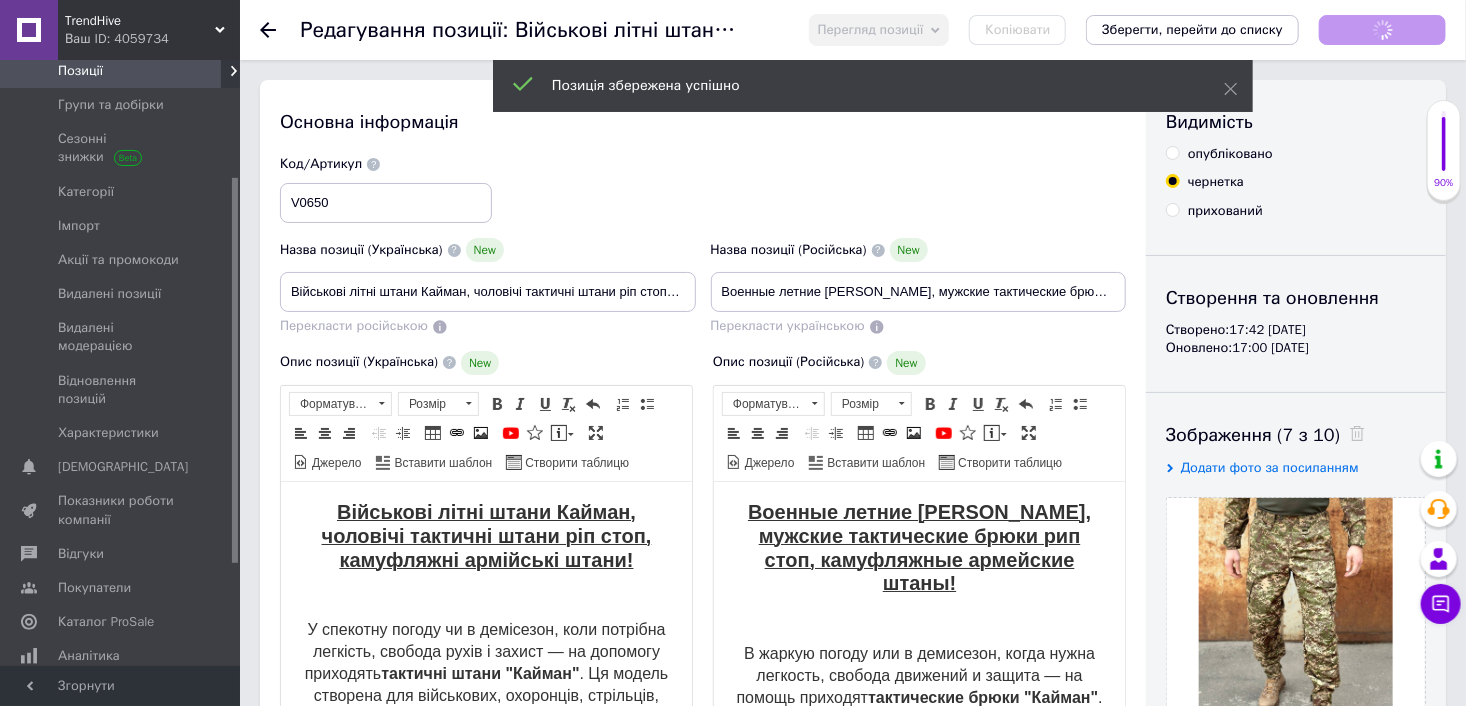 scroll, scrollTop: 0, scrollLeft: 0, axis: both 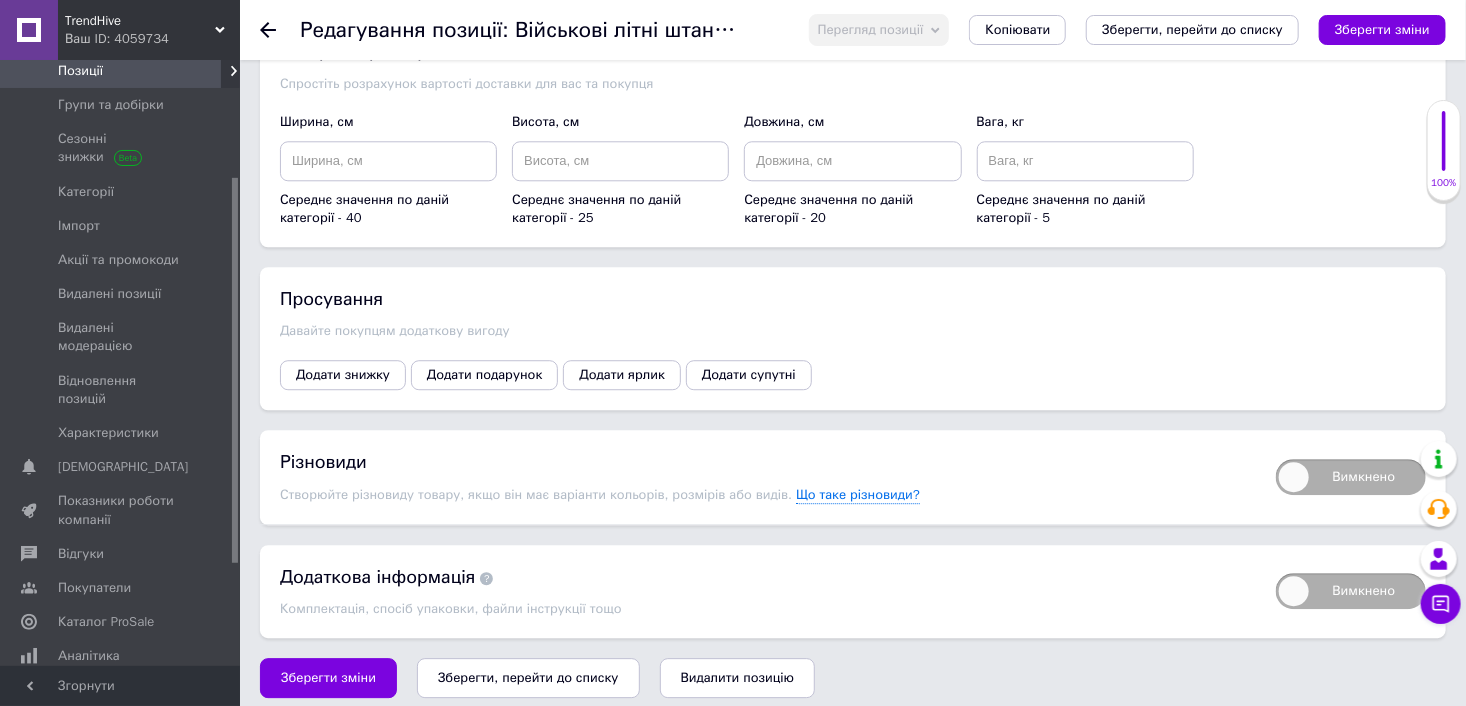 drag, startPoint x: 1341, startPoint y: 465, endPoint x: 1317, endPoint y: 454, distance: 26.400757 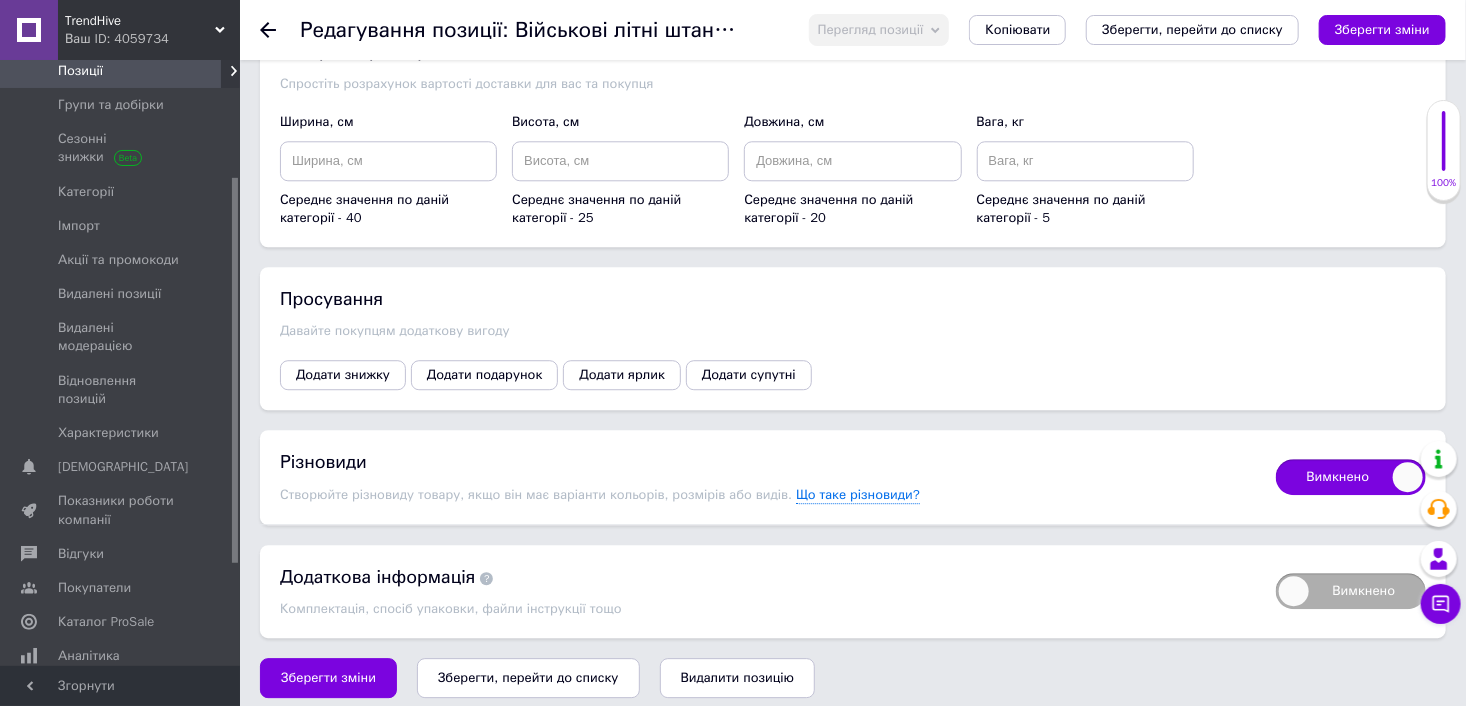 checkbox on "true" 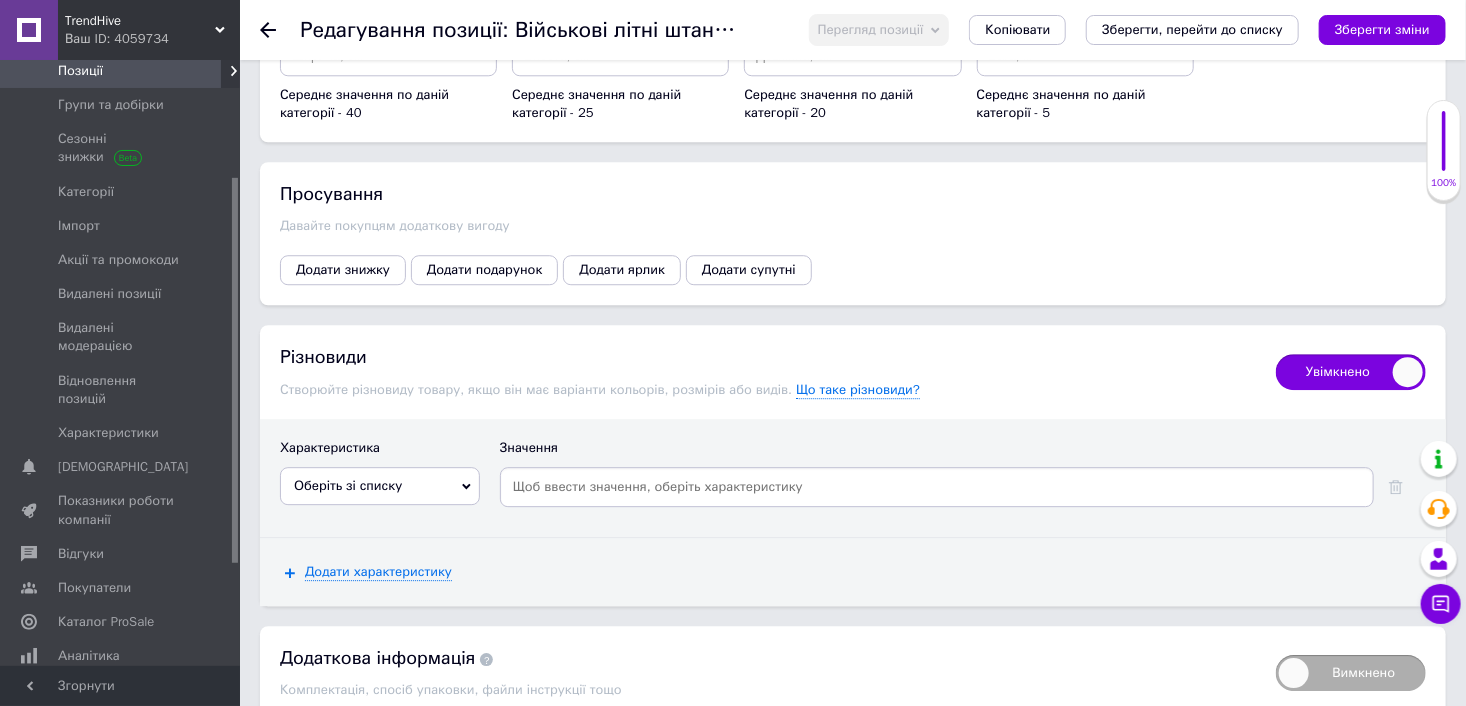 scroll, scrollTop: 2640, scrollLeft: 0, axis: vertical 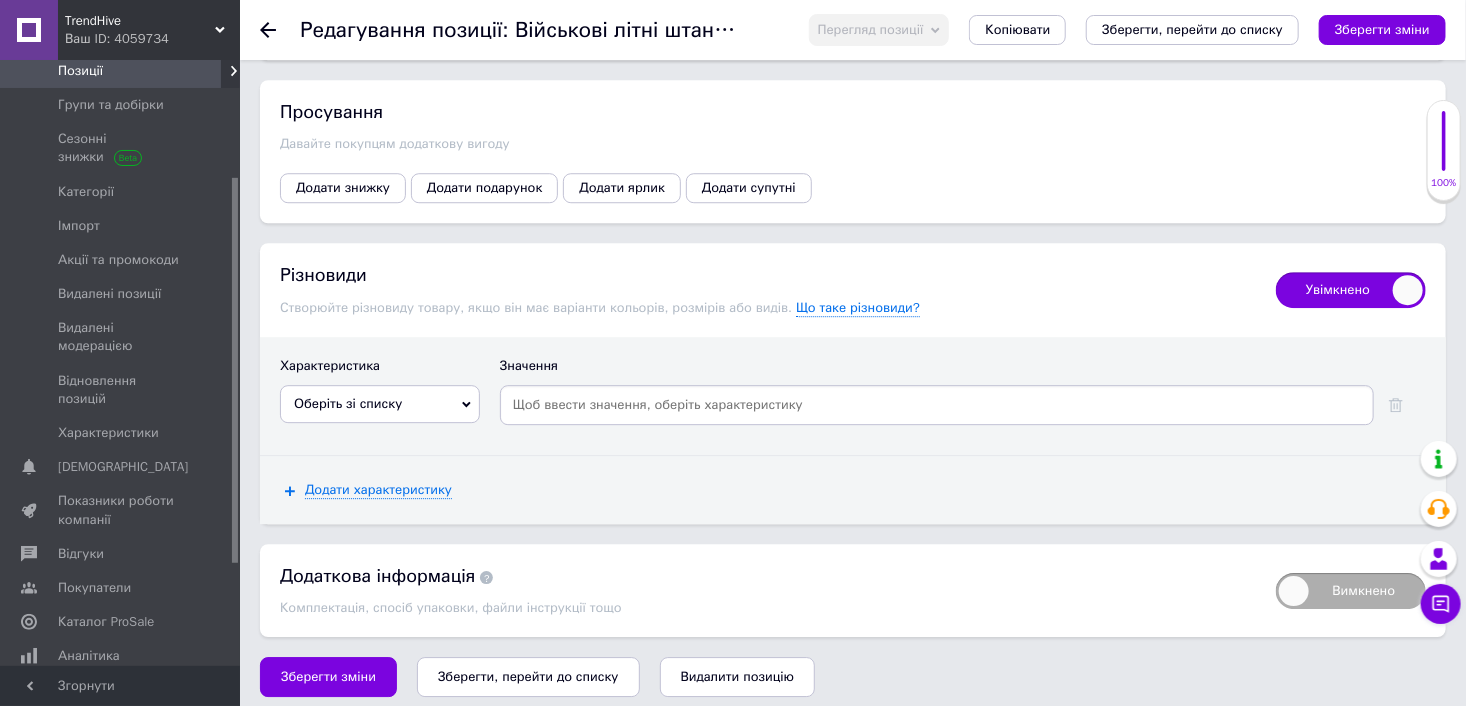 click on "Оберіть зі списку" at bounding box center [380, 404] 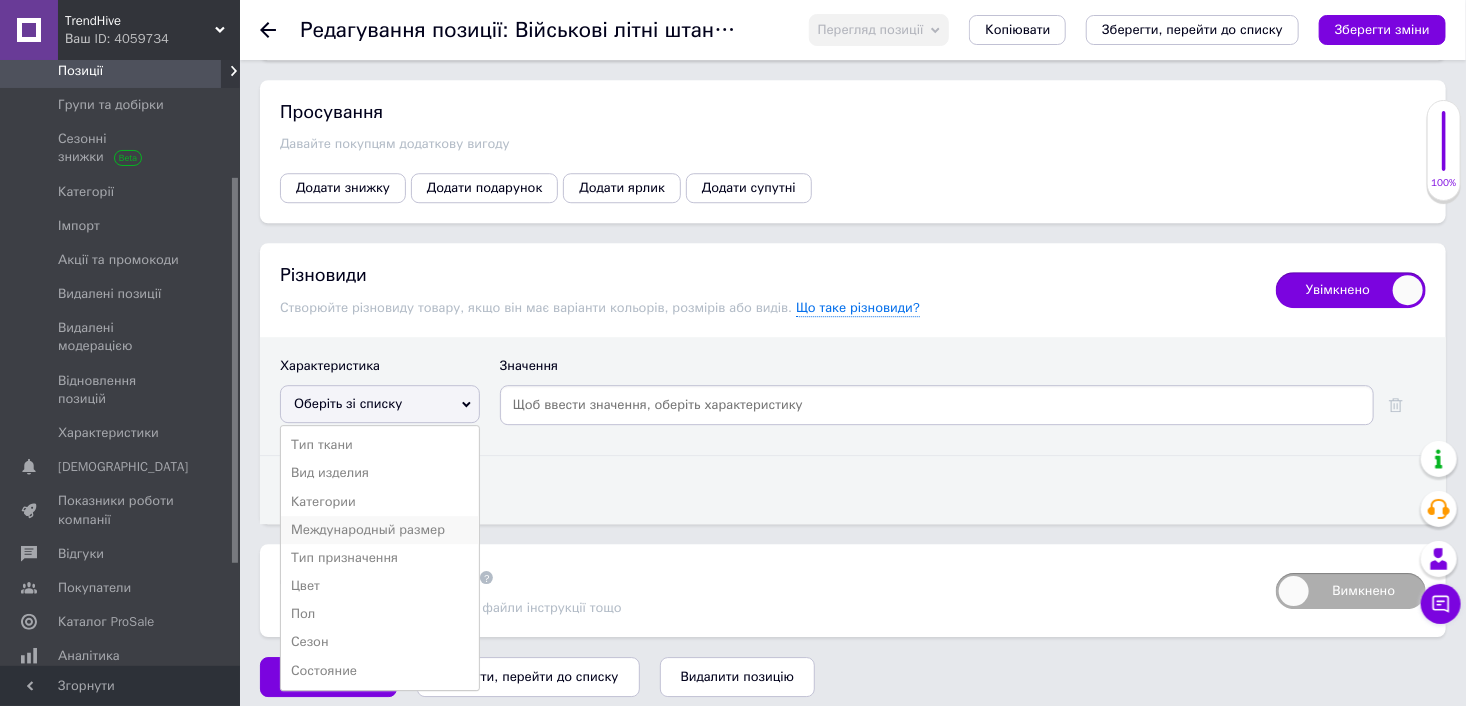 click on "Международный размер" at bounding box center (380, 530) 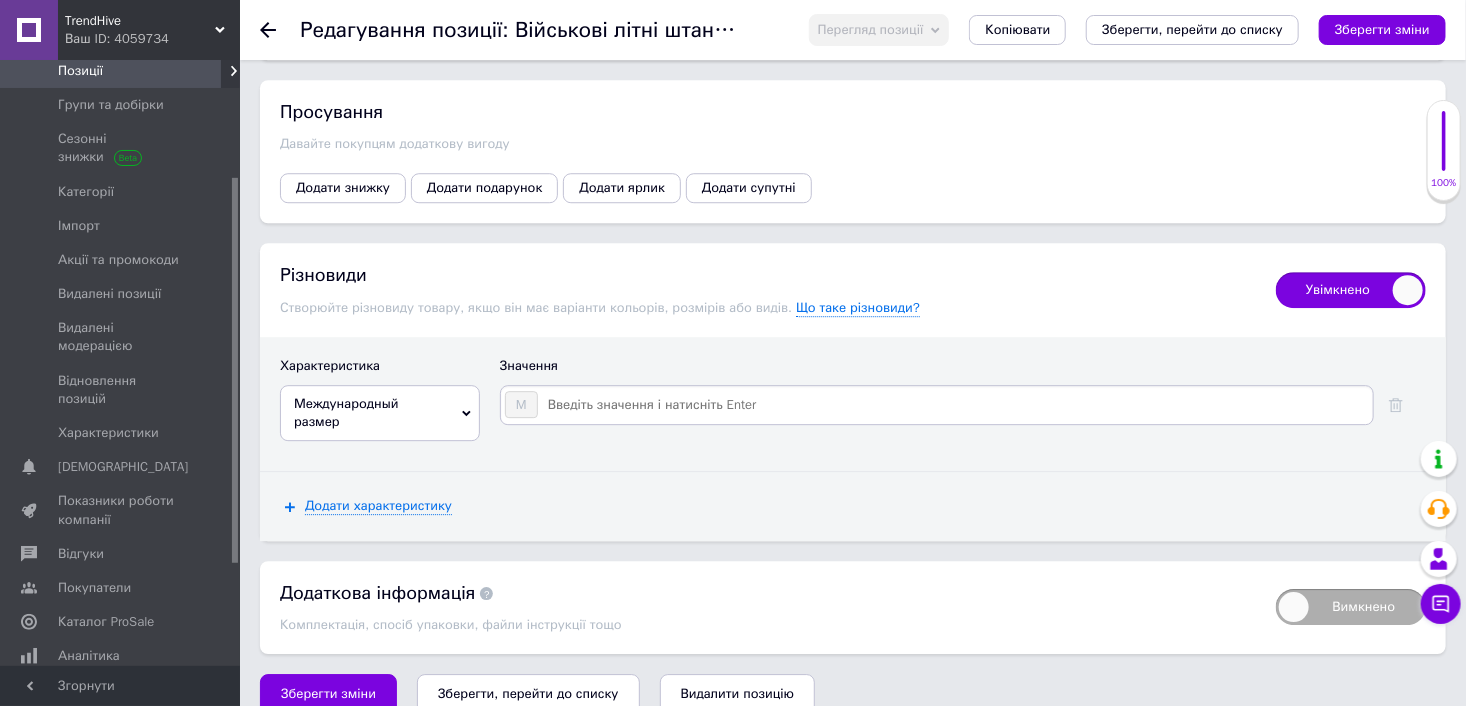click at bounding box center [954, 405] 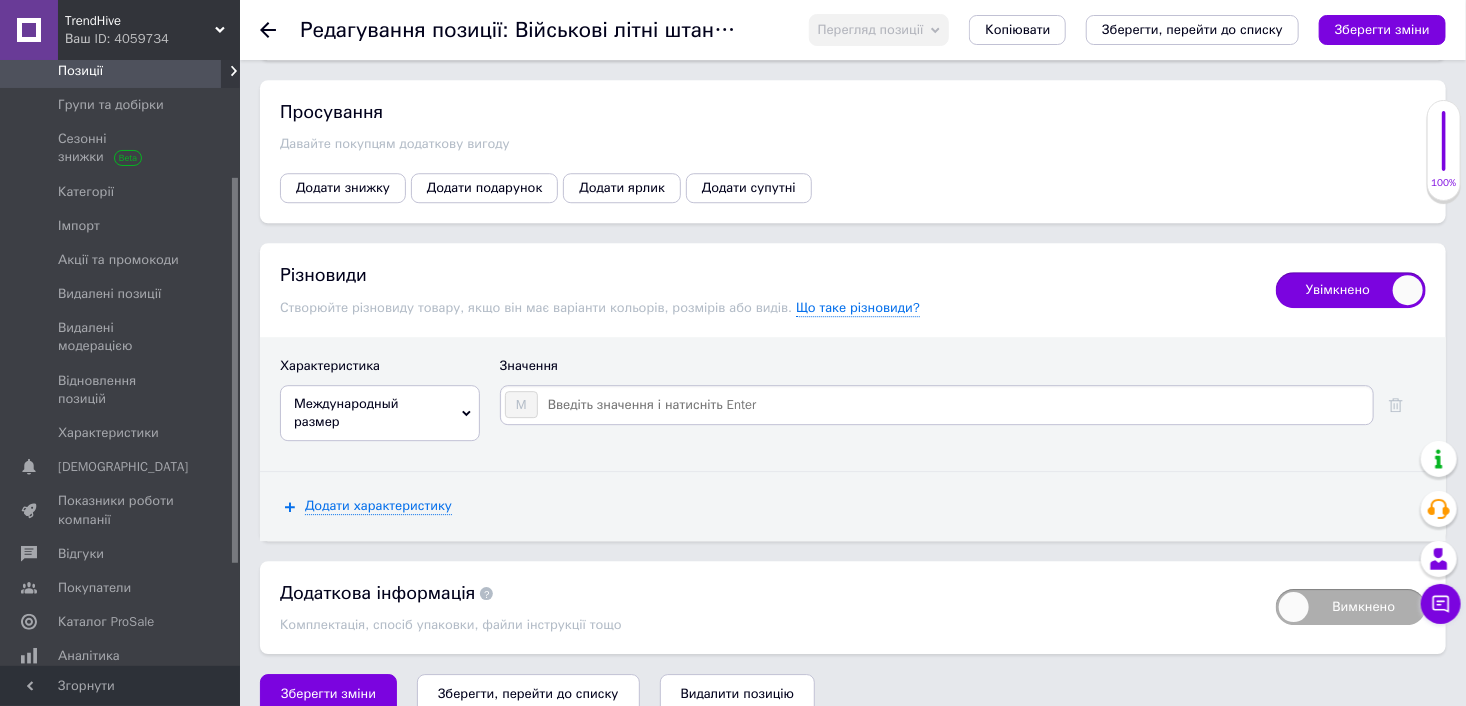 type on "L" 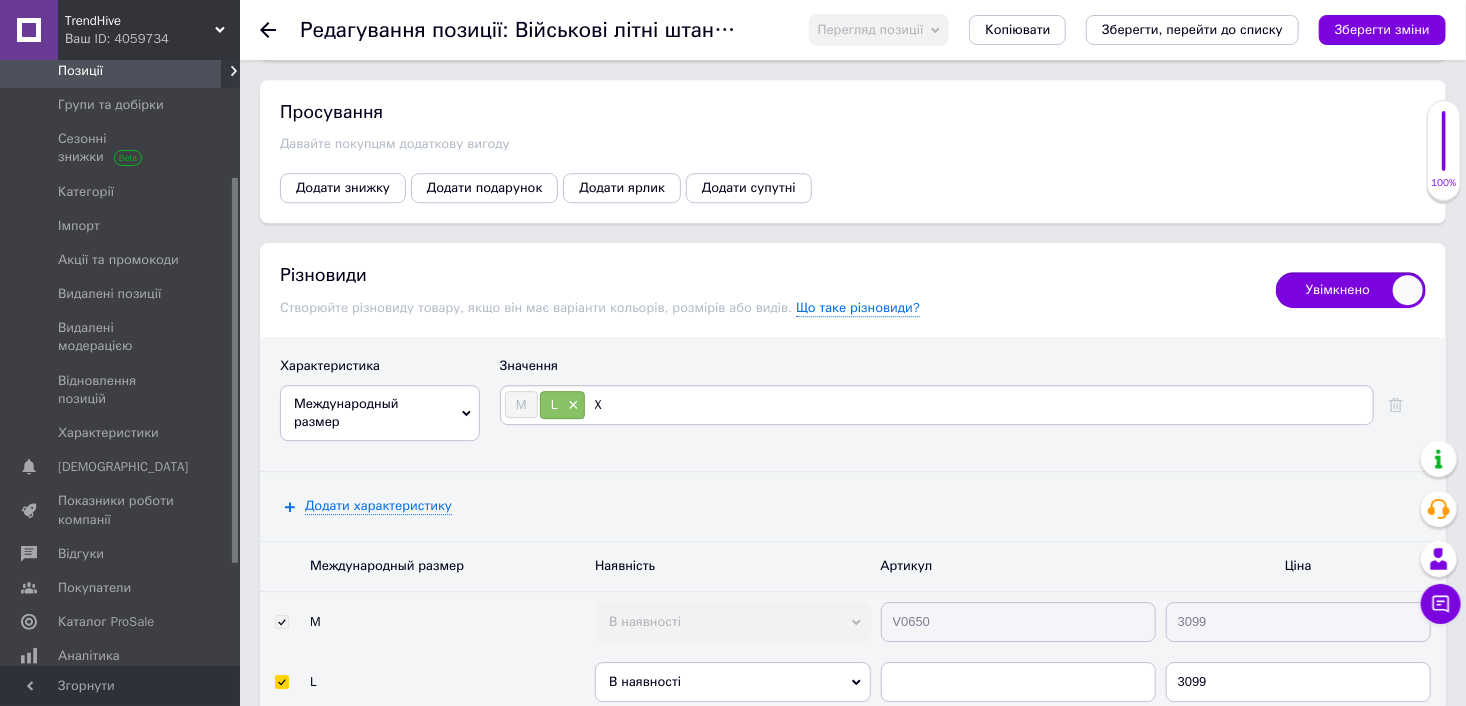 type on "Xl" 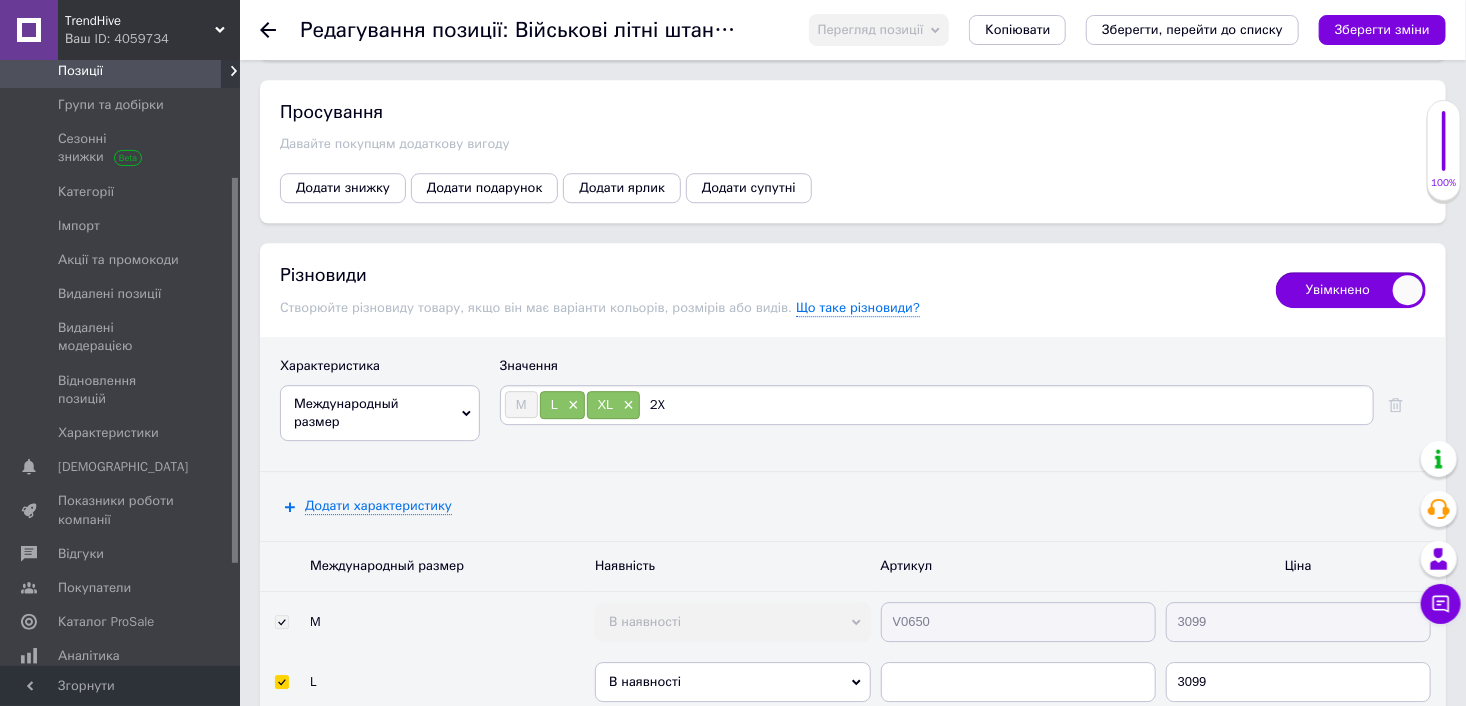 type on "2XL" 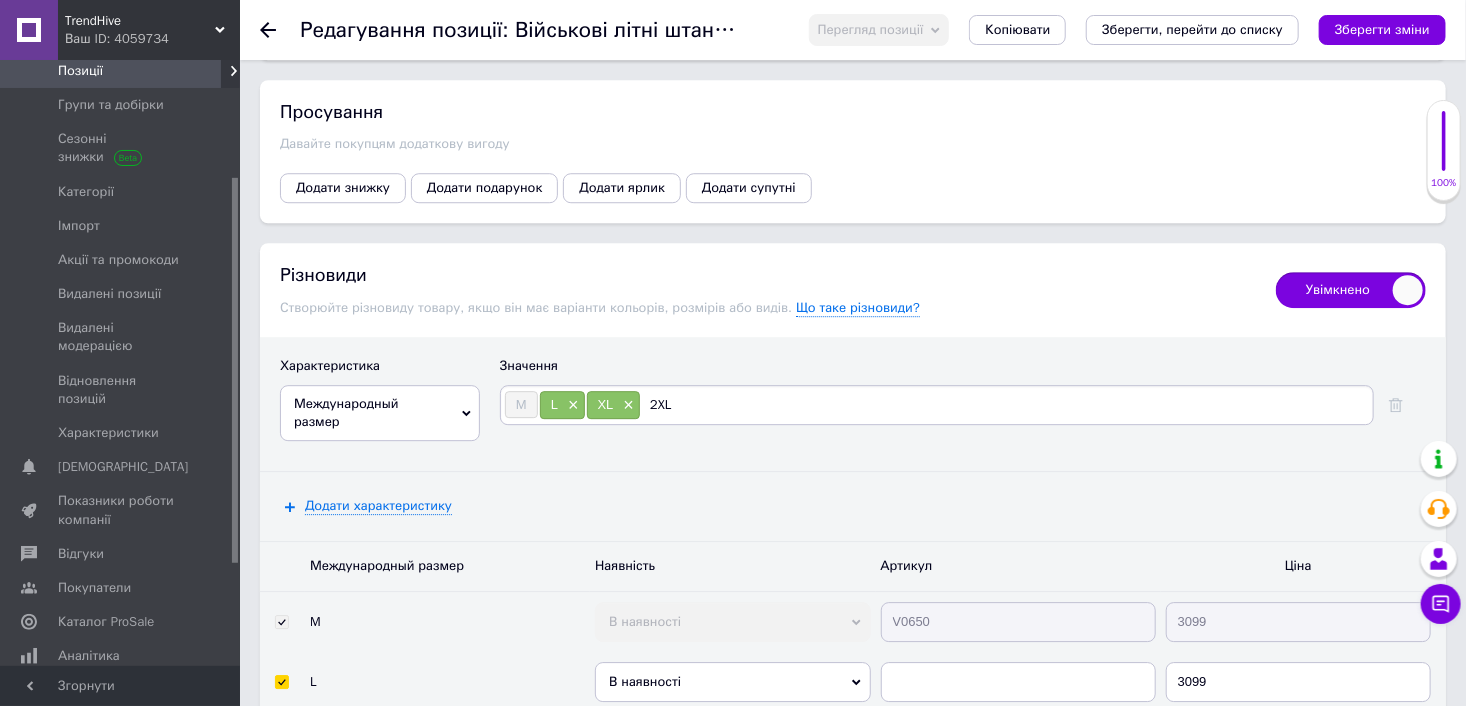 type 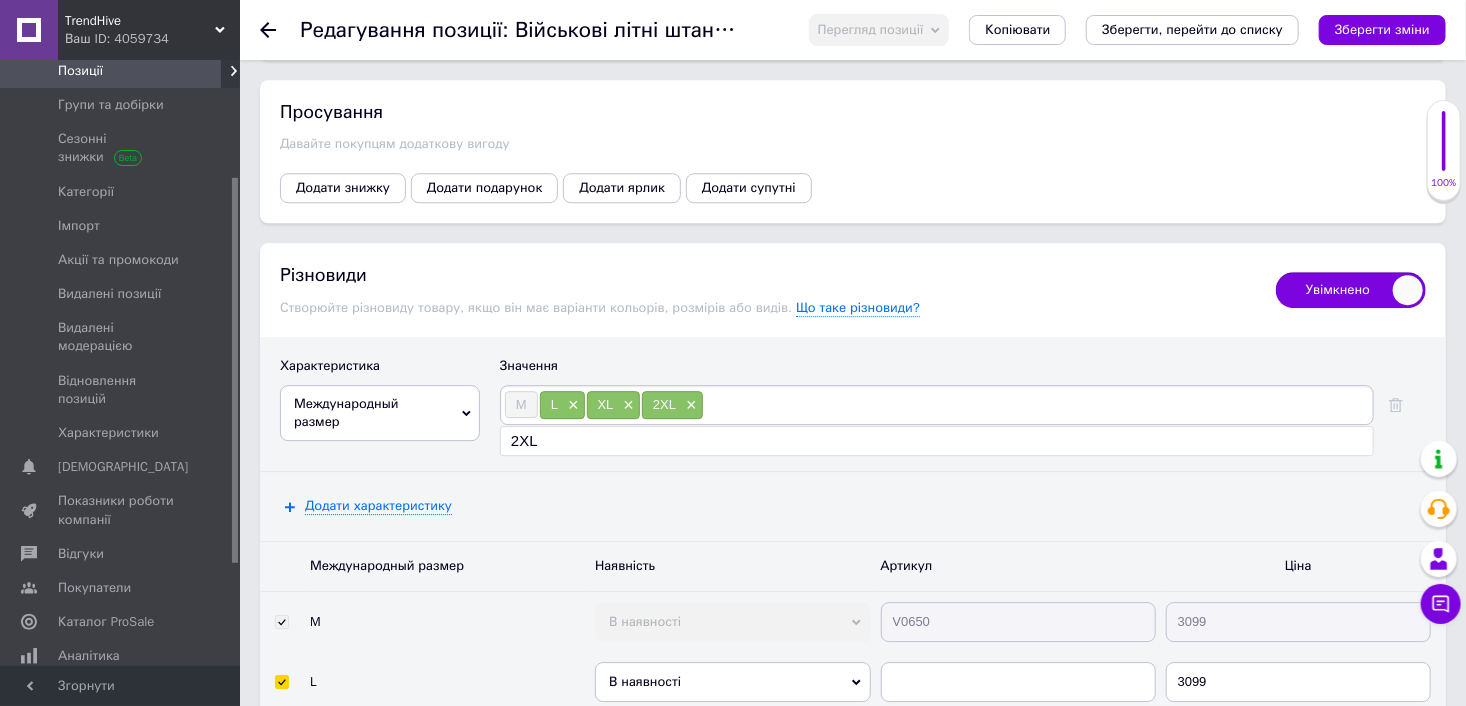 click on "Додати характеристику" at bounding box center (853, 506) 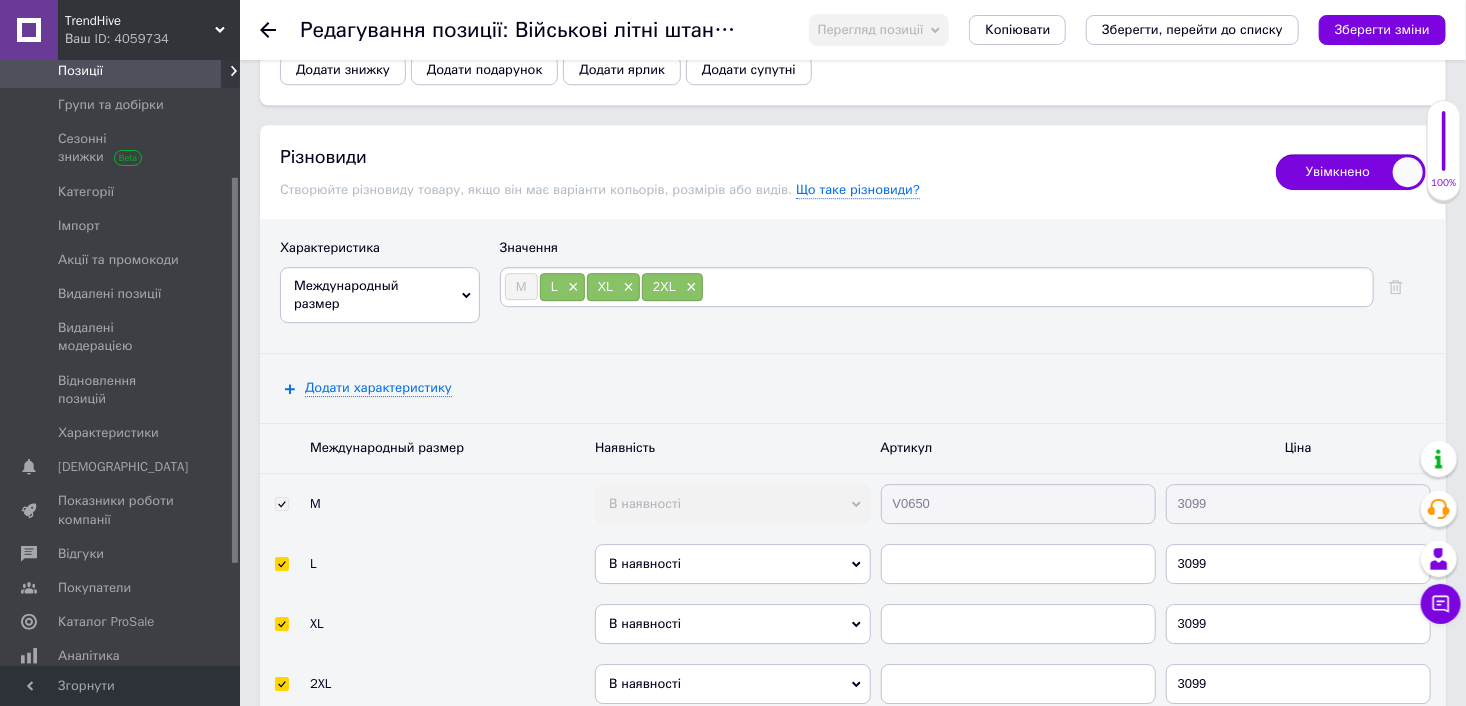 scroll, scrollTop: 2940, scrollLeft: 0, axis: vertical 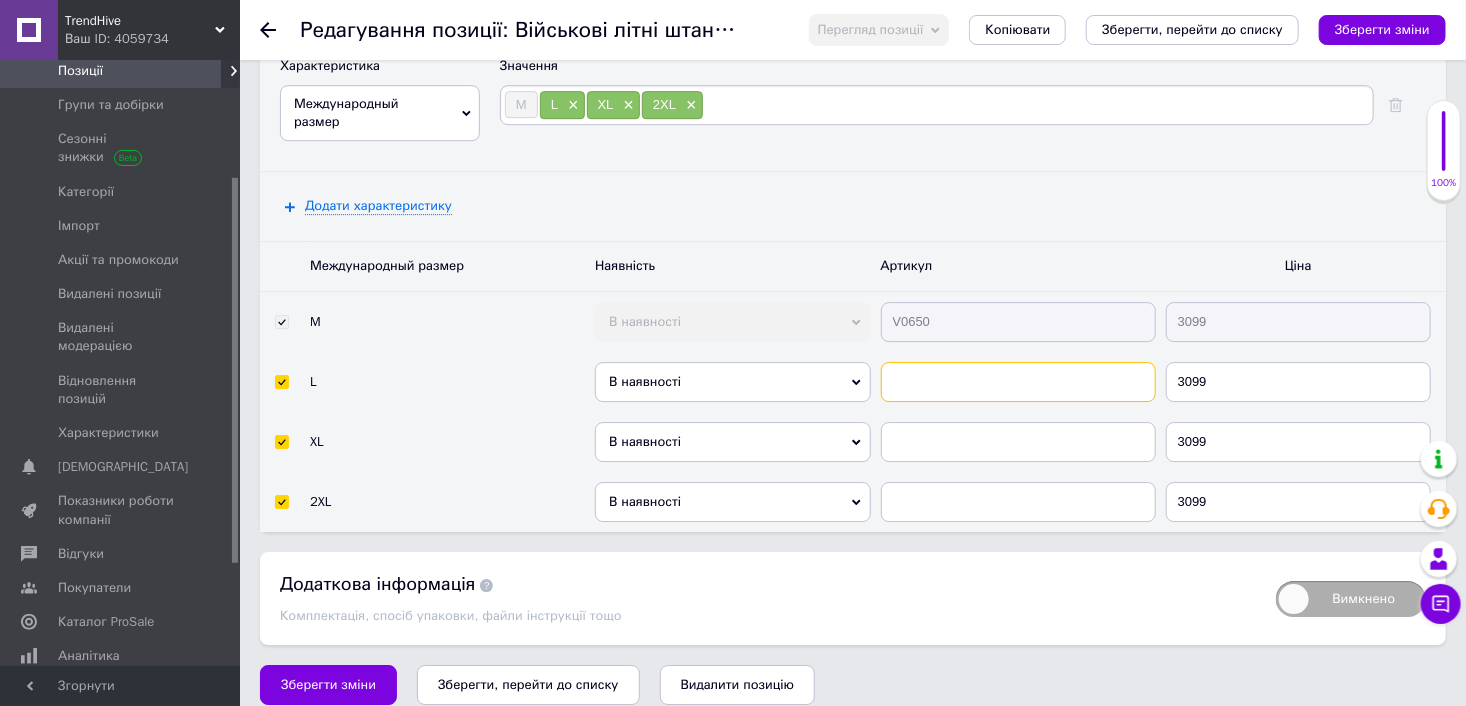click at bounding box center [1018, 382] 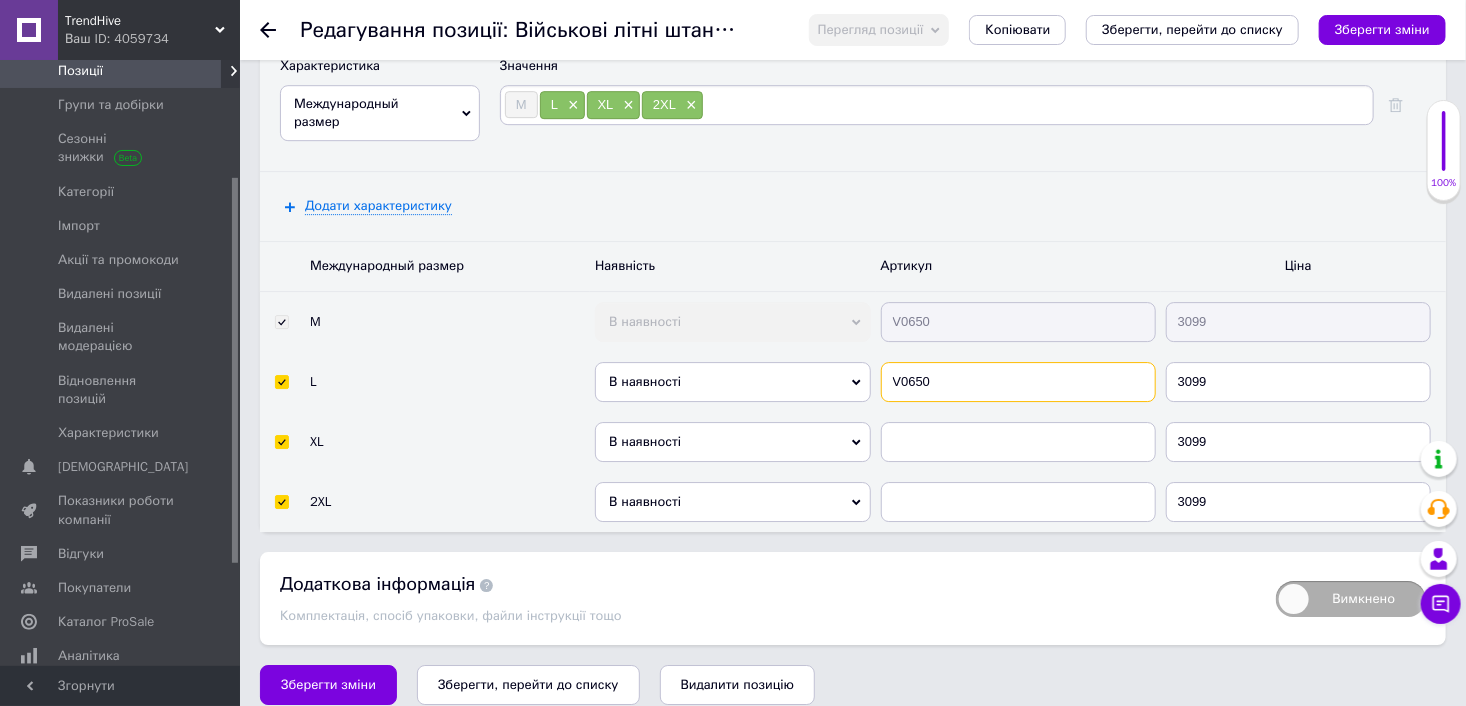 type on "V0650" 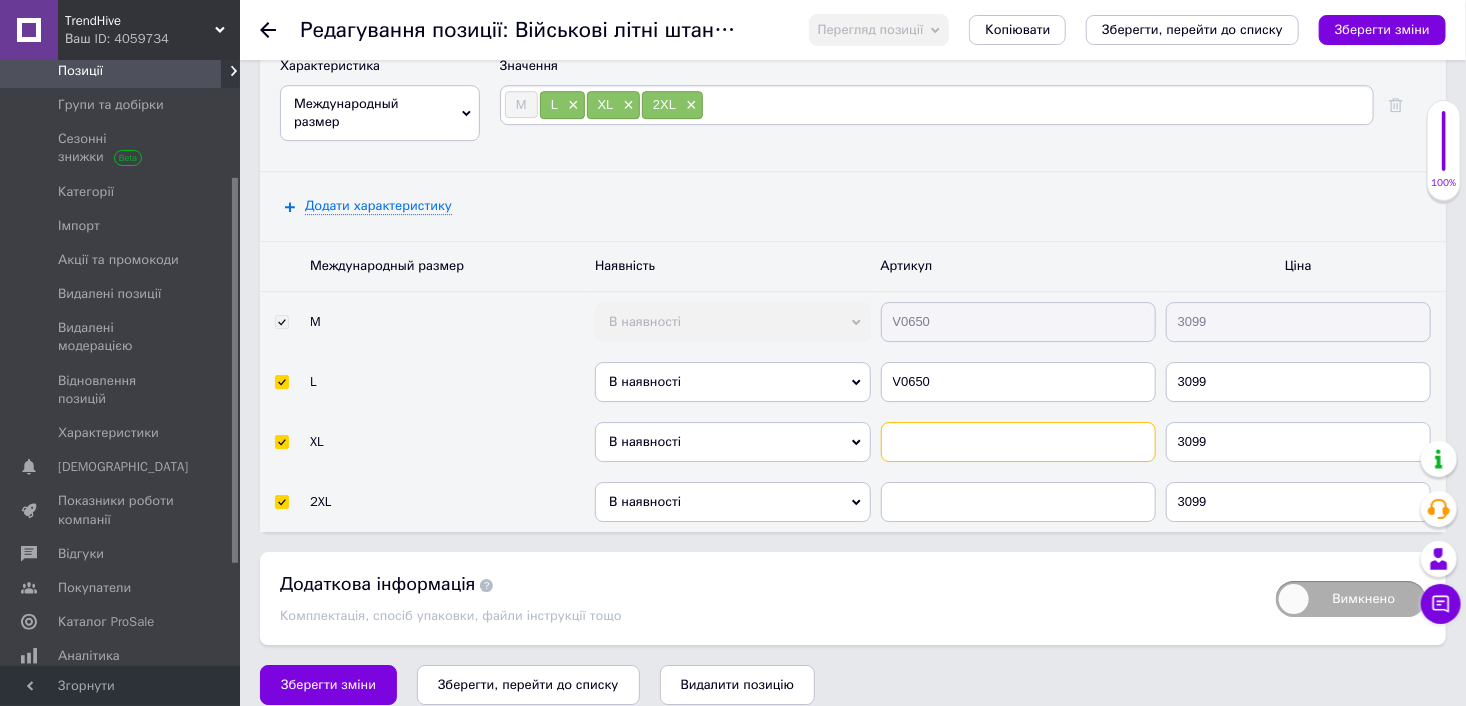 click at bounding box center (1018, 442) 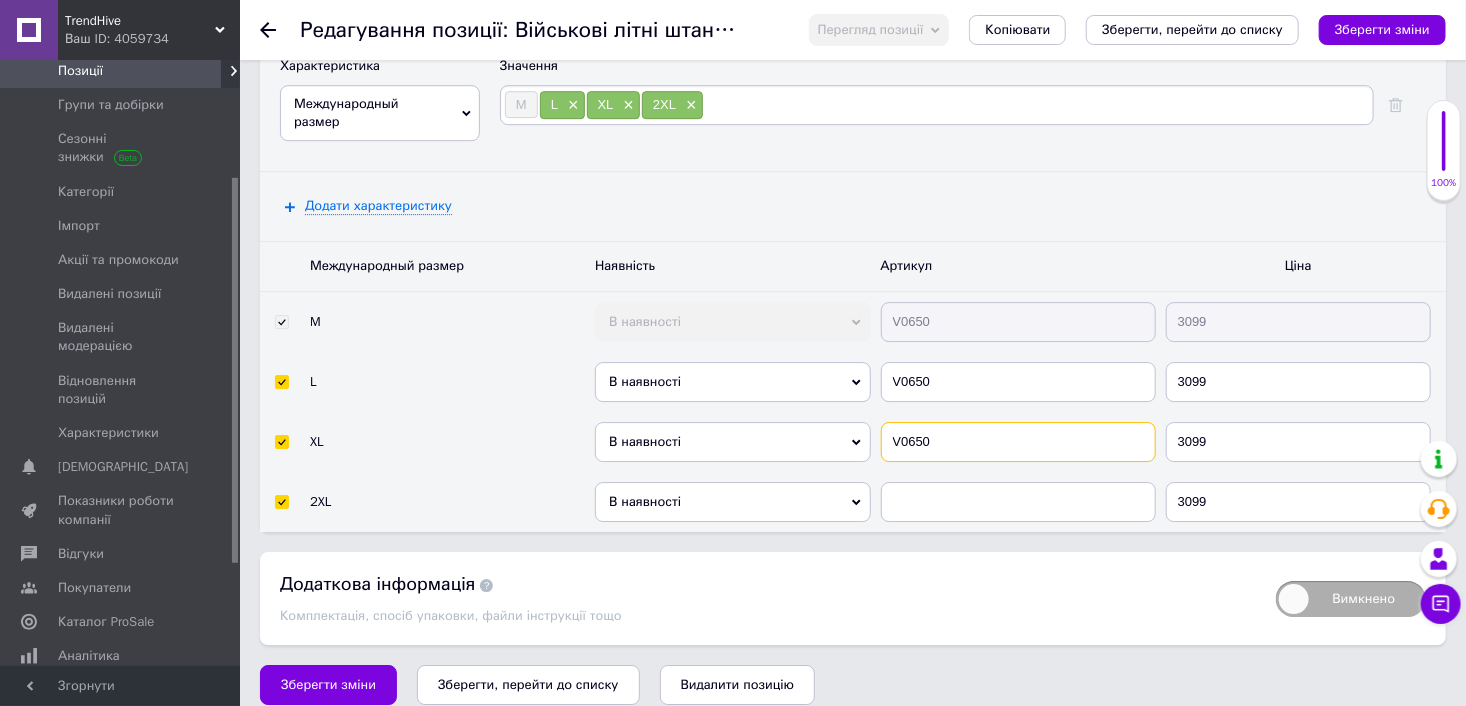 type on "V0650" 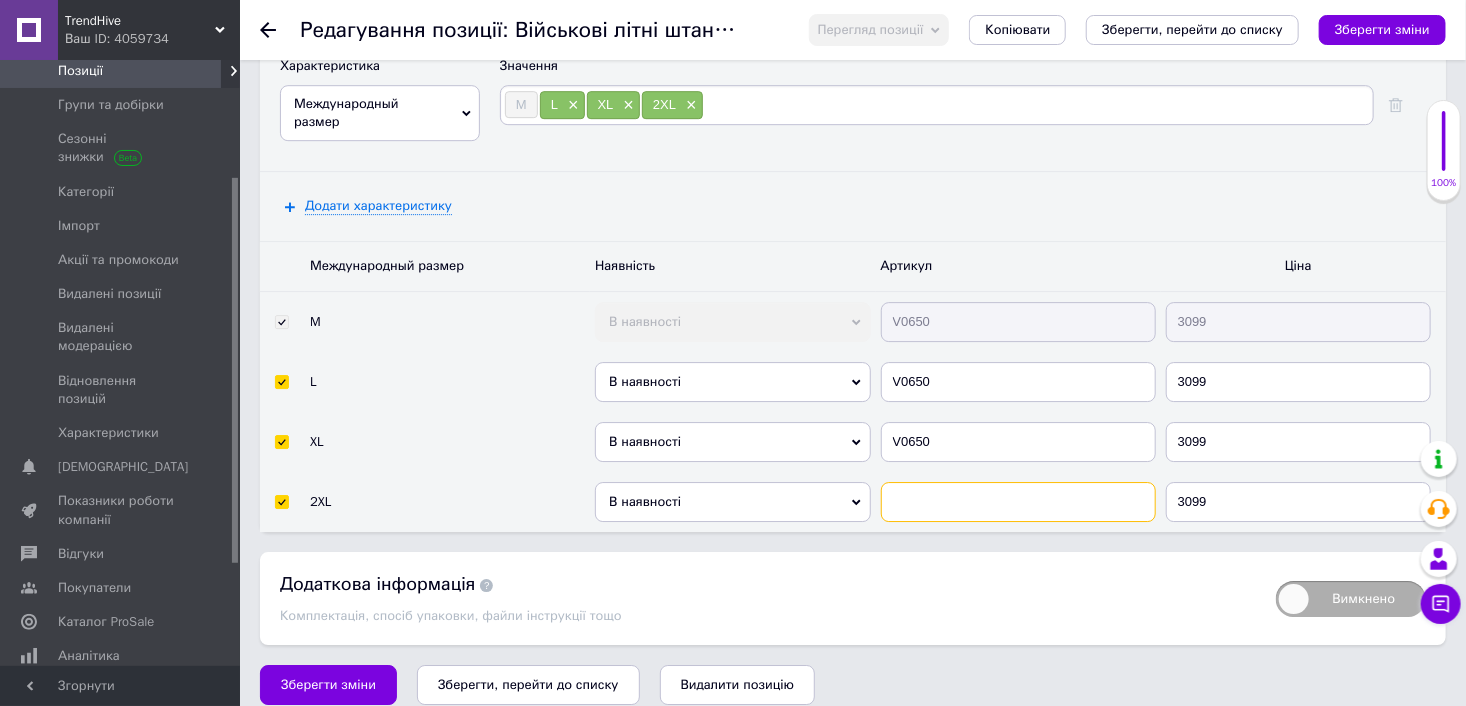 click at bounding box center [1018, 502] 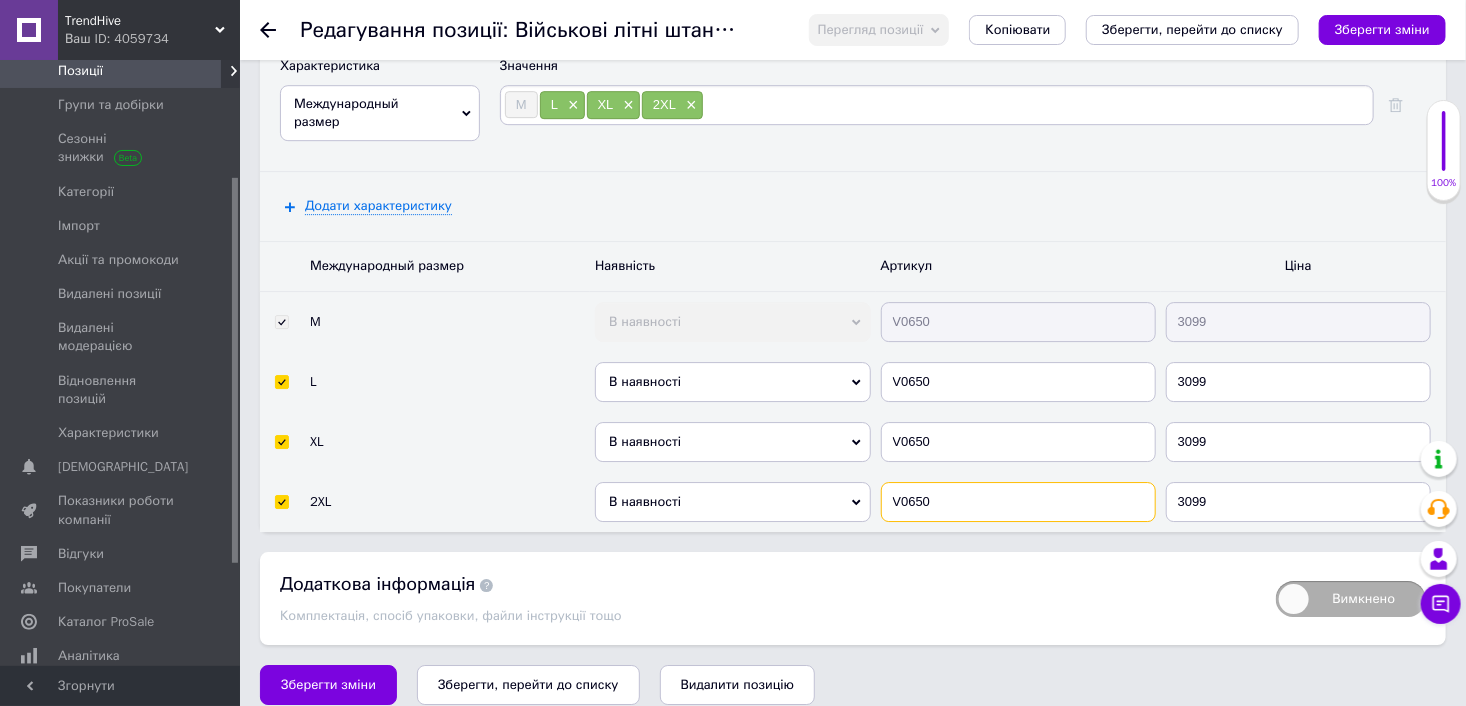 type on "V0650" 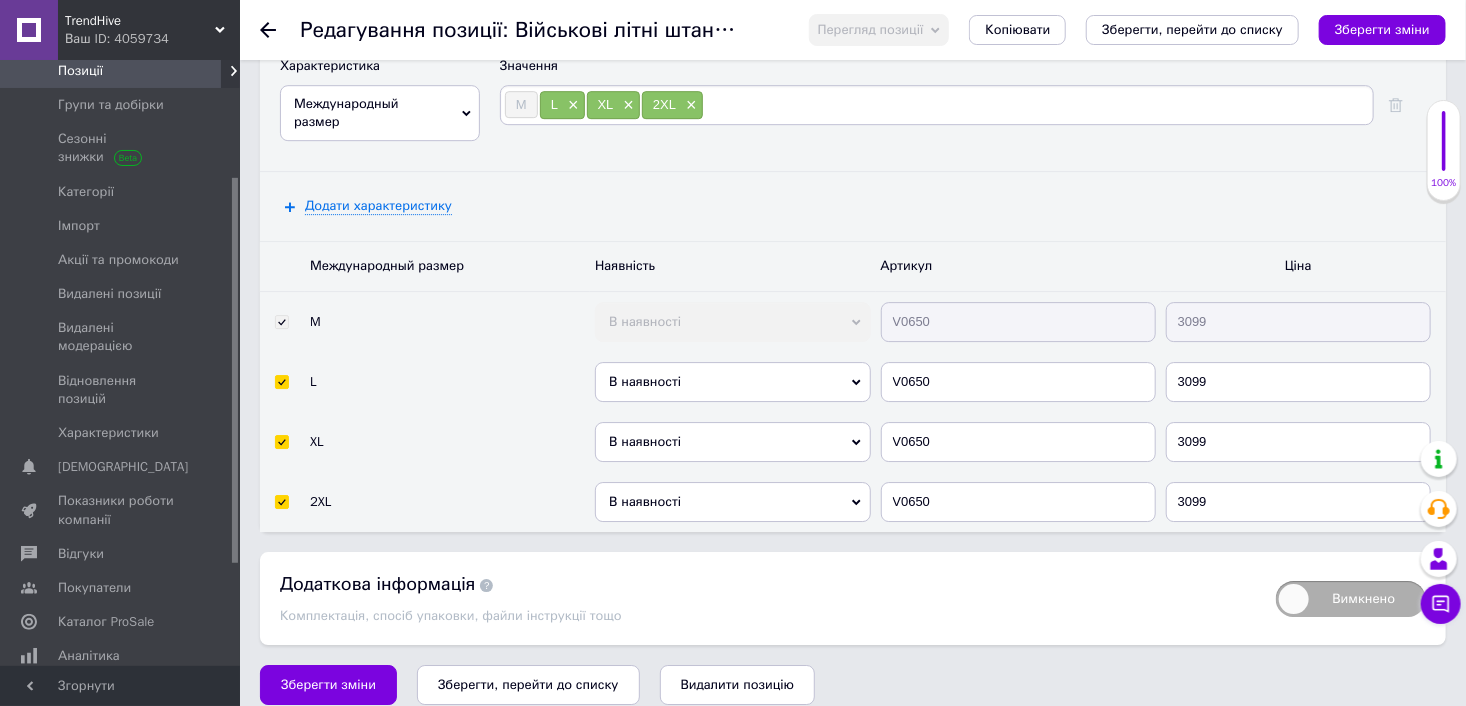 click on "В наявності" at bounding box center (732, 502) 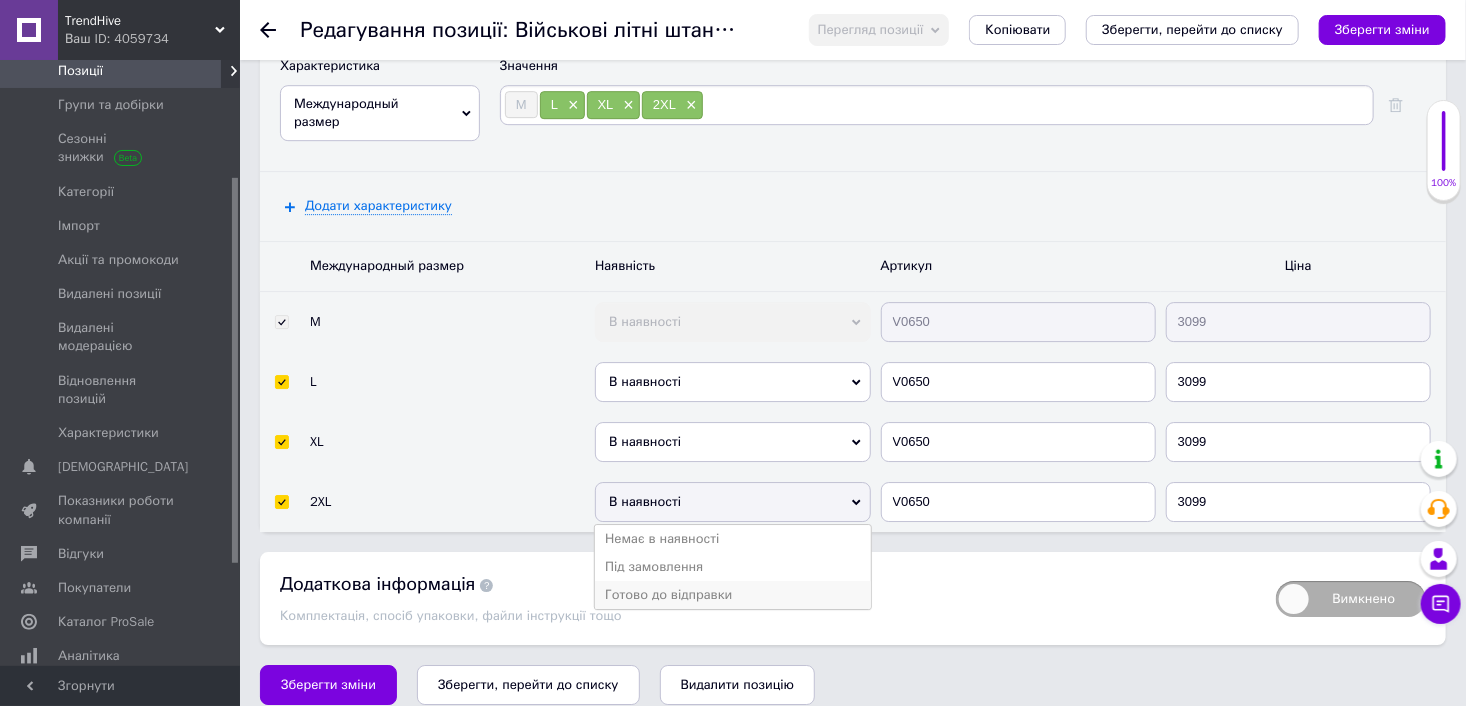 click on "Готово до відправки" at bounding box center [732, 595] 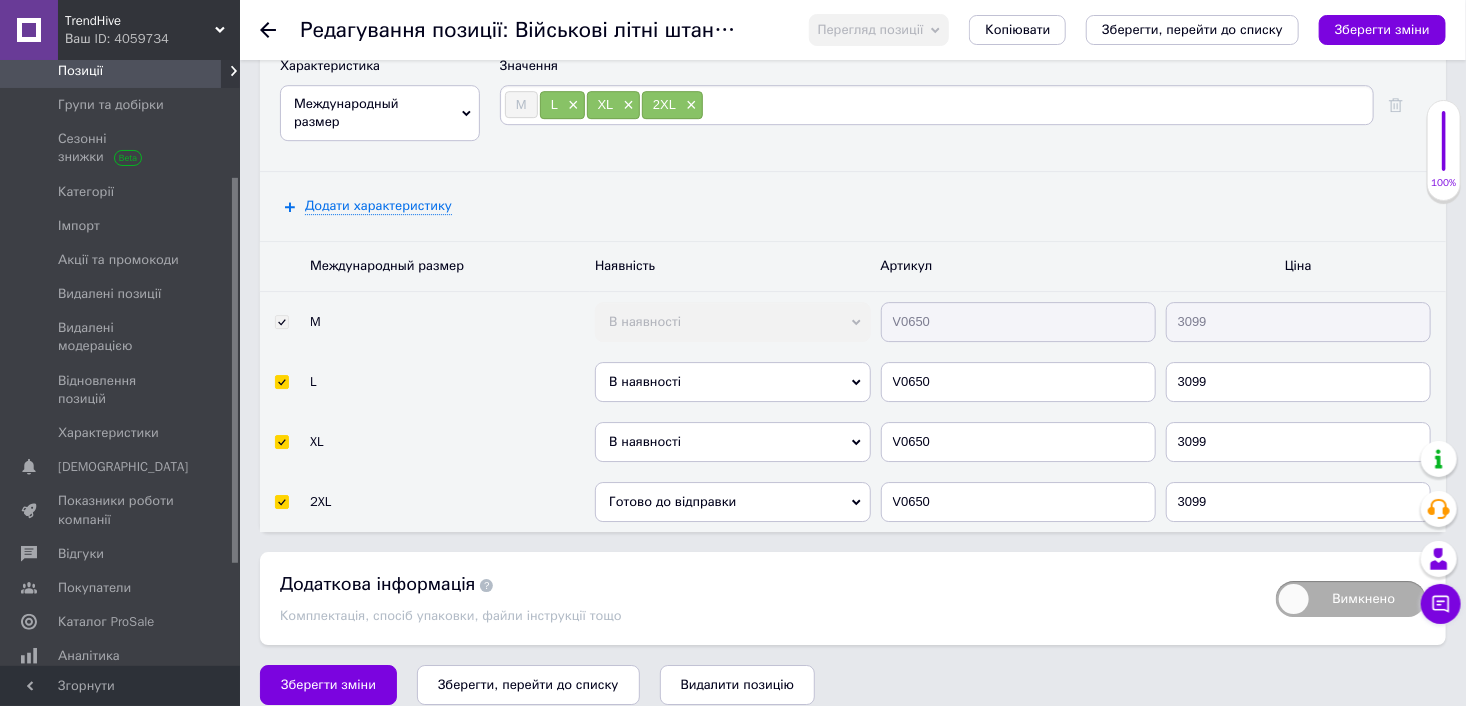 click on "В наявності" at bounding box center (732, 442) 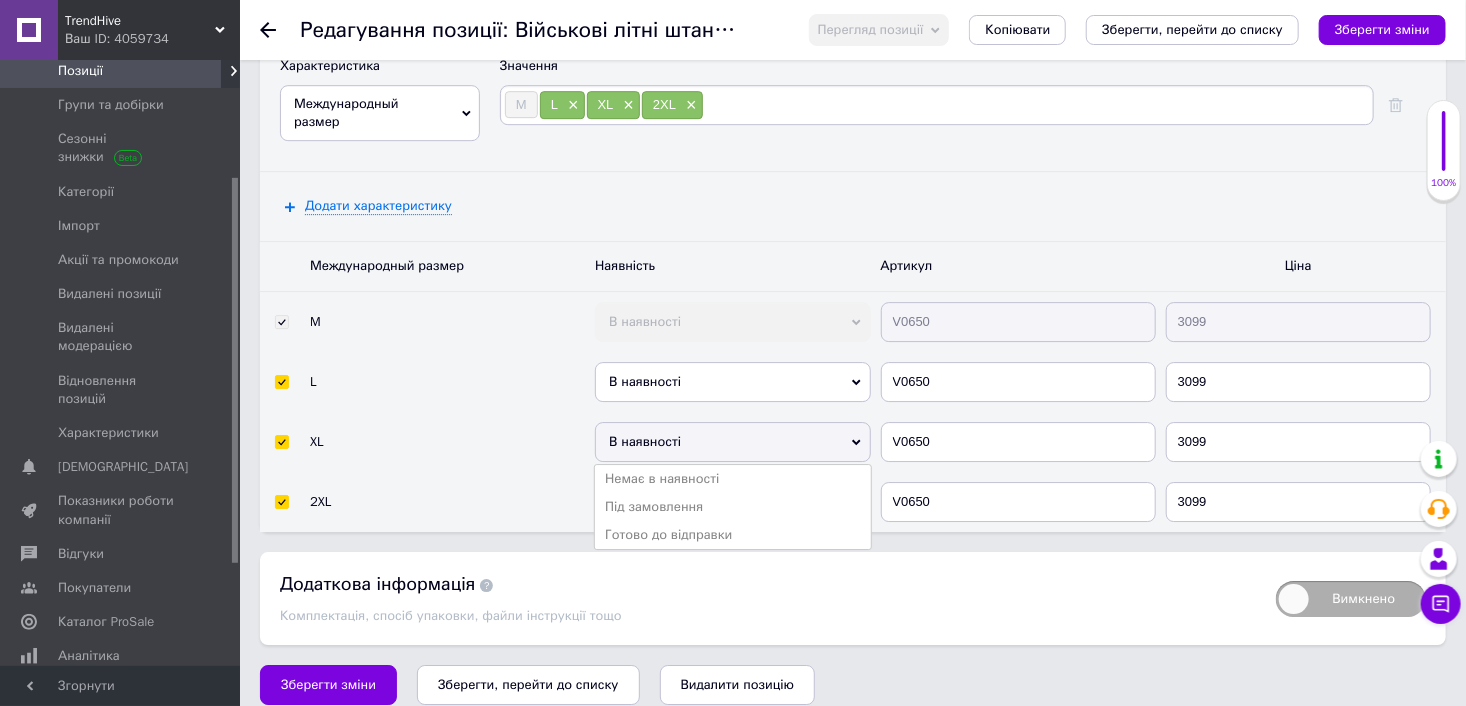 click on "Готово до відправки" at bounding box center (732, 535) 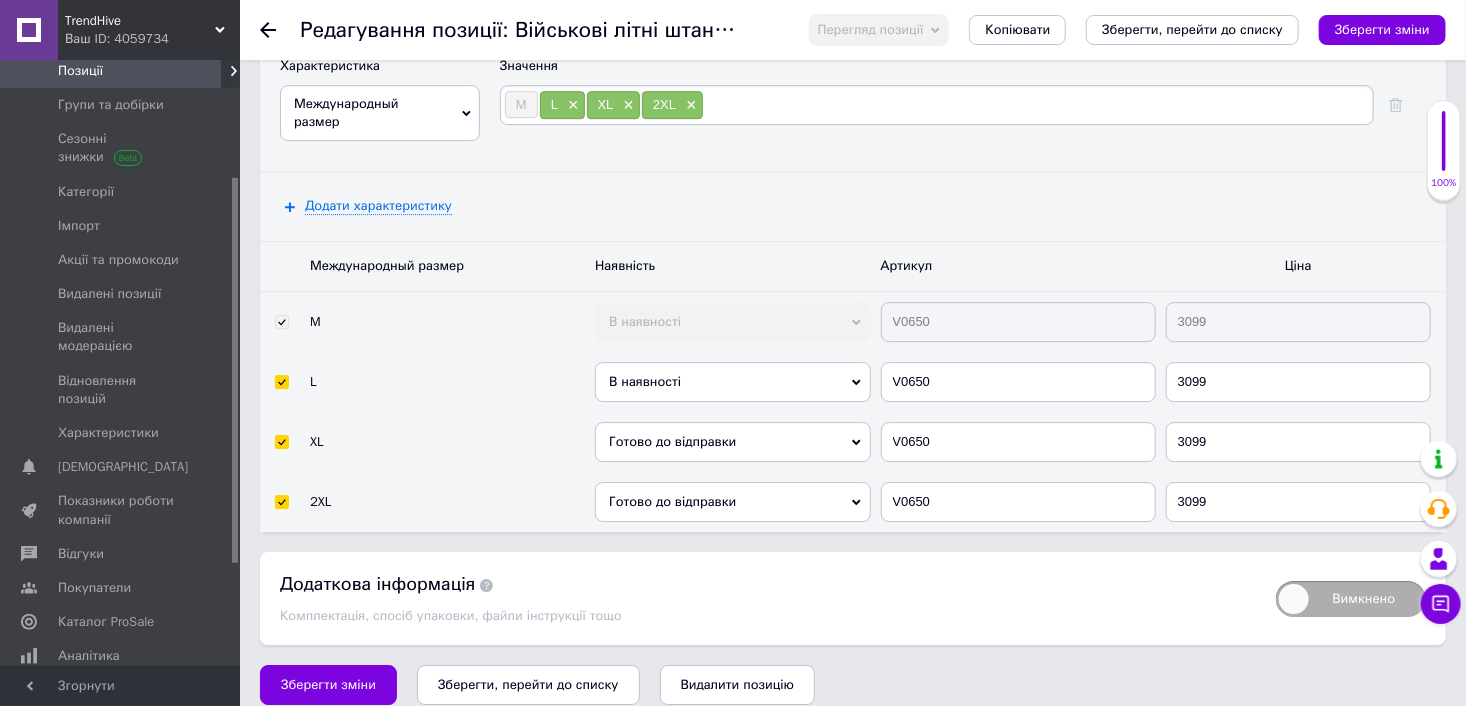 click on "В наявності" at bounding box center (732, 382) 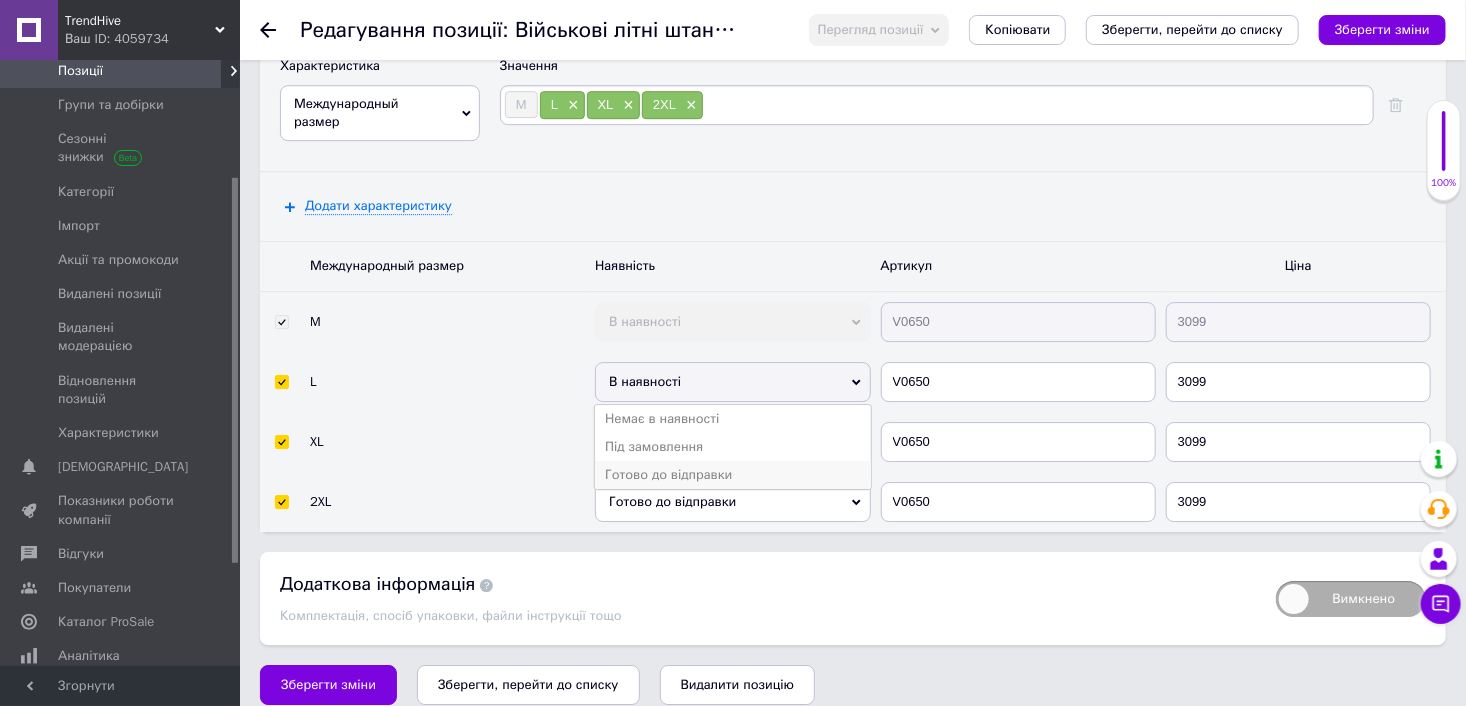 click on "Готово до відправки" at bounding box center [732, 475] 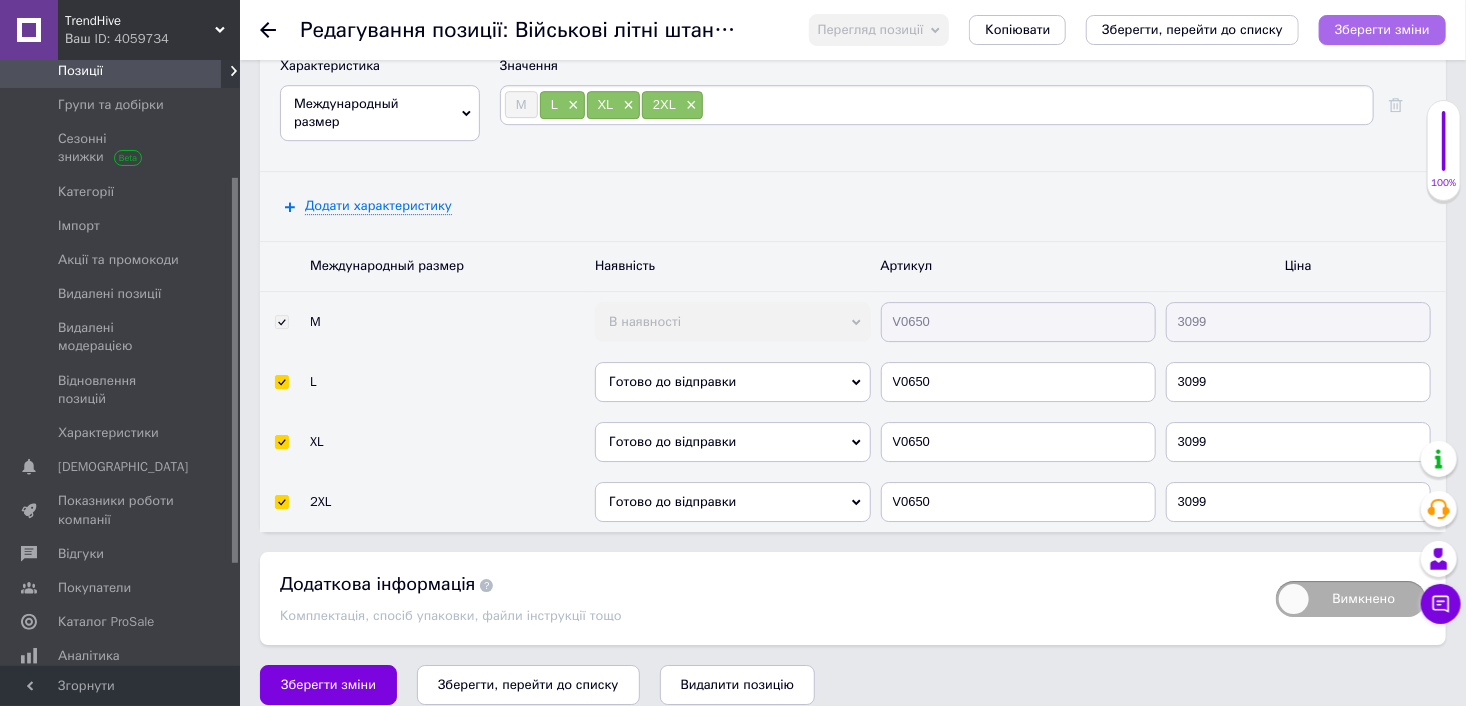 click on "Зберегти зміни" at bounding box center [1382, 29] 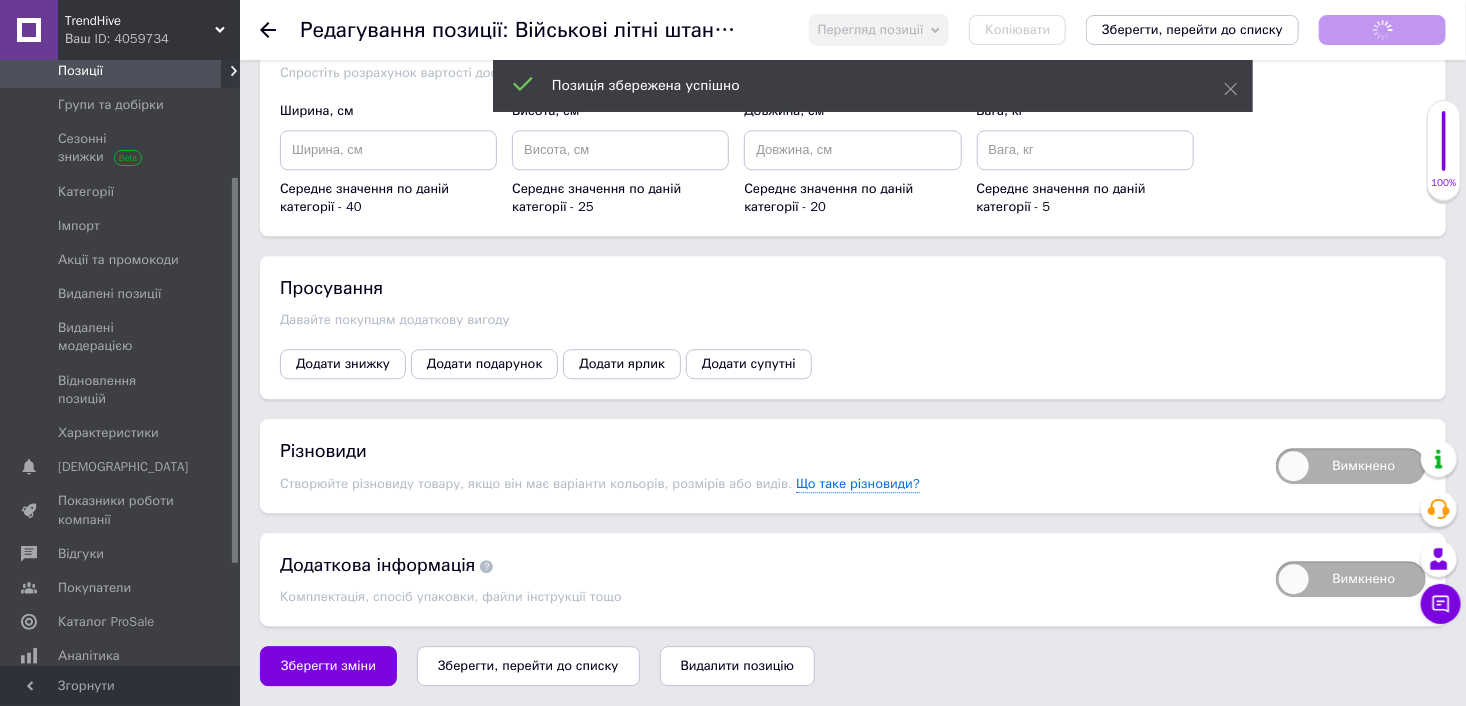 scroll, scrollTop: 2452, scrollLeft: 0, axis: vertical 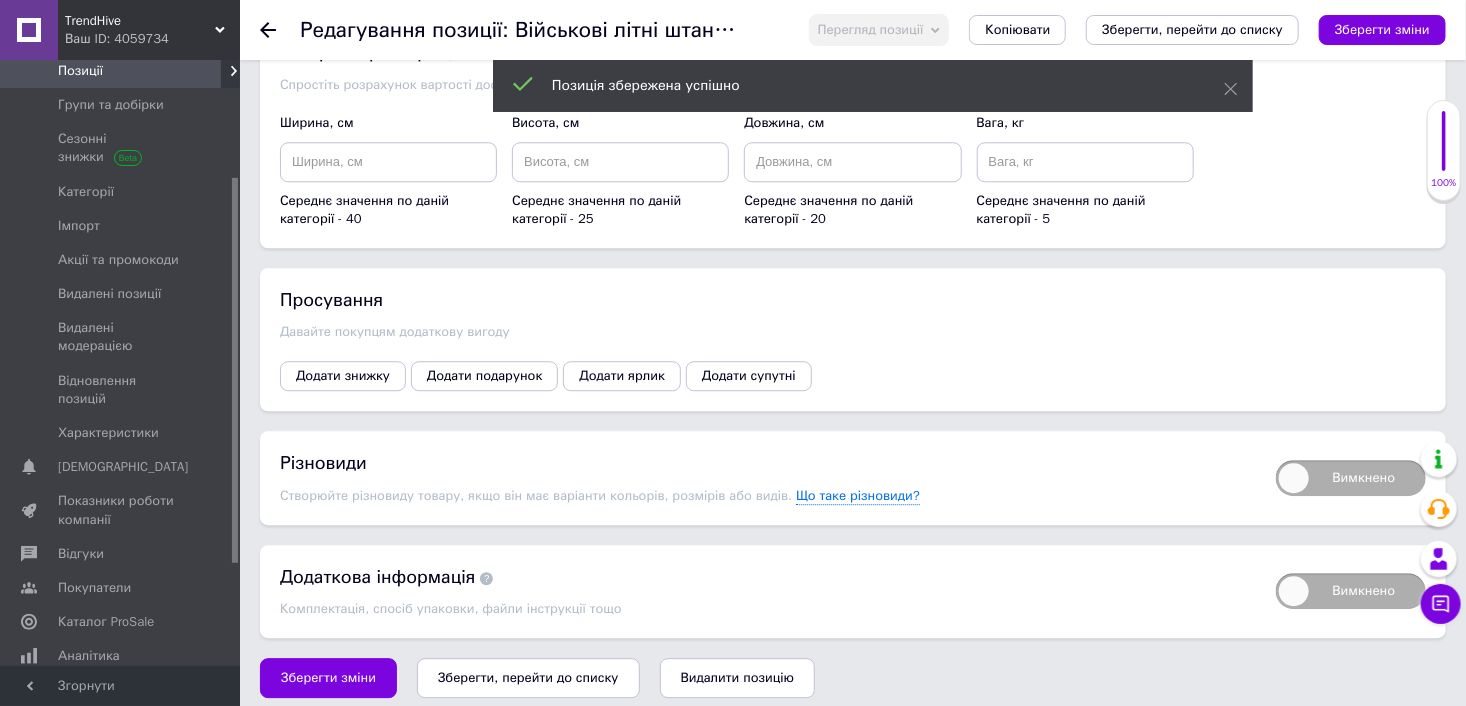 click on "Вимкнено" at bounding box center [1351, 478] 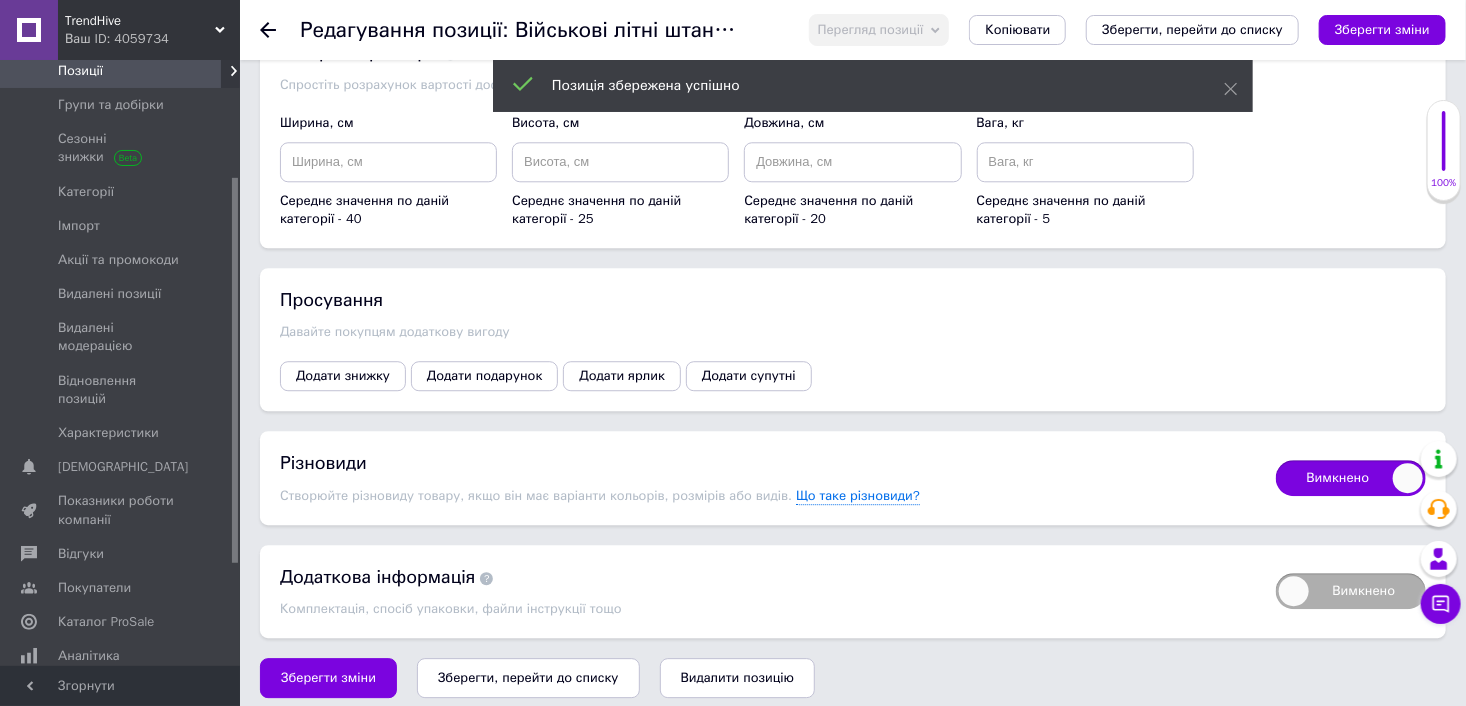 checkbox on "true" 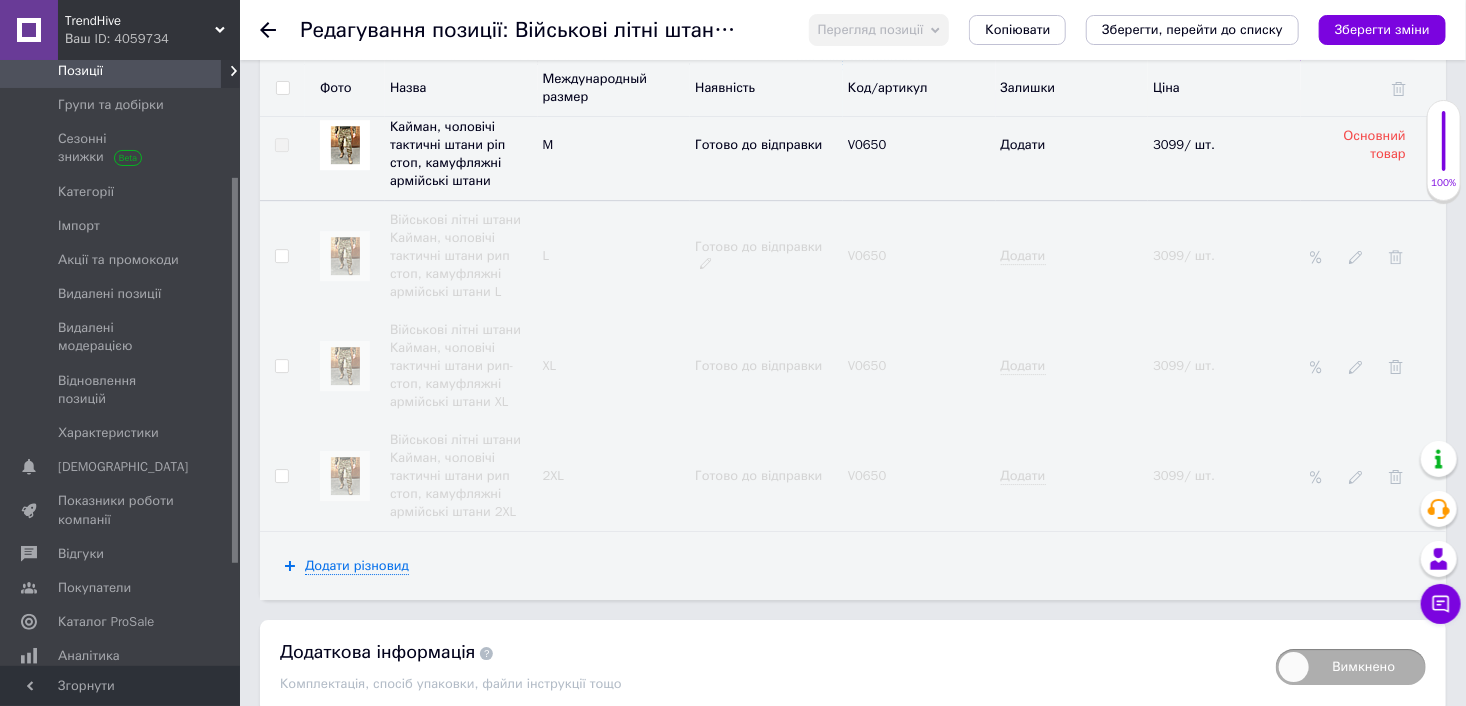 scroll, scrollTop: 2852, scrollLeft: 0, axis: vertical 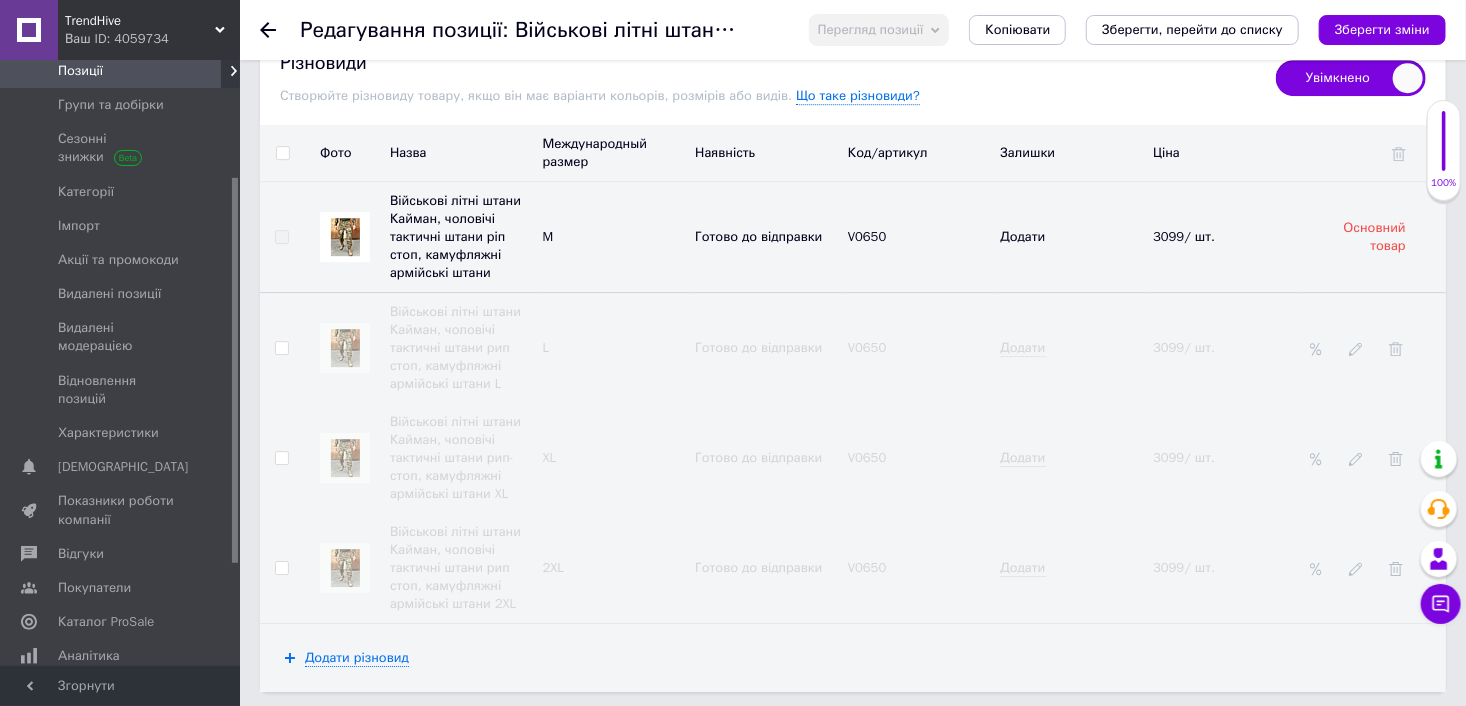 click at bounding box center [282, 153] 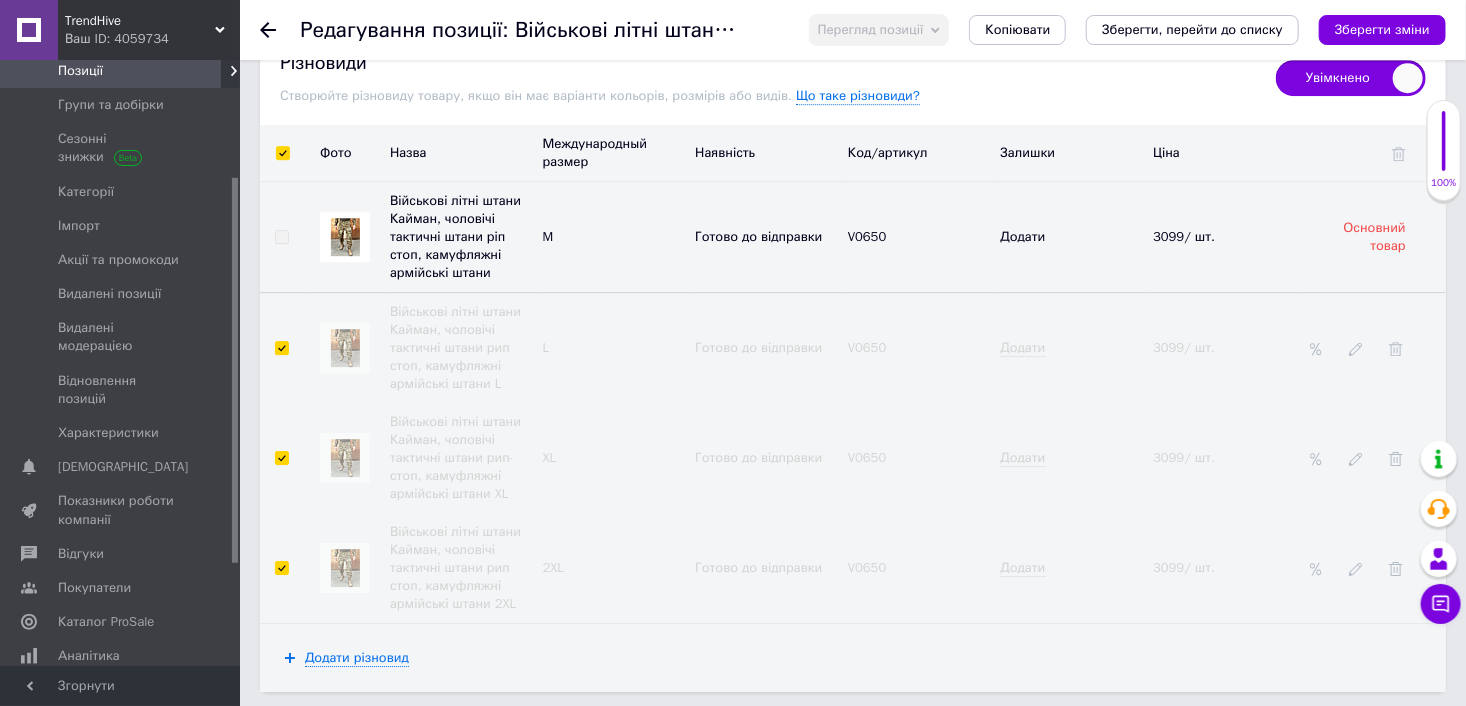 checkbox on "true" 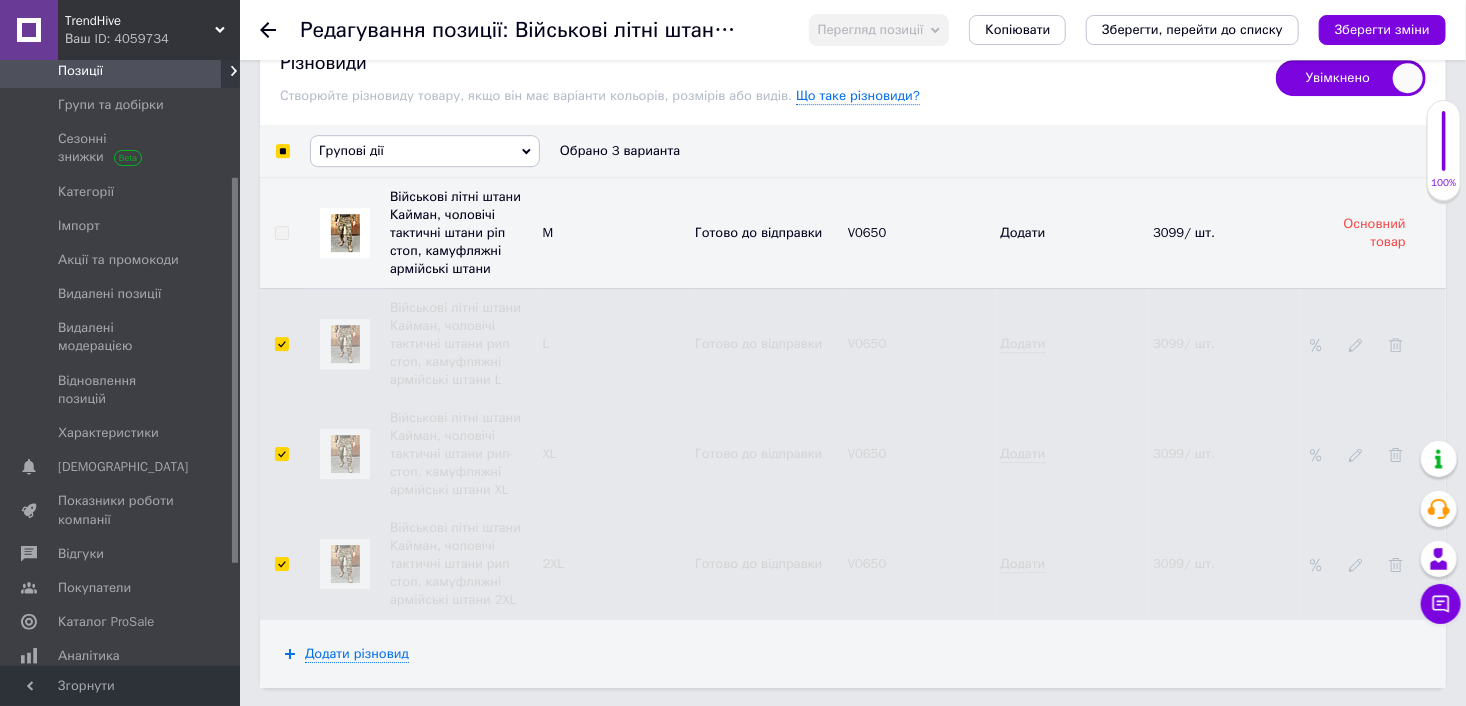 drag, startPoint x: 384, startPoint y: 148, endPoint x: 406, endPoint y: 186, distance: 43.908997 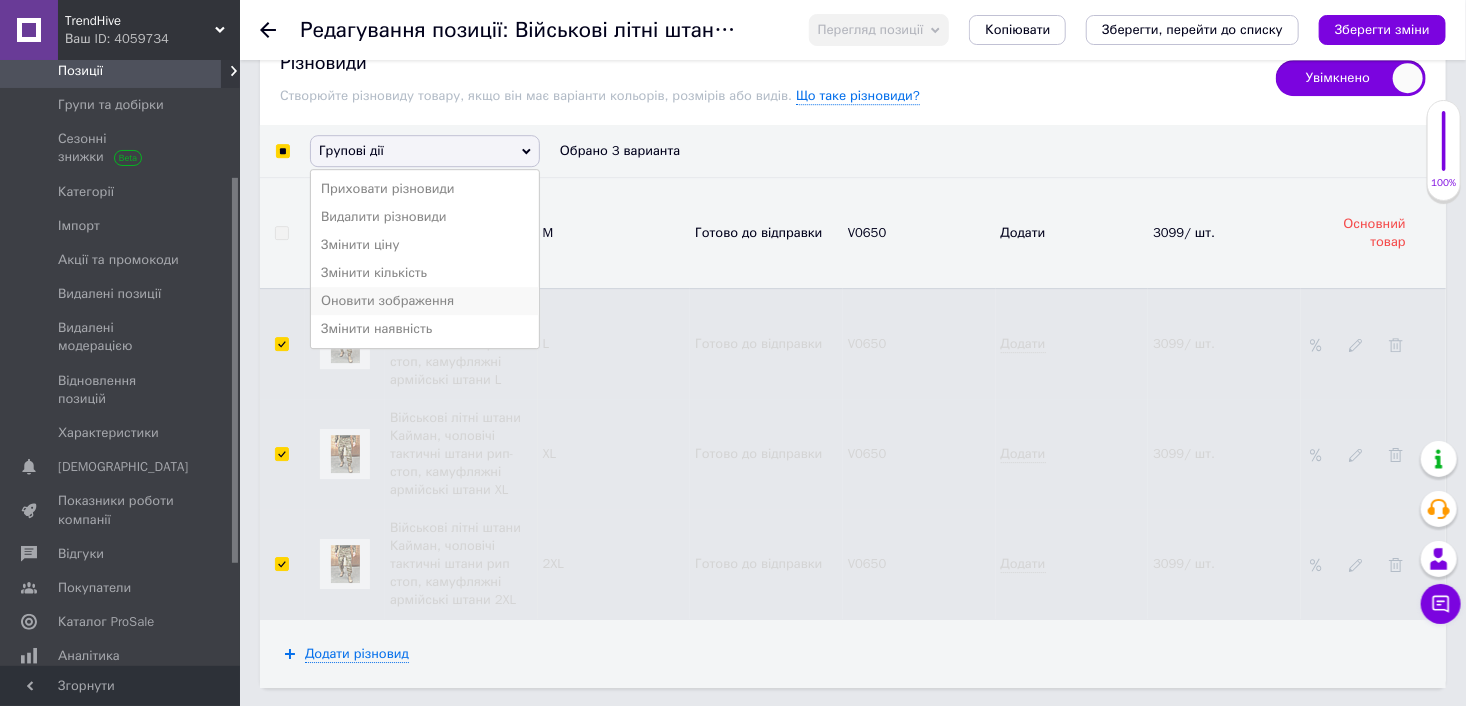 click on "Оновити зображення" at bounding box center (425, 301) 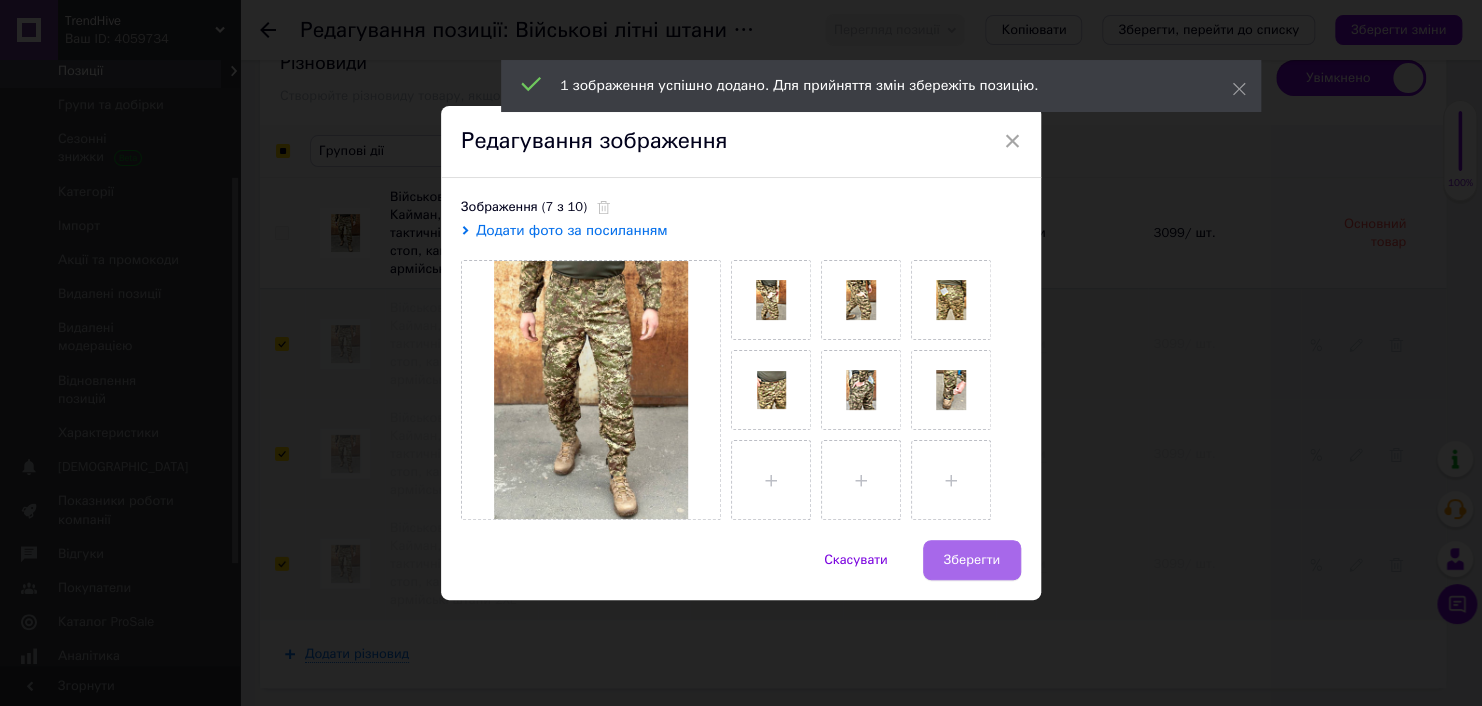 click on "Зберегти" at bounding box center (972, 560) 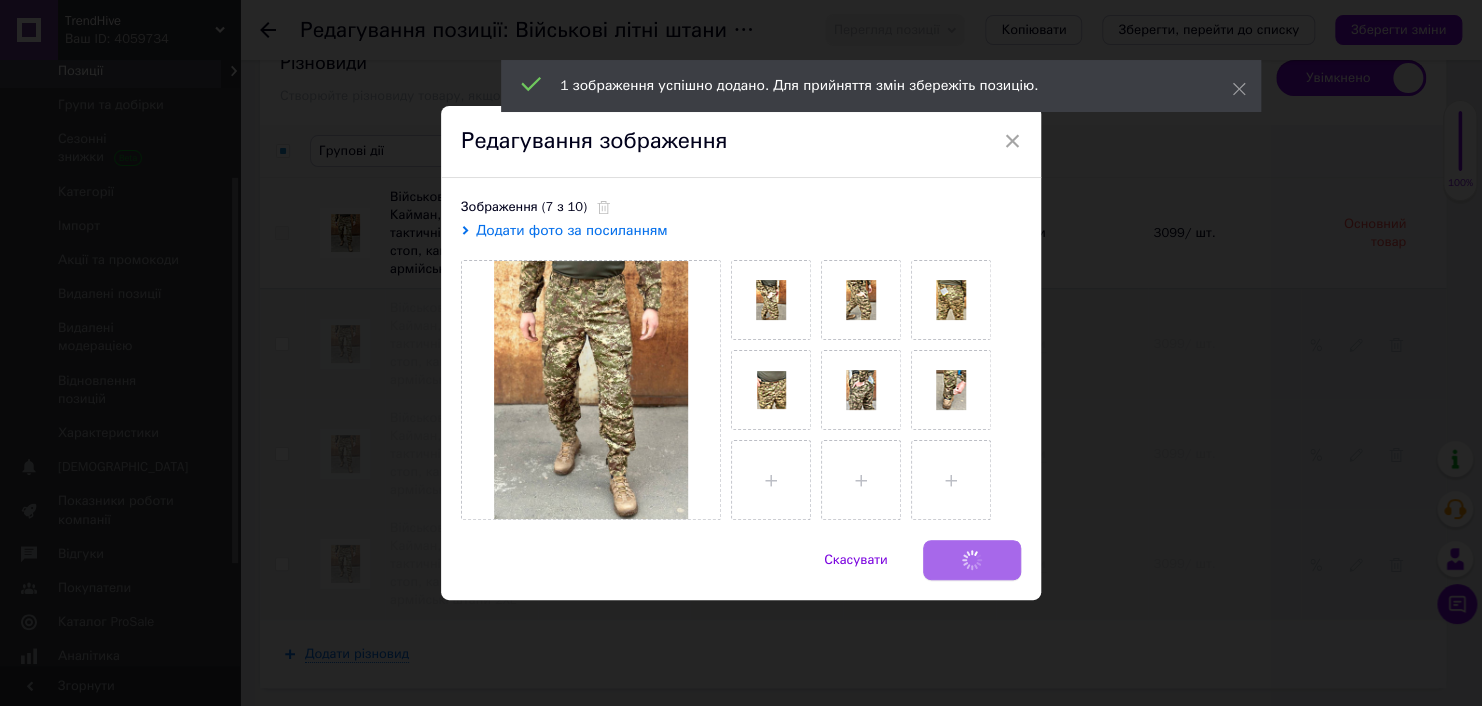 checkbox on "false" 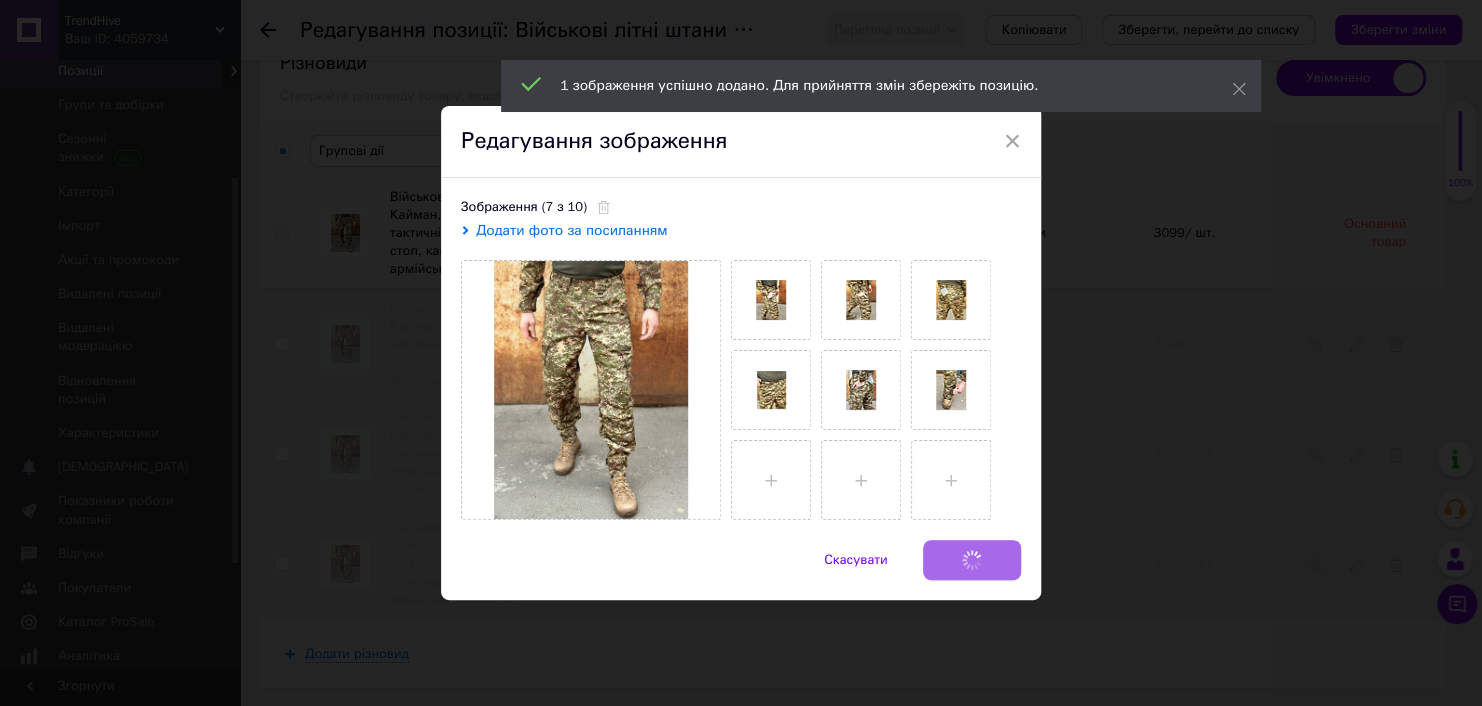 checkbox on "false" 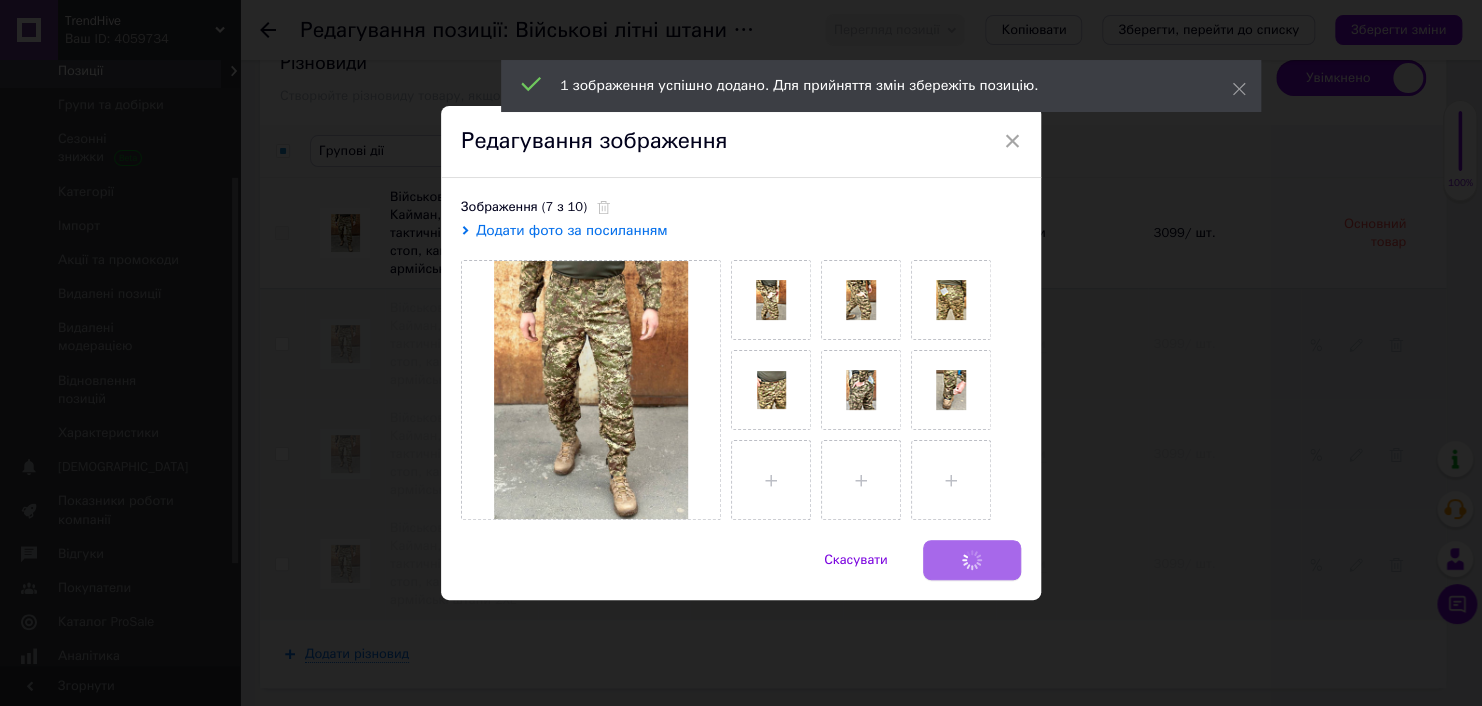checkbox on "false" 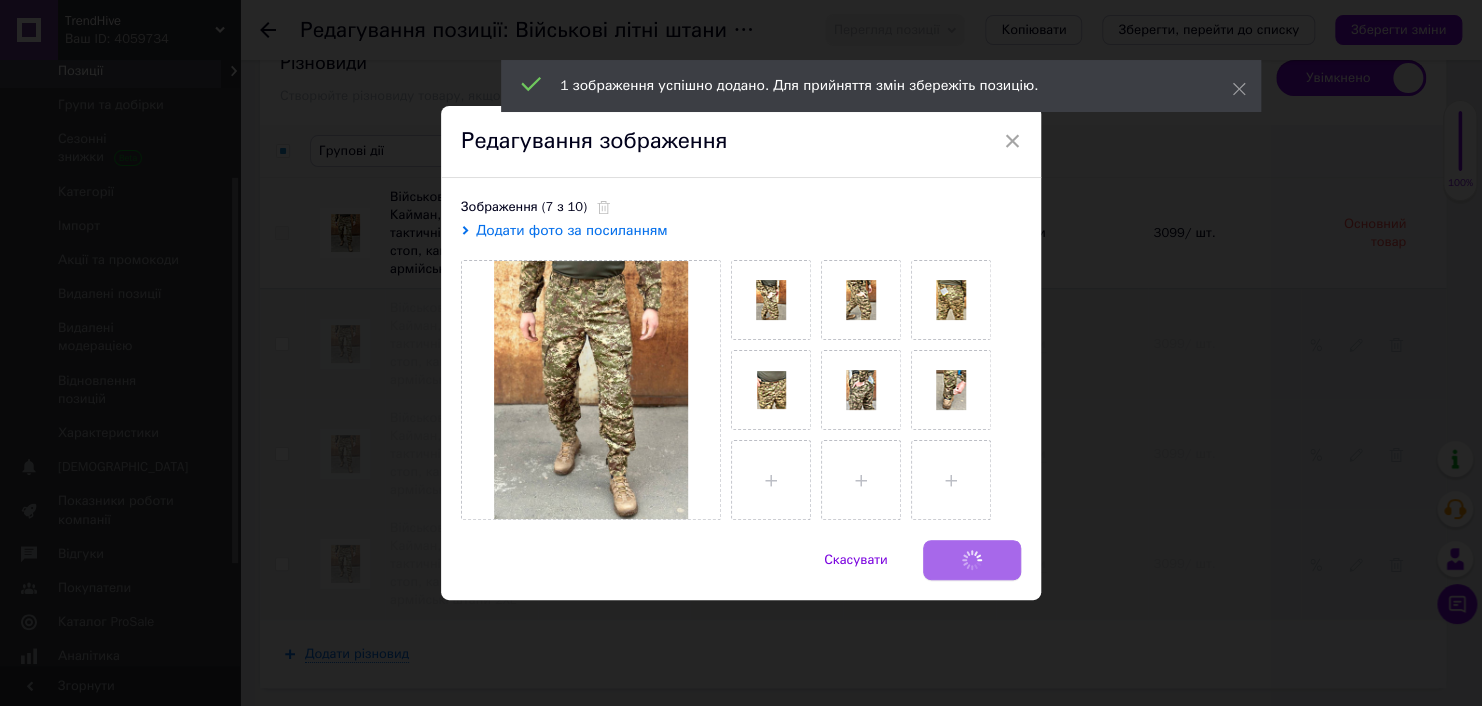 checkbox on "false" 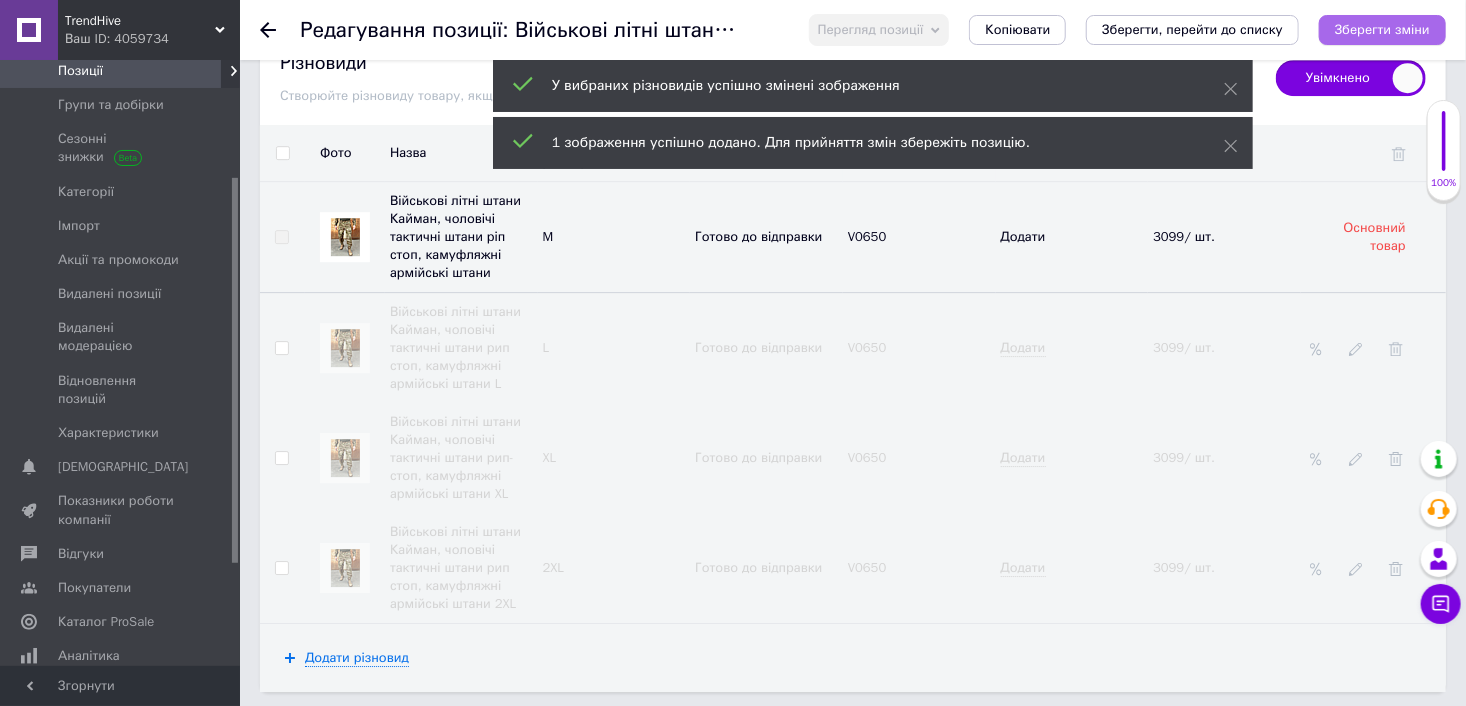 click on "Зберегти зміни" at bounding box center (1382, 29) 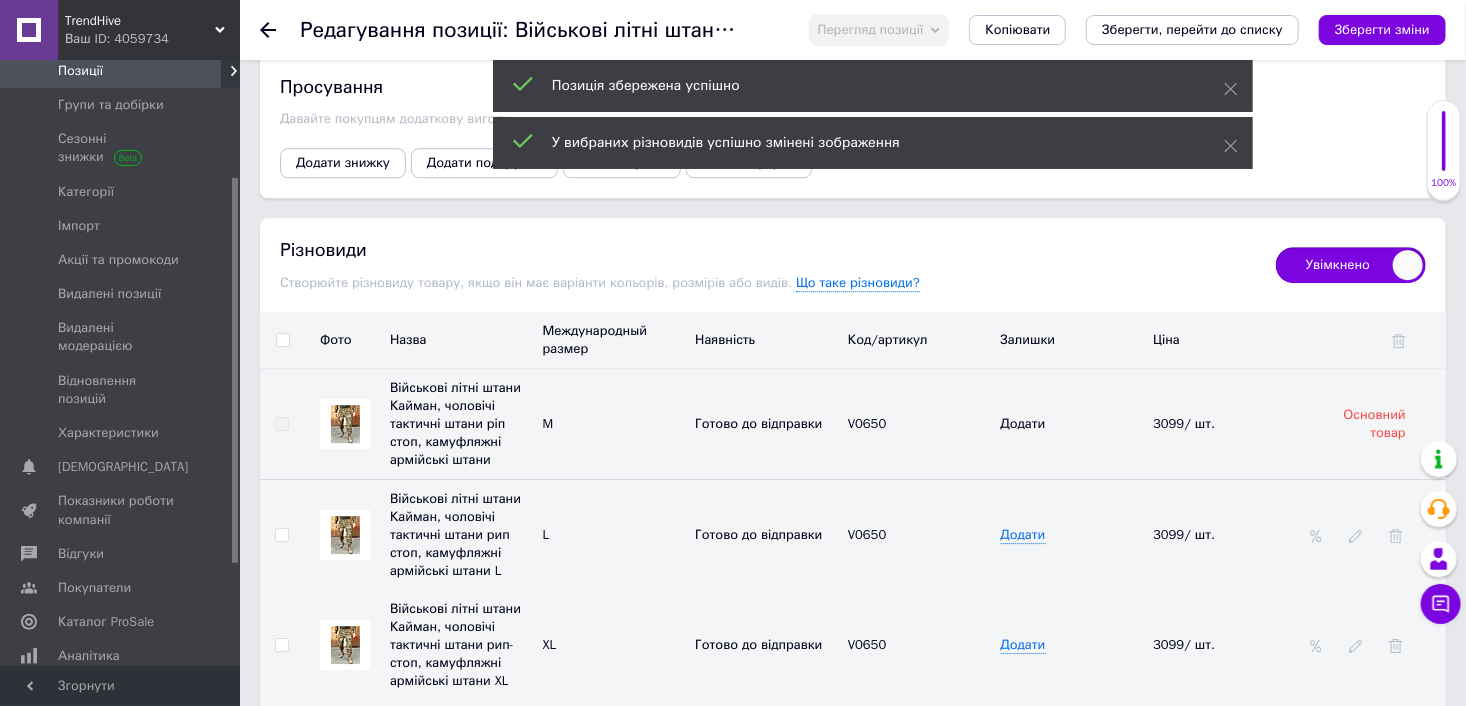scroll, scrollTop: 2552, scrollLeft: 0, axis: vertical 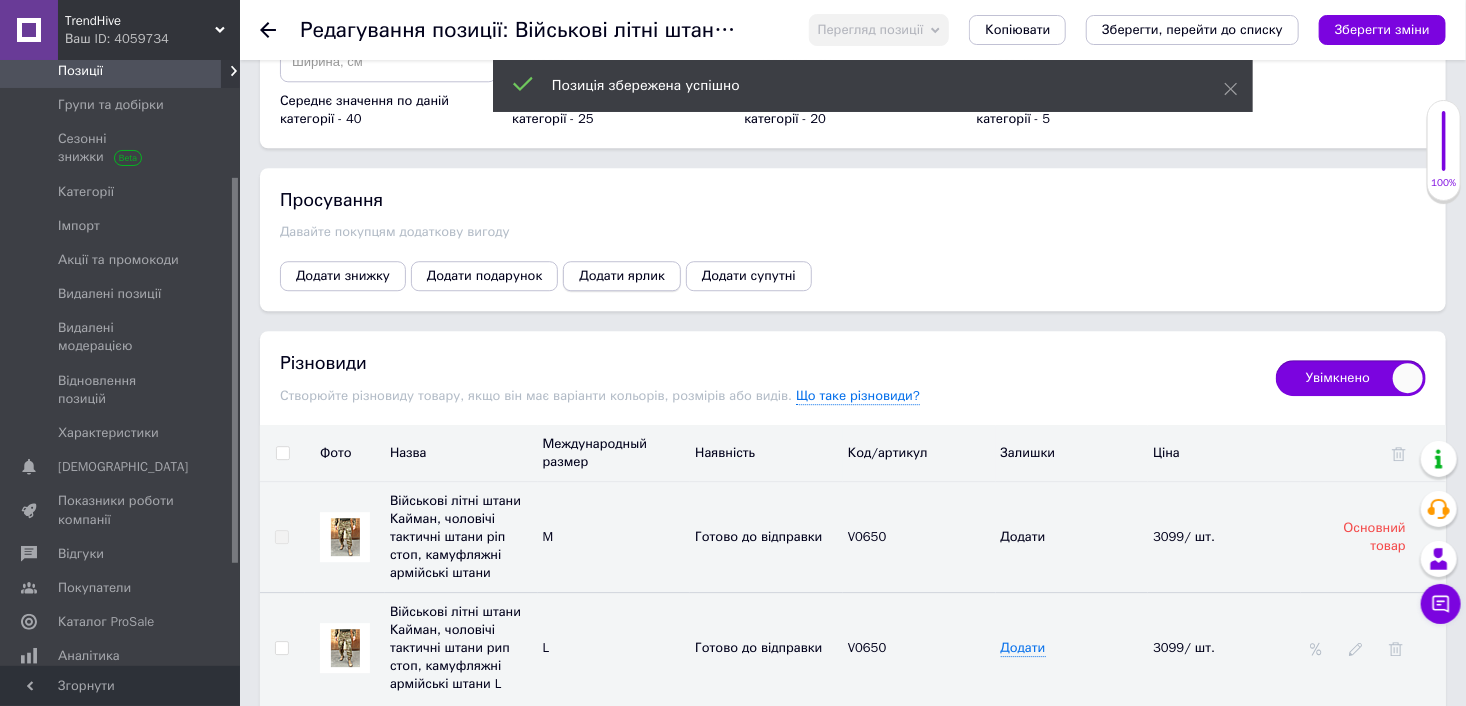 click on "Додати ярлик" at bounding box center [622, 276] 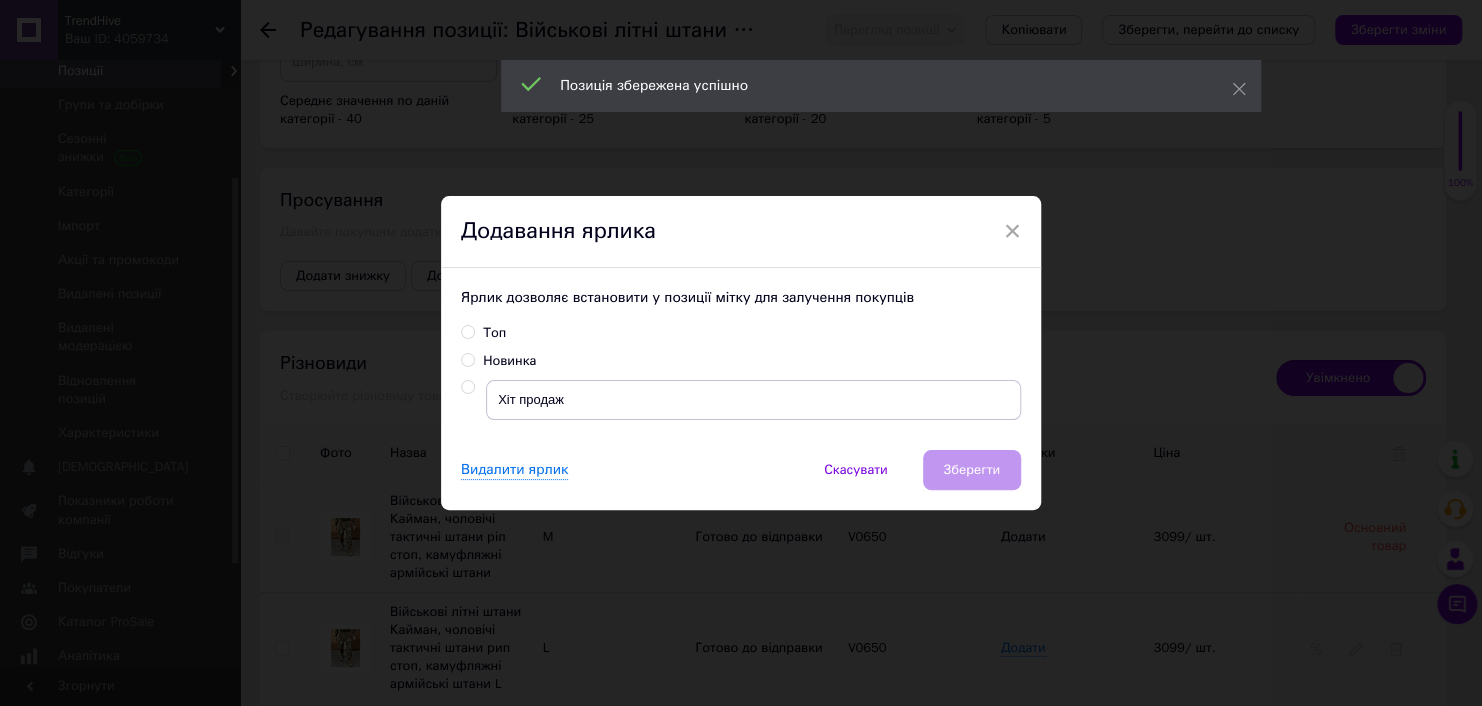 click at bounding box center (467, 387) 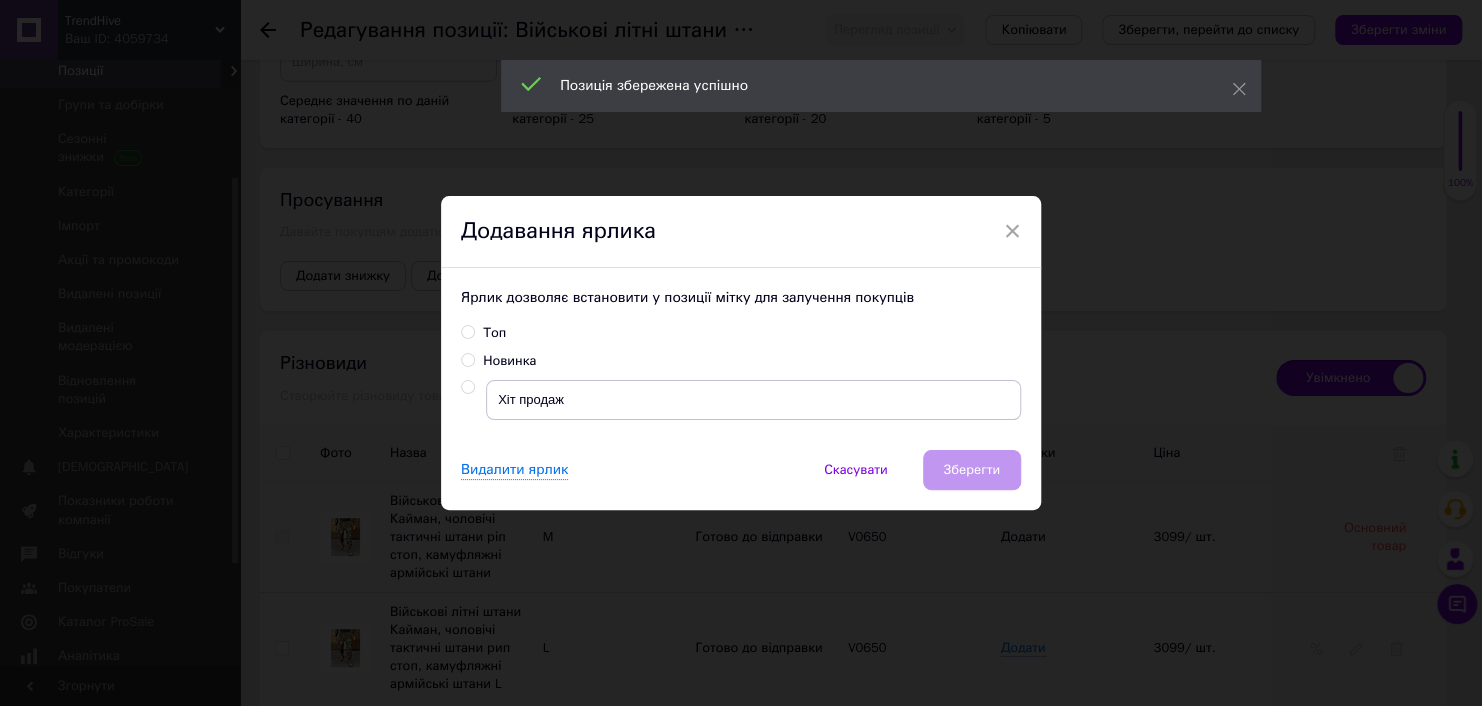 radio on "true" 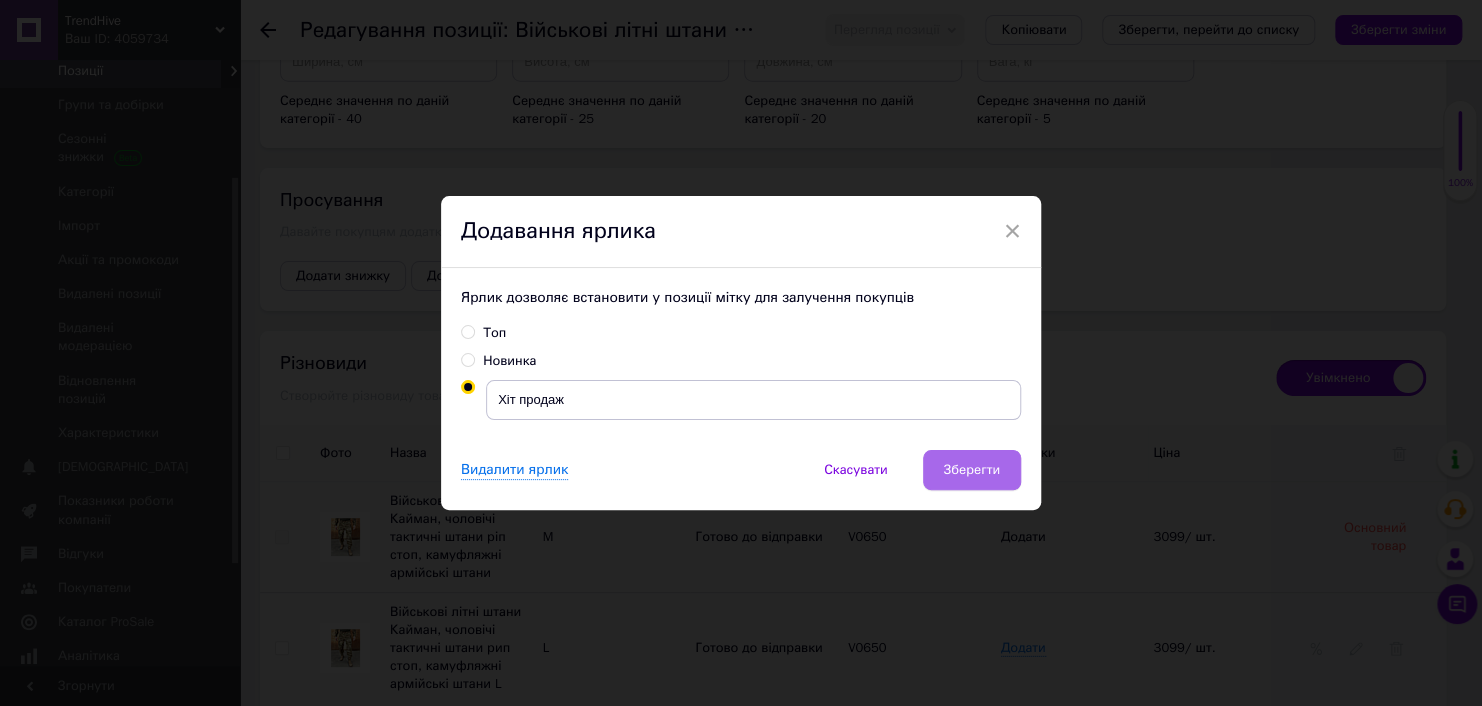 click on "Зберегти" at bounding box center (972, 470) 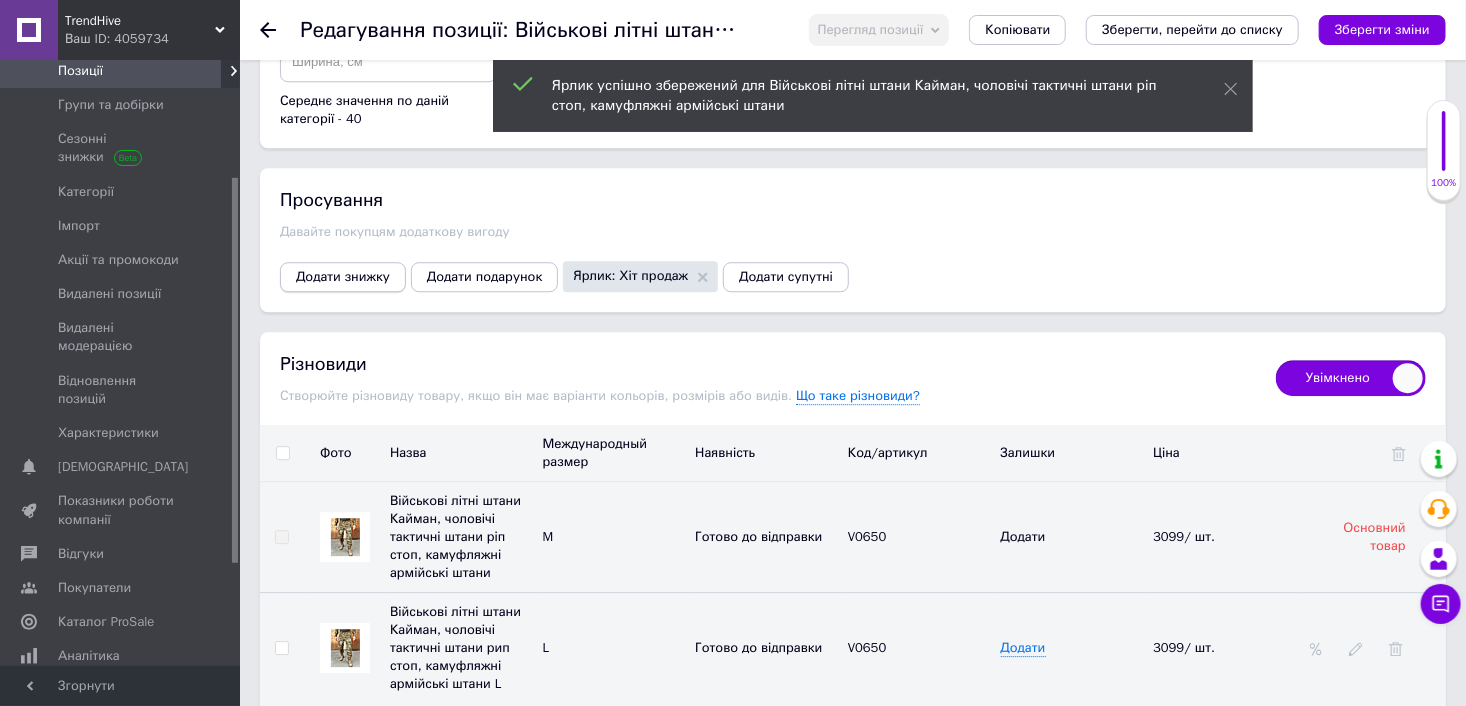 click on "Додати знижку" at bounding box center [343, 277] 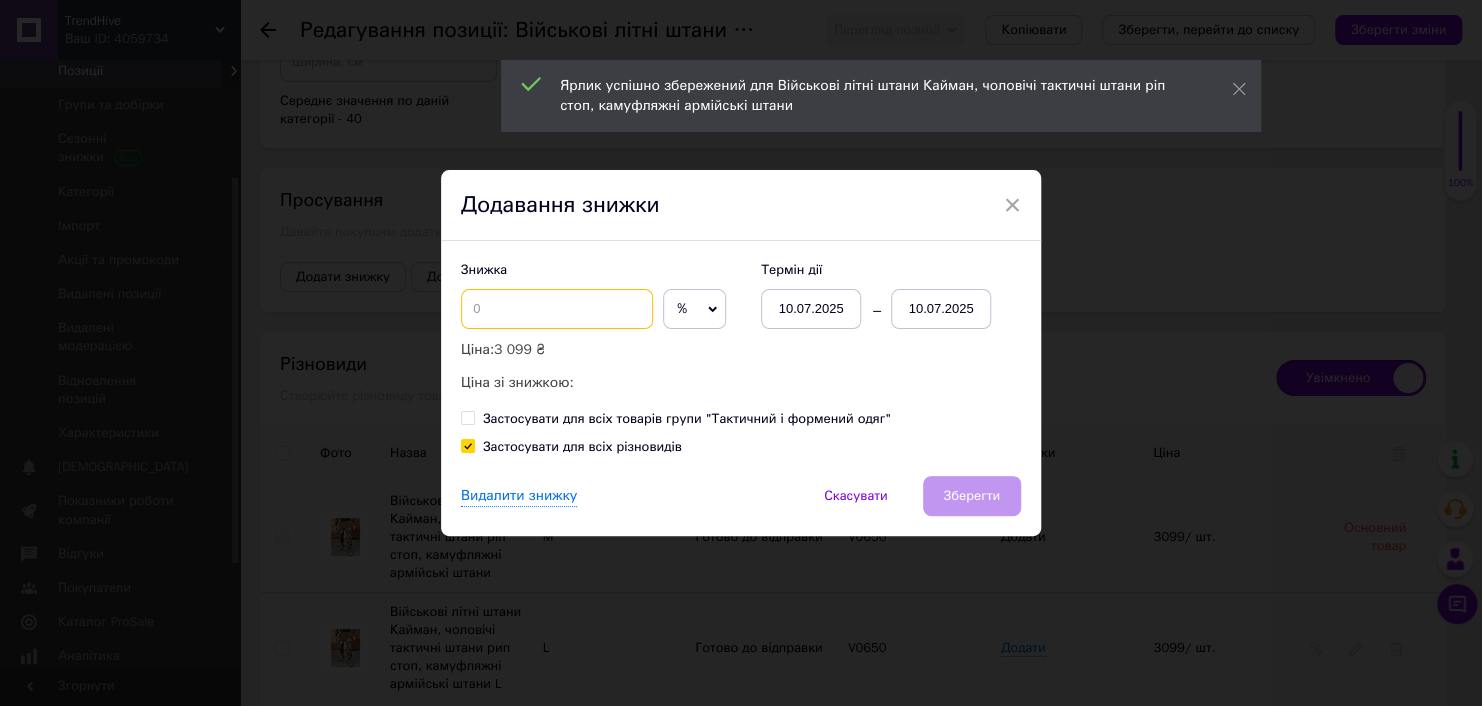 click at bounding box center (557, 309) 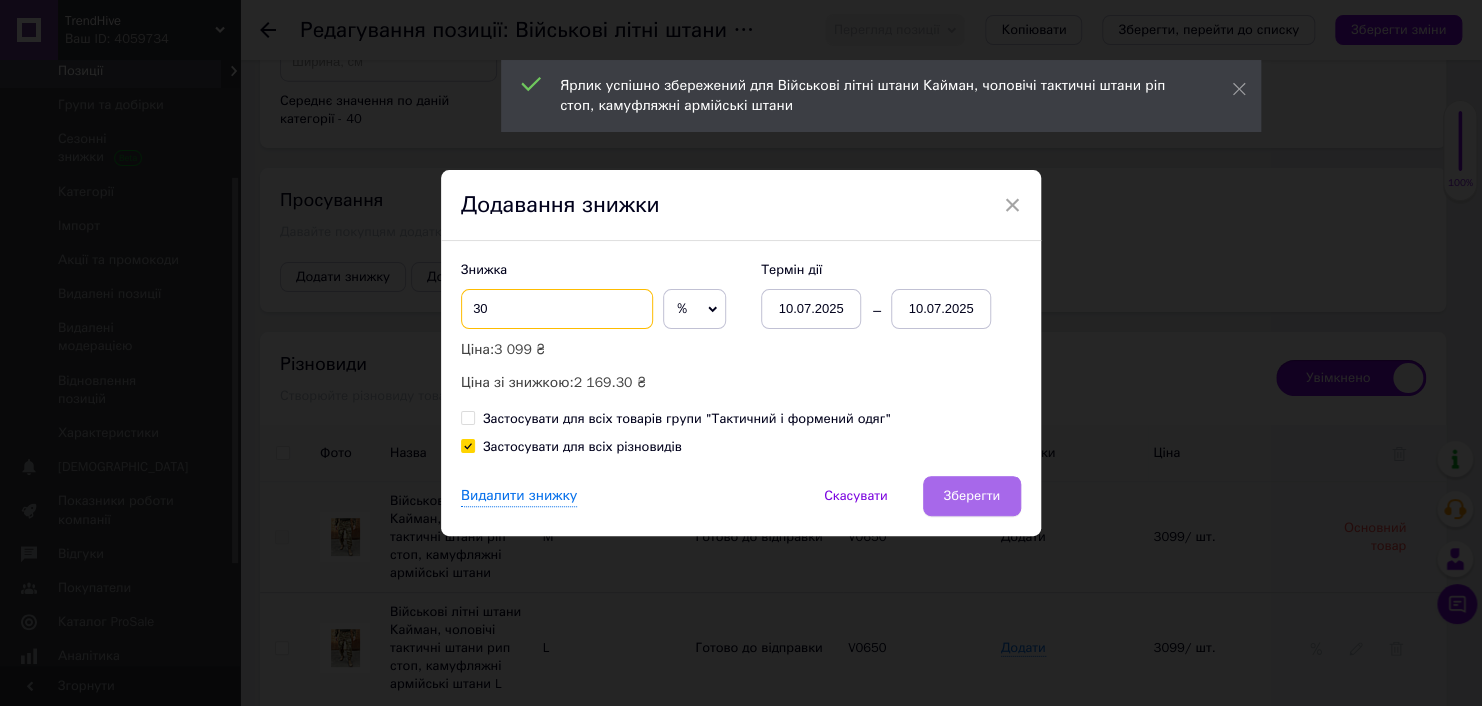 type on "30" 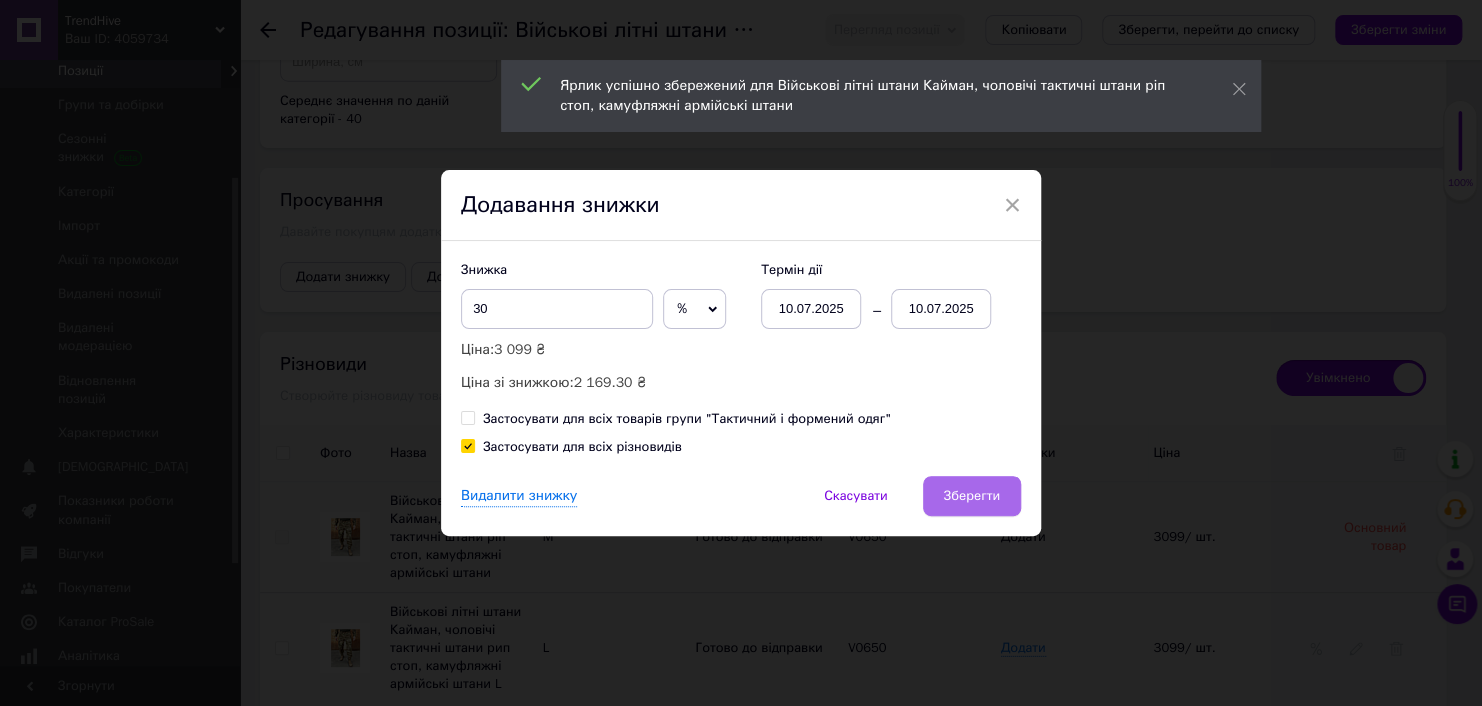 click on "Зберегти" at bounding box center (972, 496) 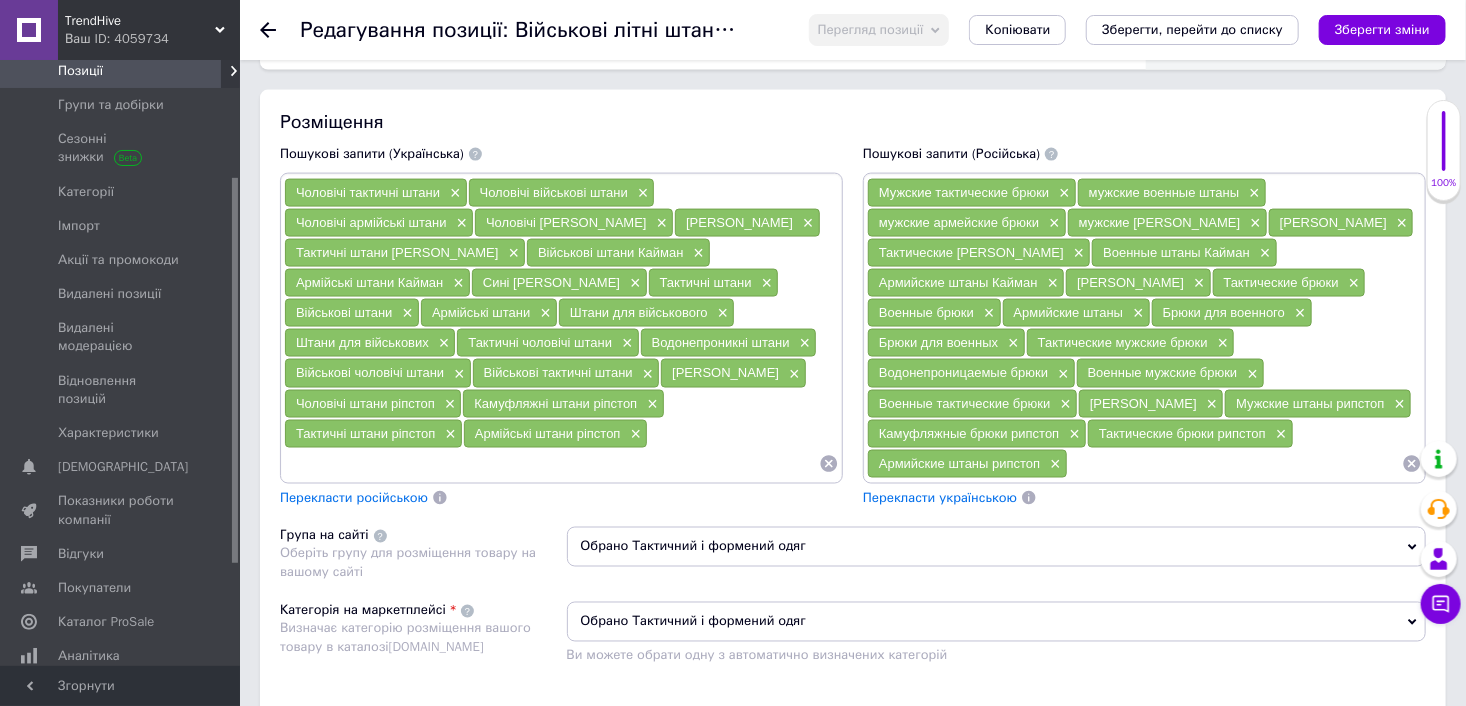 scroll, scrollTop: 1200, scrollLeft: 0, axis: vertical 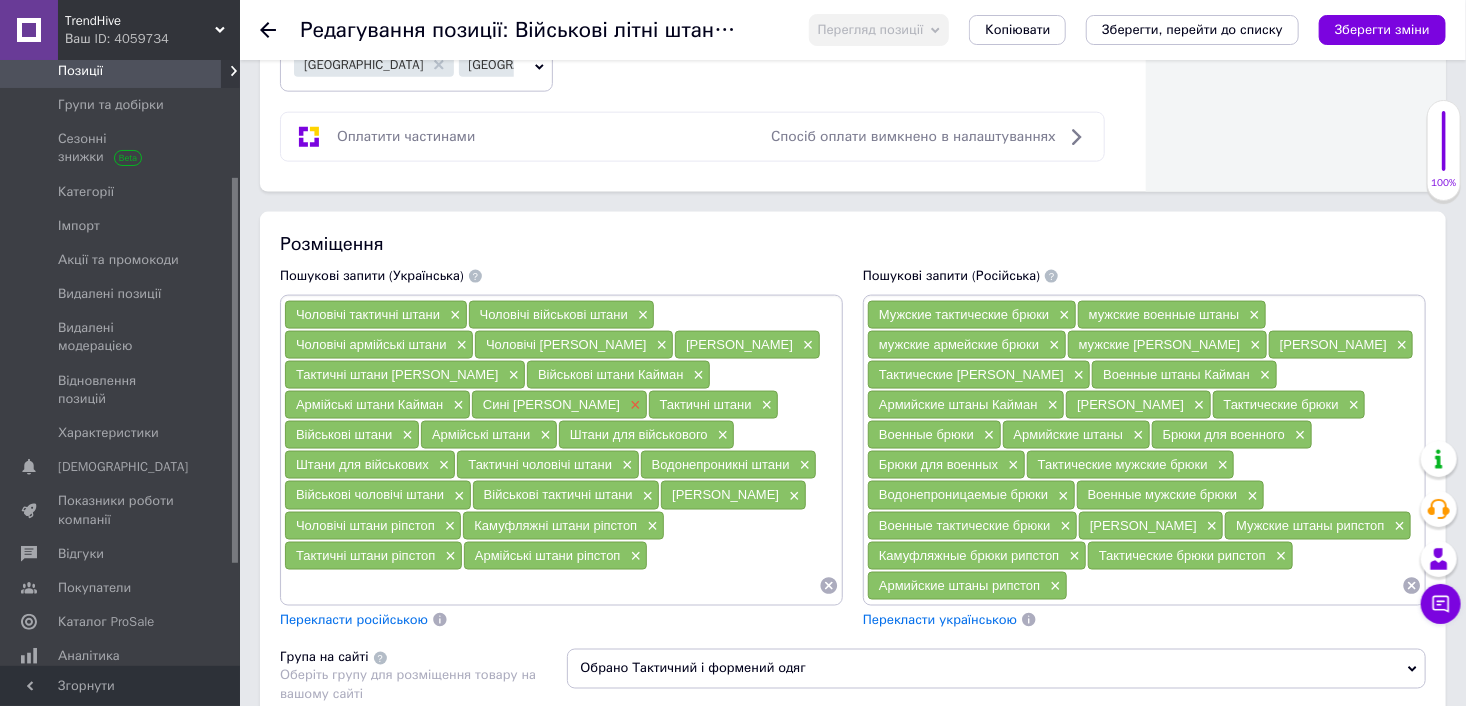 click on "×" at bounding box center (633, 405) 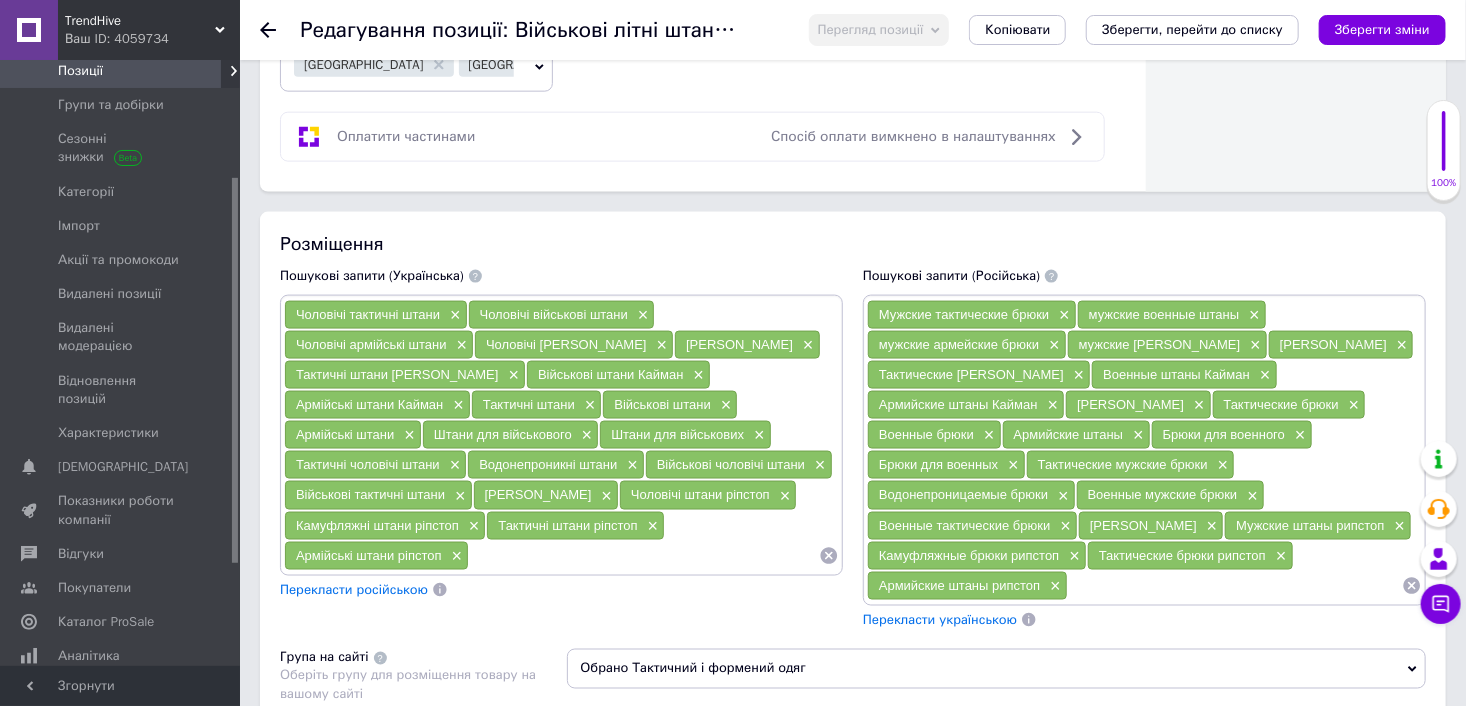 click at bounding box center (644, 556) 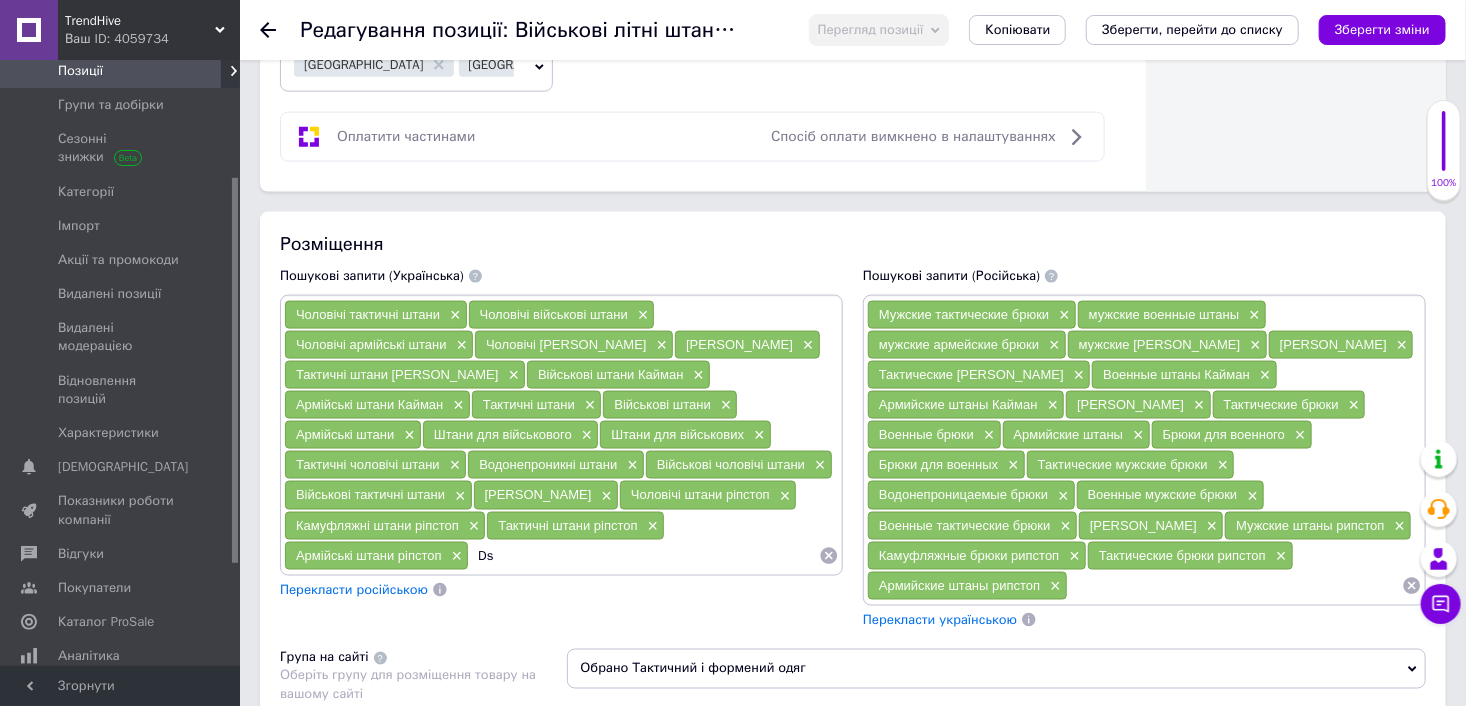 type on "D" 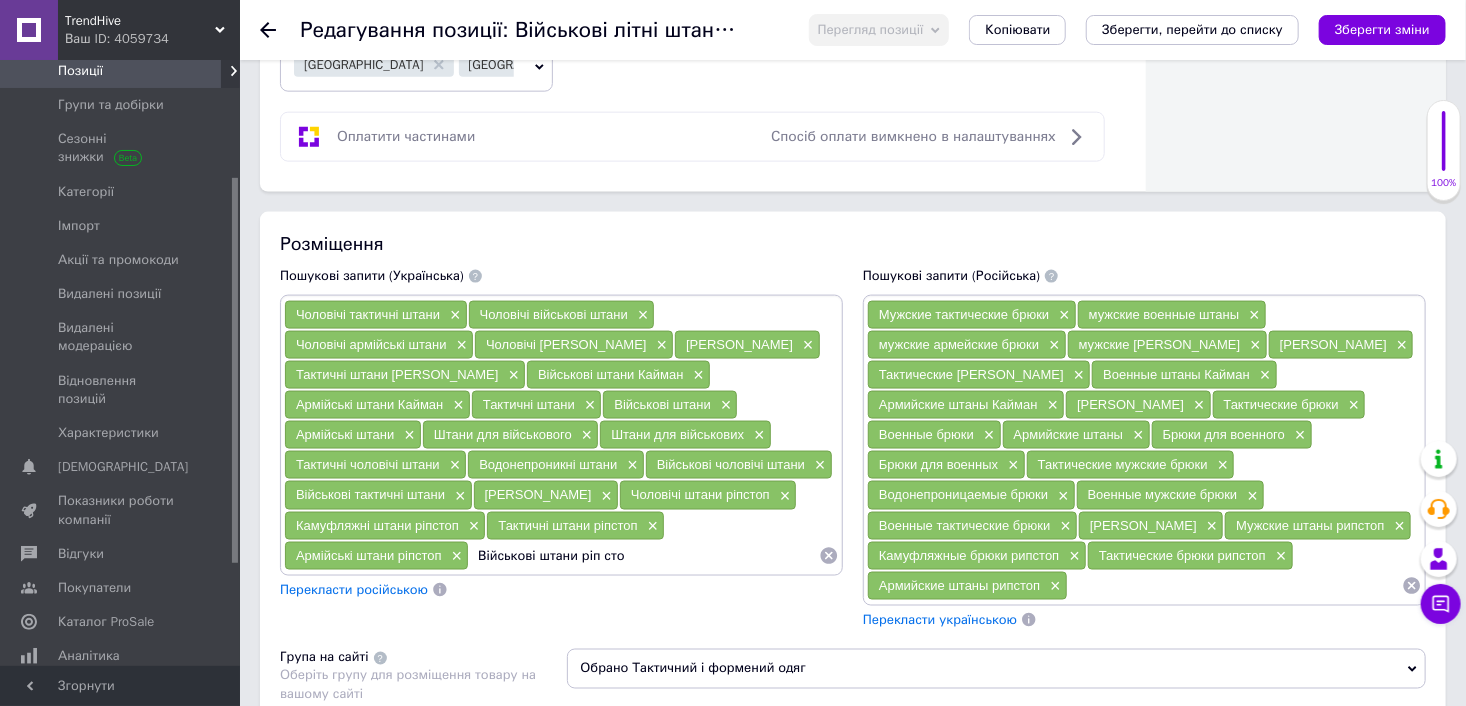 type on "Військові штани ріп стоп" 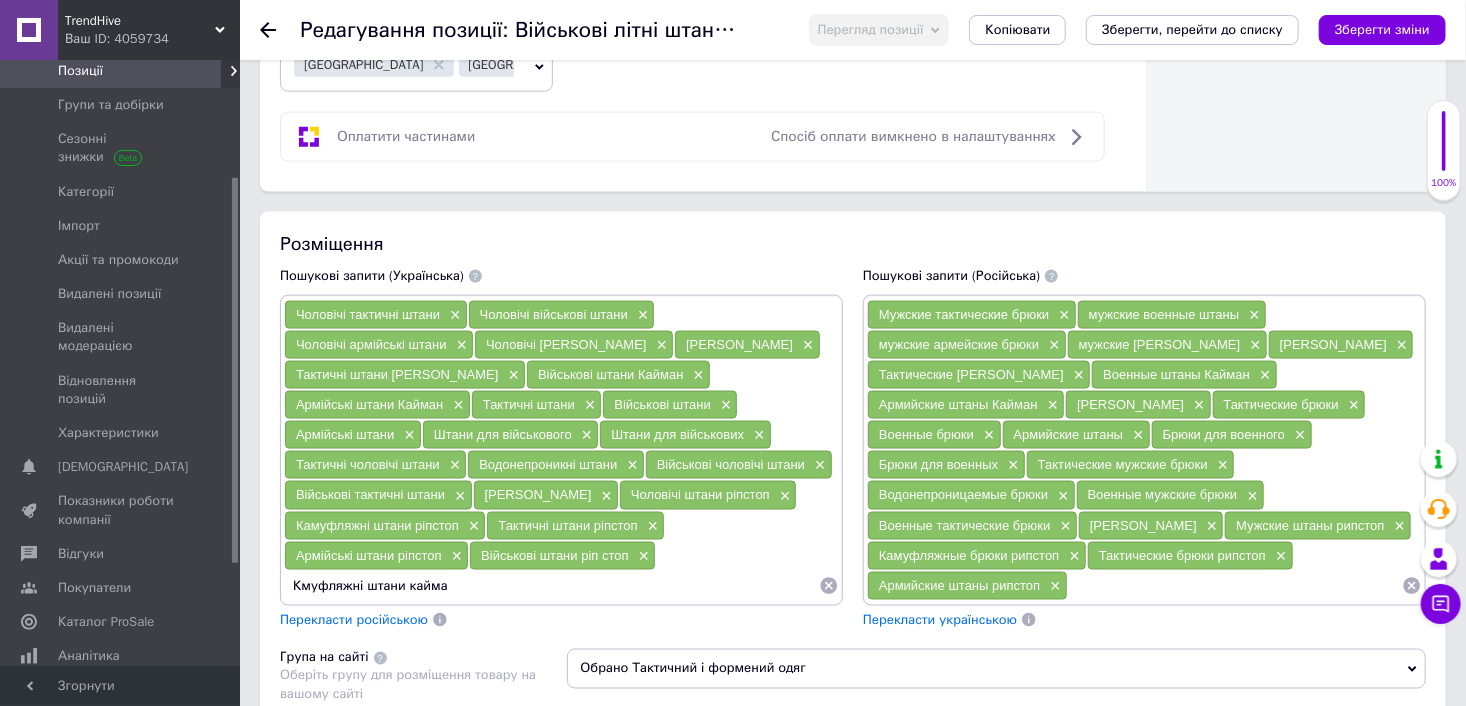 type on "Кмуфляжні штани кайман" 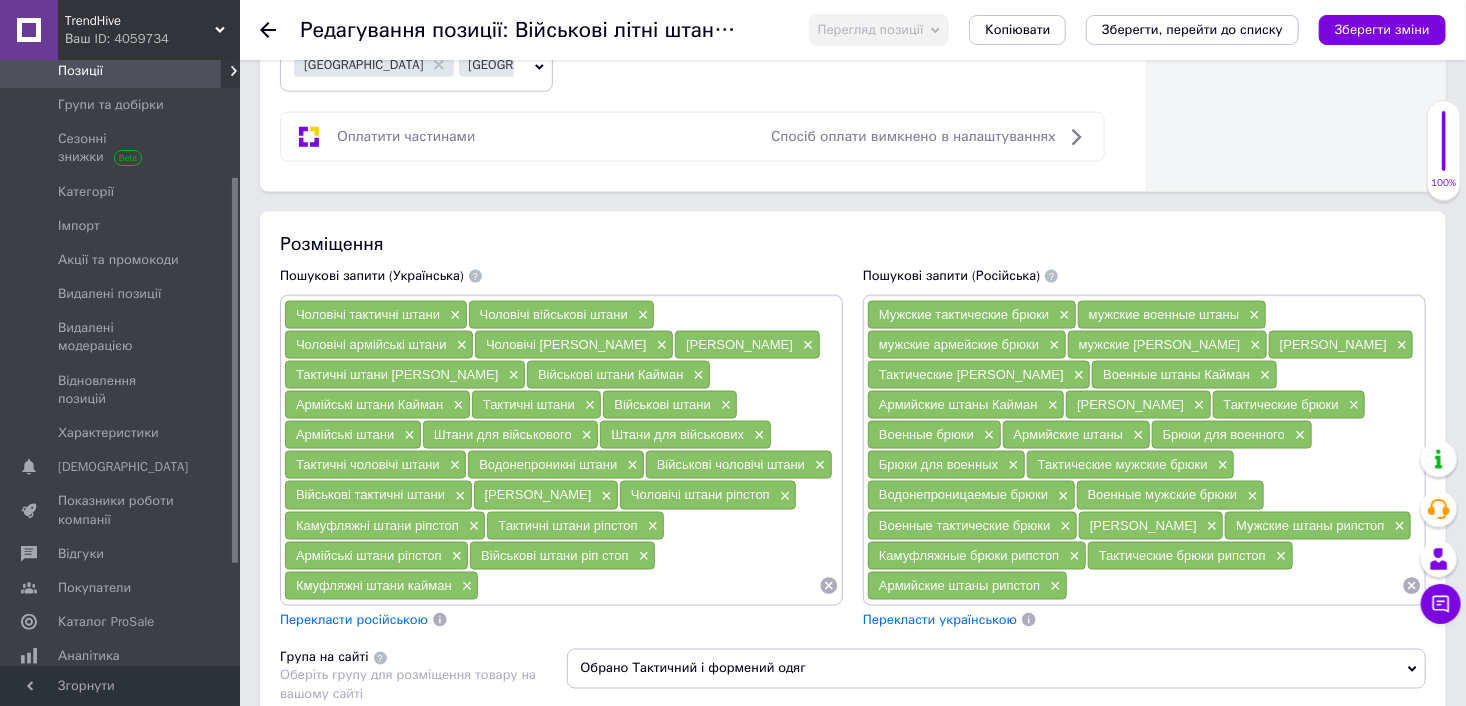 click on "Водонепроникні штани ×" at bounding box center [556, 465] 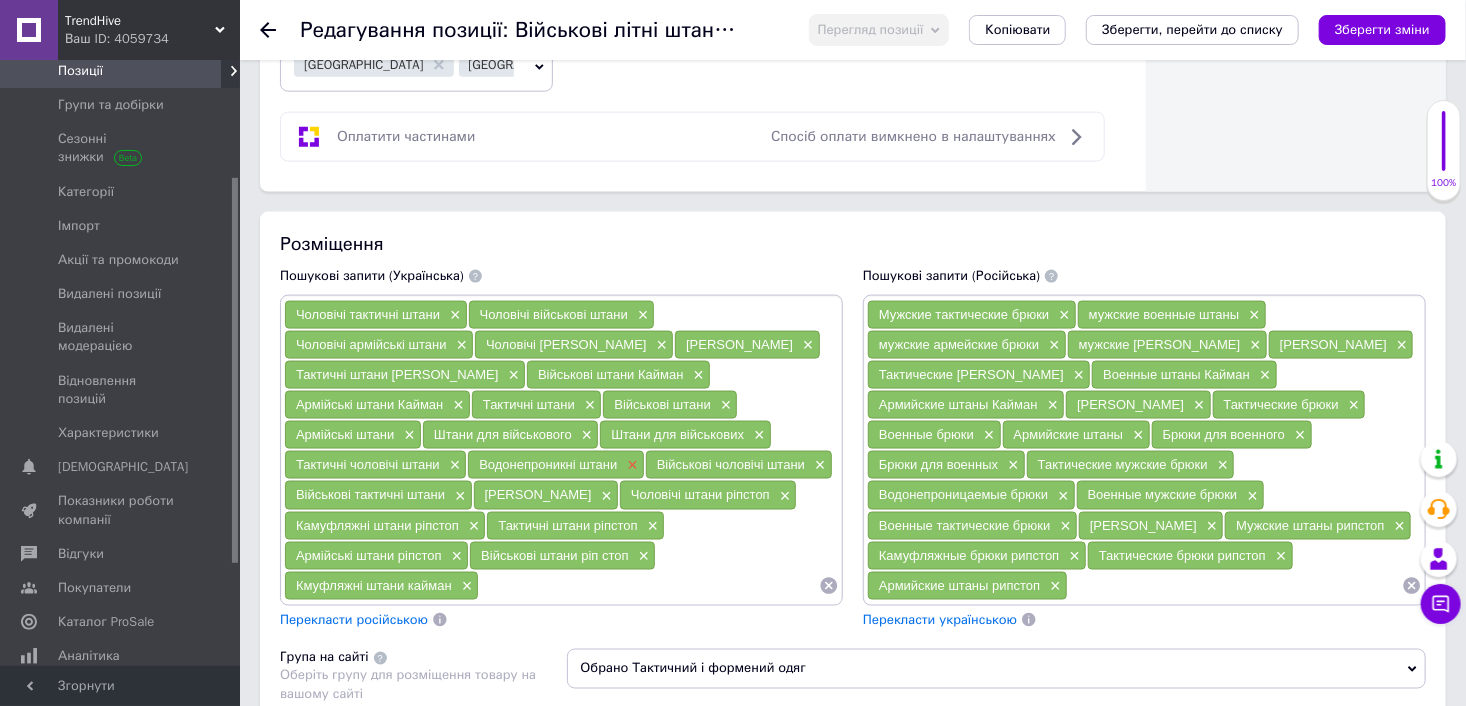 click on "×" at bounding box center [630, 465] 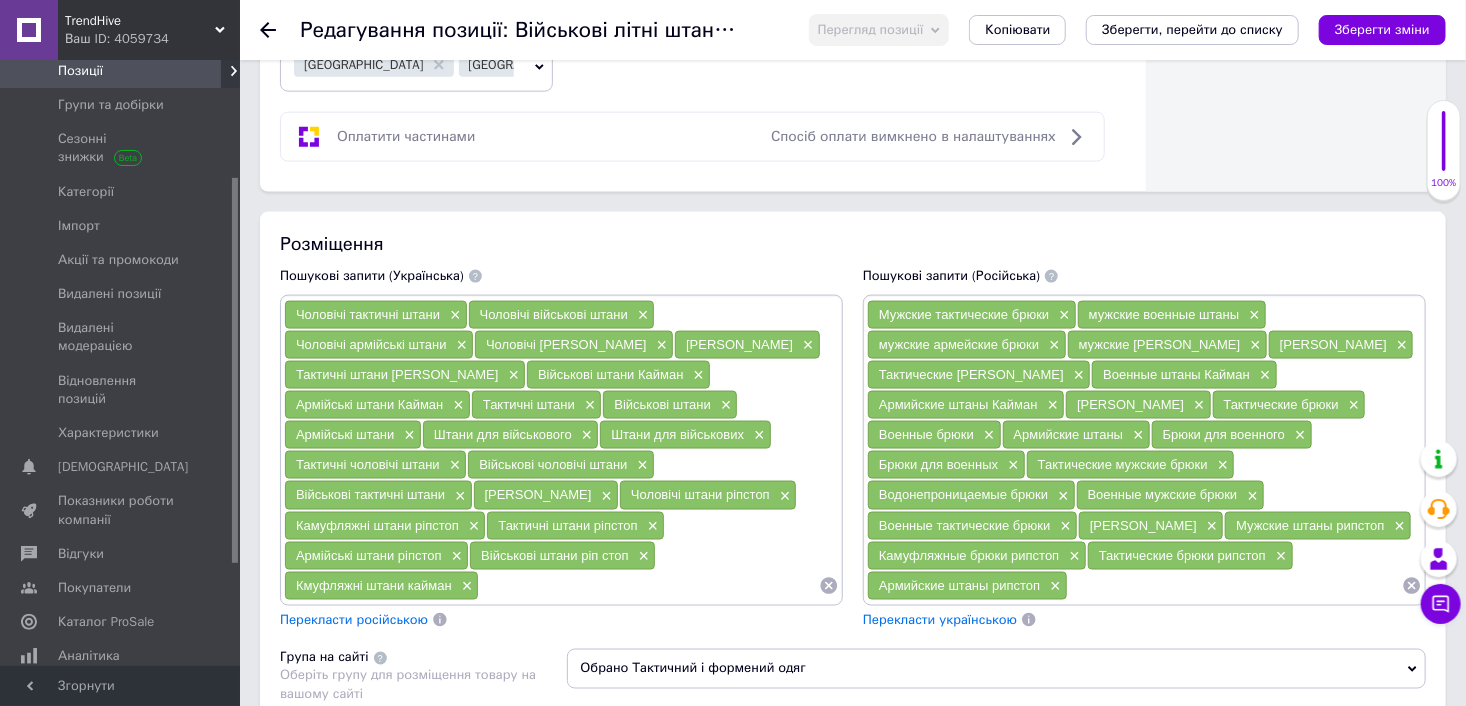 click at bounding box center (649, 586) 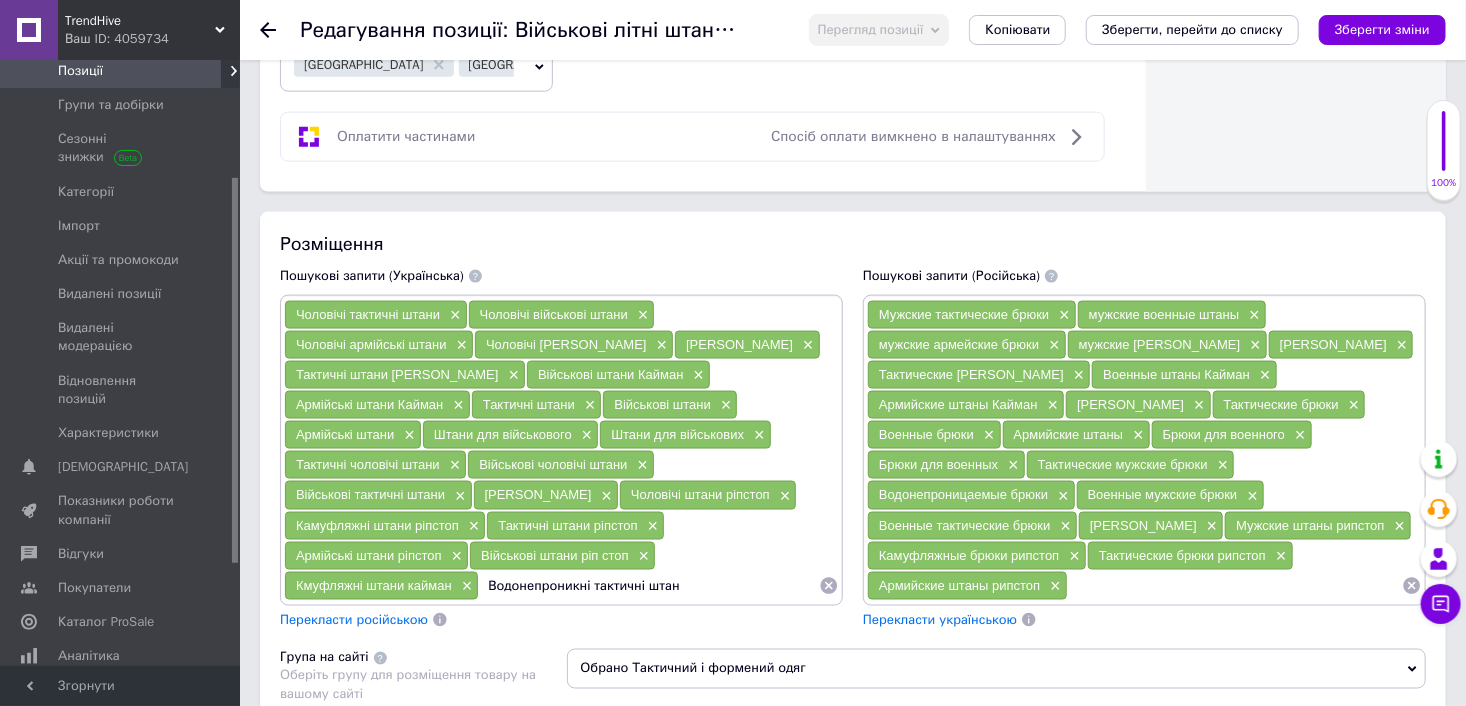 type on "Водонепроникні тактичні штани" 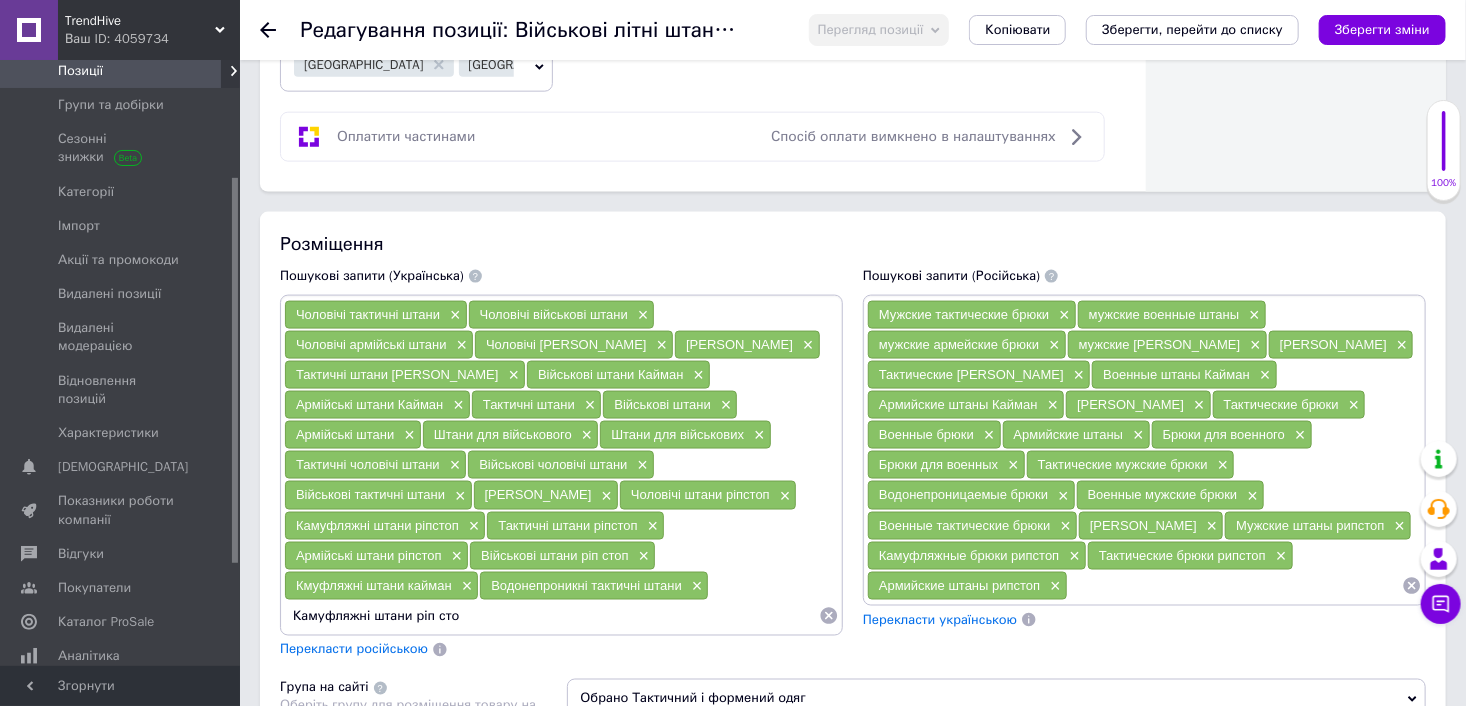 type on "Камуфляжні штани ріп стоп" 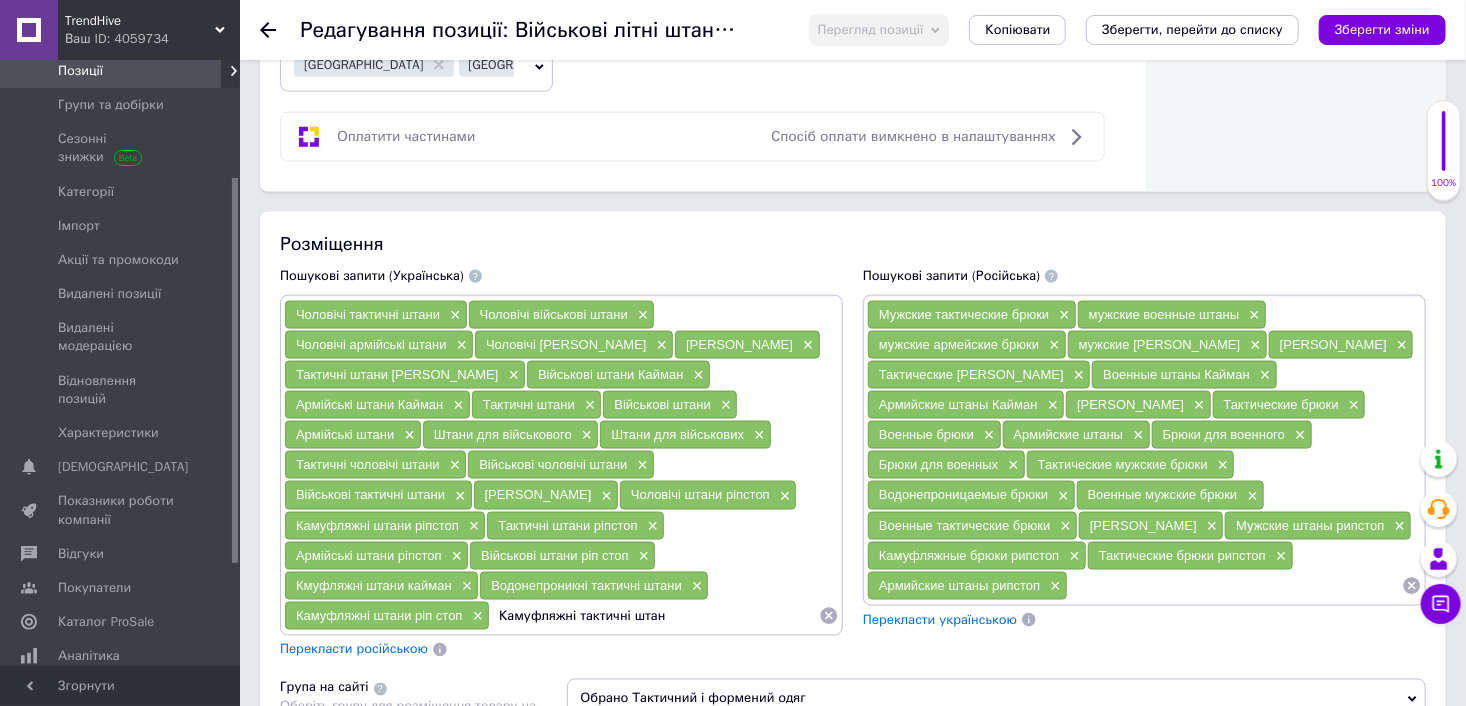 type on "Камуфляжні тактичні штани" 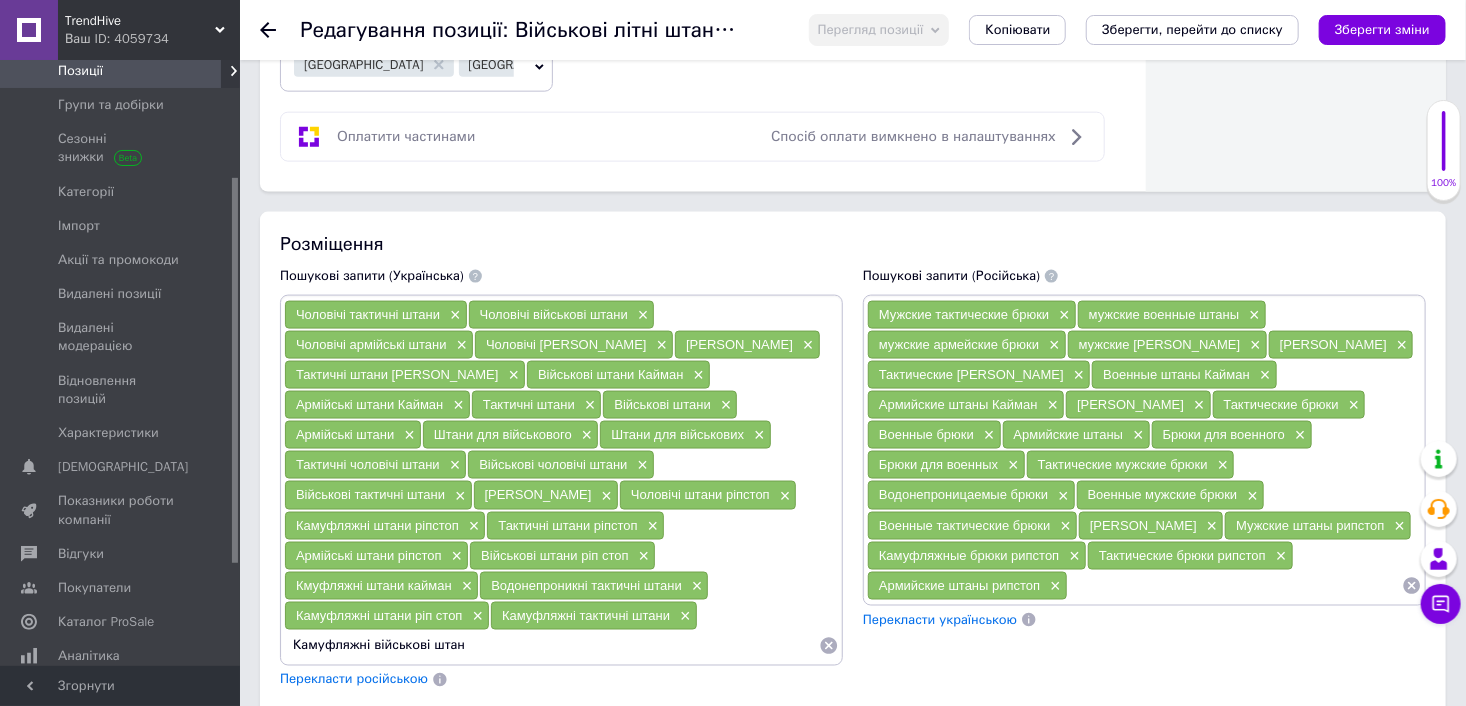 type on "Камуфляжні військові штани" 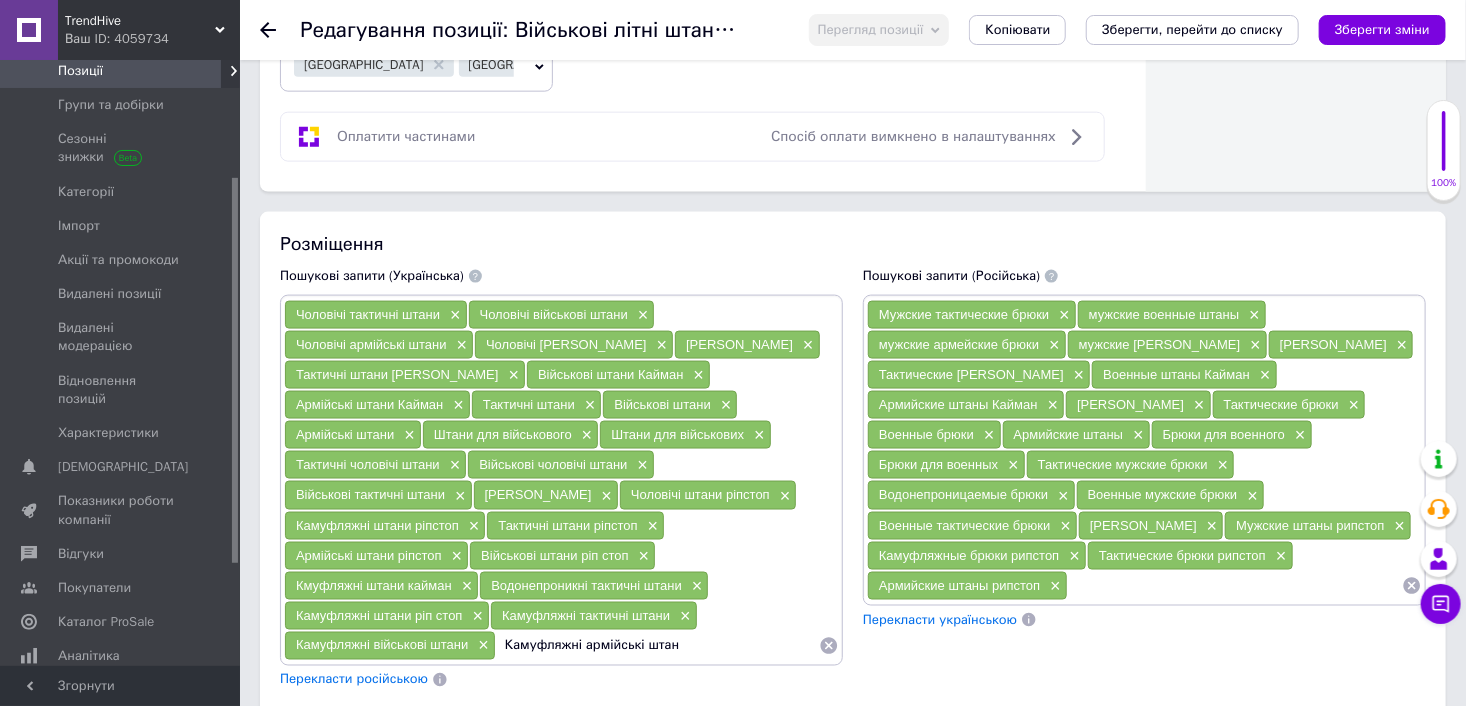 type on "Камуфляжні армійські штани" 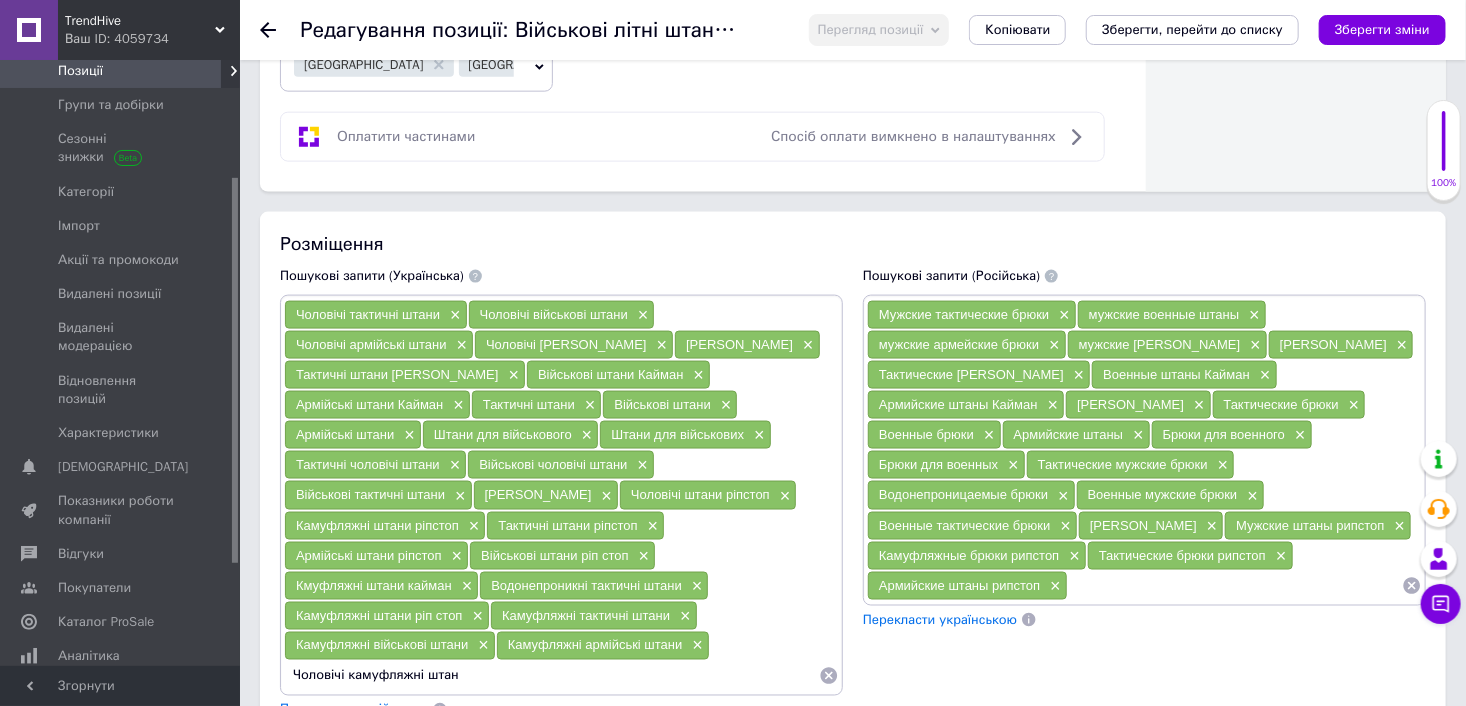 type on "Чоловічі камуфляжні штани" 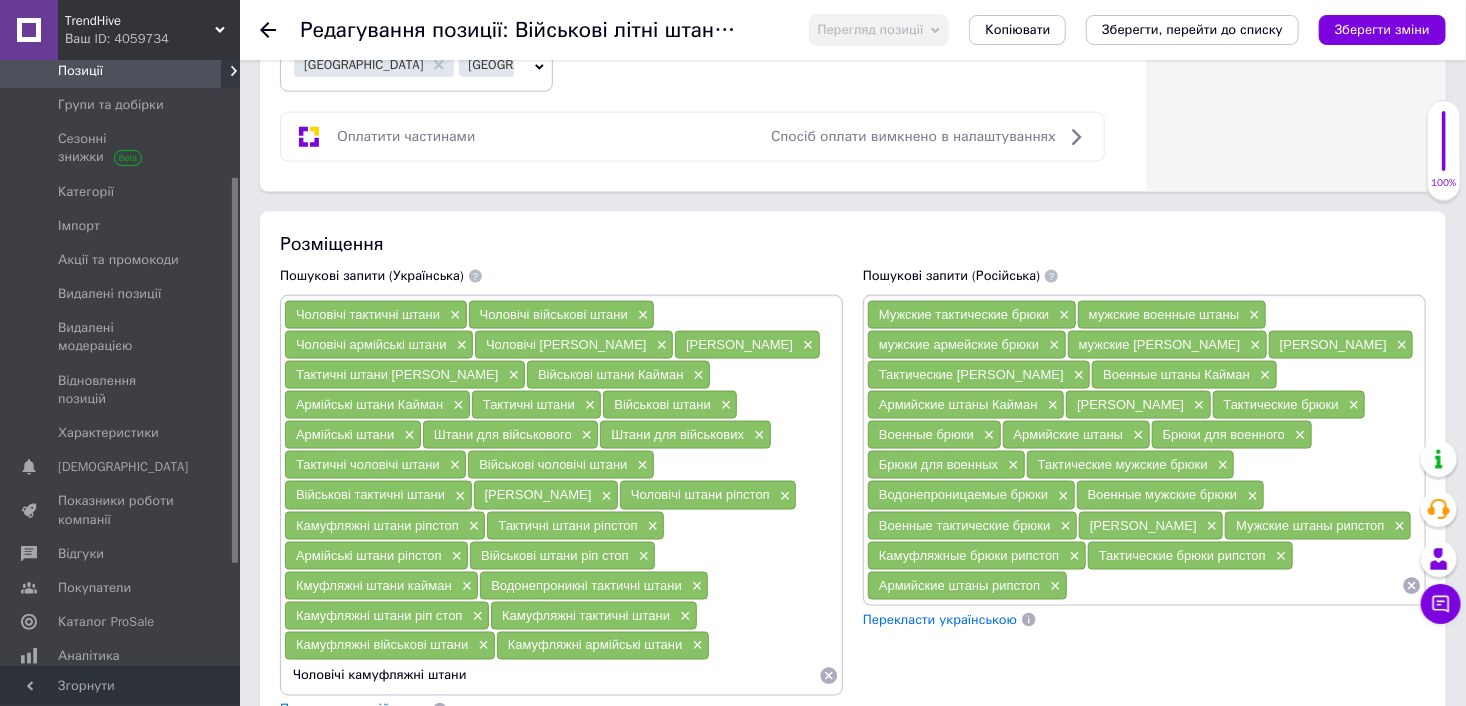 type 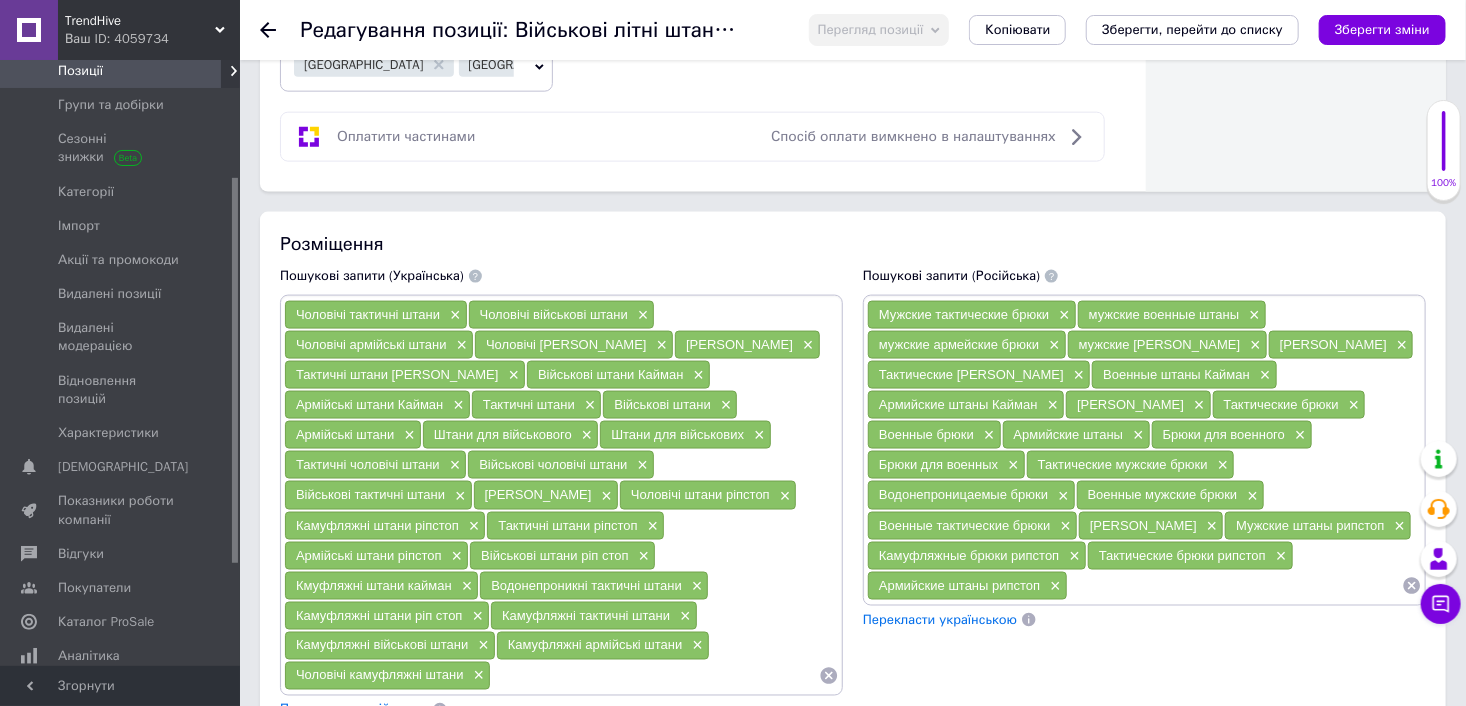 click on "Перекласти російською" at bounding box center (354, 709) 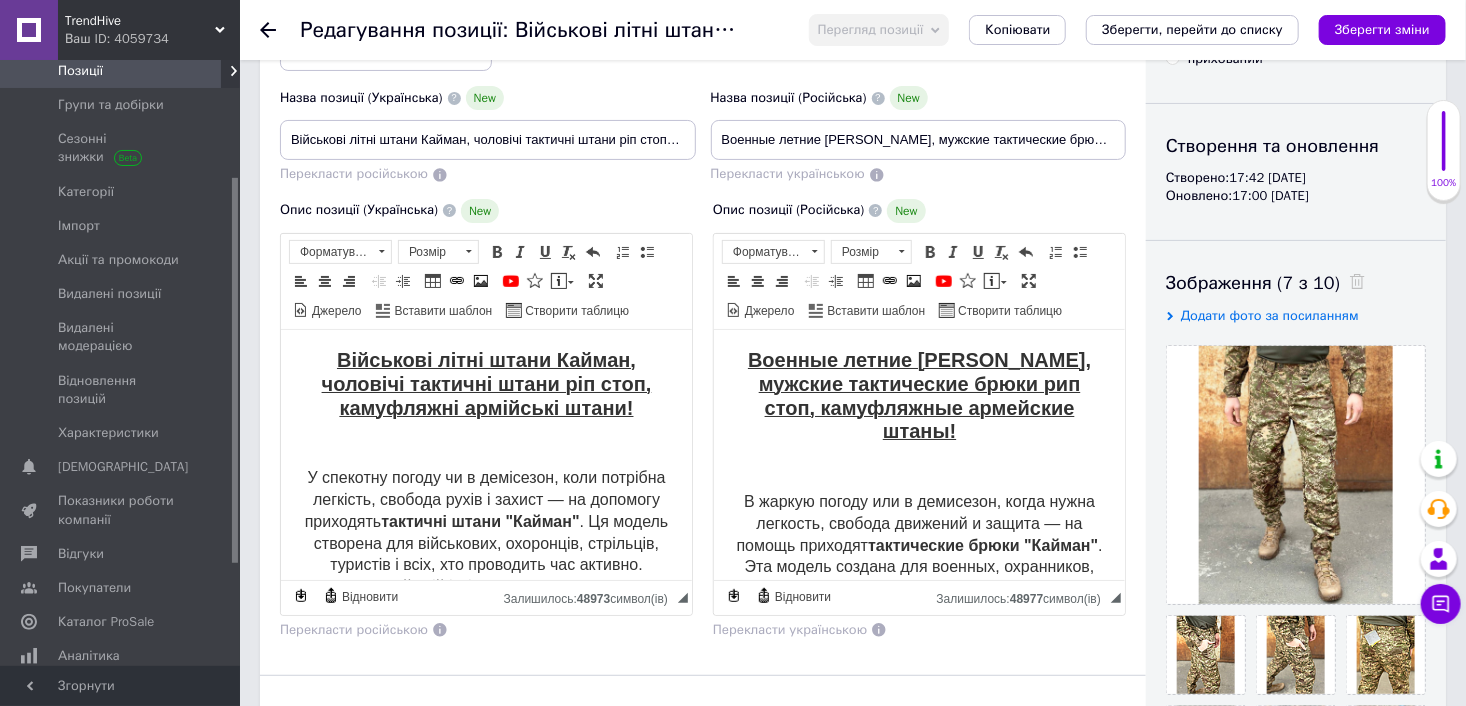 scroll, scrollTop: 0, scrollLeft: 0, axis: both 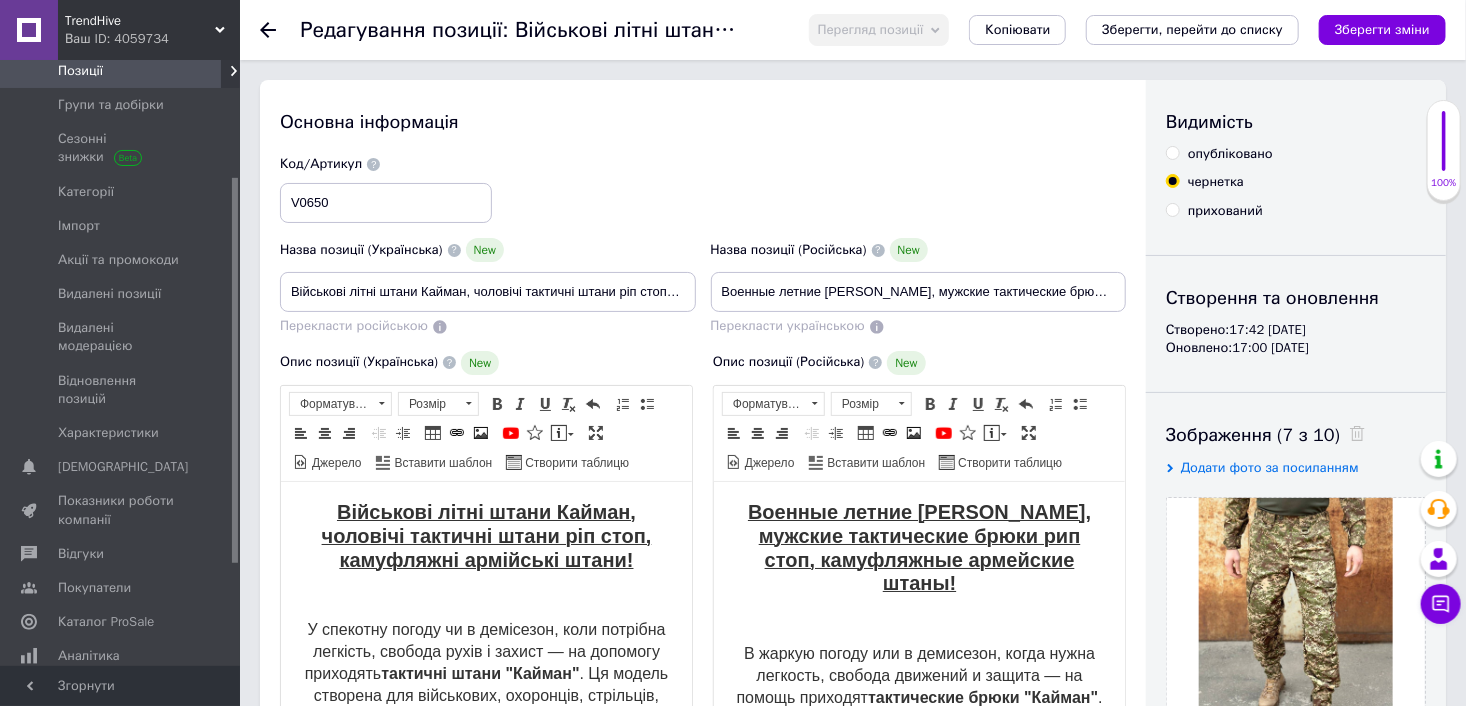click on "опубліковано" at bounding box center (1172, 152) 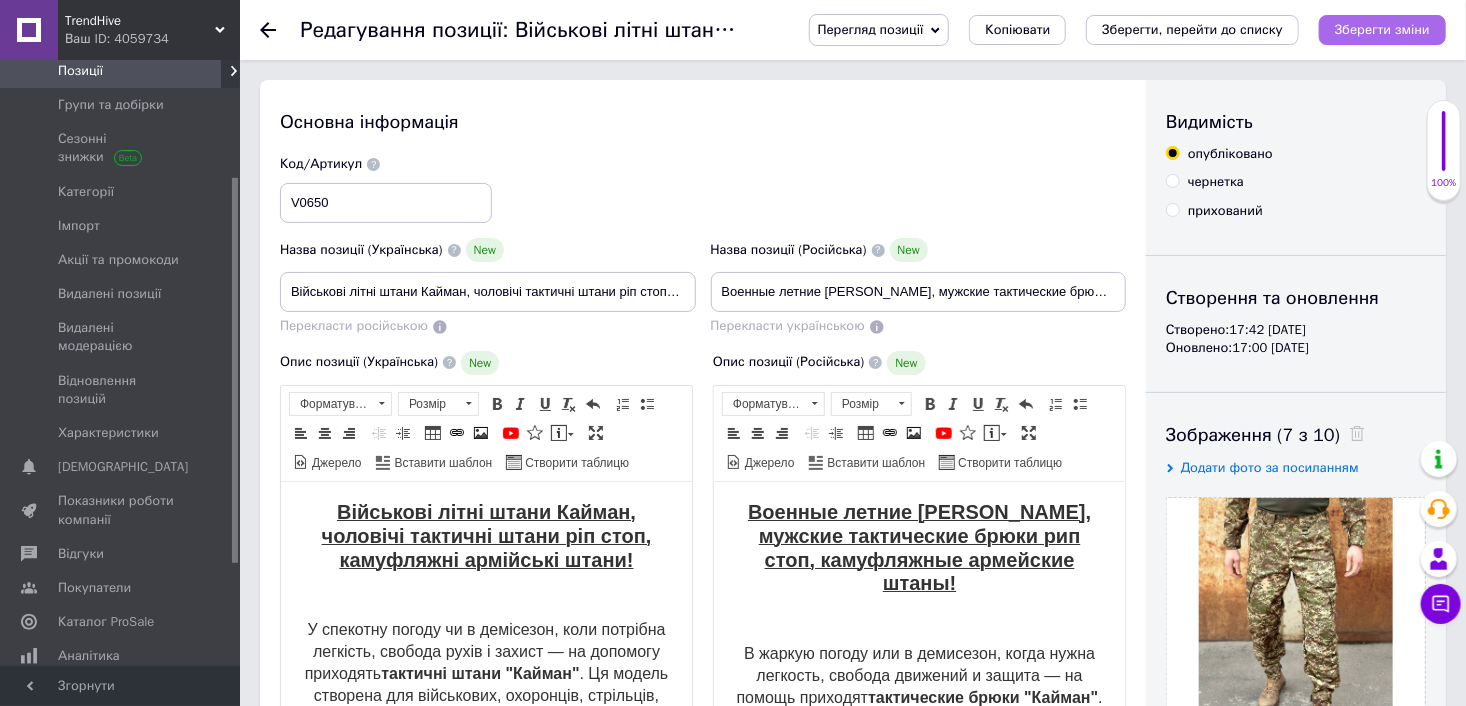 click on "Зберегти зміни" at bounding box center [1382, 30] 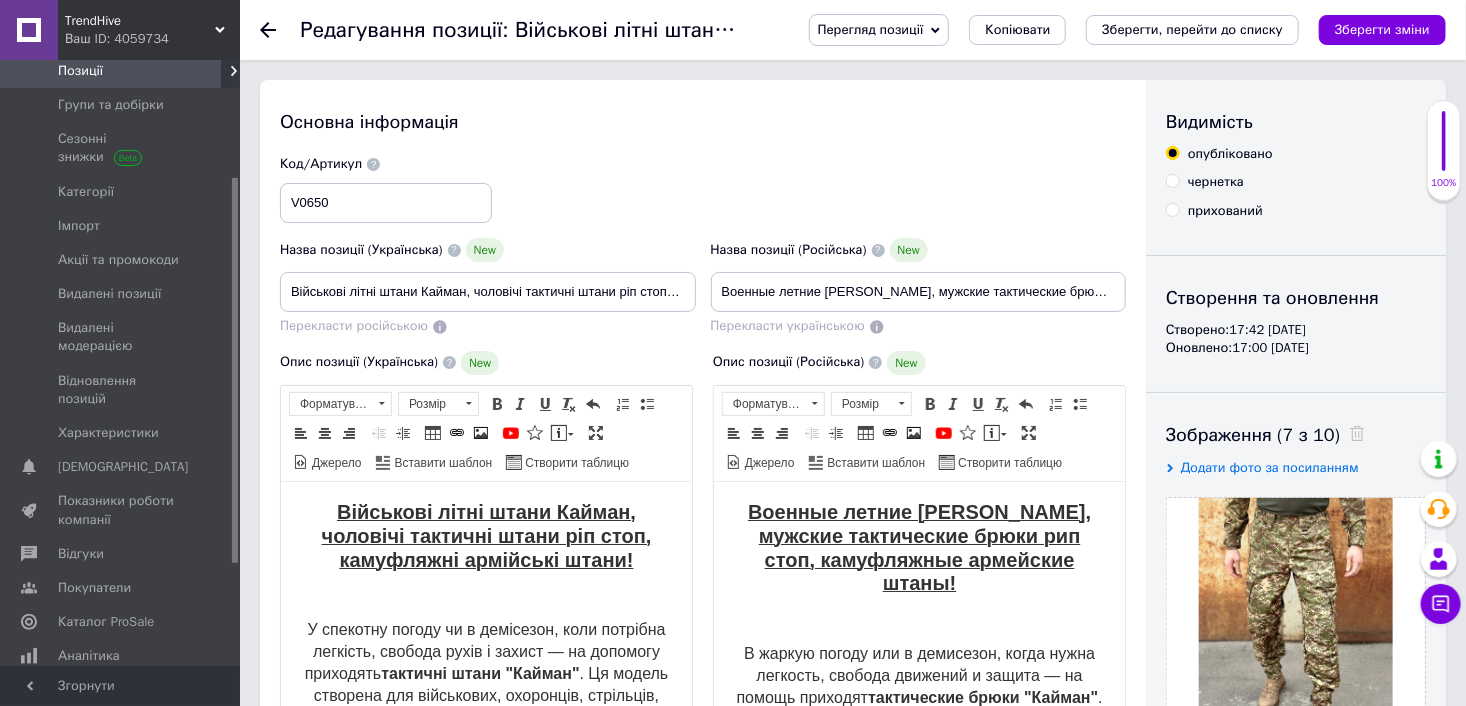 click on "Позиції" at bounding box center [121, 71] 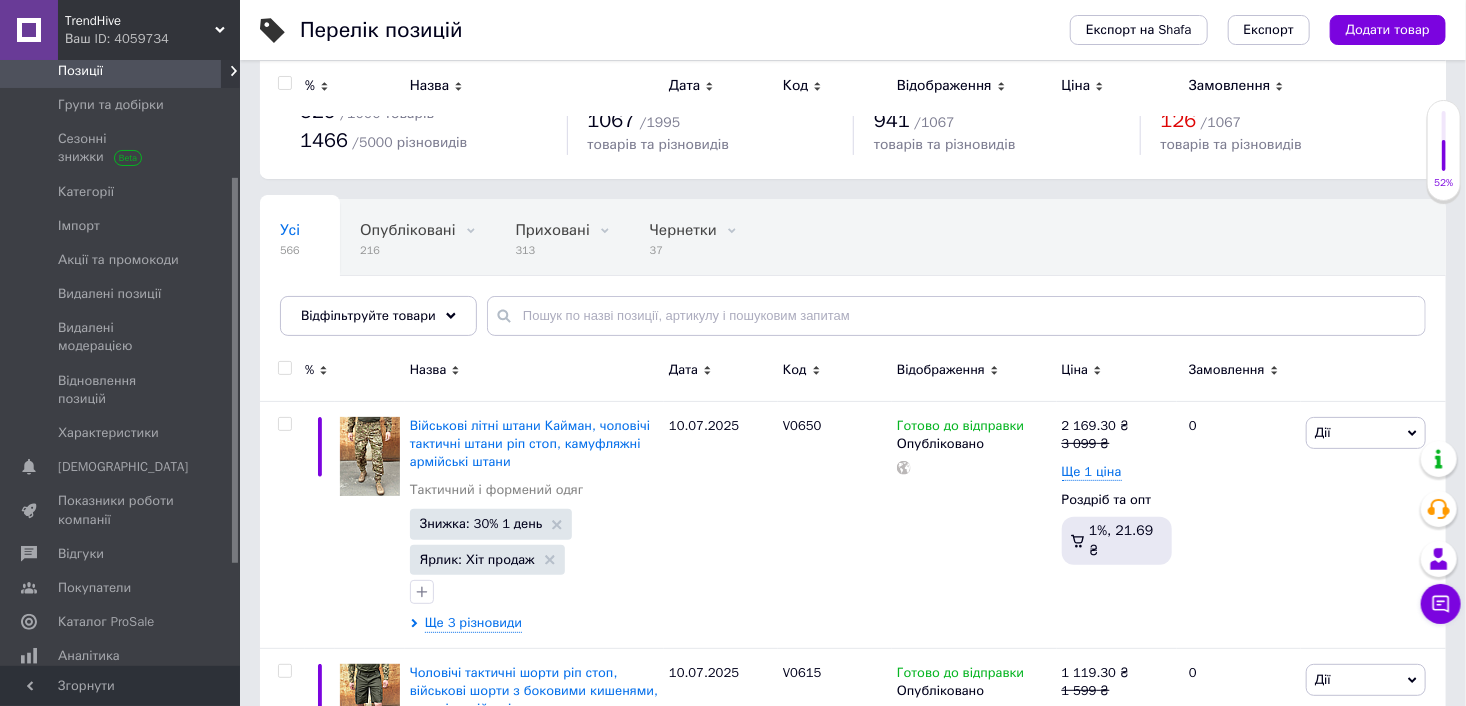 scroll, scrollTop: 0, scrollLeft: 0, axis: both 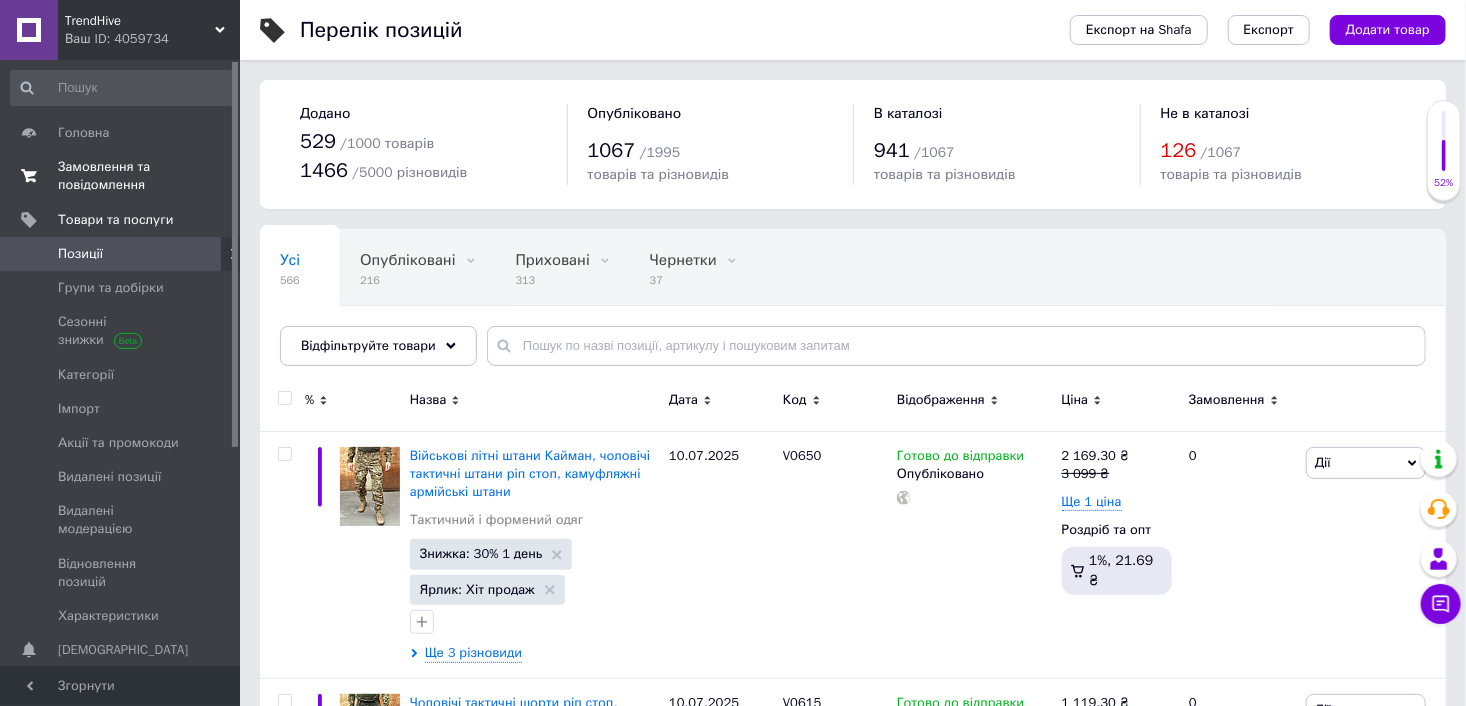 click on "Замовлення та повідомлення 0 0" at bounding box center (123, 176) 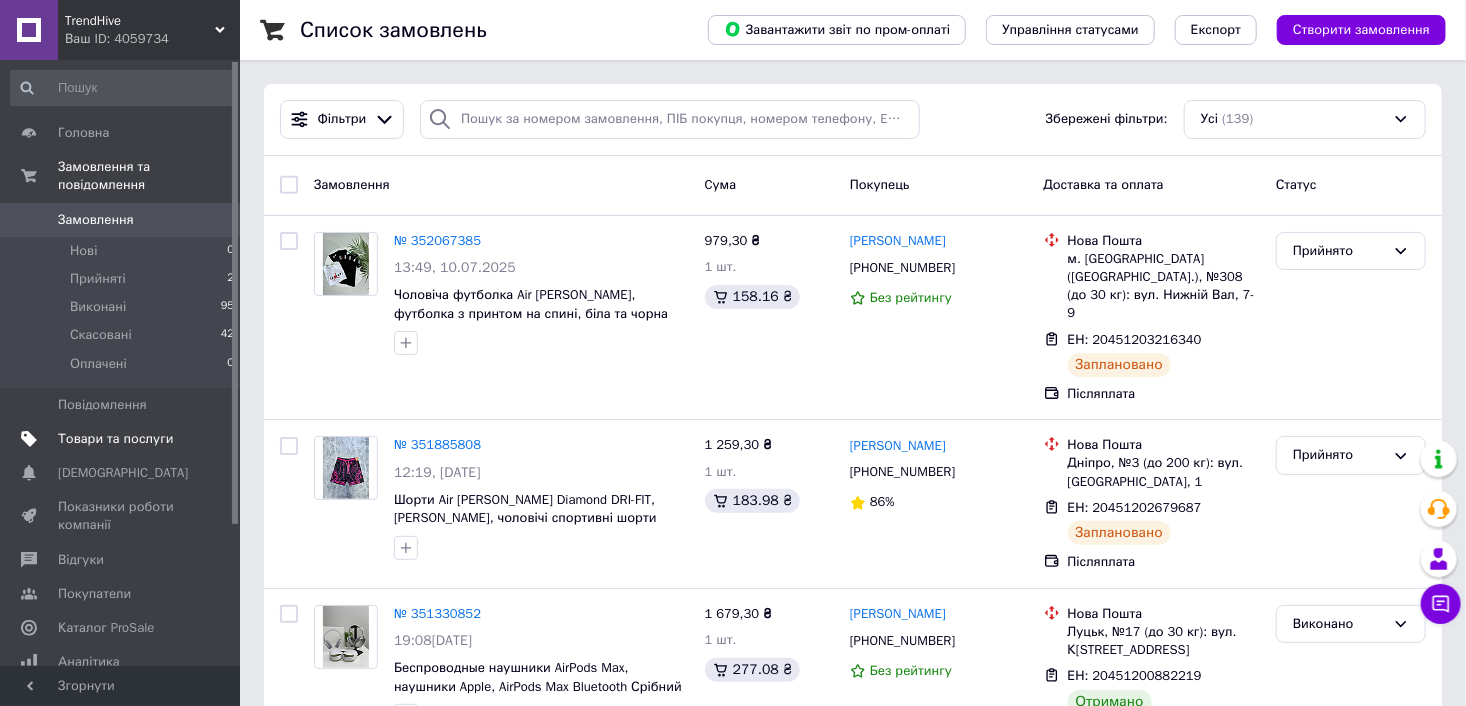 click on "Товари та послуги" at bounding box center [115, 439] 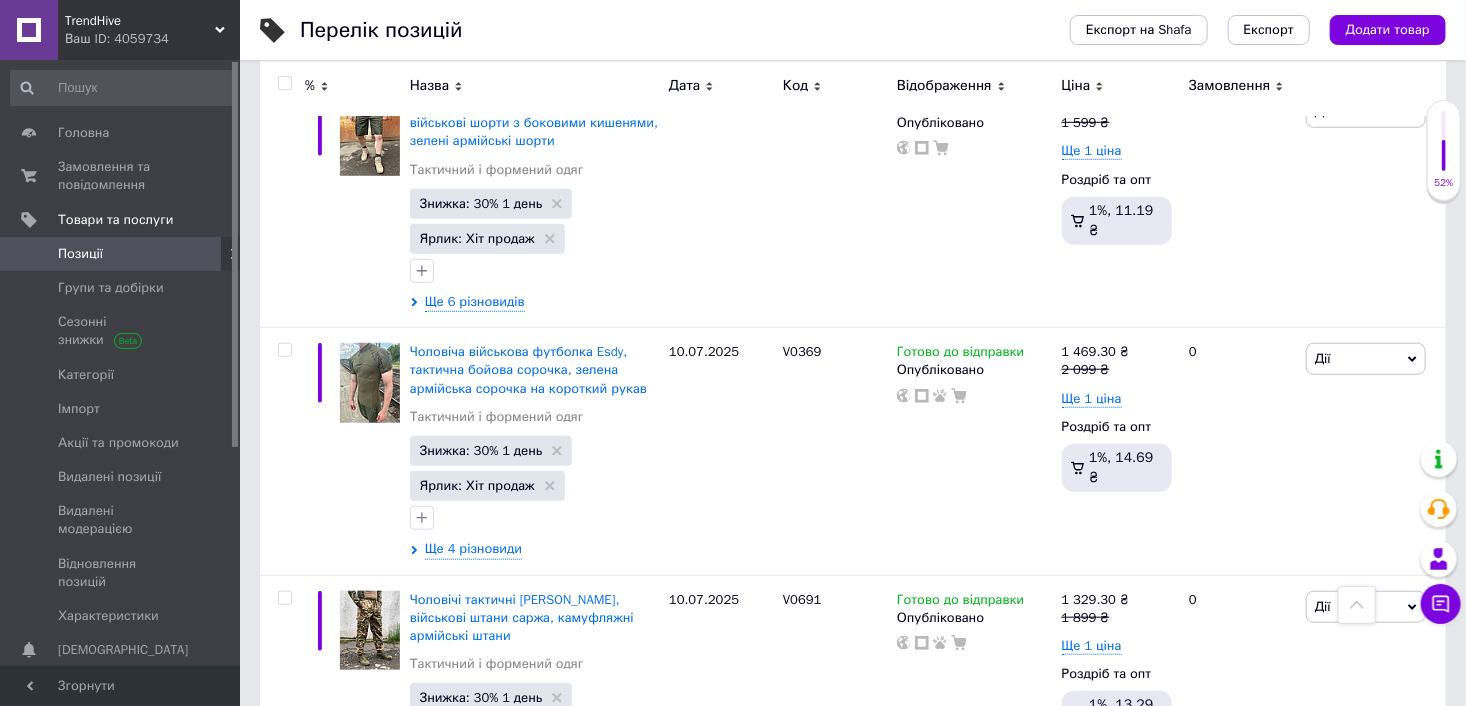 scroll, scrollTop: 0, scrollLeft: 0, axis: both 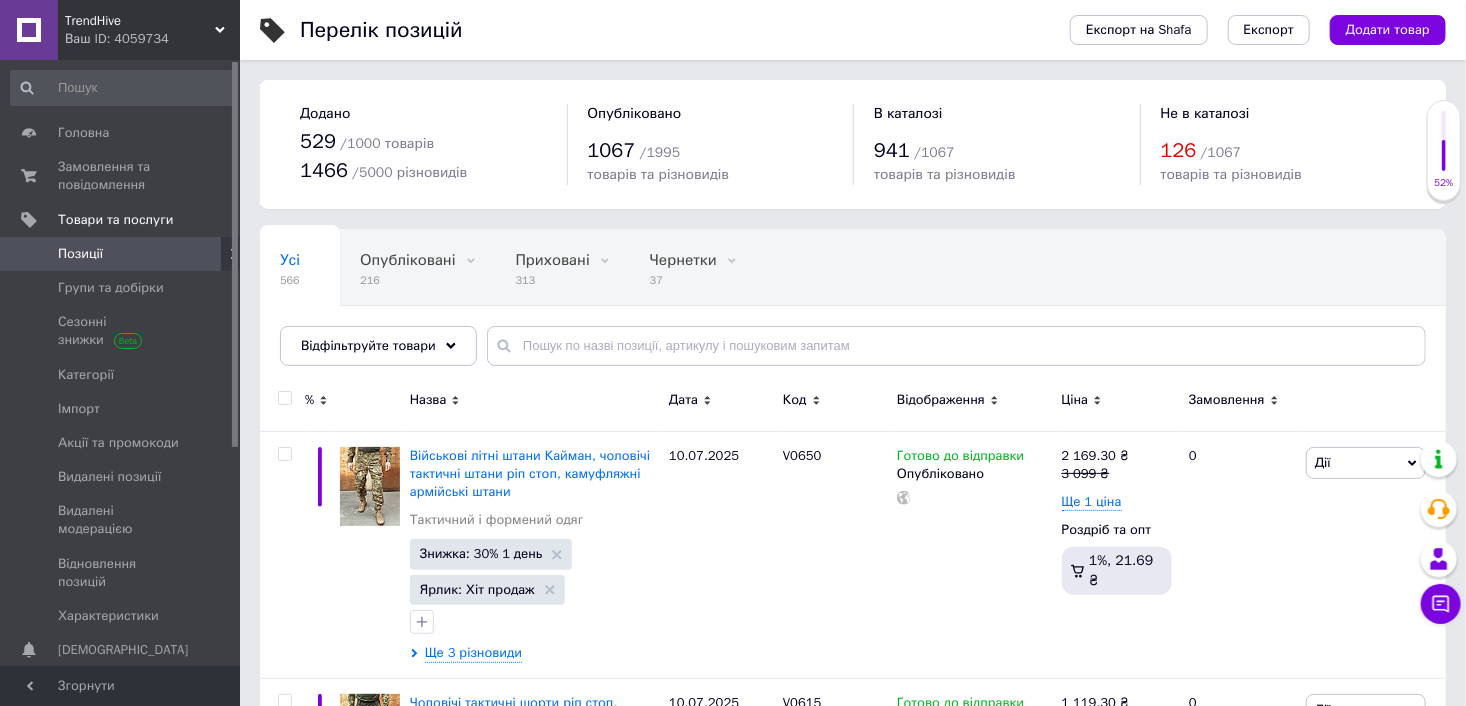 click on "Ваш ID: 4059734" at bounding box center (152, 39) 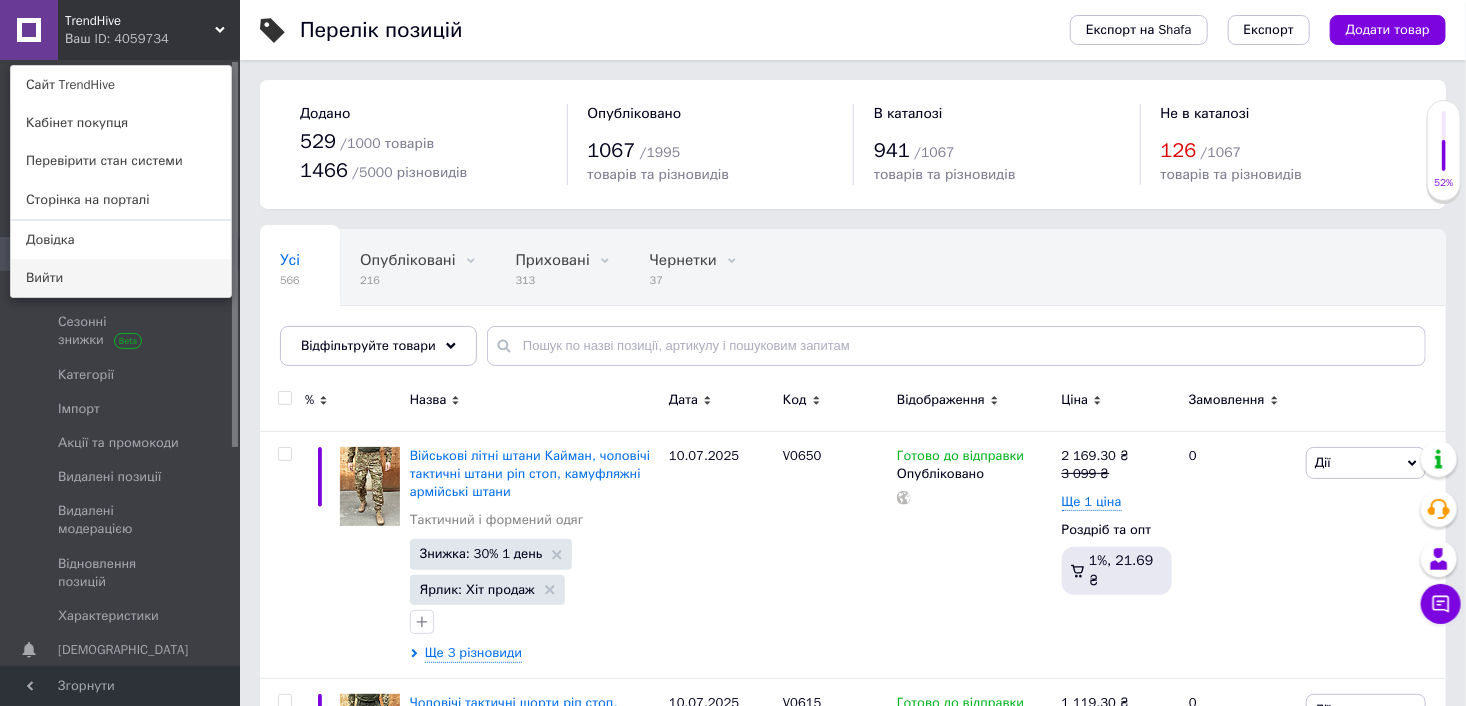 click on "Вийти" at bounding box center [121, 278] 